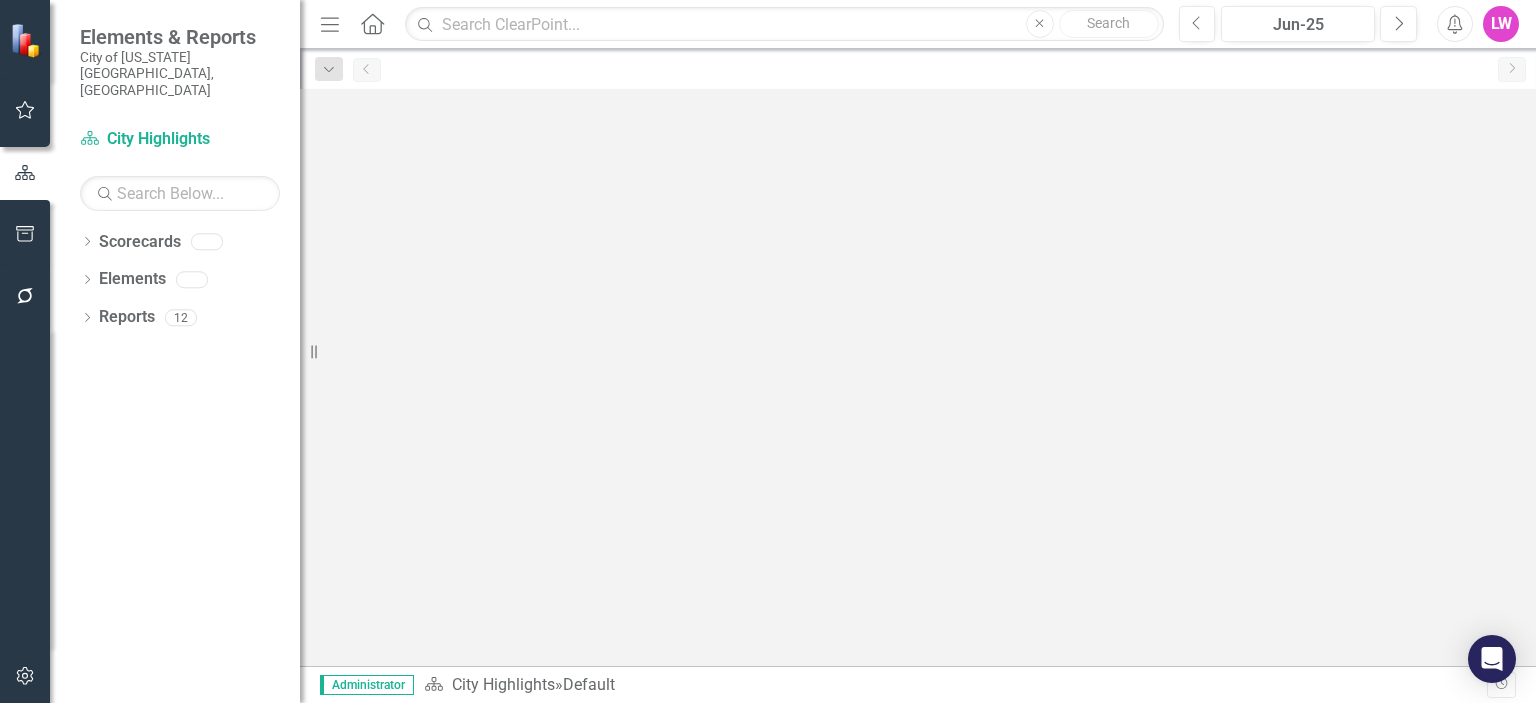scroll, scrollTop: 0, scrollLeft: 0, axis: both 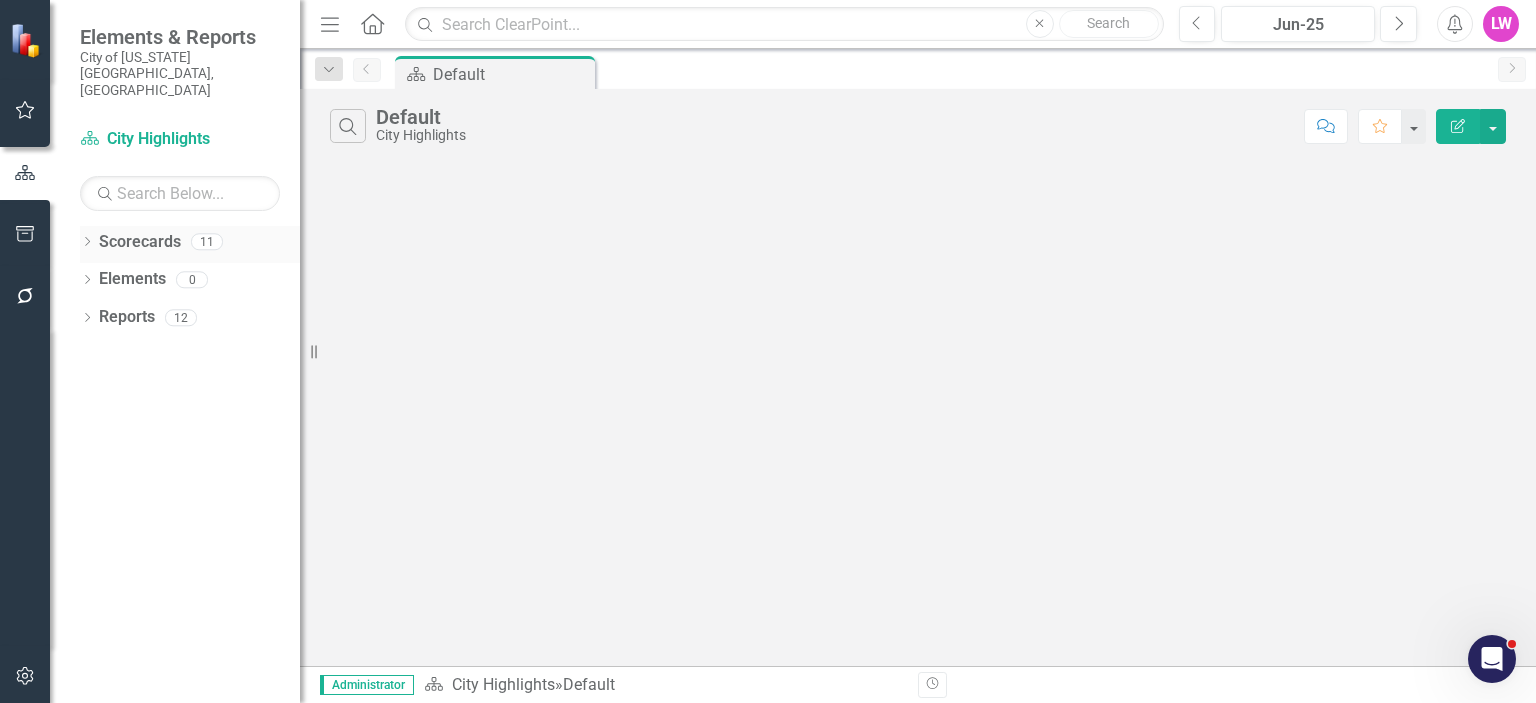 click on "Dropdown" 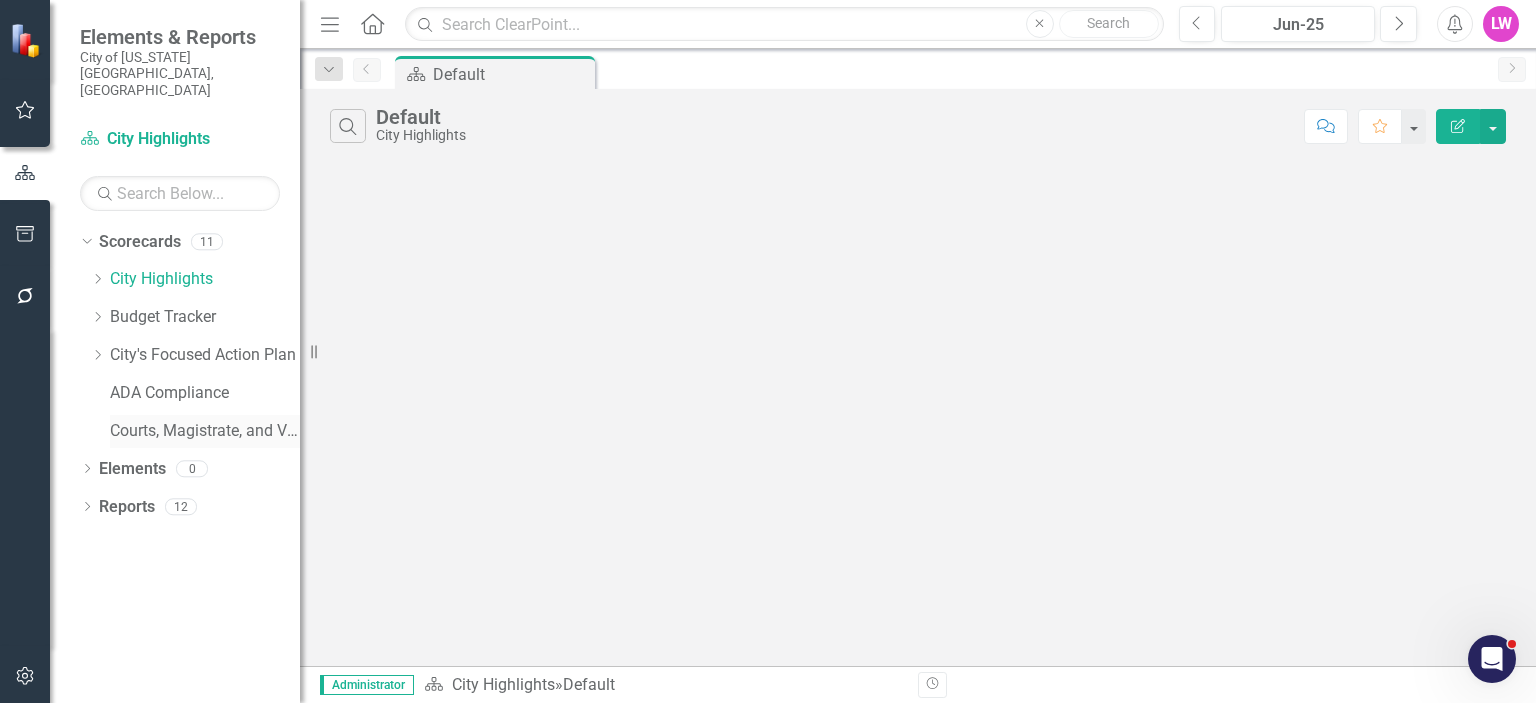 click on "Courts, Magistrate, and Voter Registrar" at bounding box center (205, 431) 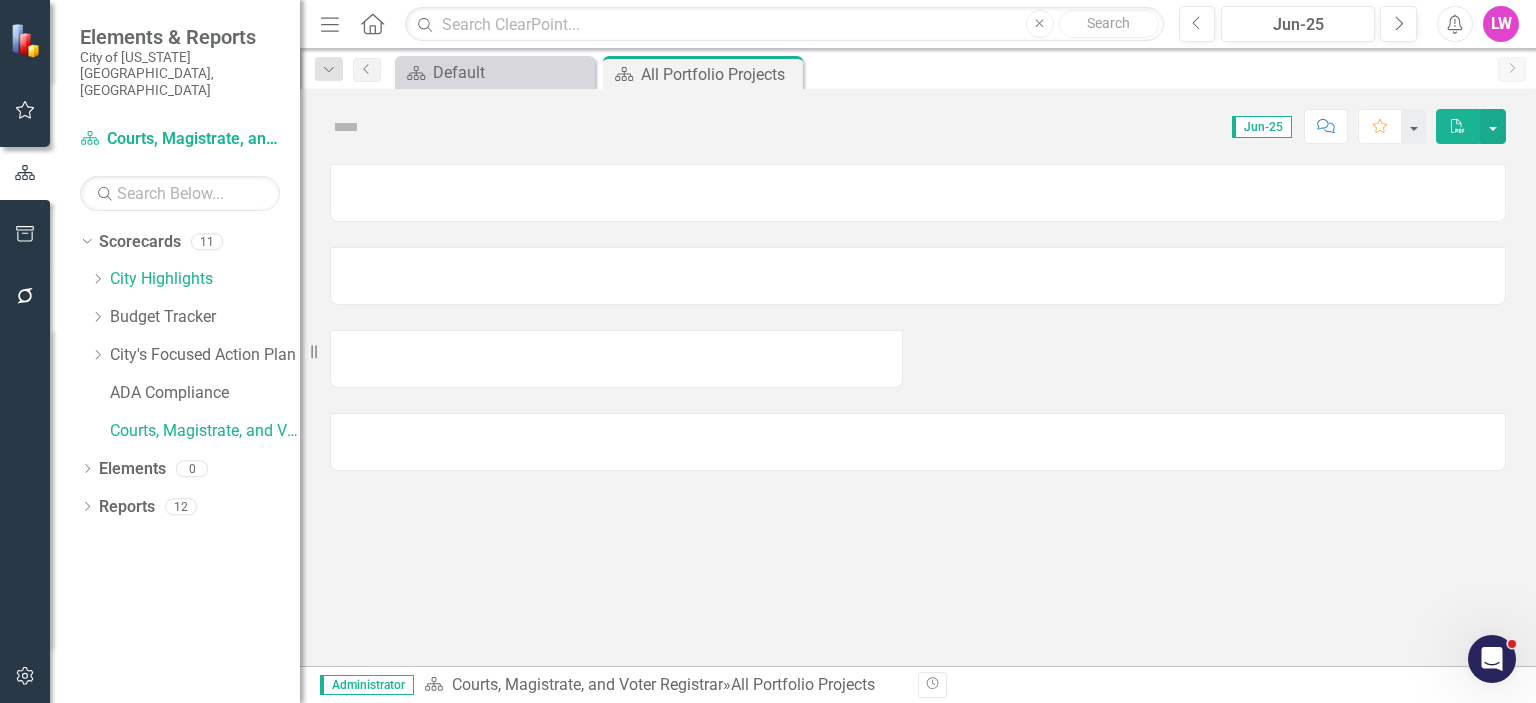 click on "Menu" 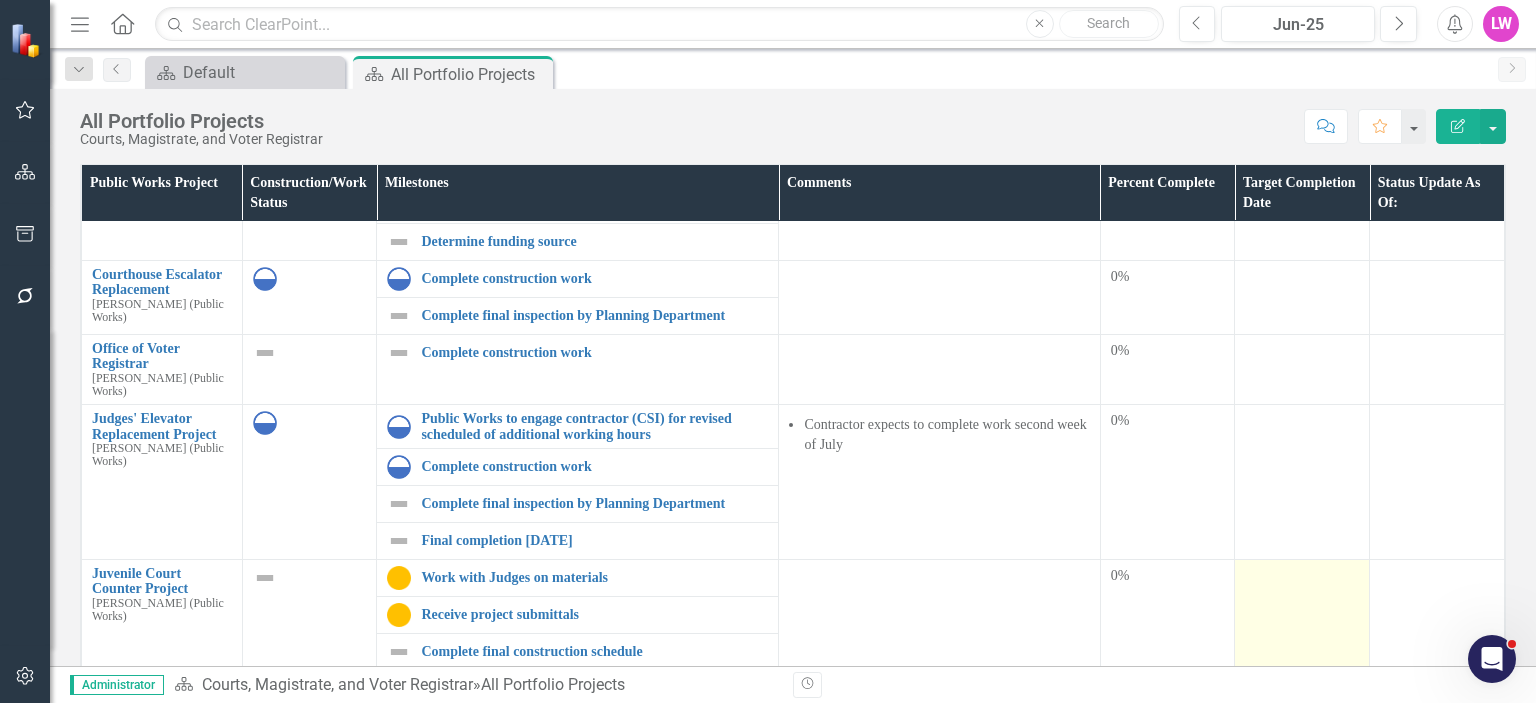 scroll, scrollTop: 1183, scrollLeft: 0, axis: vertical 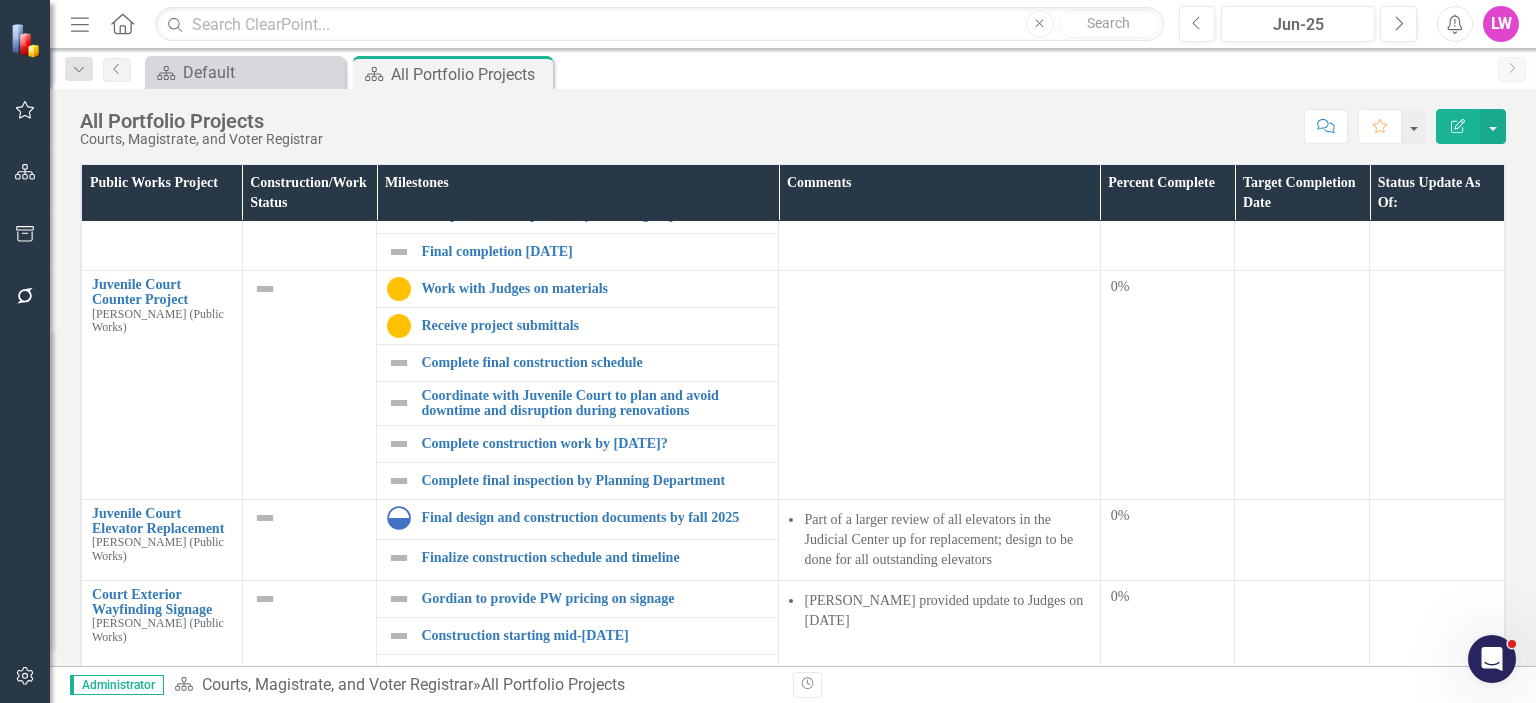 click on "Menu" 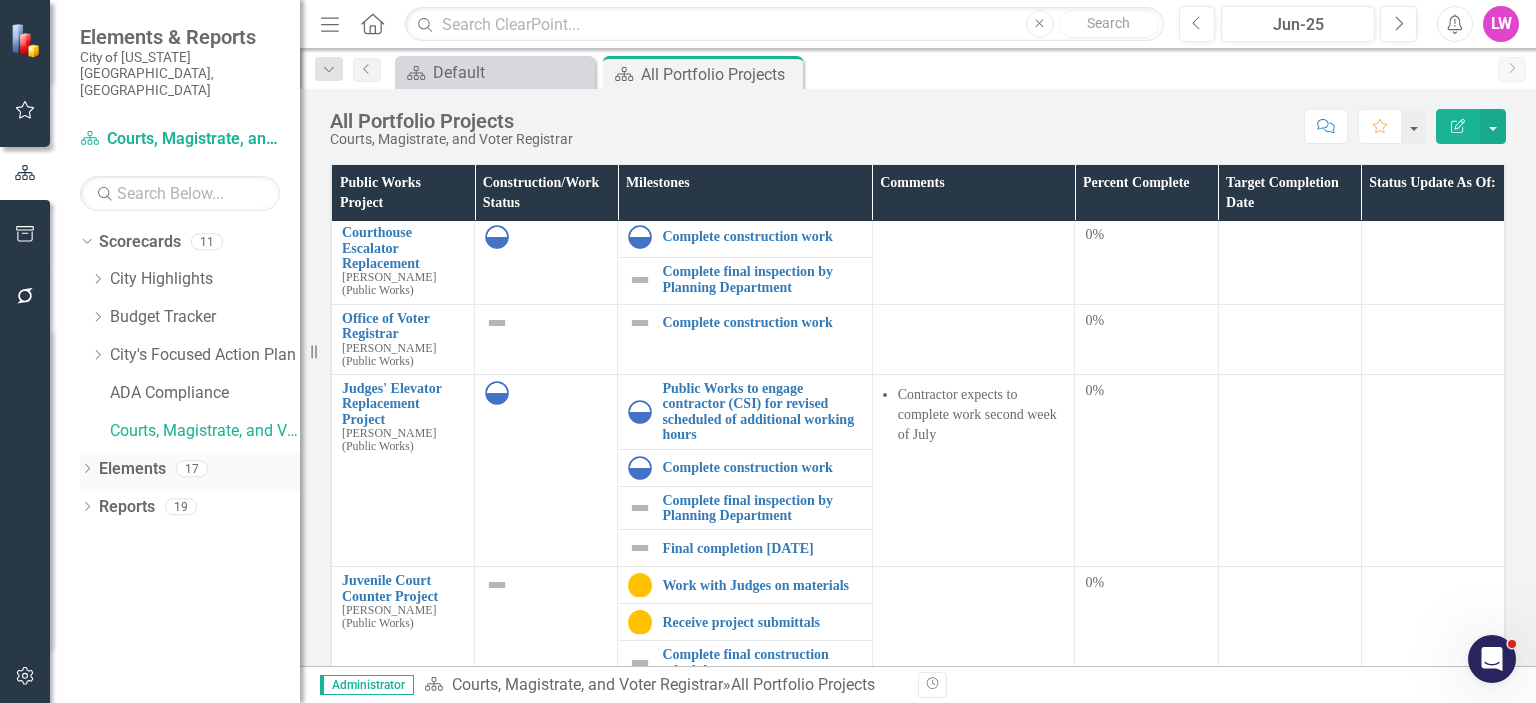 click on "Dropdown" 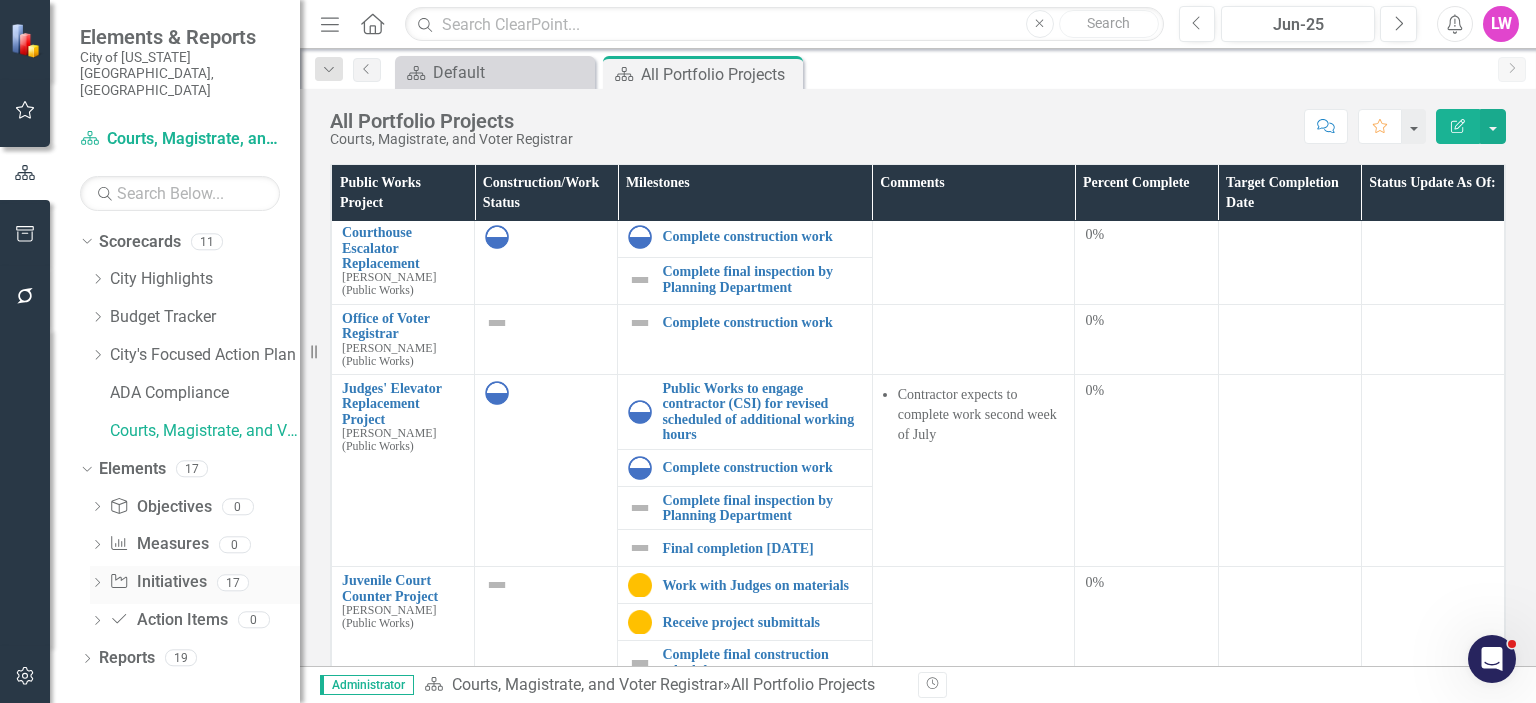 click on "Dropdown" 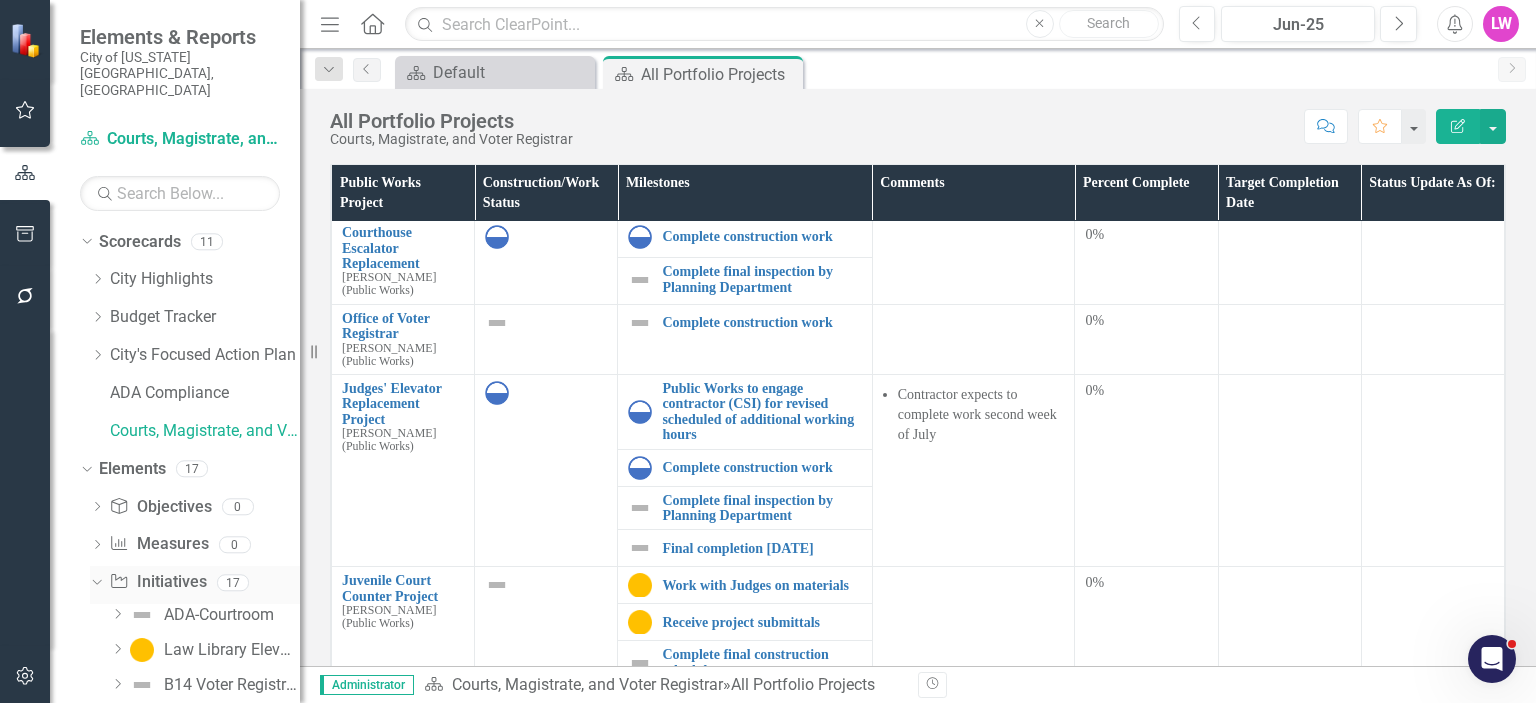 click on "Initiative Initiatives" at bounding box center (157, 582) 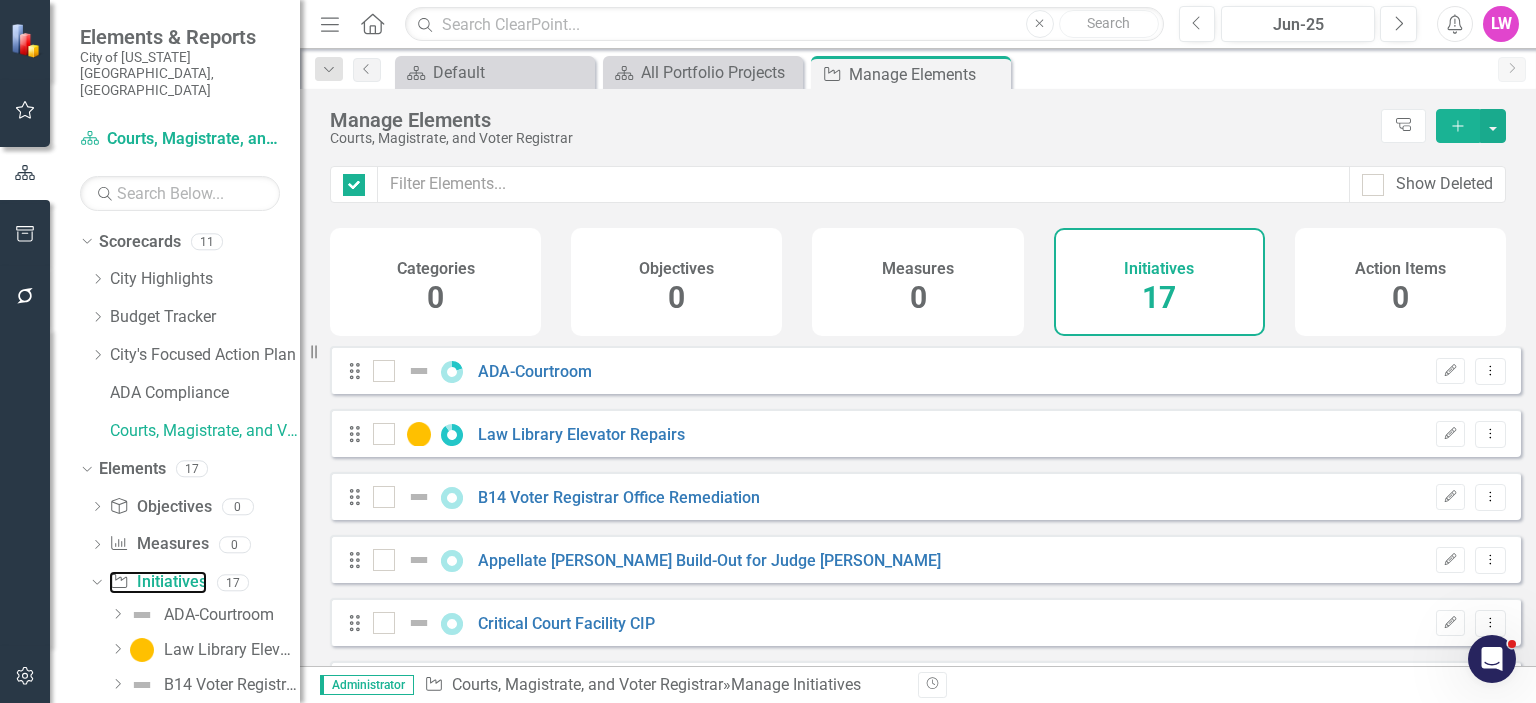checkbox on "false" 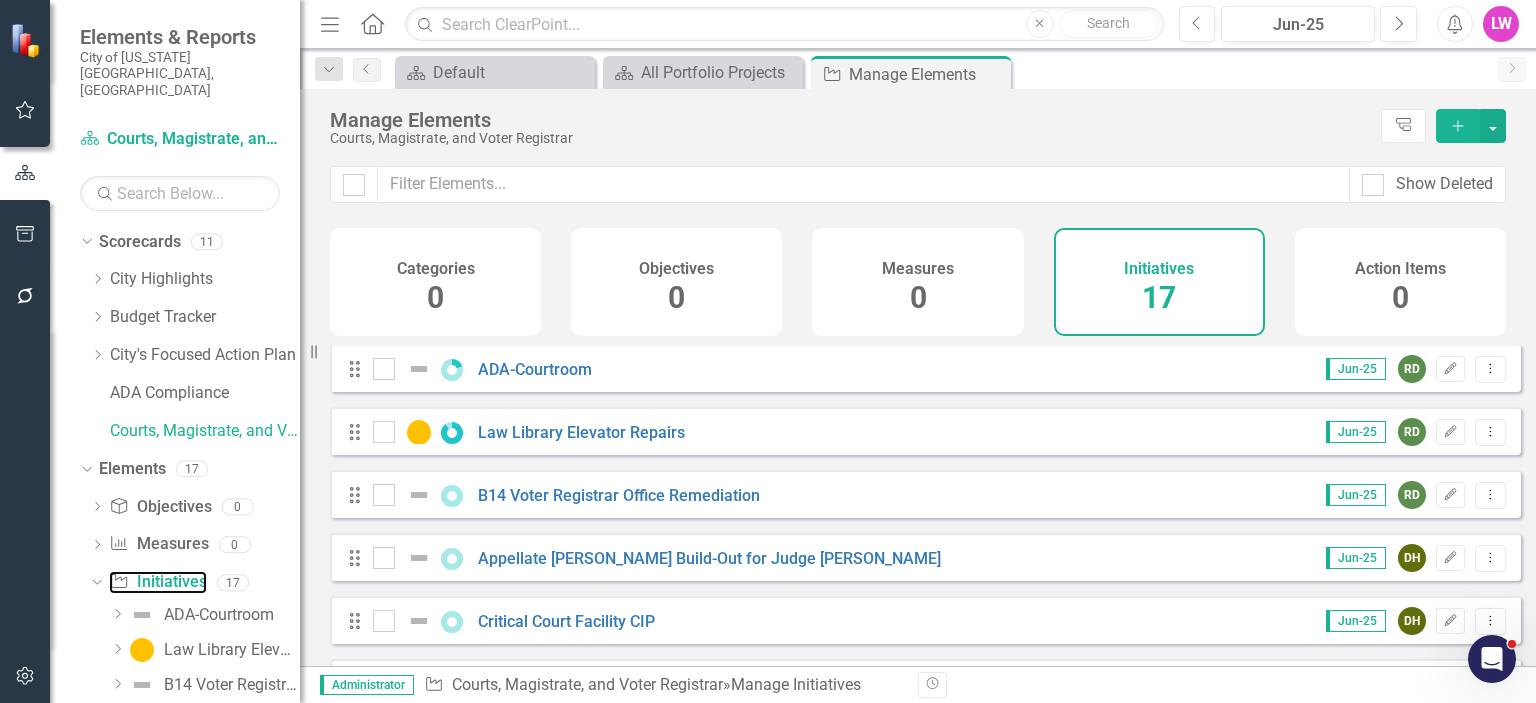 scroll, scrollTop: 0, scrollLeft: 0, axis: both 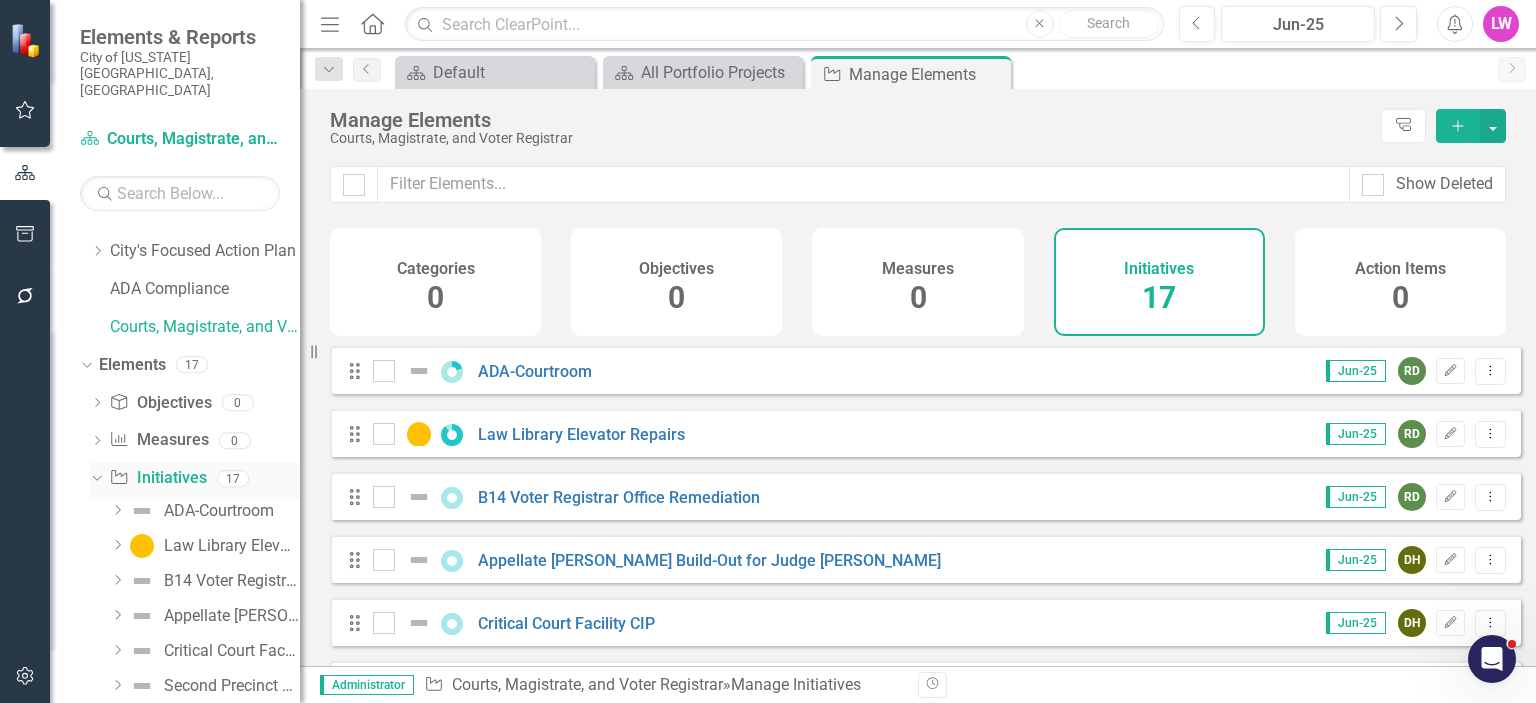 click on "Dropdown" 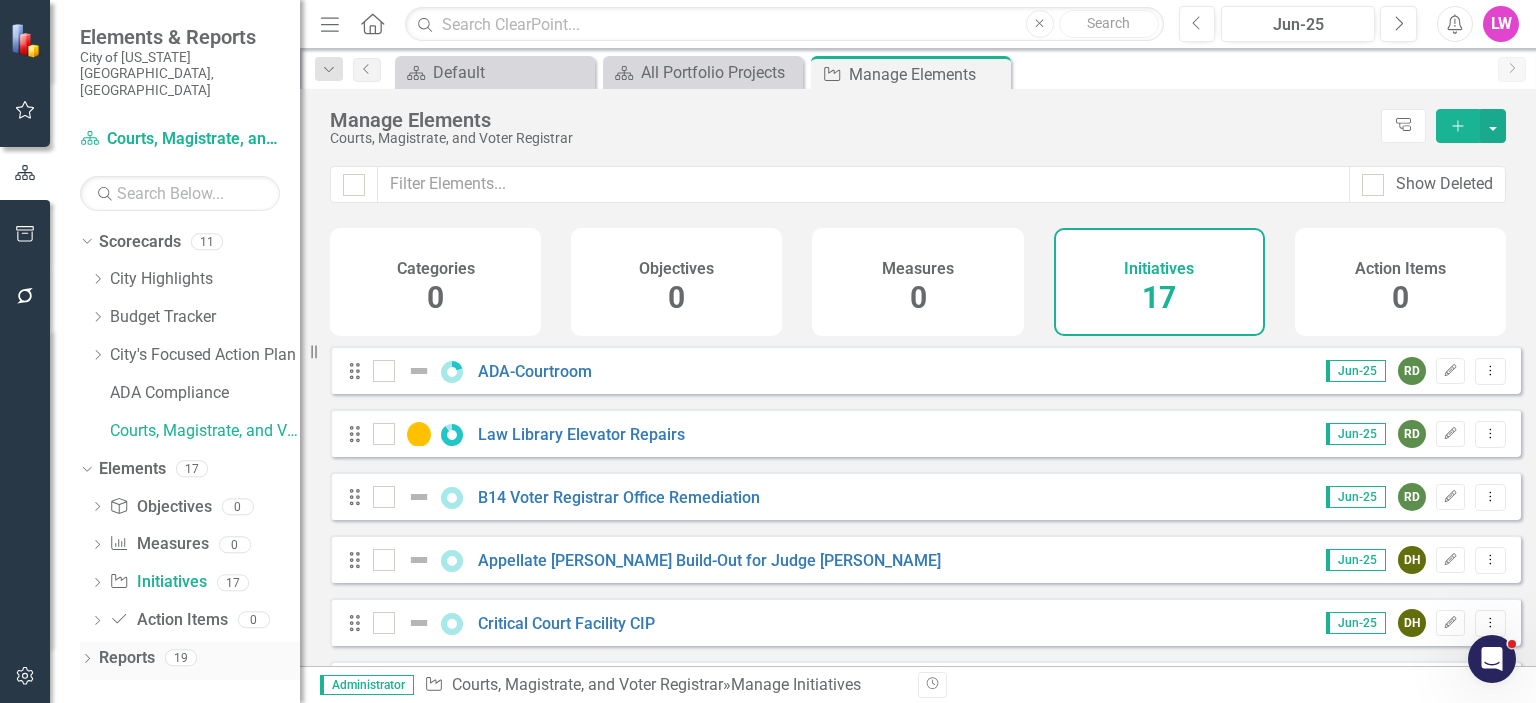 click on "Dropdown" 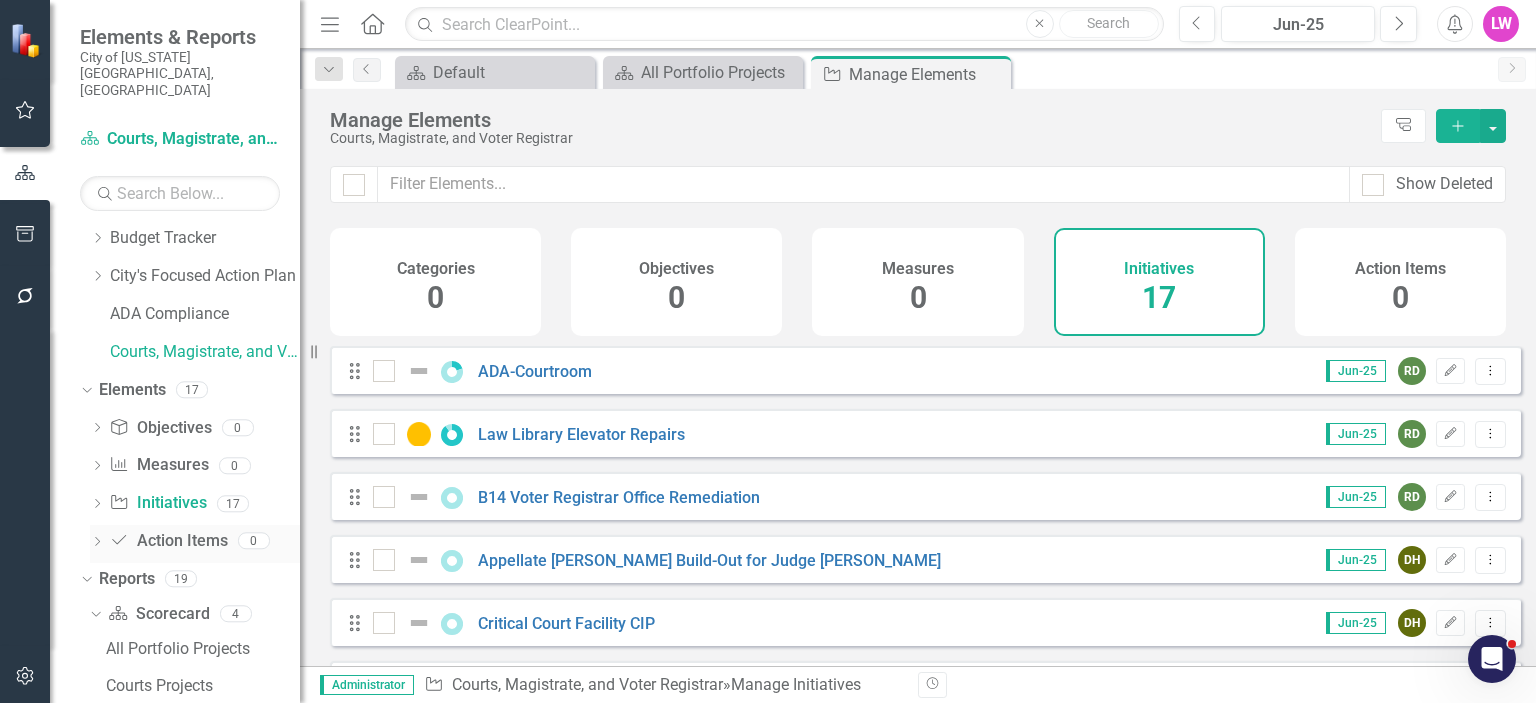 scroll, scrollTop: 342, scrollLeft: 0, axis: vertical 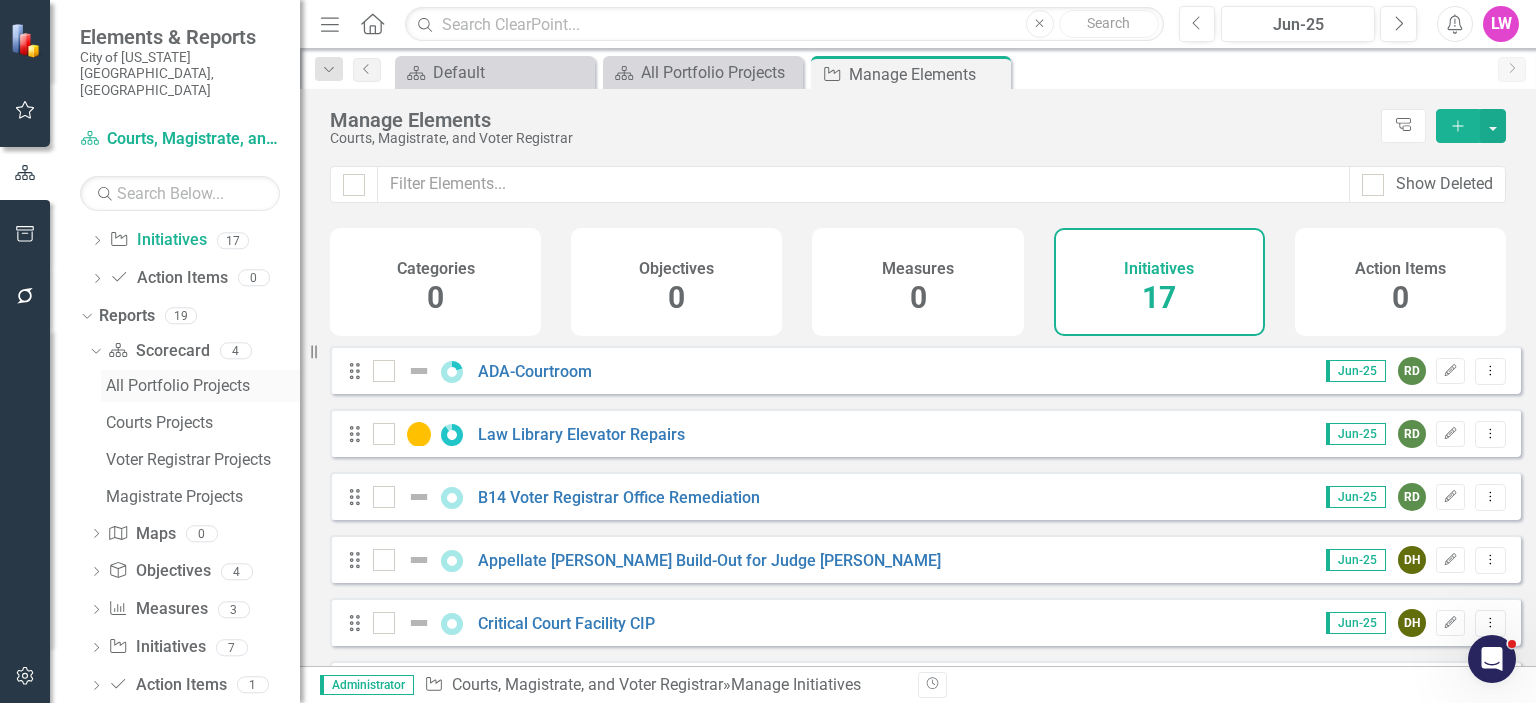 click on "All Portfolio Projects" at bounding box center [200, 386] 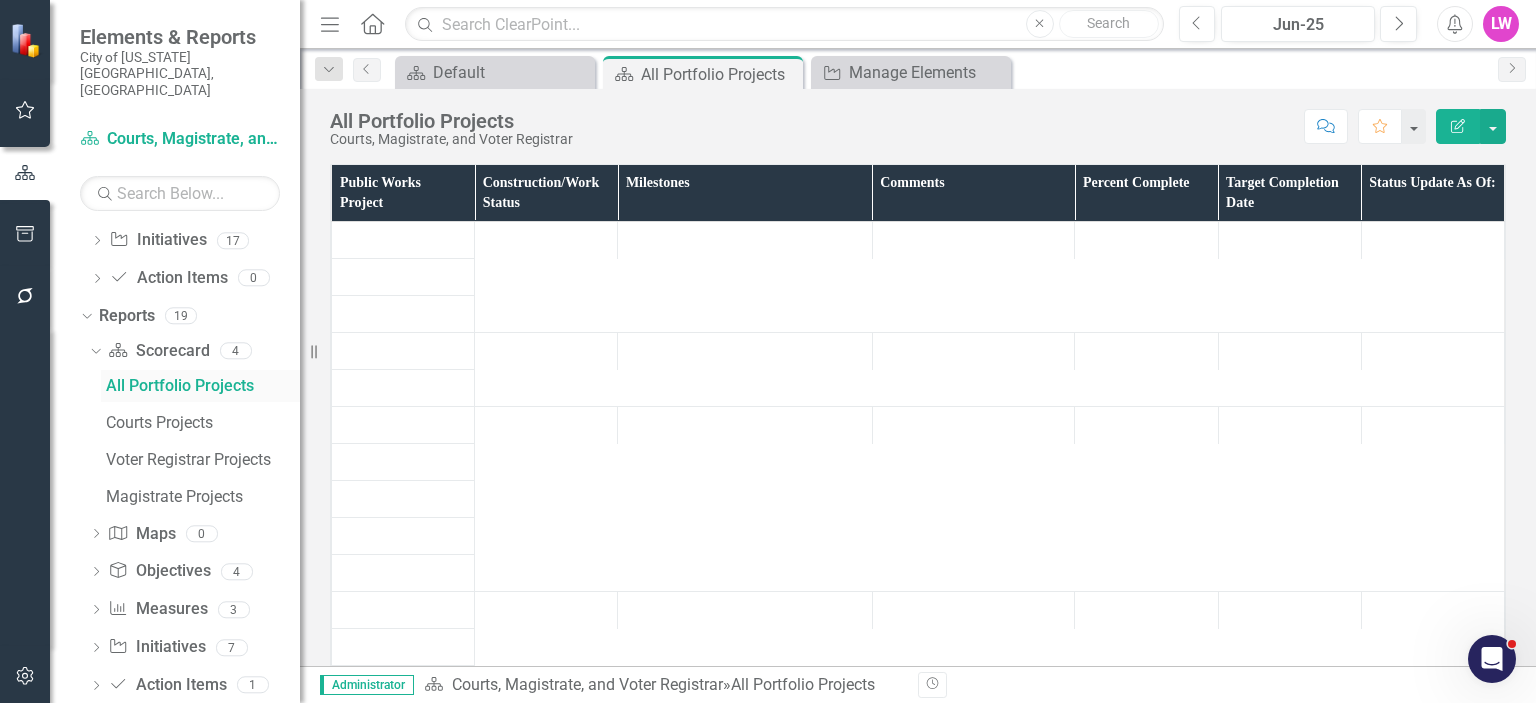 scroll, scrollTop: 7, scrollLeft: 0, axis: vertical 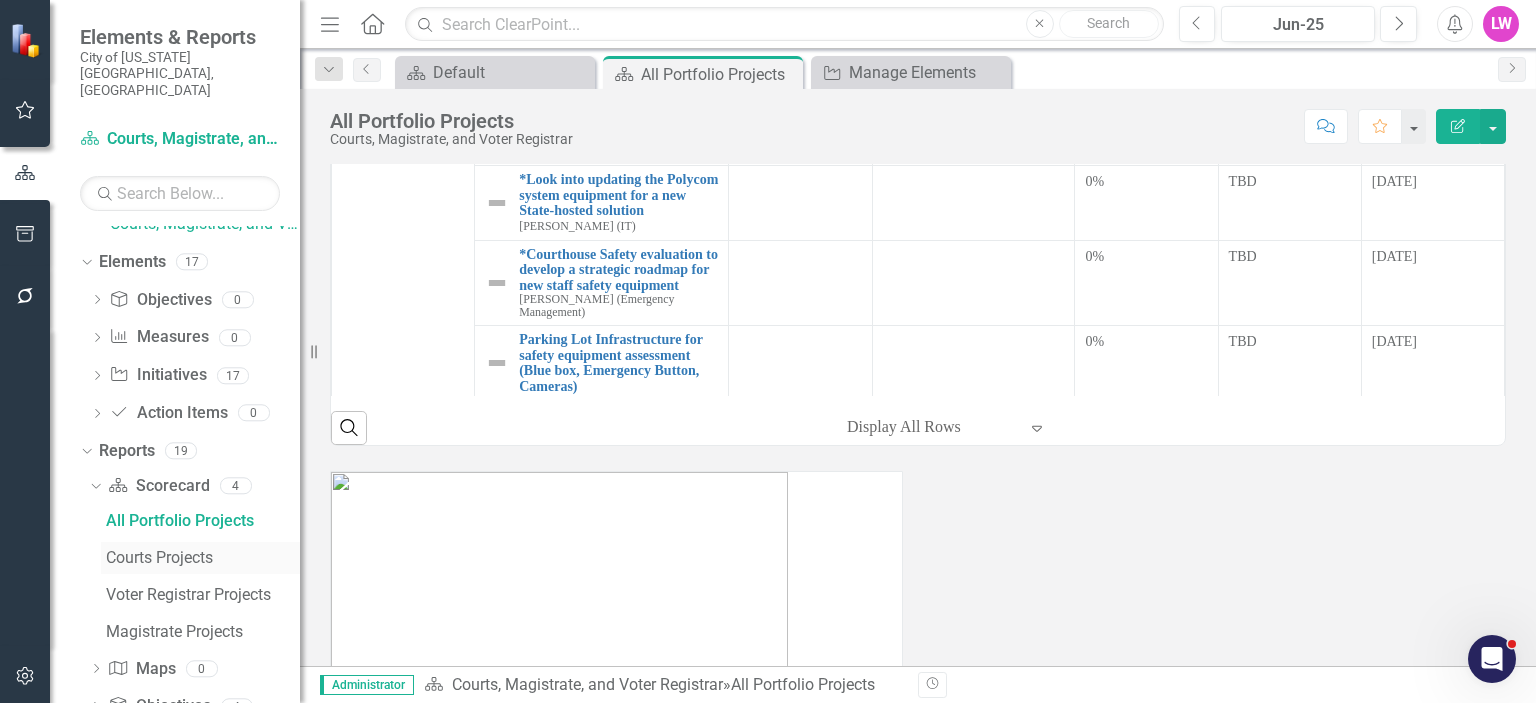 click on "Courts Projects" at bounding box center (203, 558) 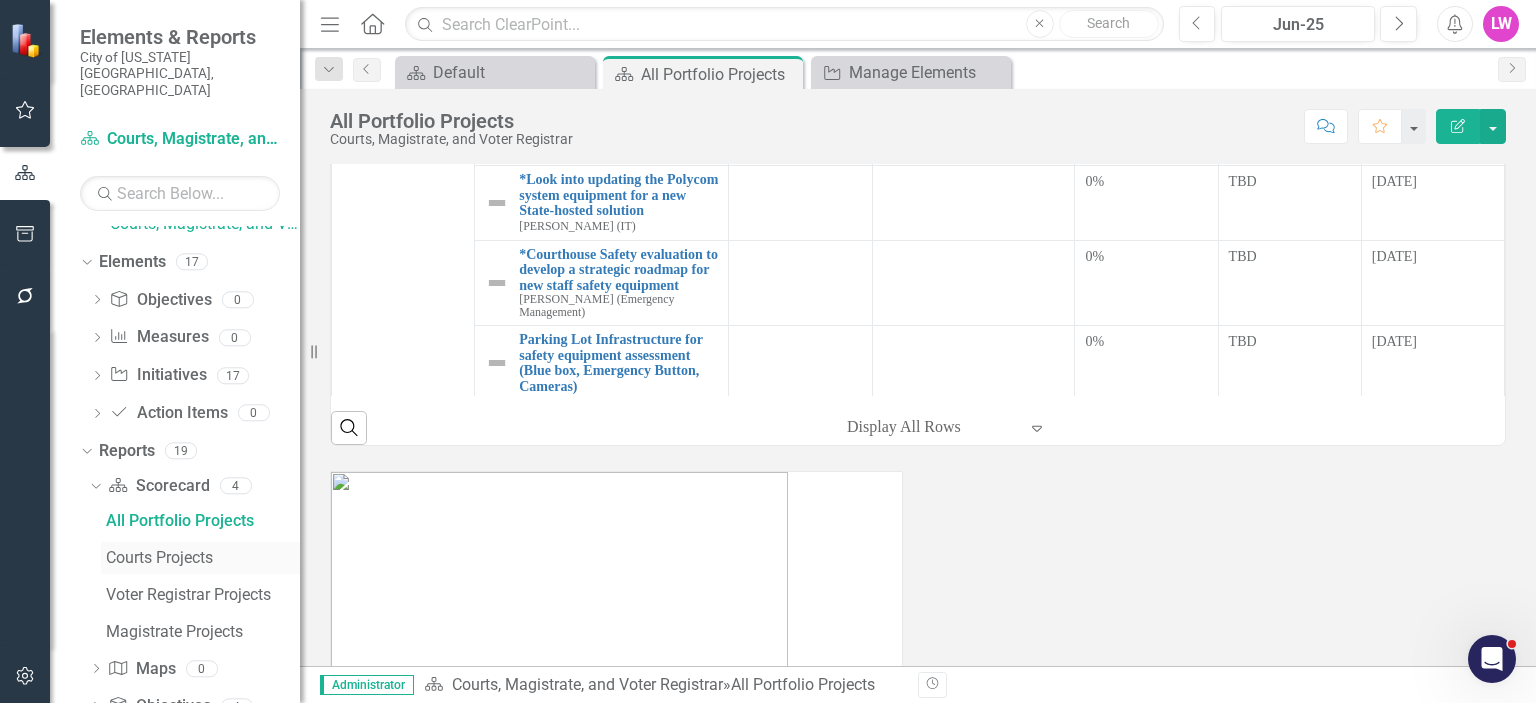 click on "Courts Projects" at bounding box center [203, 558] 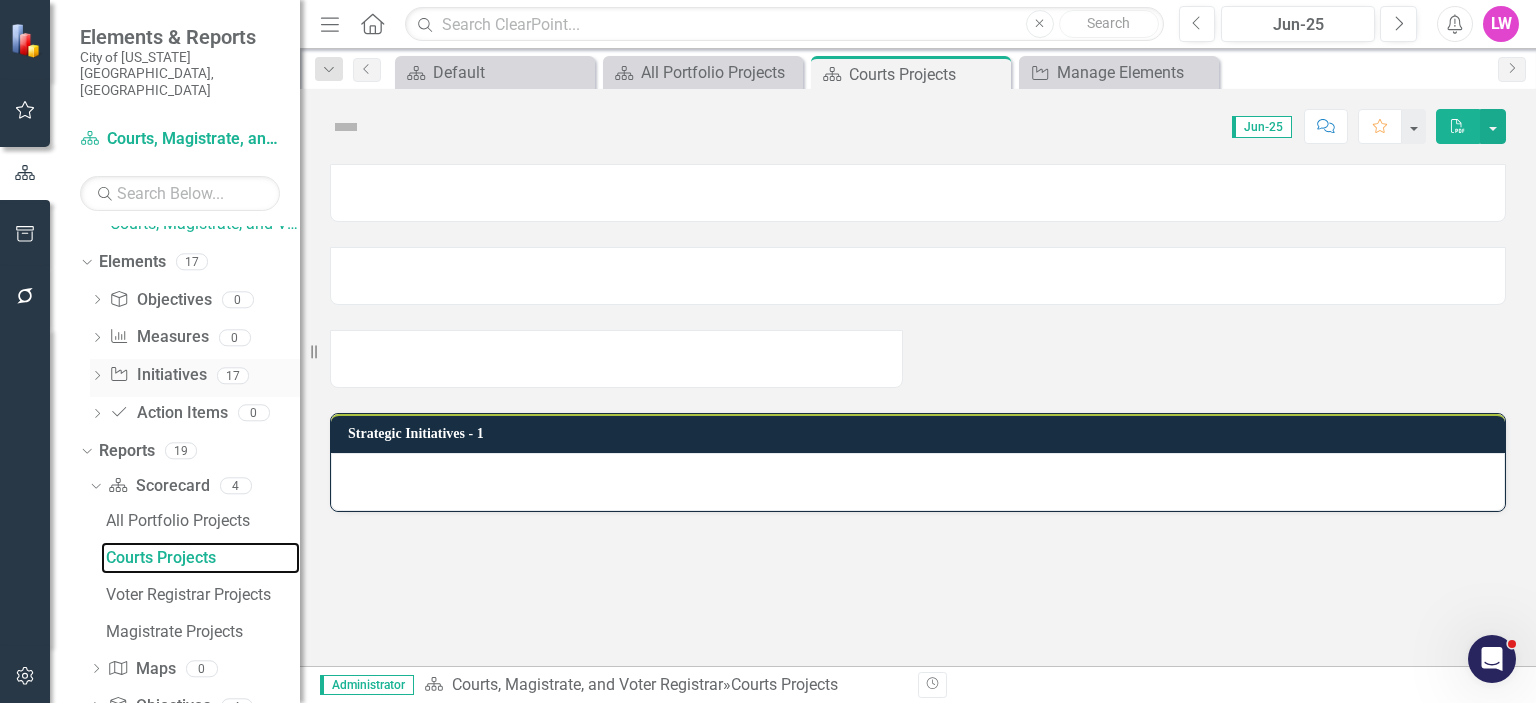 scroll, scrollTop: 44, scrollLeft: 0, axis: vertical 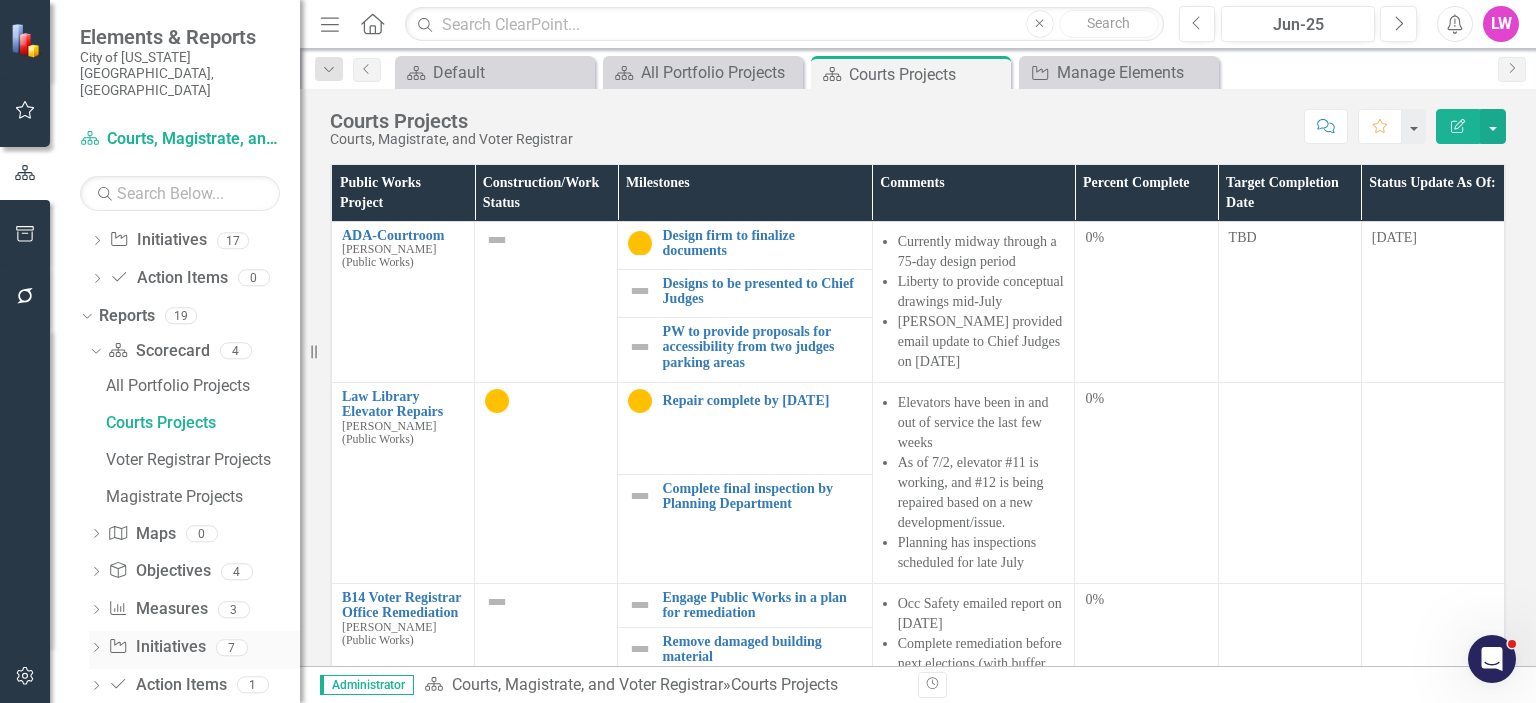 click on "Dropdown" 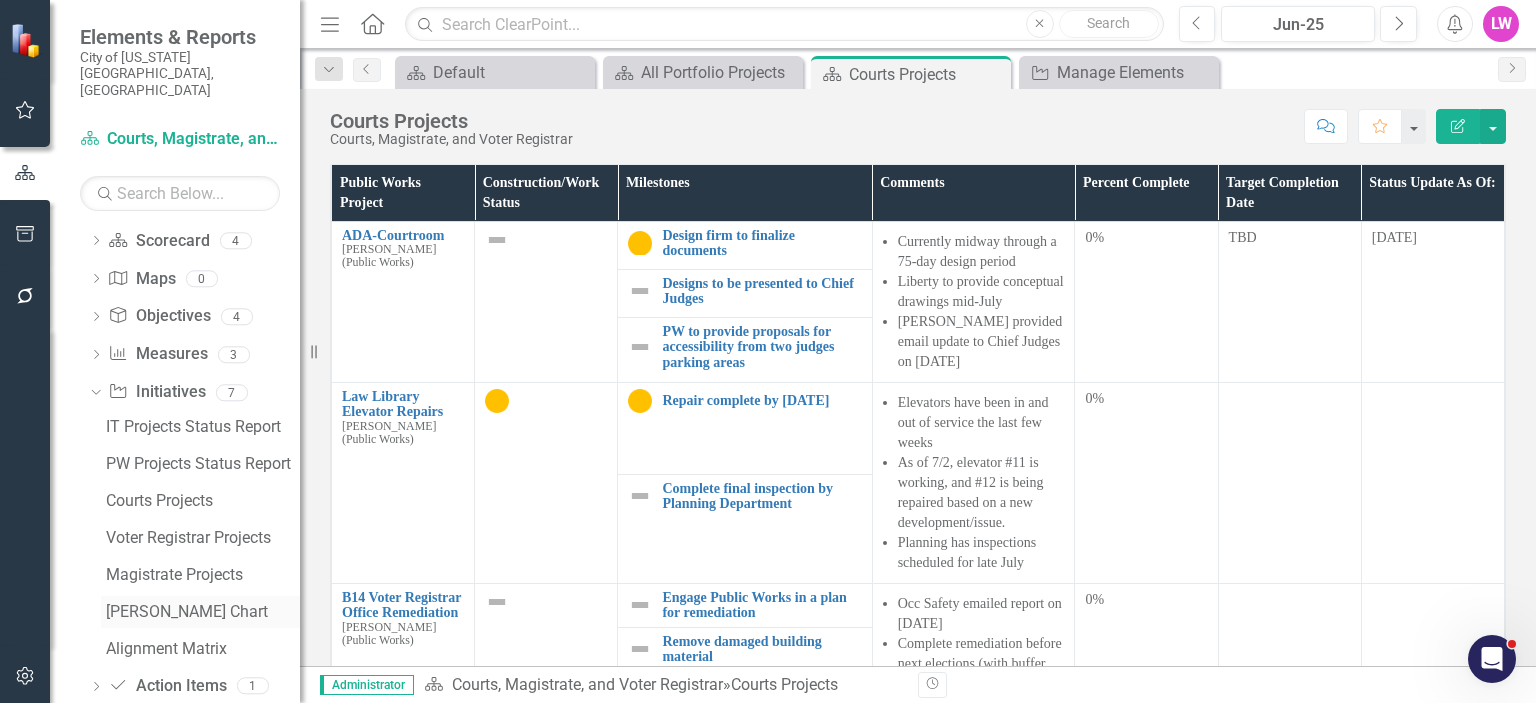 scroll, scrollTop: 453, scrollLeft: 0, axis: vertical 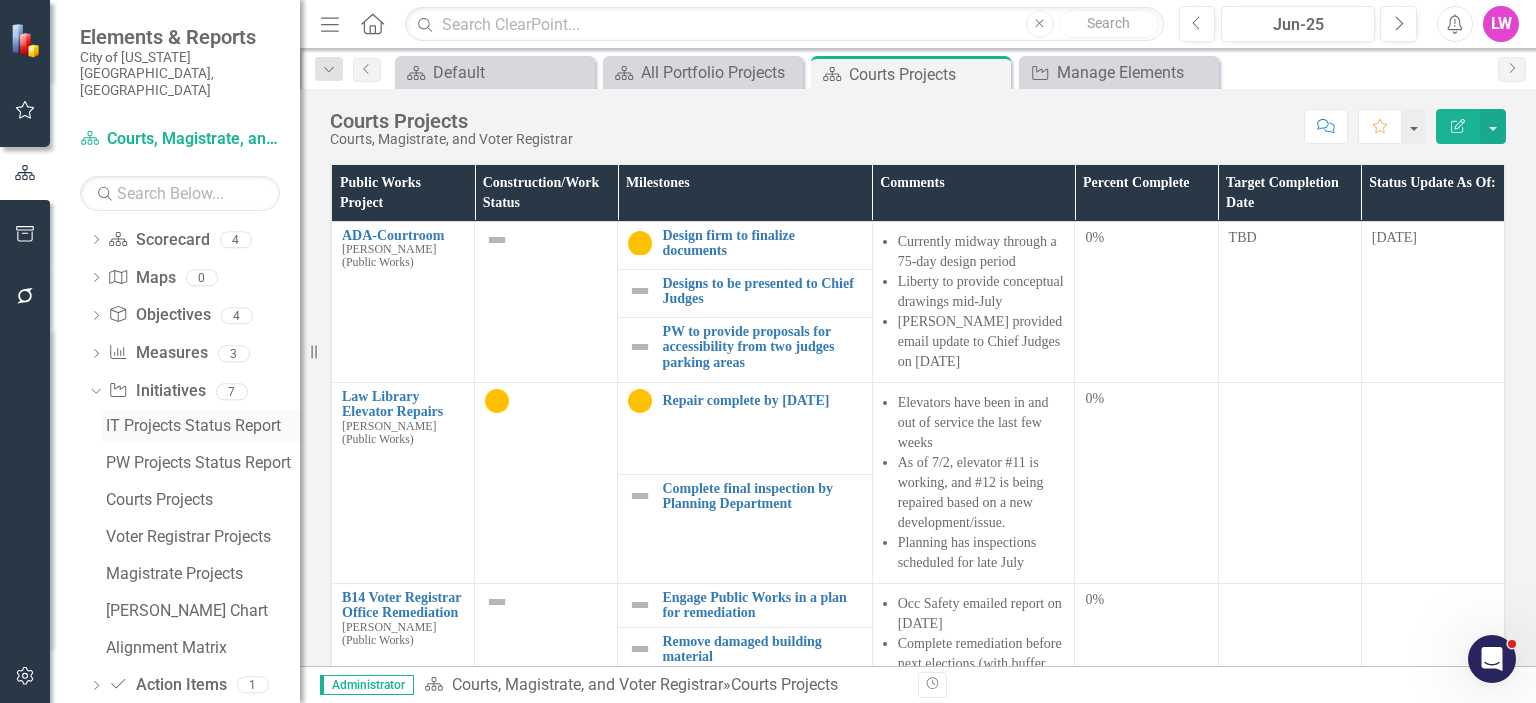 click on "IT Projects Status Report" at bounding box center (203, 426) 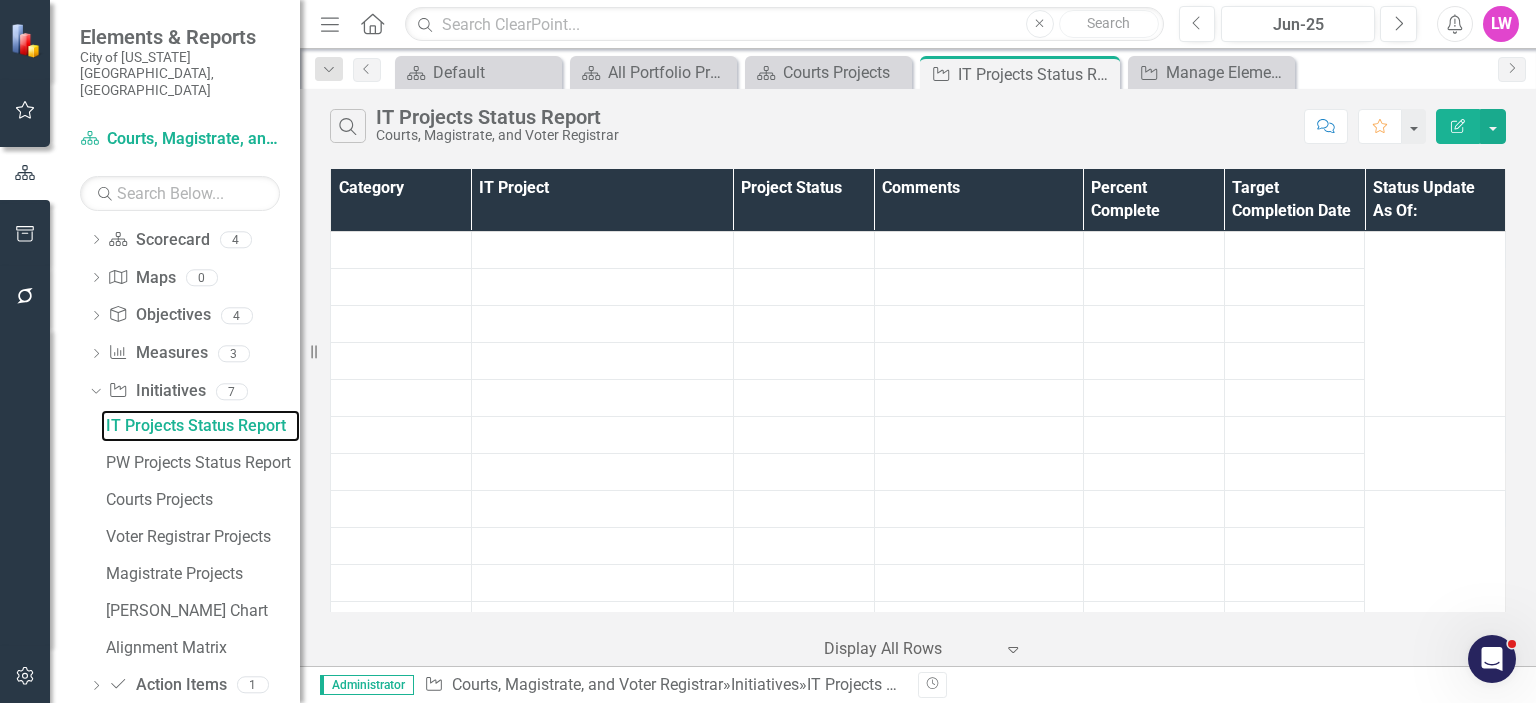 scroll, scrollTop: 159, scrollLeft: 0, axis: vertical 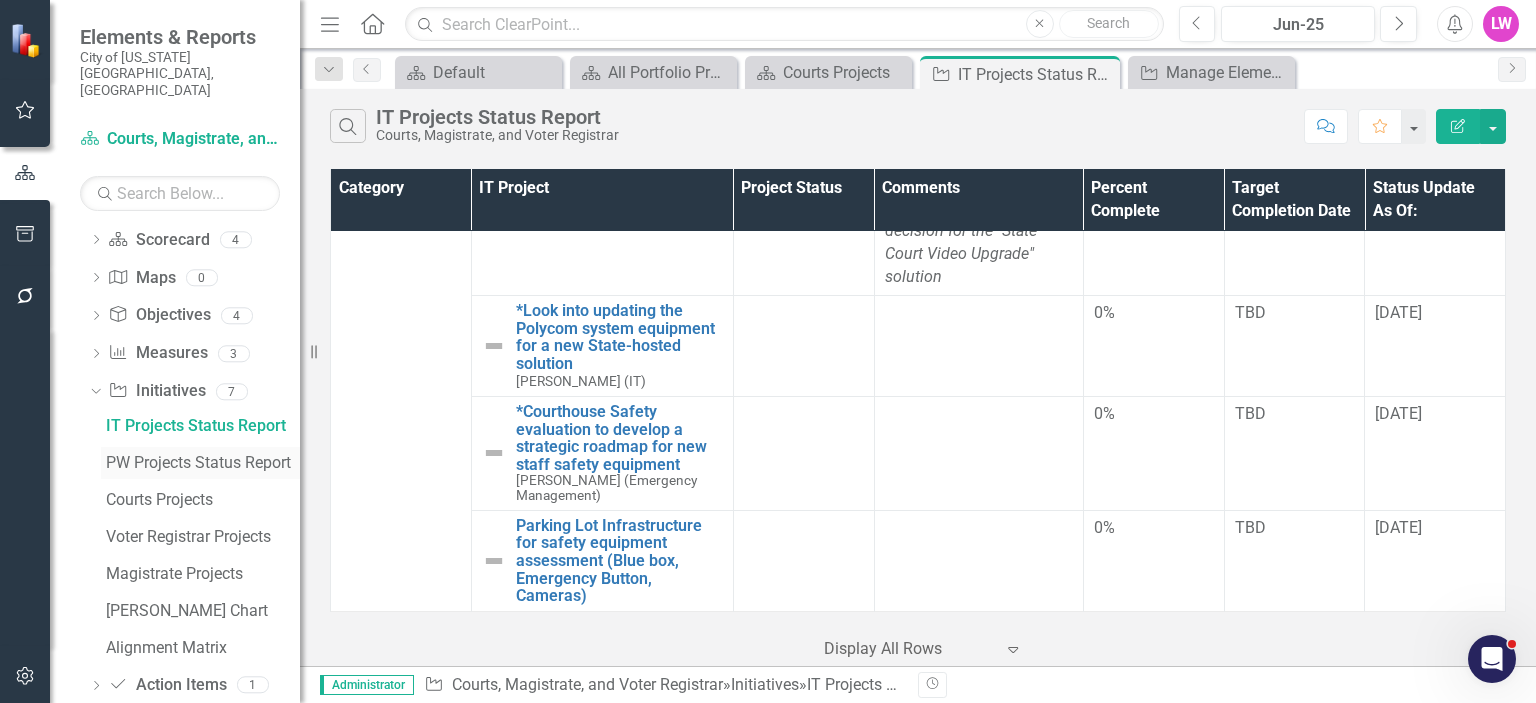 click on "PW Projects Status Report" at bounding box center (203, 463) 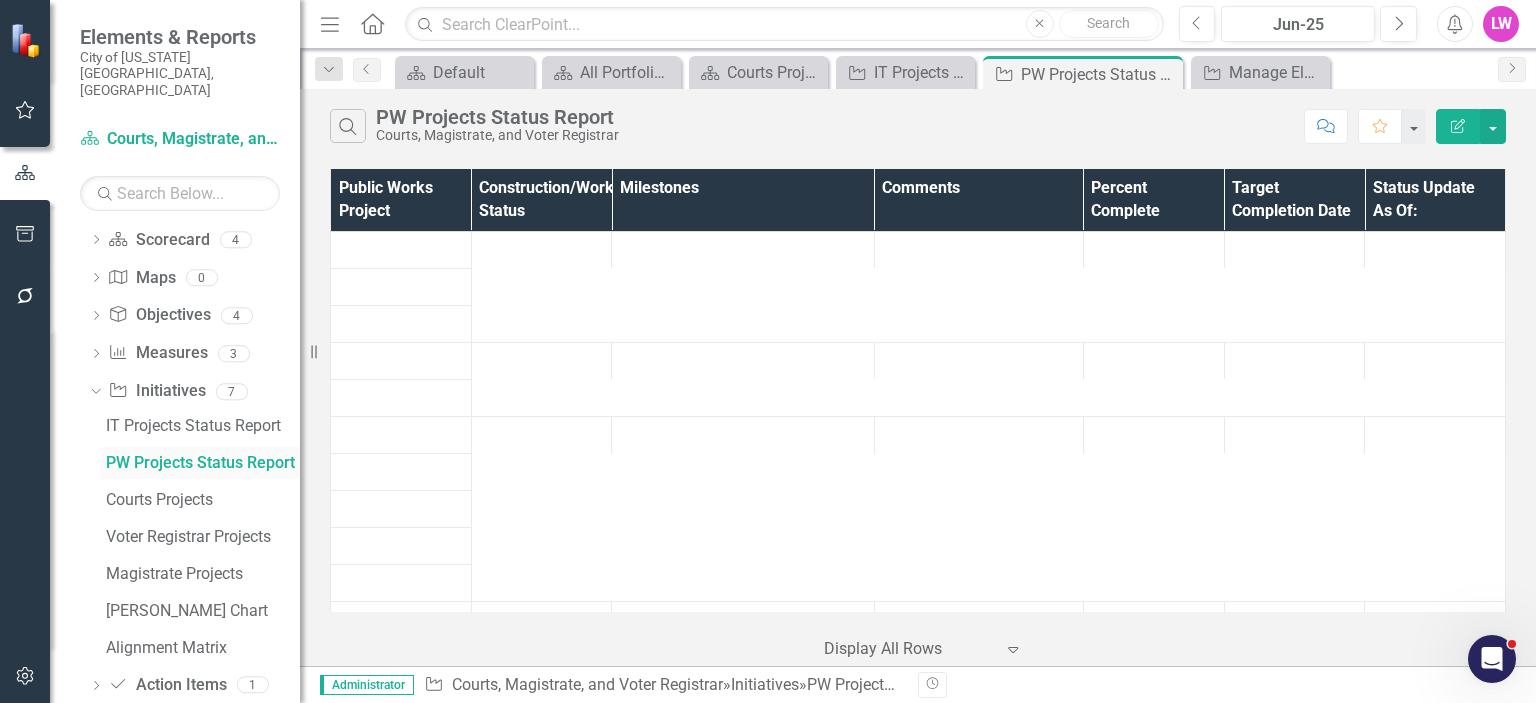 scroll, scrollTop: 196, scrollLeft: 0, axis: vertical 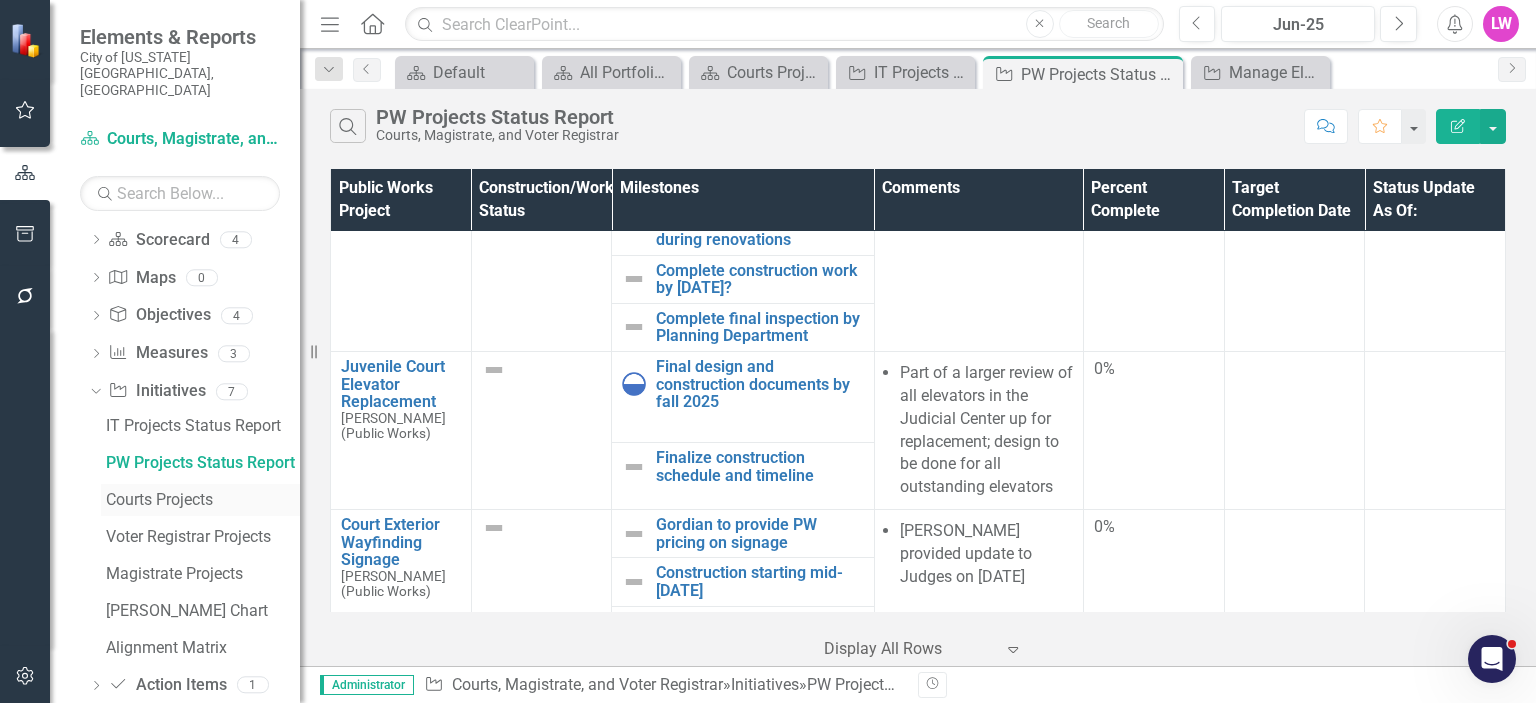click on "Courts Projects" at bounding box center [203, 500] 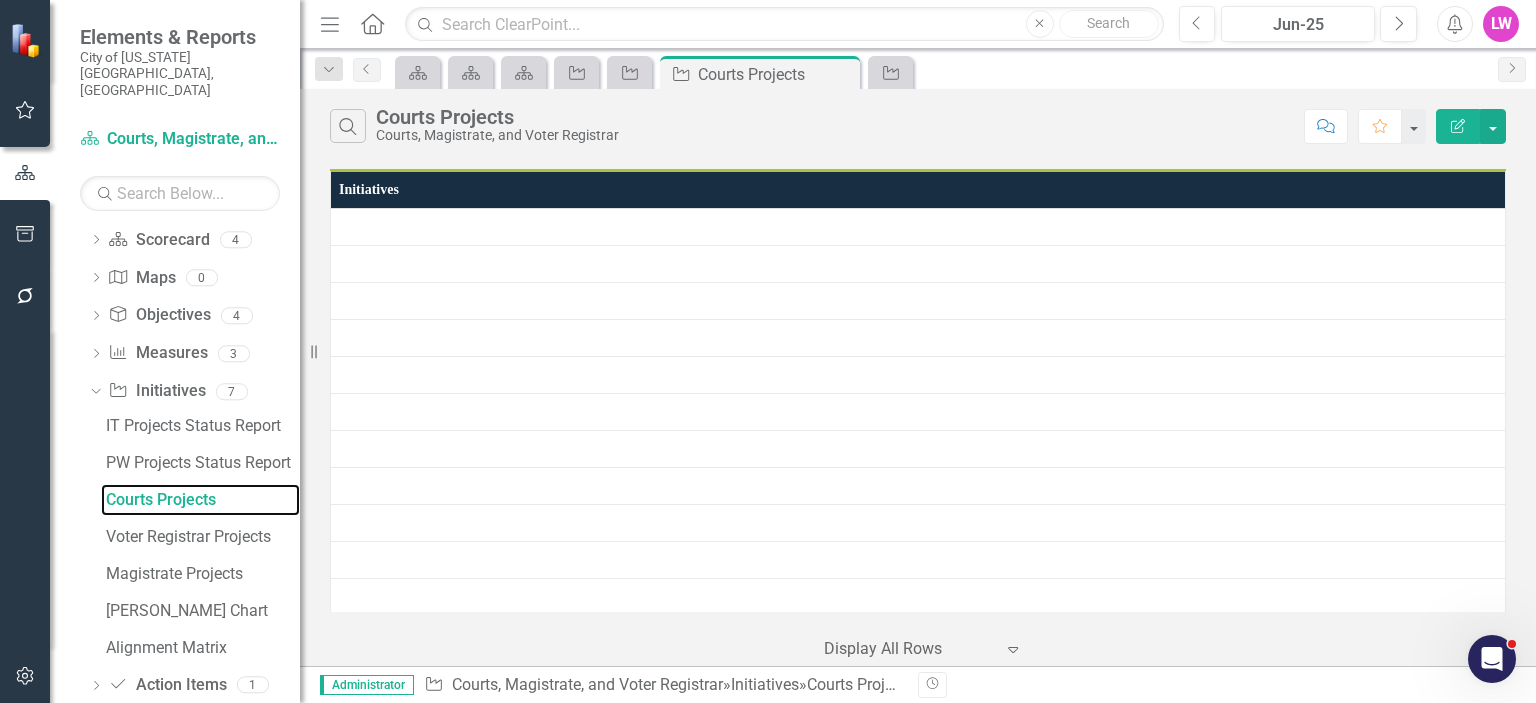 scroll, scrollTop: 232, scrollLeft: 0, axis: vertical 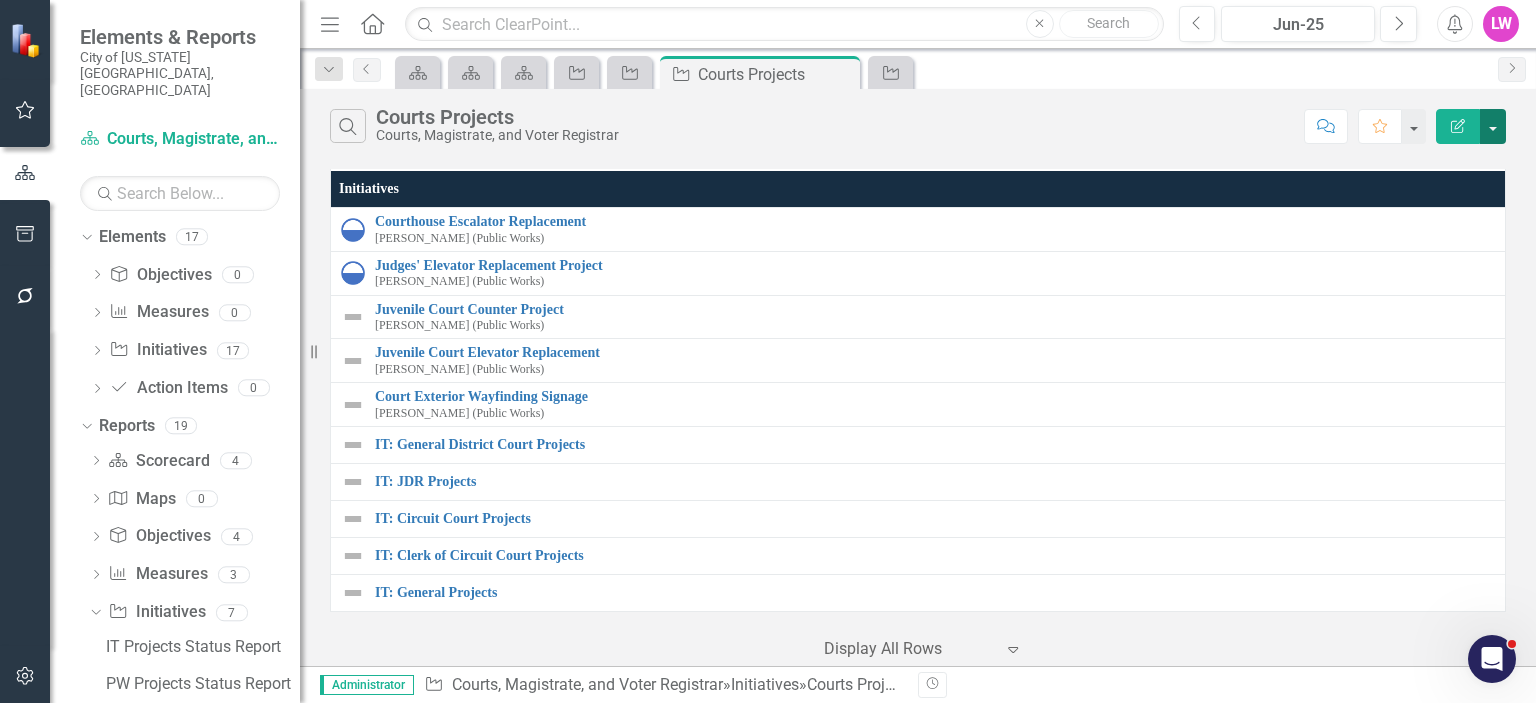 click at bounding box center (1493, 126) 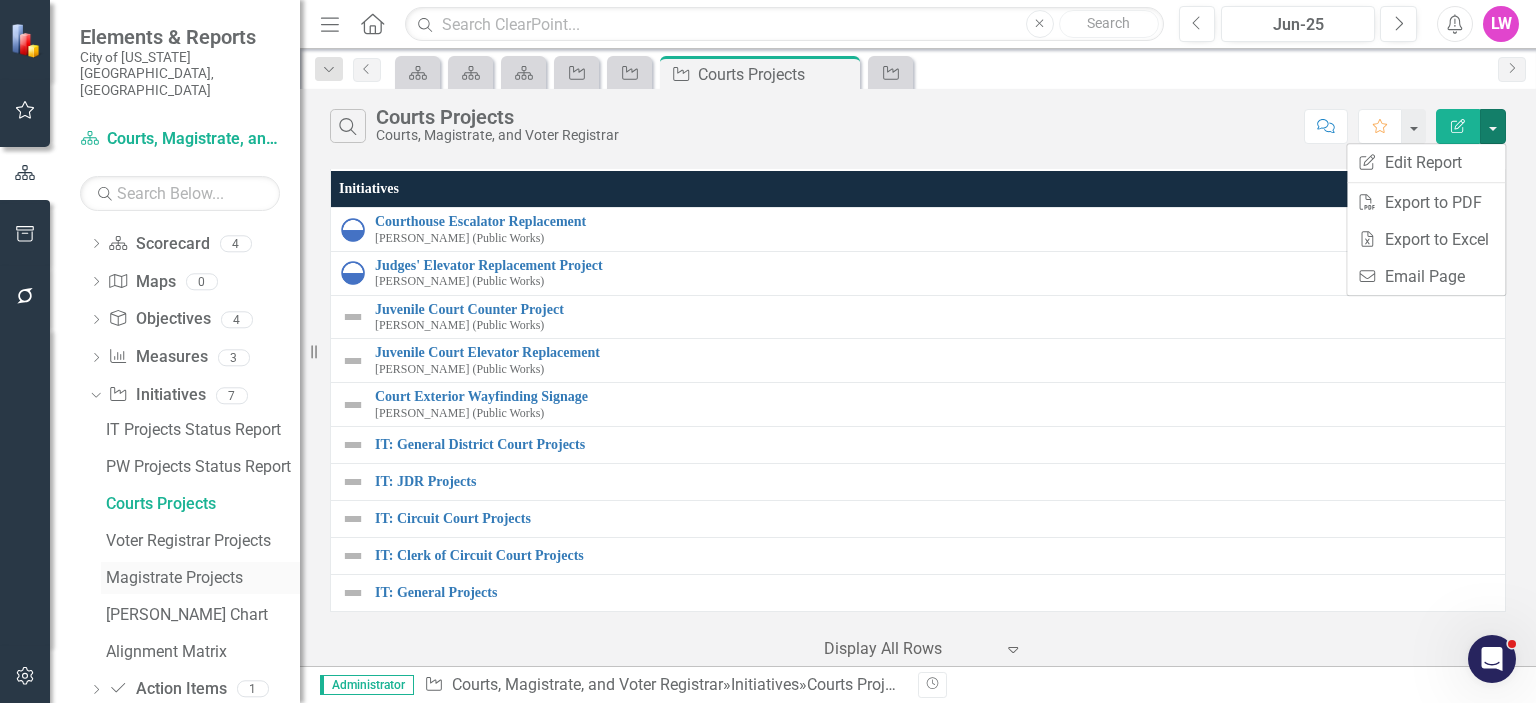 scroll, scrollTop: 453, scrollLeft: 0, axis: vertical 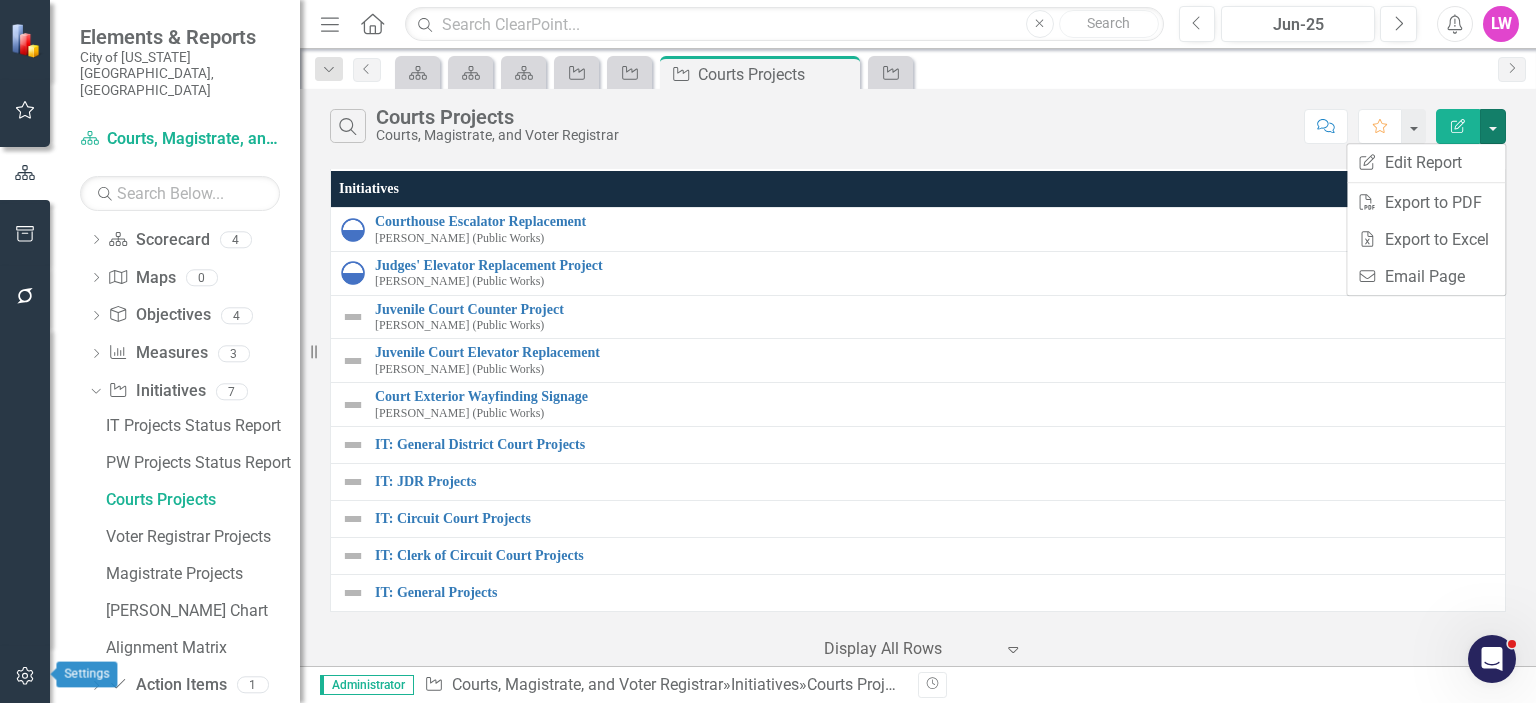 click 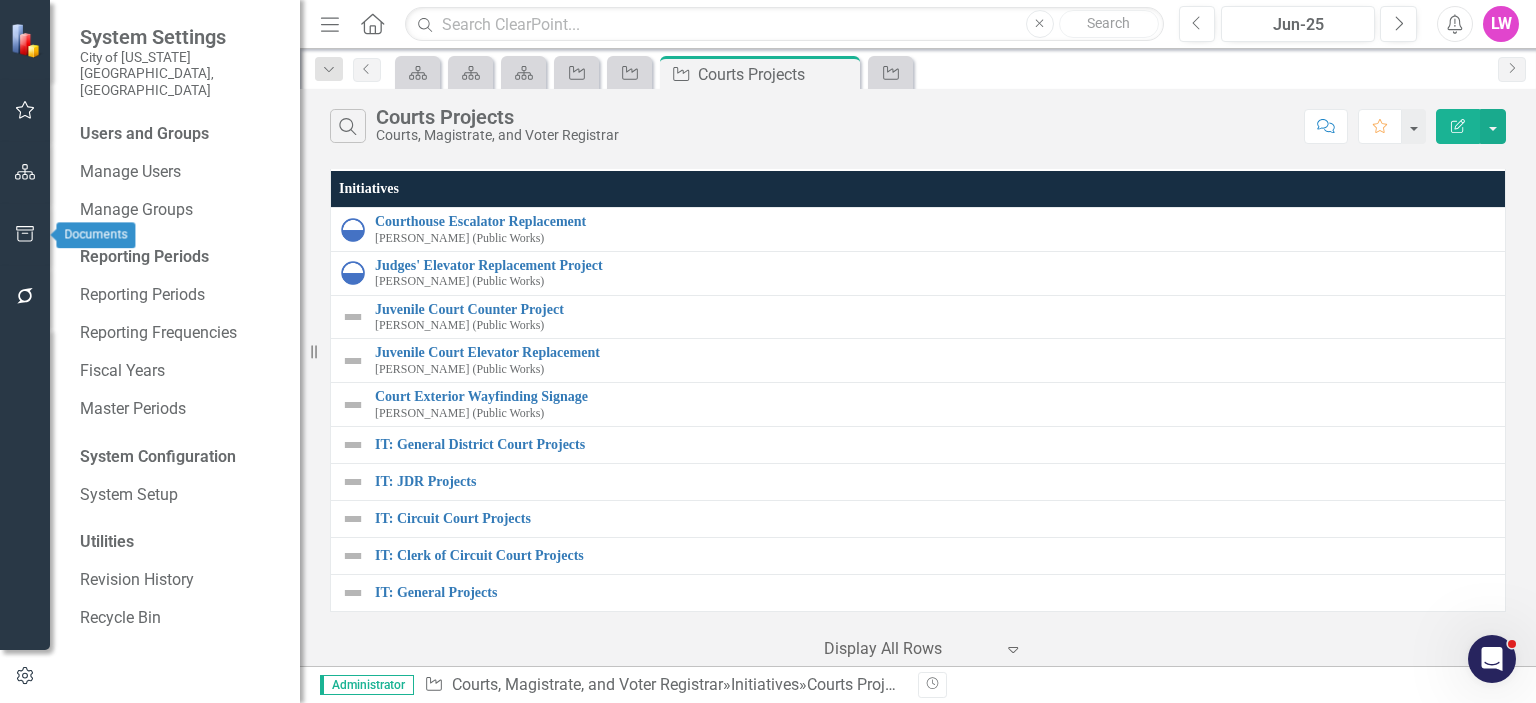 click 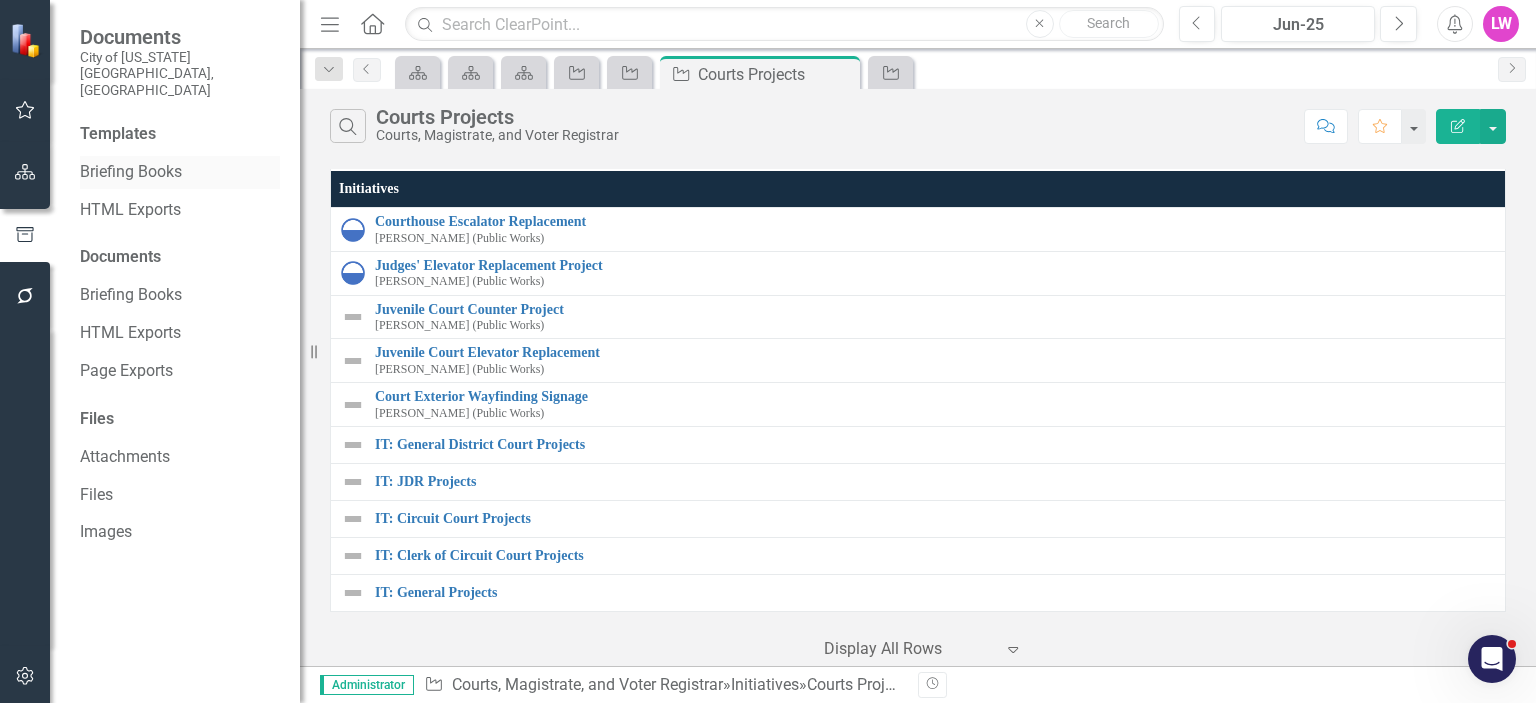 click on "Briefing Books" at bounding box center (180, 172) 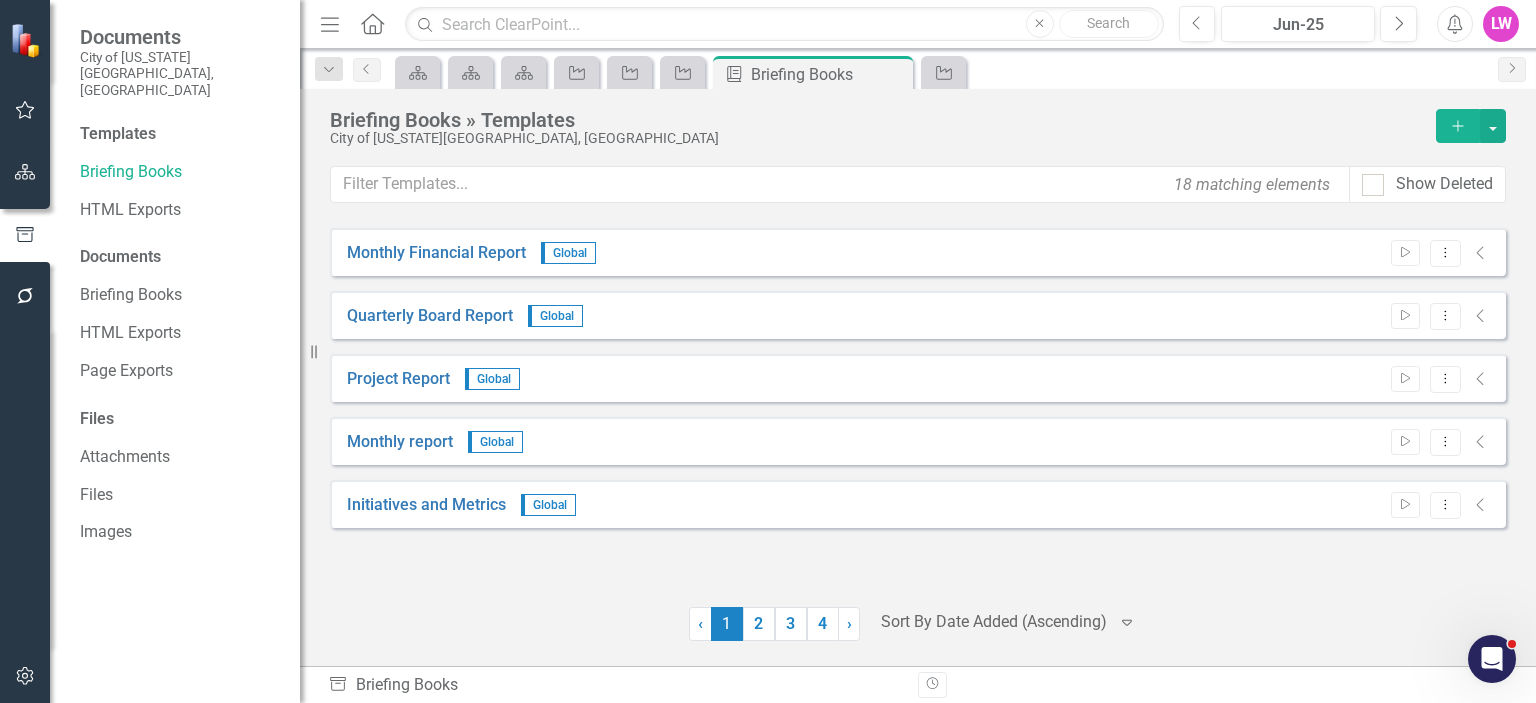 click on "Add" at bounding box center [1458, 126] 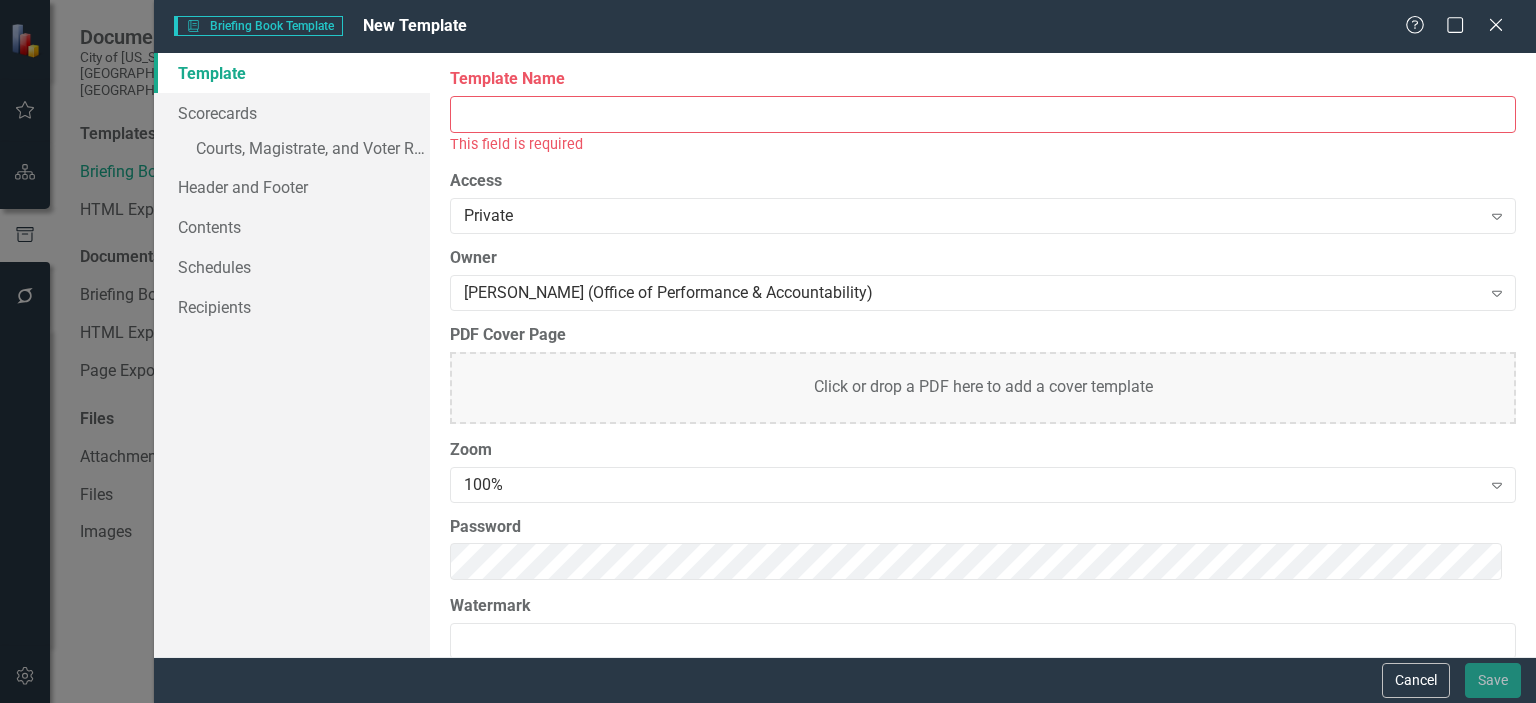 click on "Template Name" at bounding box center (983, 114) 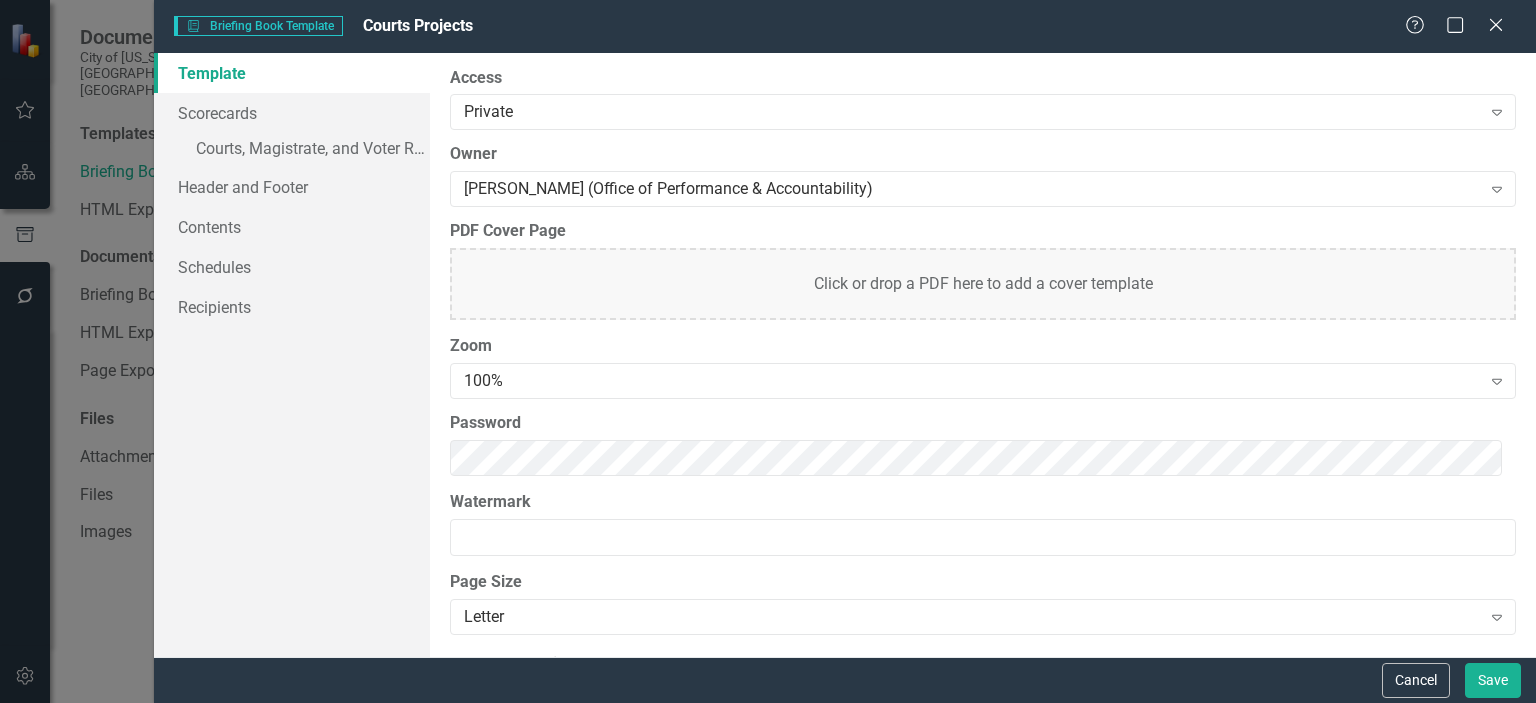 scroll, scrollTop: 0, scrollLeft: 0, axis: both 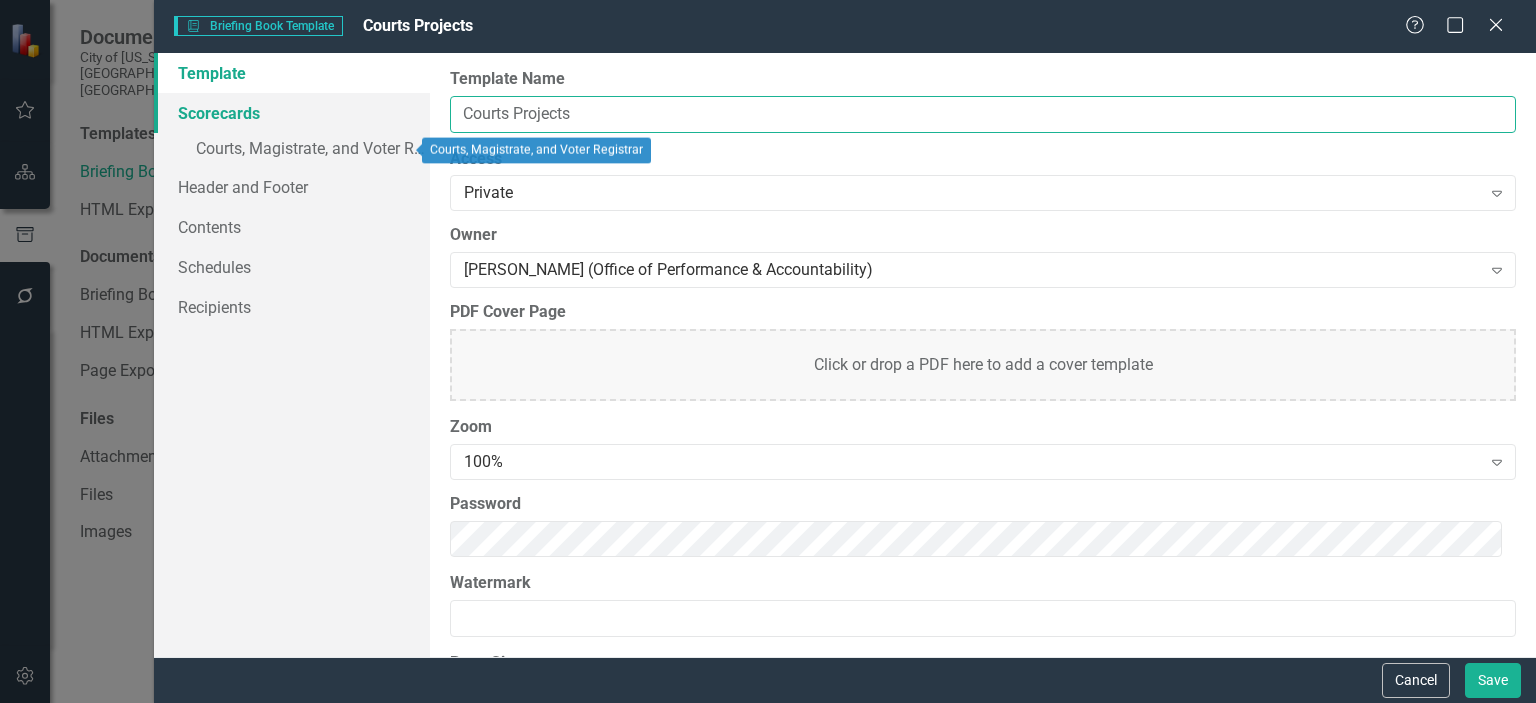 type on "Courts Projects" 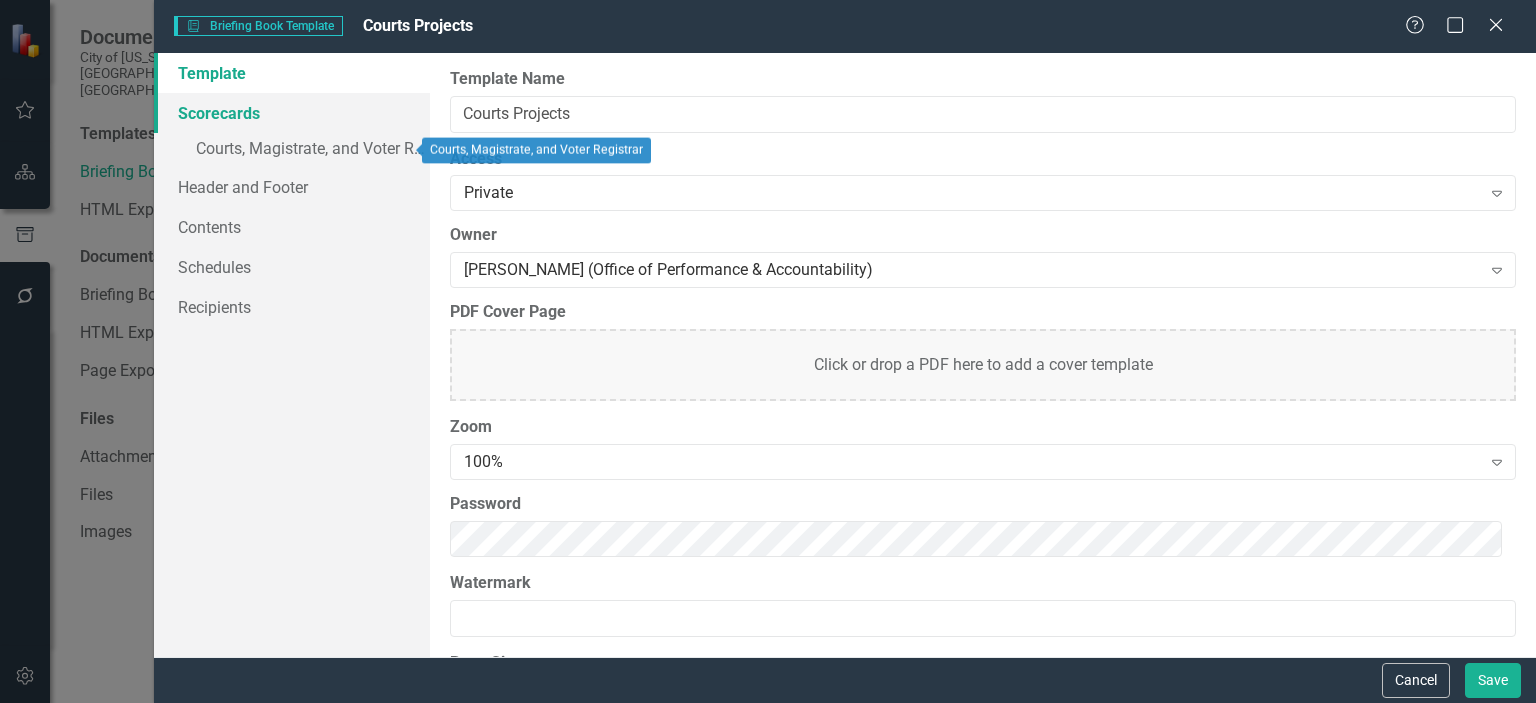click on "Scorecards" at bounding box center [292, 113] 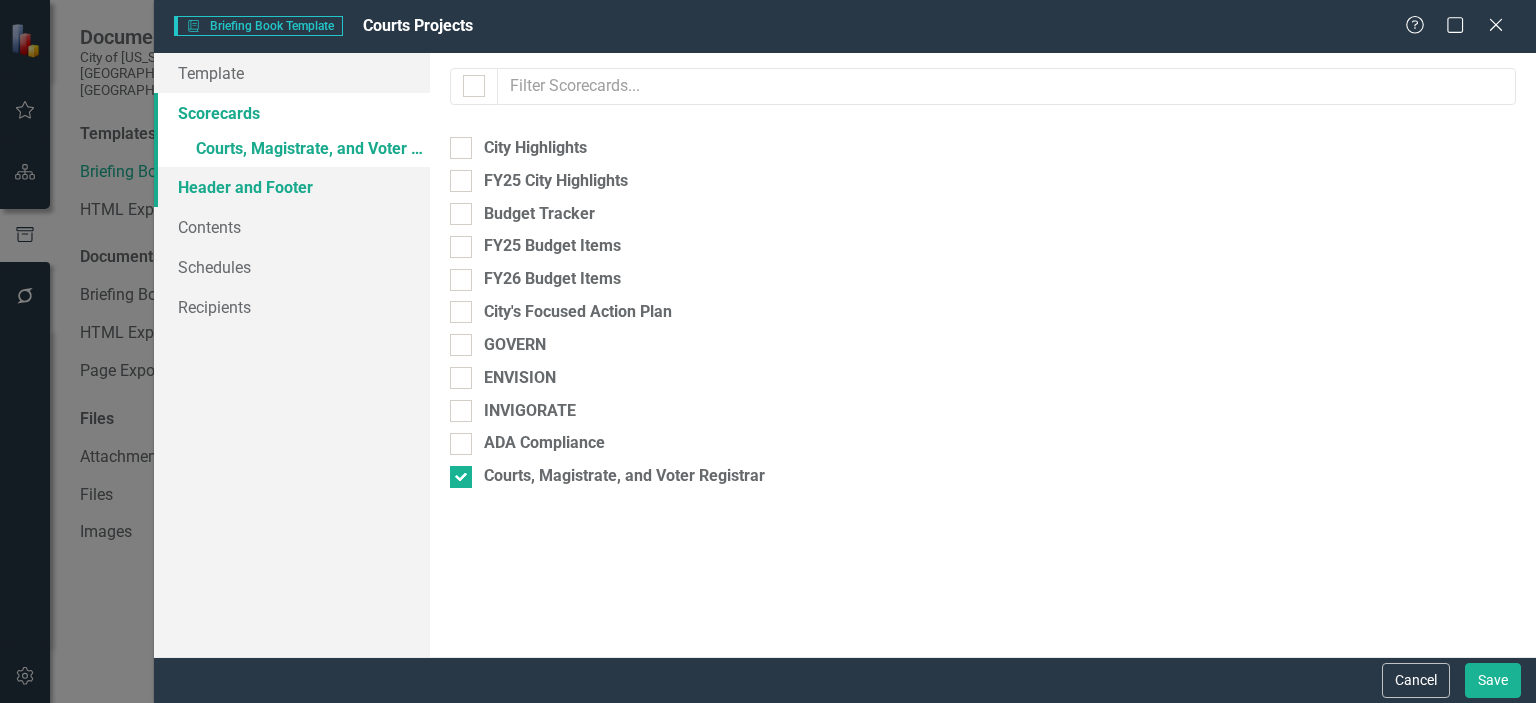 click on "Header and Footer" at bounding box center [292, 187] 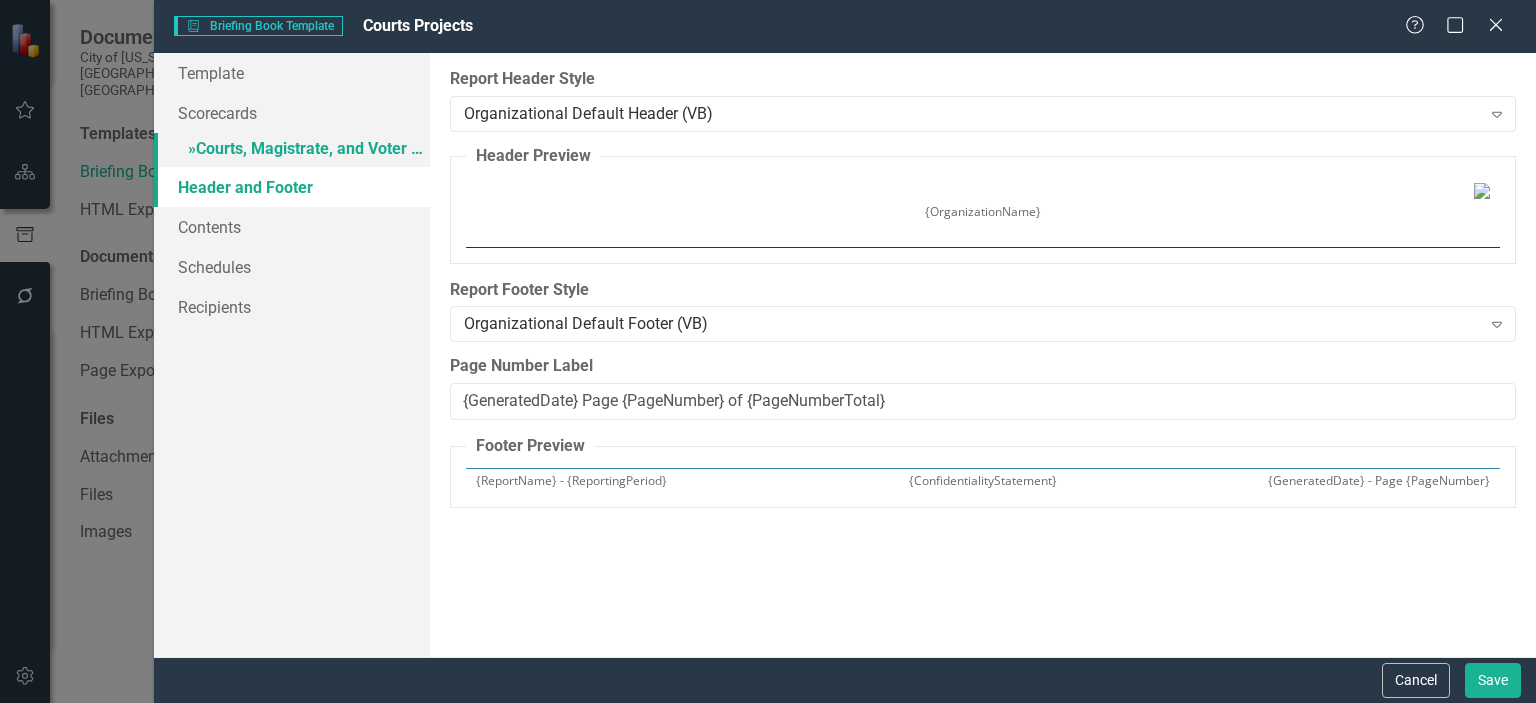 click on "»  Courts, Magistrate, and Voter Registrar" at bounding box center (292, 150) 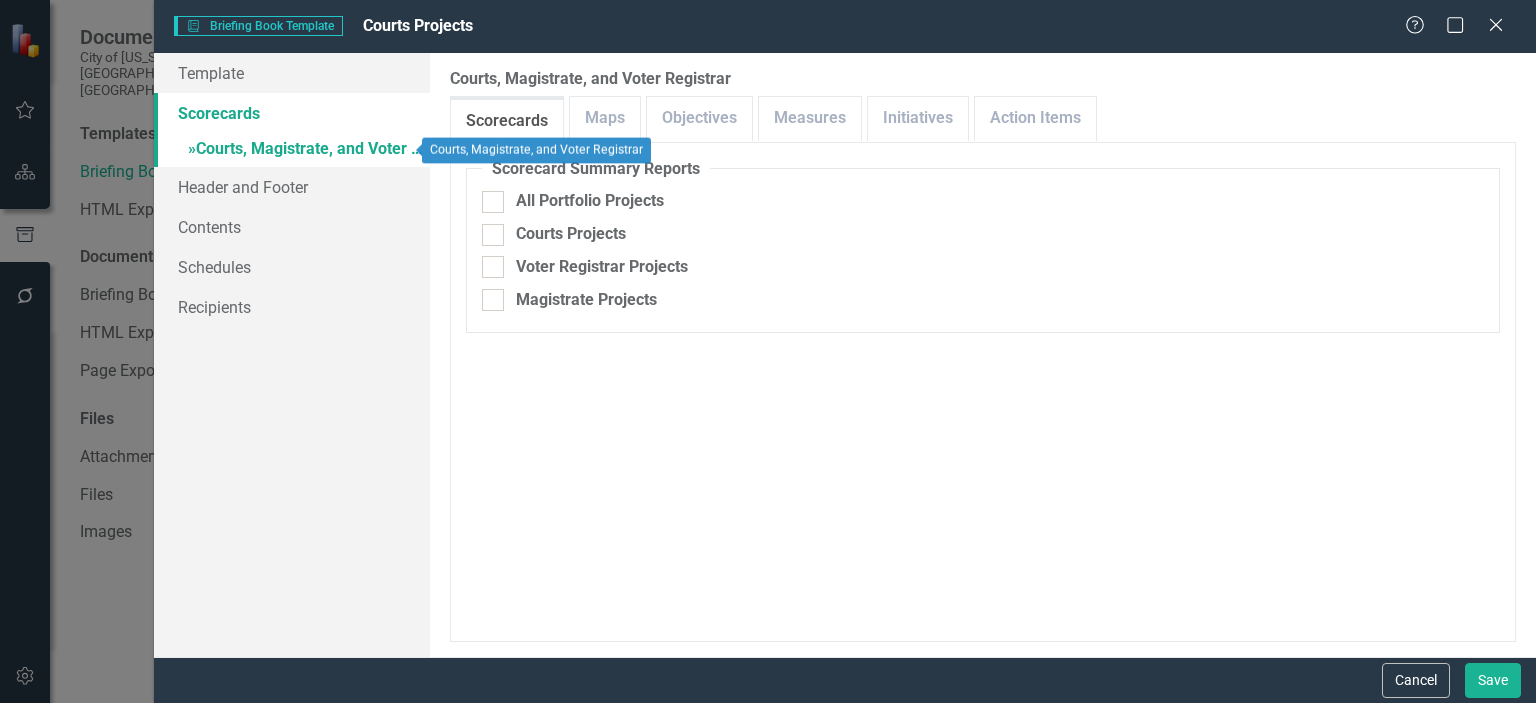 click on "»" at bounding box center (192, 148) 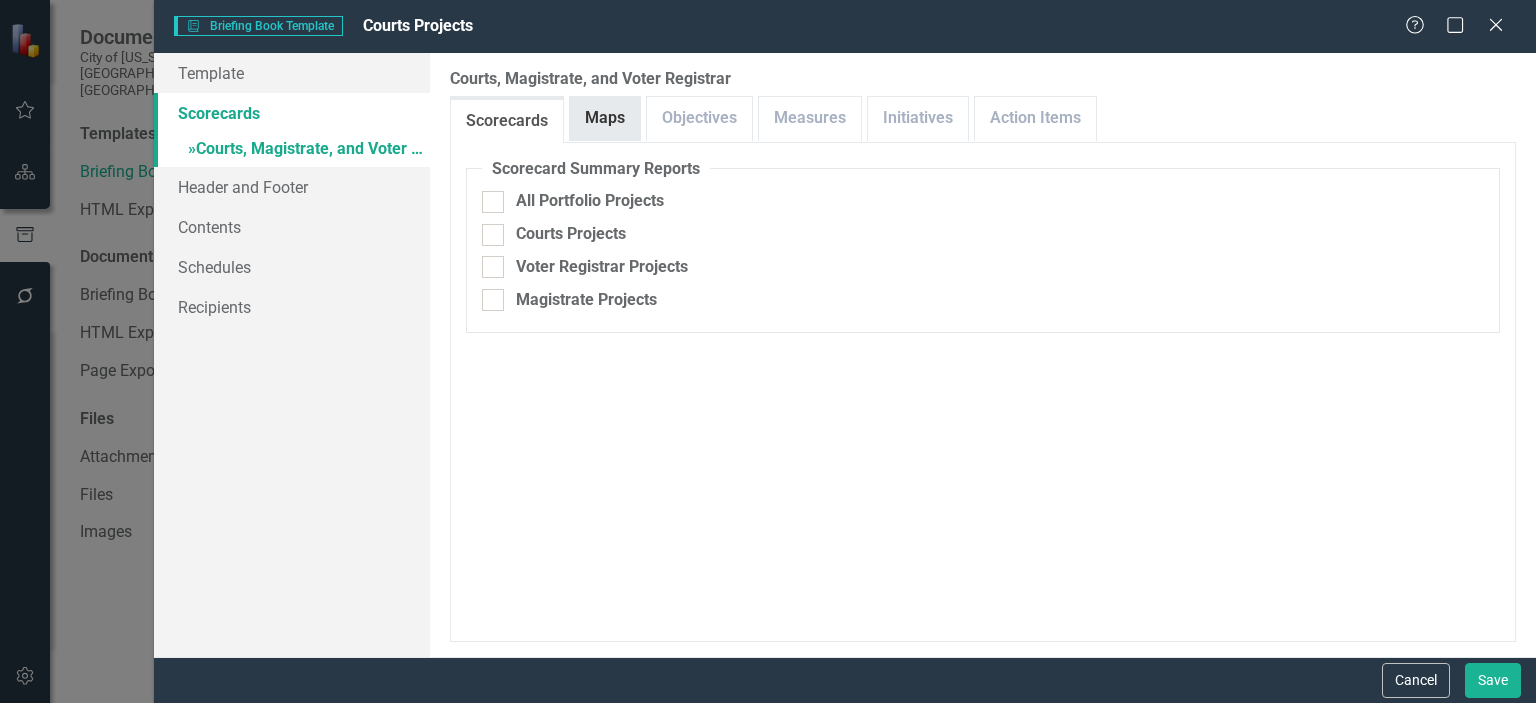 click on "Maps" at bounding box center [605, 118] 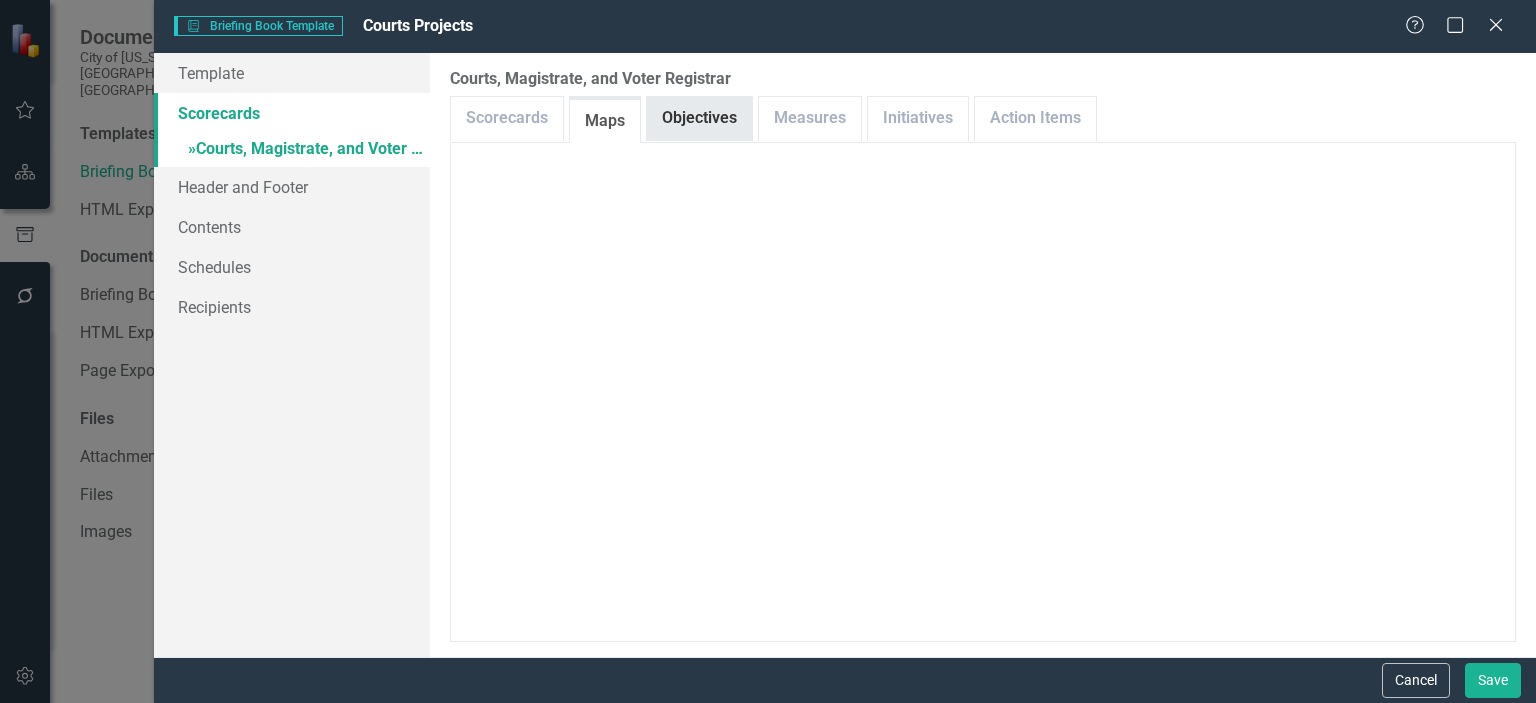 click on "Objectives" at bounding box center [699, 118] 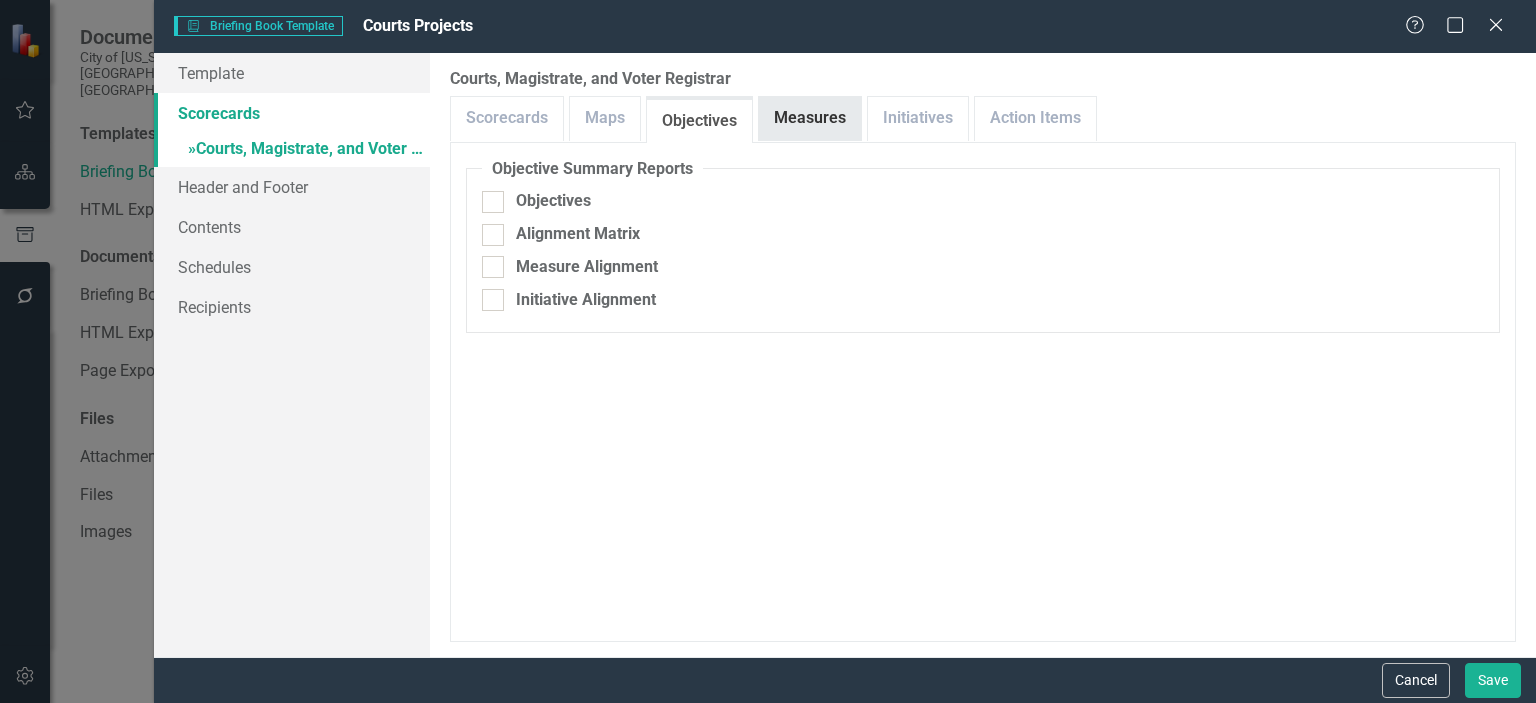 click on "Measures" at bounding box center [810, 118] 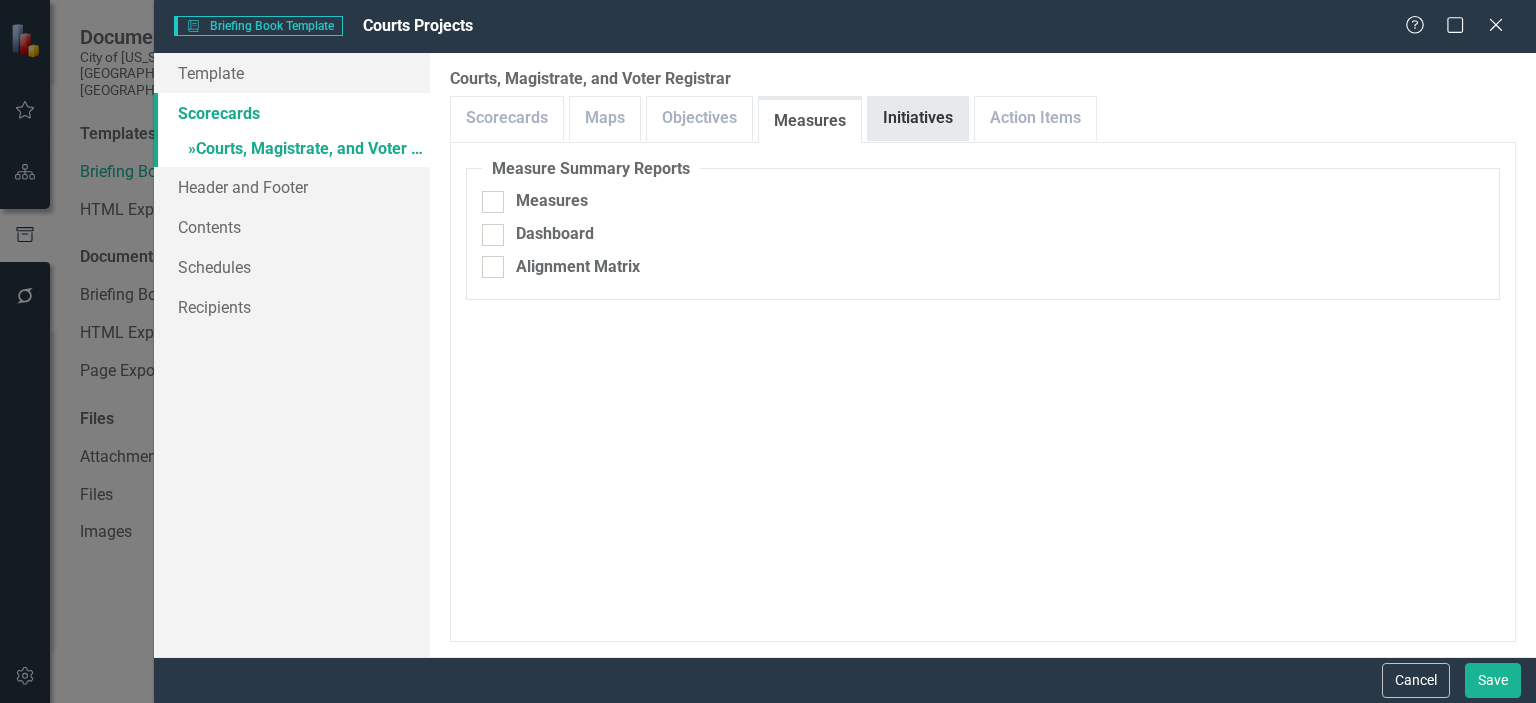 click on "Initiatives" at bounding box center [918, 118] 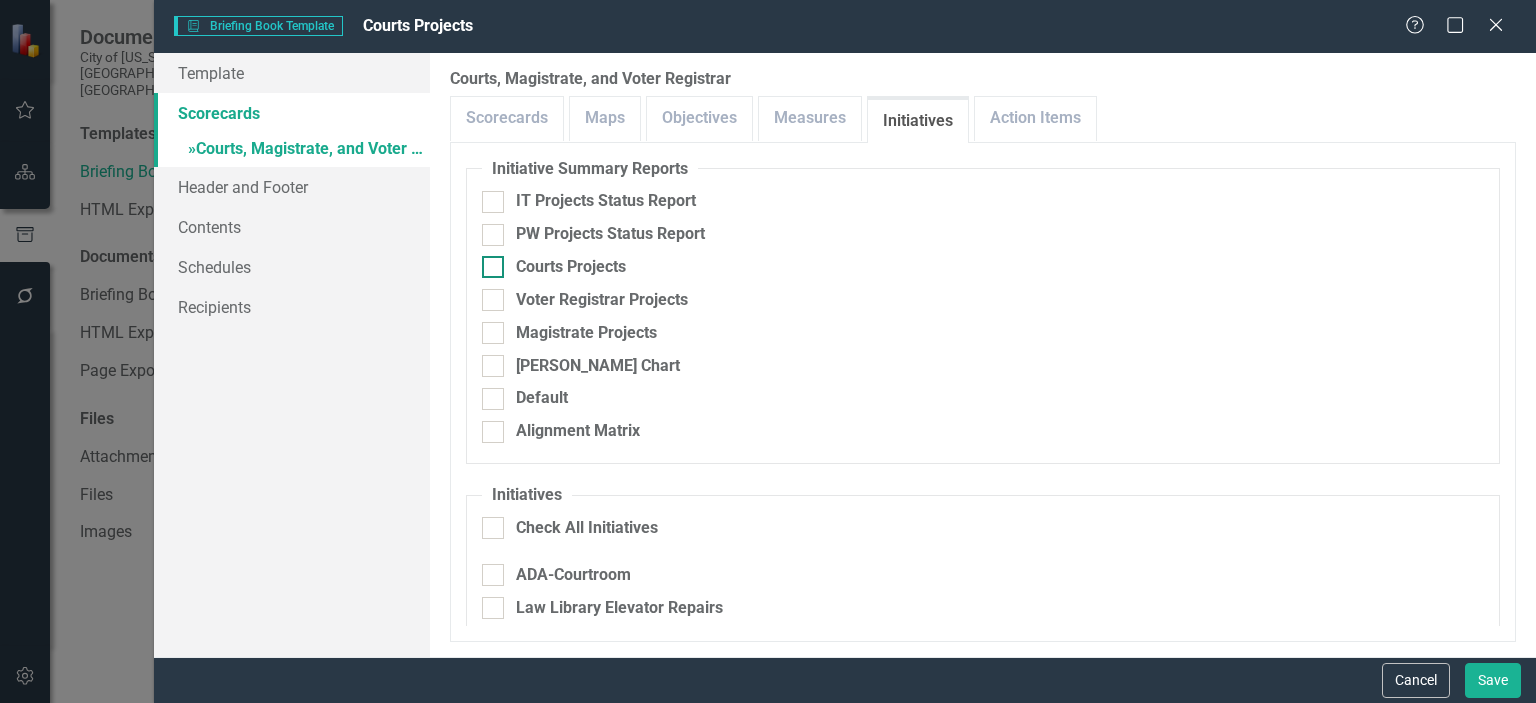 click at bounding box center (493, 267) 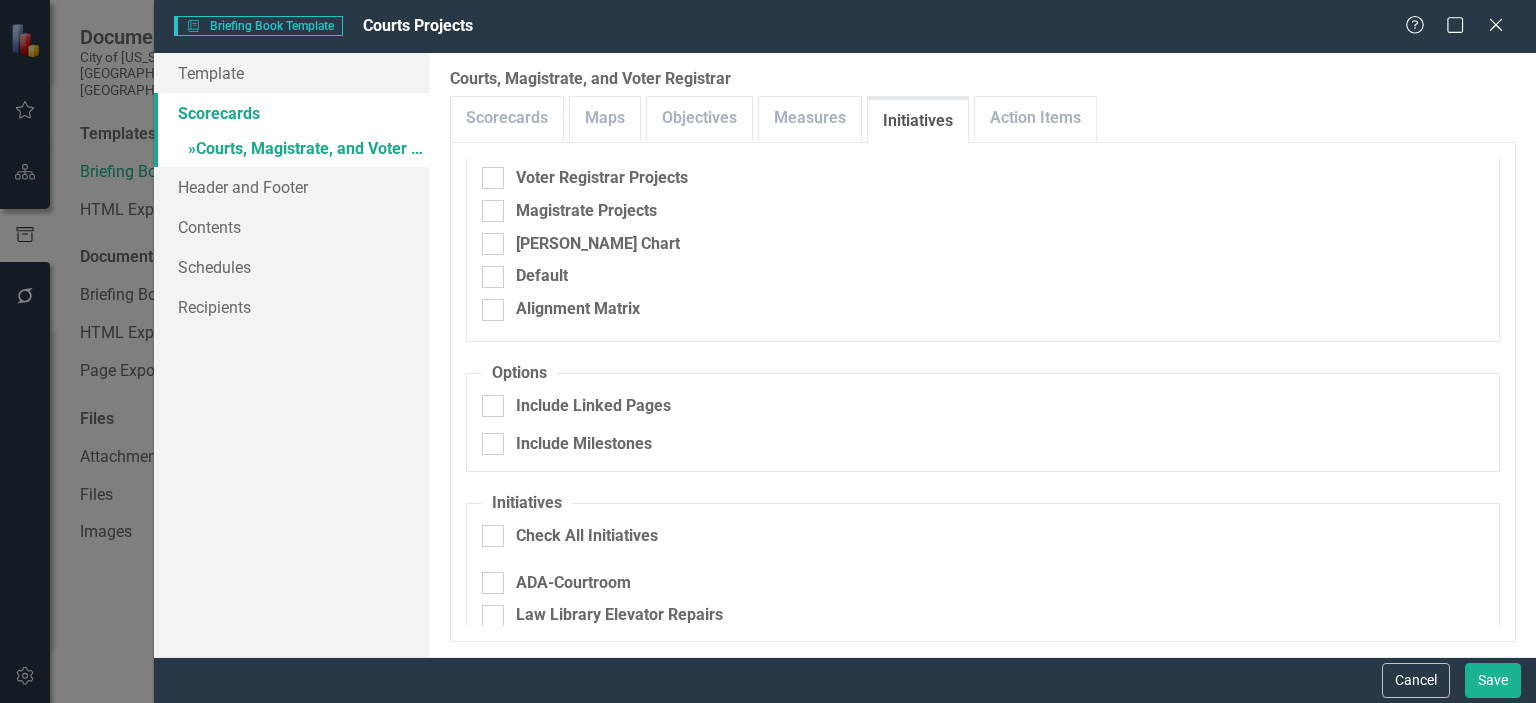 scroll, scrollTop: 0, scrollLeft: 0, axis: both 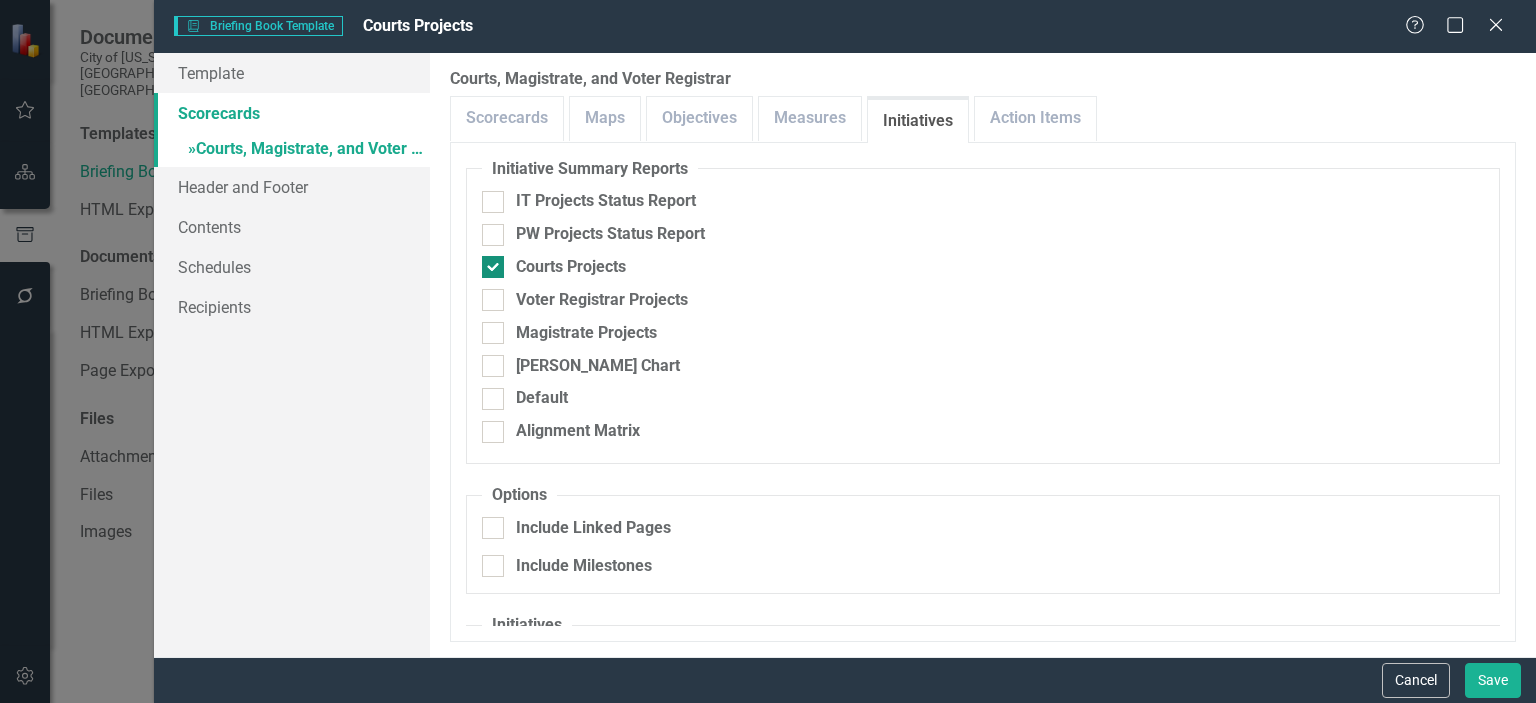 click at bounding box center (493, 267) 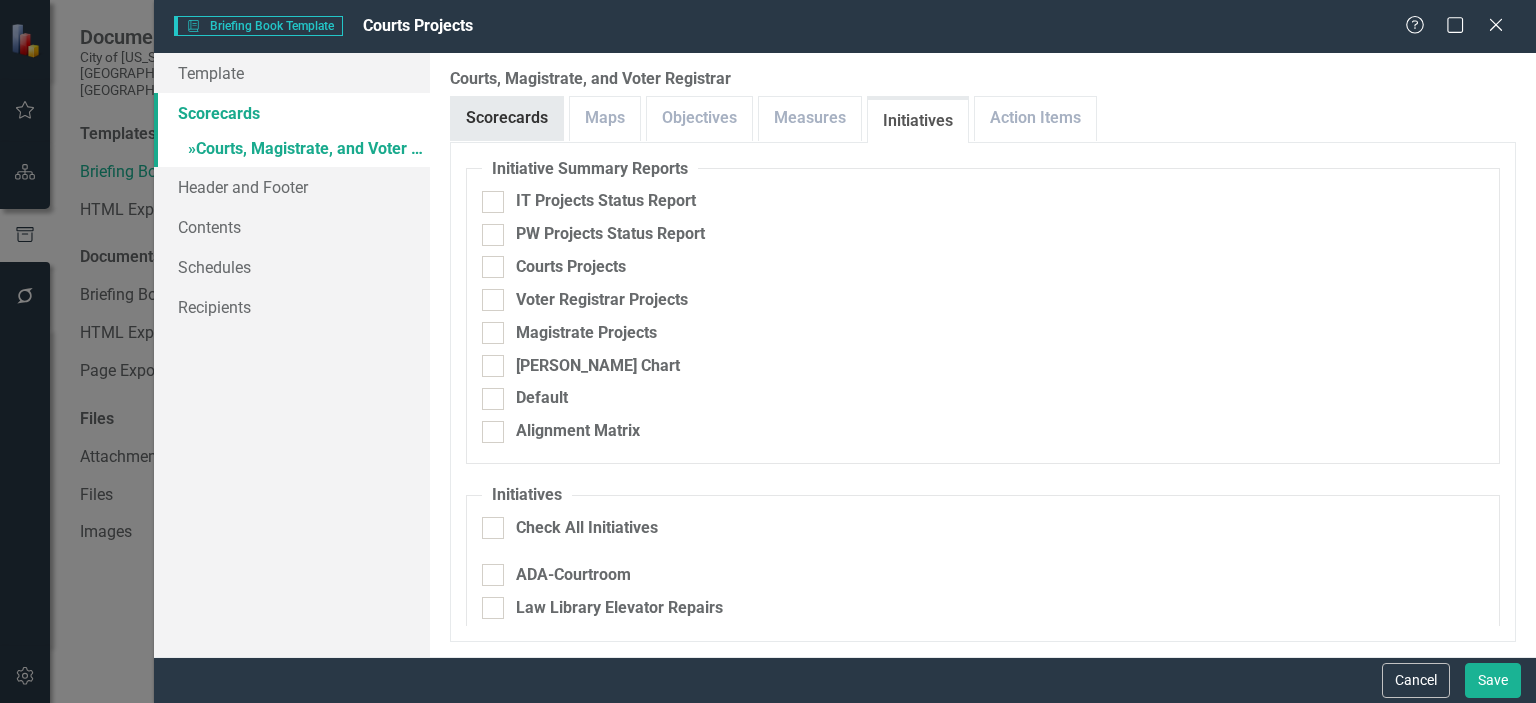 click on "Scorecards" at bounding box center [507, 118] 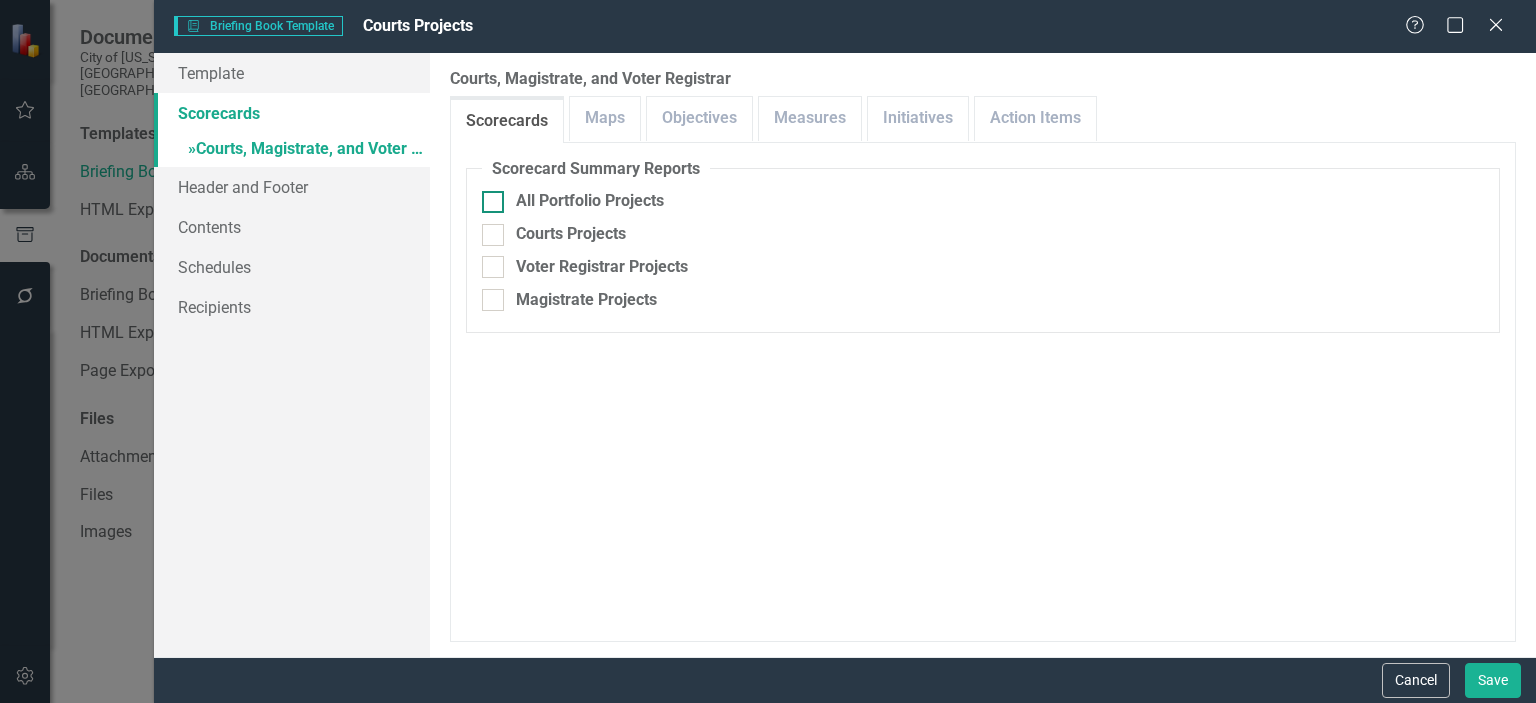 click on "All Portfolio Projects" at bounding box center [983, 201] 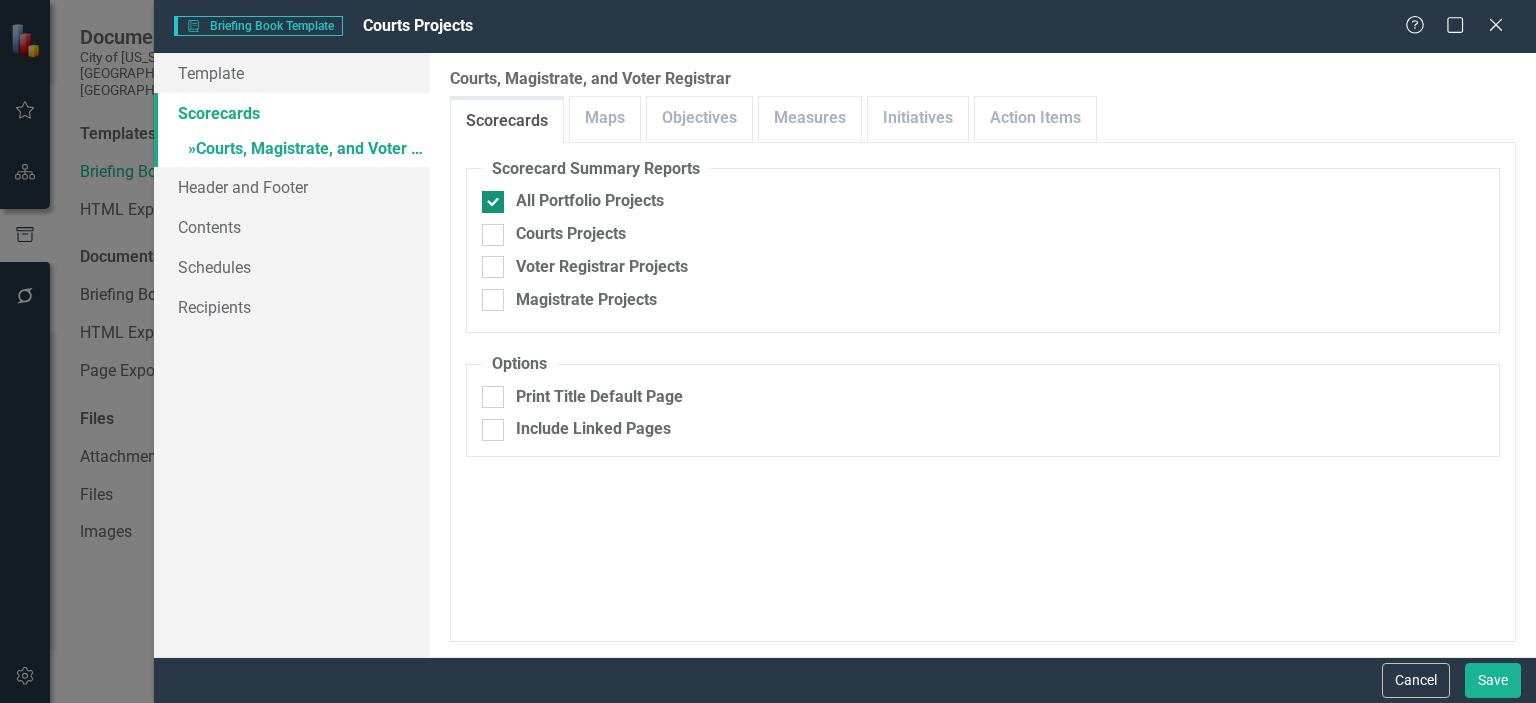 click on "All Portfolio Projects" at bounding box center (488, 197) 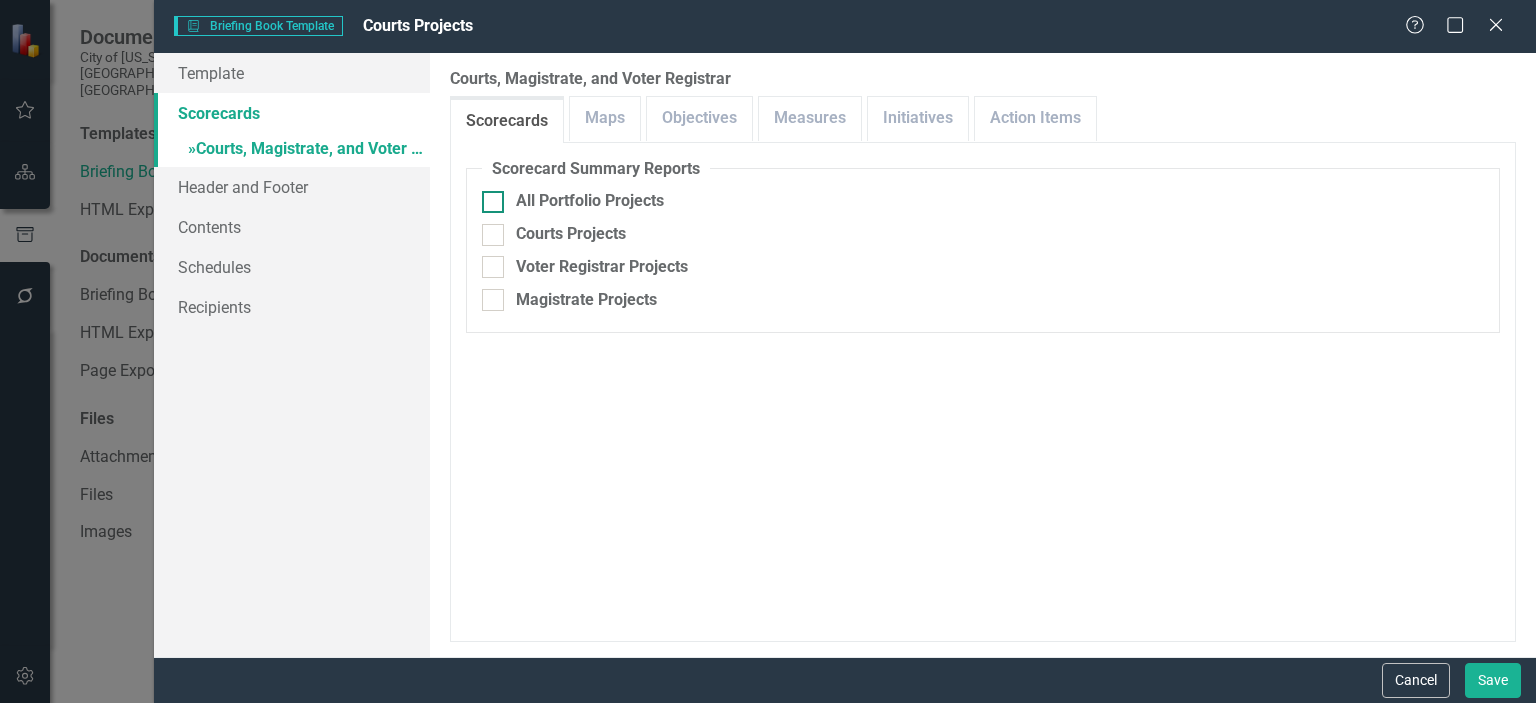 click at bounding box center [493, 202] 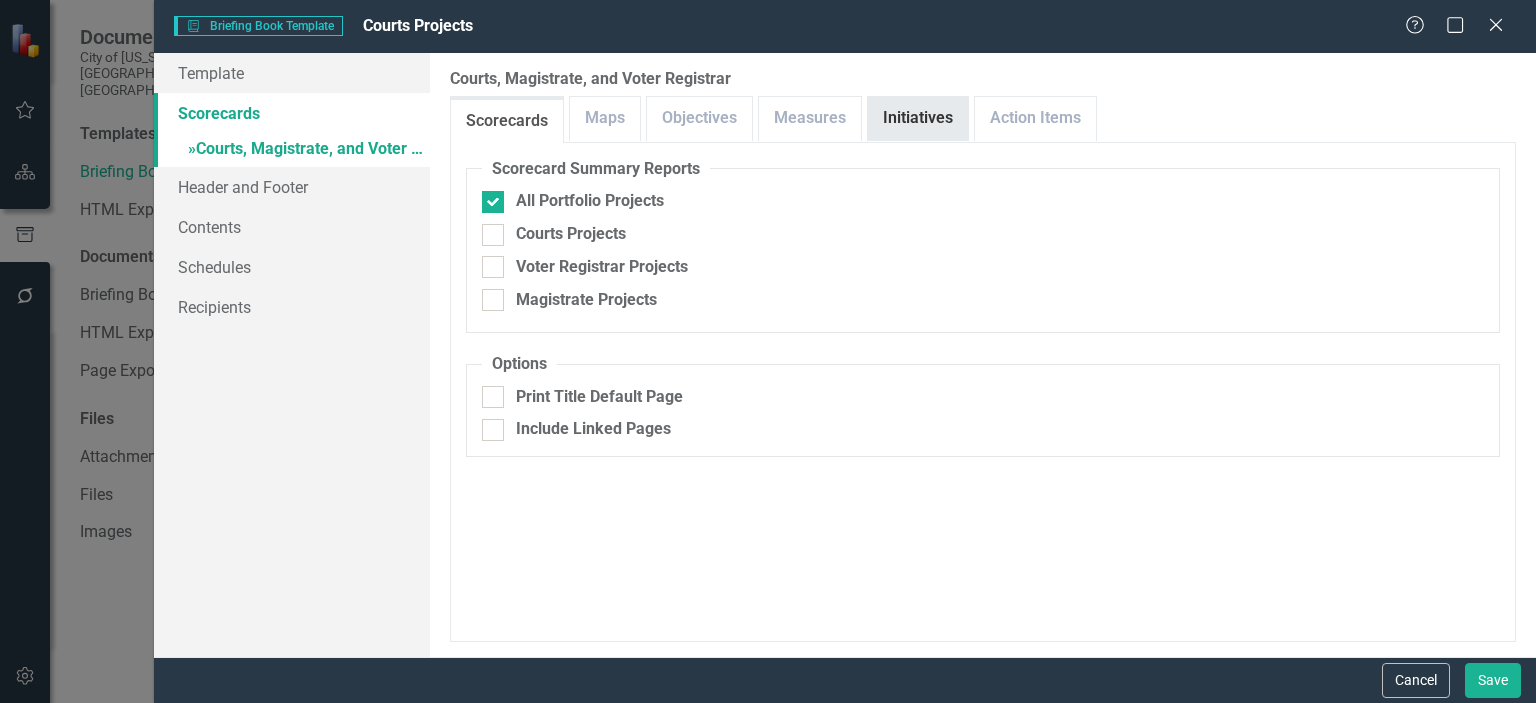 click on "Initiatives" at bounding box center (918, 118) 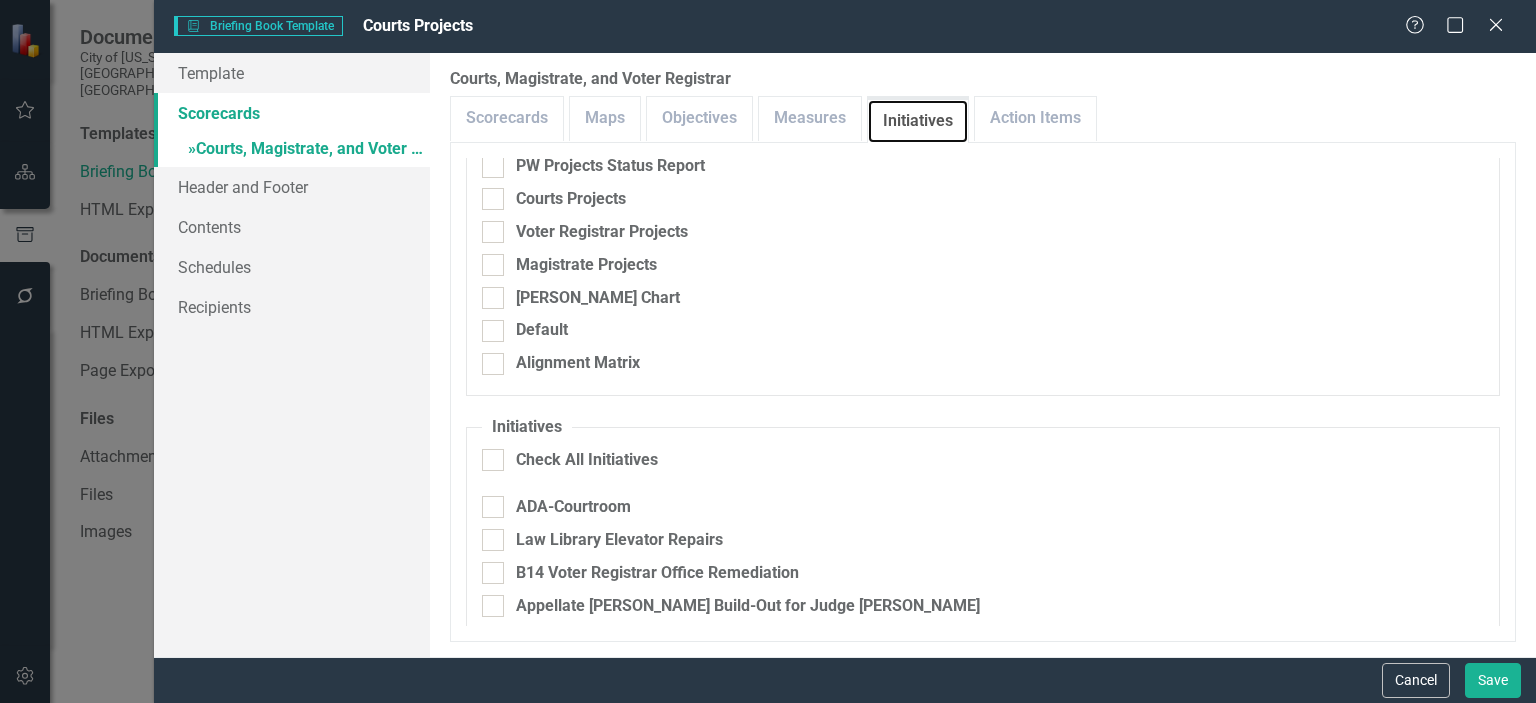 scroll, scrollTop: 100, scrollLeft: 0, axis: vertical 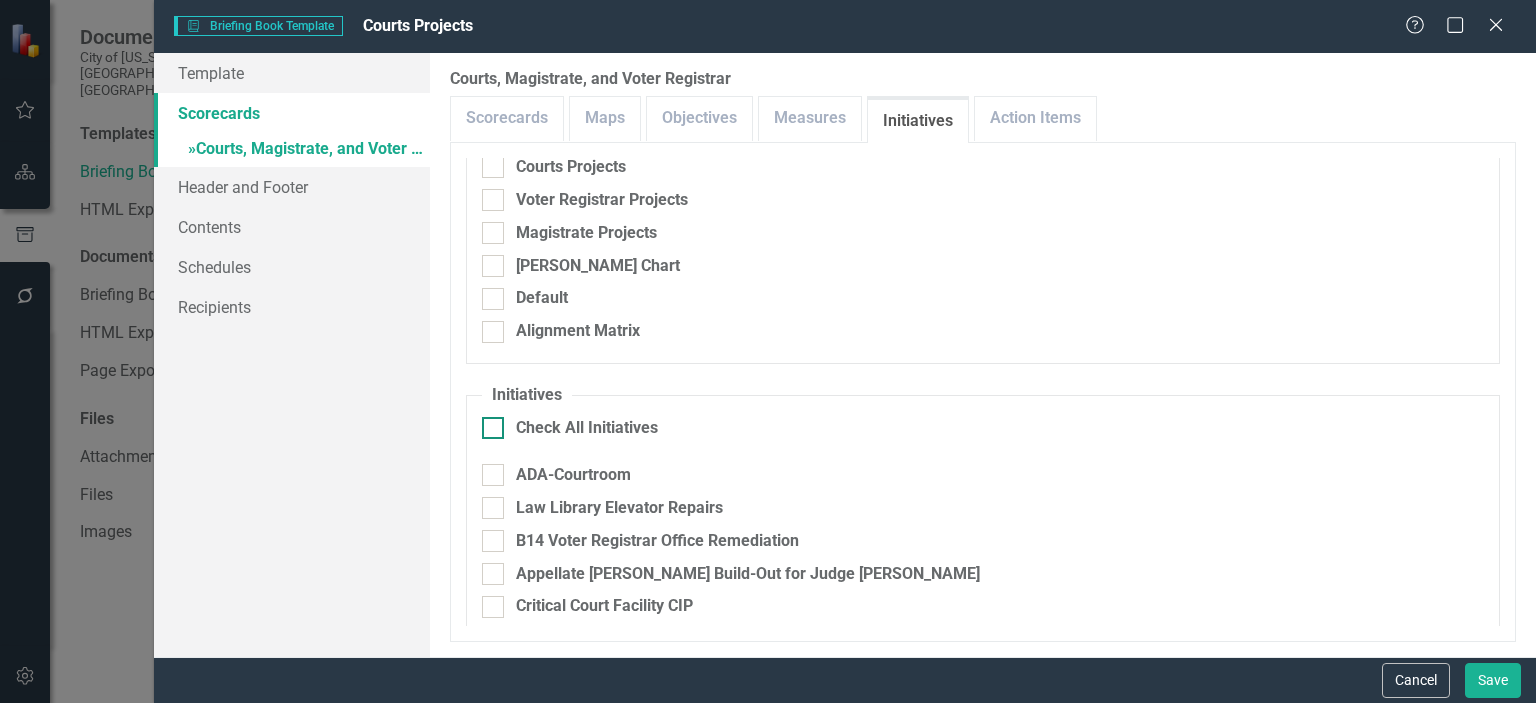 click on "Check All Initiatives" at bounding box center (587, 428) 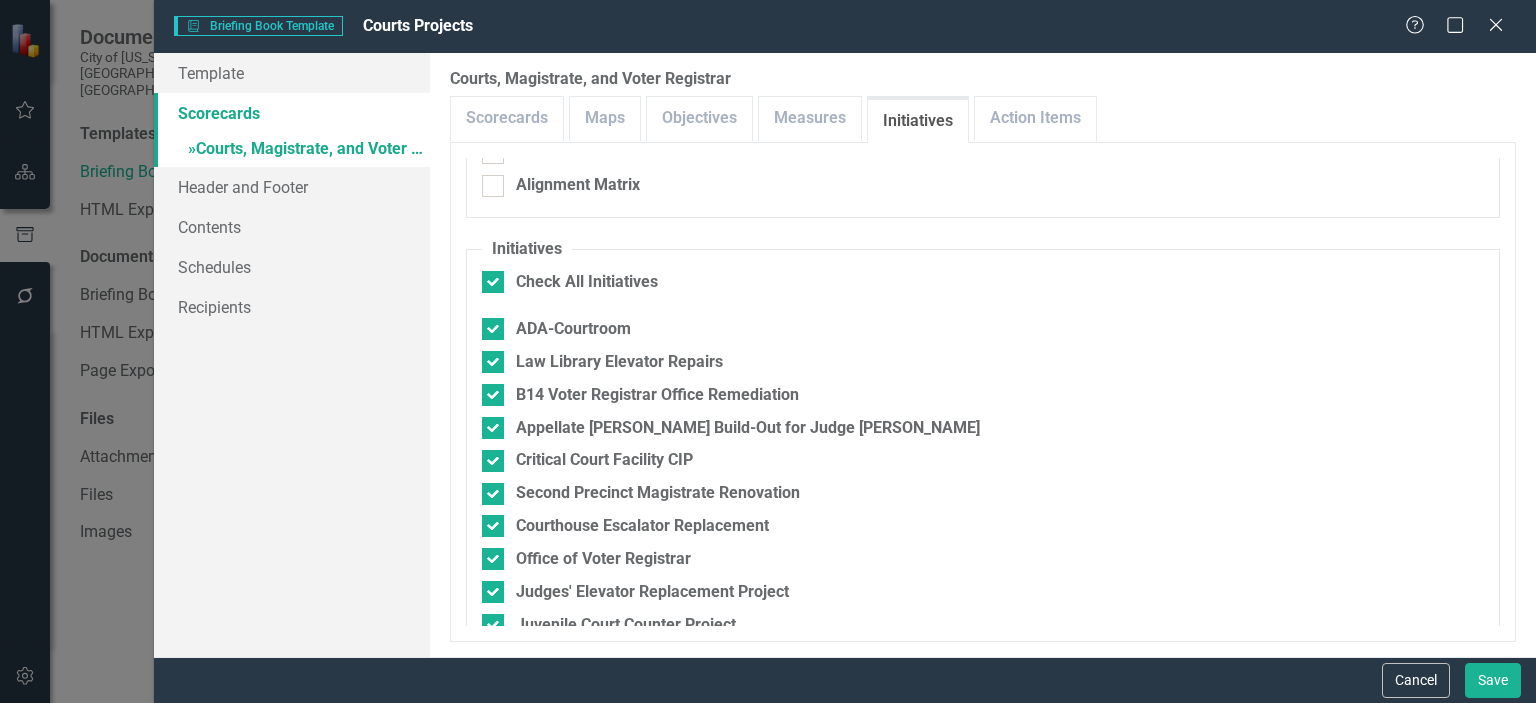 scroll, scrollTop: 300, scrollLeft: 0, axis: vertical 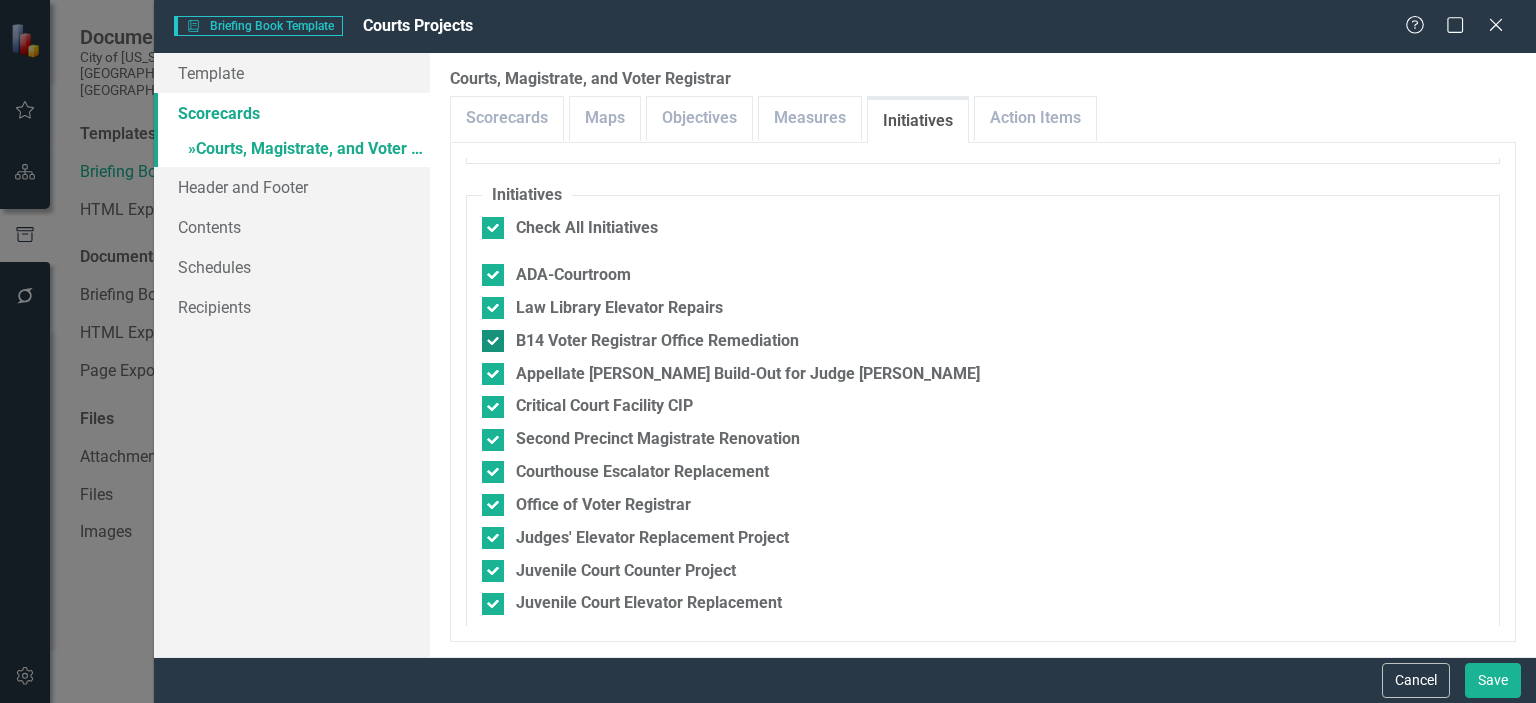 click on "B14 Voter Registrar Office Remediation" at bounding box center (488, 336) 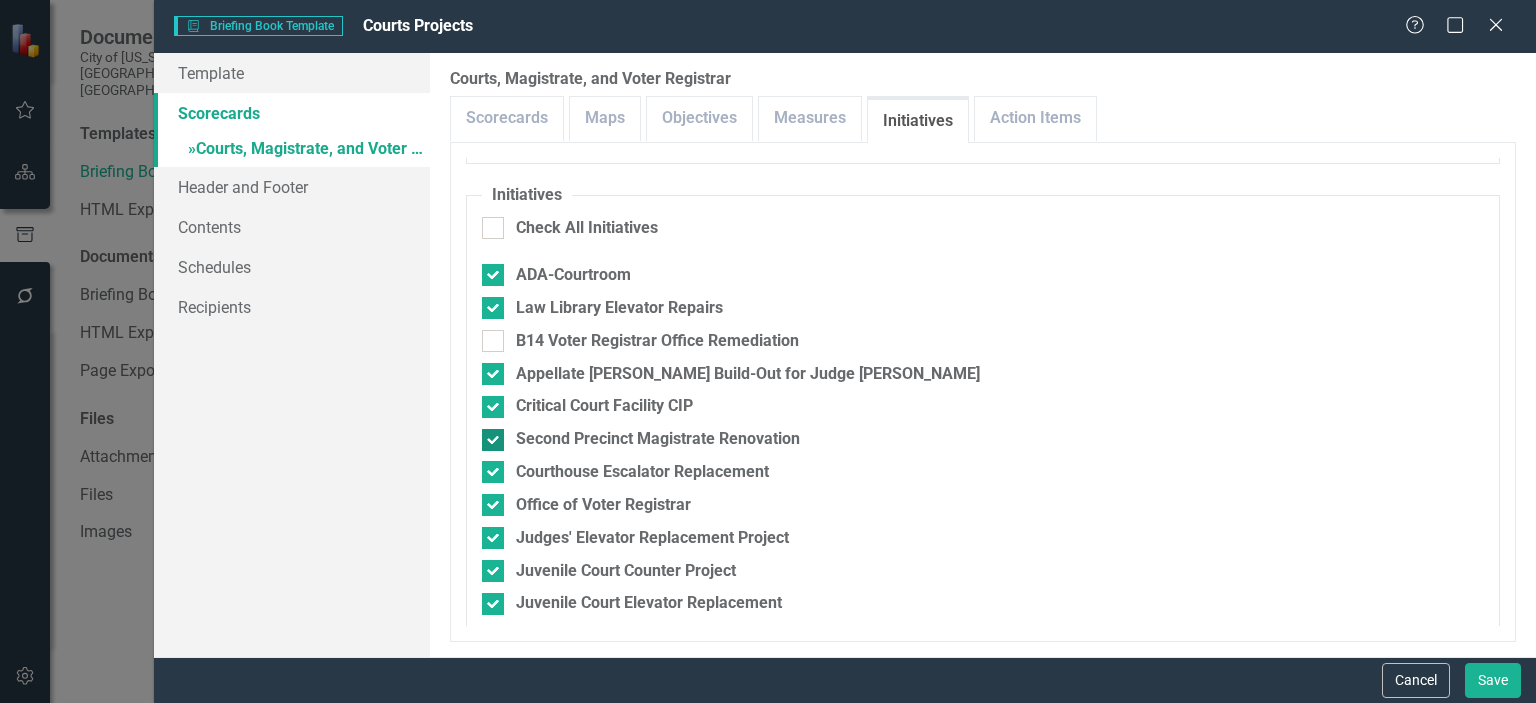 click on "Second Precinct Magistrate Renovation" at bounding box center (983, 439) 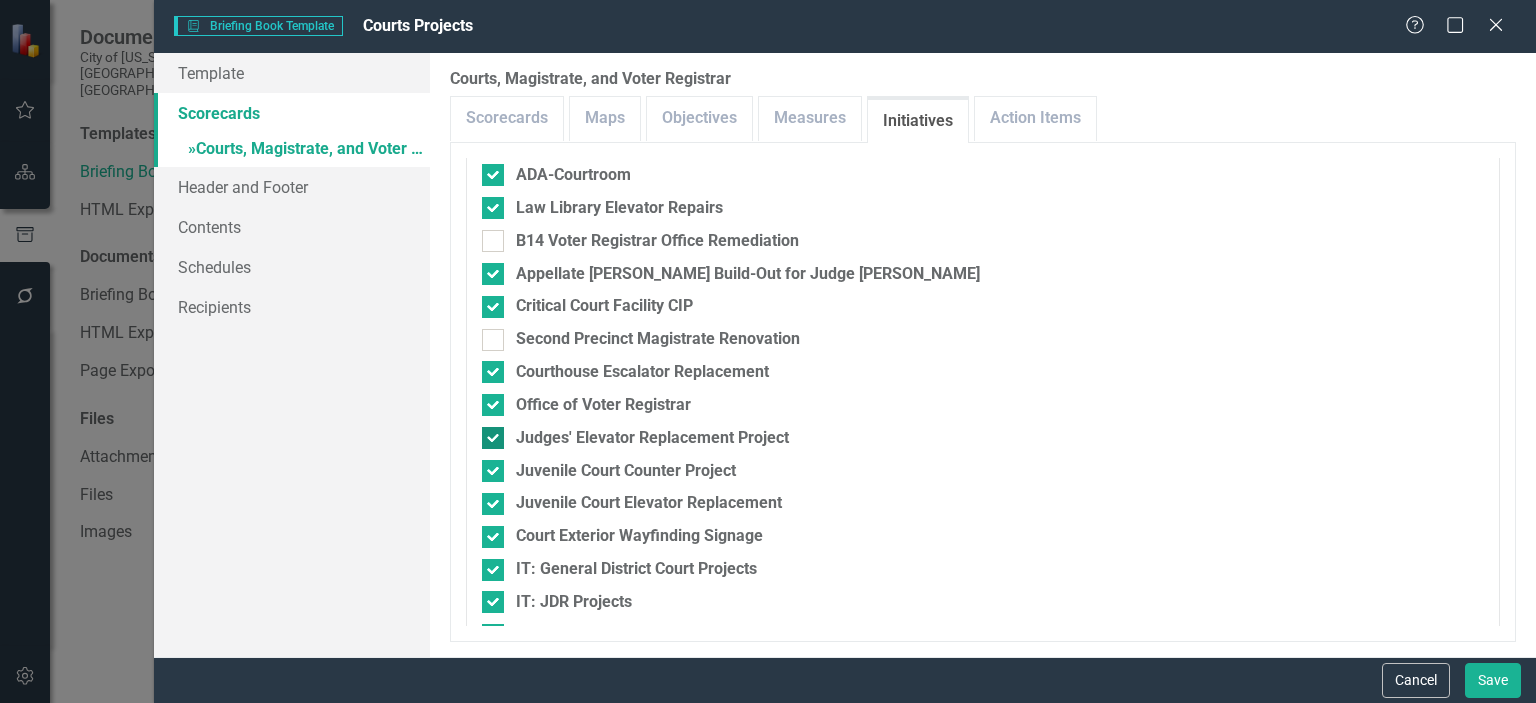 scroll, scrollTop: 500, scrollLeft: 0, axis: vertical 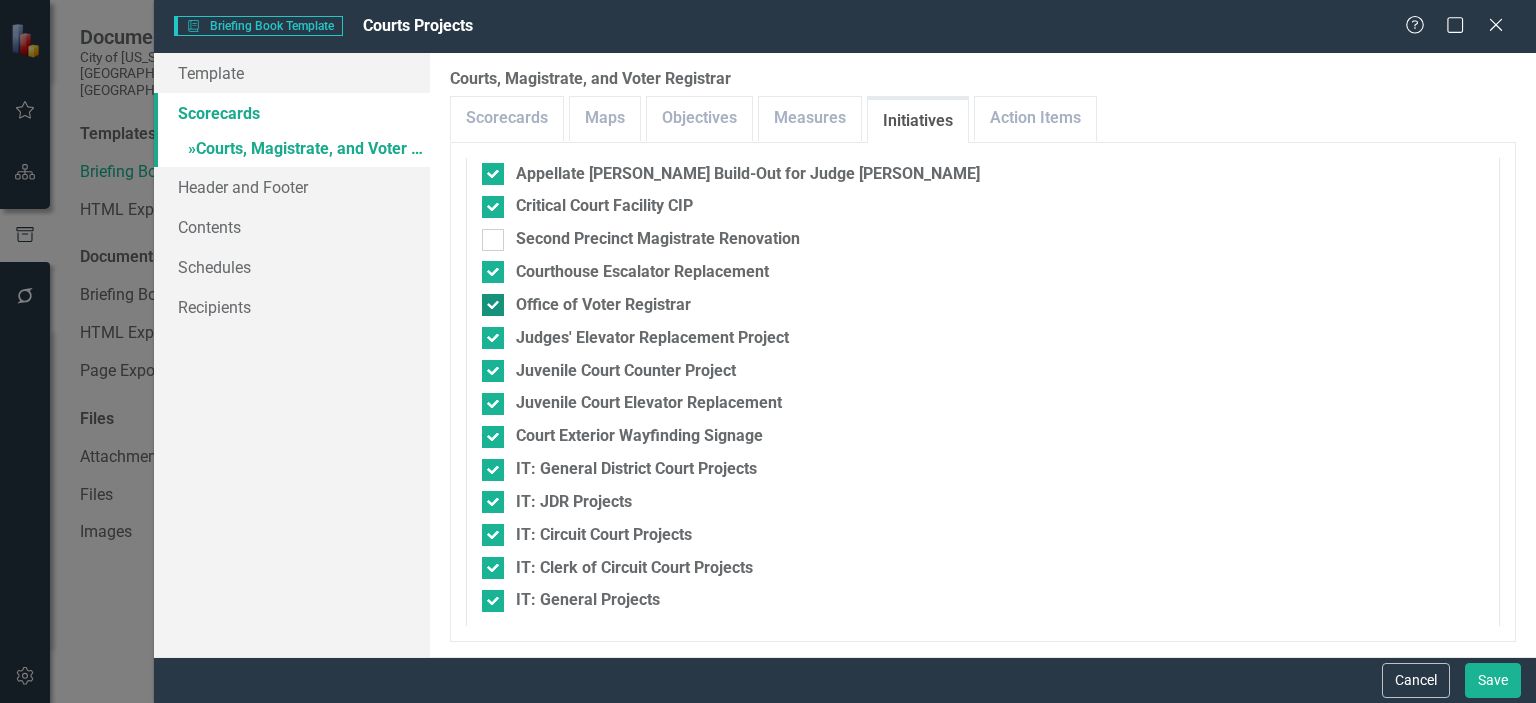 click on "Office of Voter Registrar" at bounding box center (488, 300) 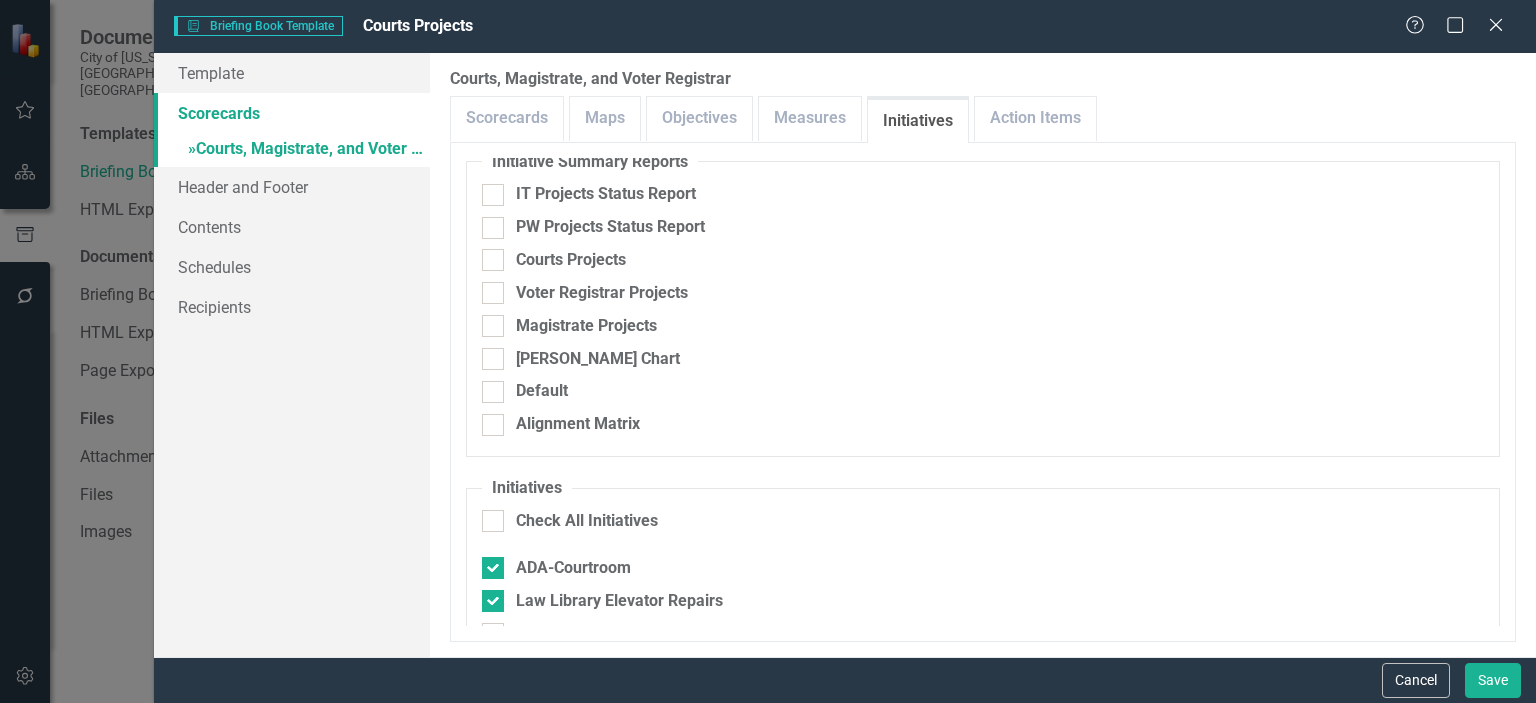 scroll, scrollTop: 0, scrollLeft: 0, axis: both 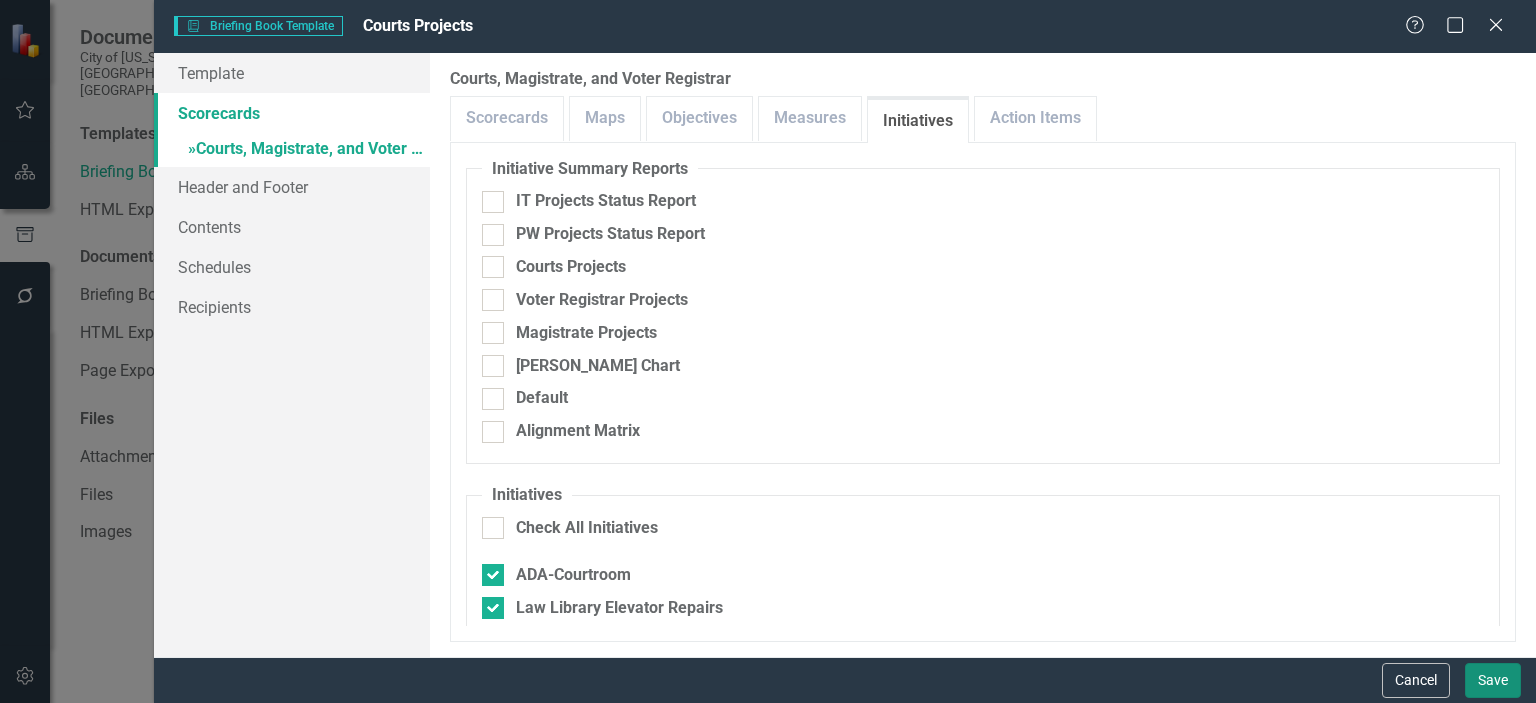 click on "Save" at bounding box center (1493, 680) 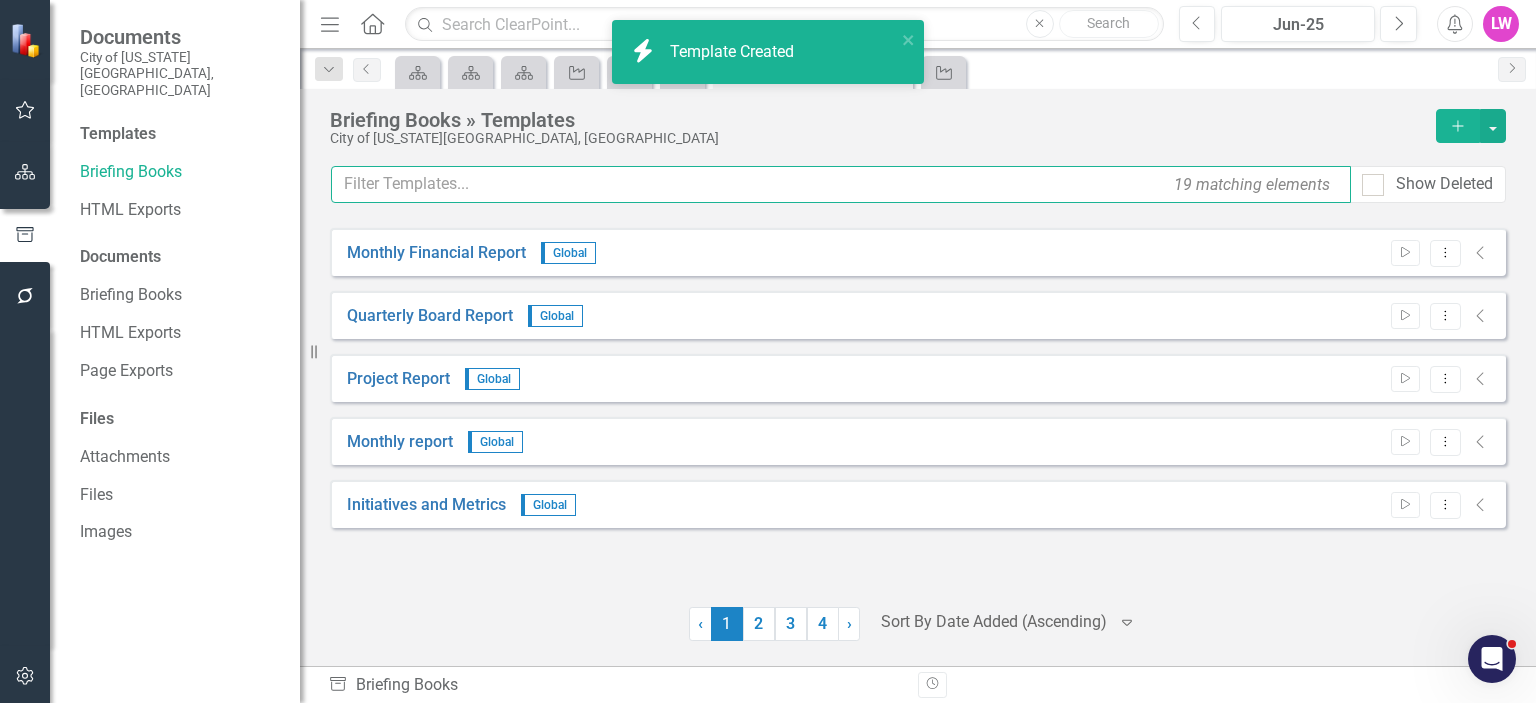 click at bounding box center [841, 184] 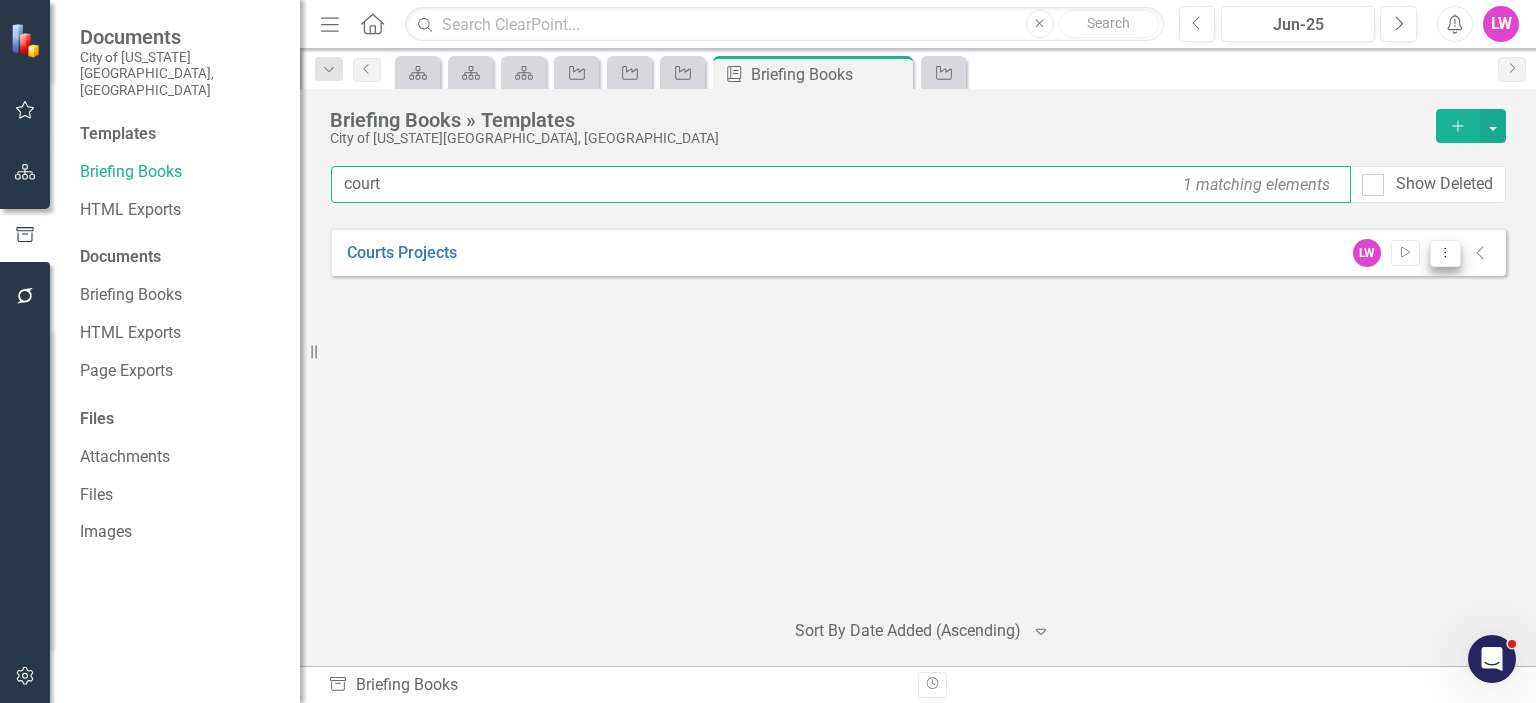 type on "court" 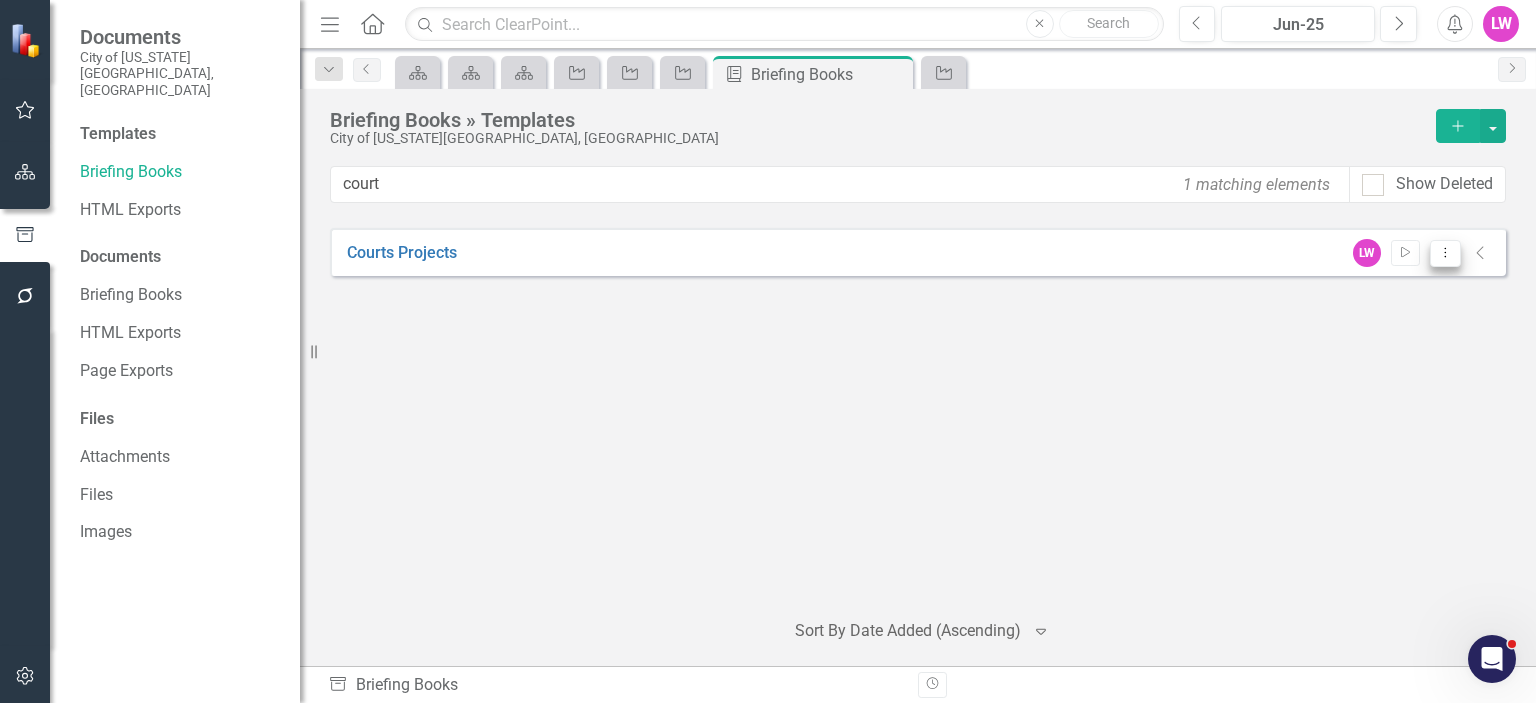 click on "Dropdown Menu" 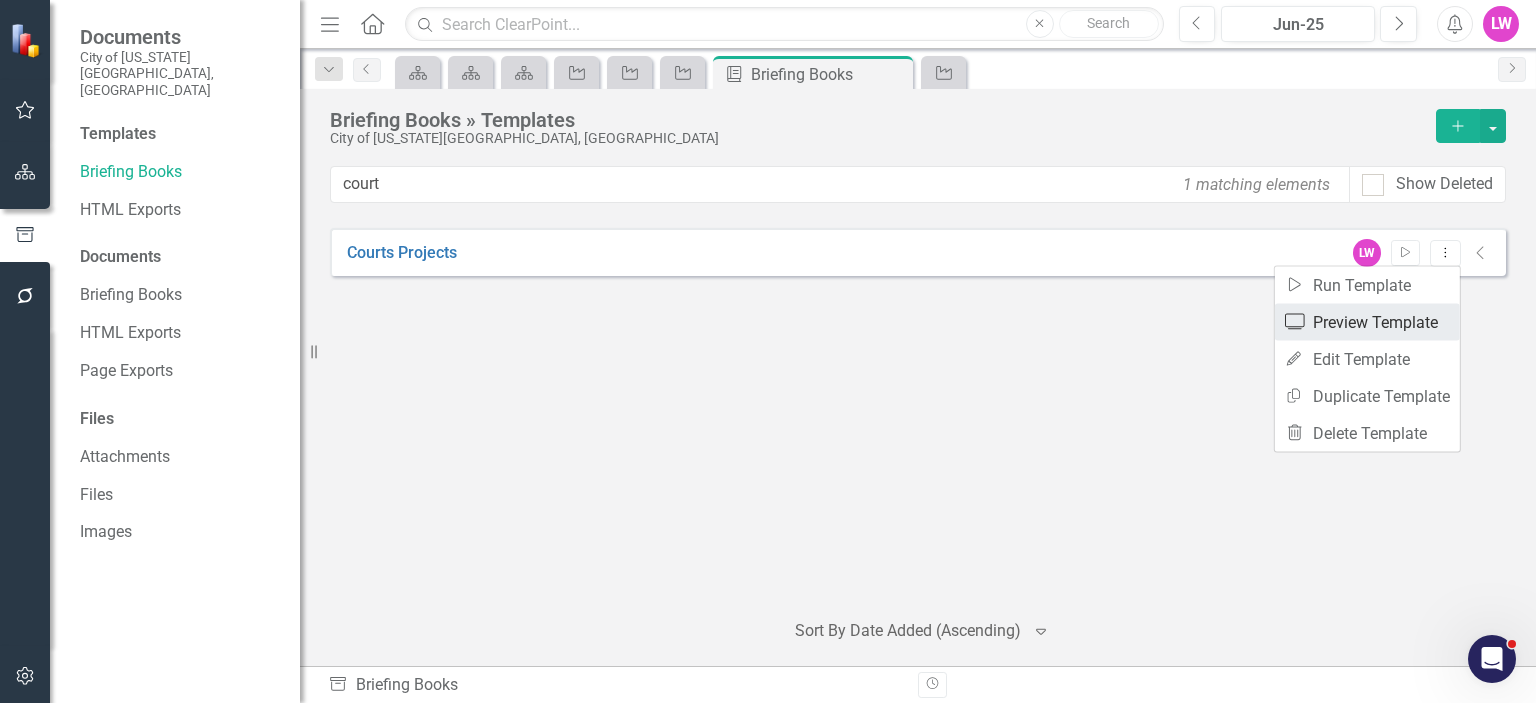 click on "Preview Preview Template" at bounding box center [1367, 322] 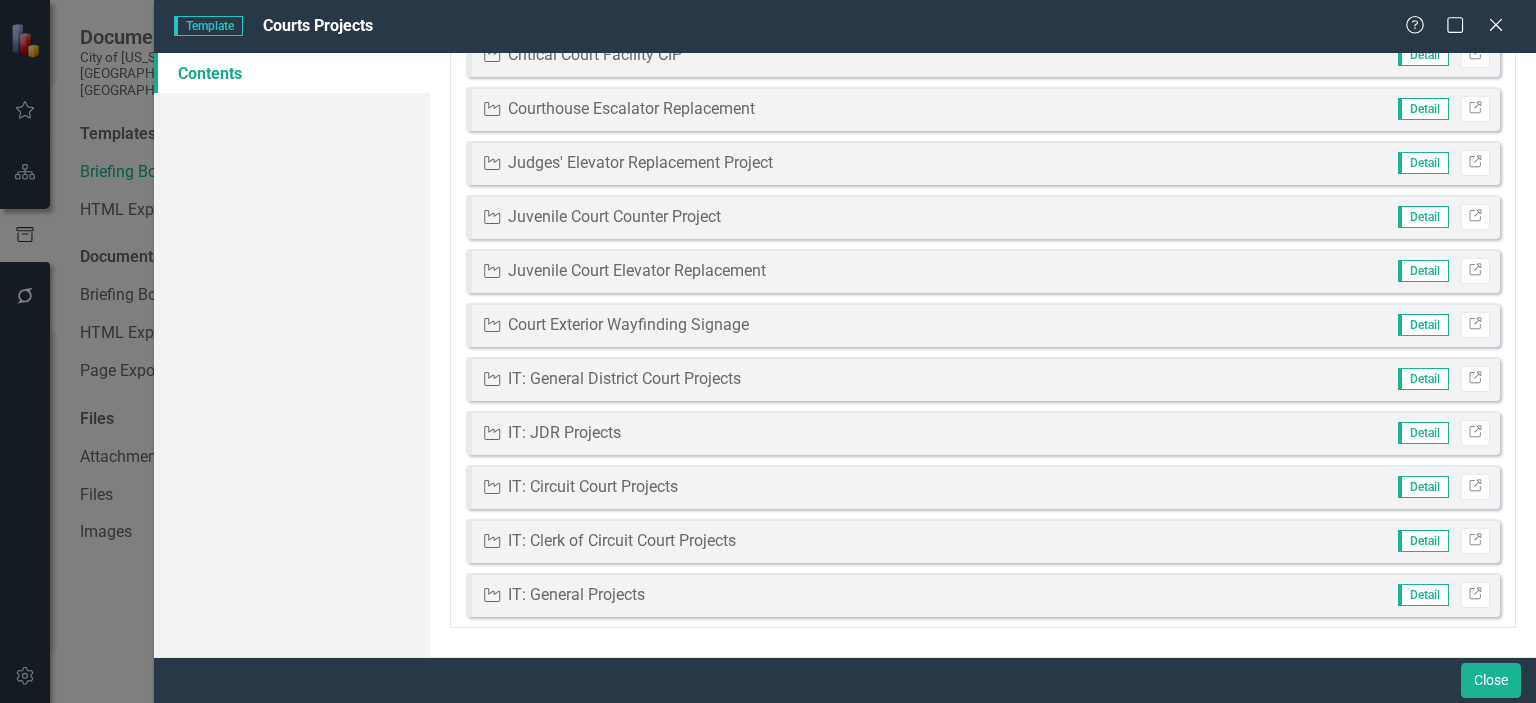 scroll, scrollTop: 0, scrollLeft: 0, axis: both 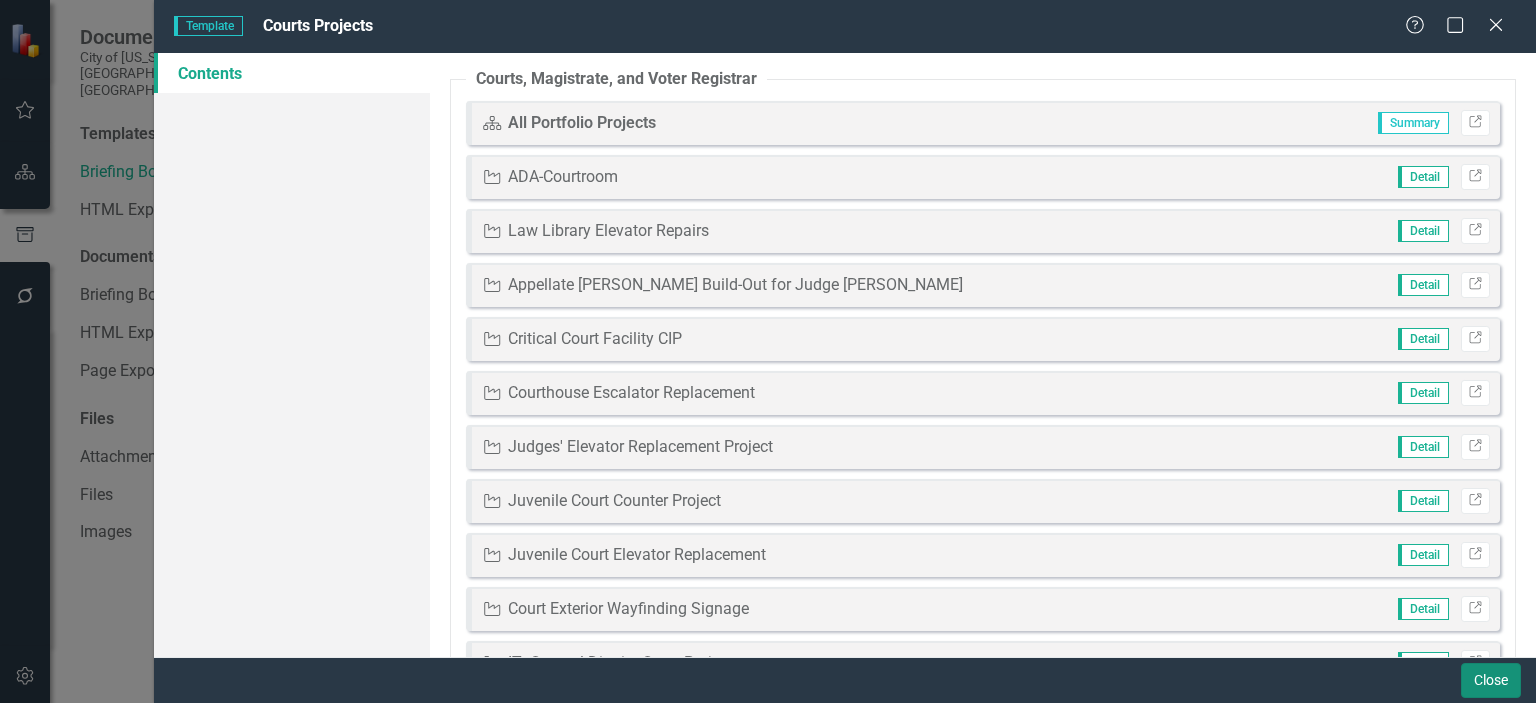 click on "Close" at bounding box center [1491, 680] 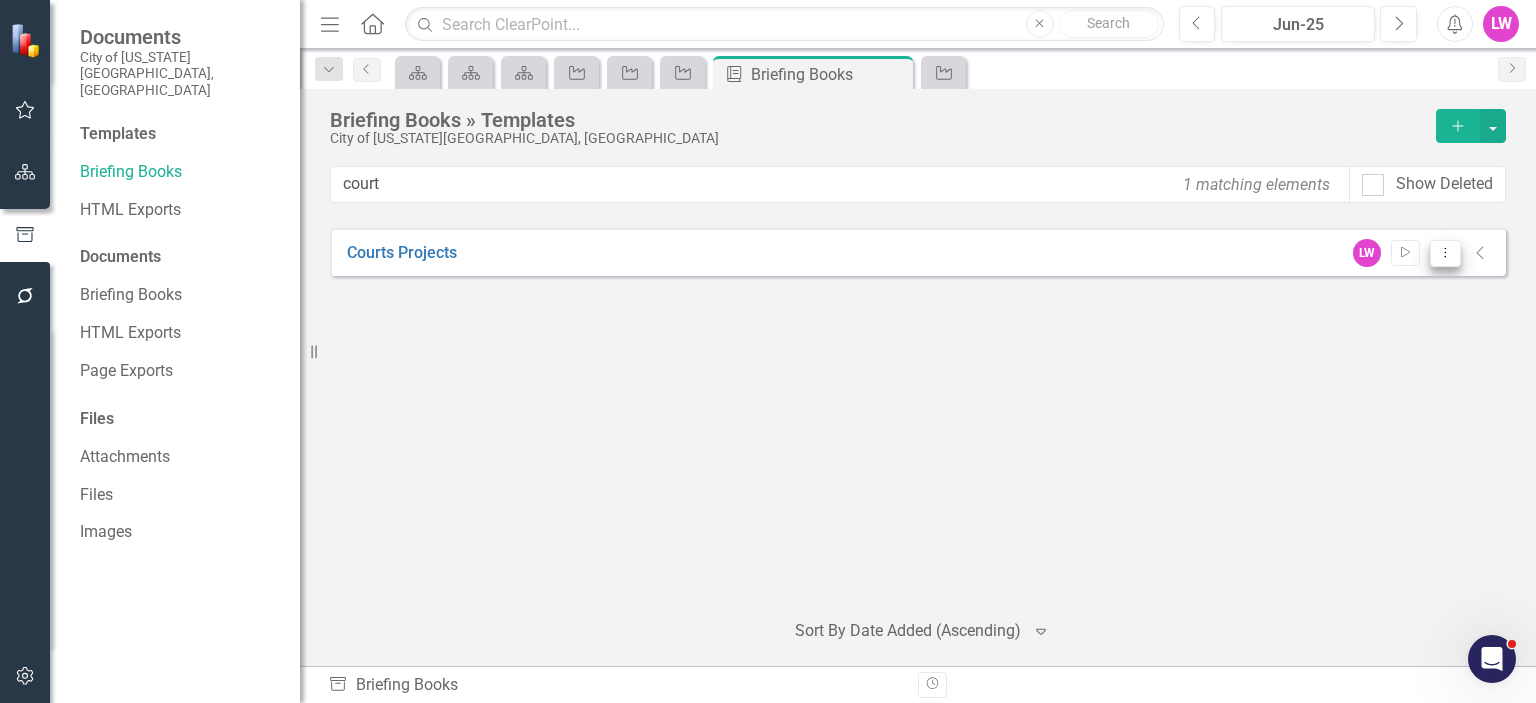 click on "Dropdown Menu" at bounding box center (1445, 253) 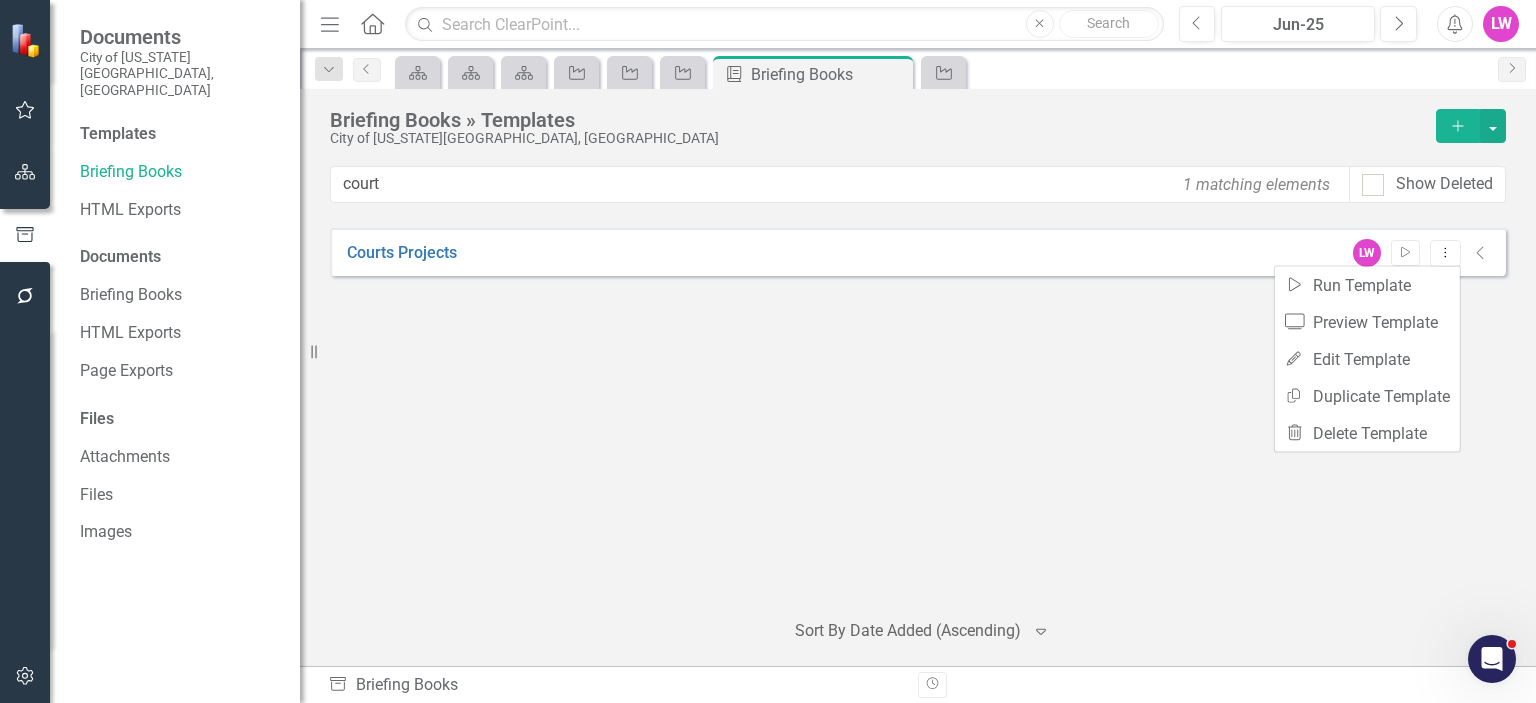 click on "Courts Projects LW Start Dropdown Menu Collapse" at bounding box center (918, 409) 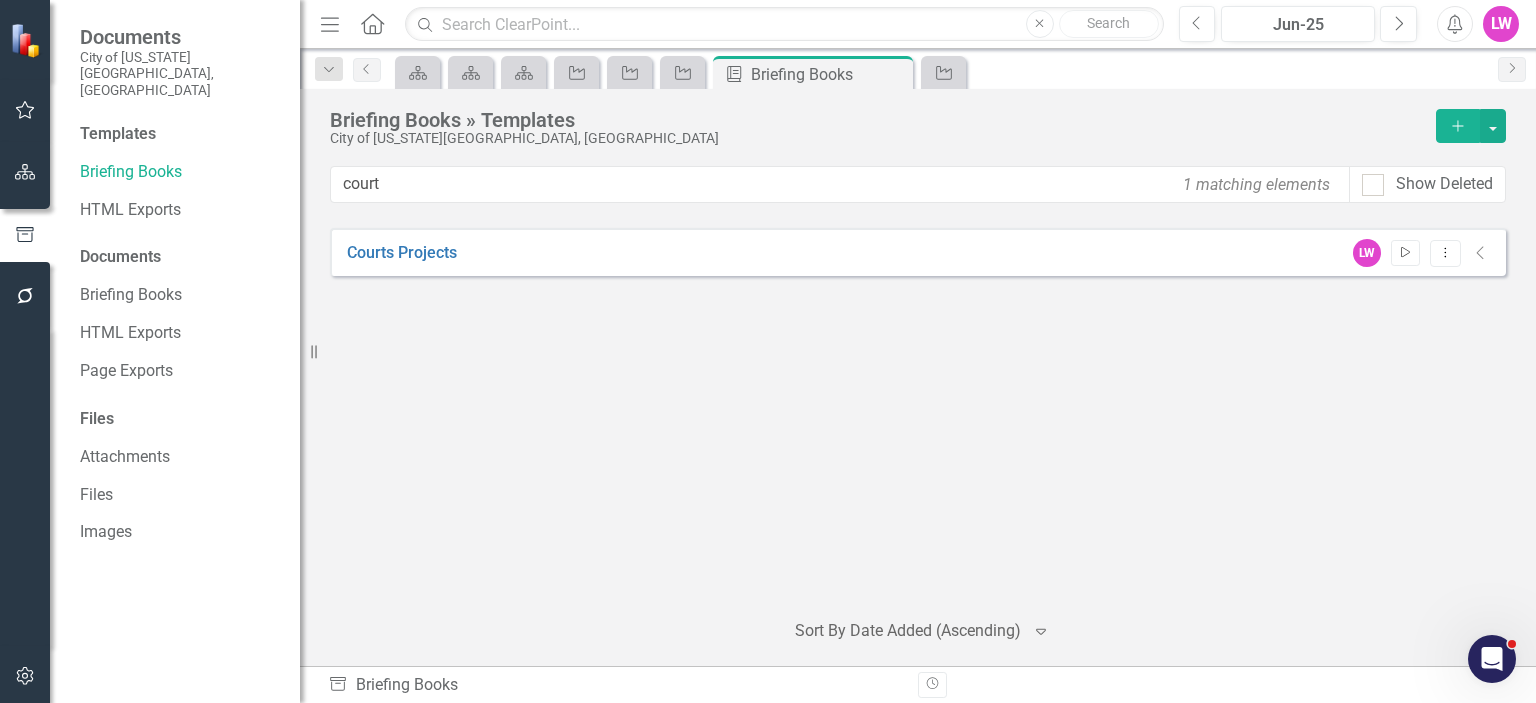 click on "Start" 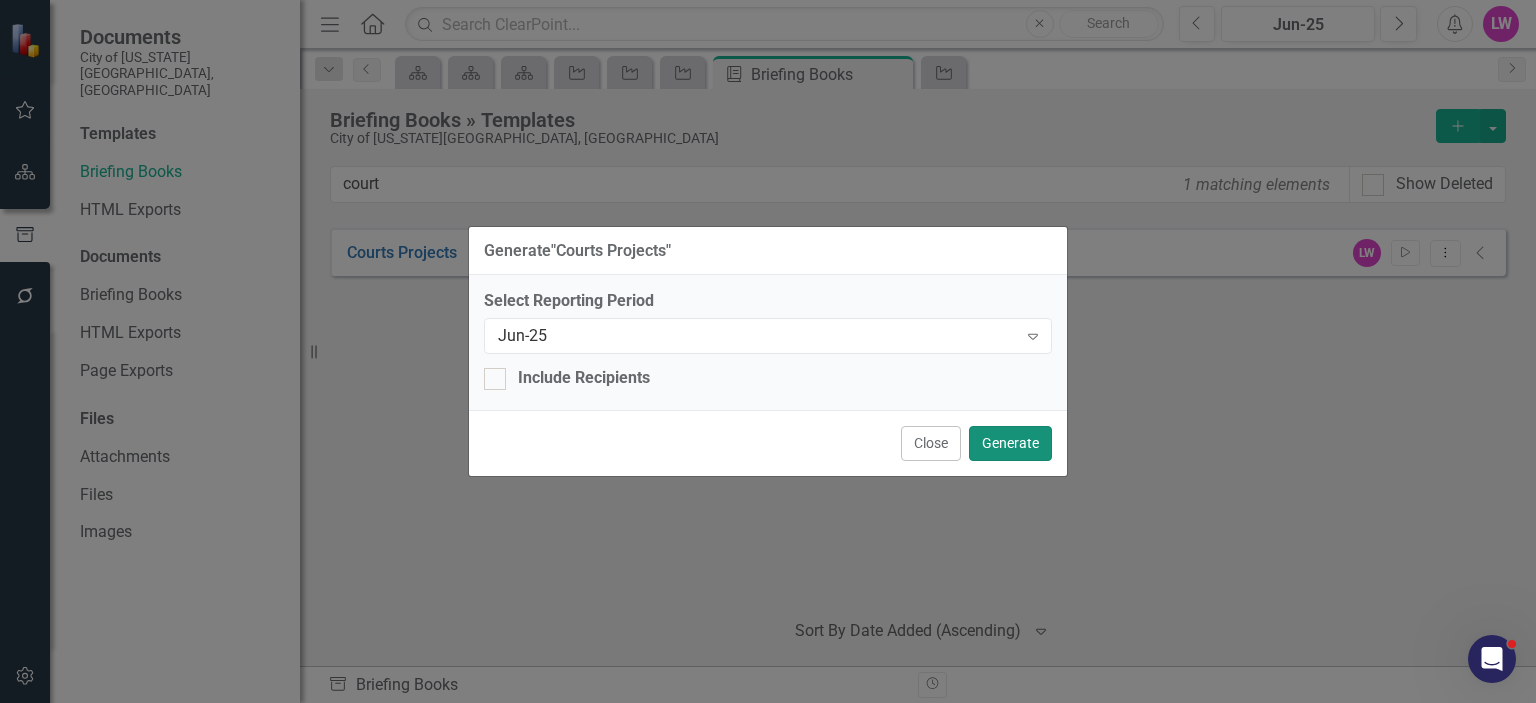 click on "Generate" at bounding box center (1010, 443) 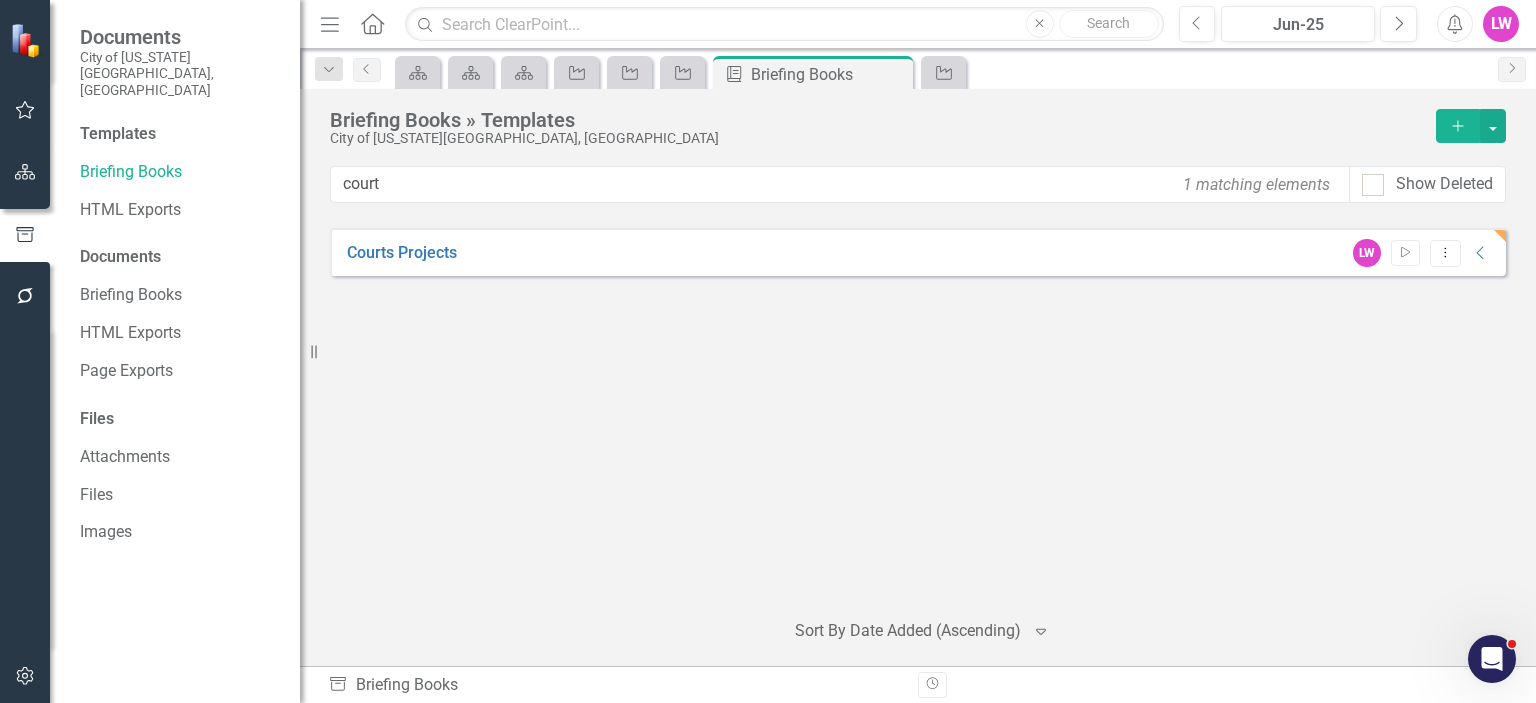 click on "Alerts" at bounding box center (1455, 24) 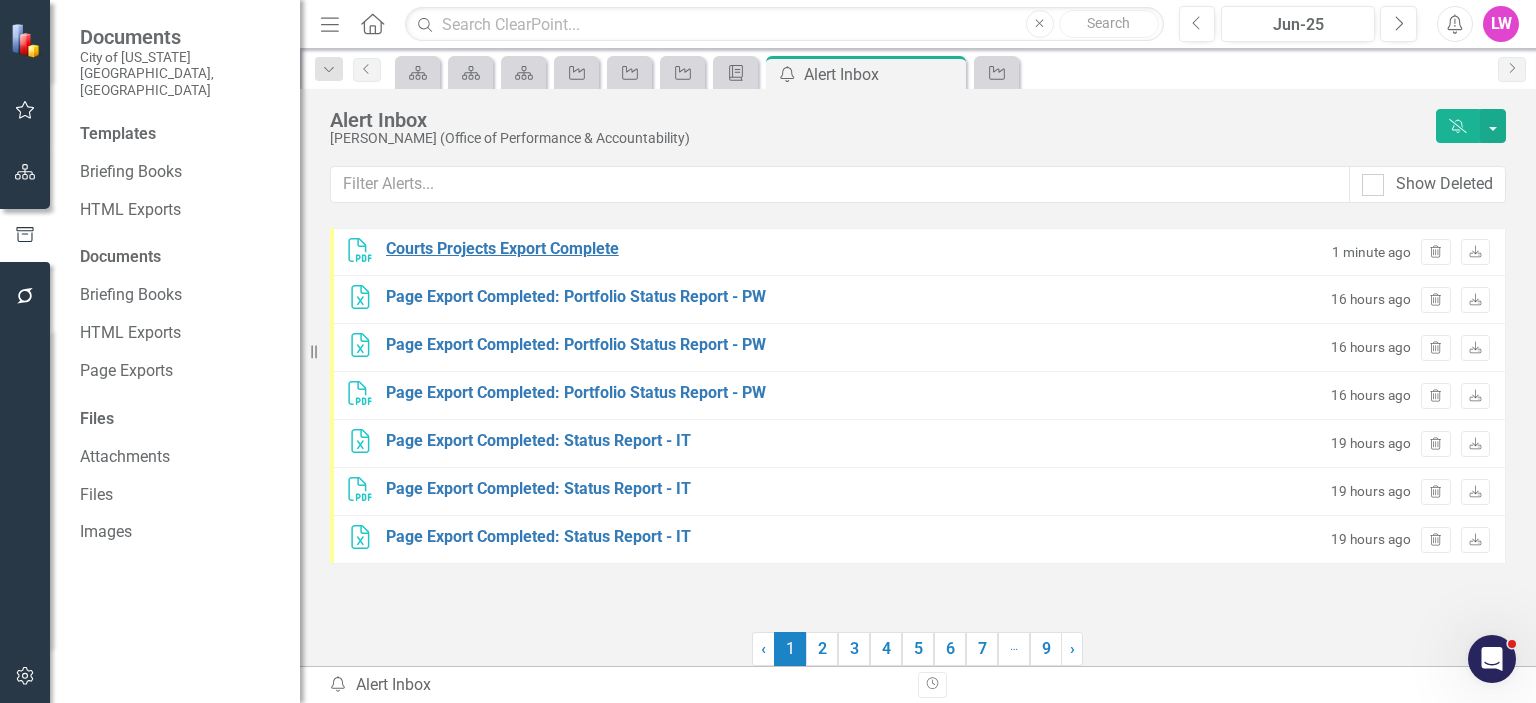 click on "Courts Projects Export Complete" at bounding box center [502, 249] 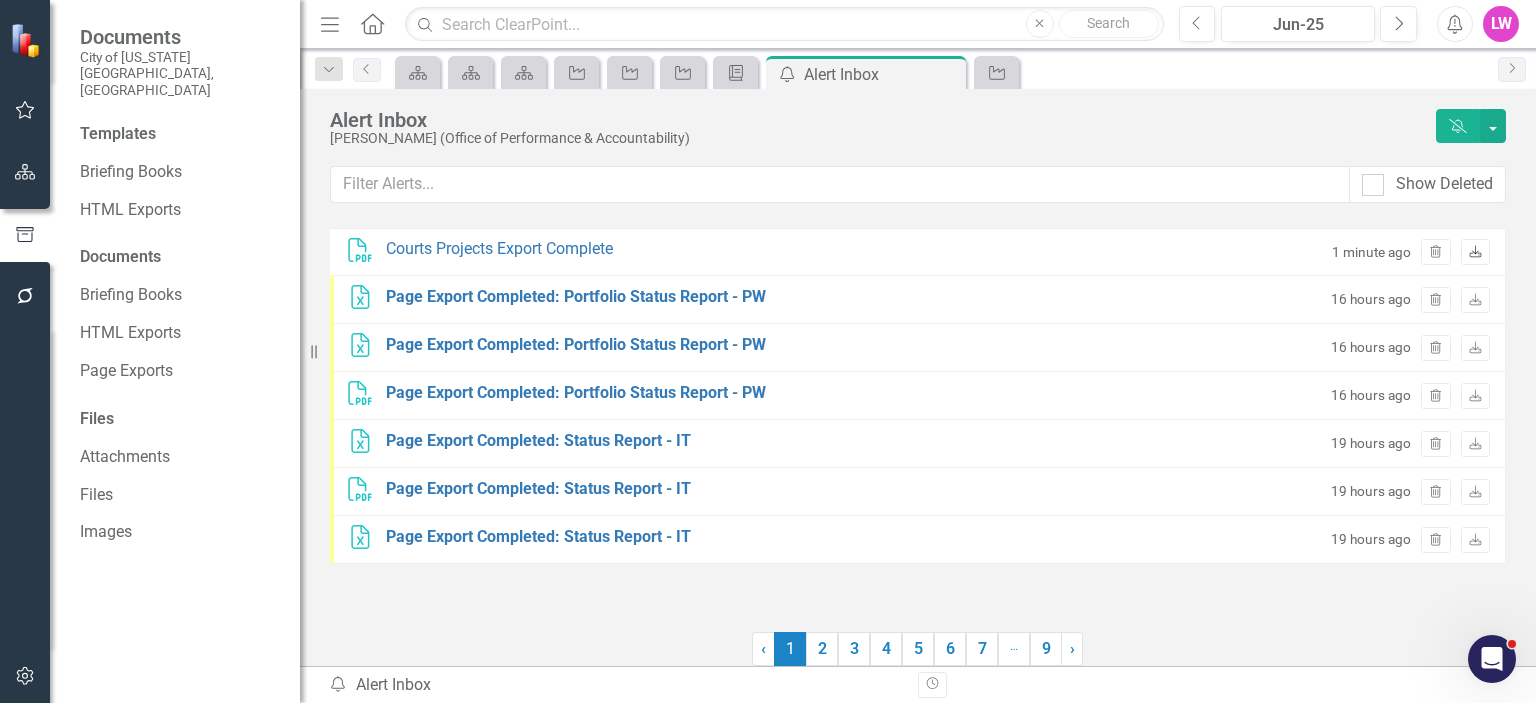 click on "Download" 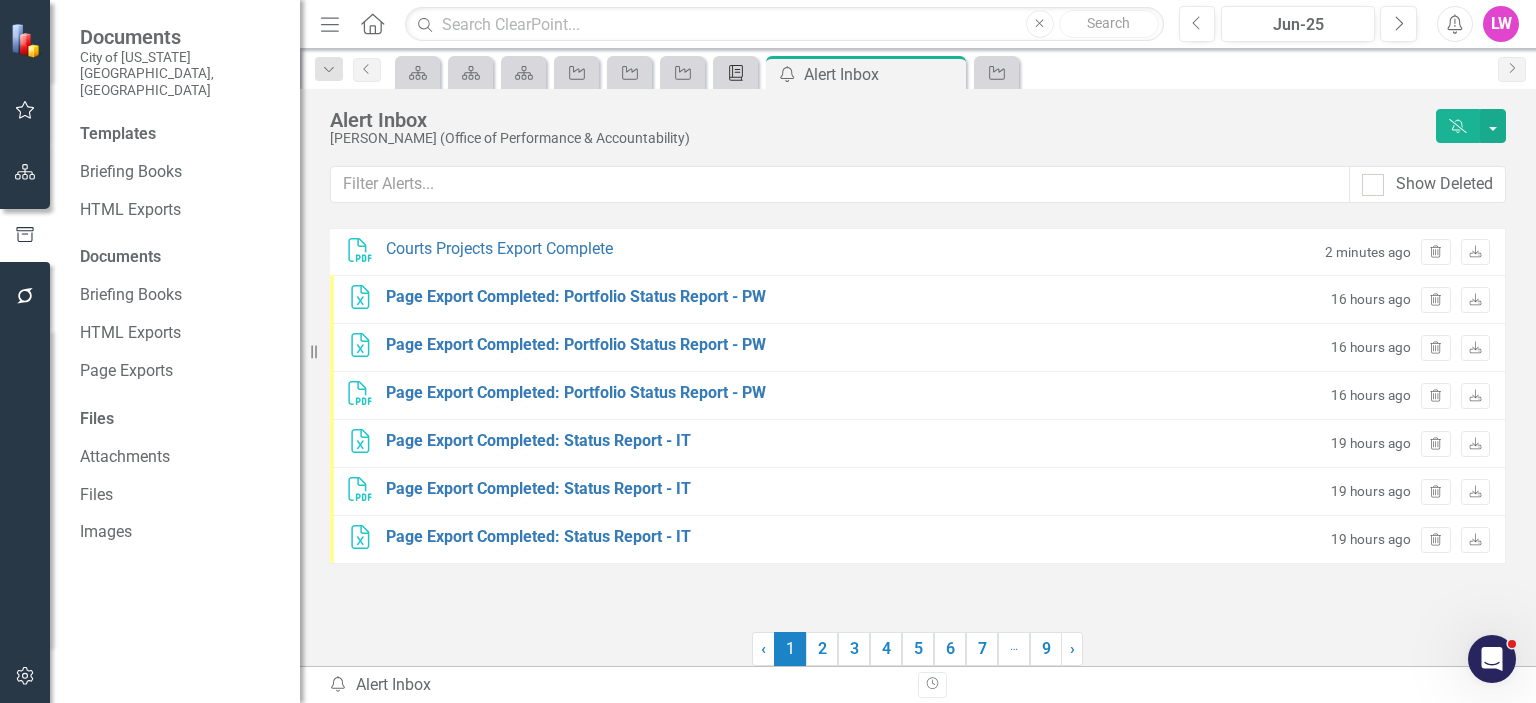 click on "Briefing Book Template" 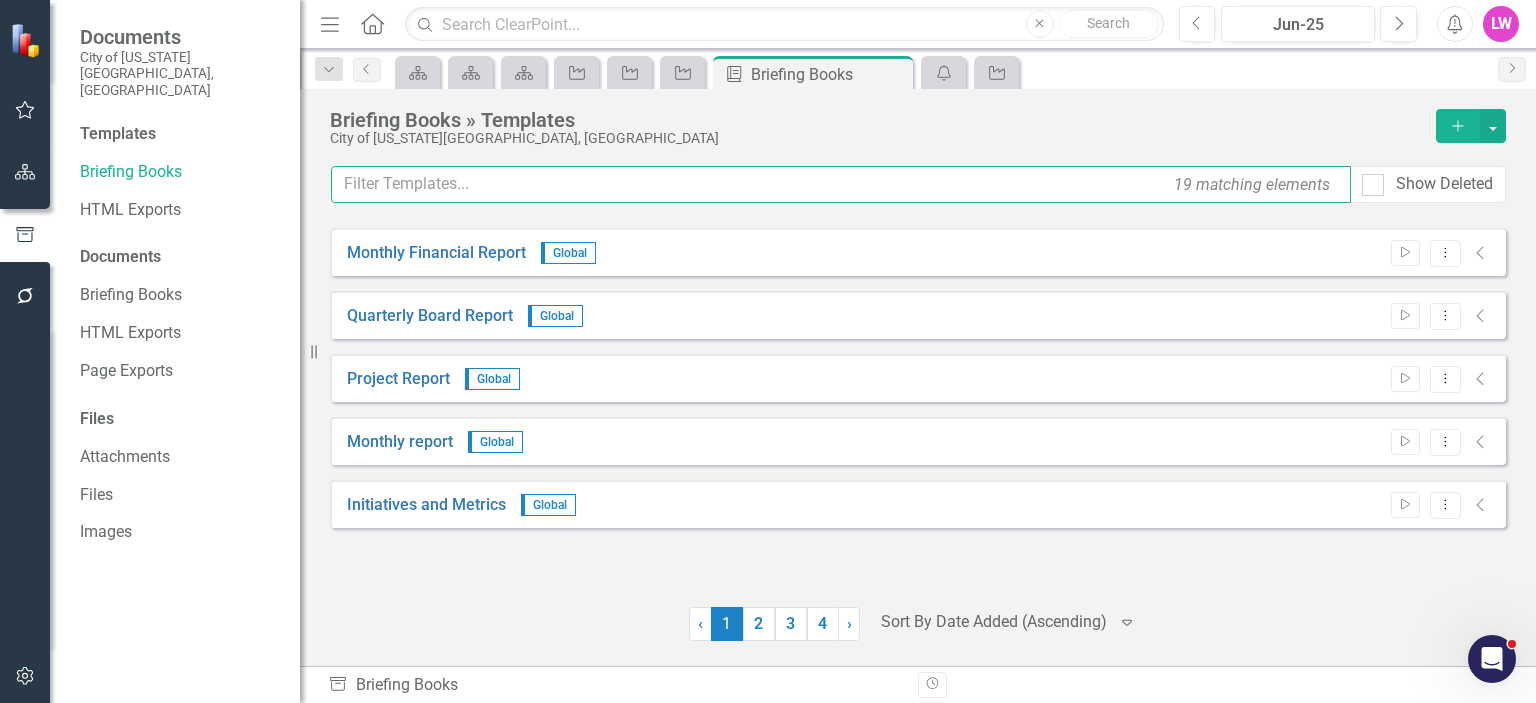 click at bounding box center (841, 184) 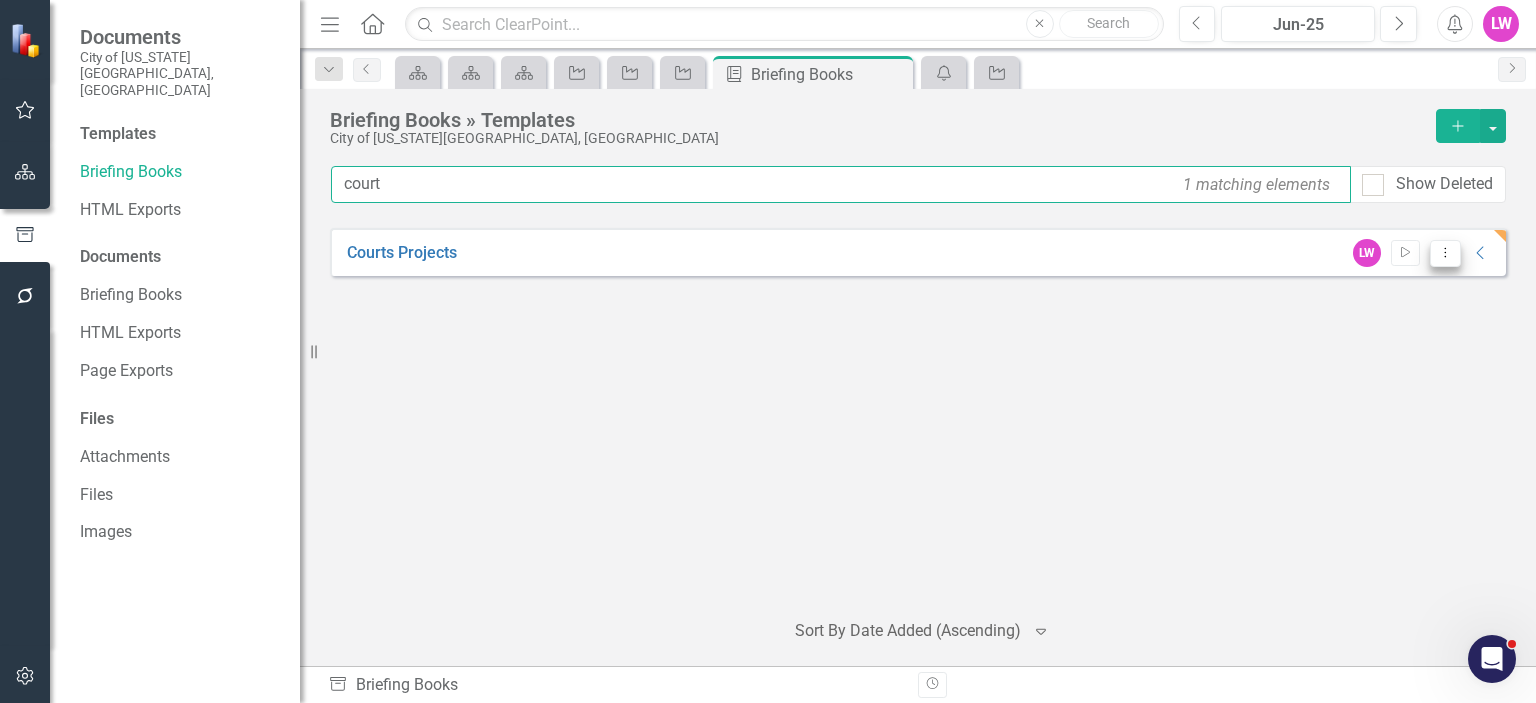 type on "court" 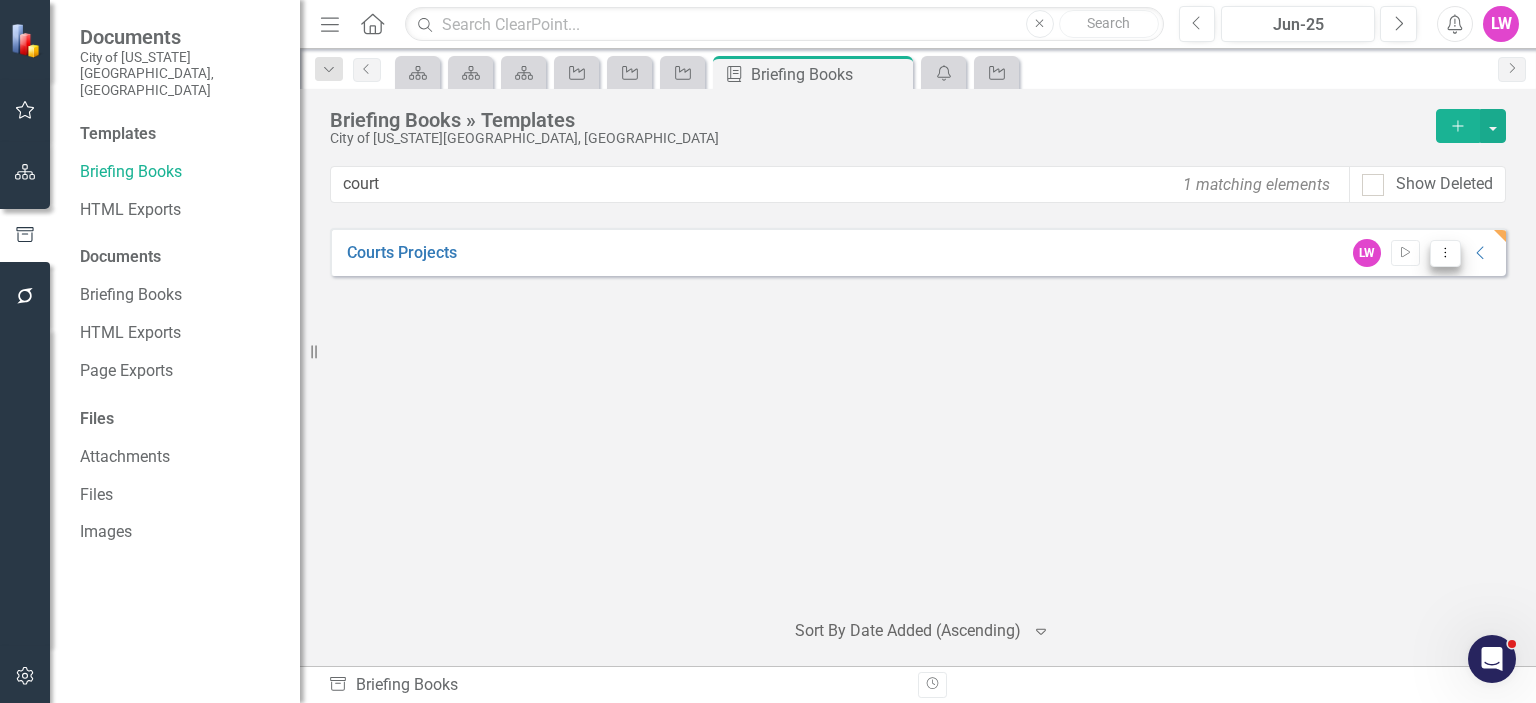 click on "Dropdown Menu" at bounding box center (1445, 253) 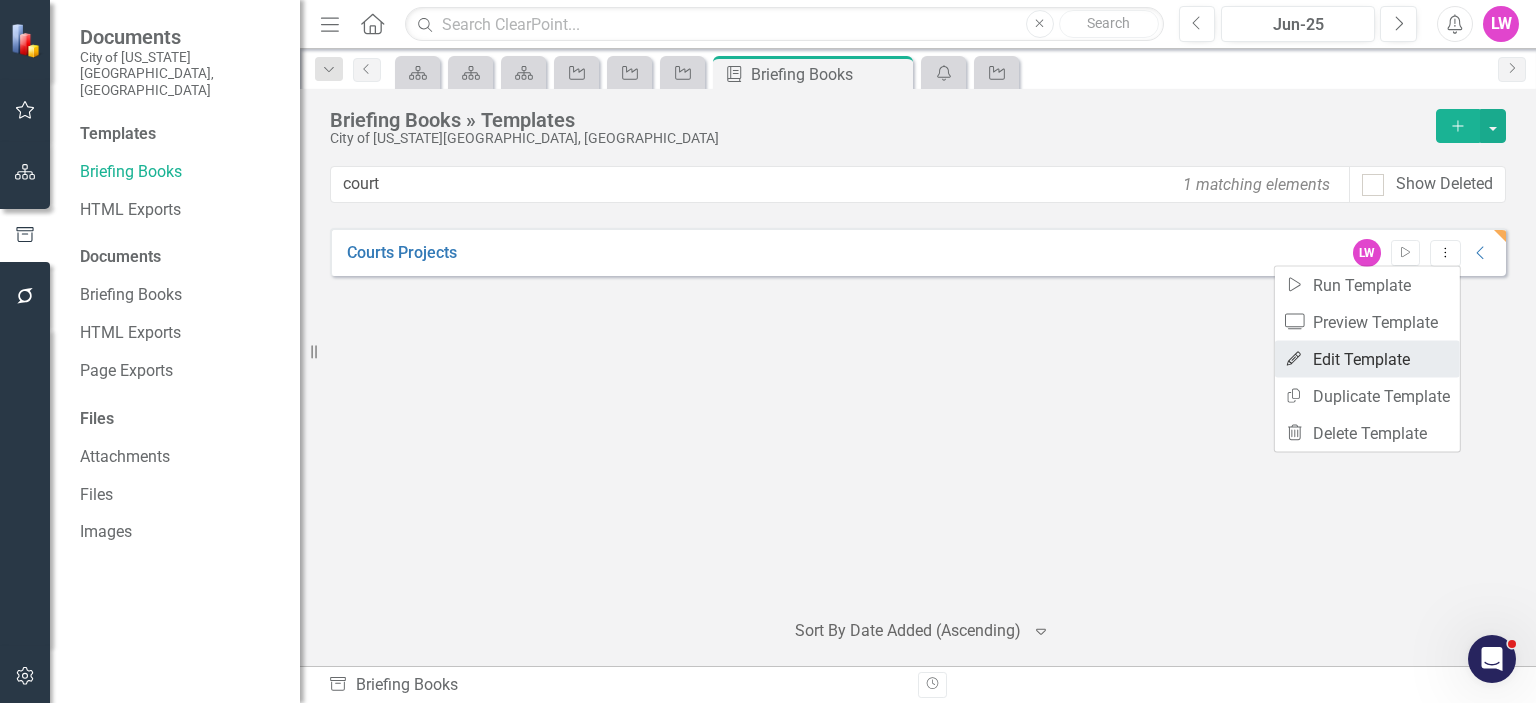 click on "Edit Edit Template" at bounding box center [1367, 359] 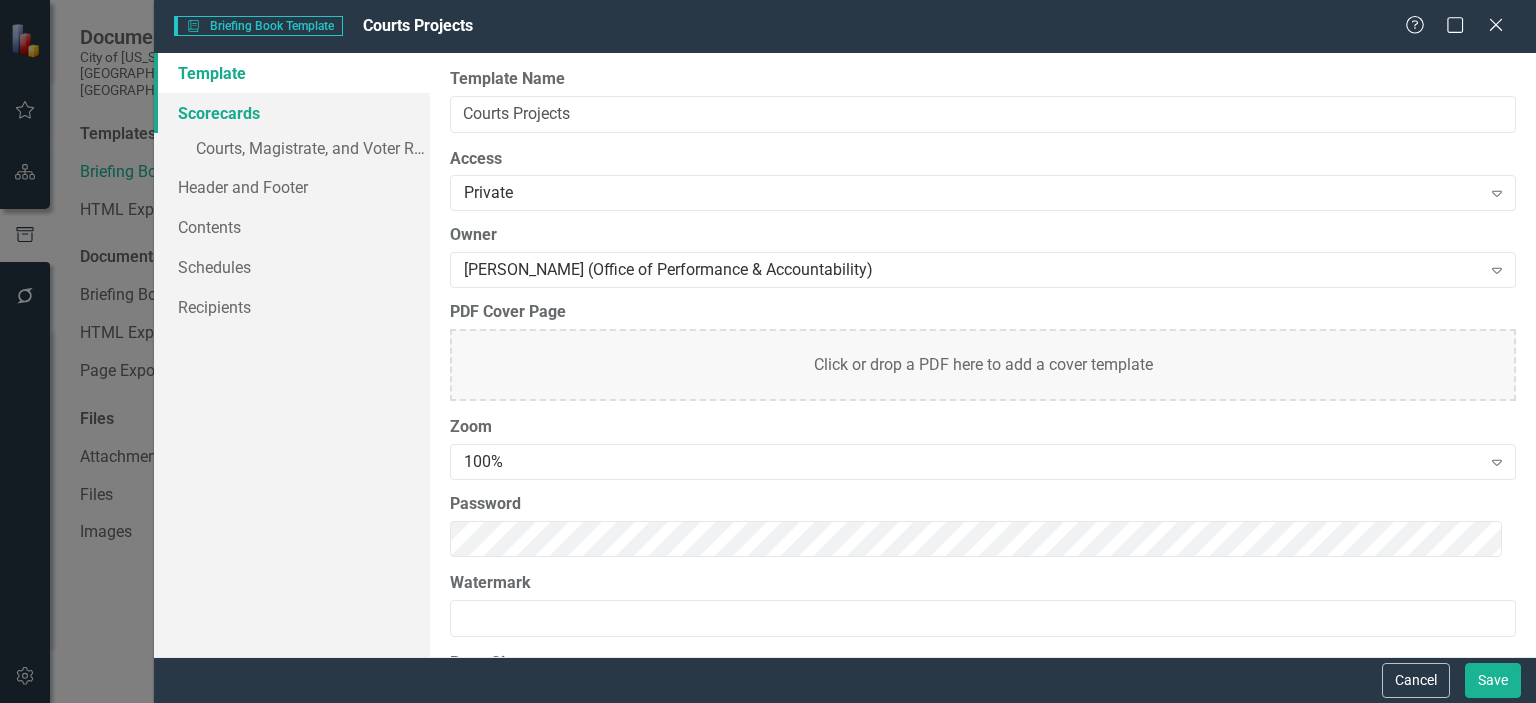 click on "Scorecards" at bounding box center [292, 113] 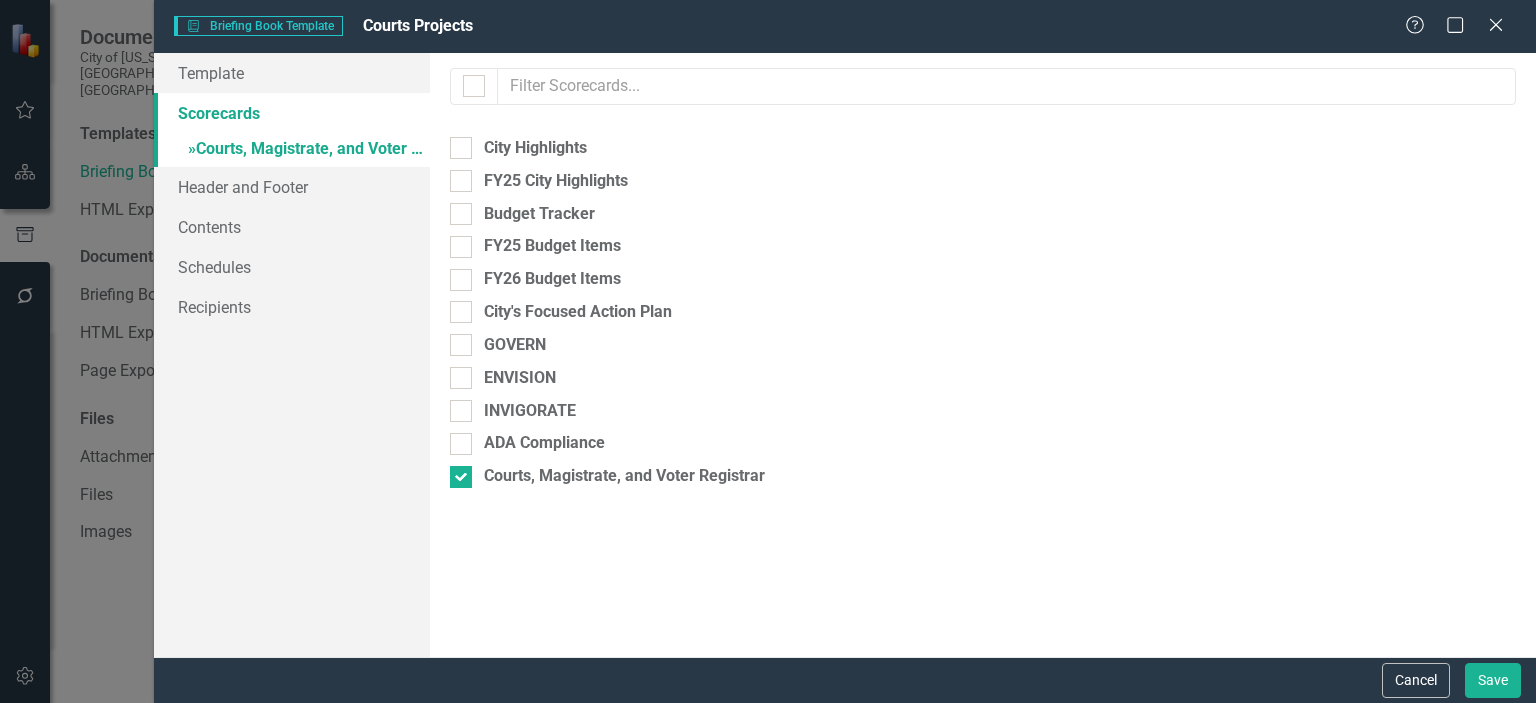 click on "»  Courts, Magistrate, and Voter Registrar" at bounding box center [292, 150] 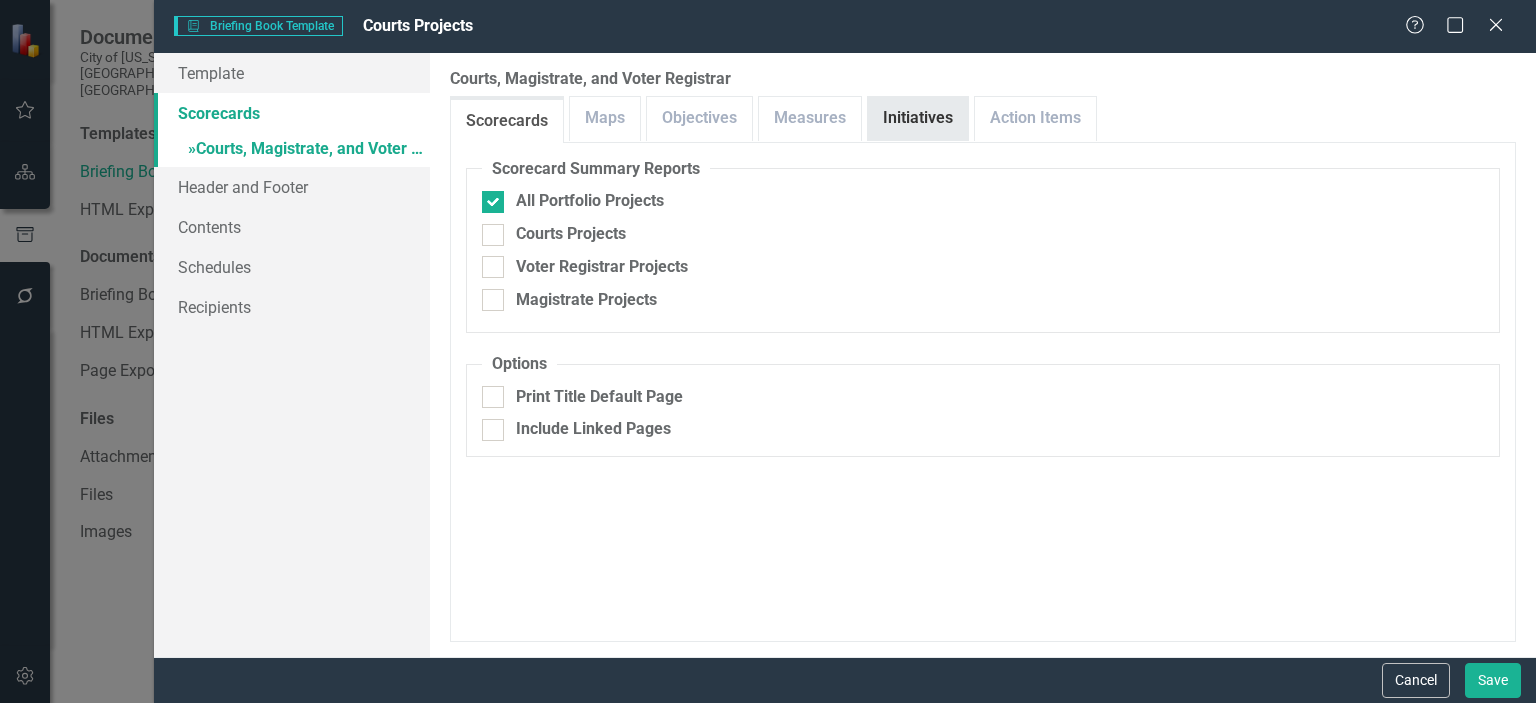click on "Initiatives" at bounding box center (918, 118) 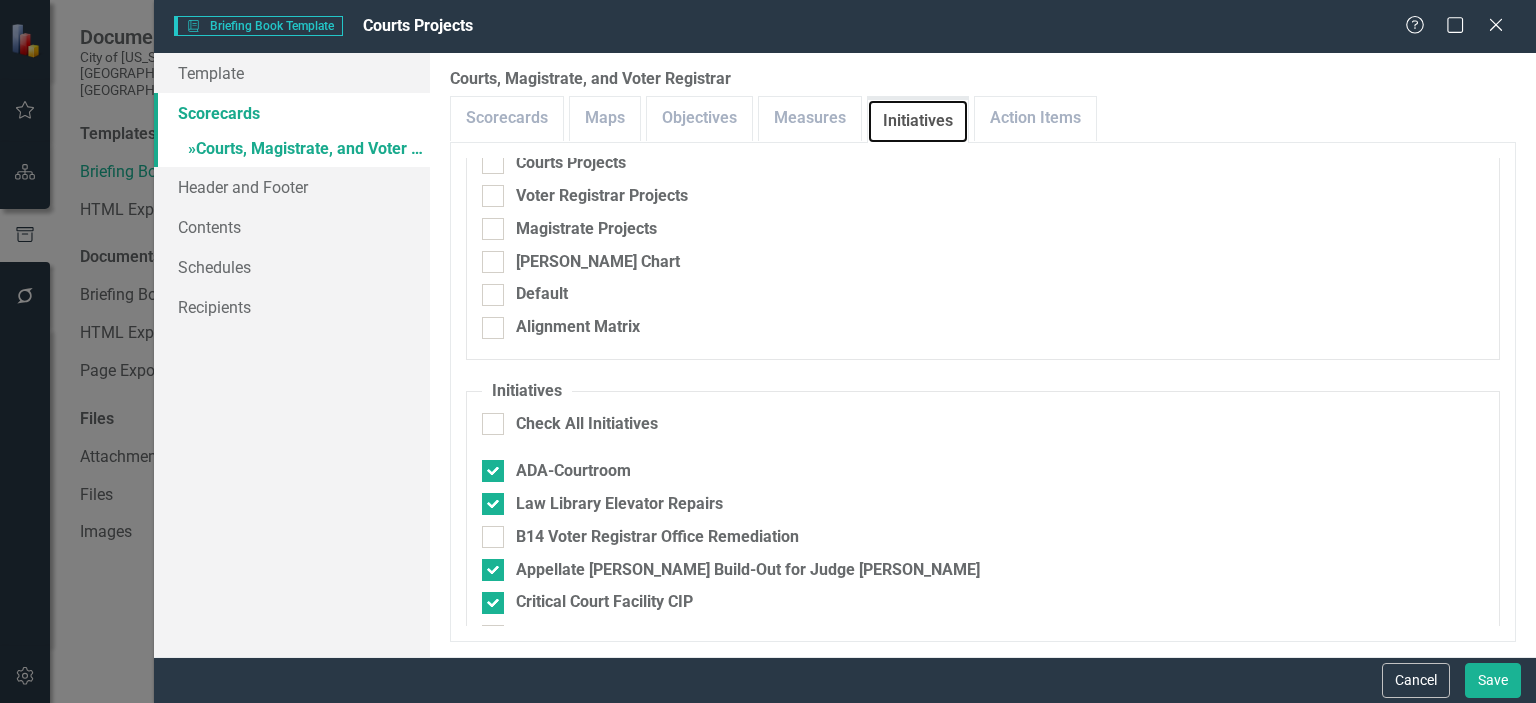 scroll, scrollTop: 100, scrollLeft: 0, axis: vertical 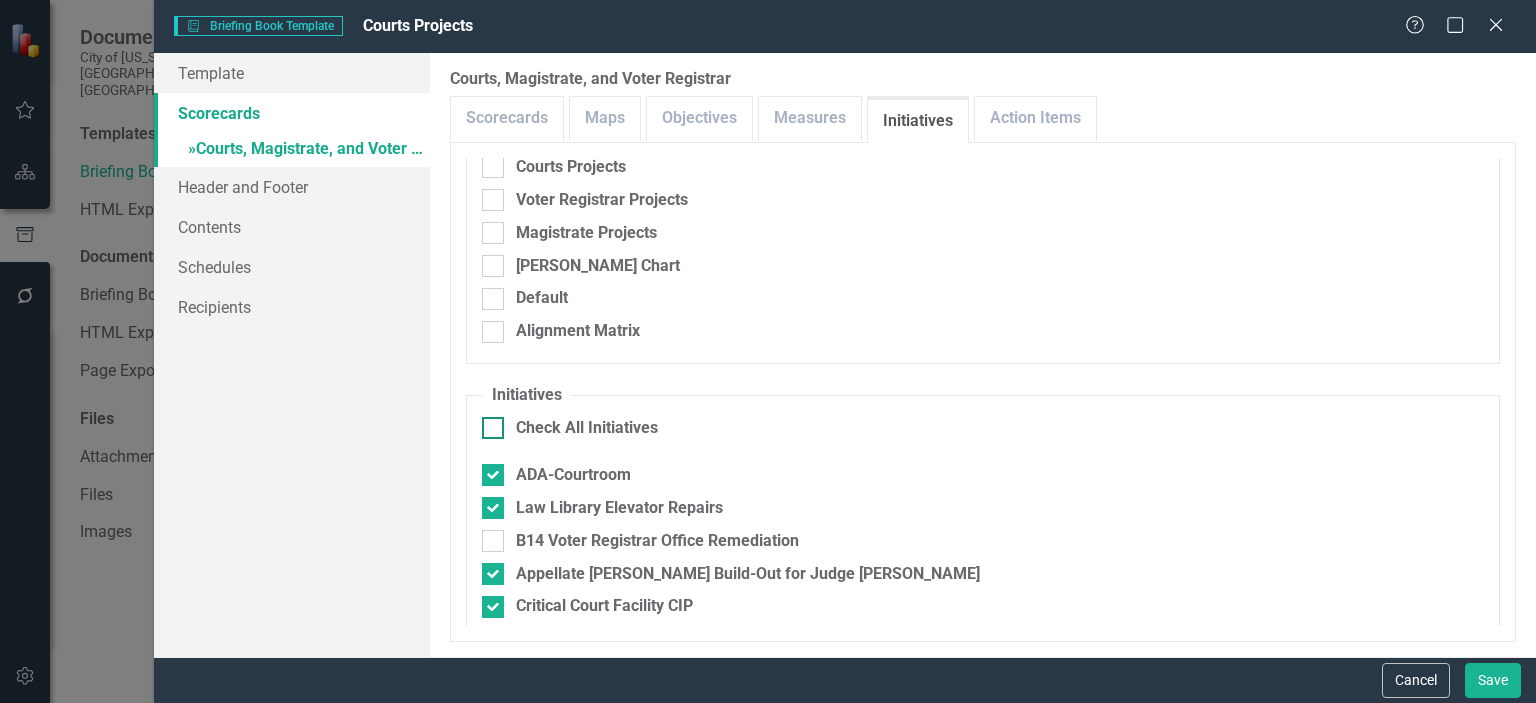 click at bounding box center [493, 428] 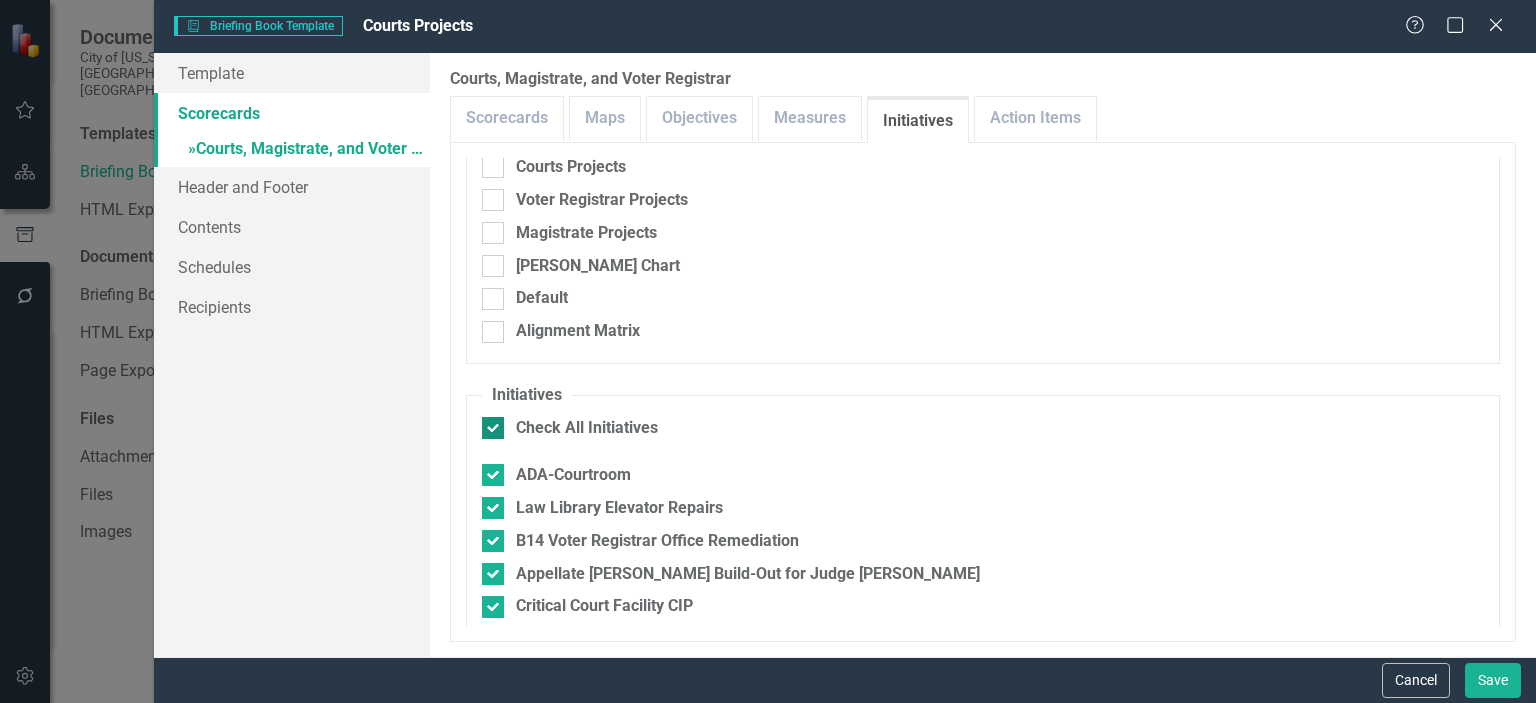 click at bounding box center (493, 428) 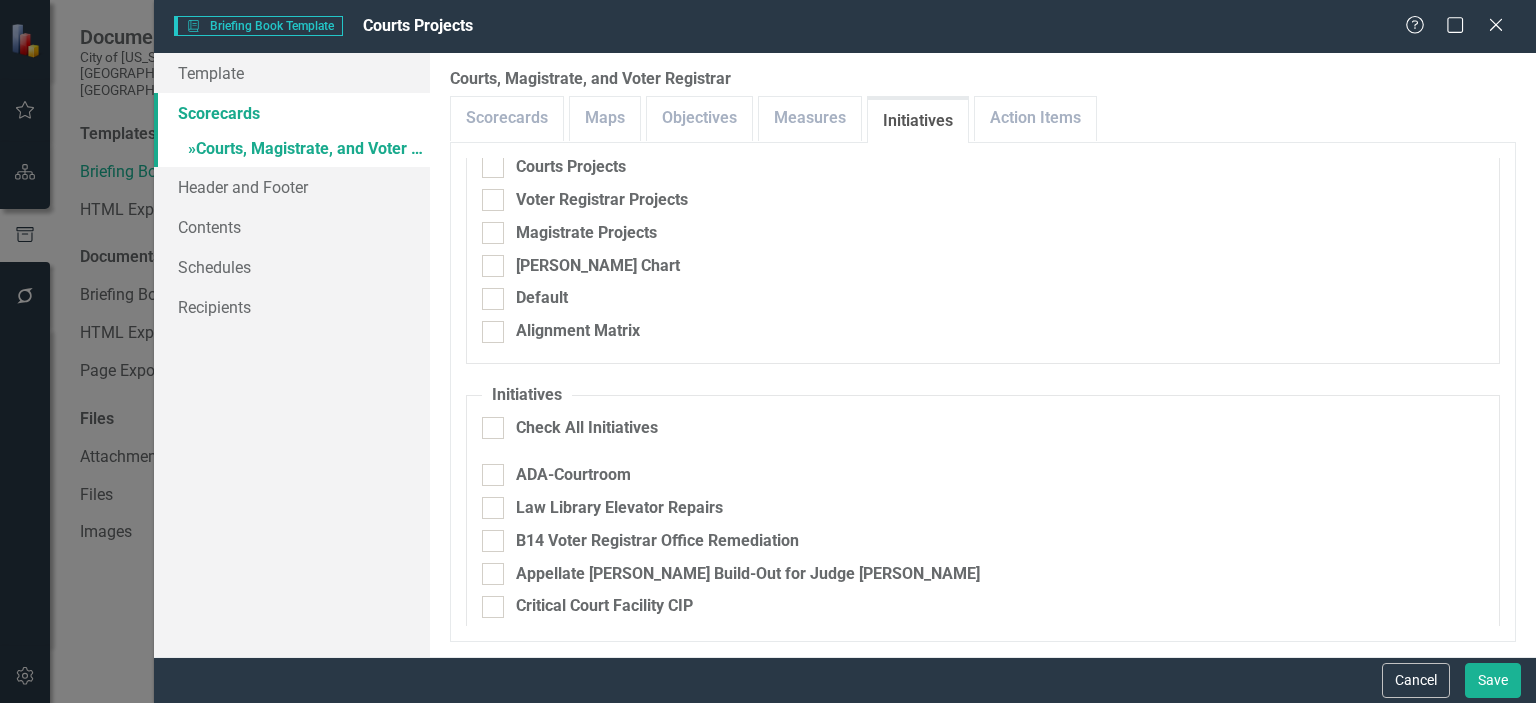 scroll, scrollTop: 0, scrollLeft: 0, axis: both 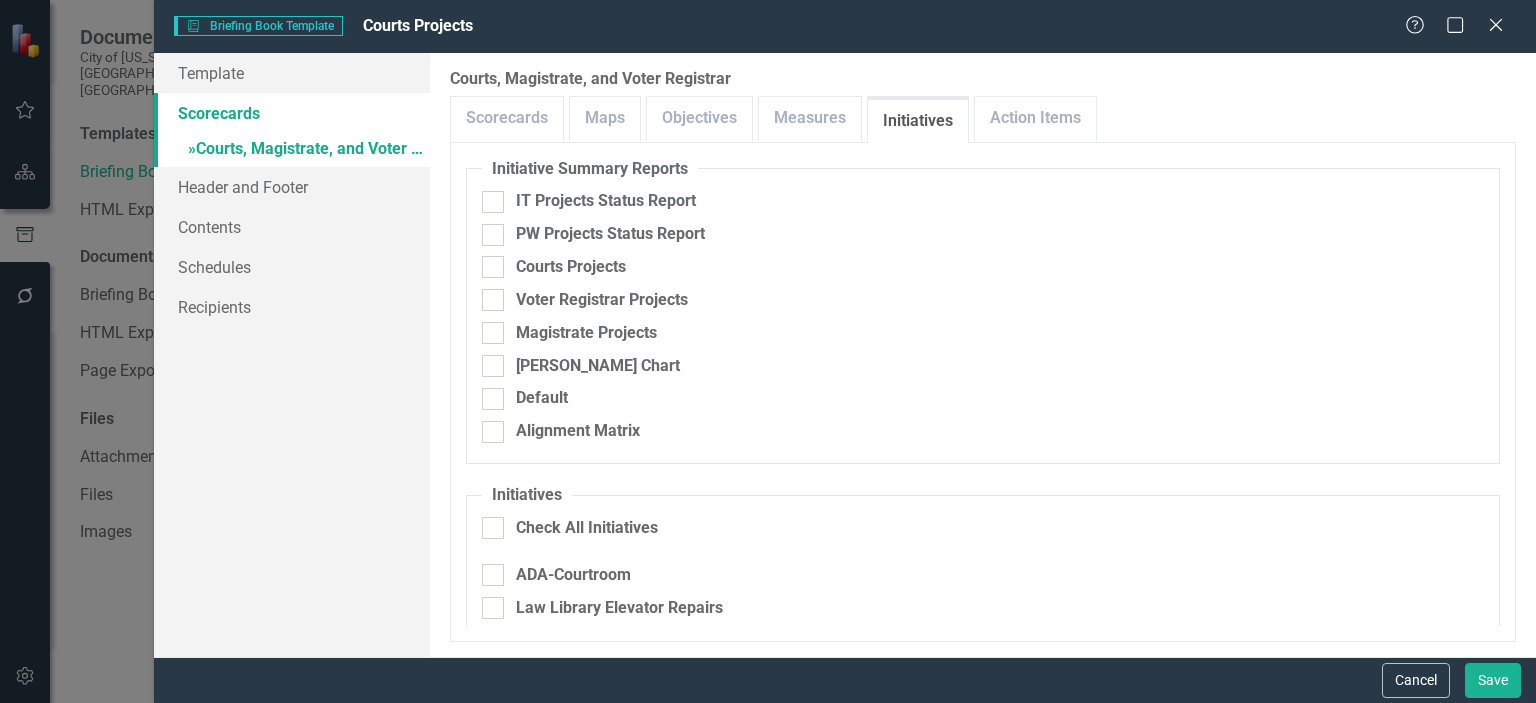 click on "Initiative Summary Reports IT Projects Status Report PW Projects Status Report Courts Projects Voter Registrar Projects Magistrate Projects Gantt Chart Default Alignment Matrix" at bounding box center (983, 311) 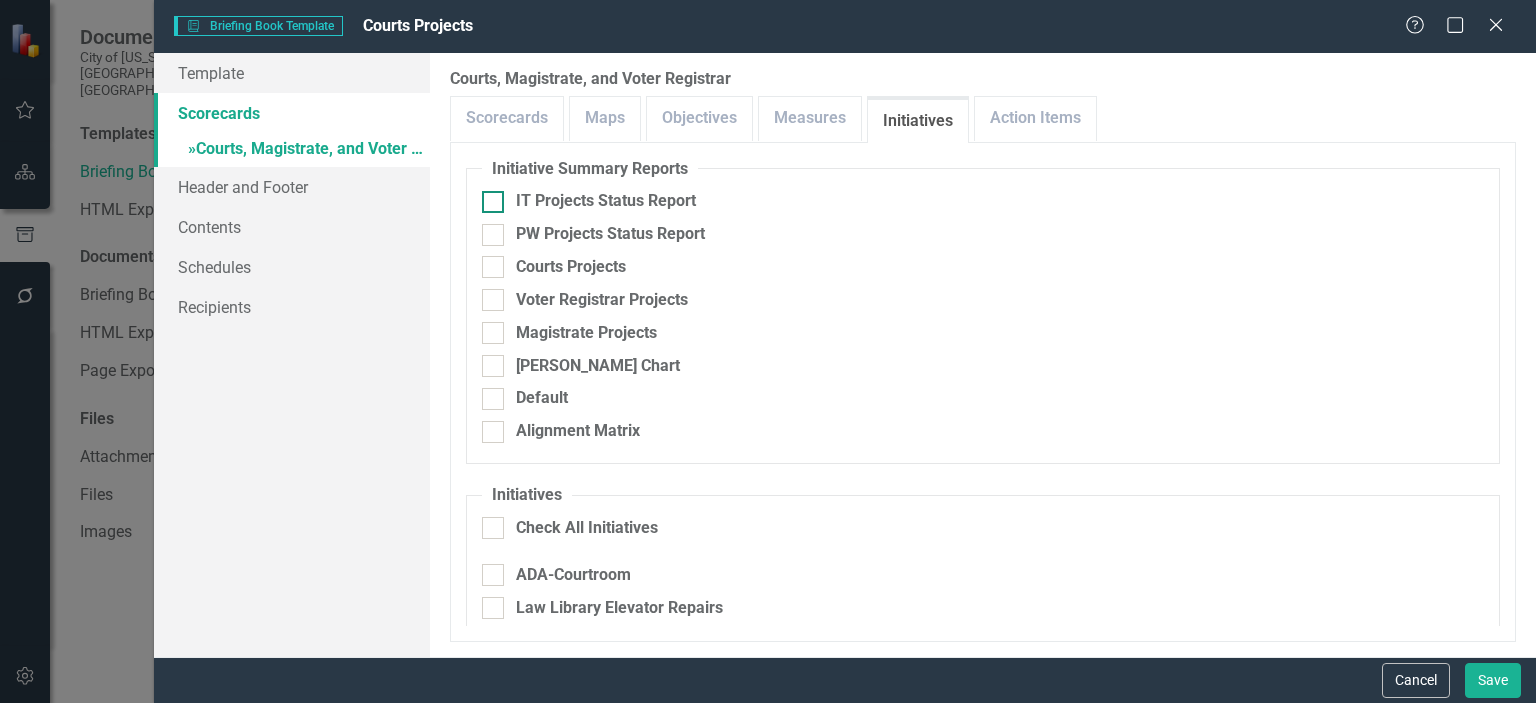 click at bounding box center (493, 202) 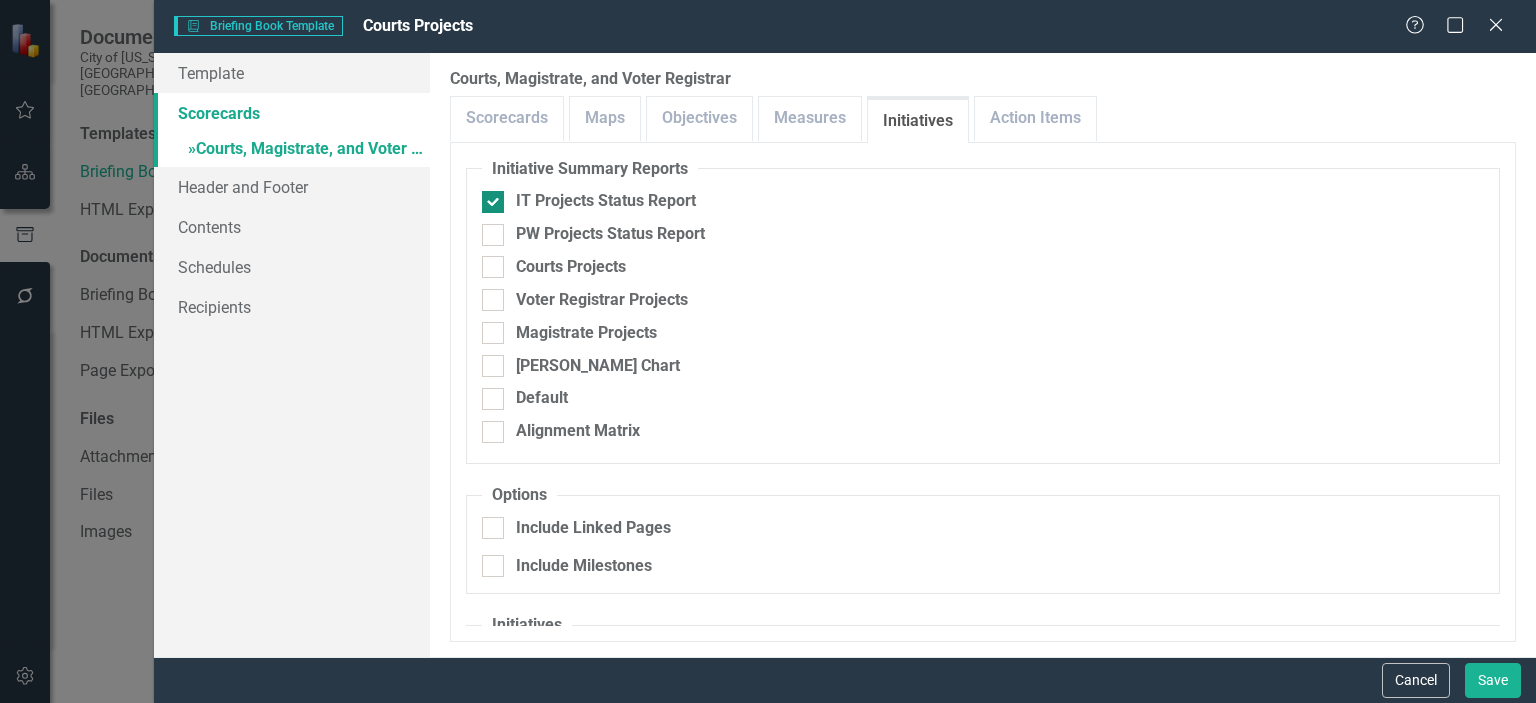 click at bounding box center [493, 202] 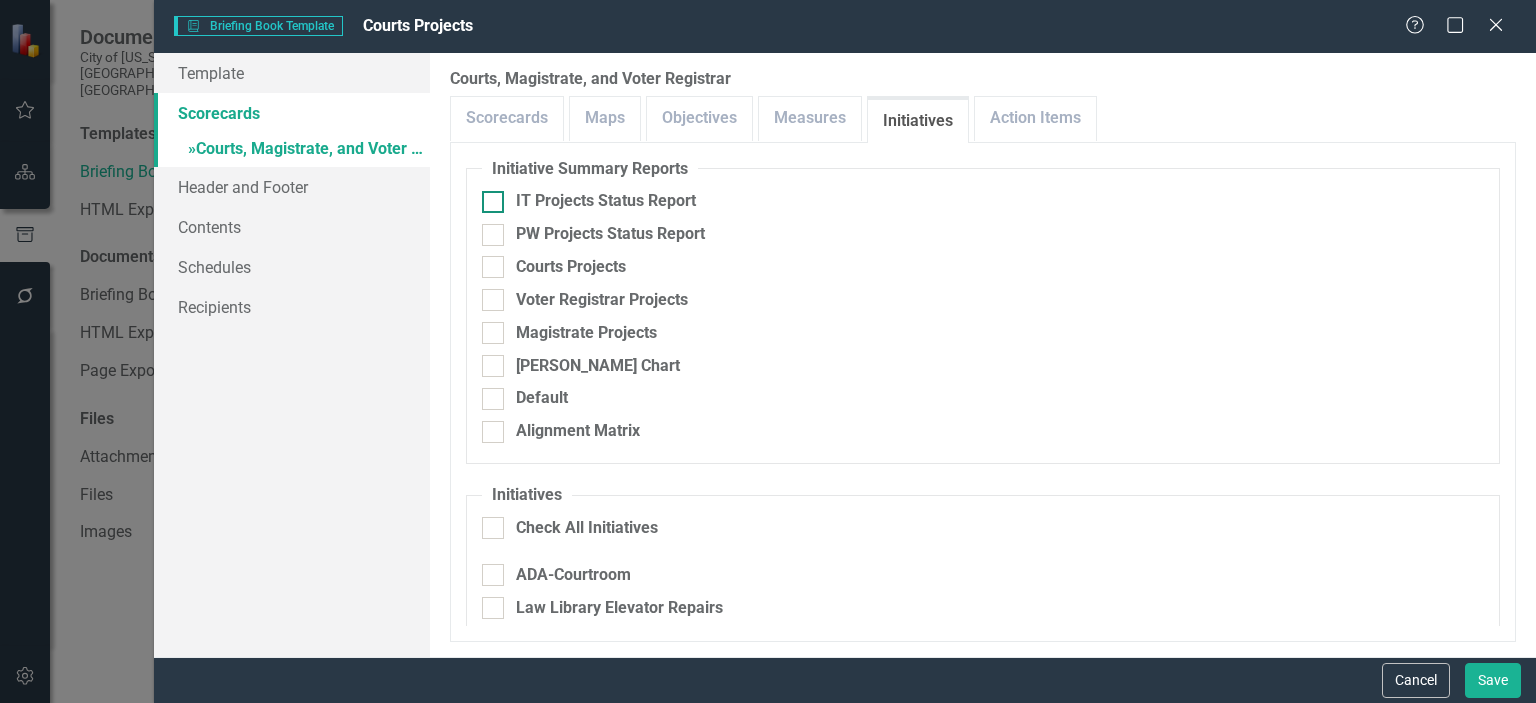 click at bounding box center (493, 202) 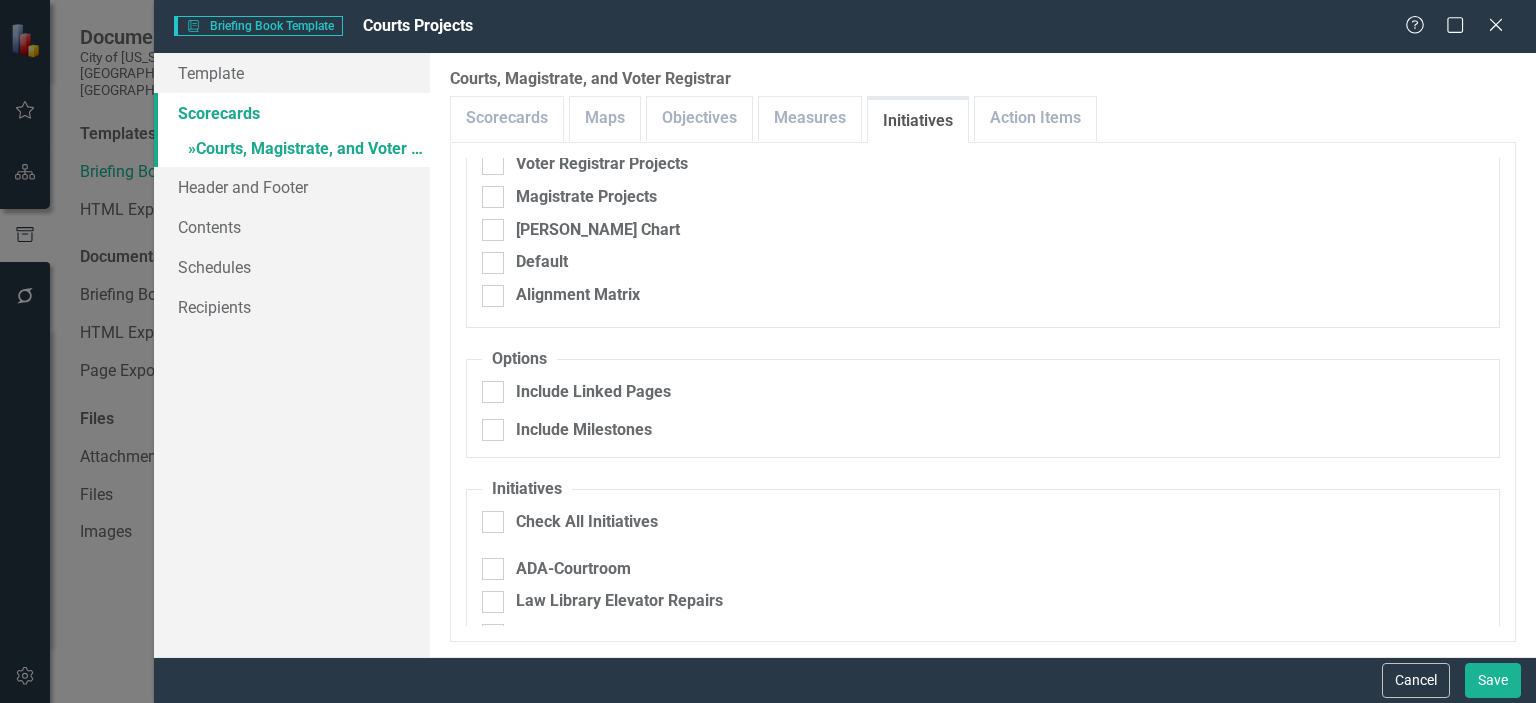 scroll, scrollTop: 0, scrollLeft: 0, axis: both 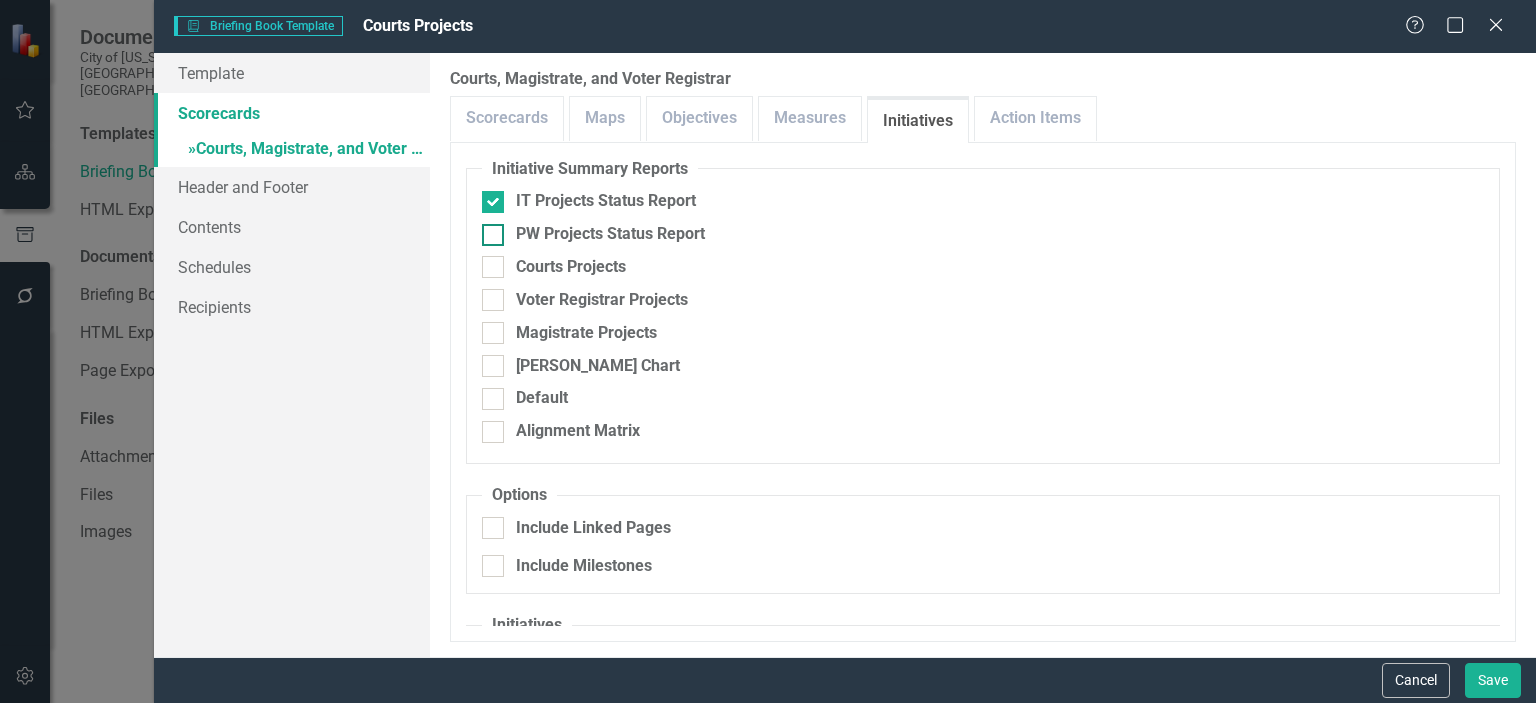 click at bounding box center (493, 235) 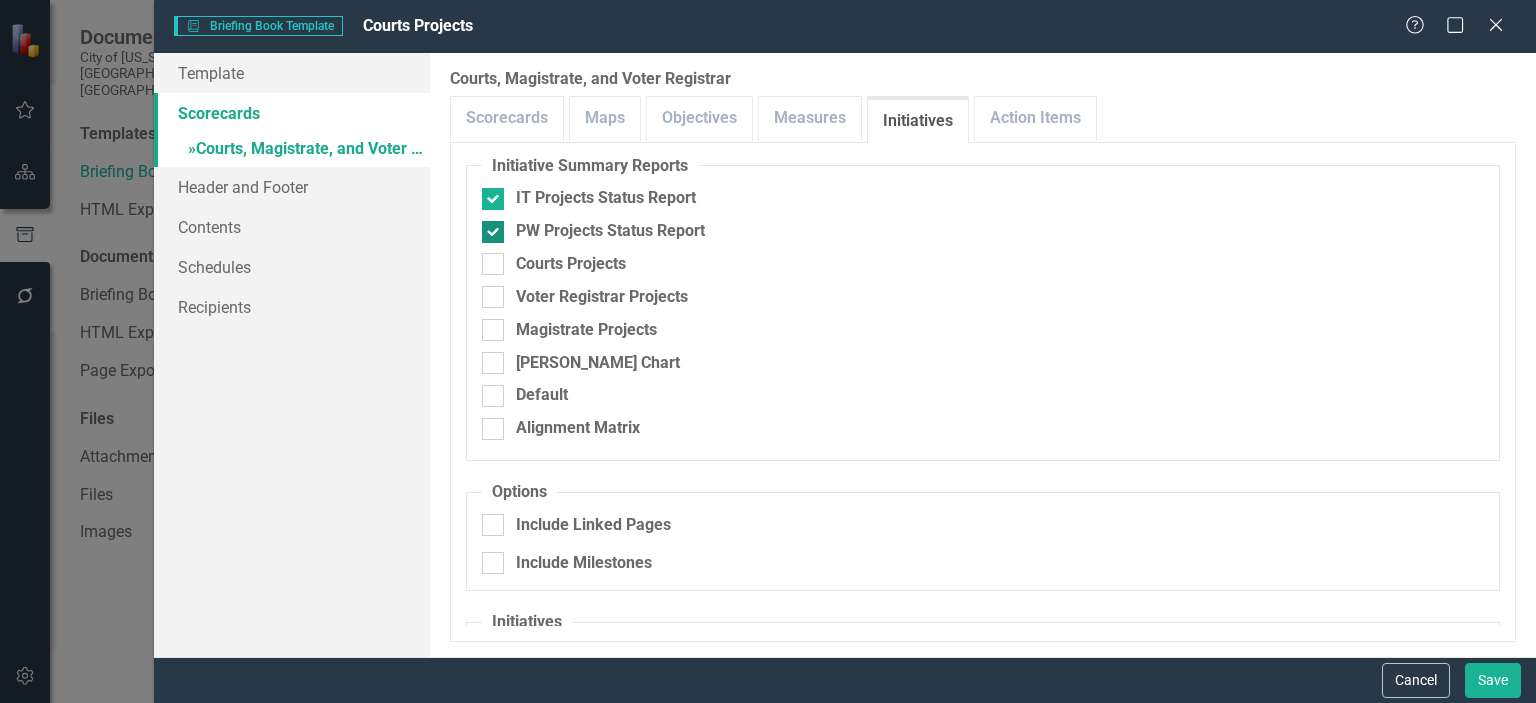 scroll, scrollTop: 0, scrollLeft: 0, axis: both 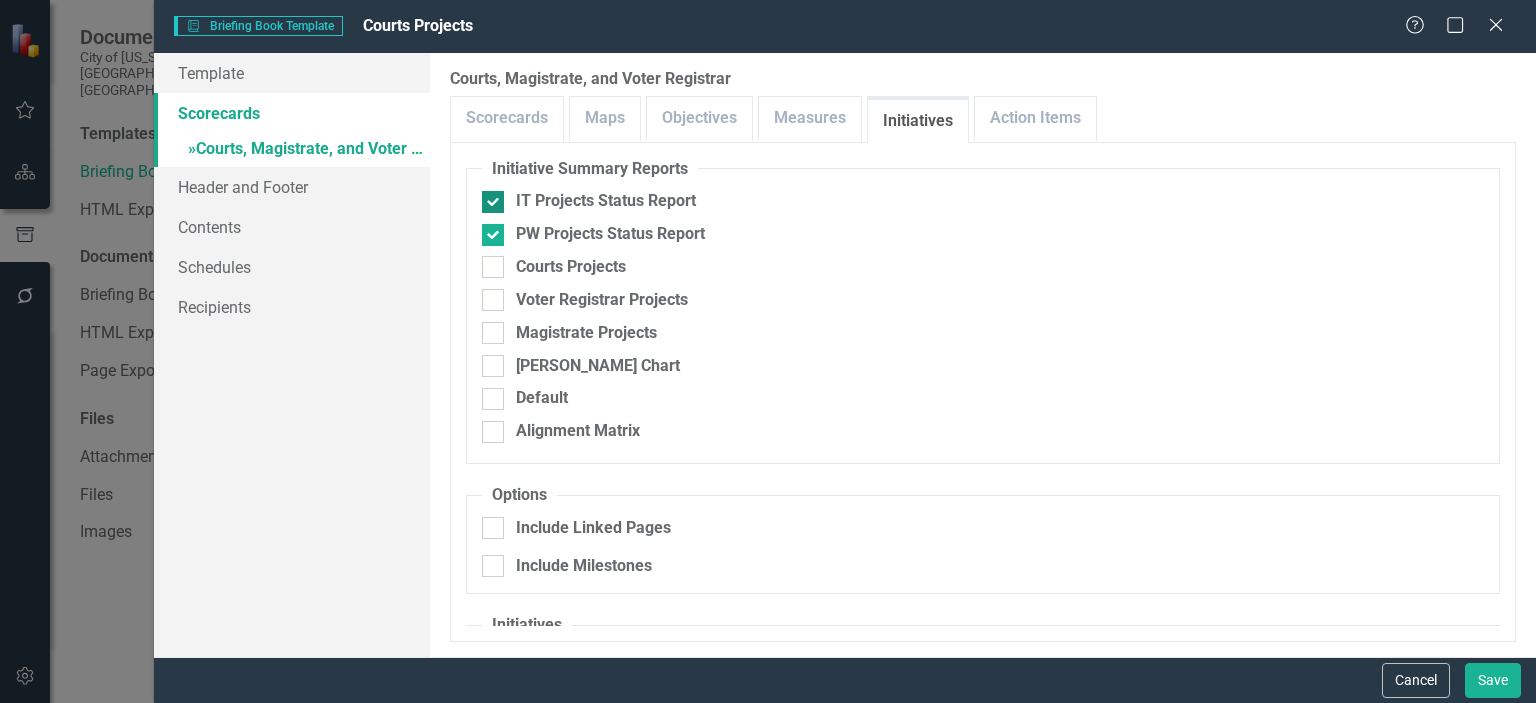 click at bounding box center [493, 202] 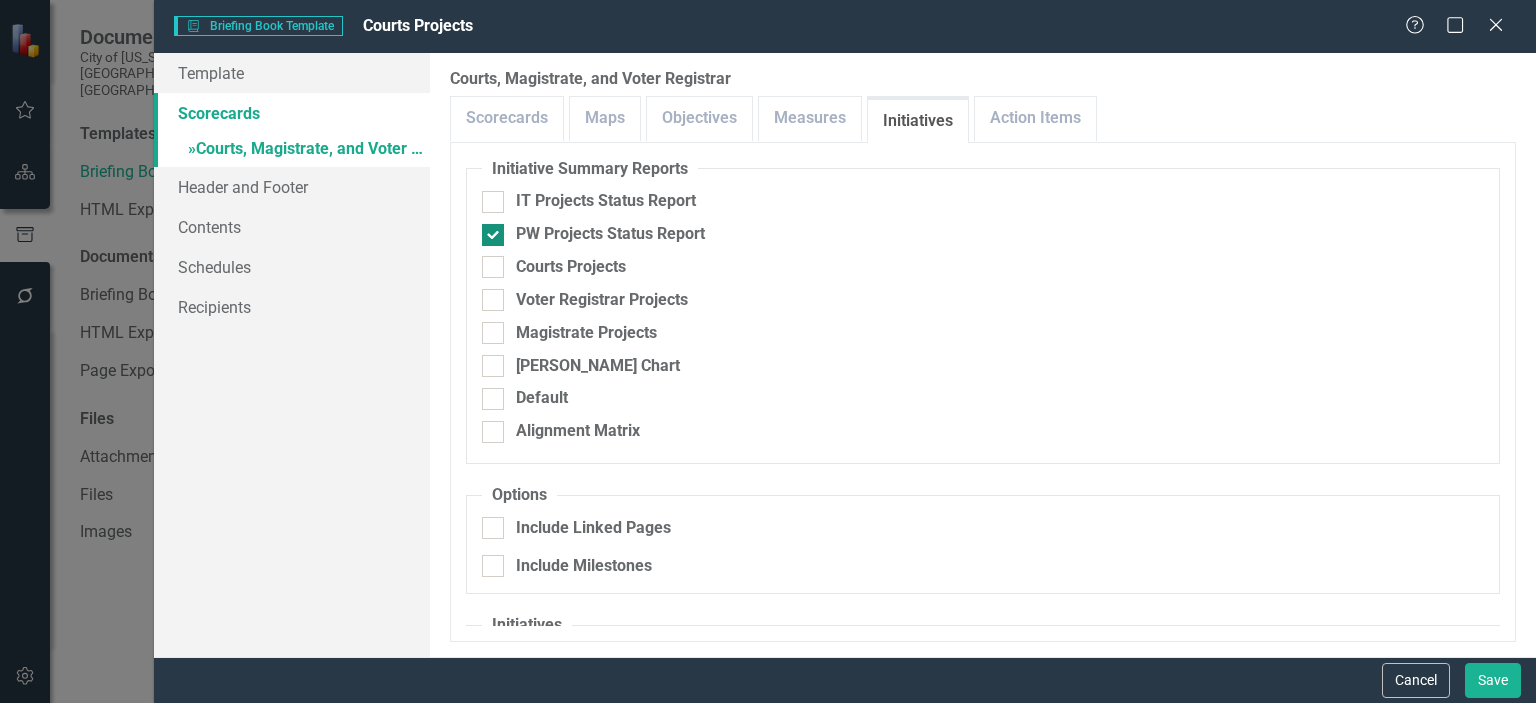 click at bounding box center (493, 235) 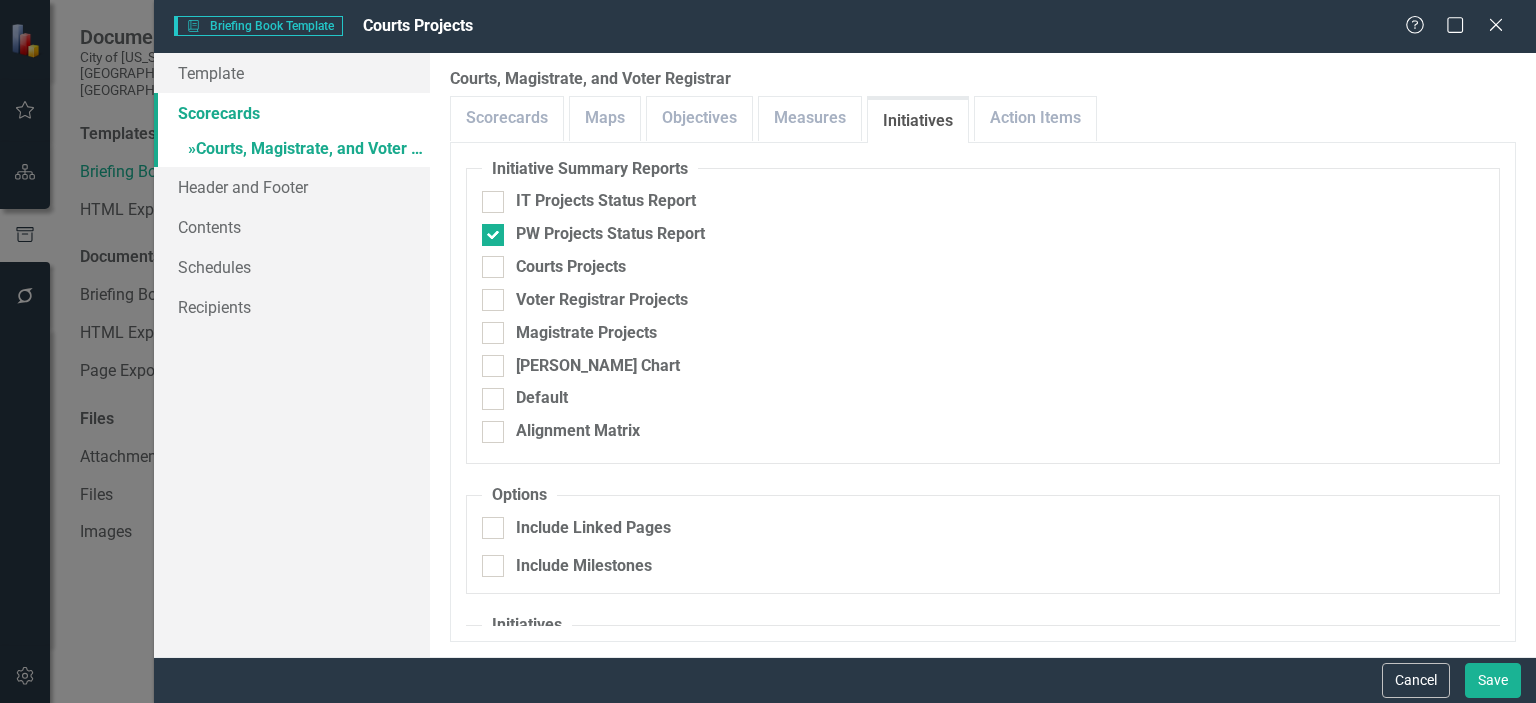 checkbox on "false" 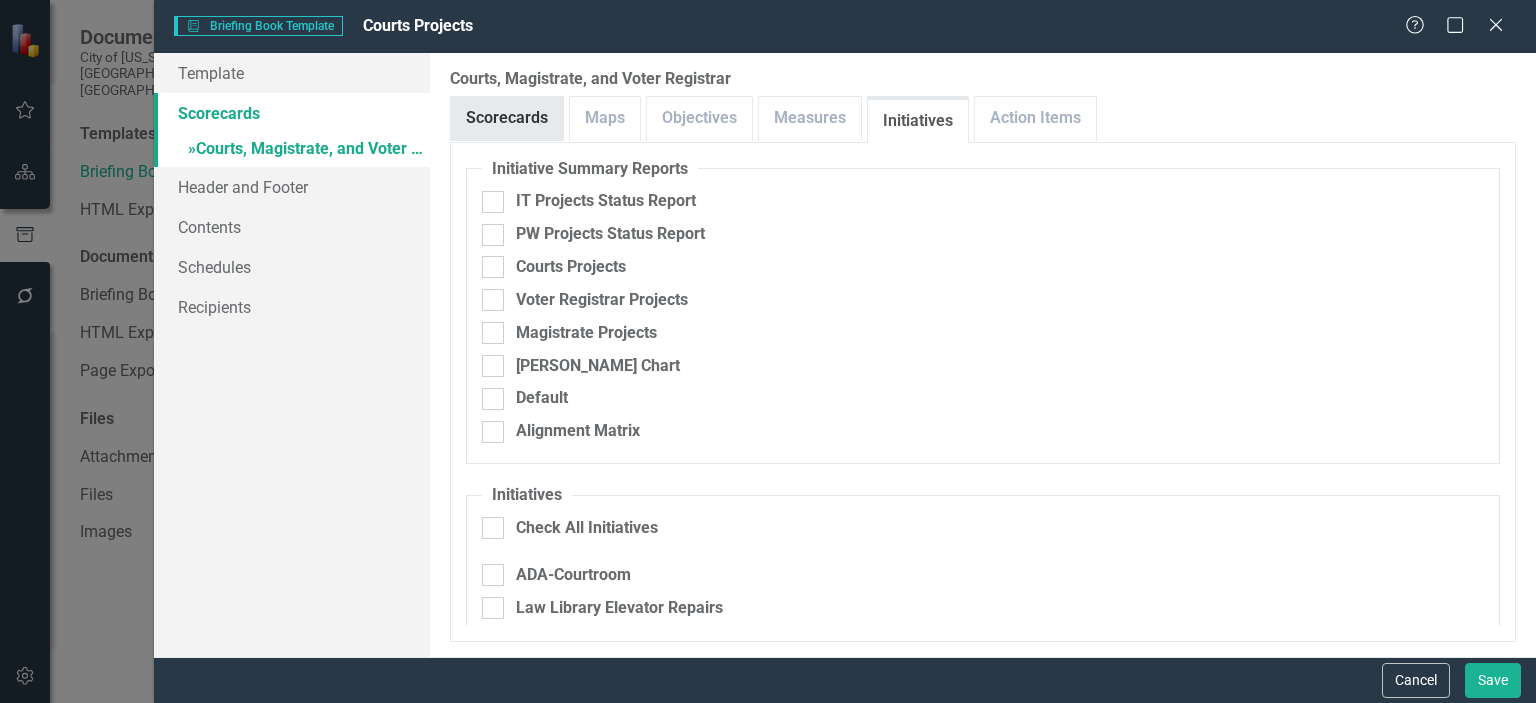 click on "Scorecards" at bounding box center [507, 118] 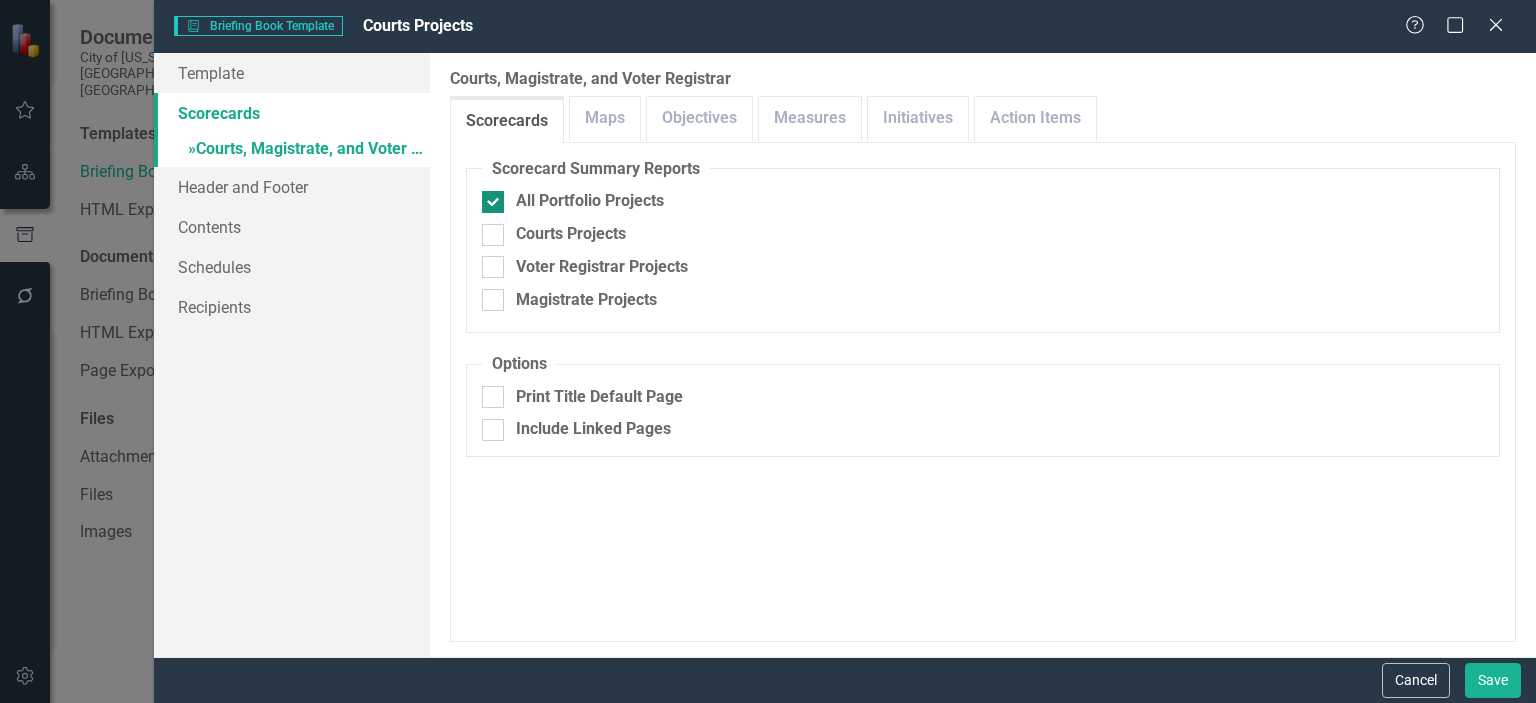 click at bounding box center (493, 202) 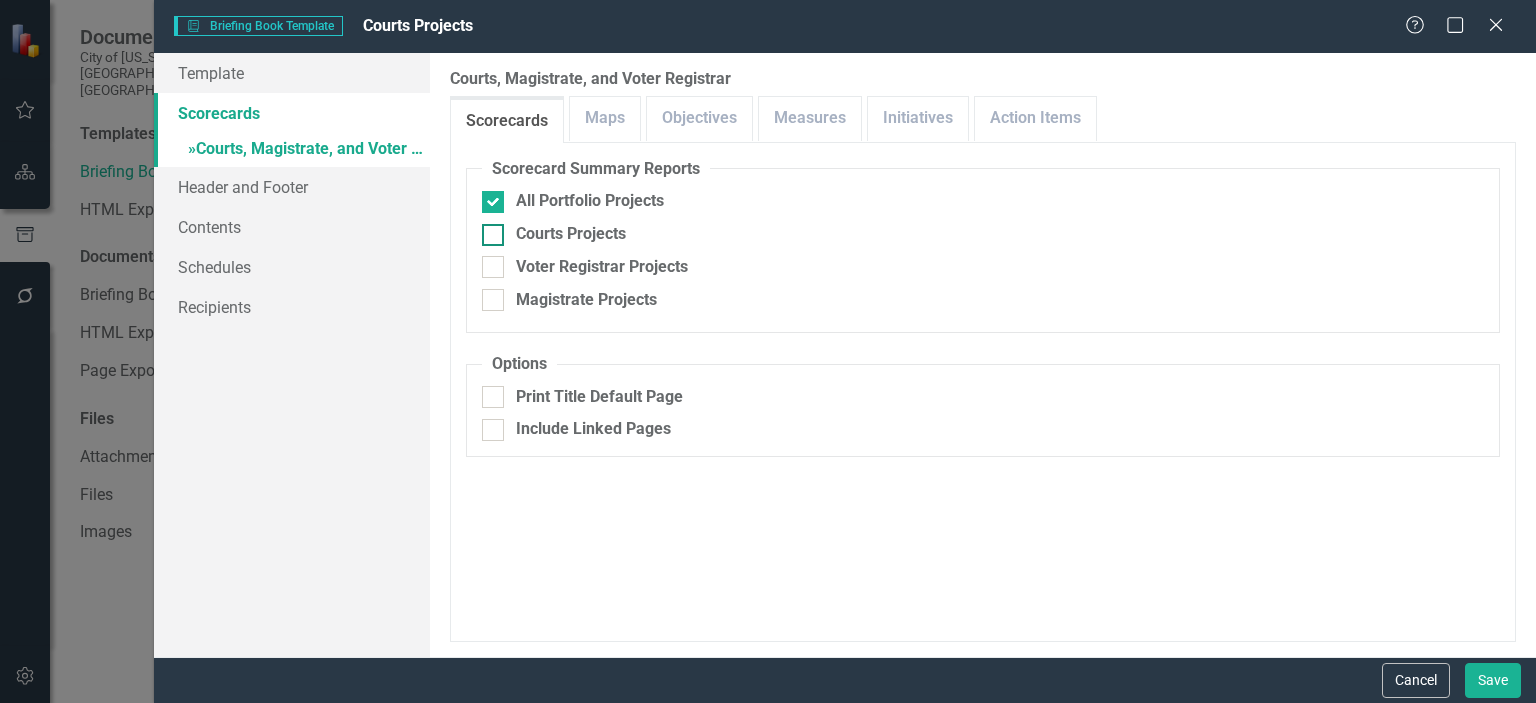 checkbox on "false" 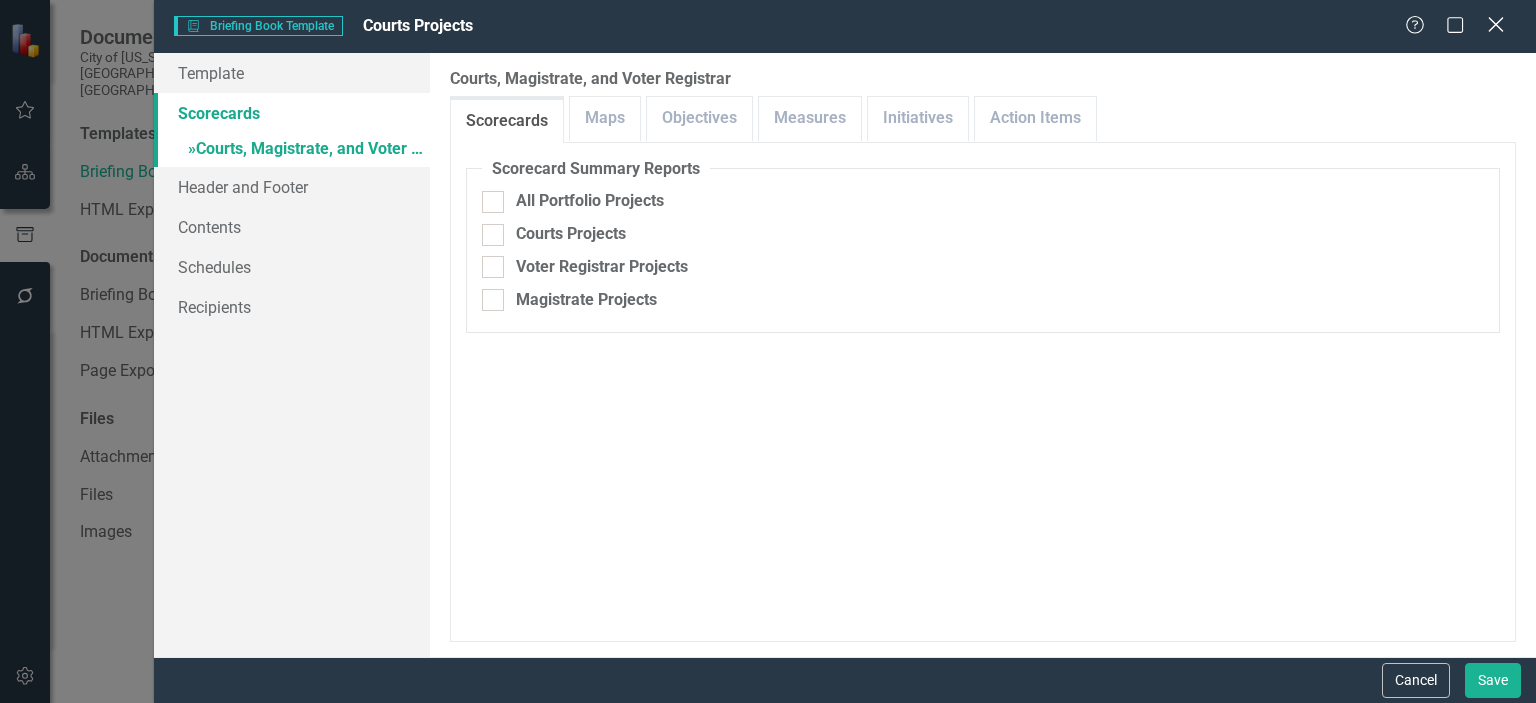 click on "Close" 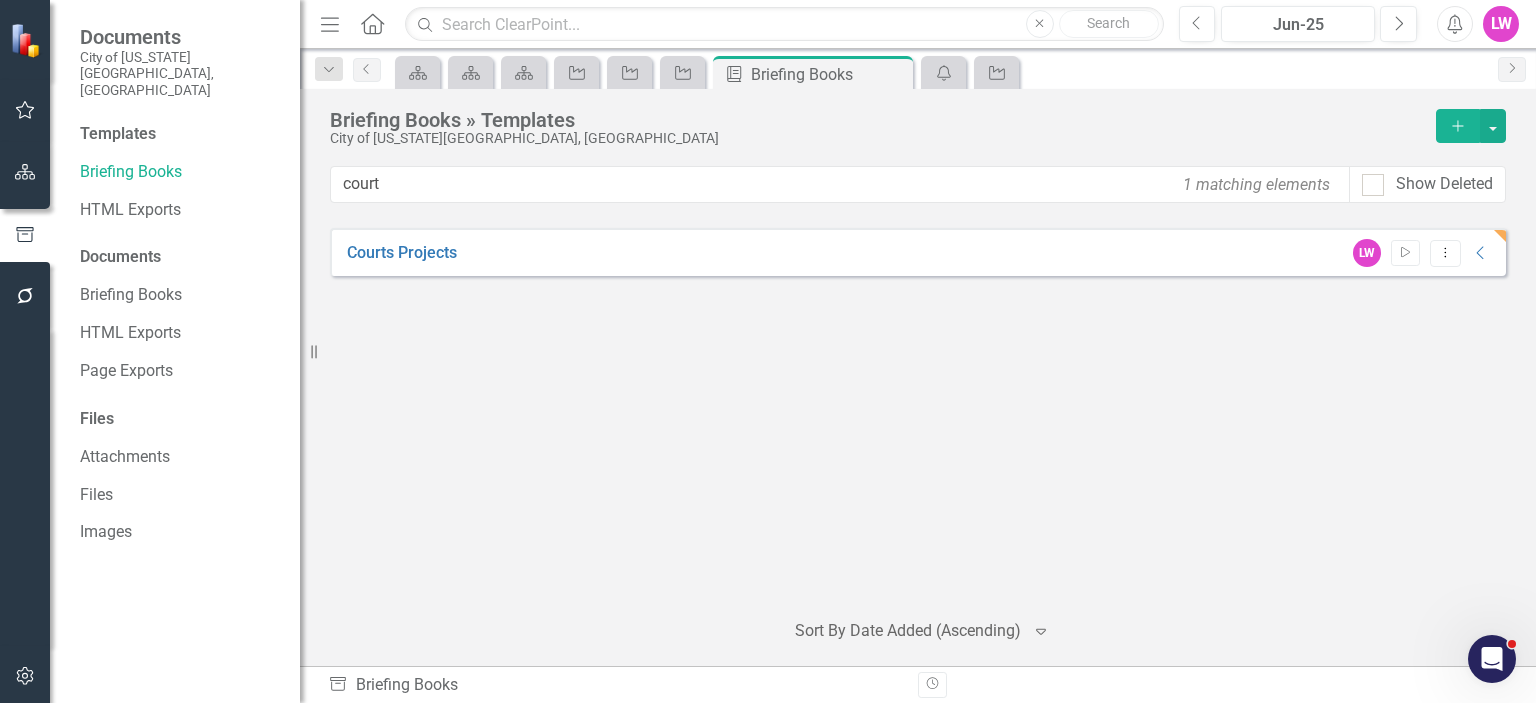 click at bounding box center (25, 173) 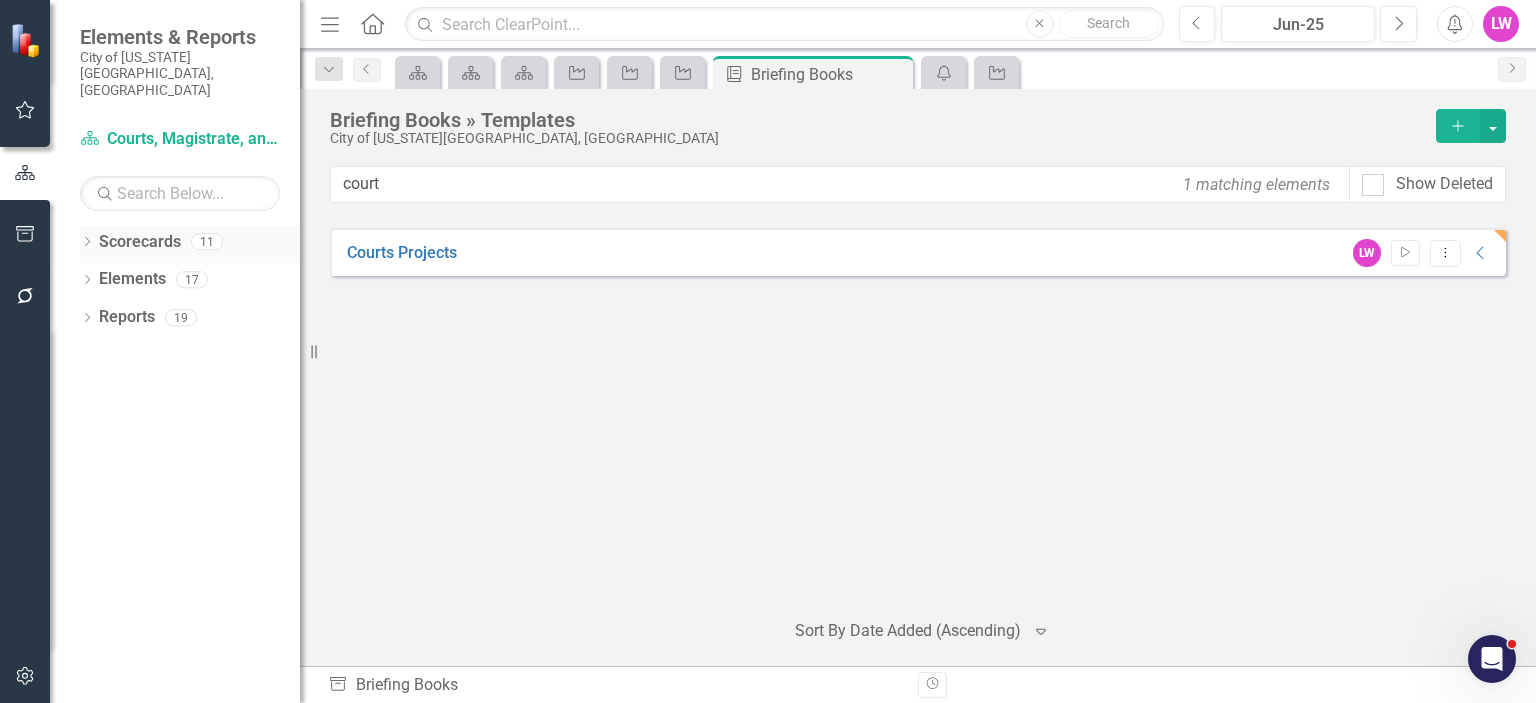 click on "Dropdown" 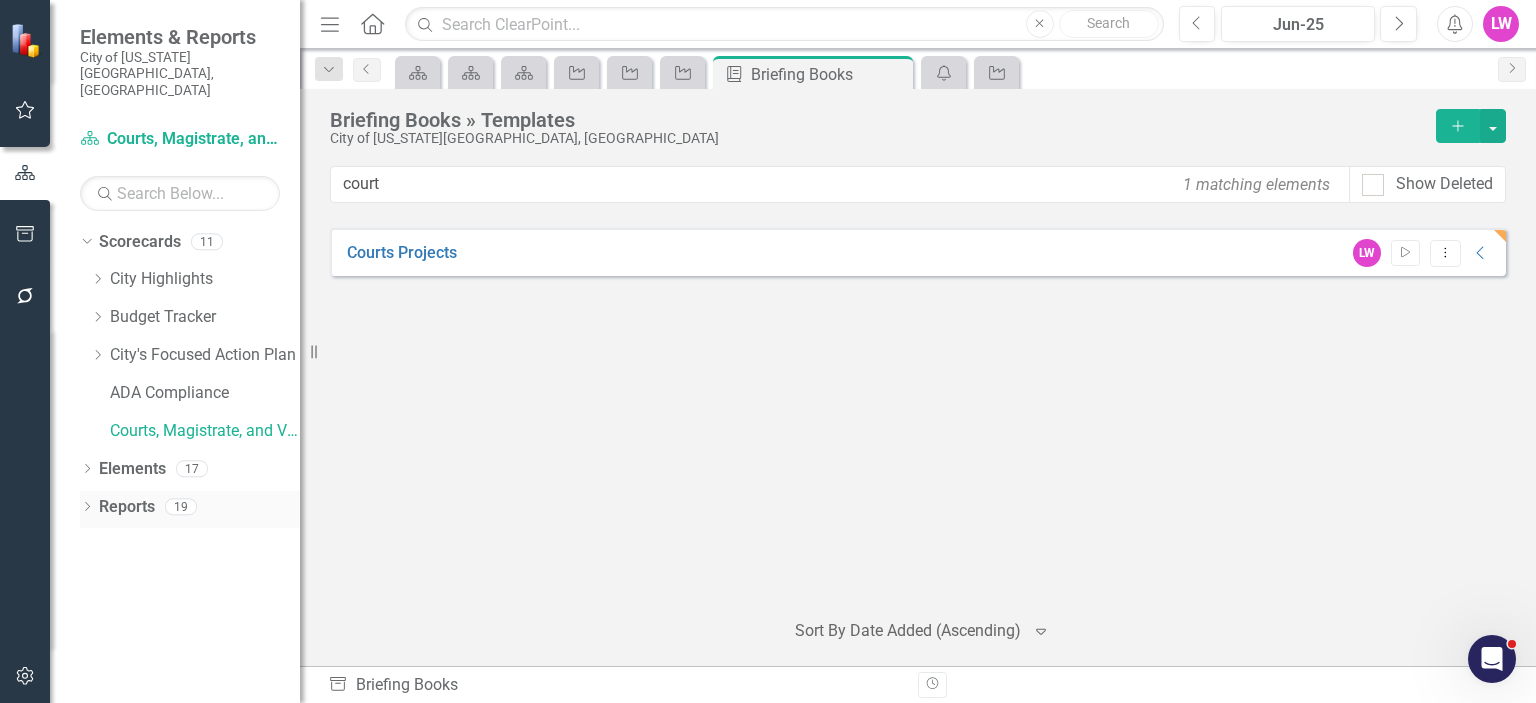click on "Dropdown" 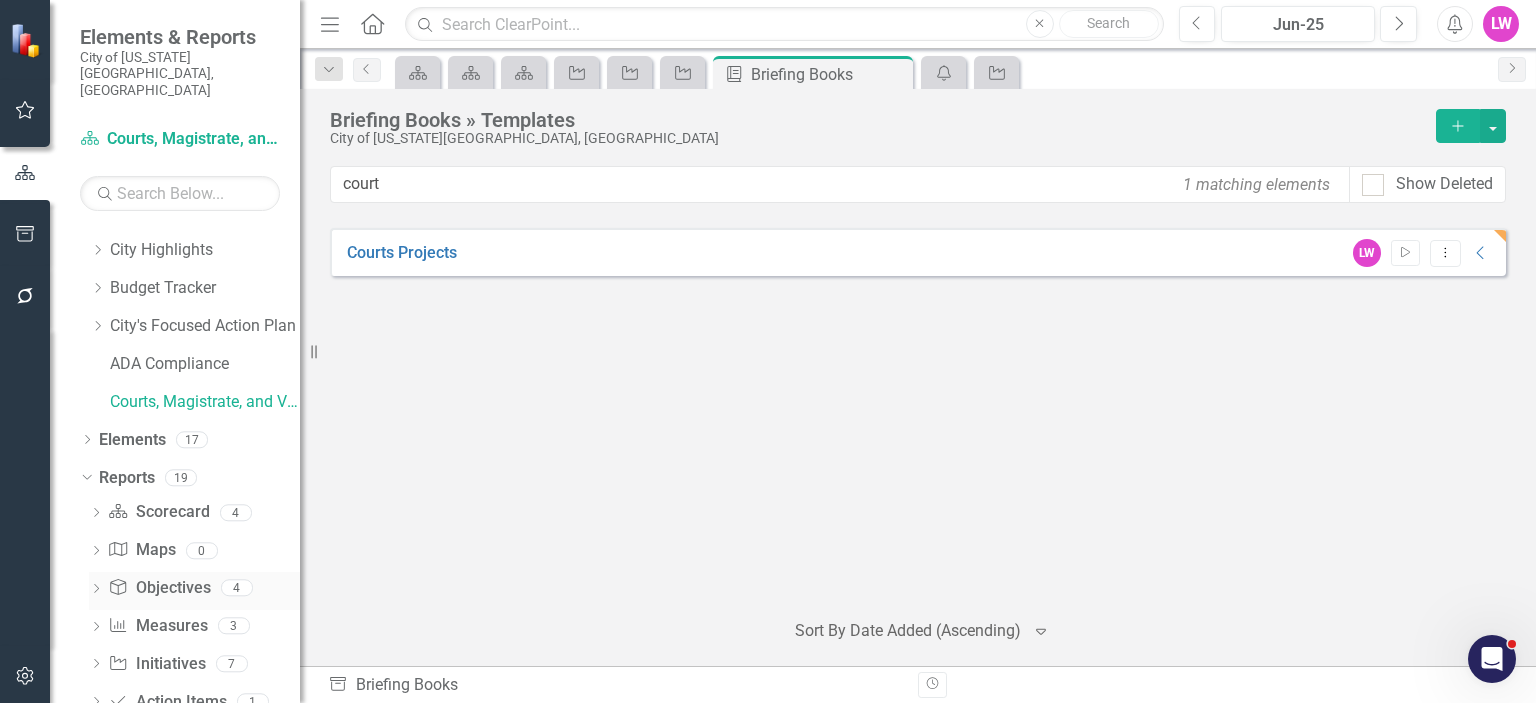scroll, scrollTop: 46, scrollLeft: 0, axis: vertical 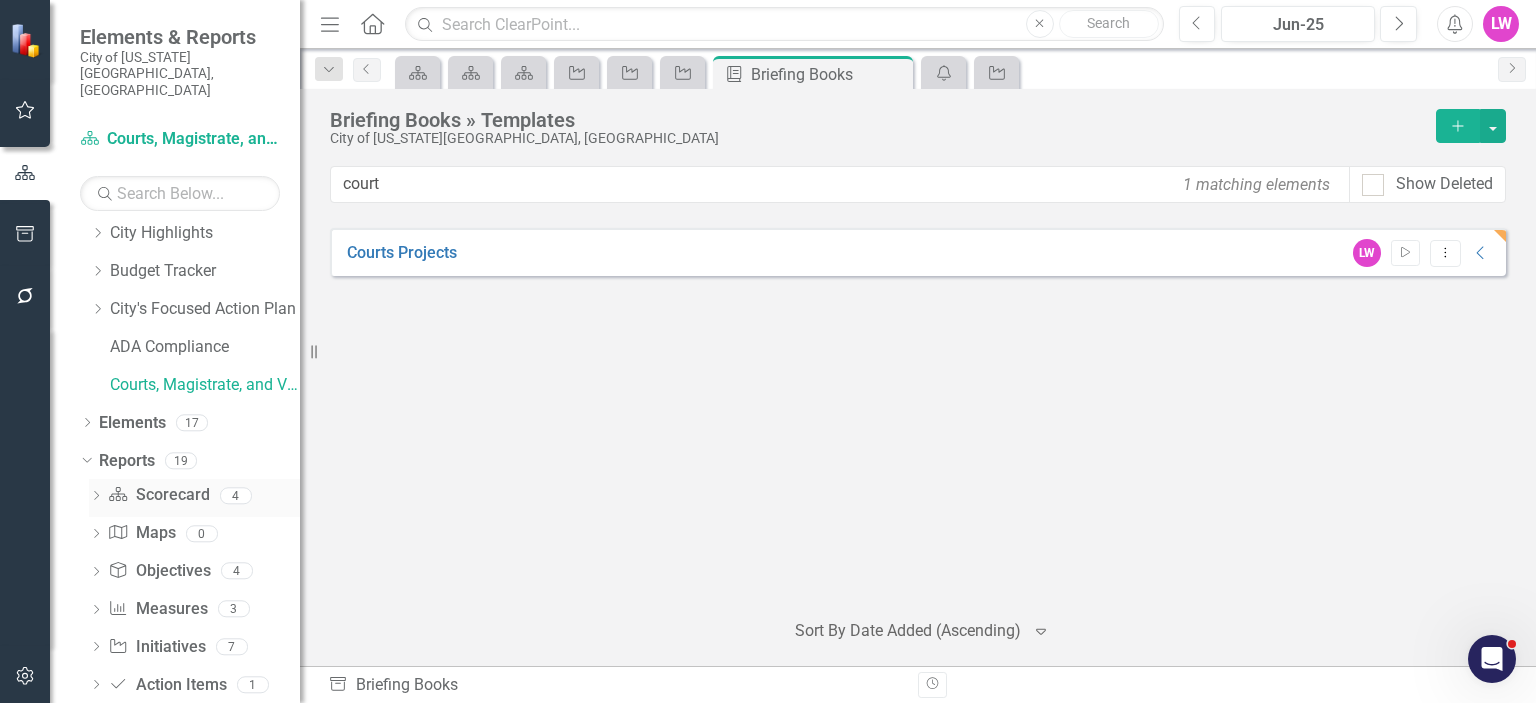 click on "Dropdown Scorecard Scorecard 4" at bounding box center [194, 498] 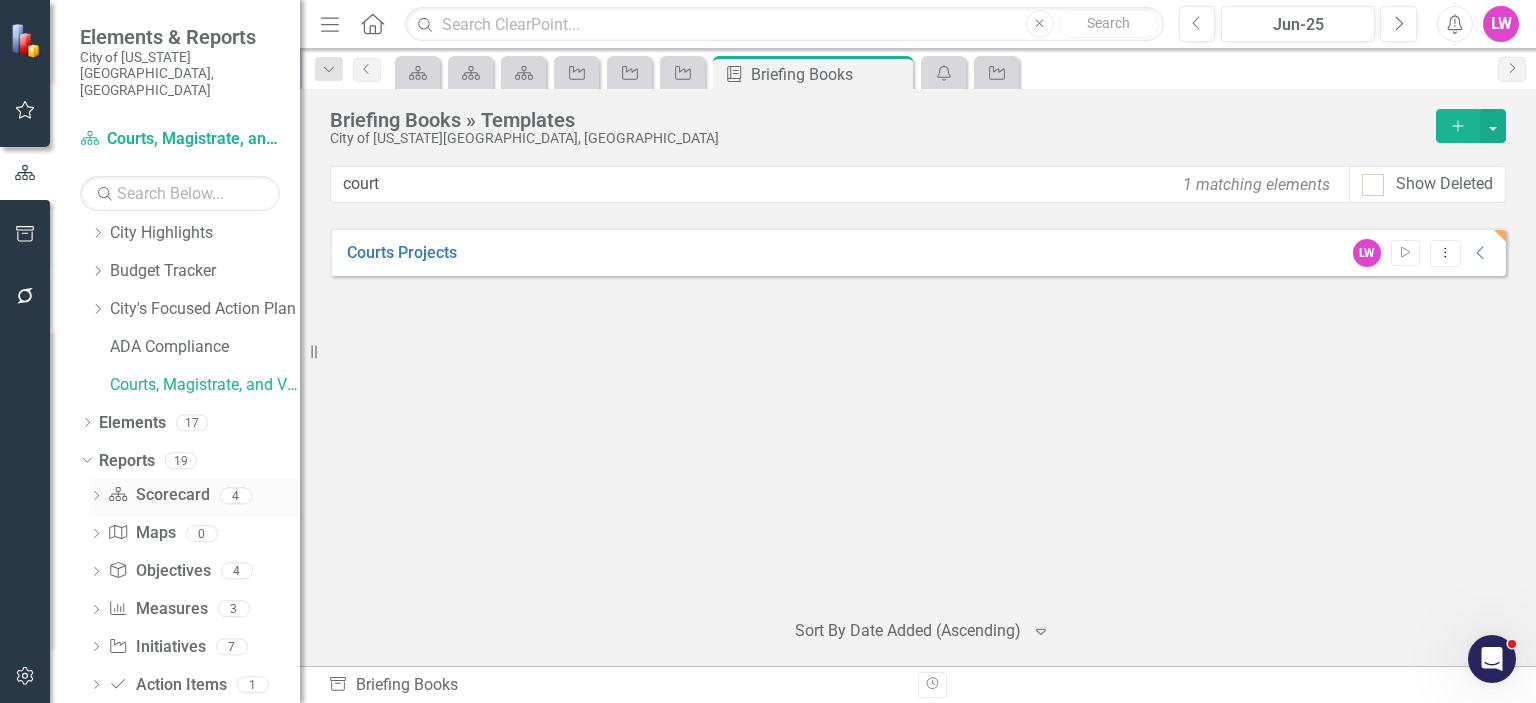 click on "Dropdown" at bounding box center [96, 498] 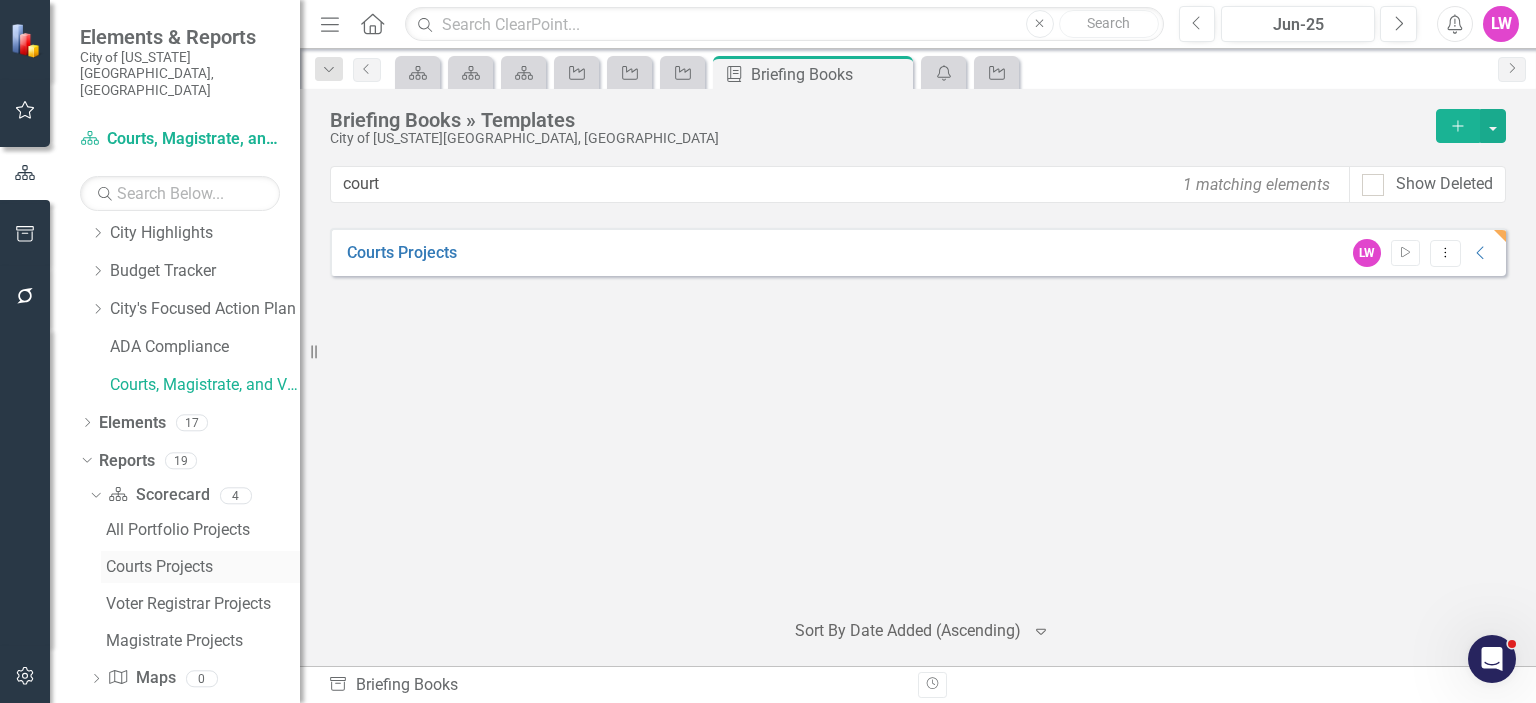 click on "Courts Projects" at bounding box center [203, 567] 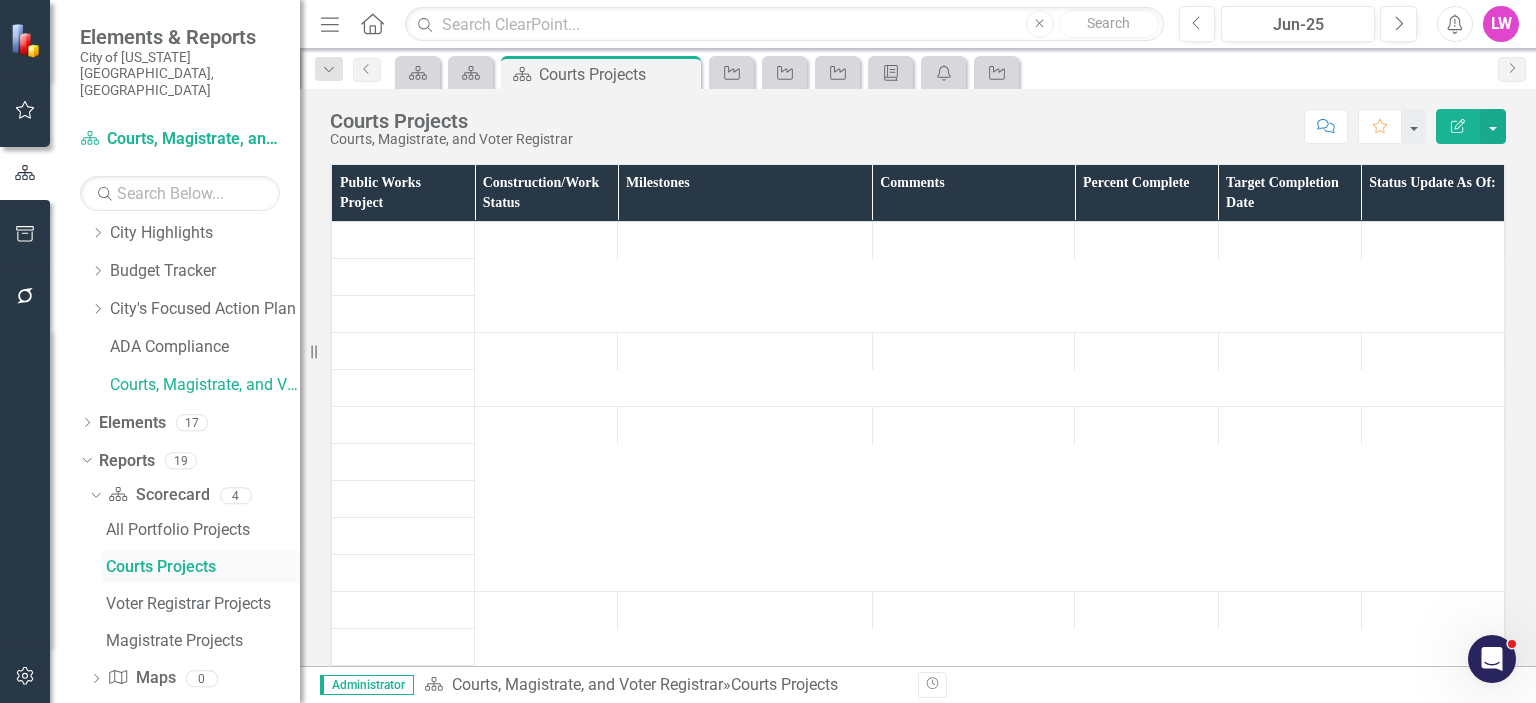 scroll, scrollTop: 0, scrollLeft: 0, axis: both 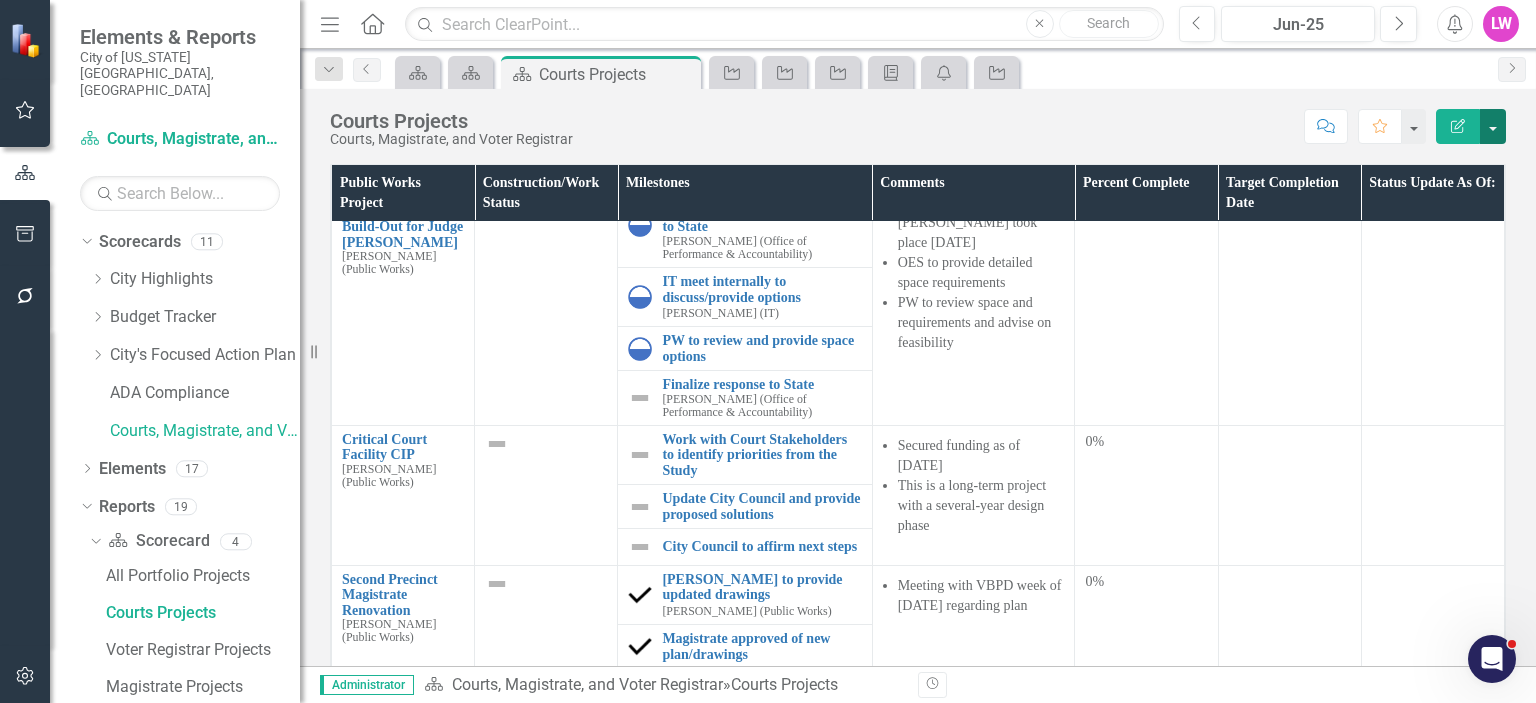 click at bounding box center (1493, 126) 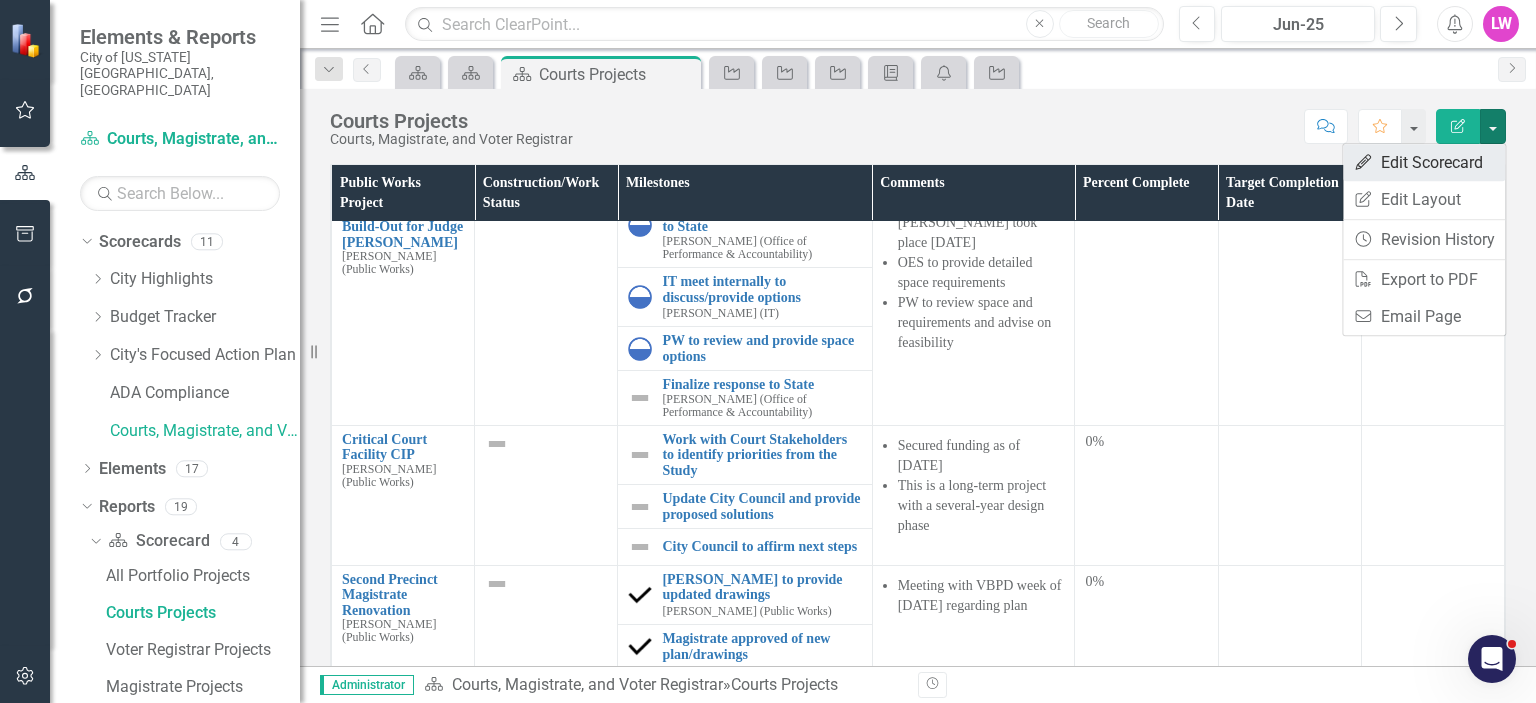 click on "Edit Edit Scorecard" at bounding box center (1424, 162) 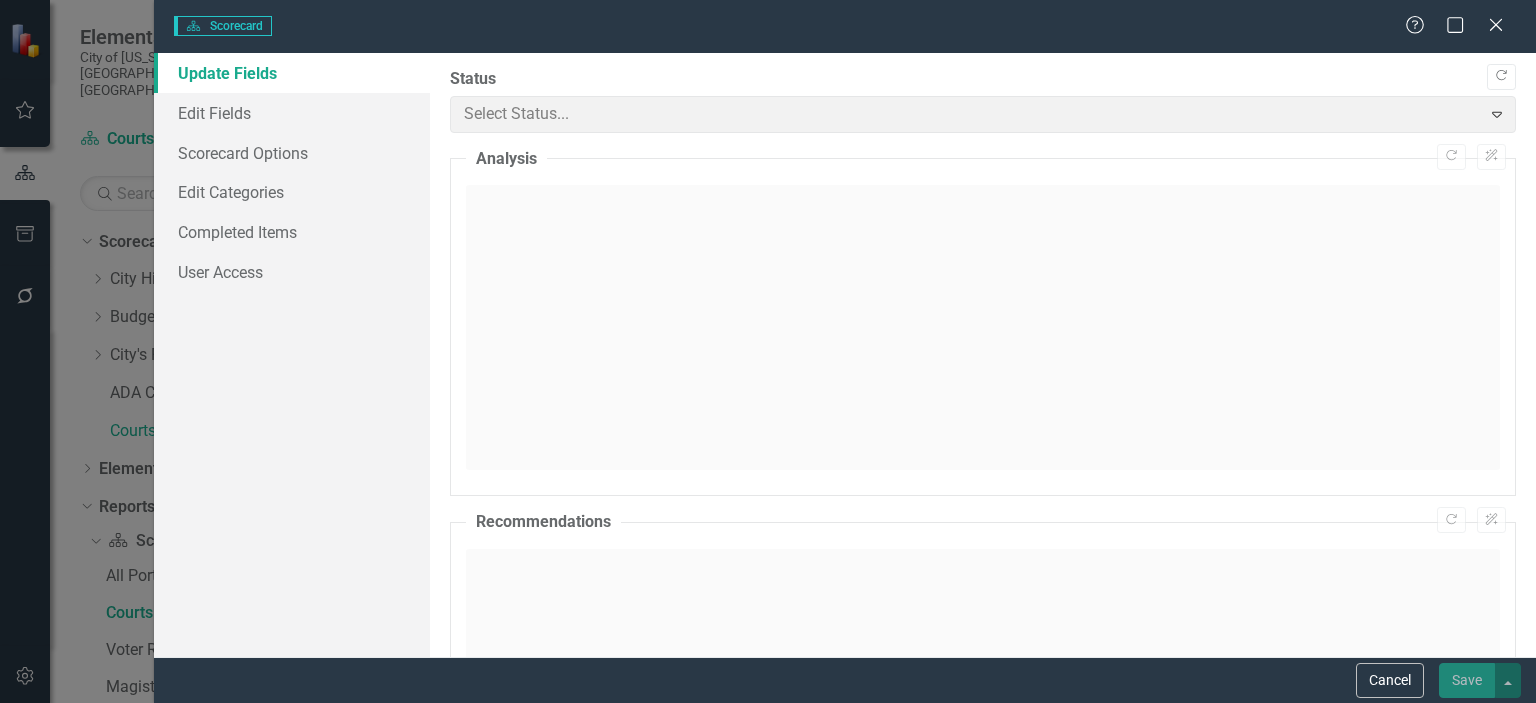 click on "Edit Fields" at bounding box center (292, 113) 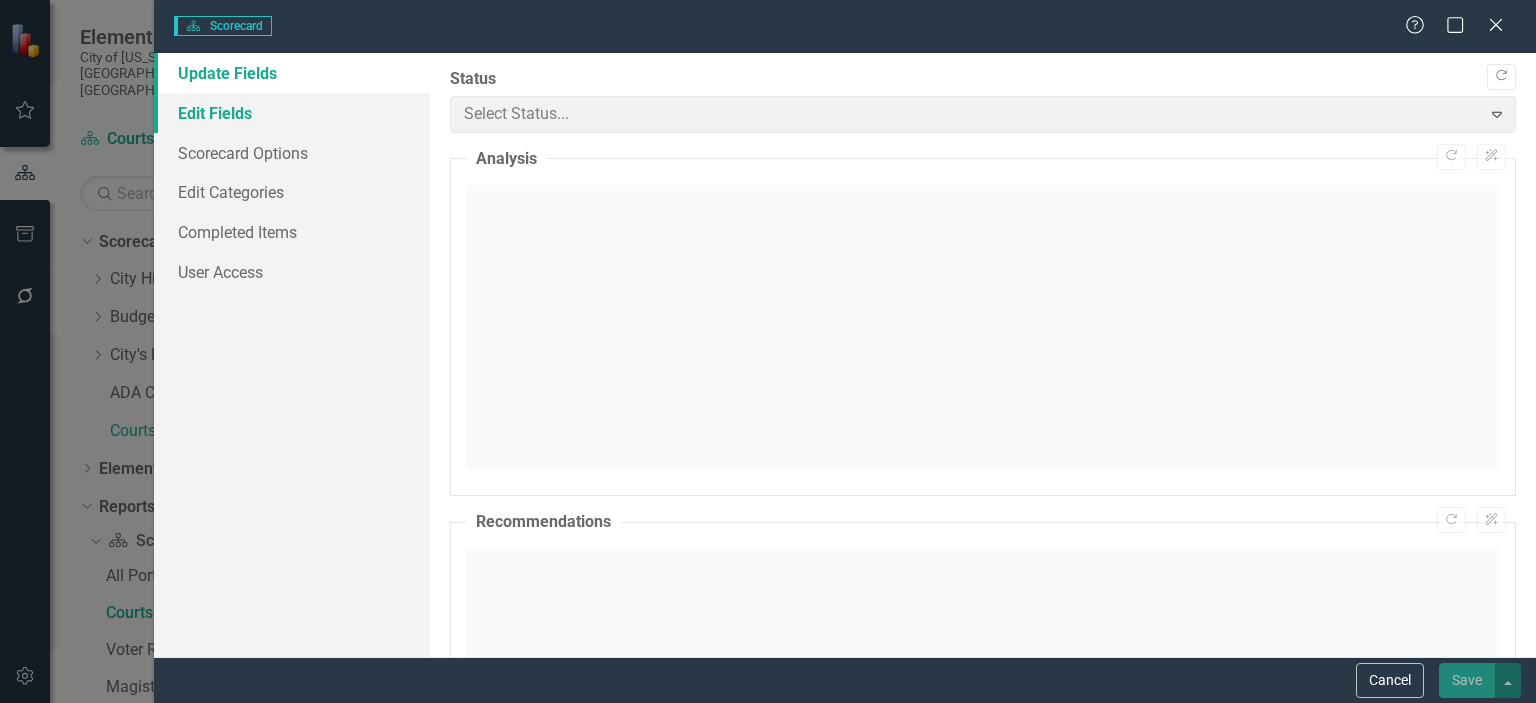 click on "Edit Fields" at bounding box center (292, 113) 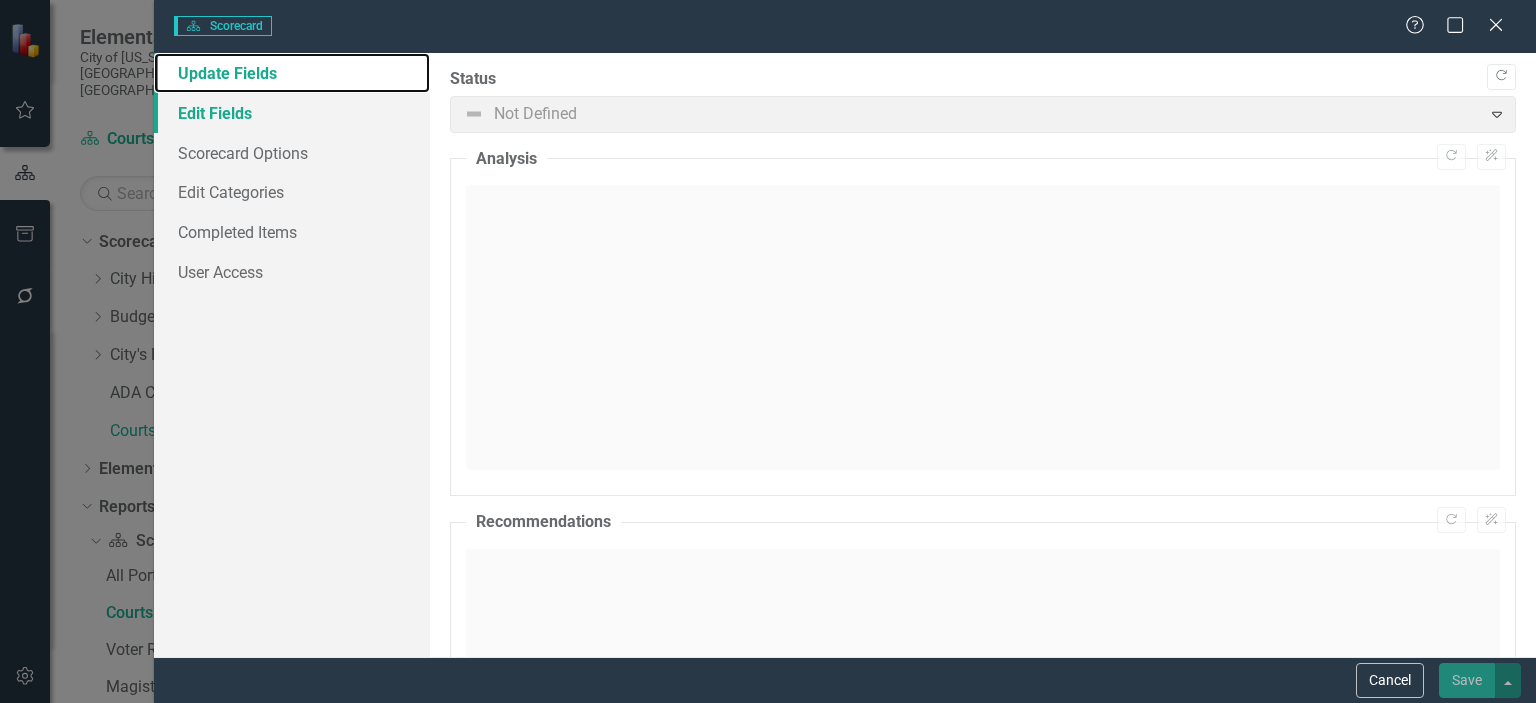 click on "Update Fields" at bounding box center (292, 73) 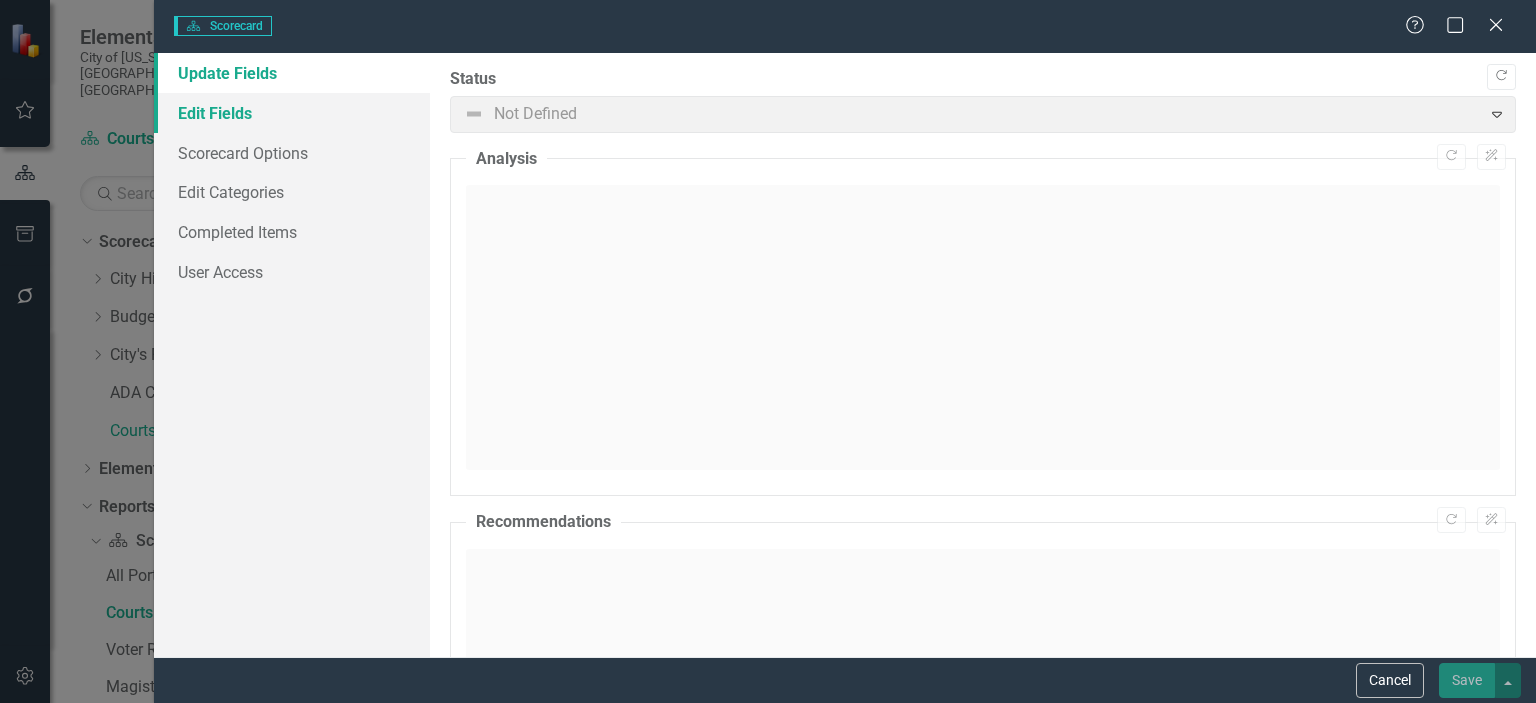 click on "Edit Fields" at bounding box center (292, 113) 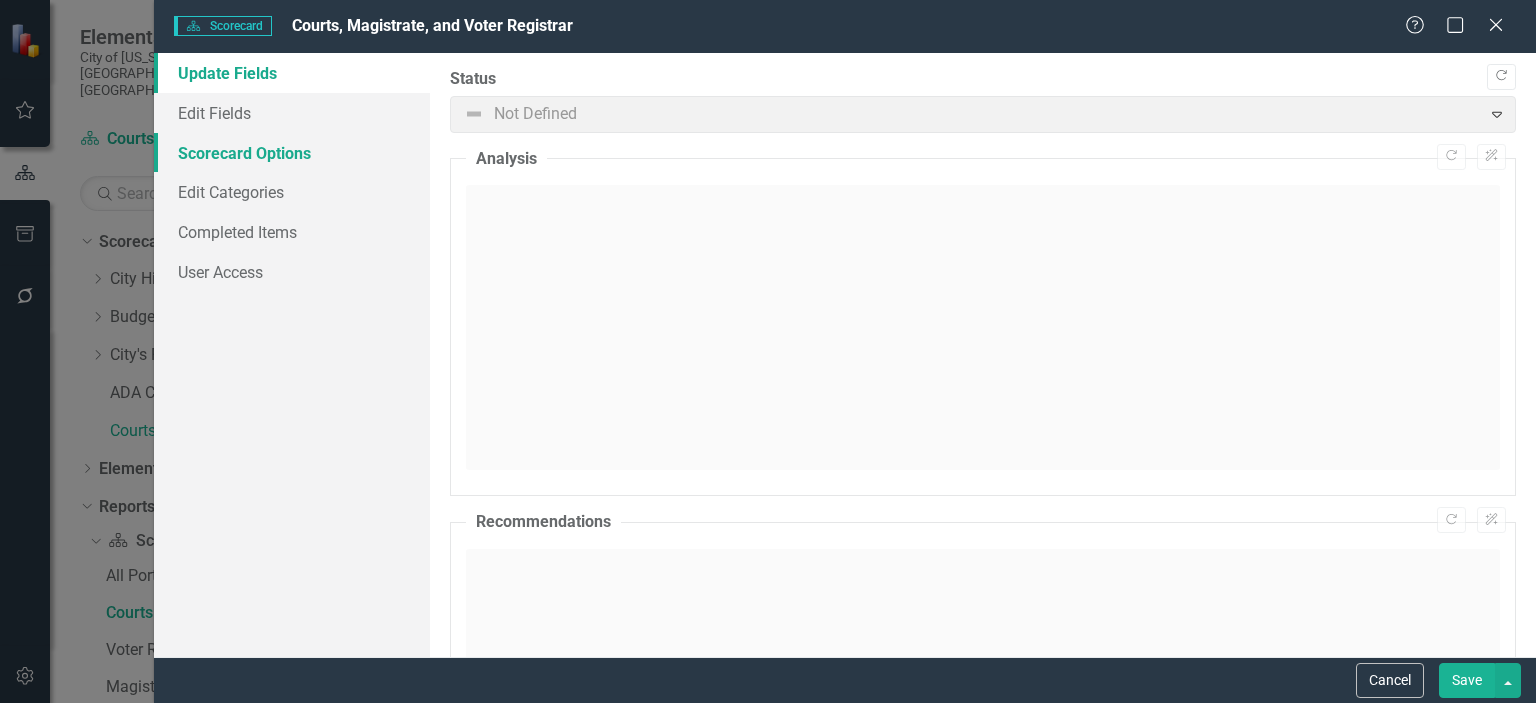 click on "Scorecard Options" at bounding box center (292, 153) 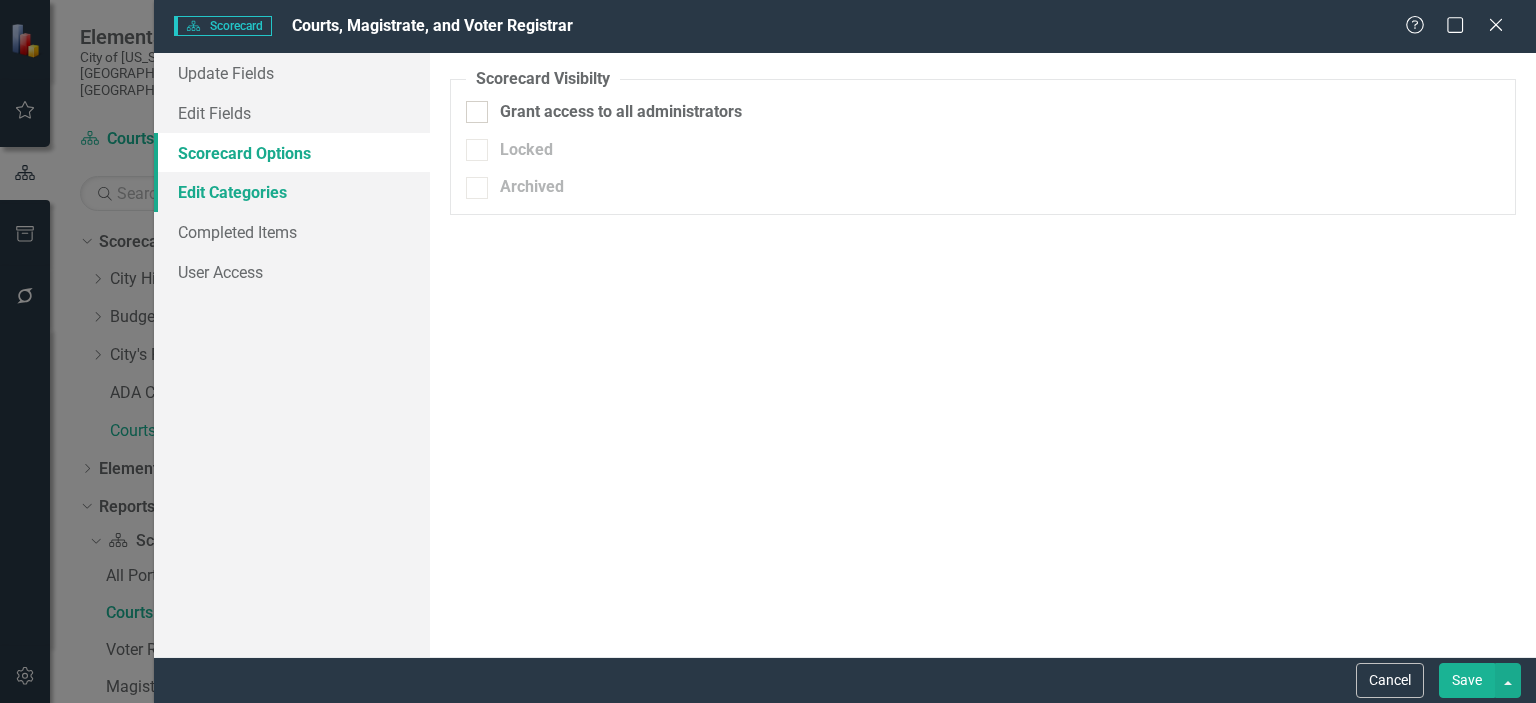 click on "Edit Categories" at bounding box center (292, 192) 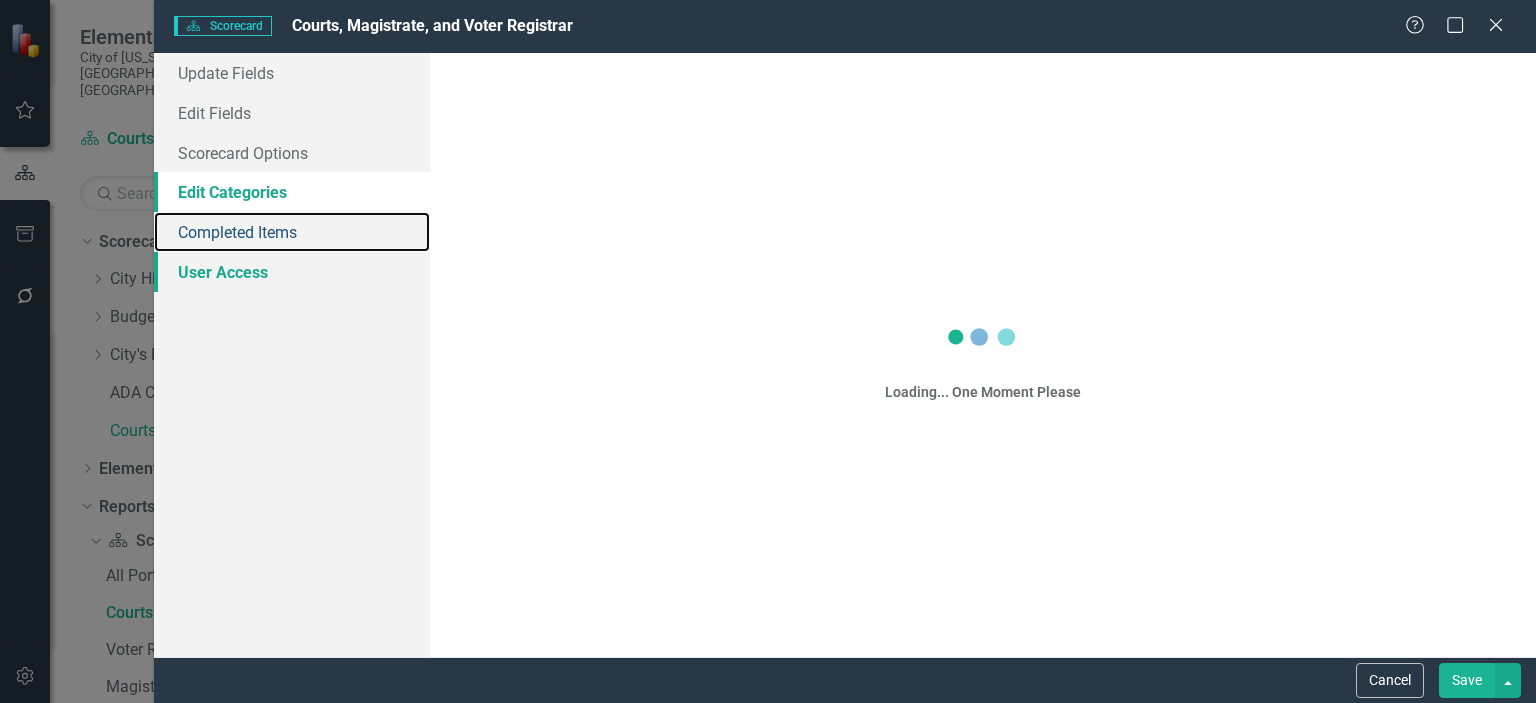 click on "Completed Items" at bounding box center (292, 232) 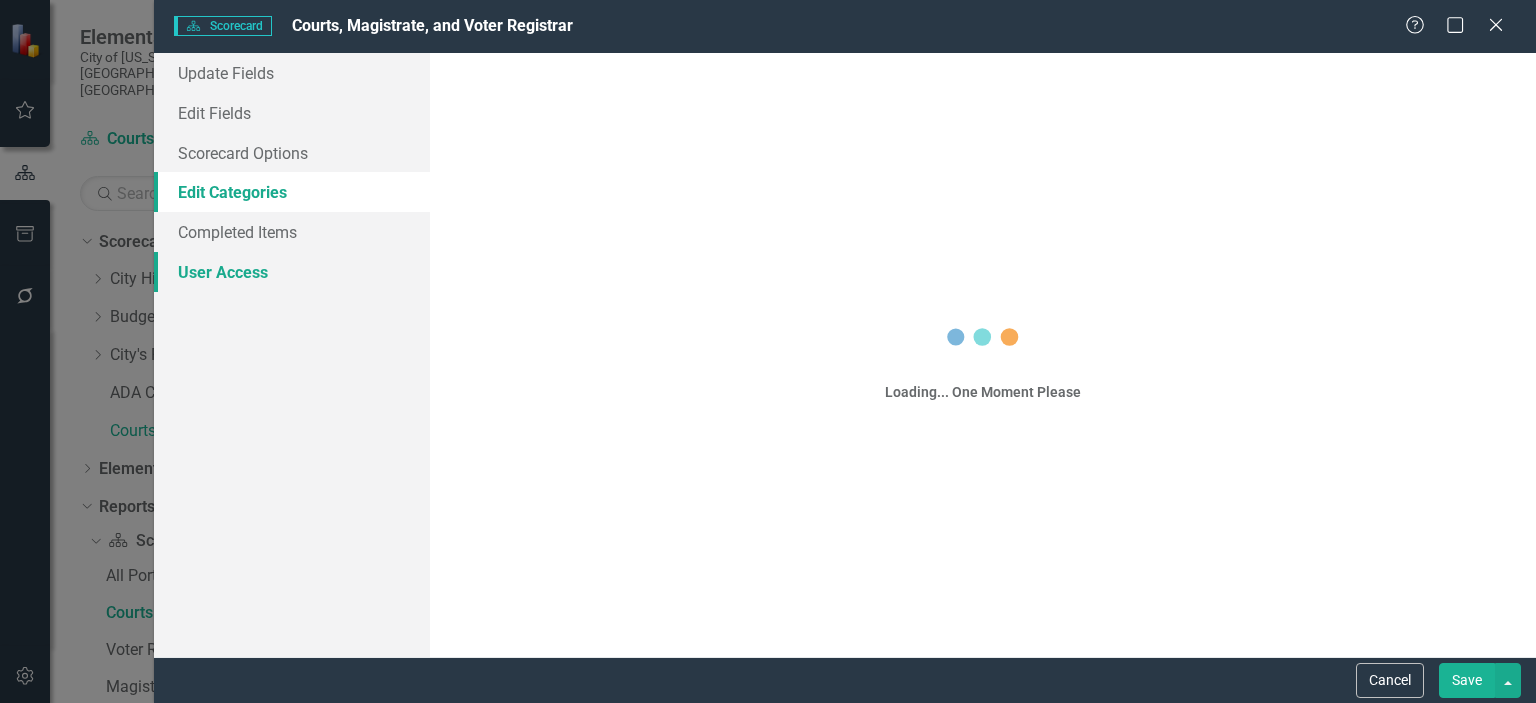 click on "User Access" at bounding box center [292, 272] 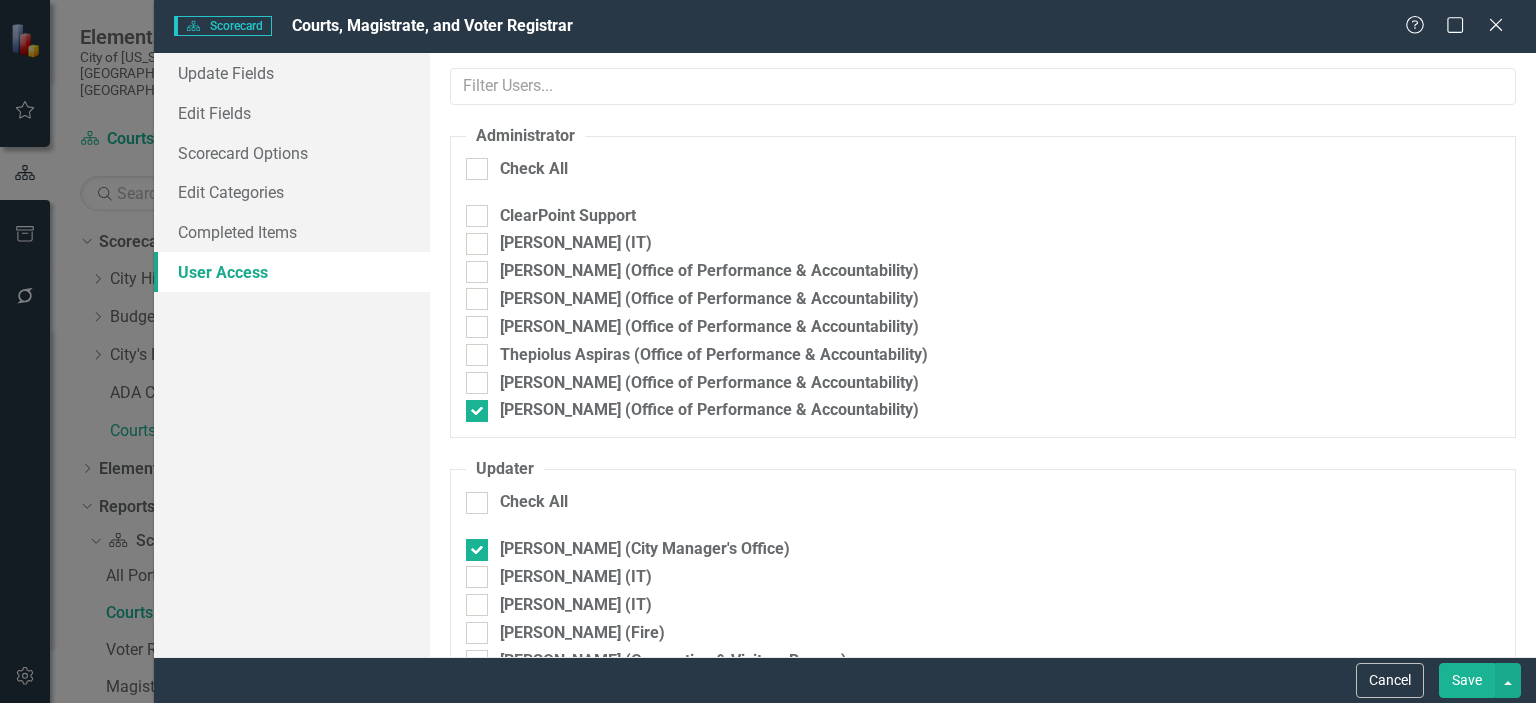 click on "Help Maximize Close" at bounding box center [1460, 26] 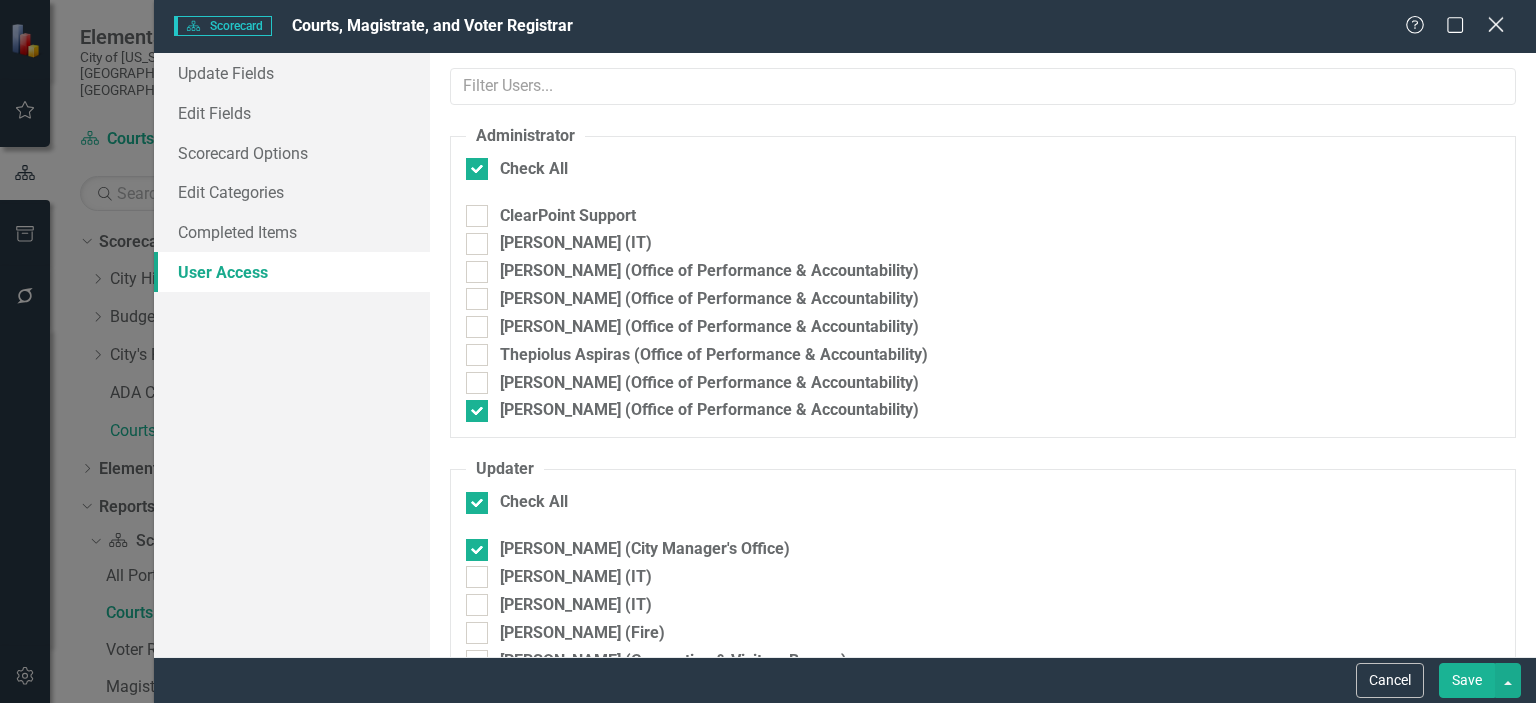 checkbox on "true" 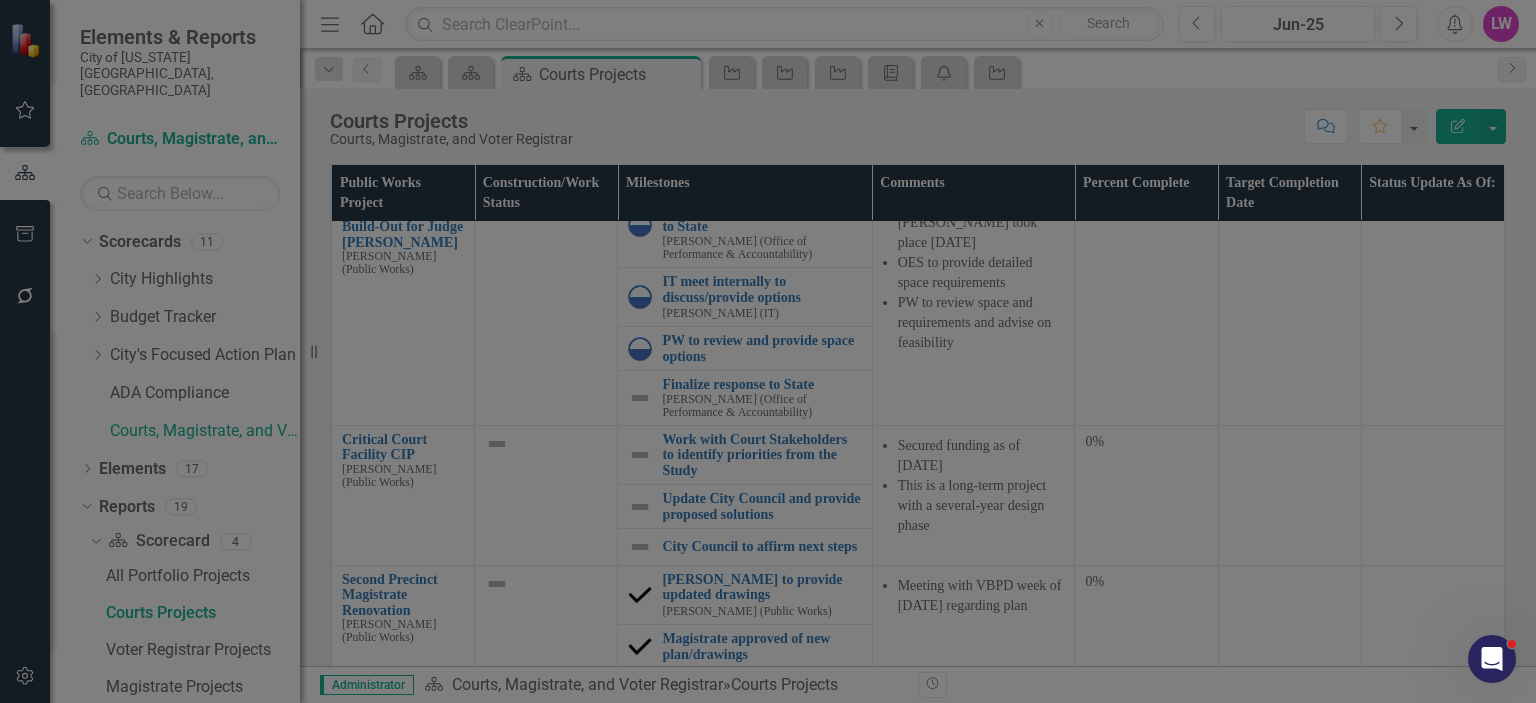 checkbox on "false" 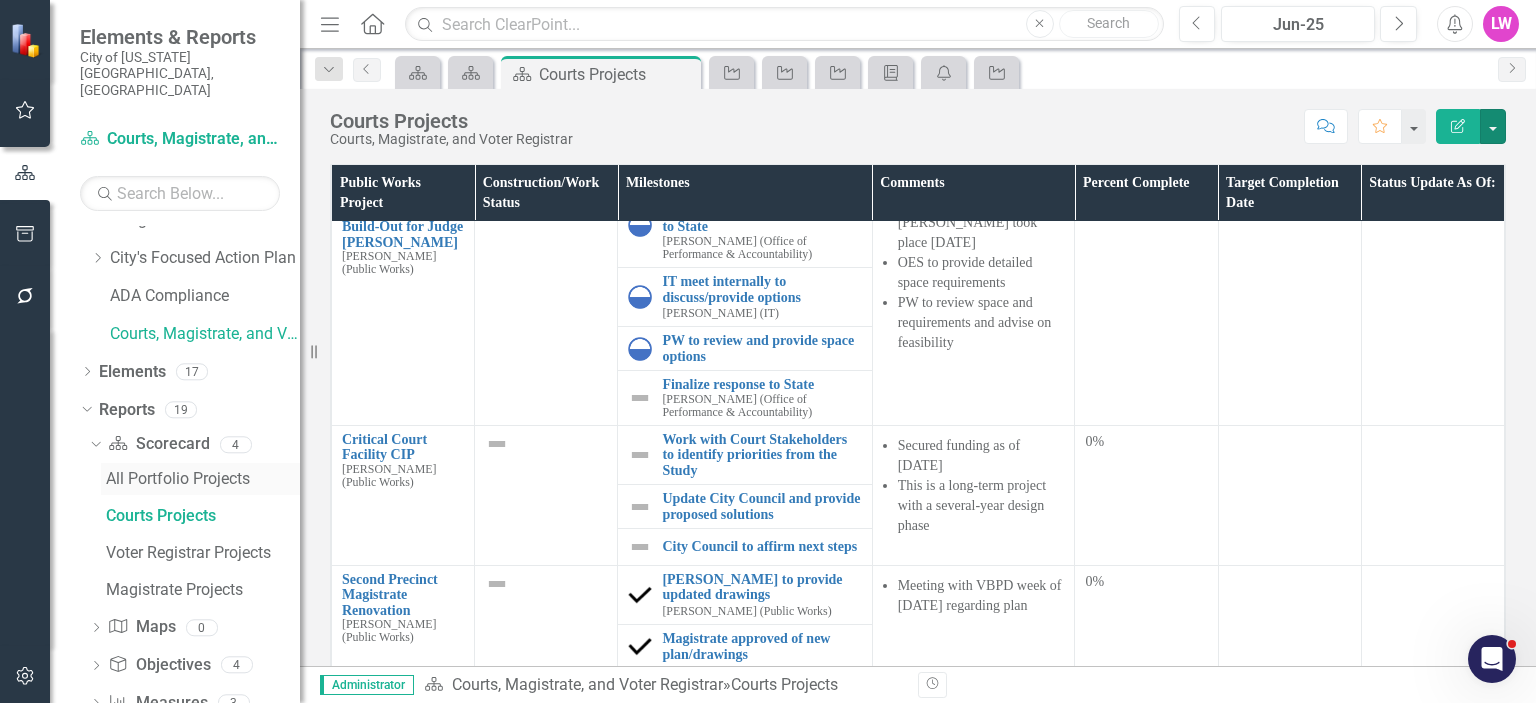 scroll, scrollTop: 191, scrollLeft: 0, axis: vertical 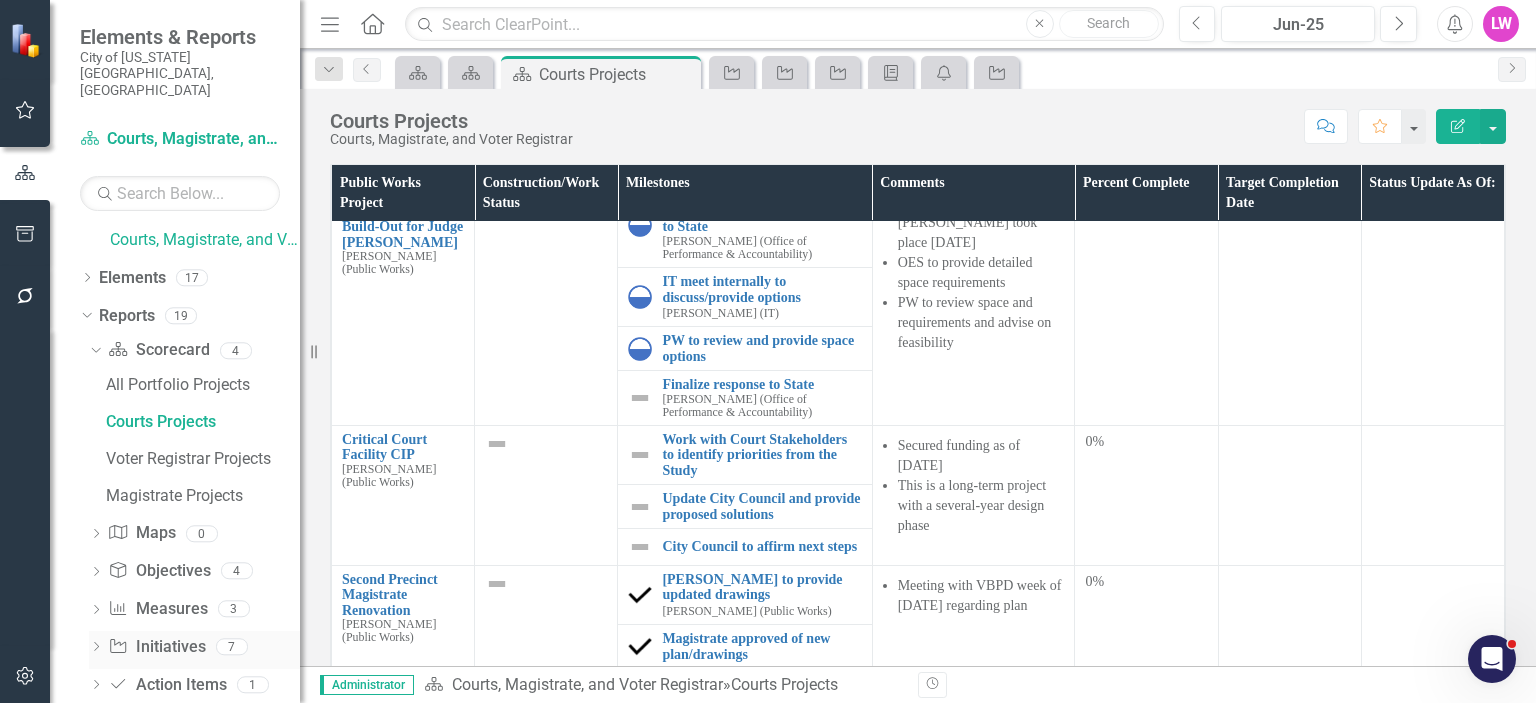 click on "Dropdown" 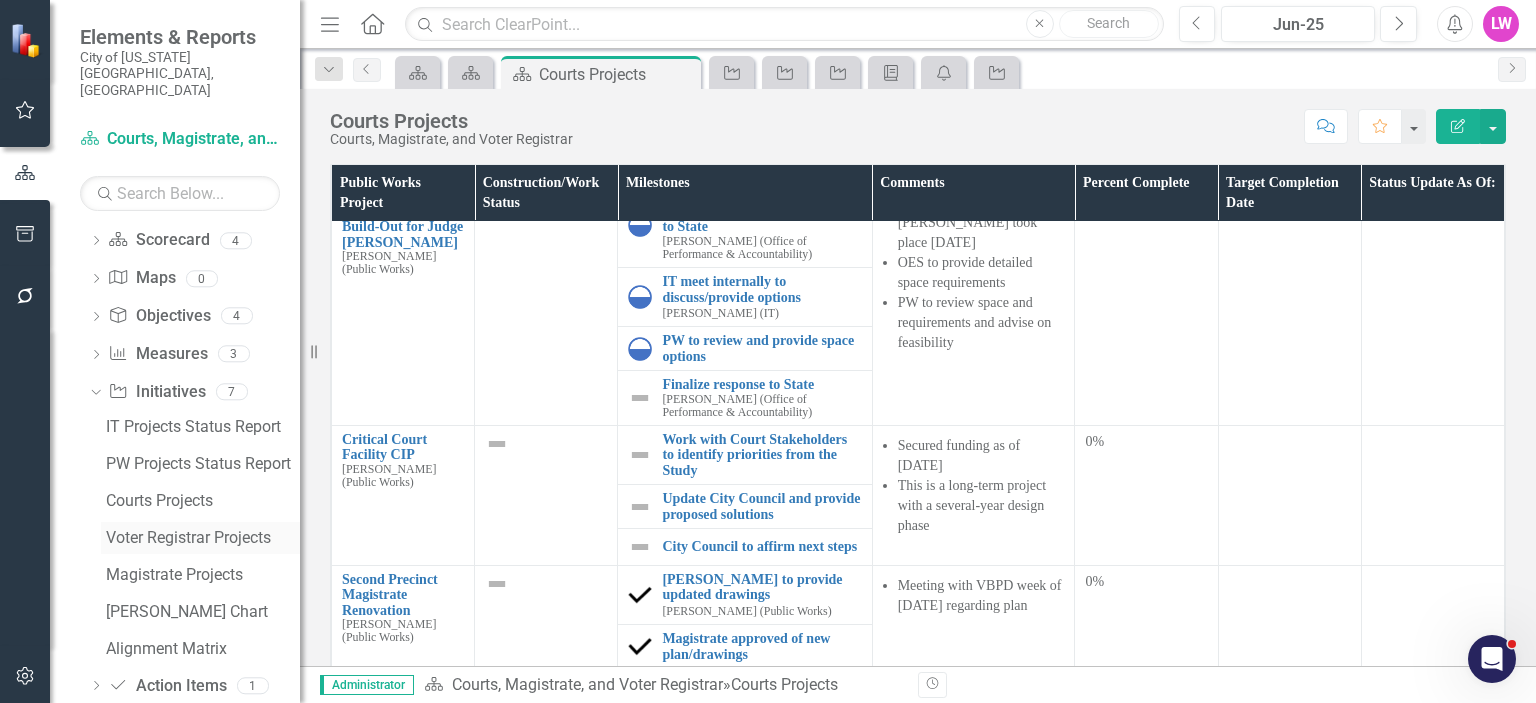 scroll, scrollTop: 302, scrollLeft: 0, axis: vertical 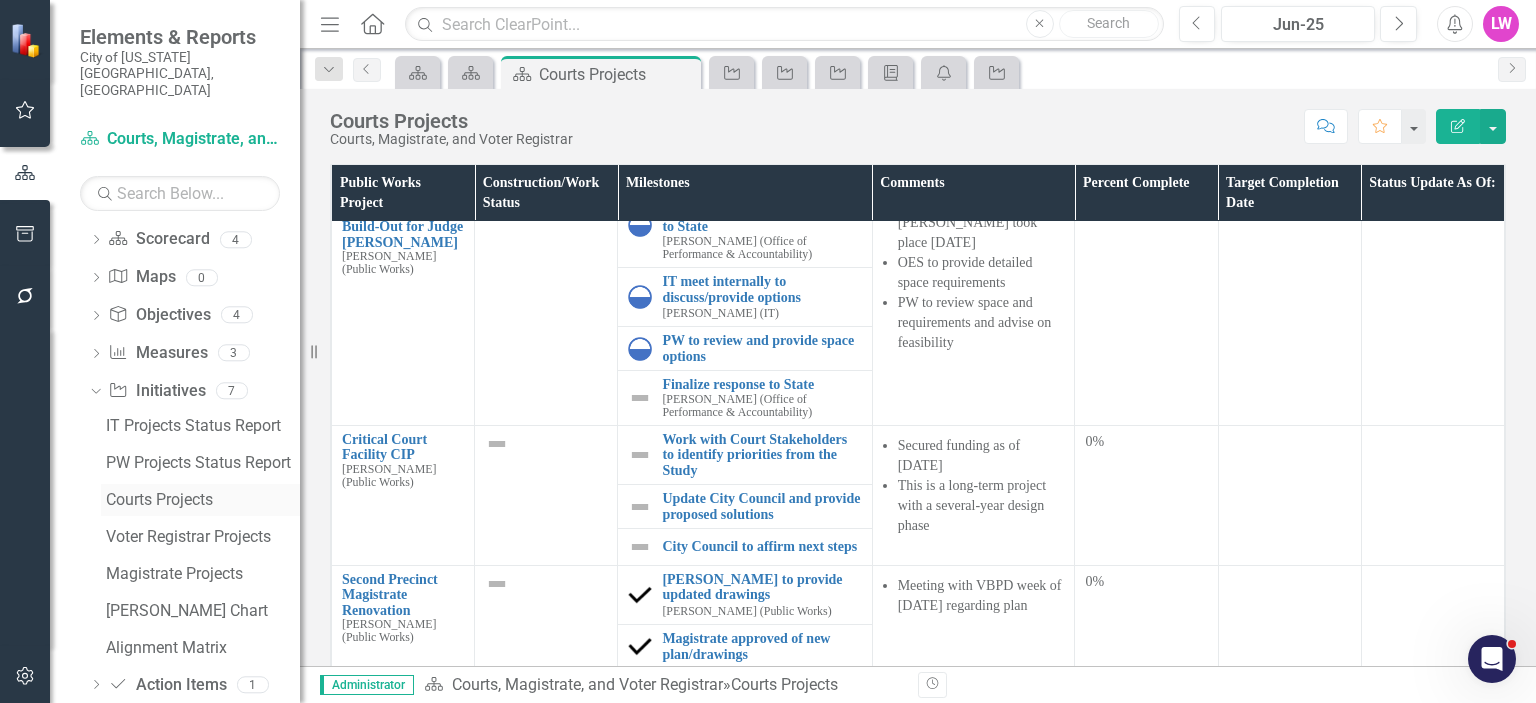 click on "Courts Projects" at bounding box center (203, 500) 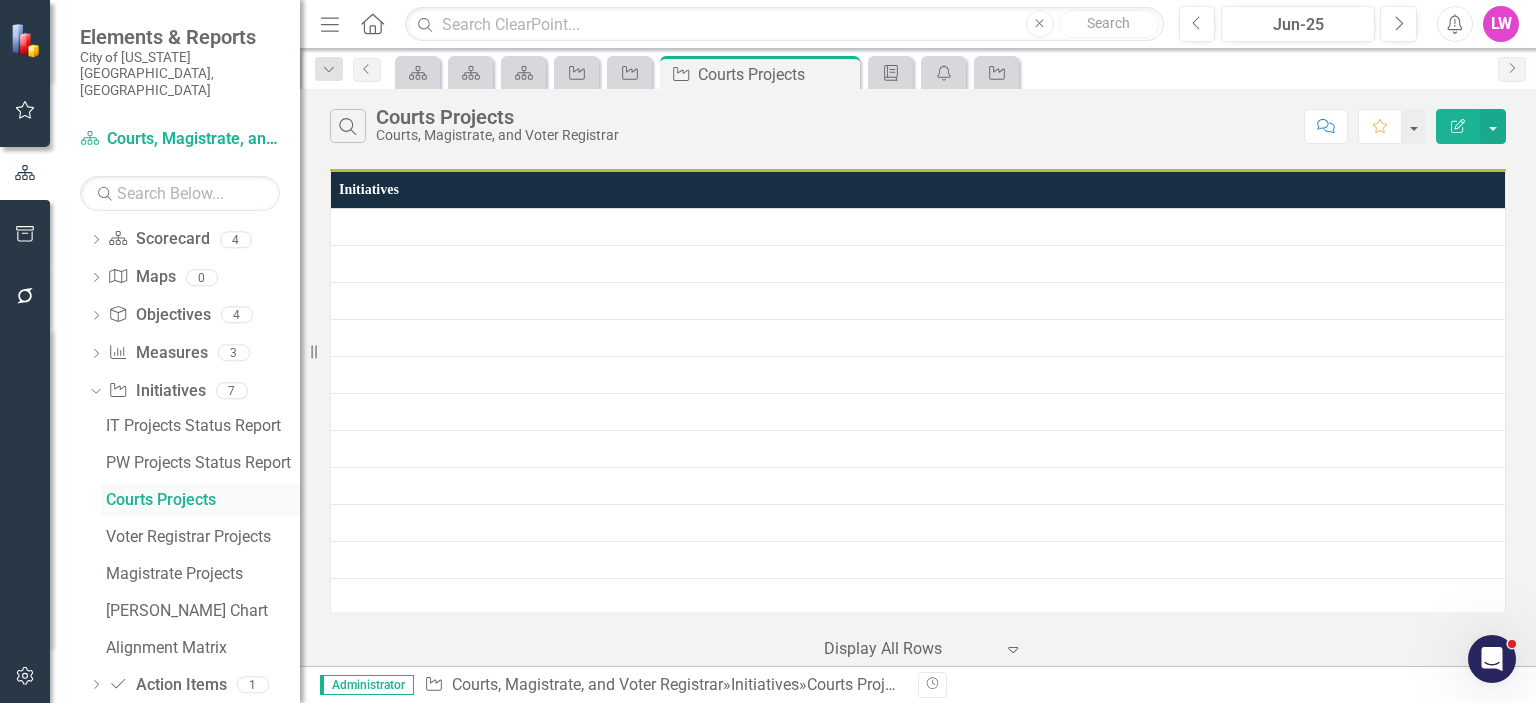 click on "Dropdown Scorecard Scorecard 4 All Portfolio Projects Courts Projects Voter Registrar Projects Magistrate Projects Dropdown Map Maps 0 Dropdown Objective Objectives 4 Objectives Alignment Matrix Measure Alignment Initiative Alignment Dropdown Measure Measures 3 Measures Dashboard Alignment Matrix Dropdown Initiative Initiatives 7 IT Projects Status Report PW Projects Status Report Courts Projects Voter Registrar Projects Magistrate Projects Gantt Chart Alignment Matrix Dropdown Action Item Action Items 1 Action Items" at bounding box center (190, 464) 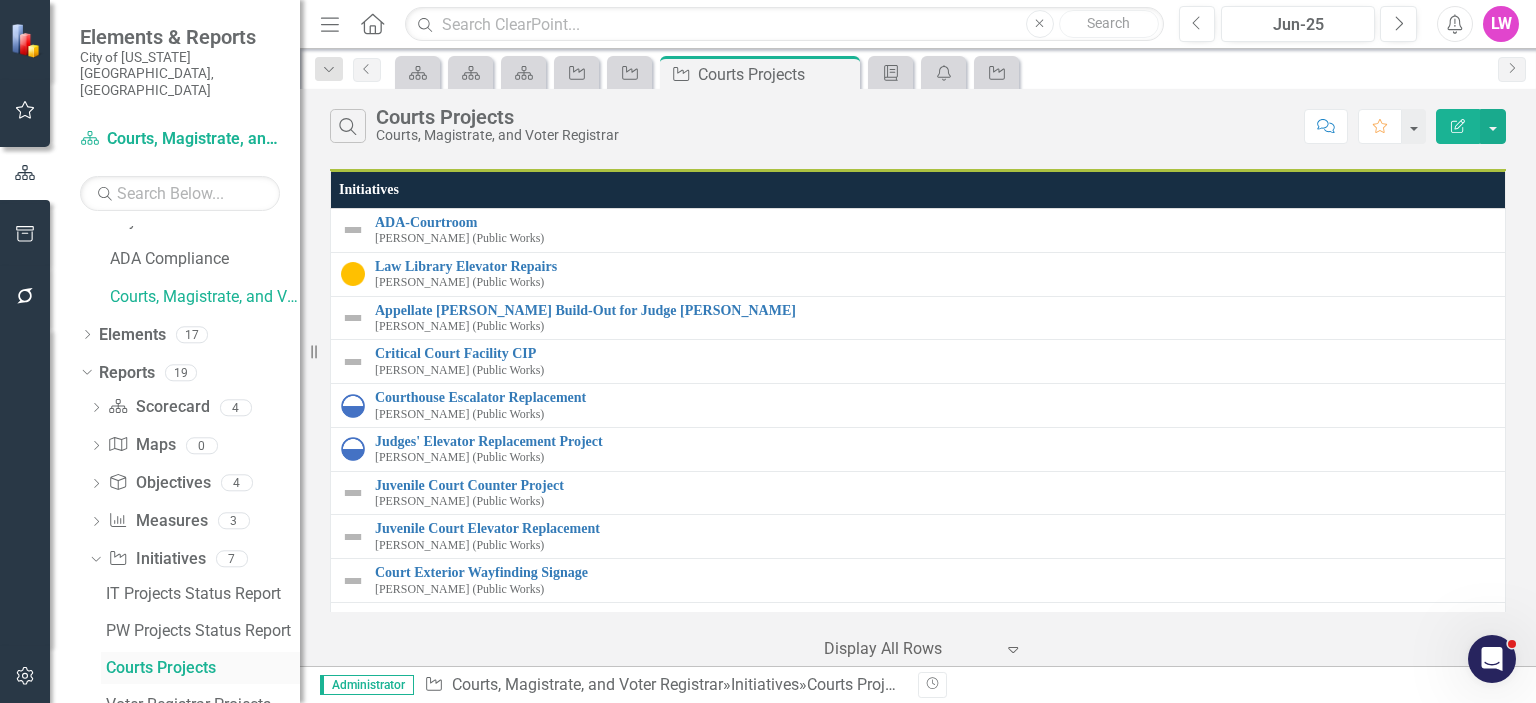 scroll, scrollTop: 81, scrollLeft: 0, axis: vertical 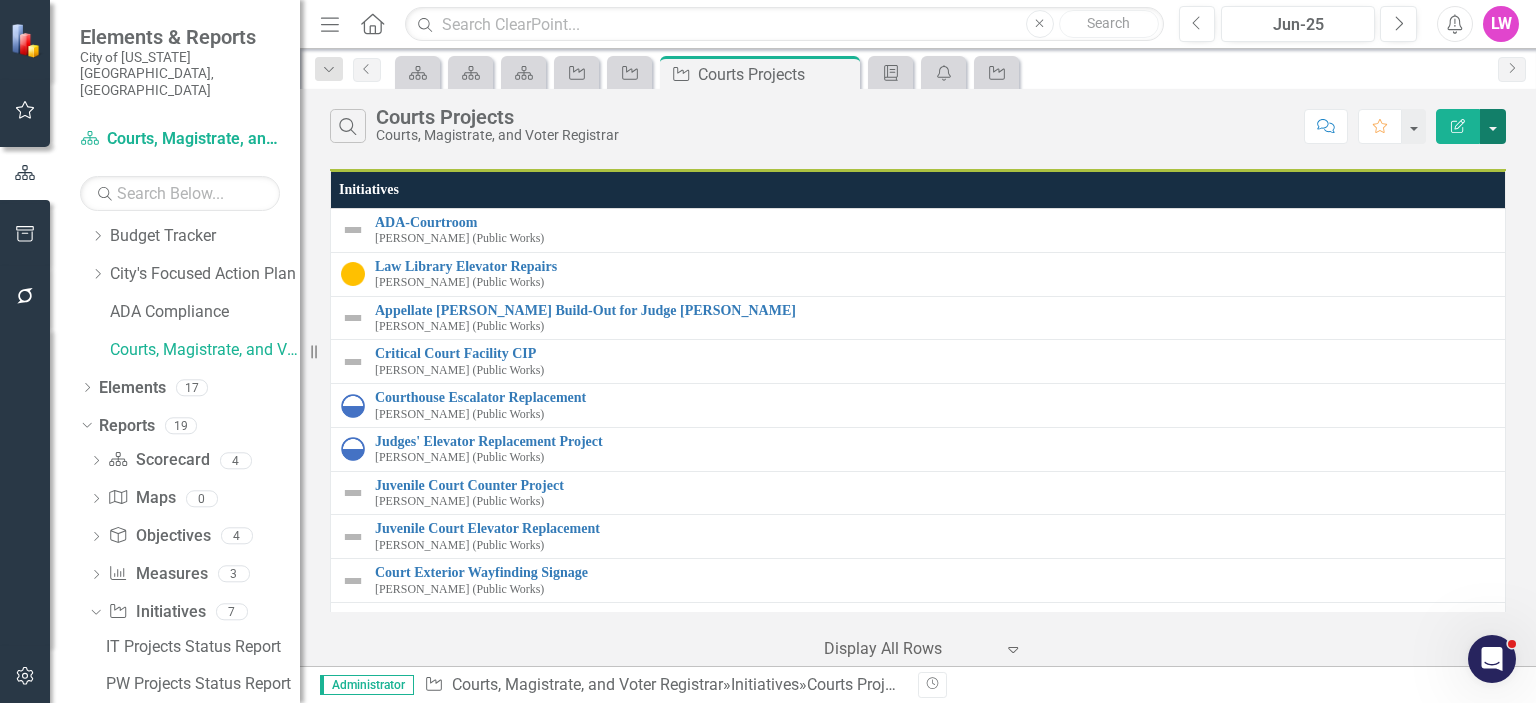 click at bounding box center [1493, 126] 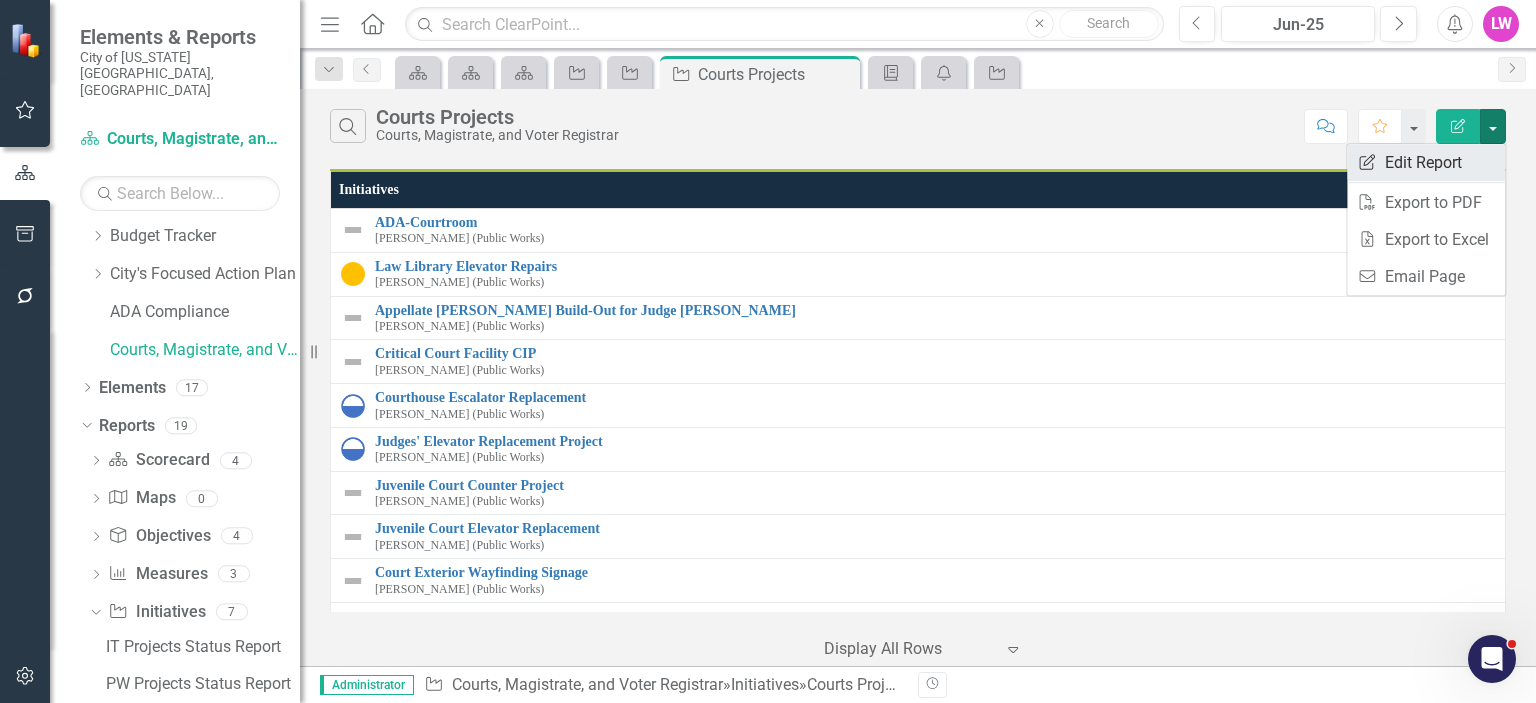 click on "Edit Report Edit Report" at bounding box center (1426, 162) 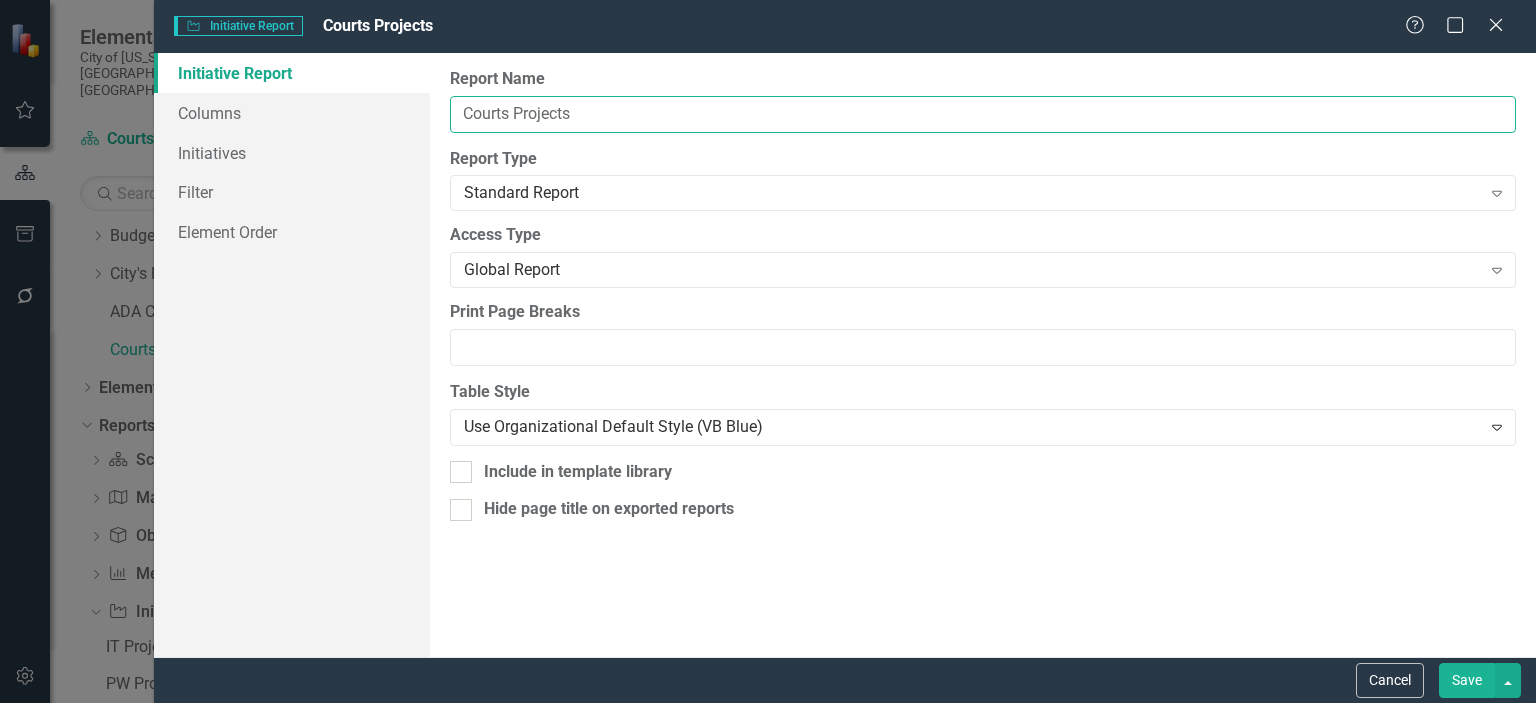 click on "Courts Projects" at bounding box center (983, 114) 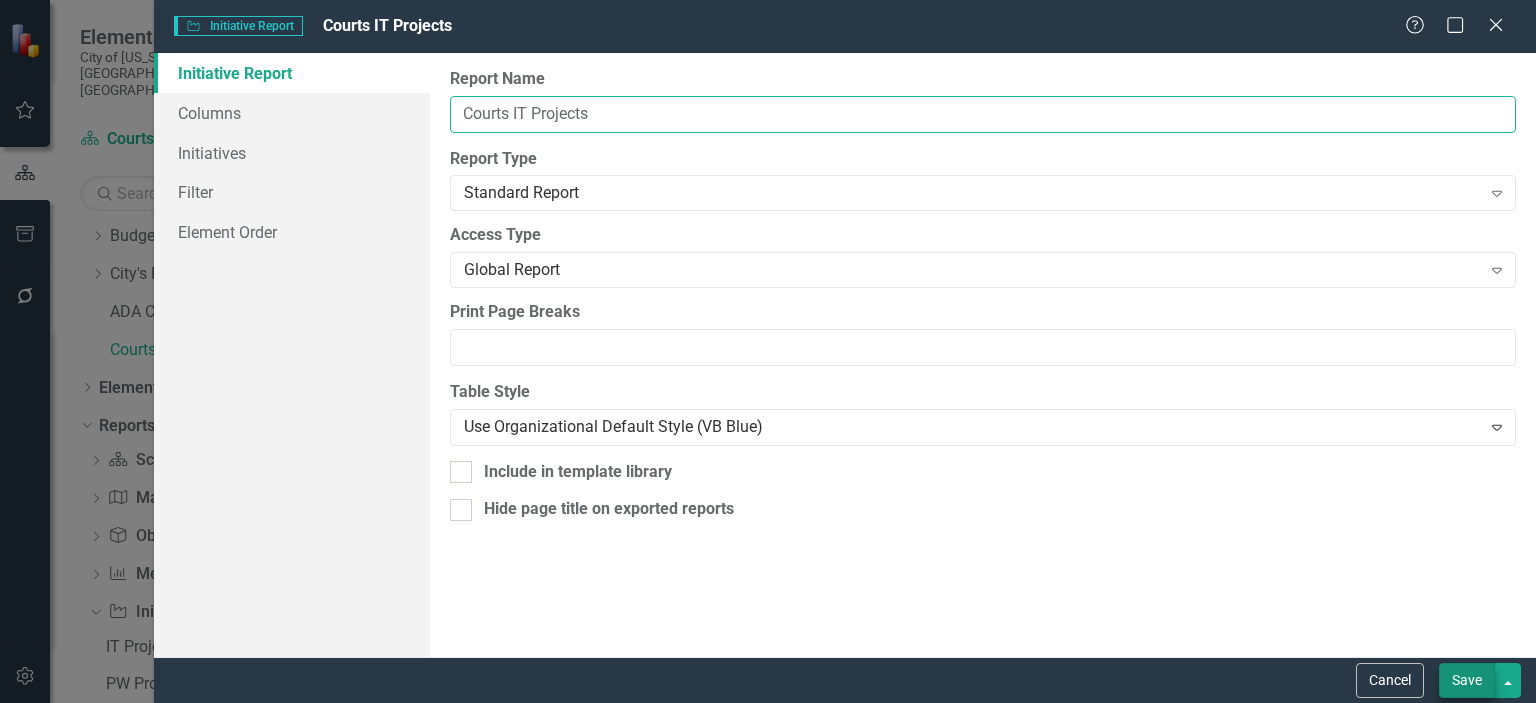 type on "Courts IT Projects" 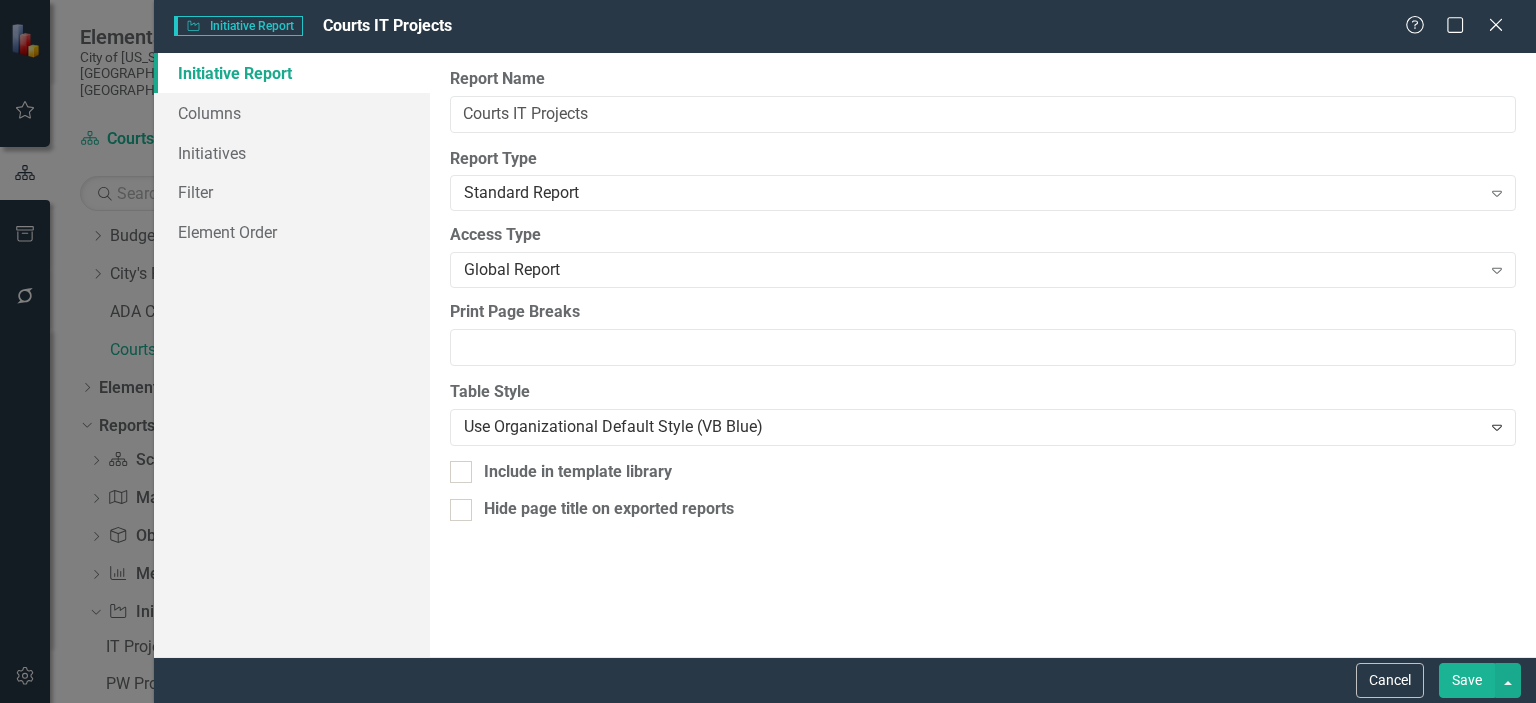 click on "Save" at bounding box center [1467, 680] 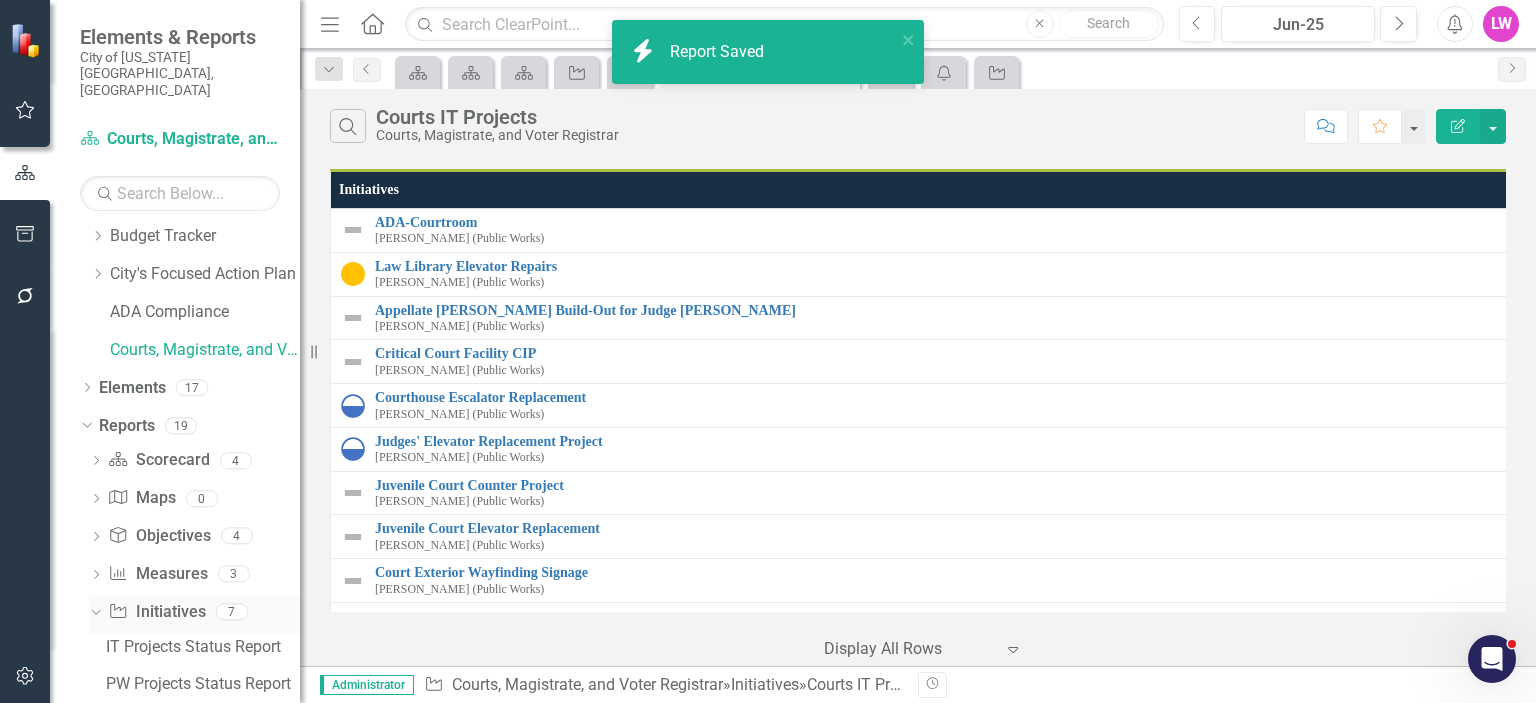 click on "Initiative Initiatives" at bounding box center [156, 612] 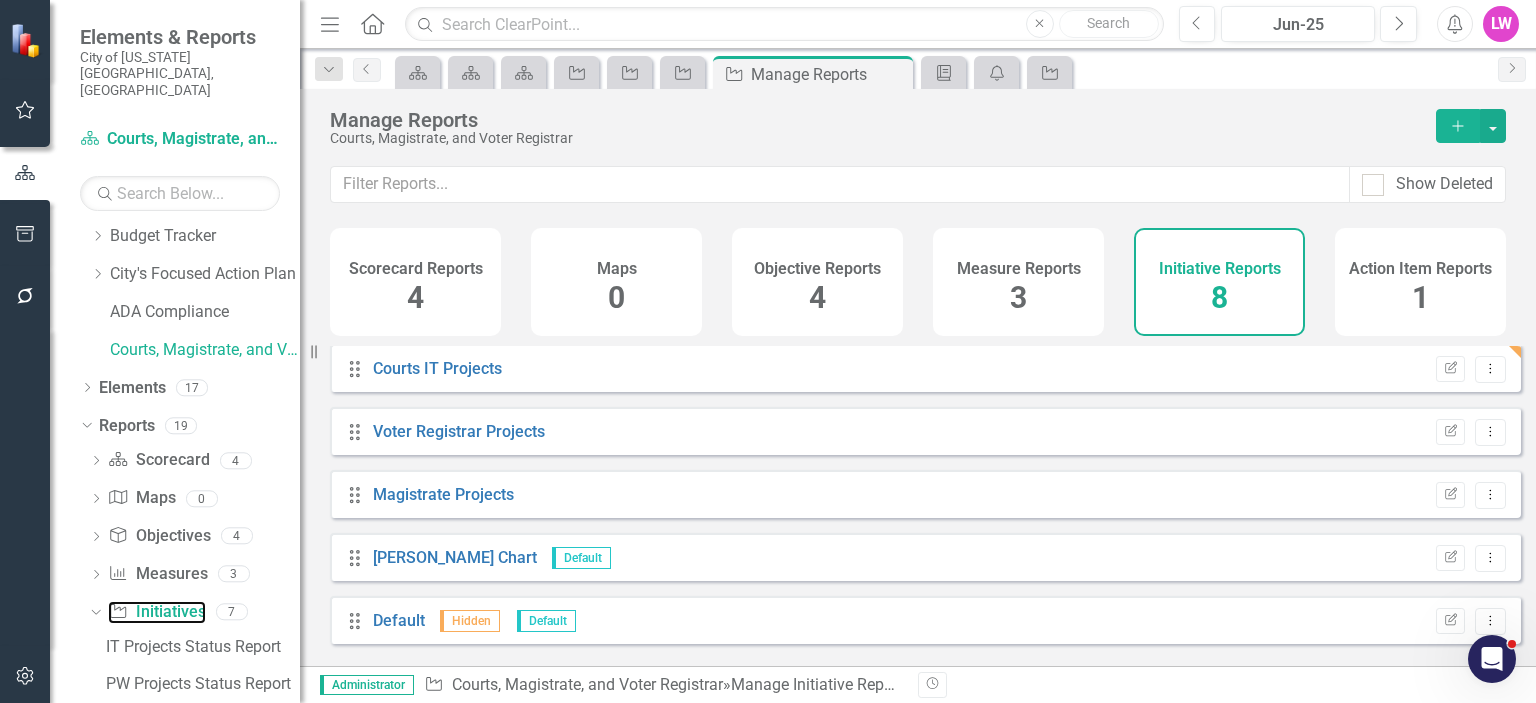 scroll, scrollTop: 98, scrollLeft: 0, axis: vertical 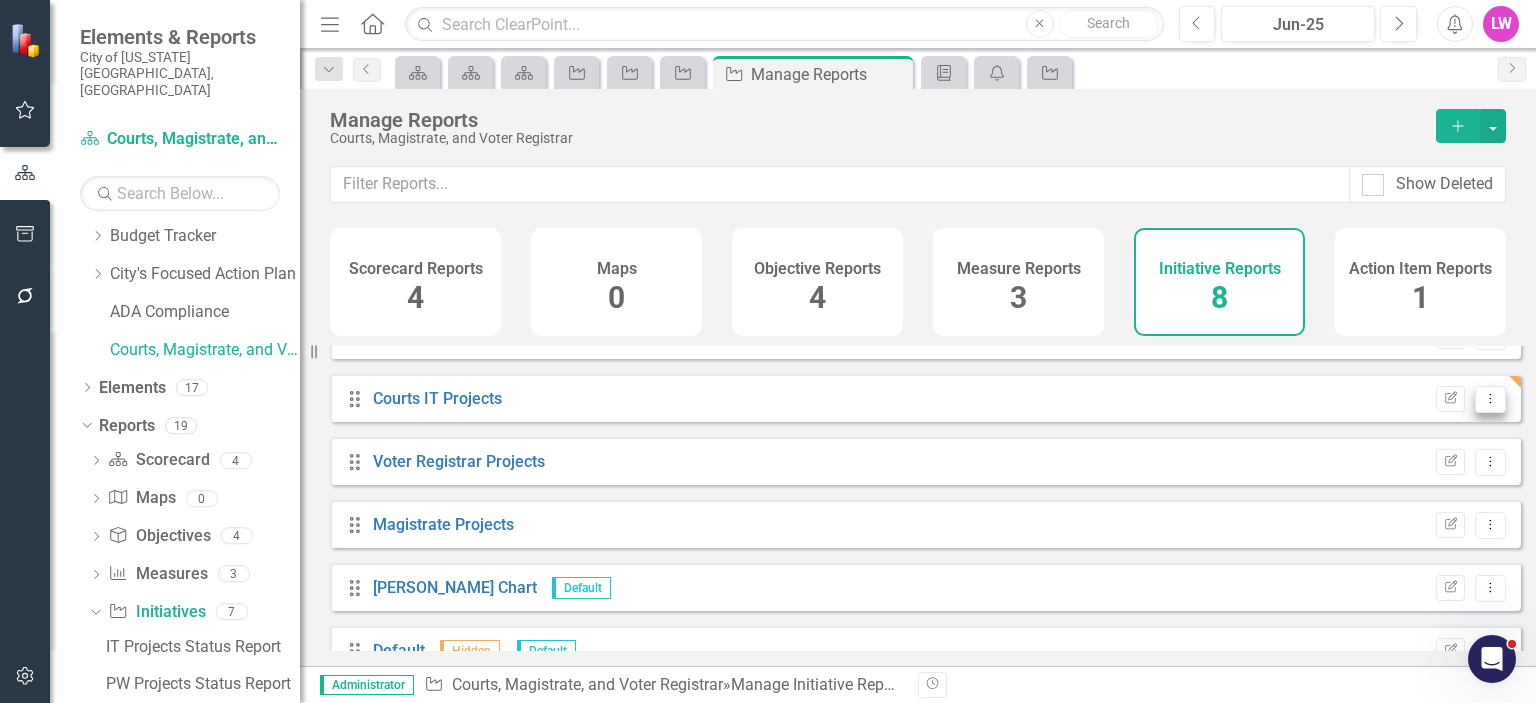 click on "Dropdown Menu" 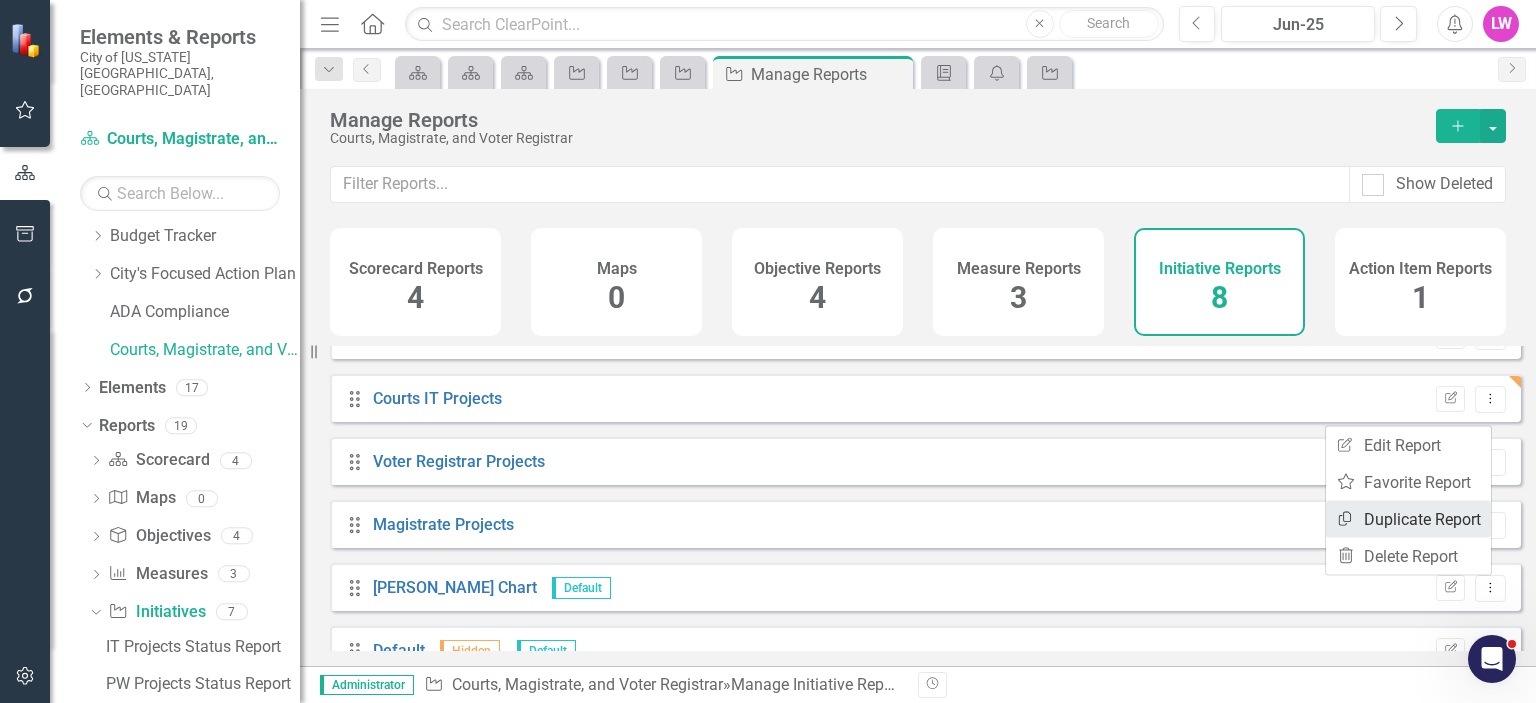 click on "Copy Duplicate Report" at bounding box center [1408, 519] 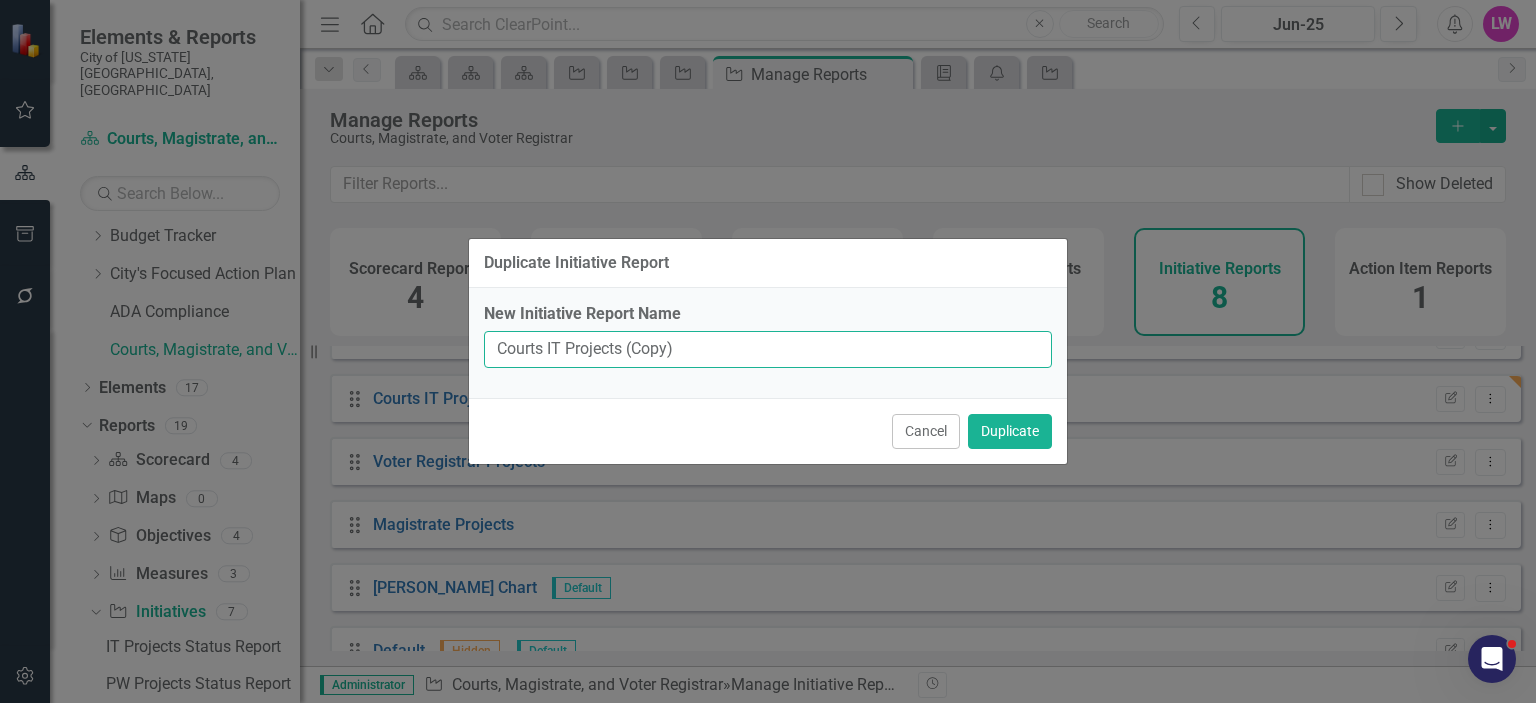 click on "Courts IT Projects (Copy)" at bounding box center [768, 349] 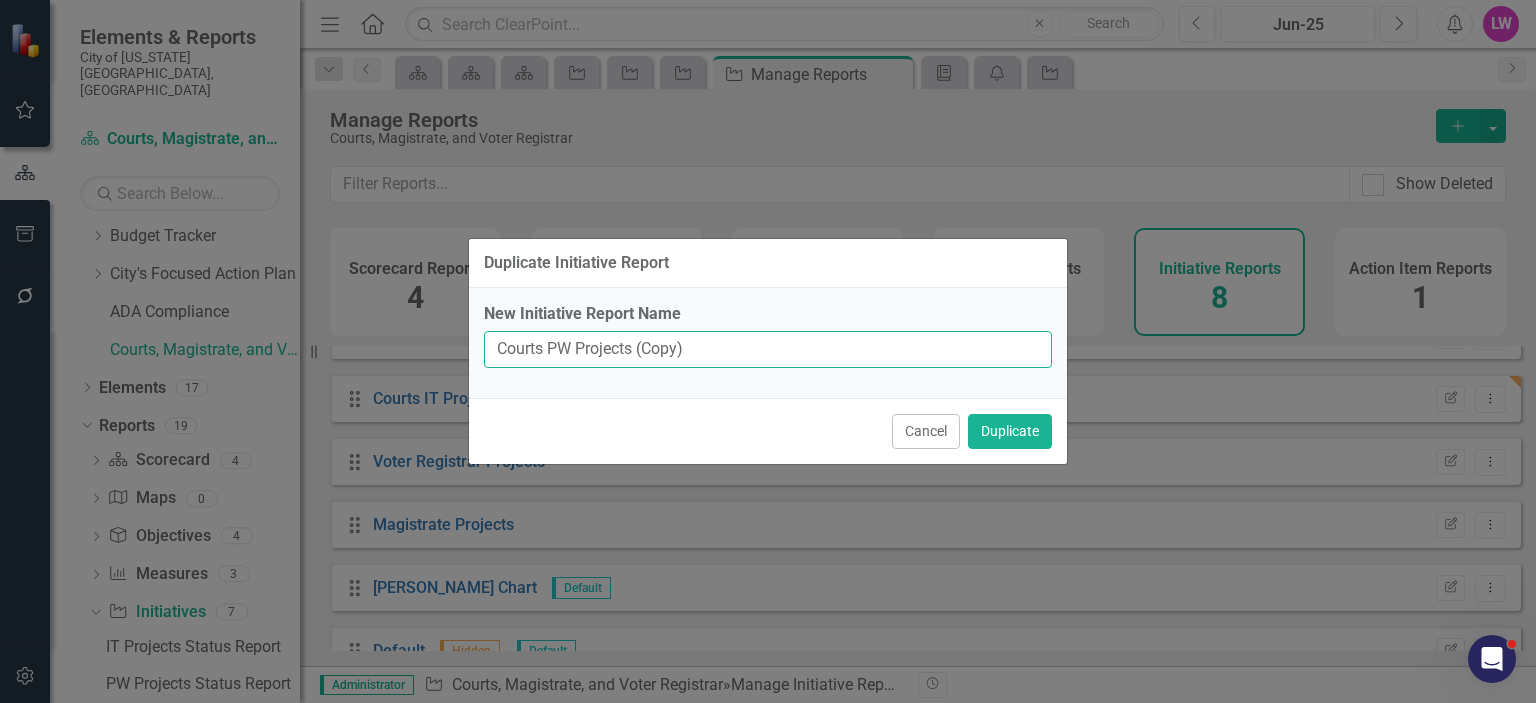 drag, startPoint x: 637, startPoint y: 351, endPoint x: 816, endPoint y: 375, distance: 180.60178 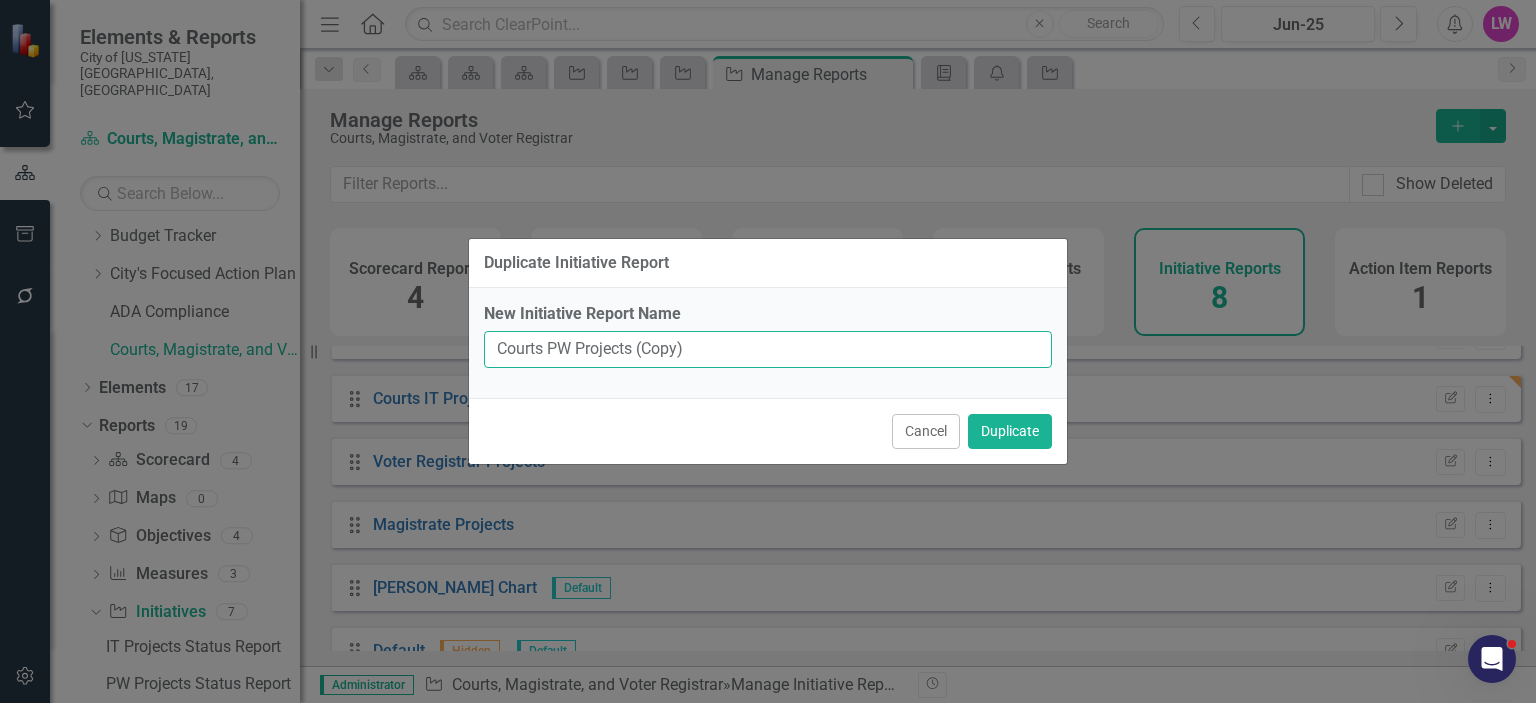 click on "Courts PW Projects (Copy)" at bounding box center (768, 349) 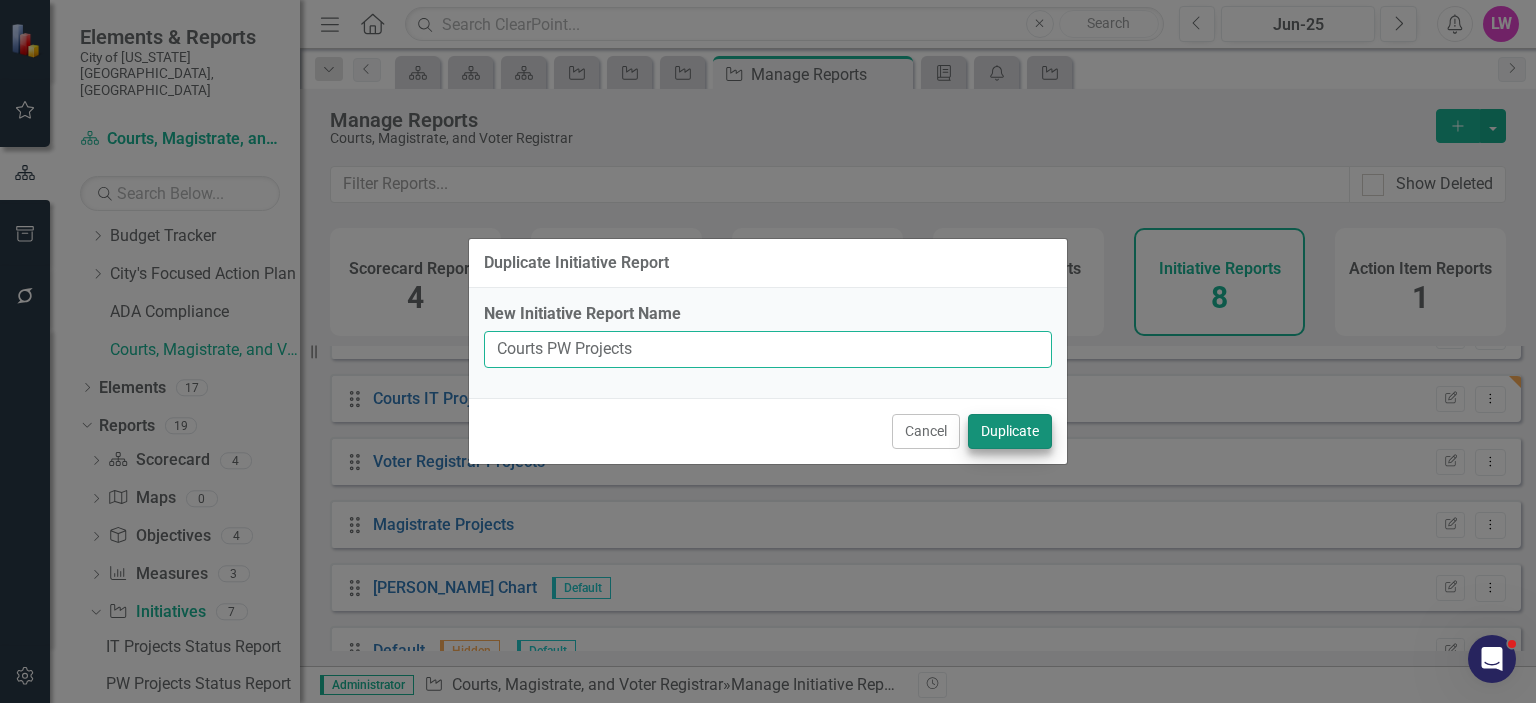 type on "Courts PW Projects" 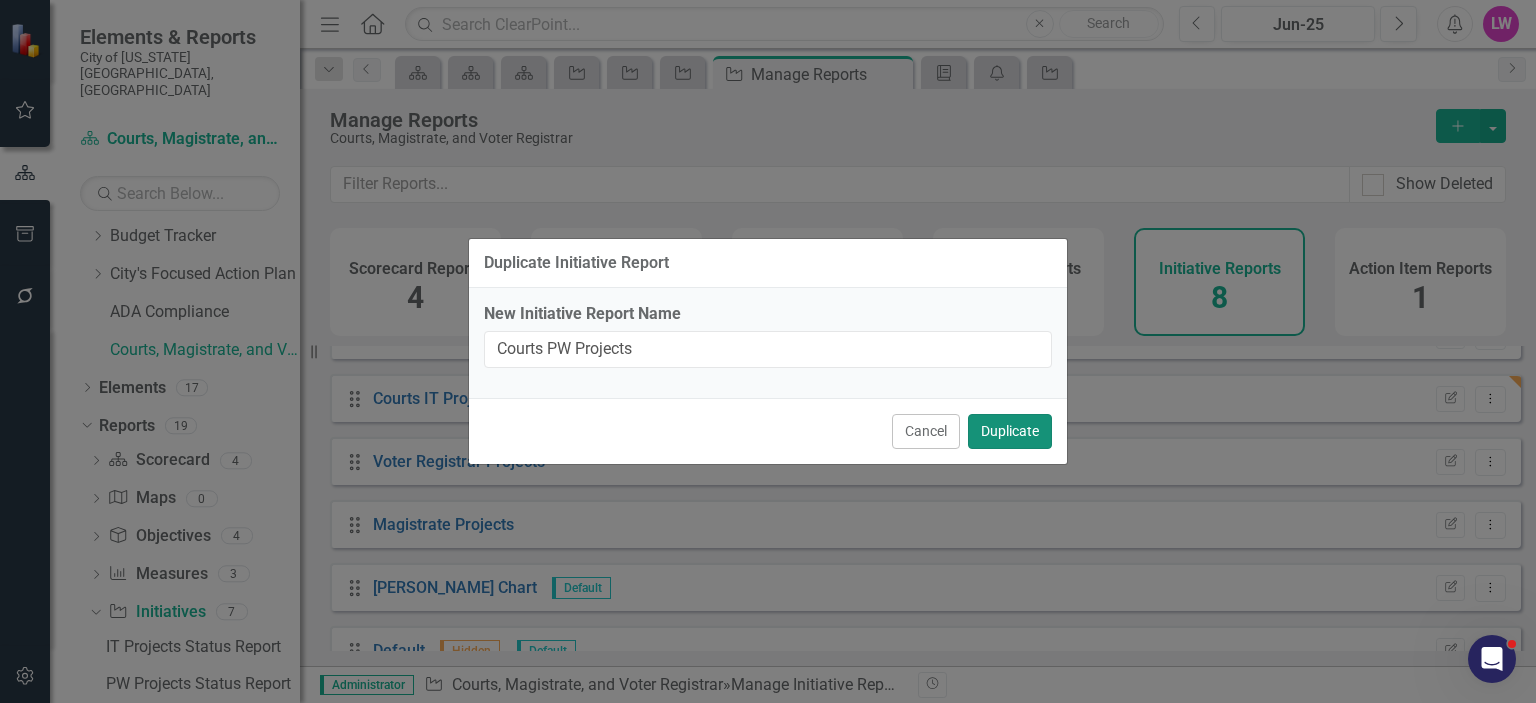 click on "Duplicate" at bounding box center (1010, 431) 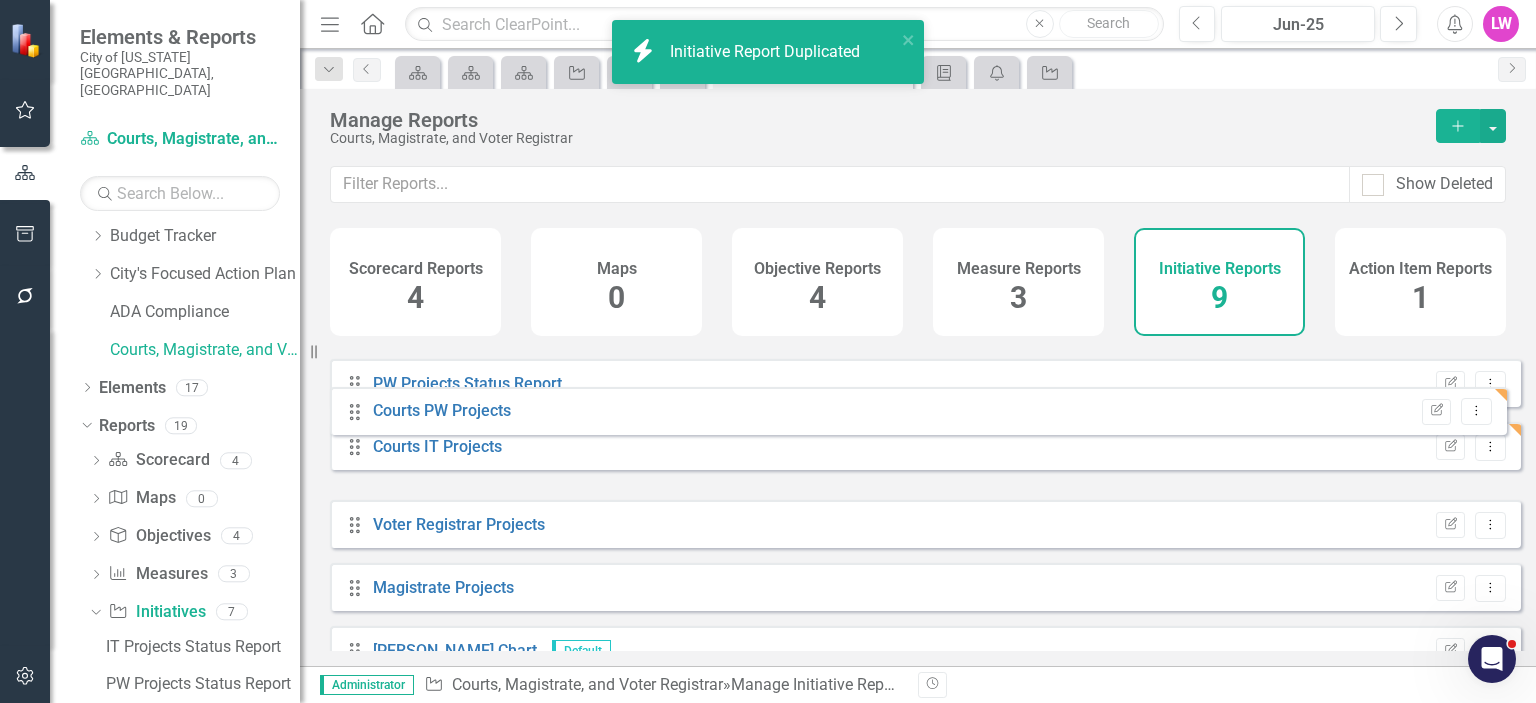drag, startPoint x: 357, startPoint y: 429, endPoint x: 356, endPoint y: 412, distance: 17.029387 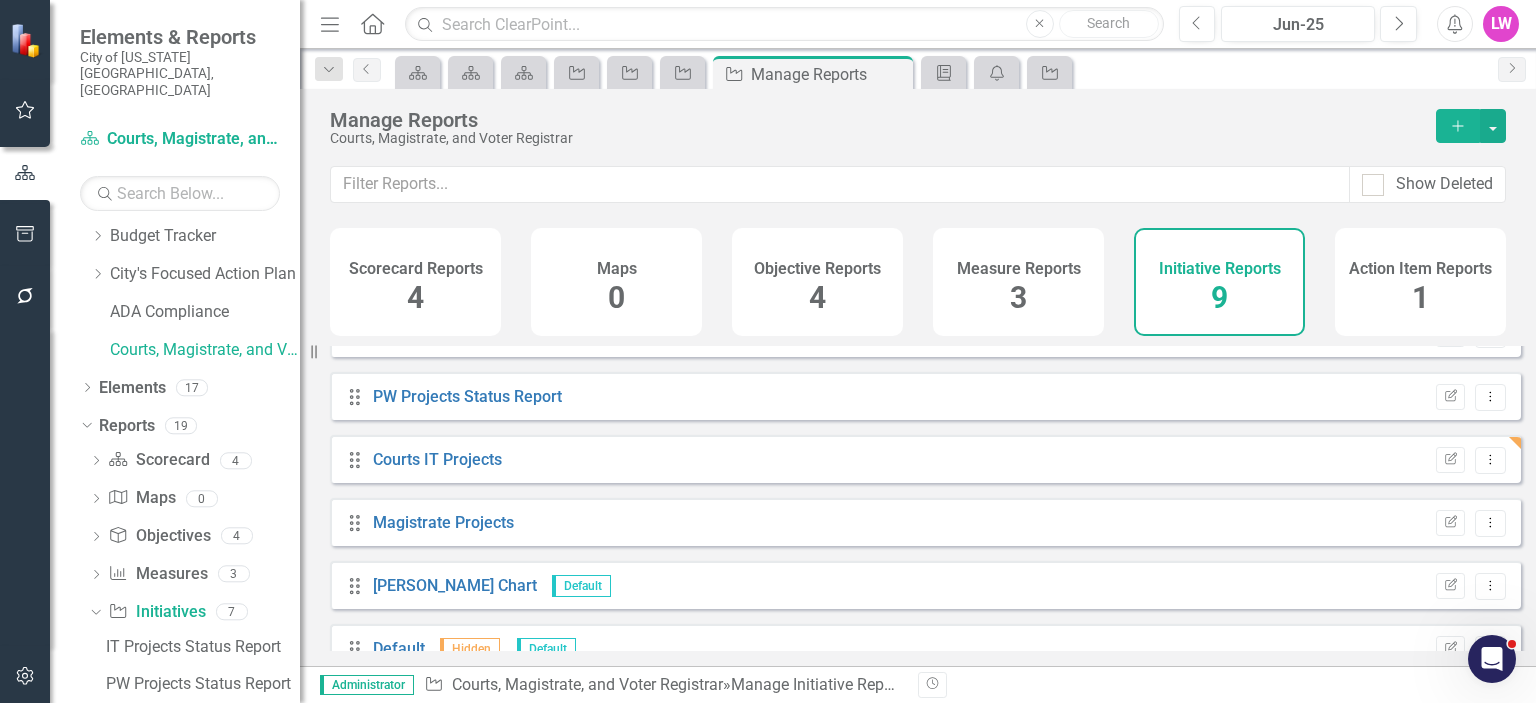 scroll, scrollTop: 0, scrollLeft: 0, axis: both 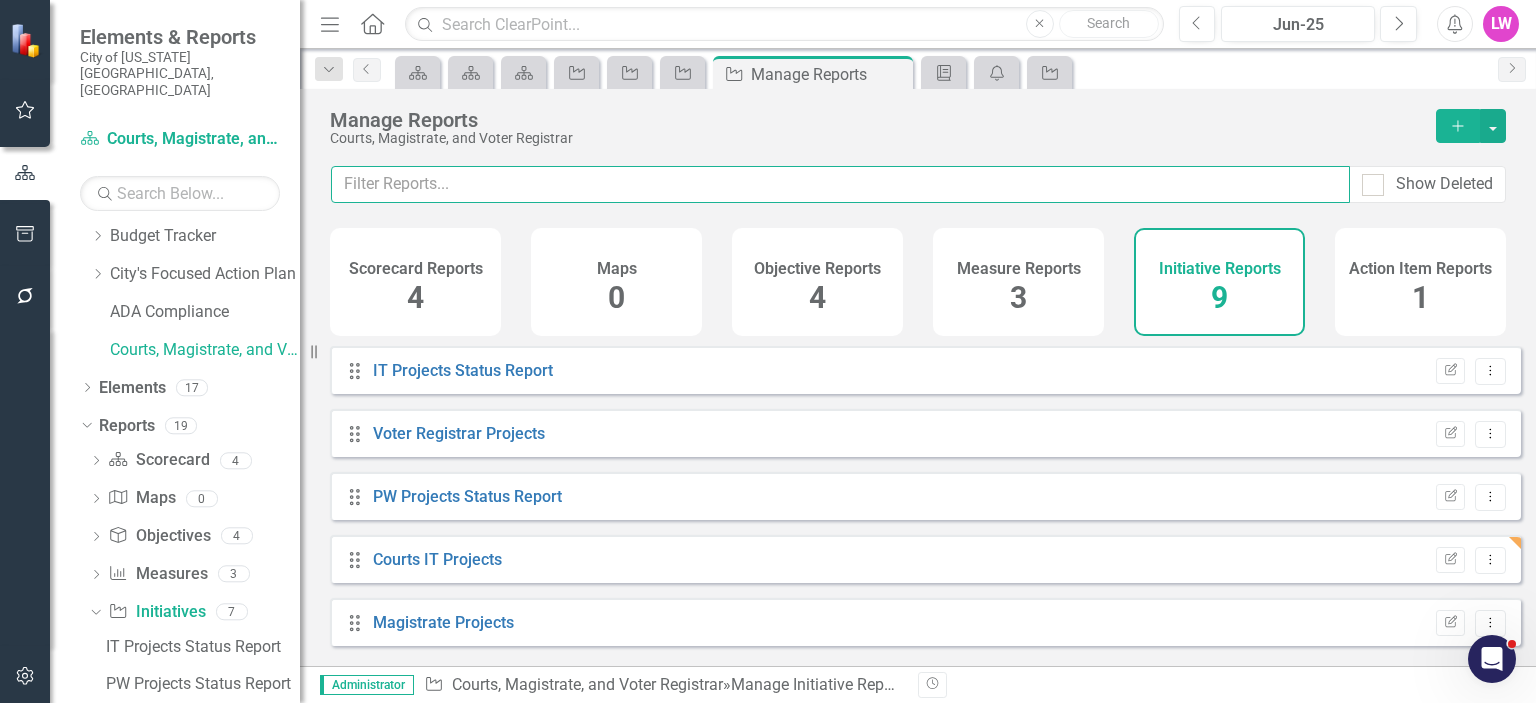 click at bounding box center (840, 184) 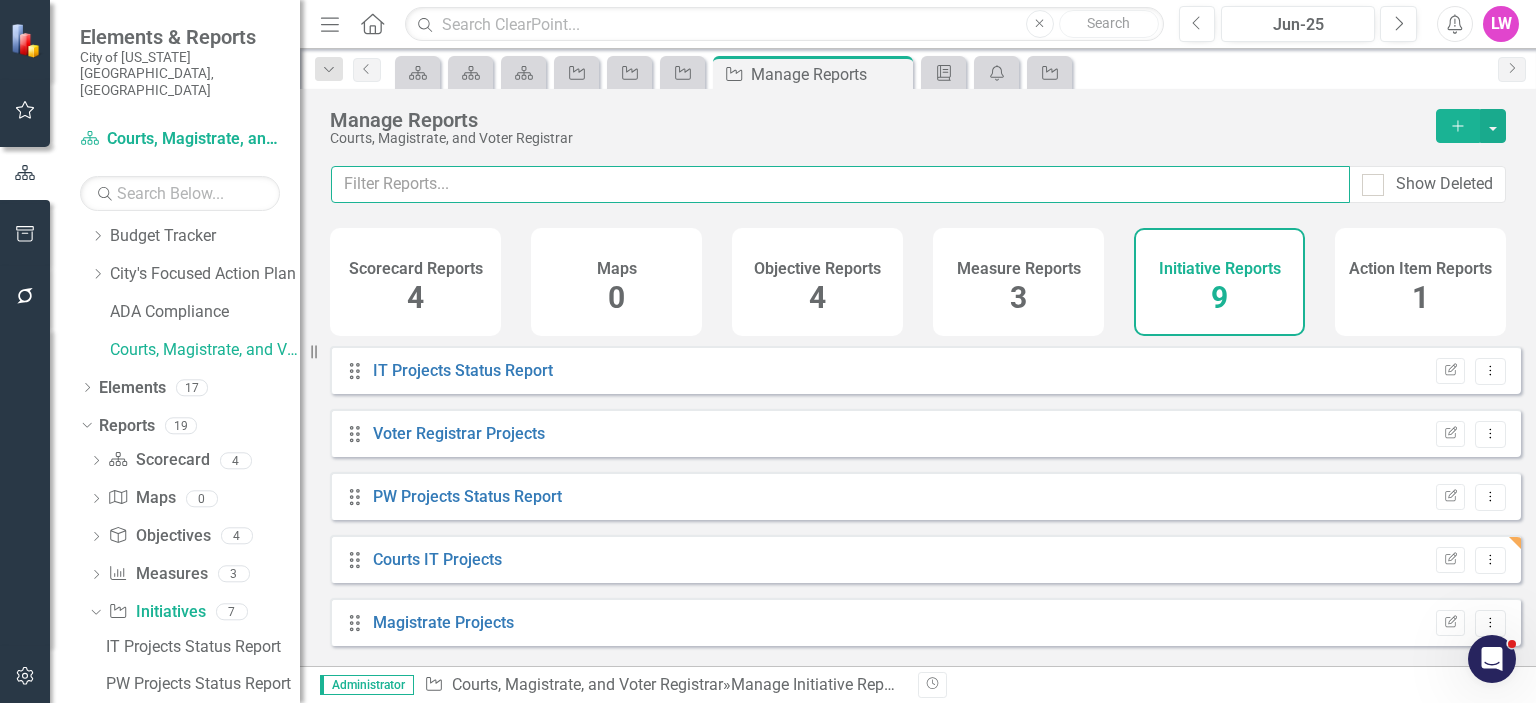click at bounding box center (840, 184) 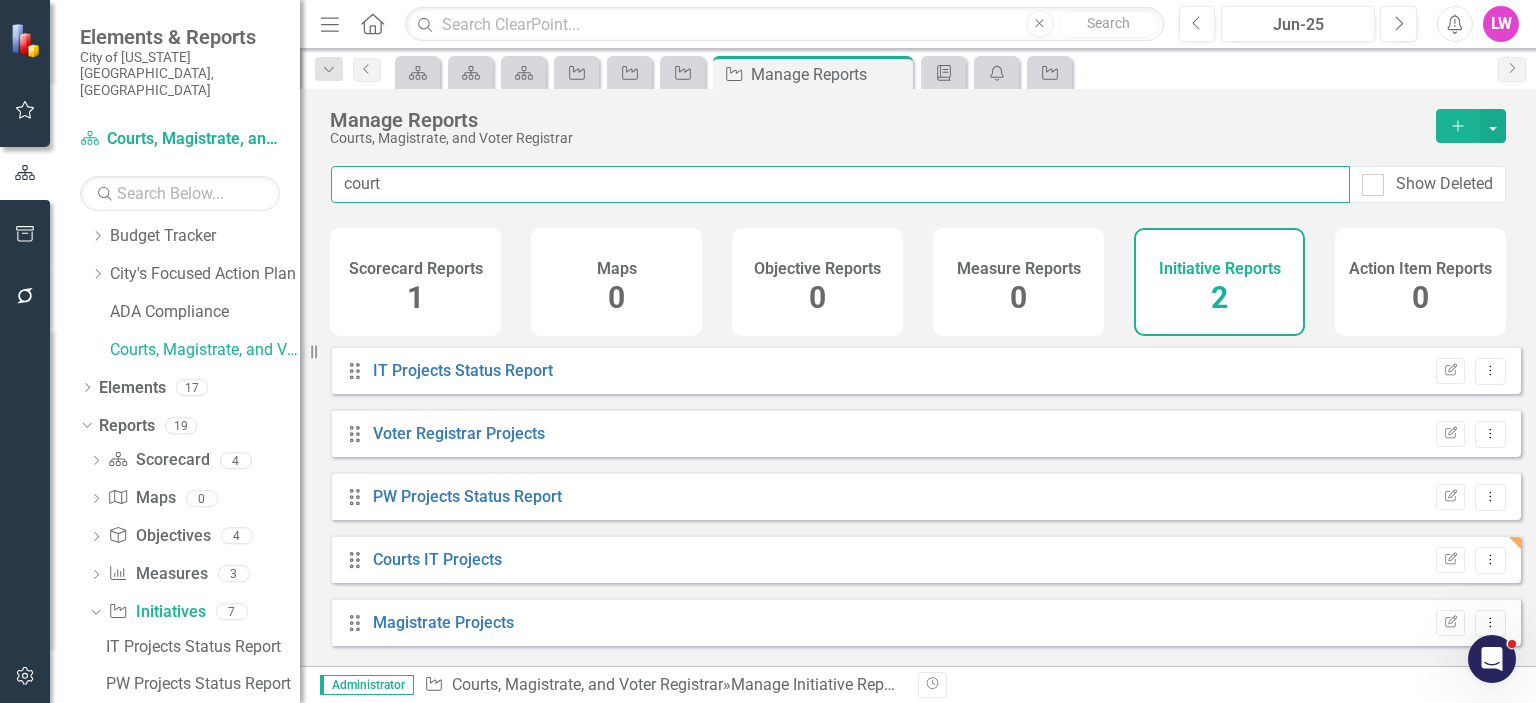 type on "courts" 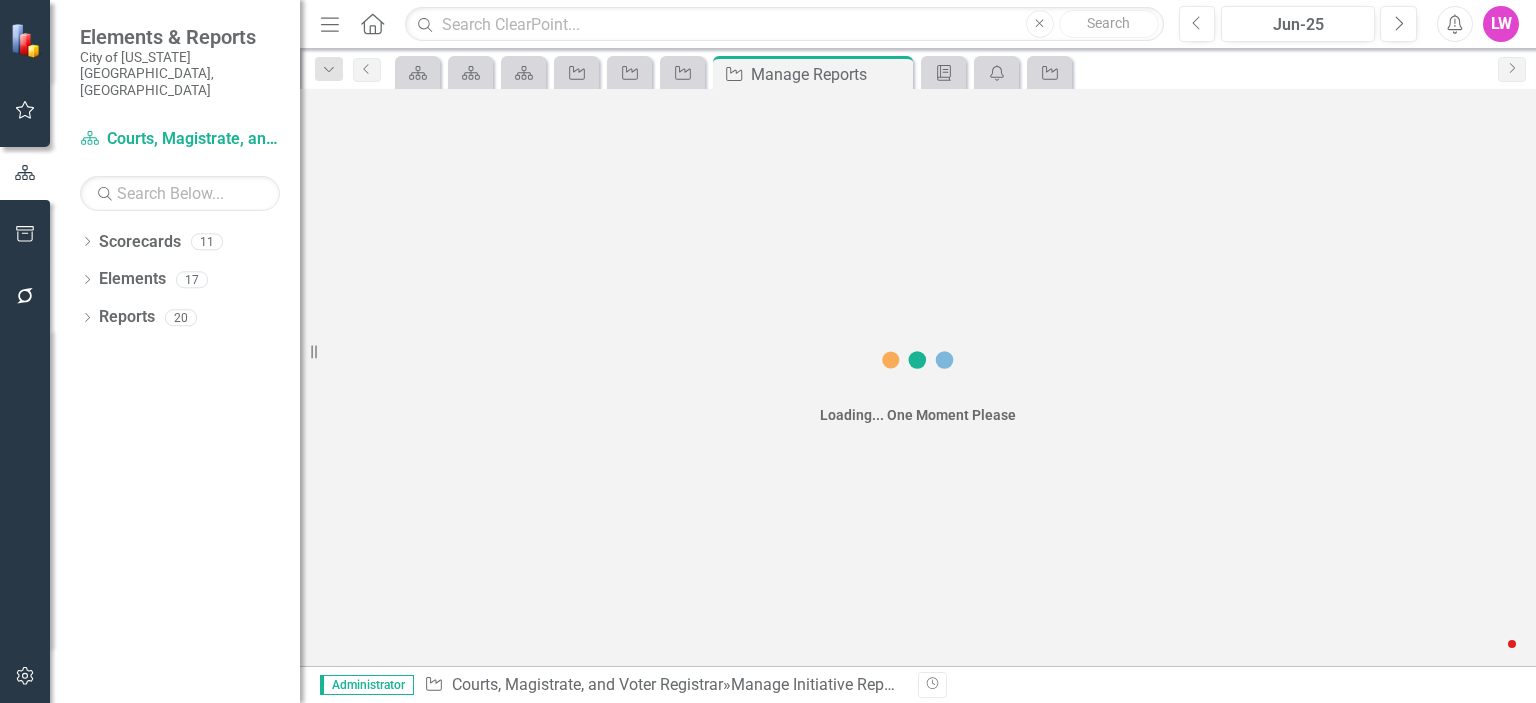 scroll, scrollTop: 0, scrollLeft: 0, axis: both 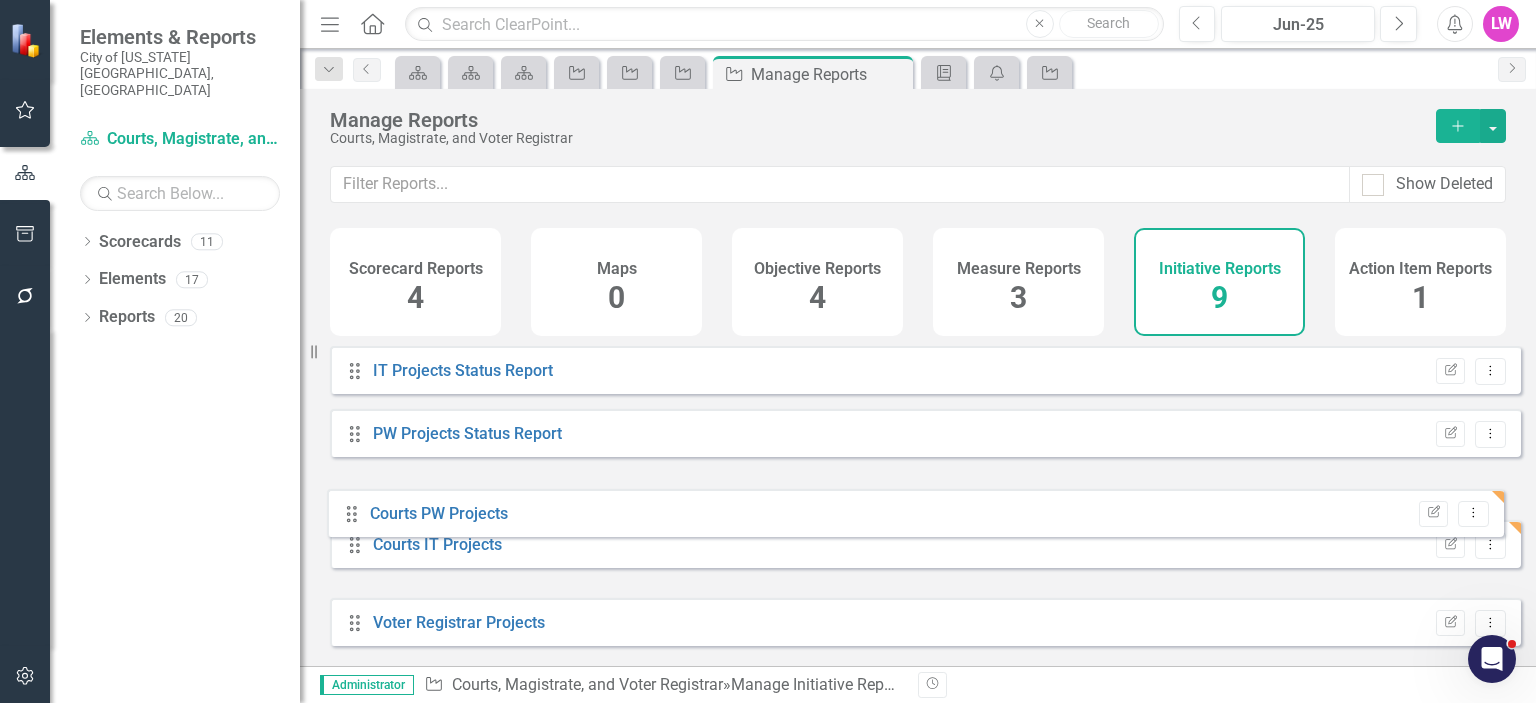 drag, startPoint x: 353, startPoint y: 574, endPoint x: 350, endPoint y: 514, distance: 60.074955 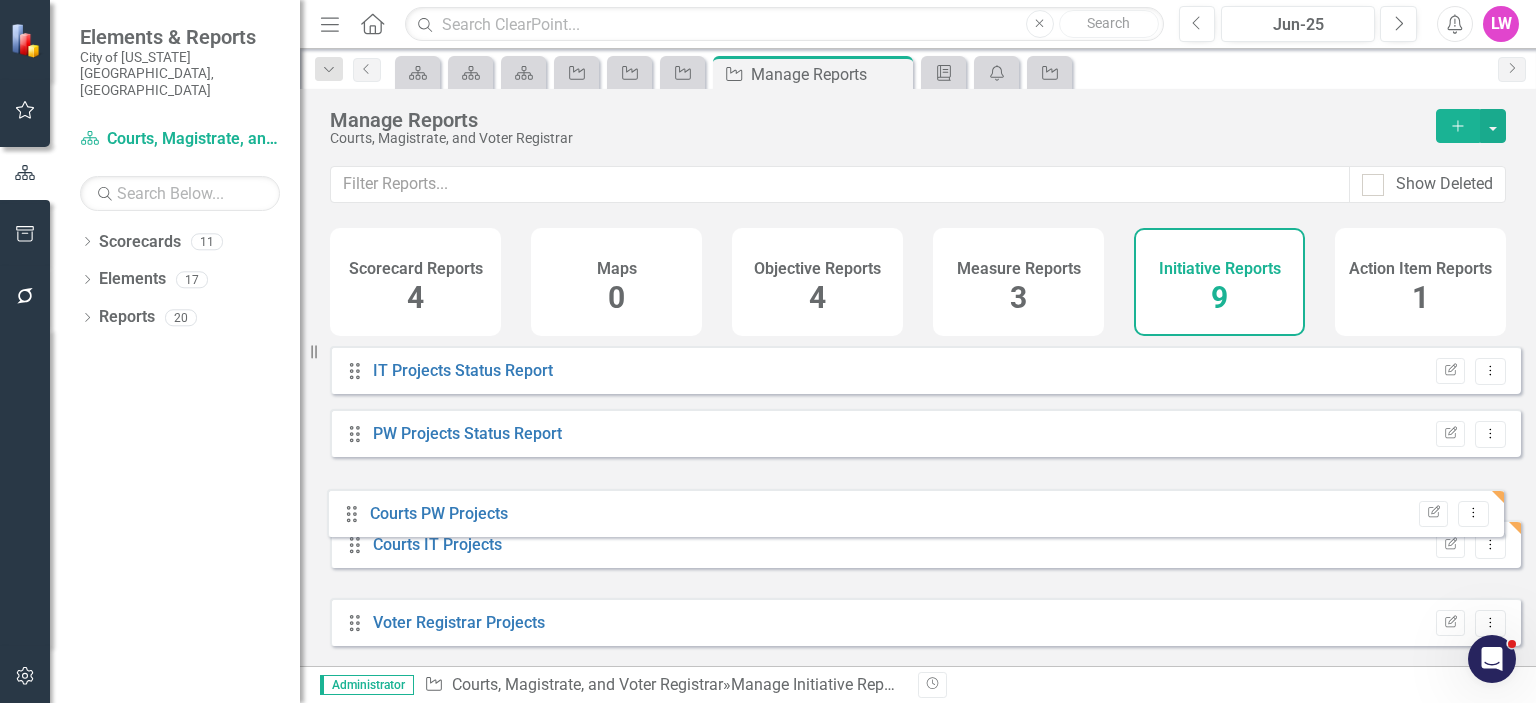 click on "Drag IT Projects Status Report Edit Report Dropdown Menu Drag PW Projects Status Report Edit Report Dropdown Menu Drag Courts IT Projects Edit Report Dropdown Menu Drag Courts PW Projects Edit Report Dropdown Menu Drag Voter Registrar Projects Edit Report Dropdown Menu Drag Magistrate Projects Edit Report Dropdown Menu Drag [PERSON_NAME] Chart Default Edit Report Dropdown Menu Drag Default Hidden Default Edit Report Dropdown Menu Drag Alignment Matrix Default Edit Report Dropdown Menu" at bounding box center (925, 622) 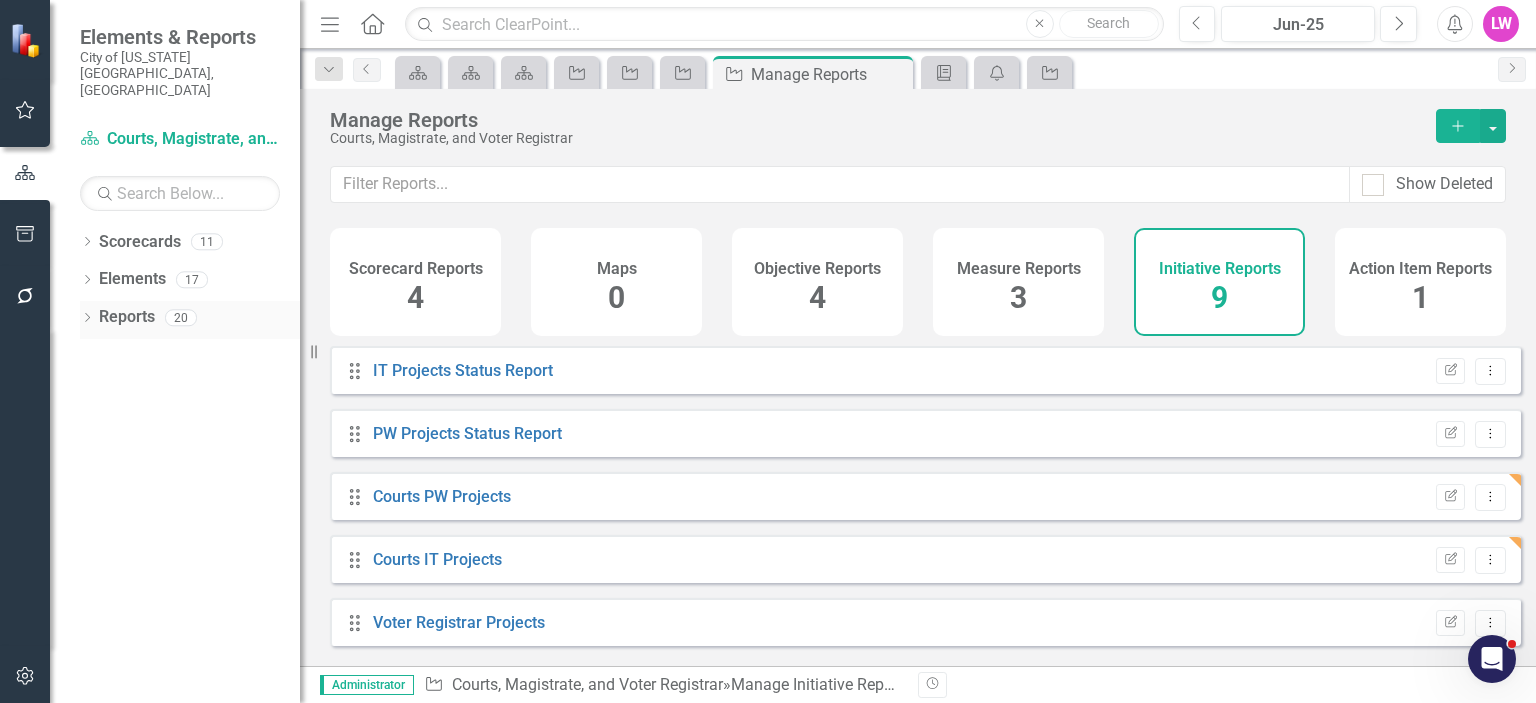 click on "Dropdown" 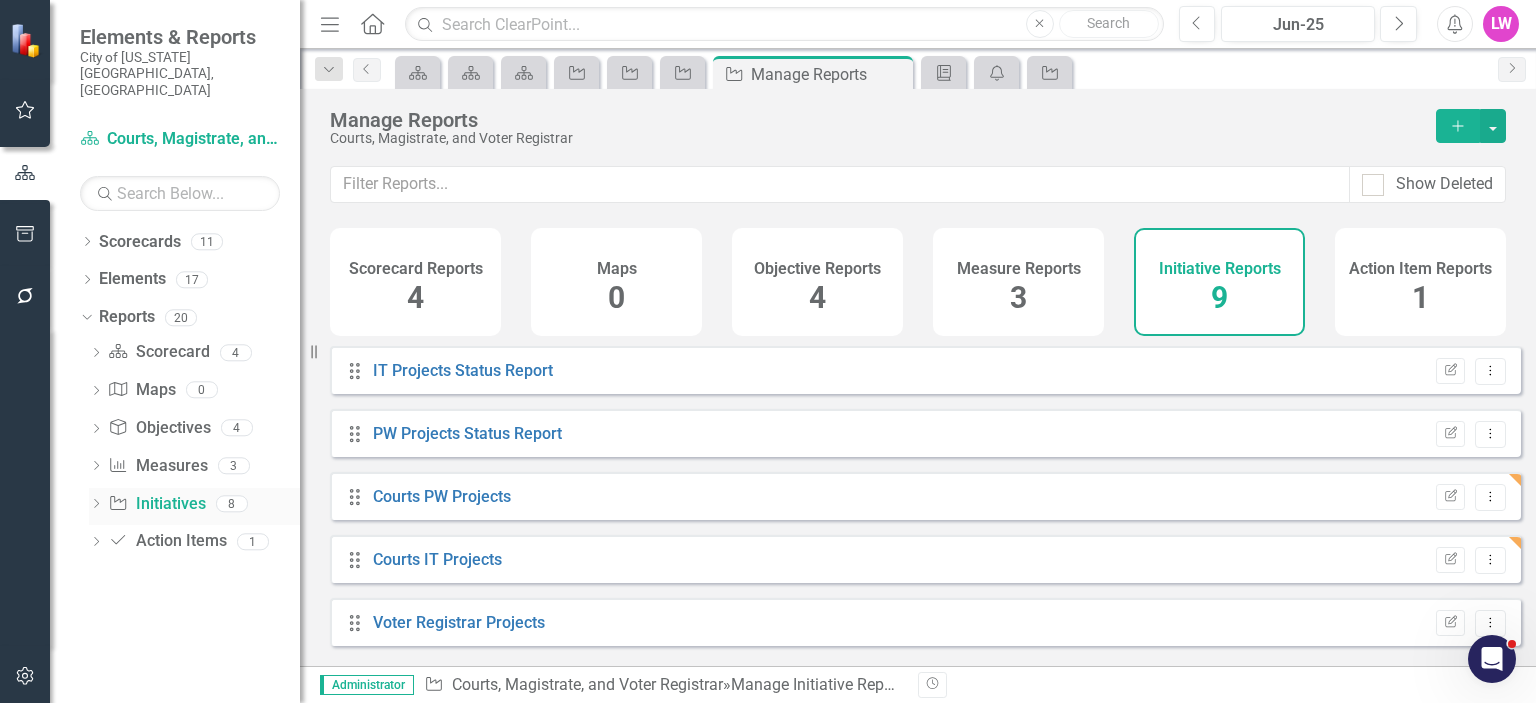 click on "Dropdown" 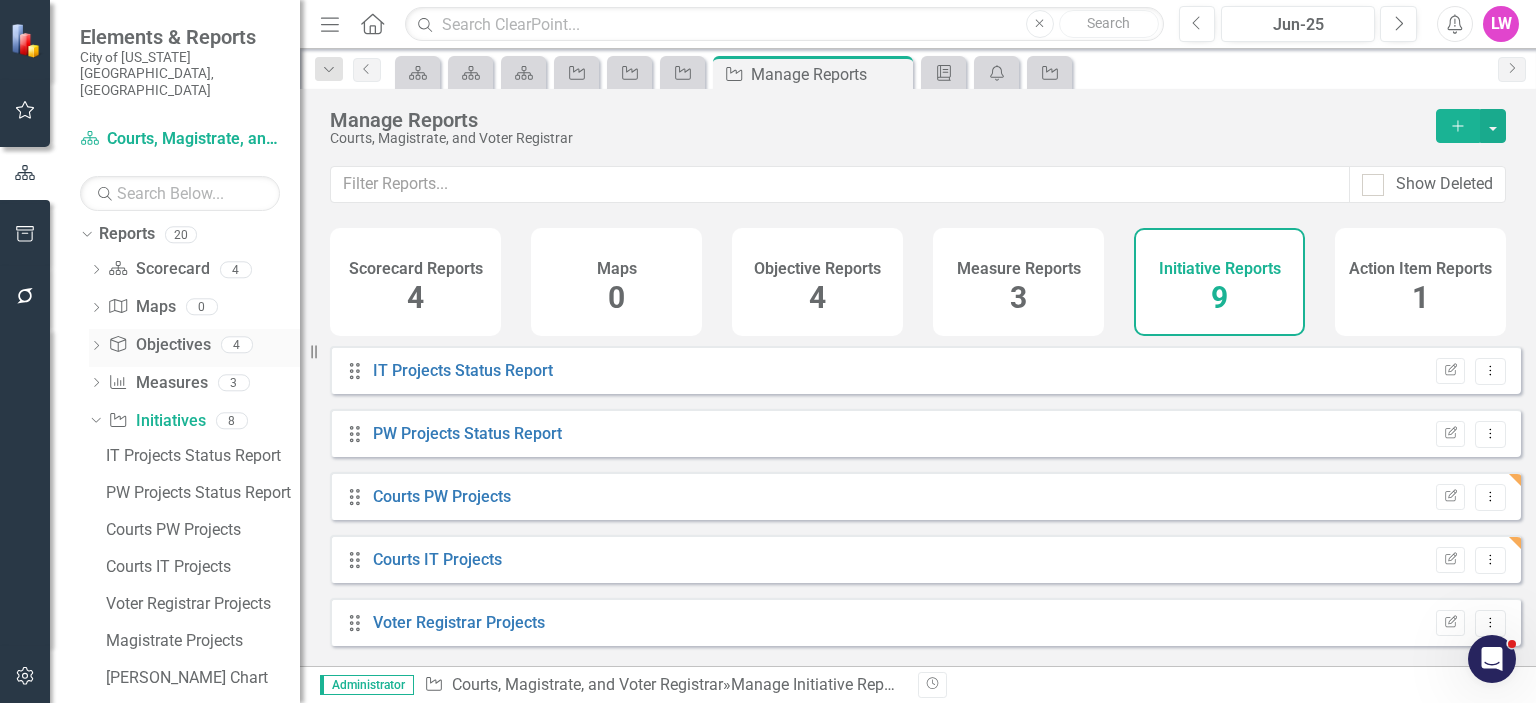 scroll, scrollTop: 0, scrollLeft: 0, axis: both 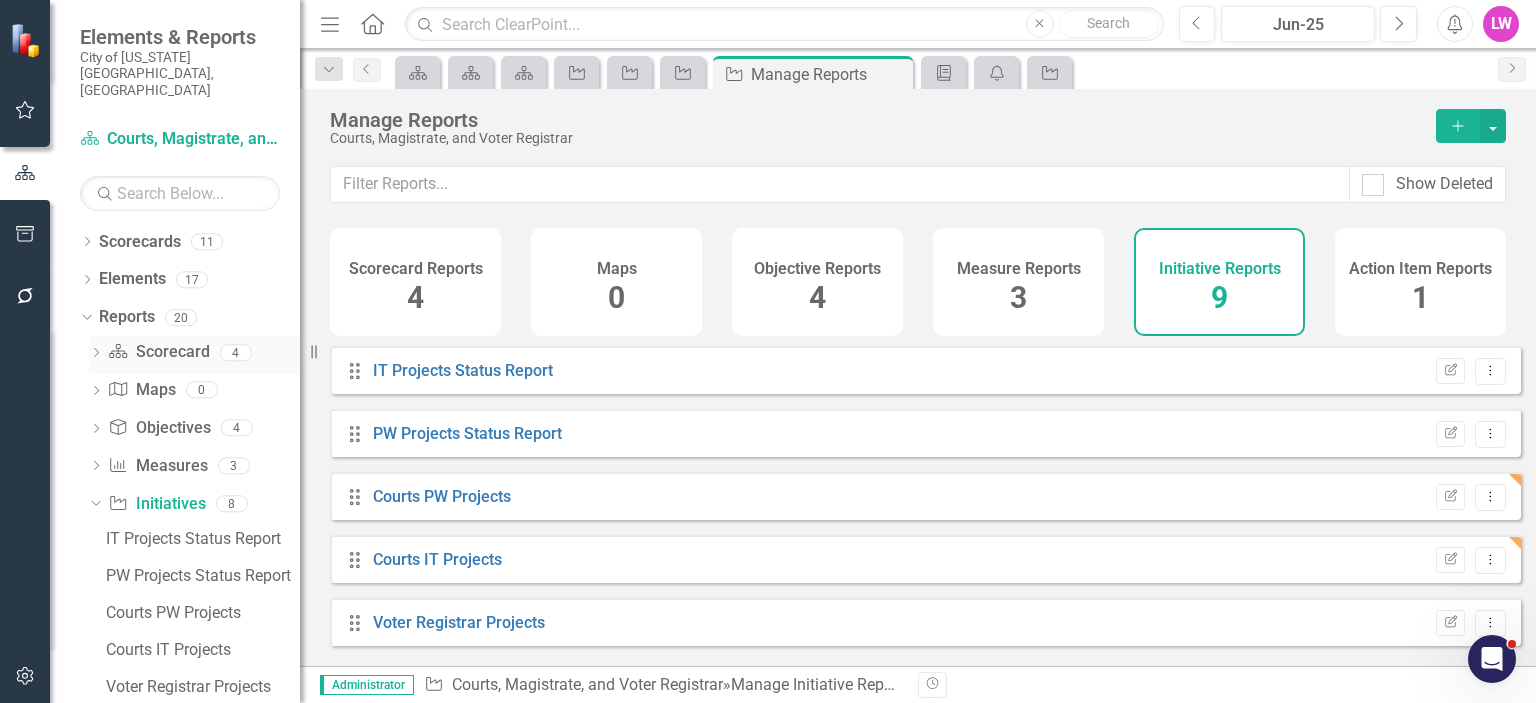 click on "Dropdown Scorecard Scorecard 4" at bounding box center (194, 355) 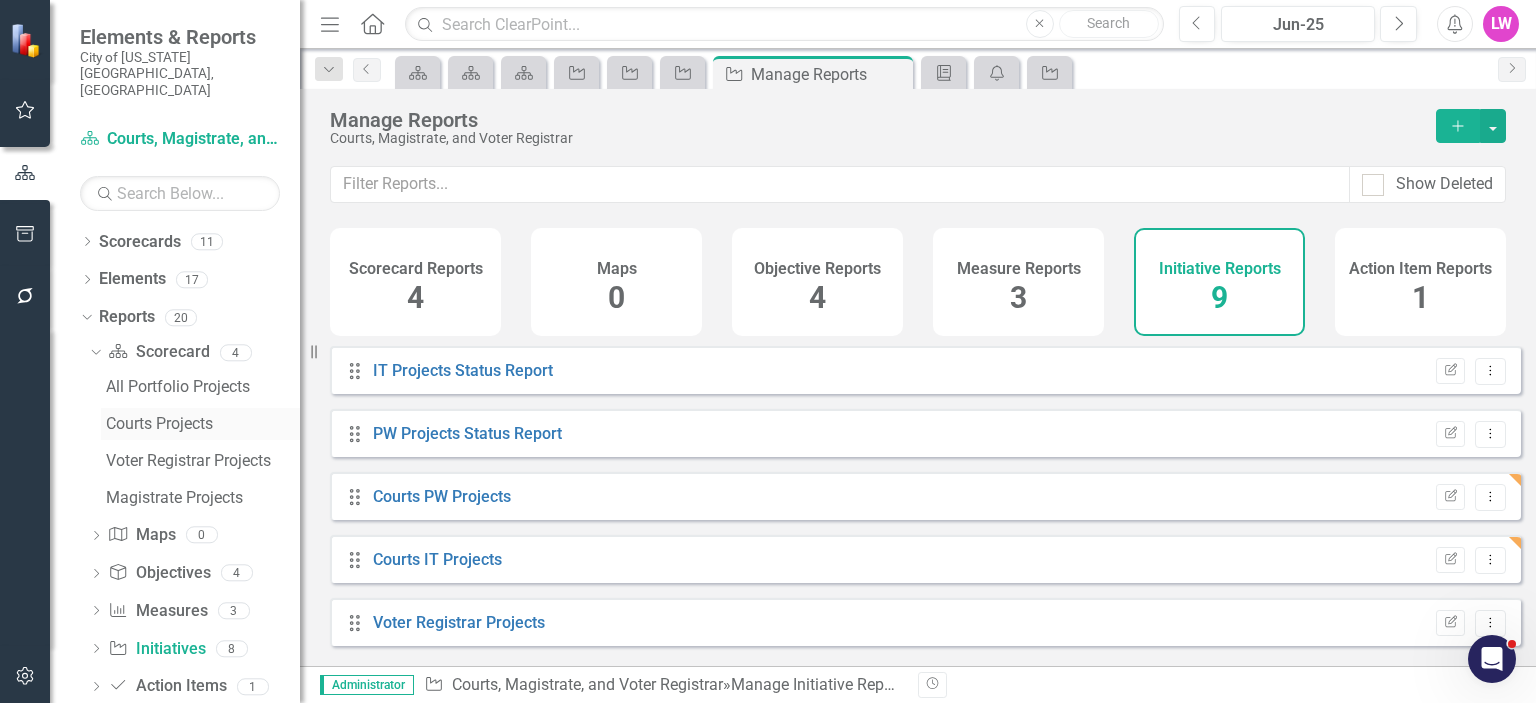 scroll, scrollTop: 2, scrollLeft: 0, axis: vertical 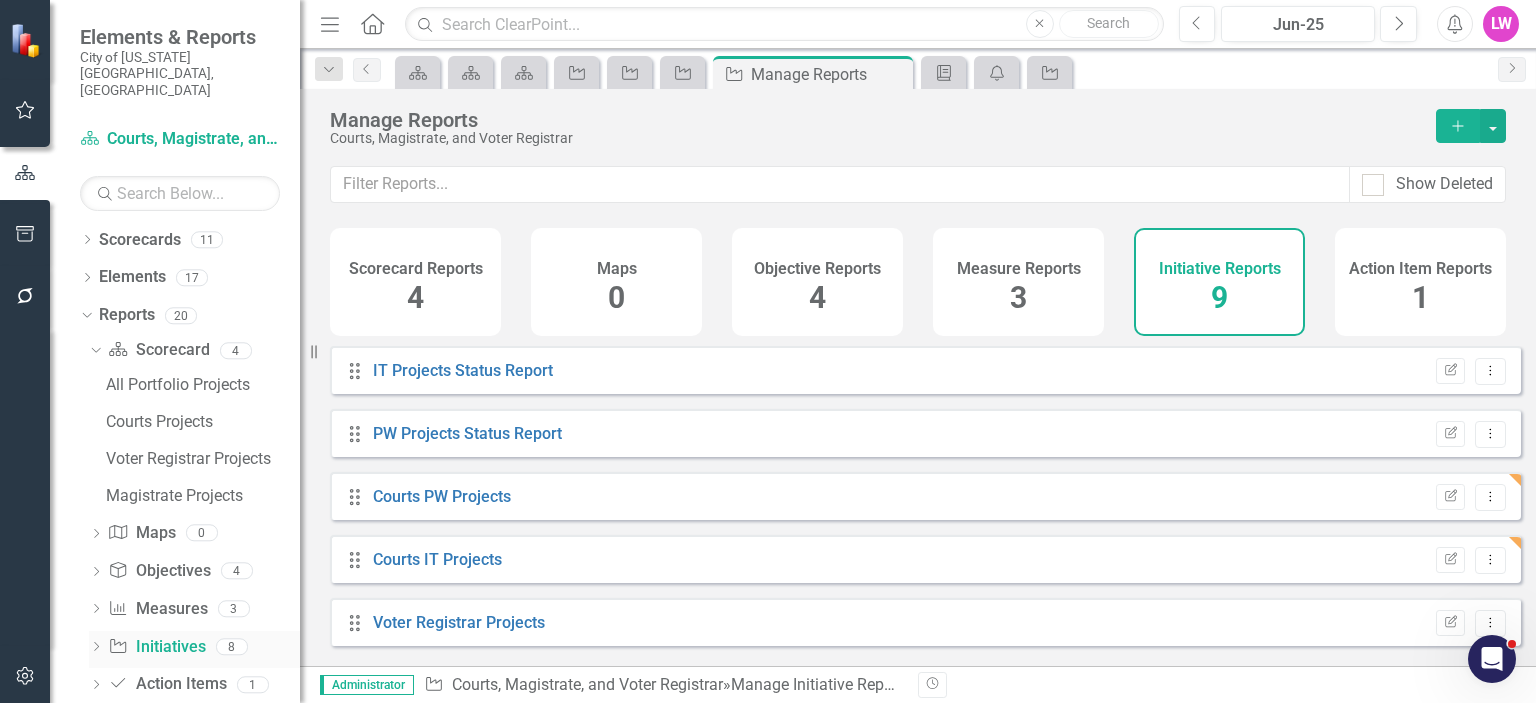 click on "Dropdown" 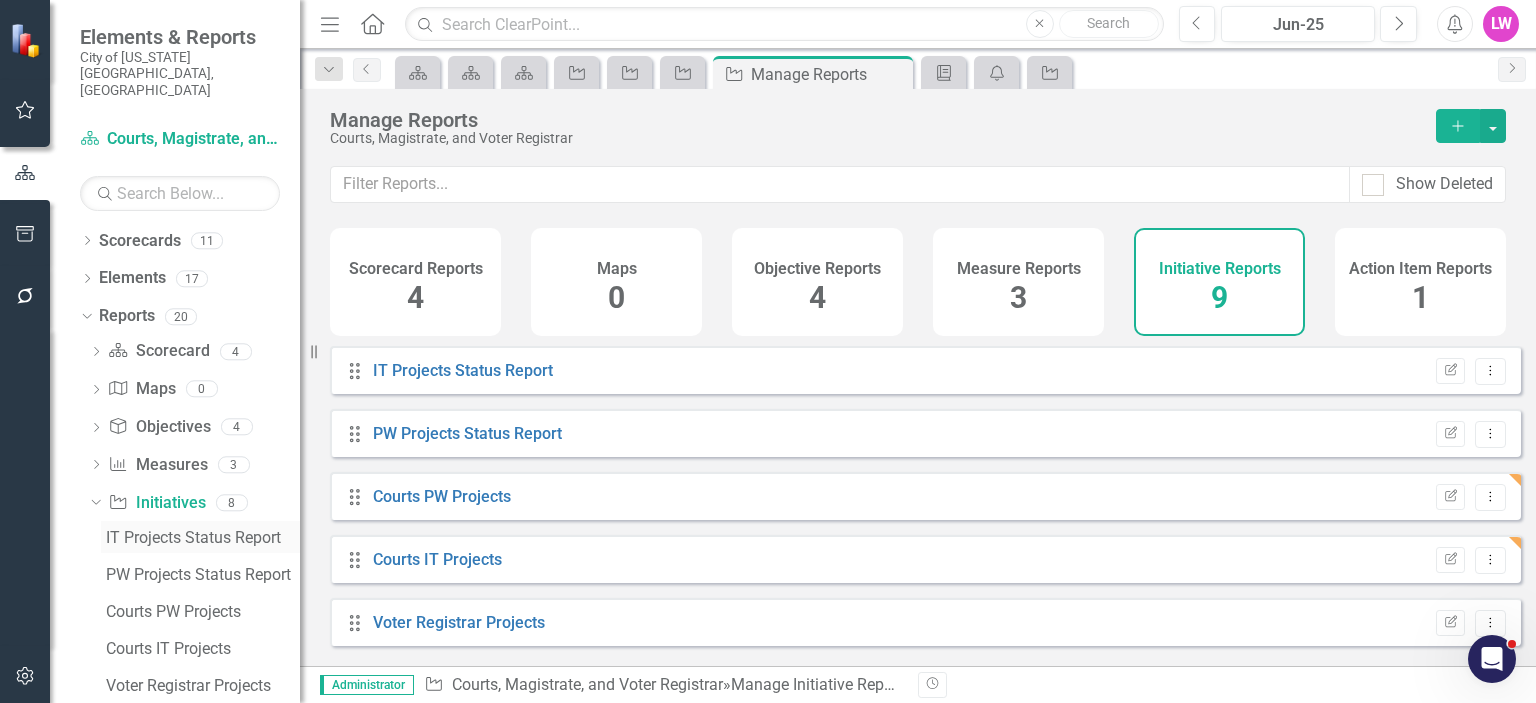 scroll, scrollTop: 0, scrollLeft: 0, axis: both 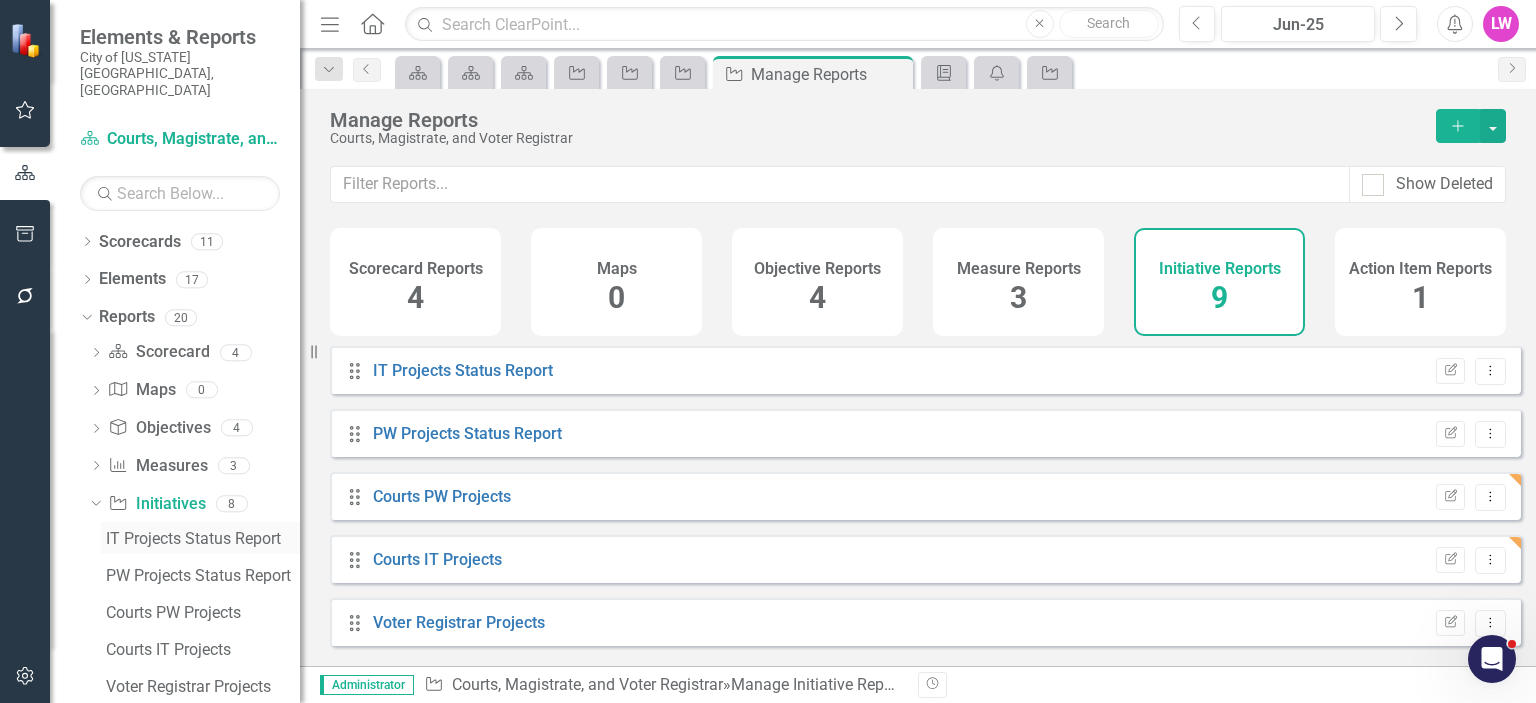 click on "IT Projects Status Report" at bounding box center [203, 539] 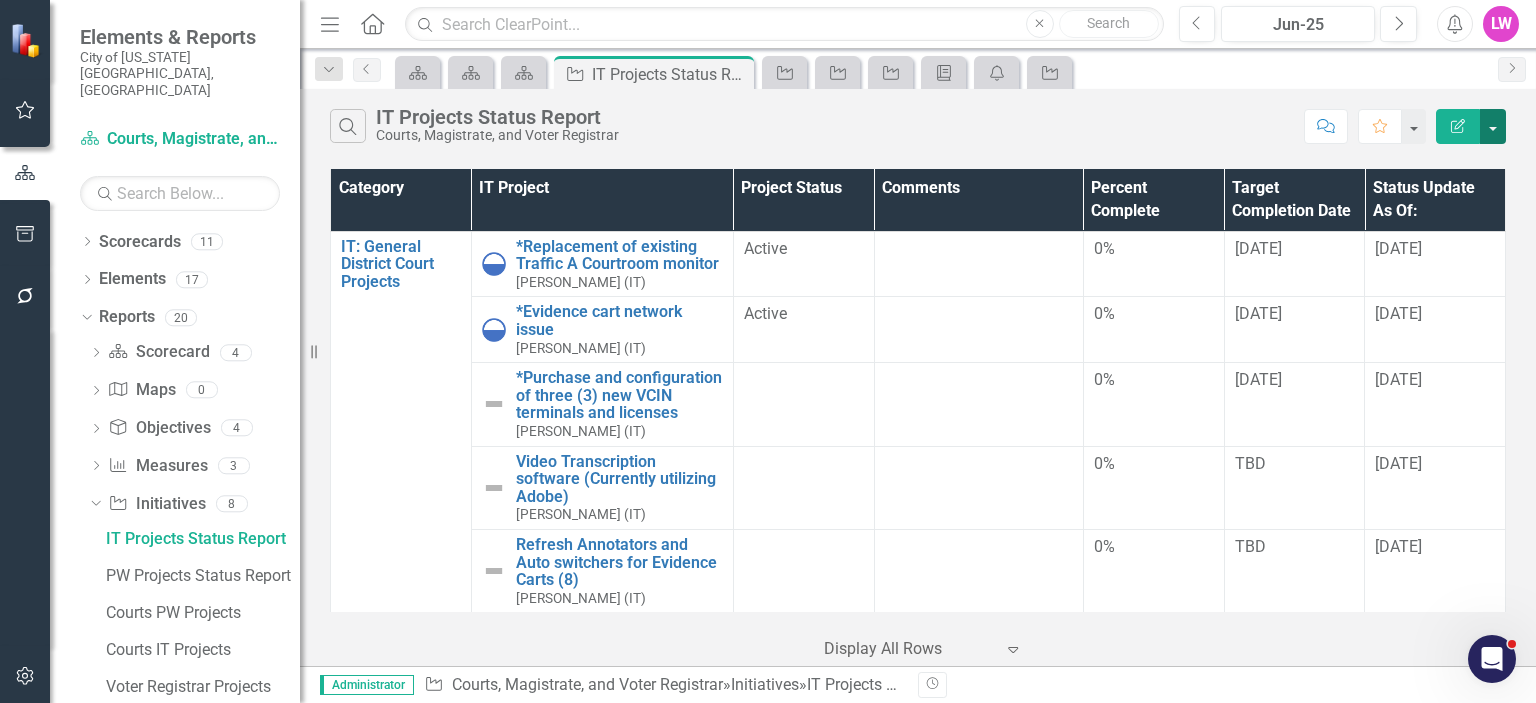 click at bounding box center [1493, 126] 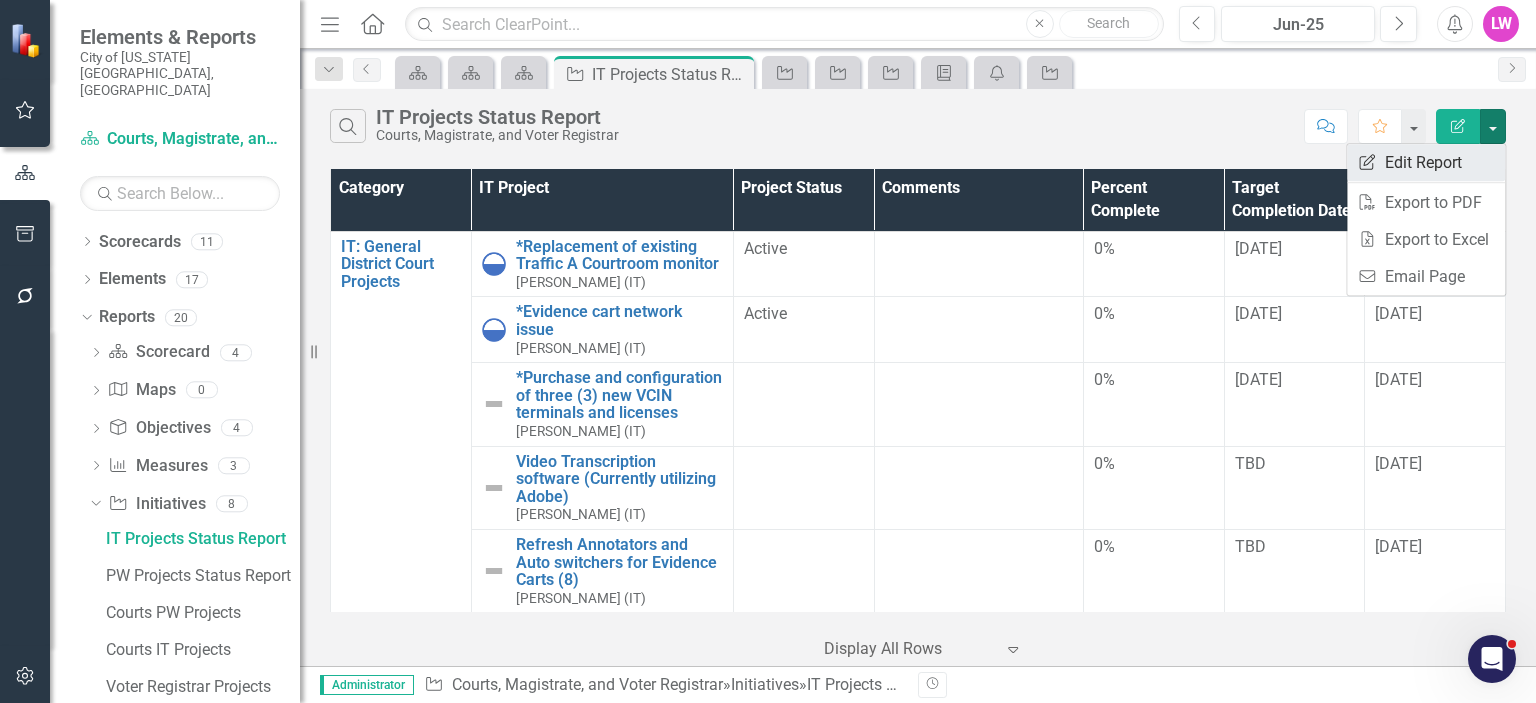 click on "Edit Report Edit Report" at bounding box center [1426, 162] 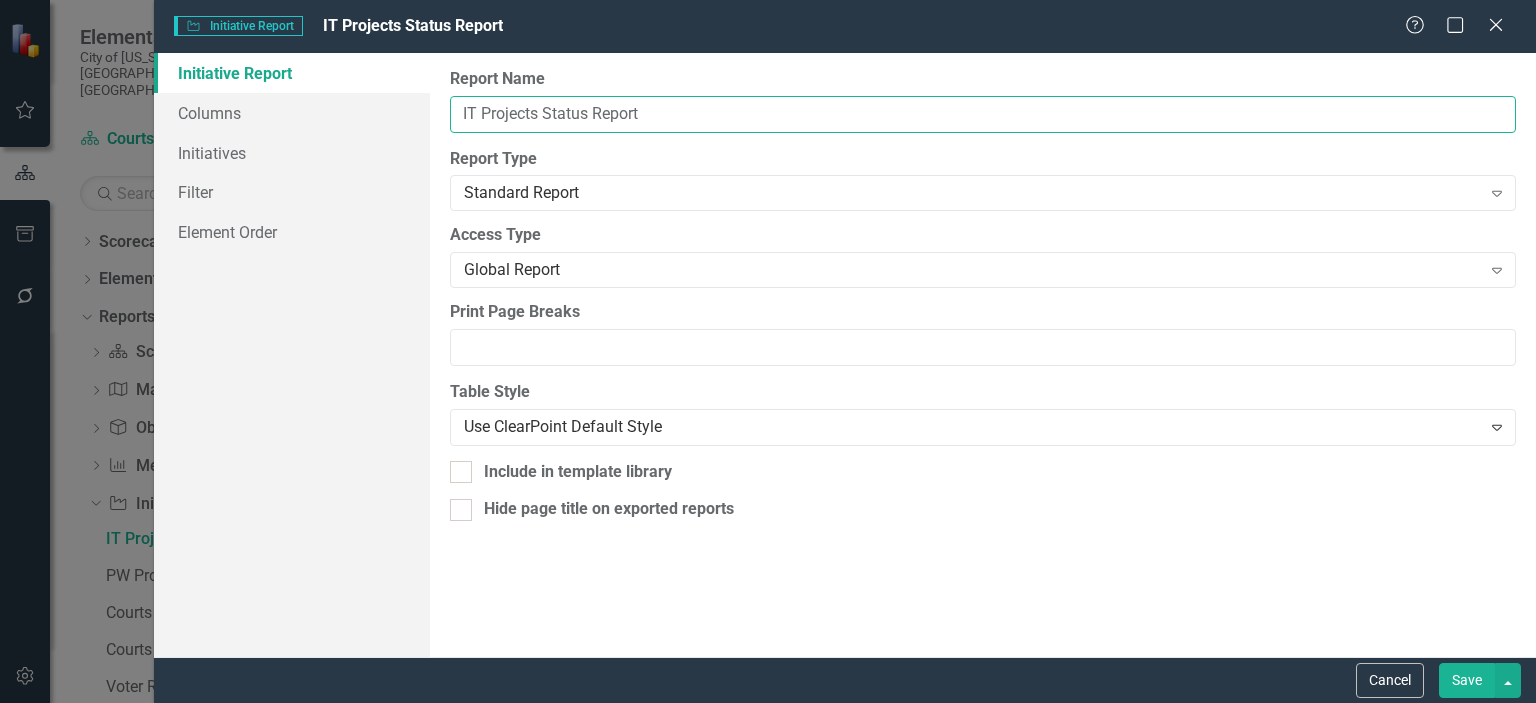 drag, startPoint x: 549, startPoint y: 118, endPoint x: 788, endPoint y: 120, distance: 239.00836 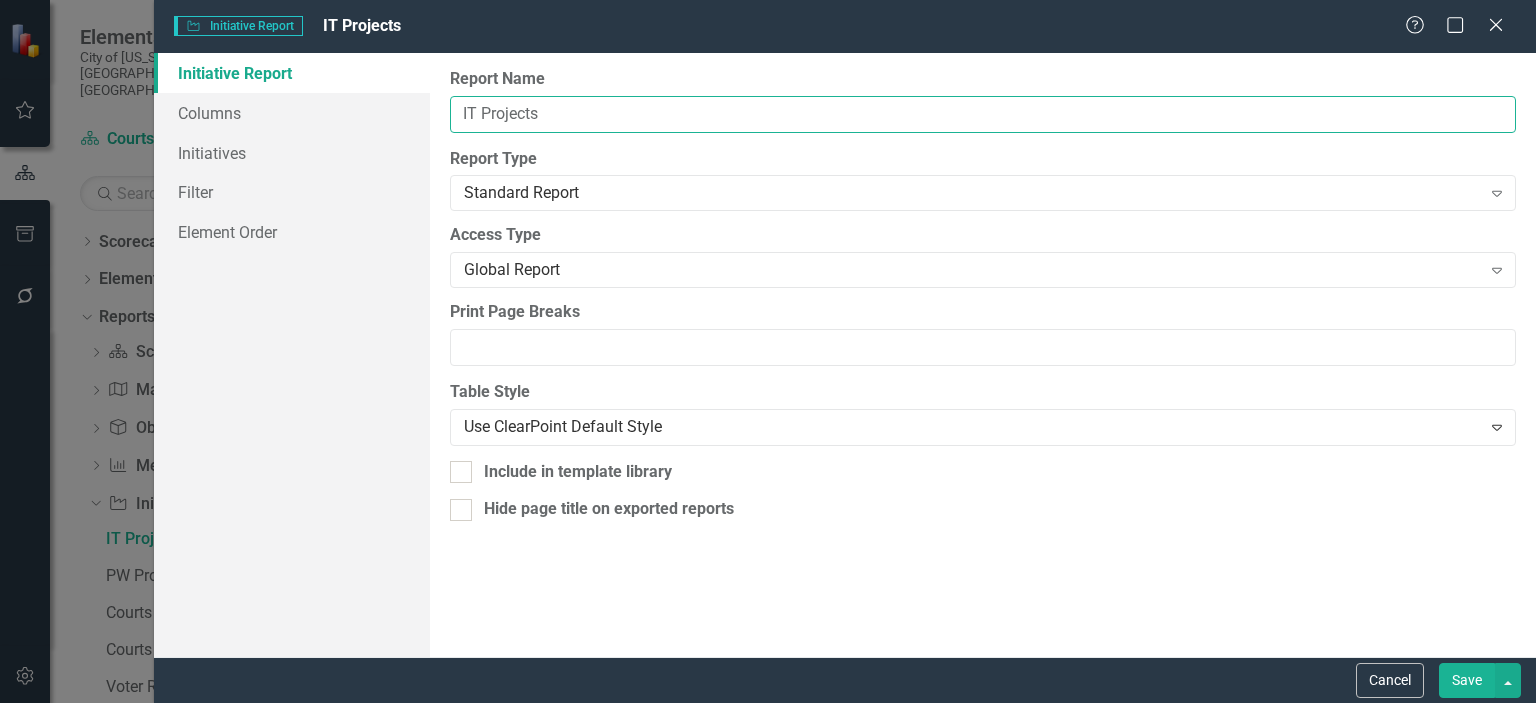 click on "IT Projects" at bounding box center [983, 114] 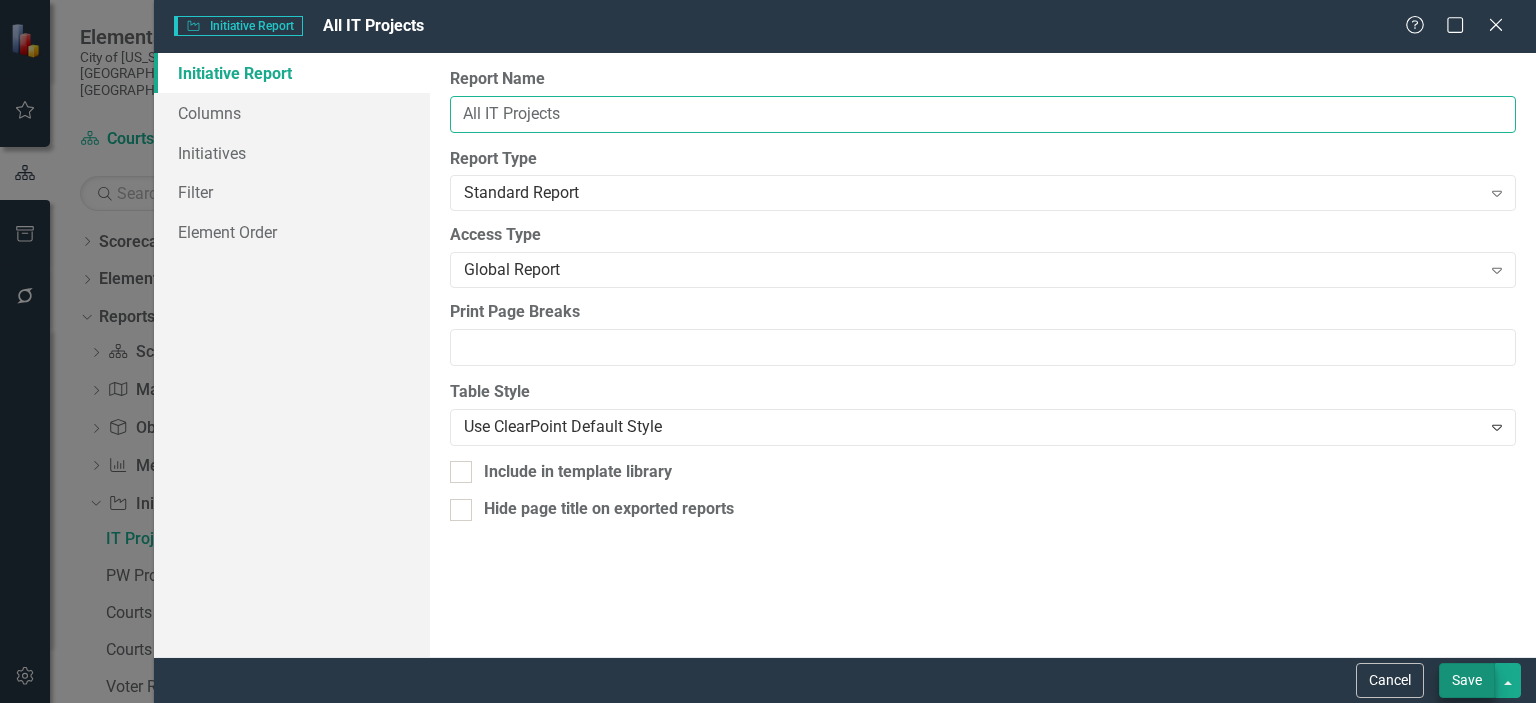 type on "All IT Projects" 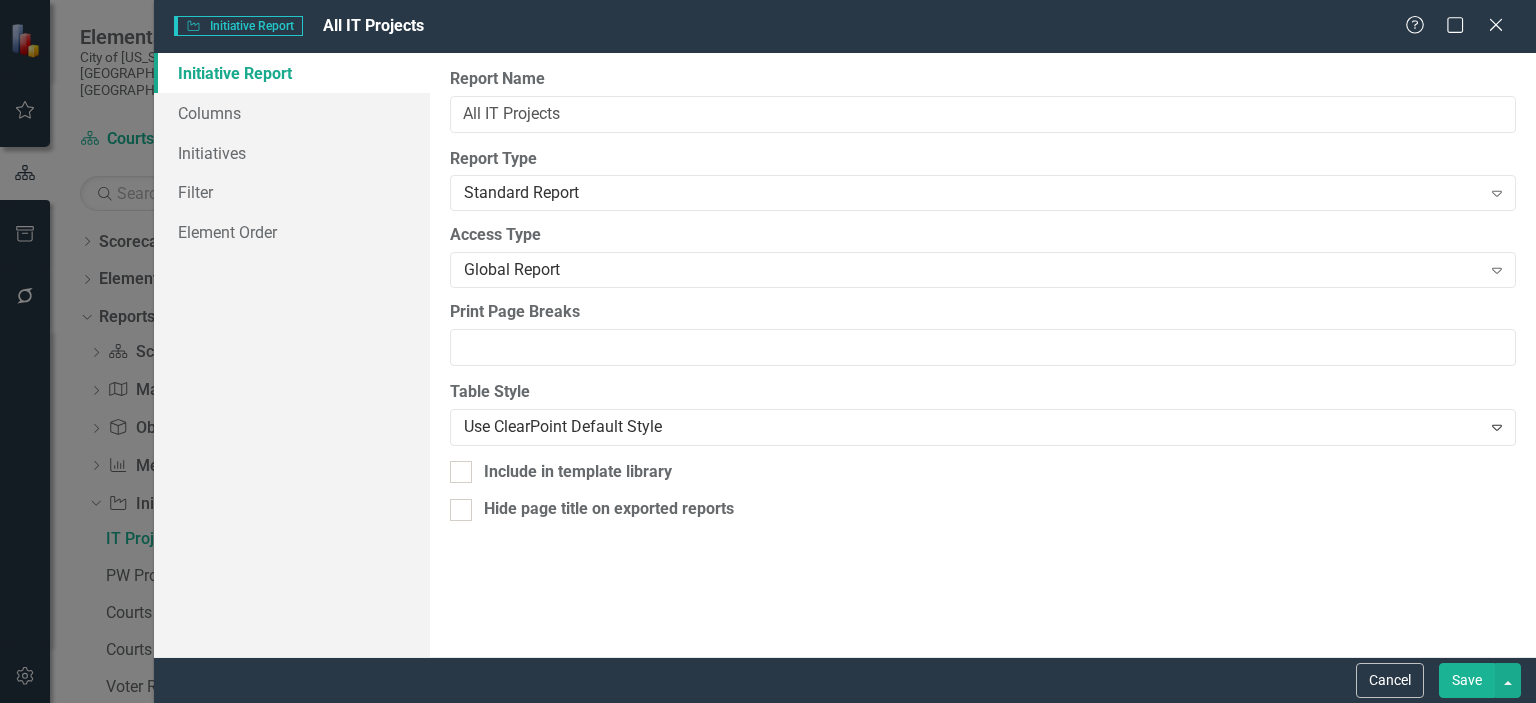 click on "Save" at bounding box center (1467, 680) 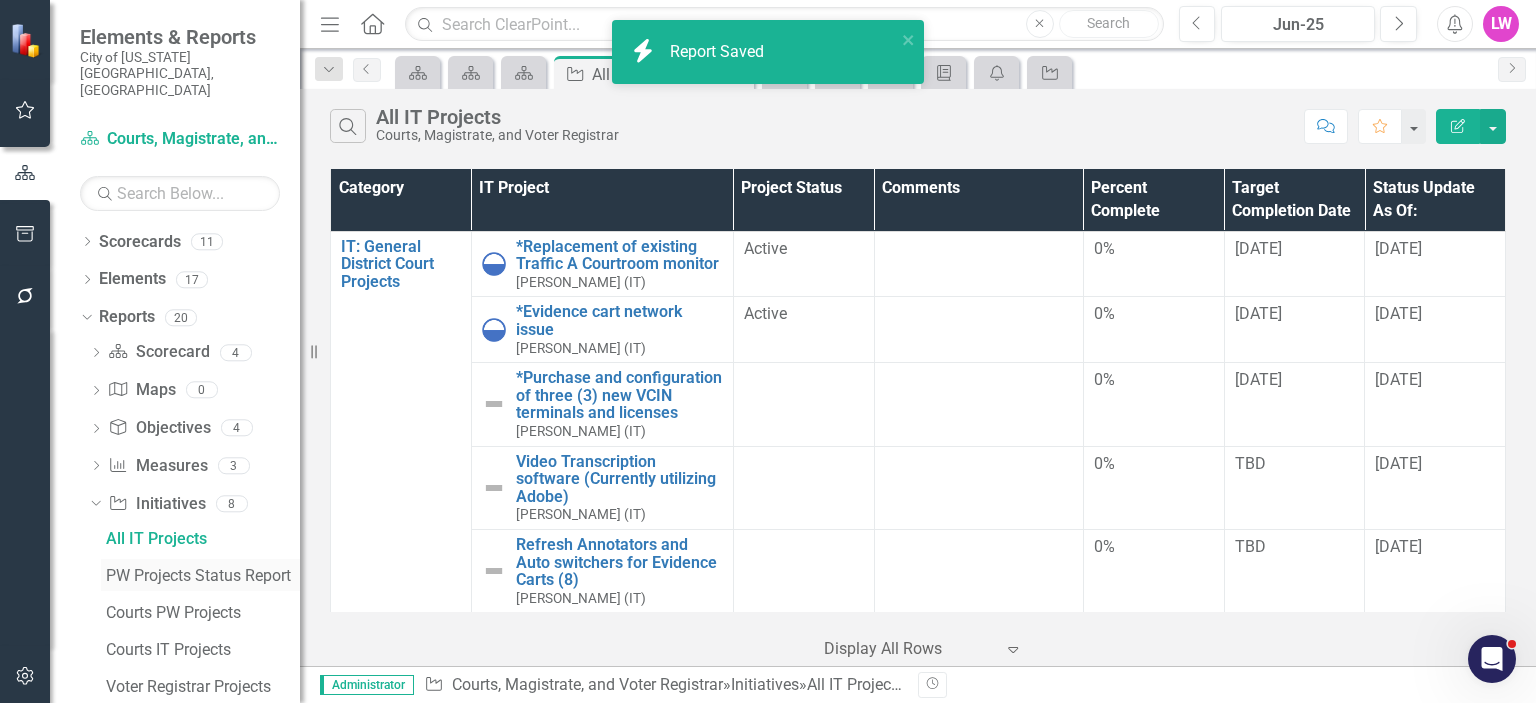 click on "PW Projects Status Report" at bounding box center [203, 576] 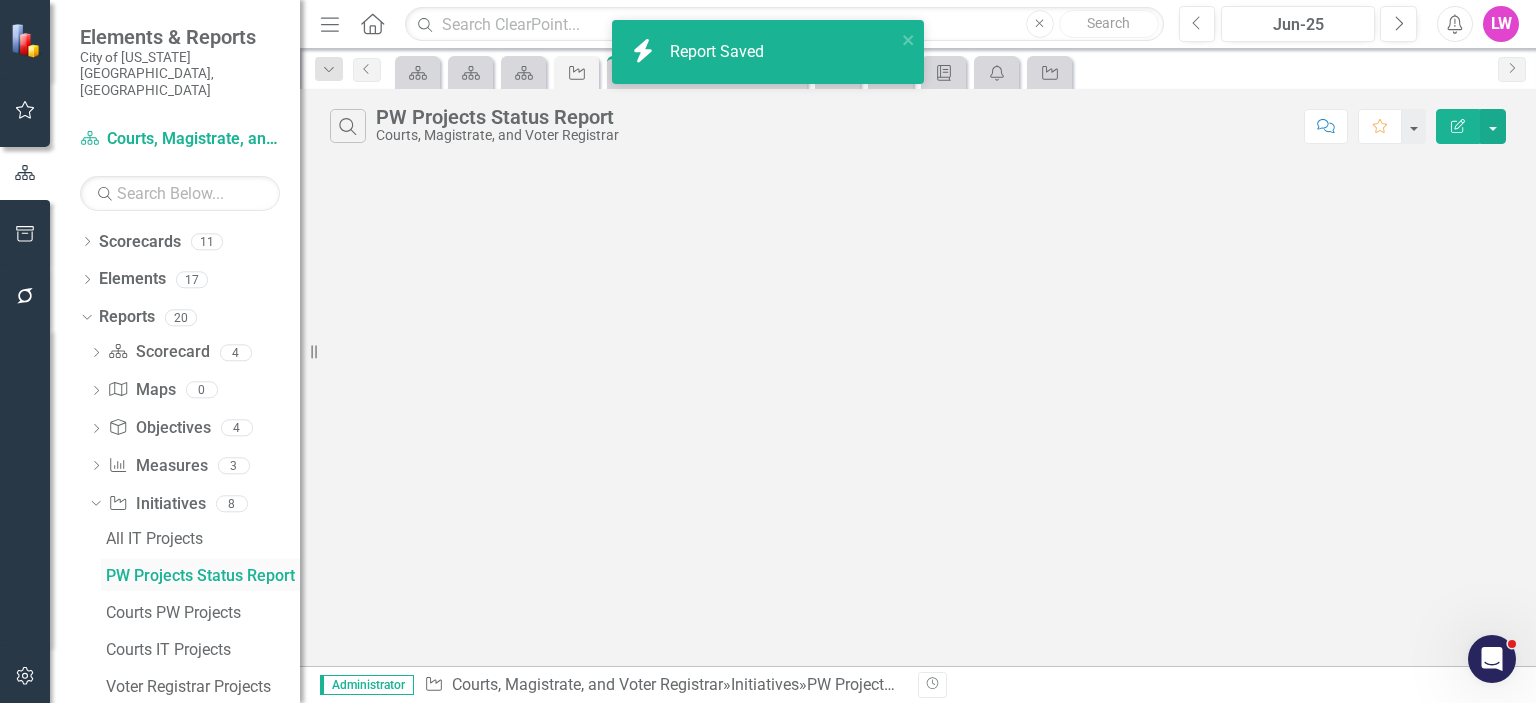 click on "PW Projects Status Report" at bounding box center [203, 576] 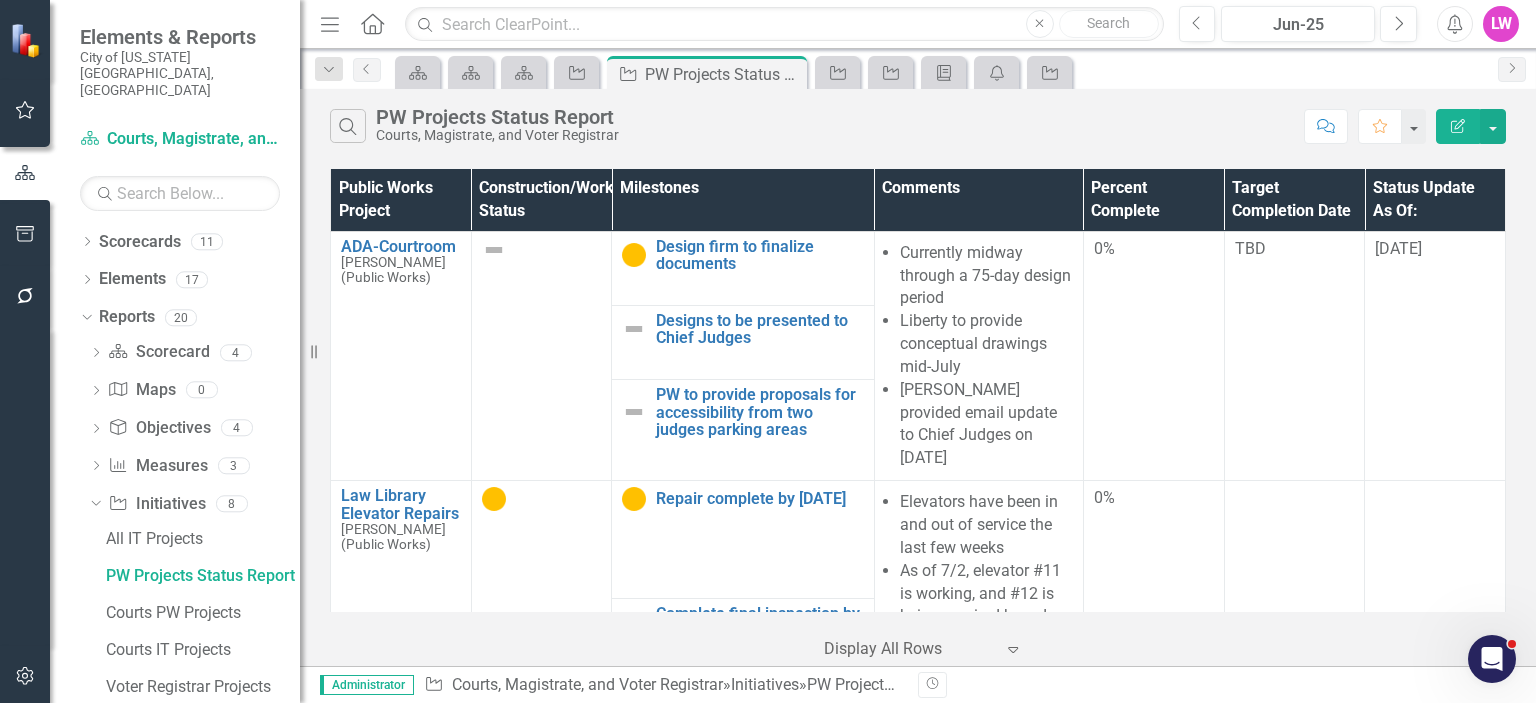 click on "PW Projects Status Report" at bounding box center (497, 117) 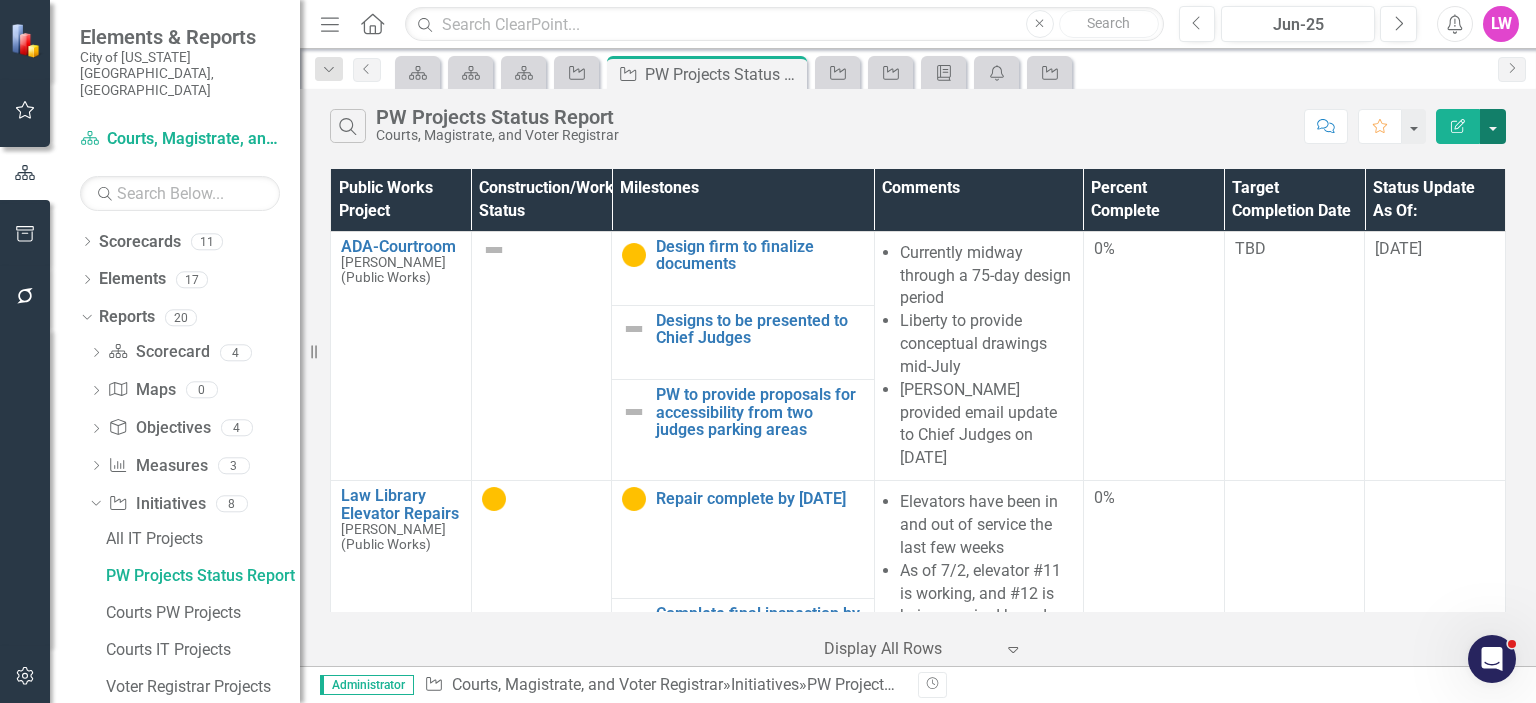 click at bounding box center [1493, 126] 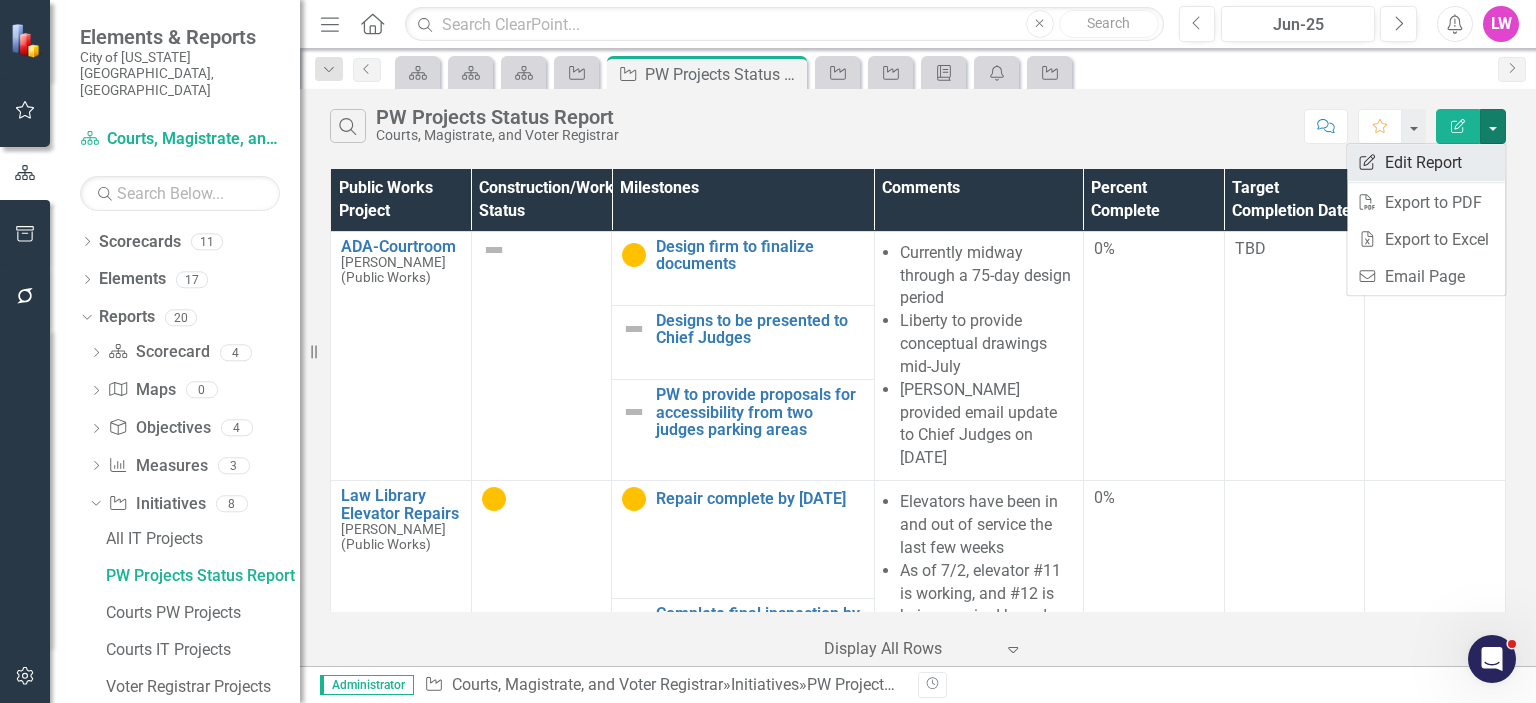 click on "Edit Report Edit Report" at bounding box center (1426, 162) 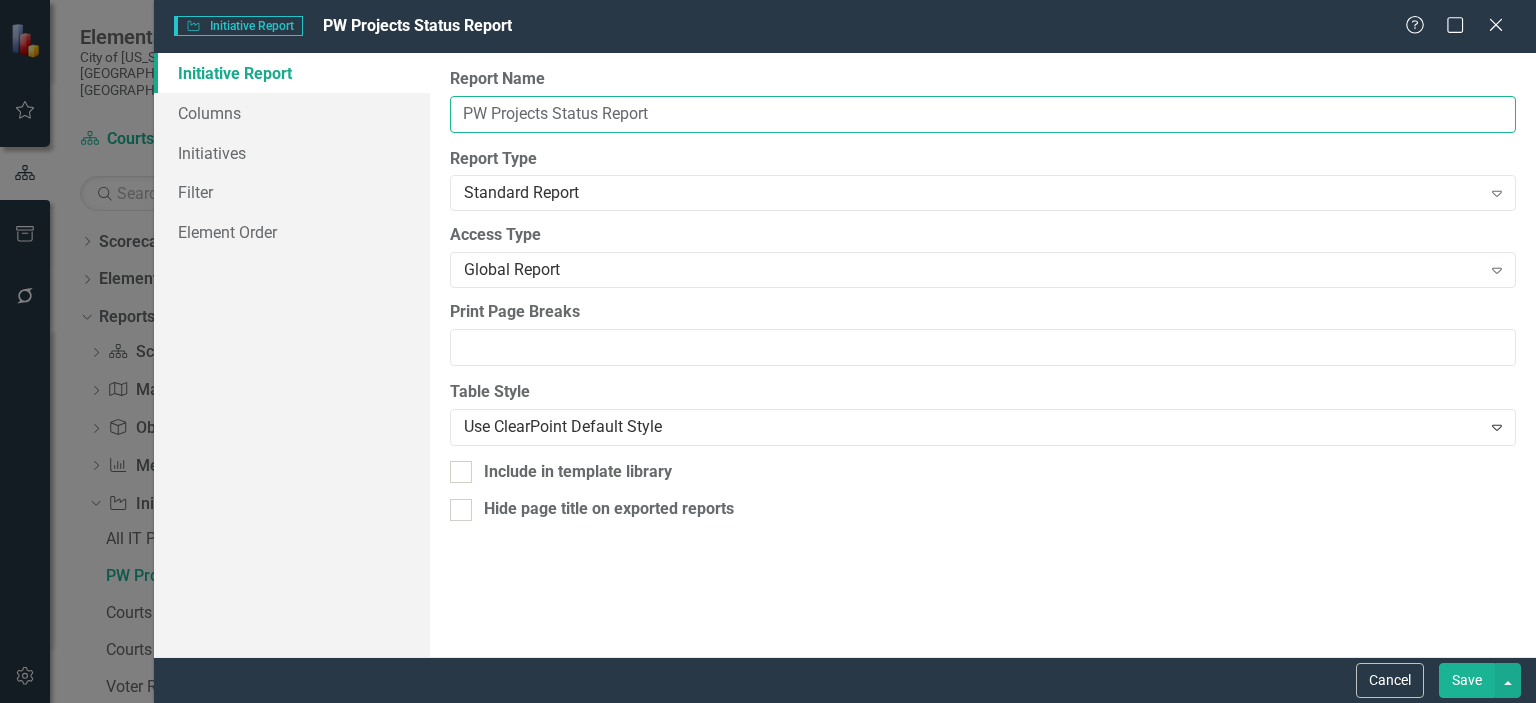 drag, startPoint x: 557, startPoint y: 113, endPoint x: 808, endPoint y: 123, distance: 251.19913 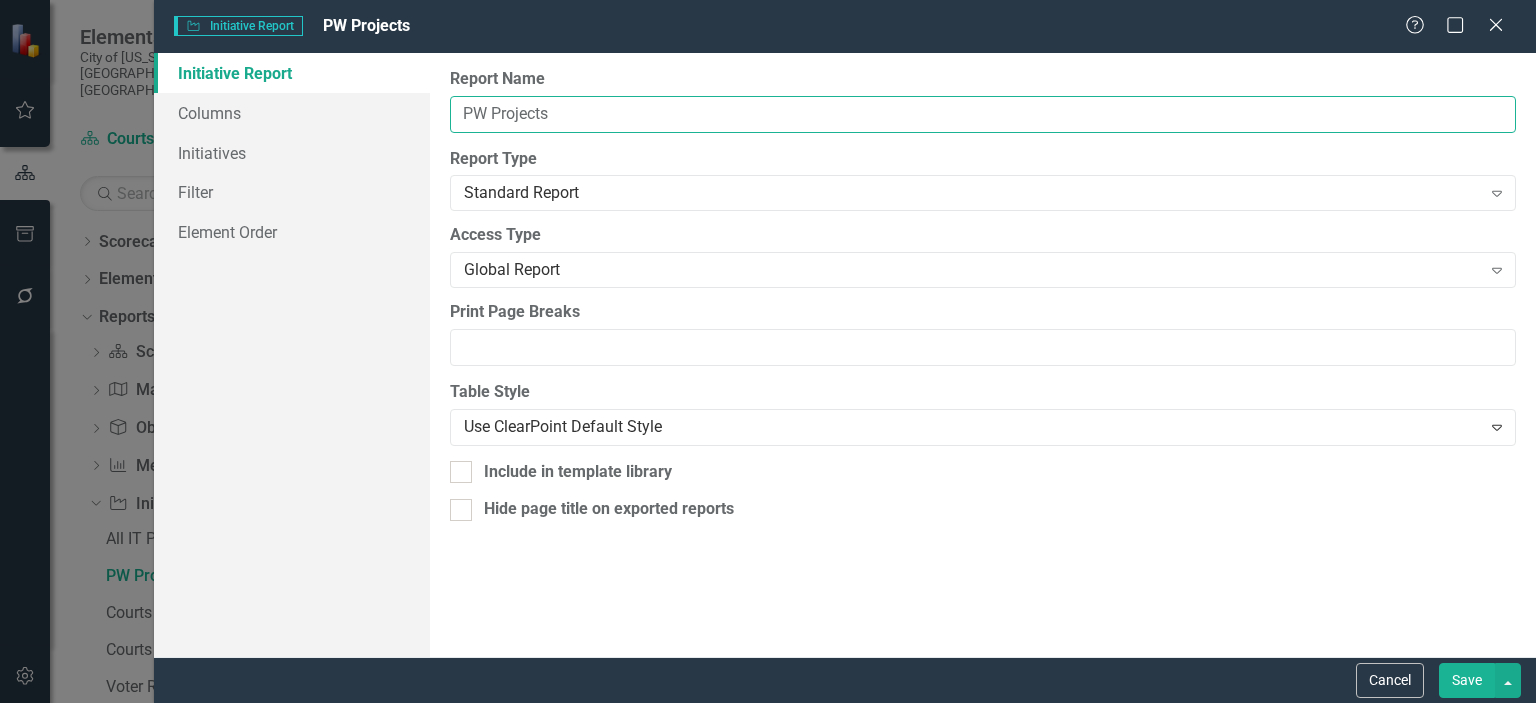 click on "PW Projects" at bounding box center (983, 114) 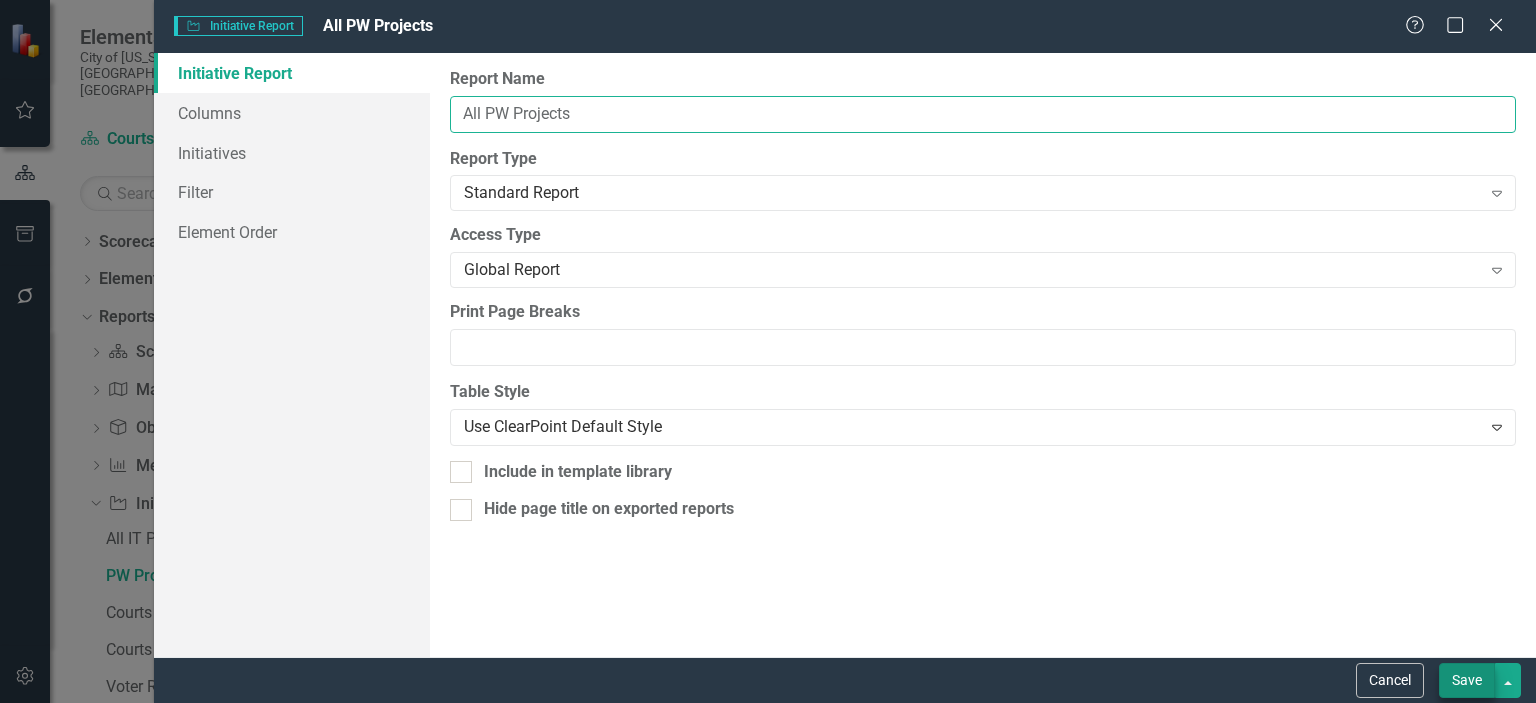 type on "All PW Projects" 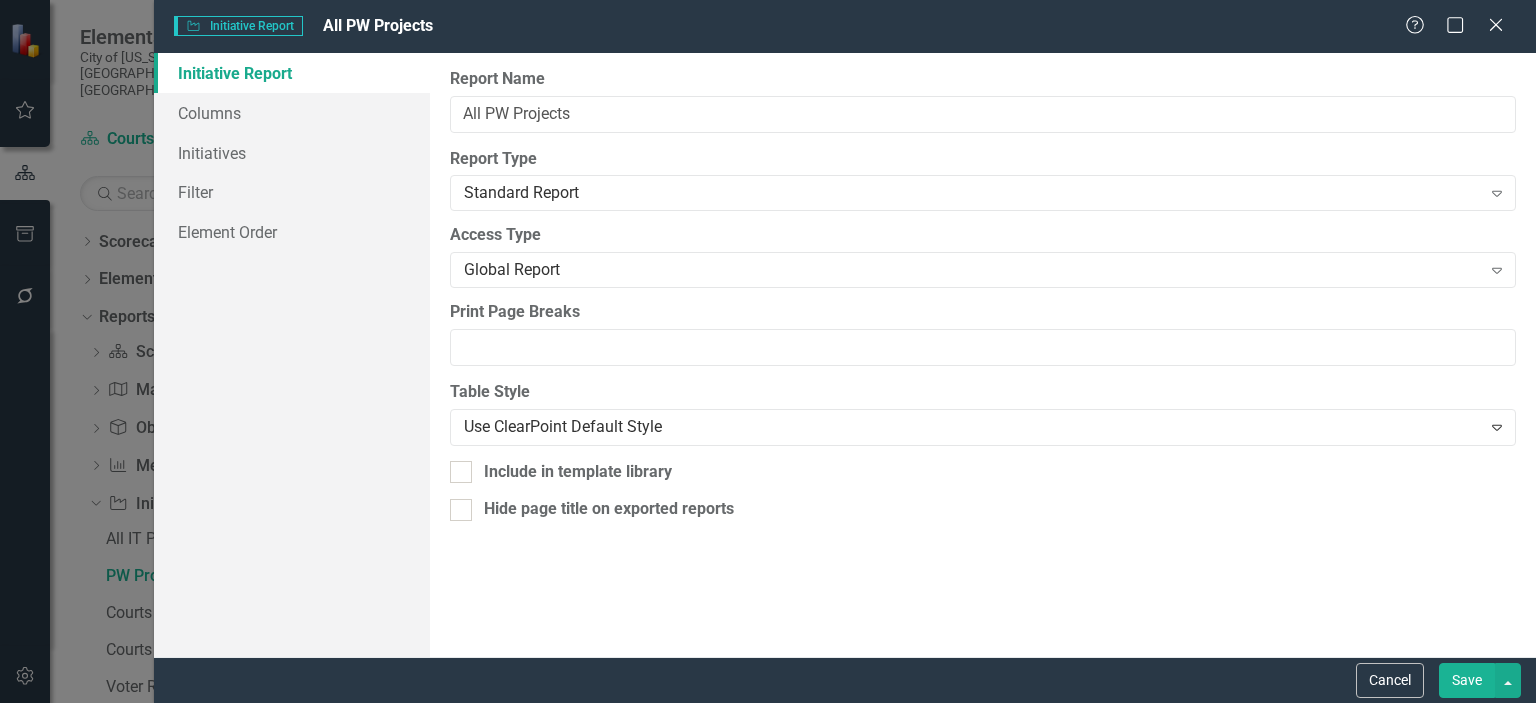 click on "Save" at bounding box center (1467, 680) 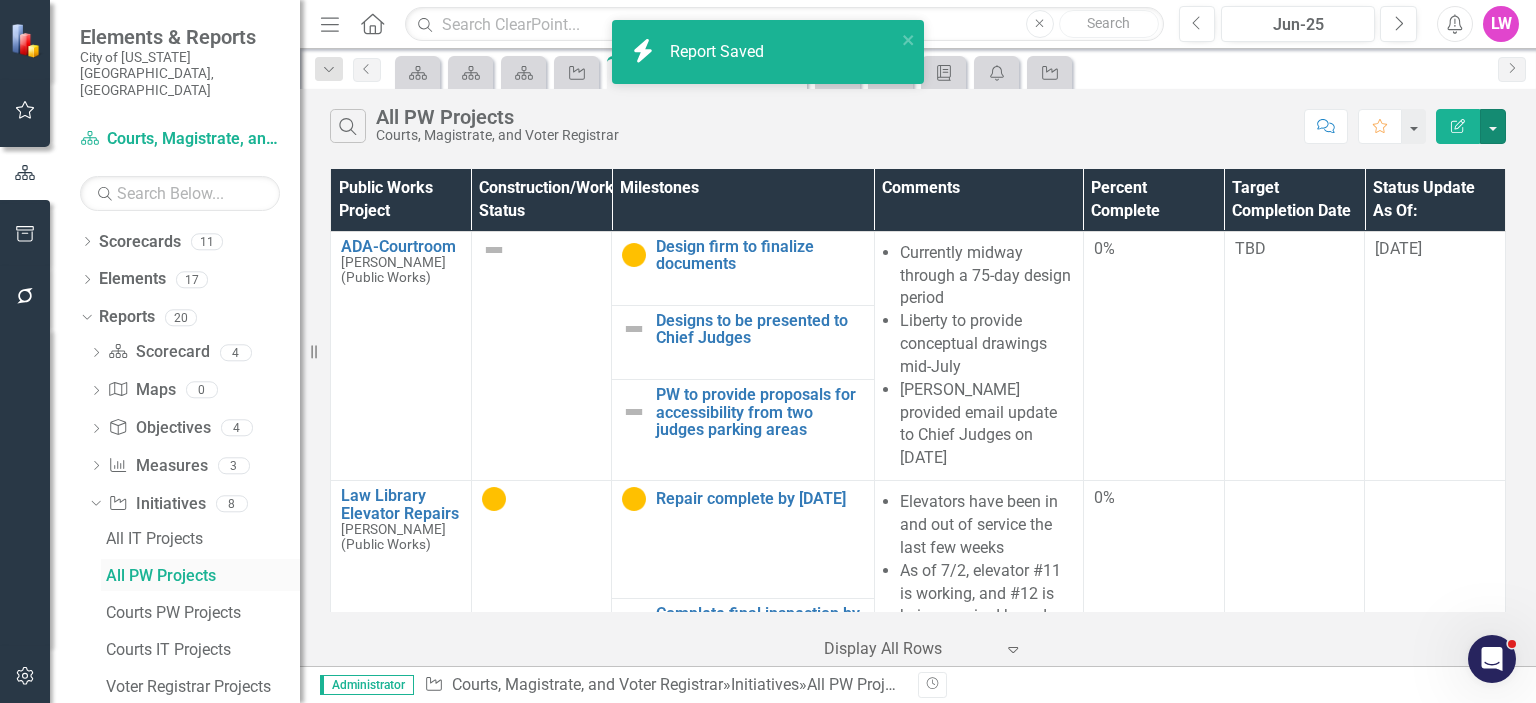 scroll, scrollTop: 150, scrollLeft: 0, axis: vertical 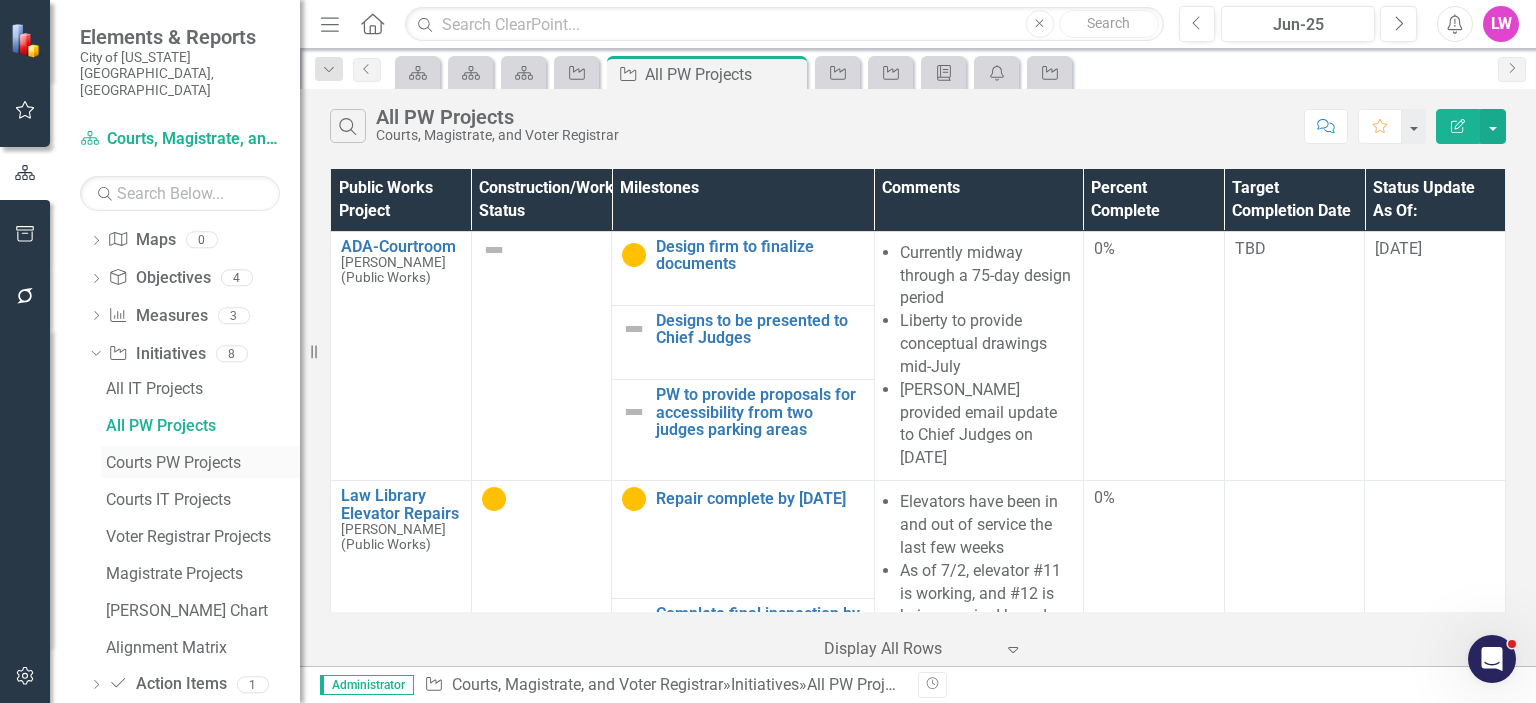 click on "Courts PW Projects" at bounding box center [203, 463] 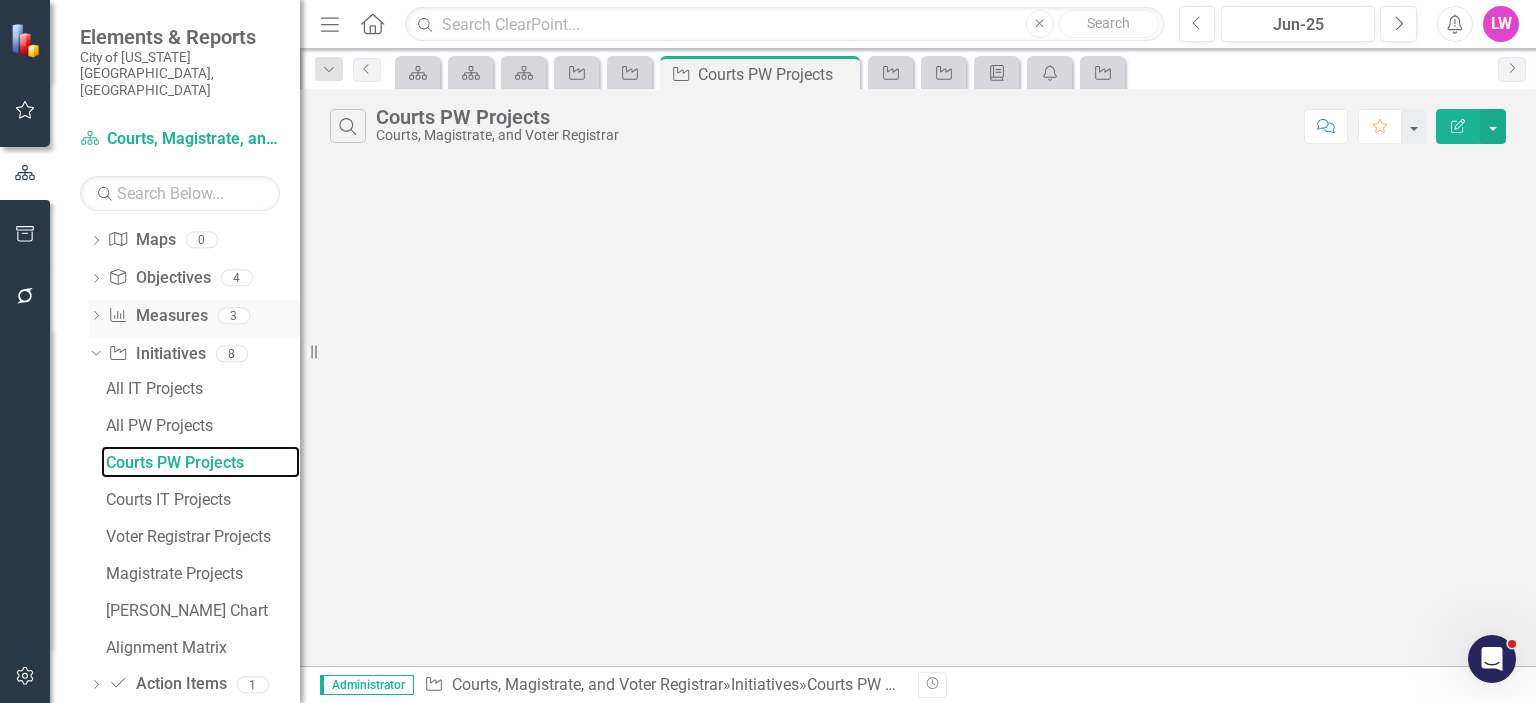 scroll, scrollTop: 0, scrollLeft: 0, axis: both 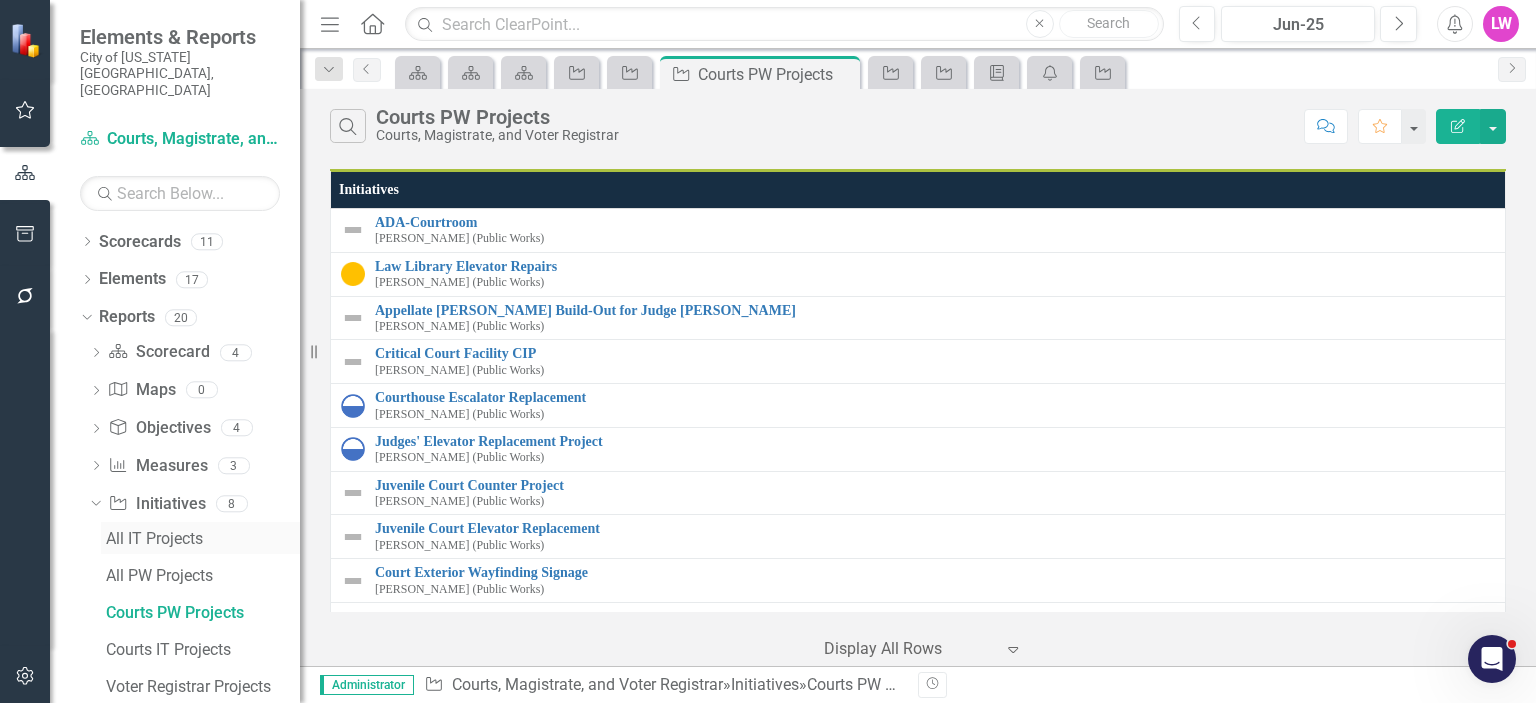 click on "All IT Projects" at bounding box center [203, 539] 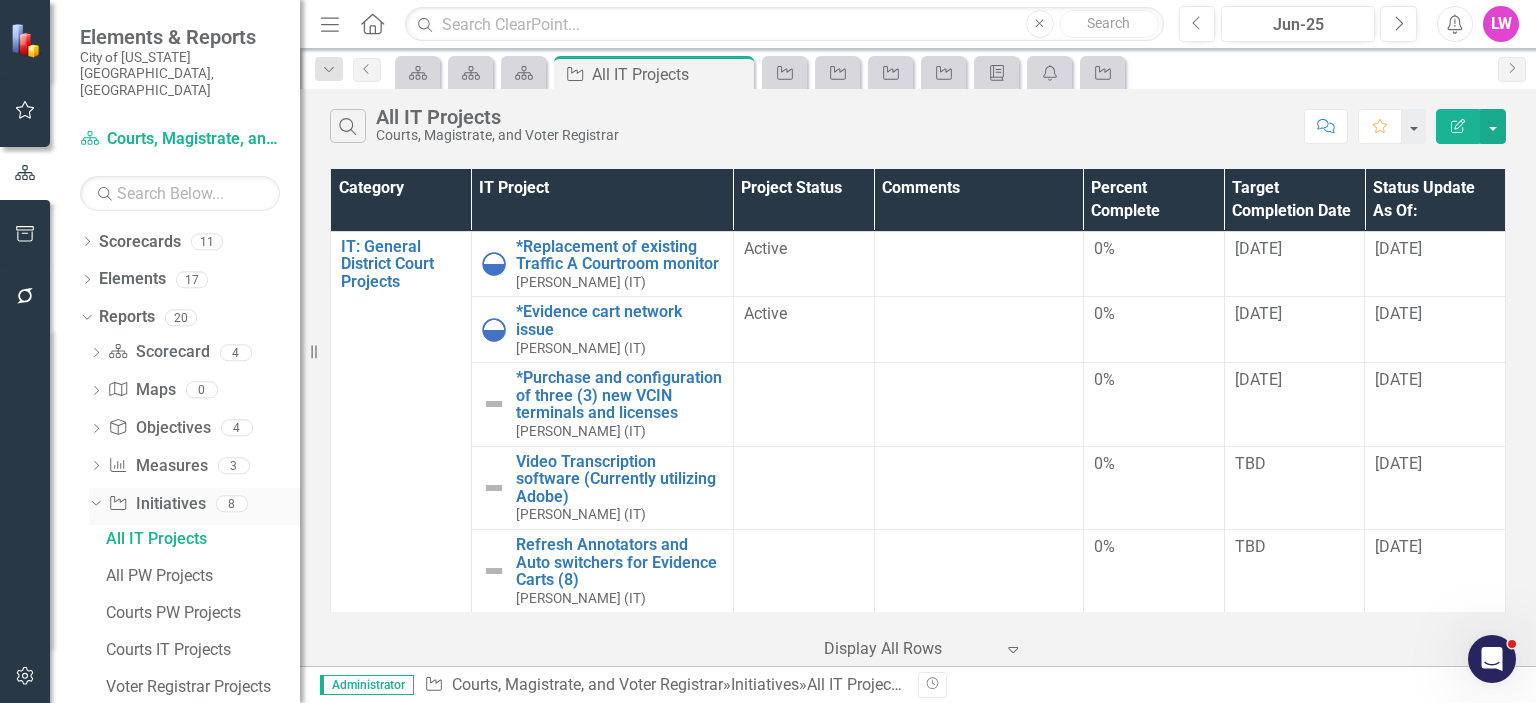 click on "Initiative Initiatives" at bounding box center [156, 504] 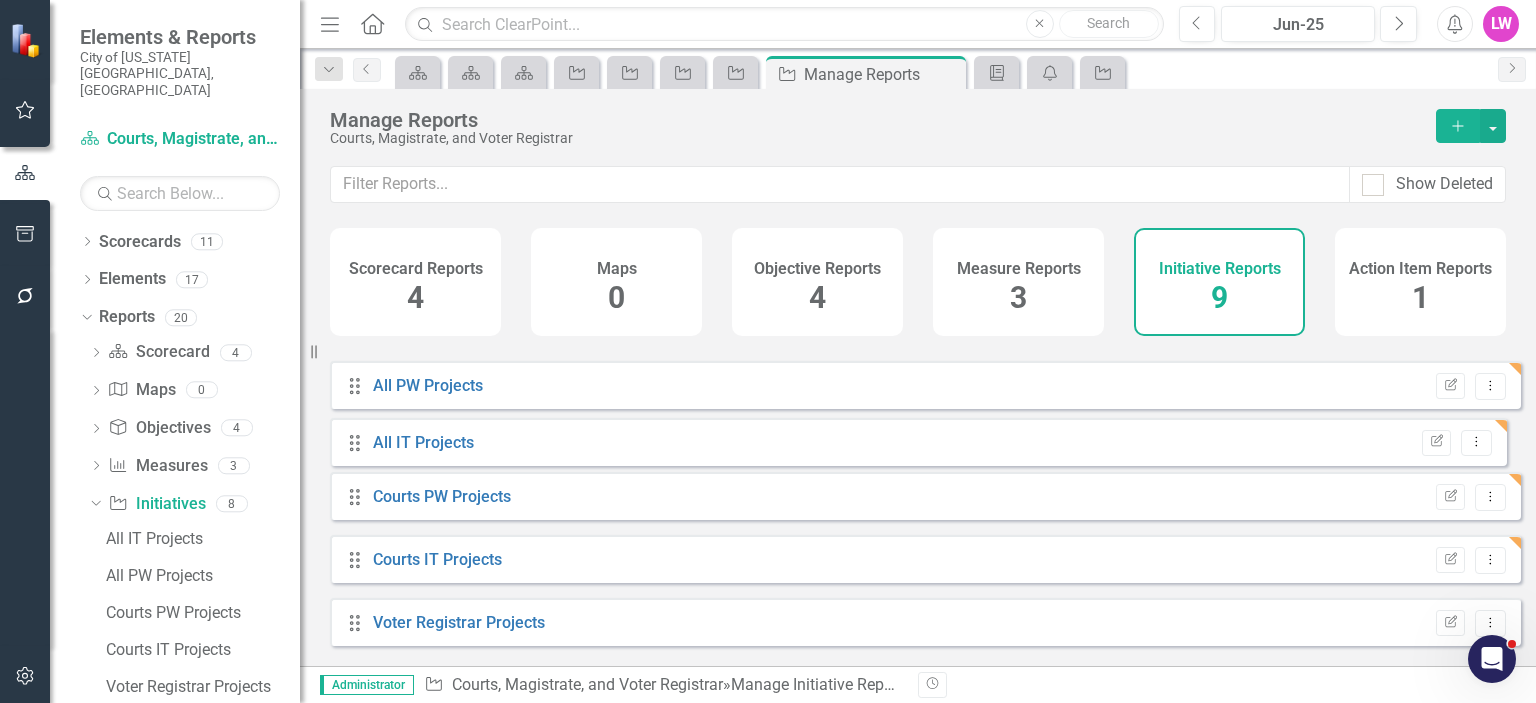 drag, startPoint x: 351, startPoint y: 389, endPoint x: 347, endPoint y: 443, distance: 54.147945 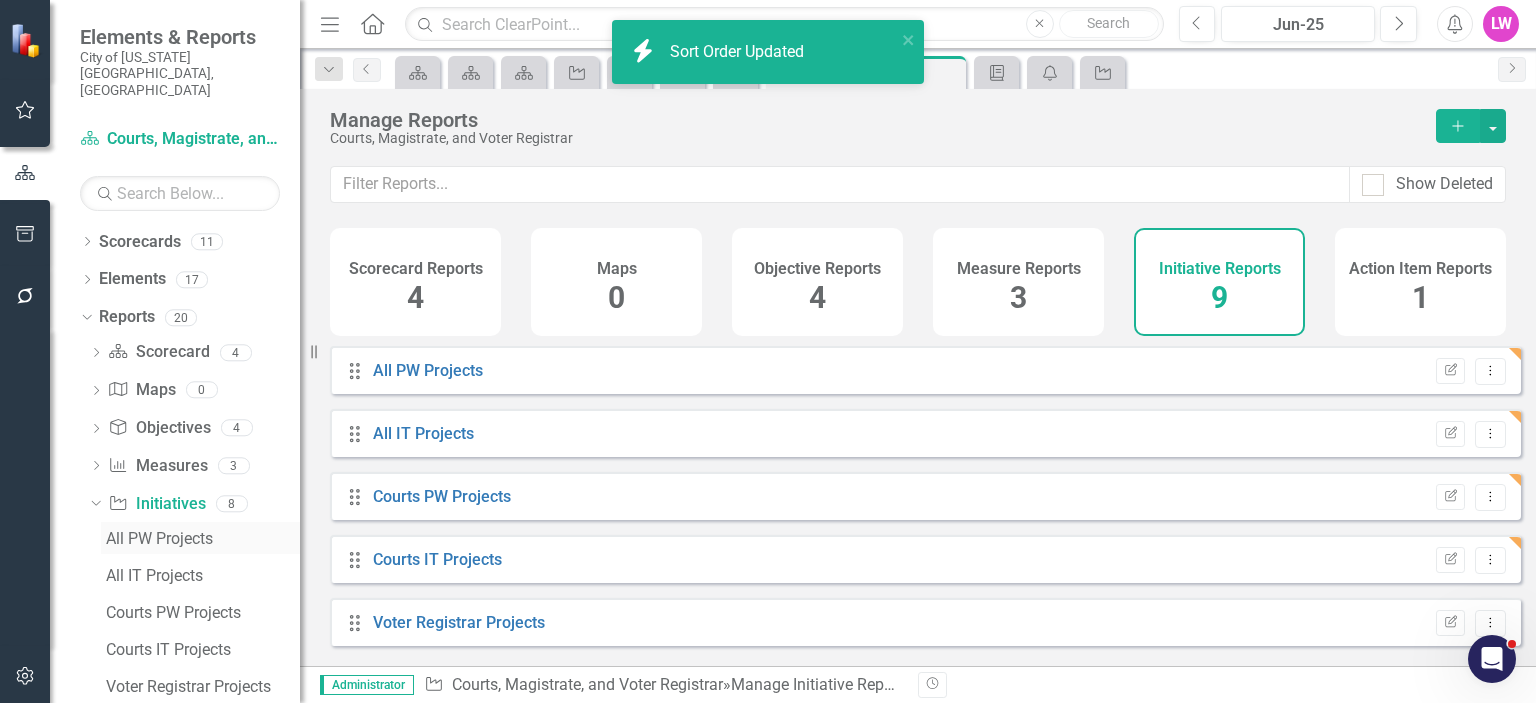 click on "All PW Projects" at bounding box center (203, 539) 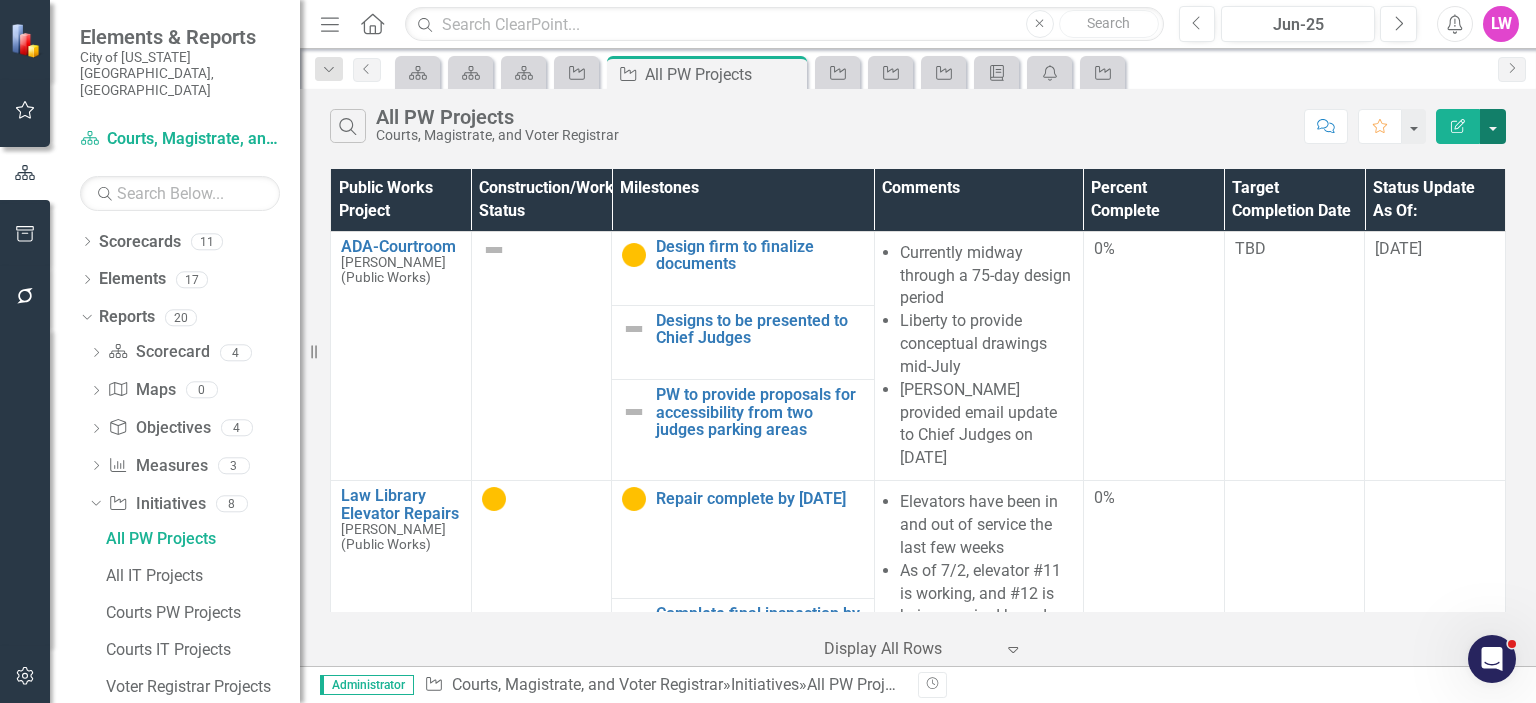 click at bounding box center (1493, 126) 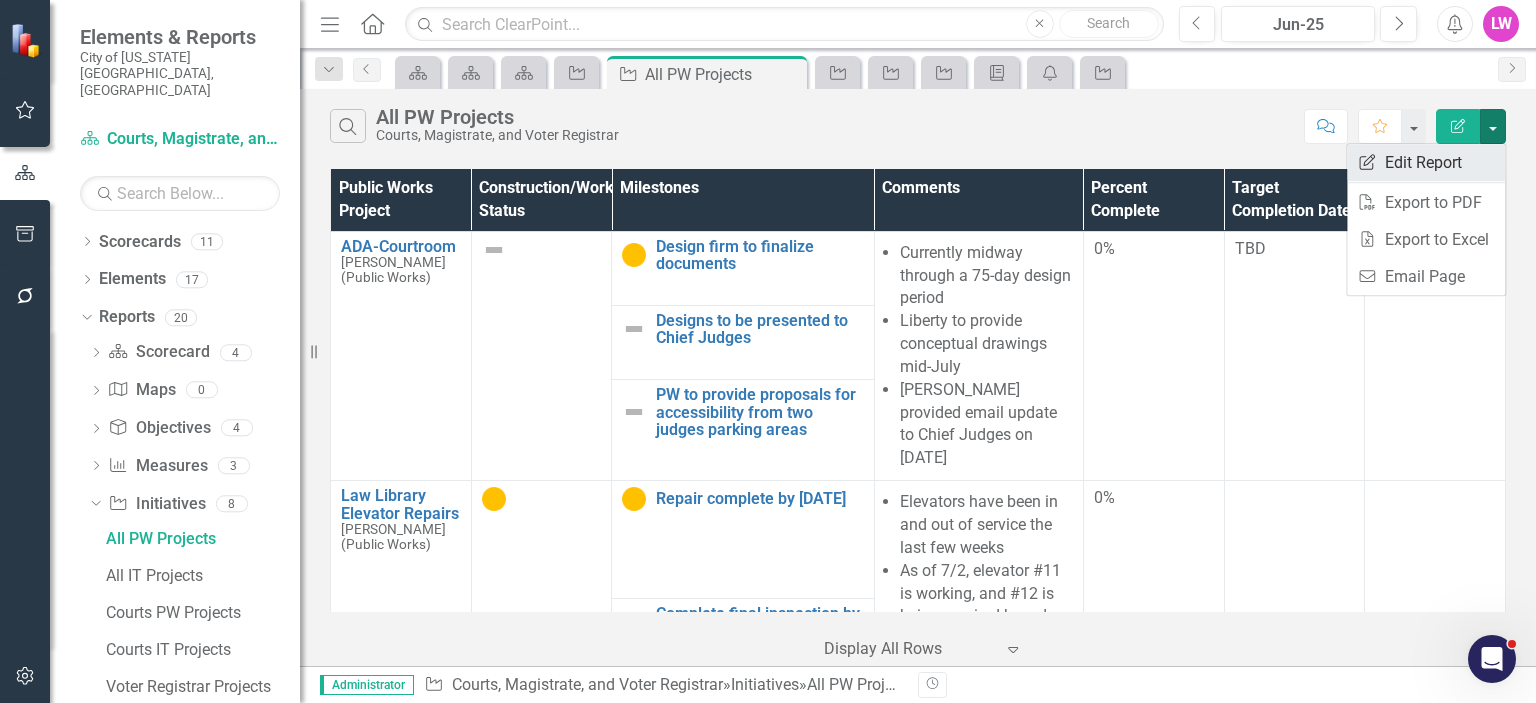 click on "Edit Report Edit Report" at bounding box center (1426, 162) 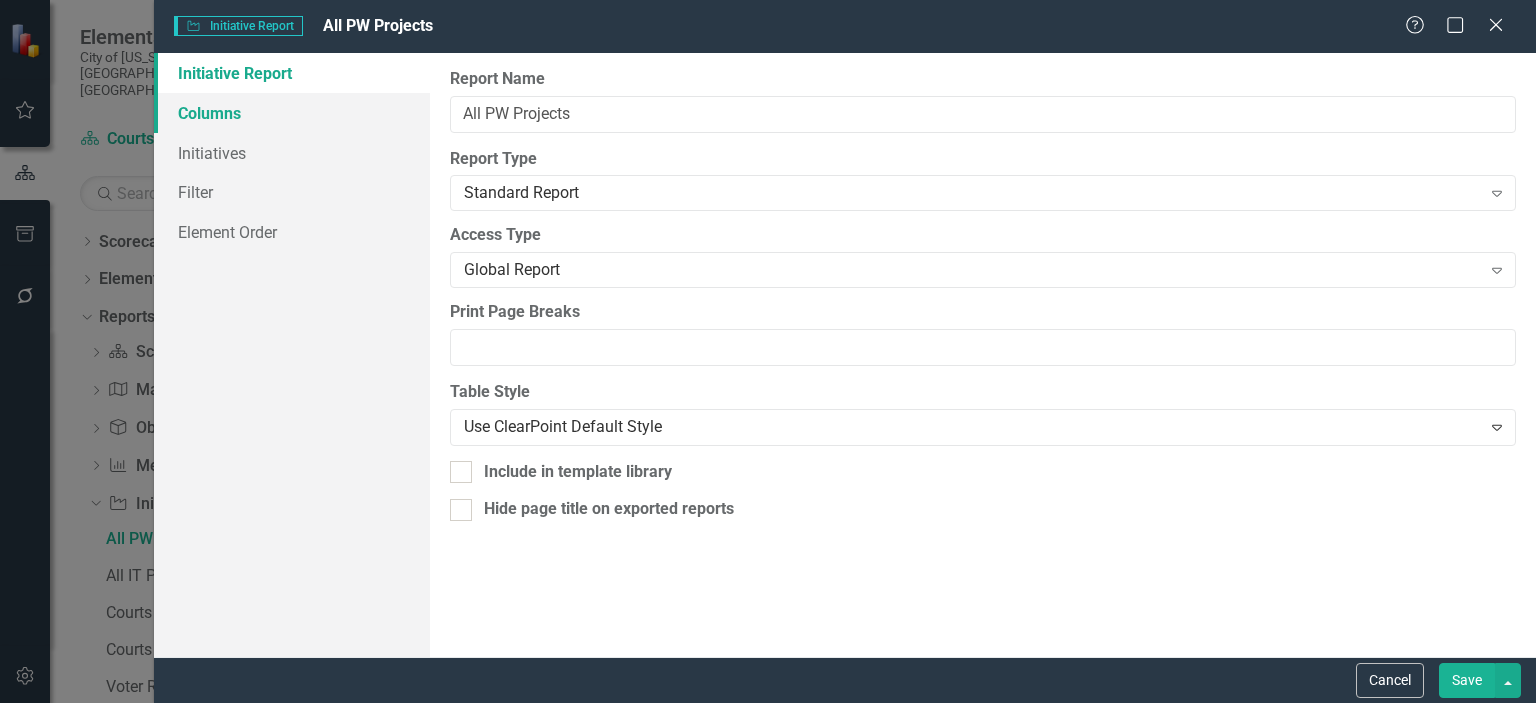 click on "Columns" at bounding box center [292, 113] 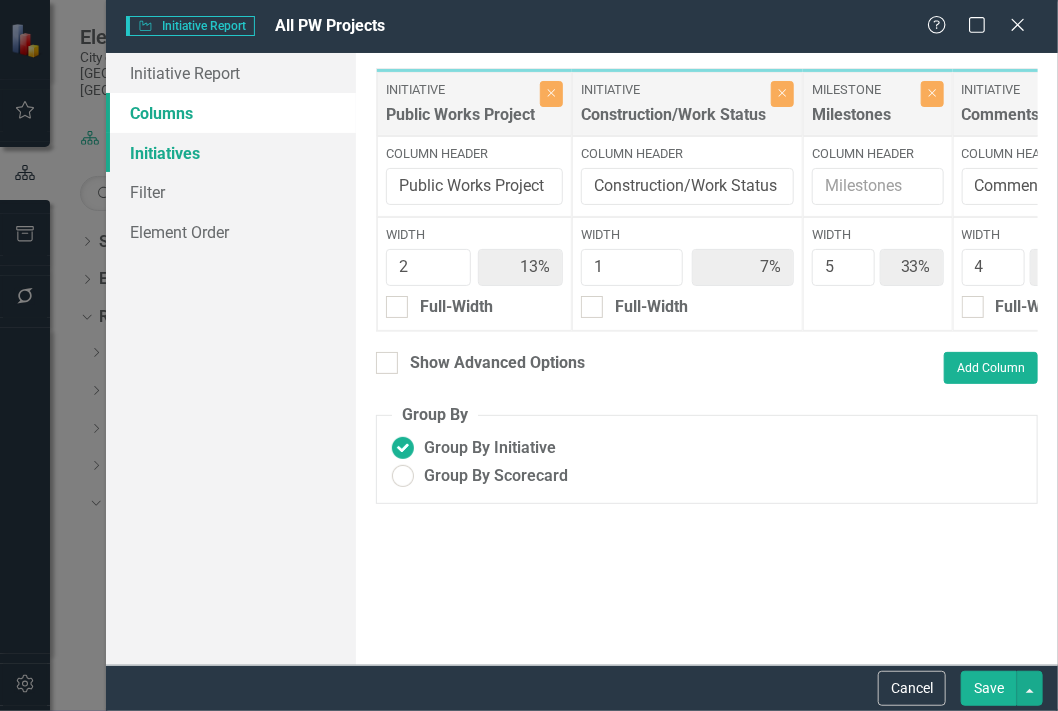 click on "Initiatives" at bounding box center [231, 153] 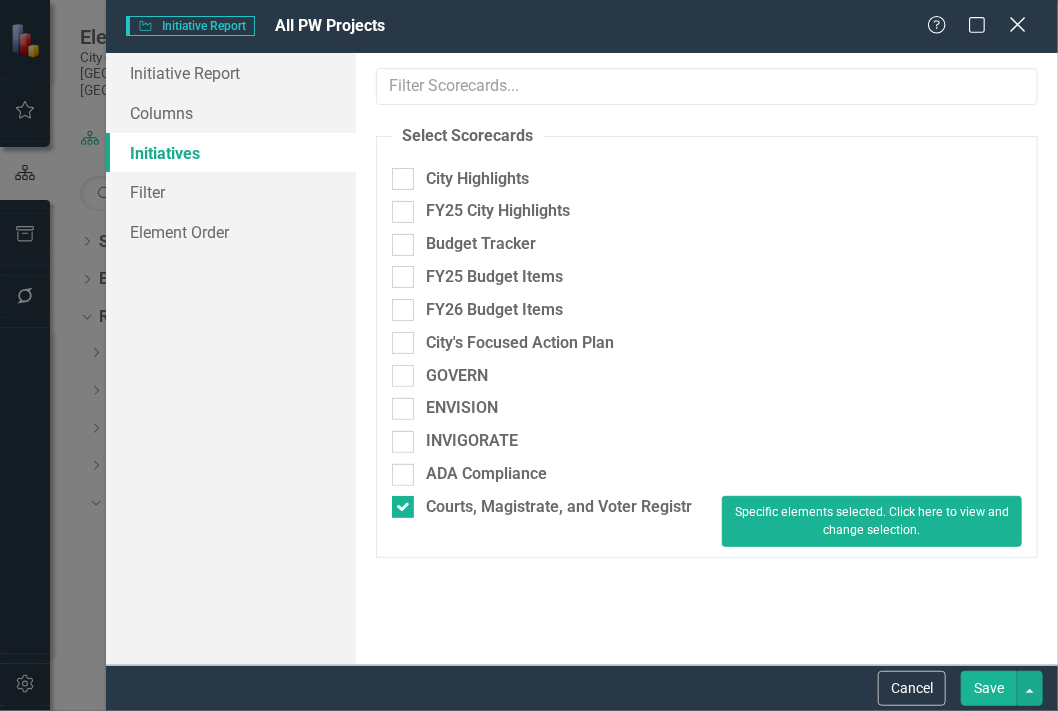 click on "Close" 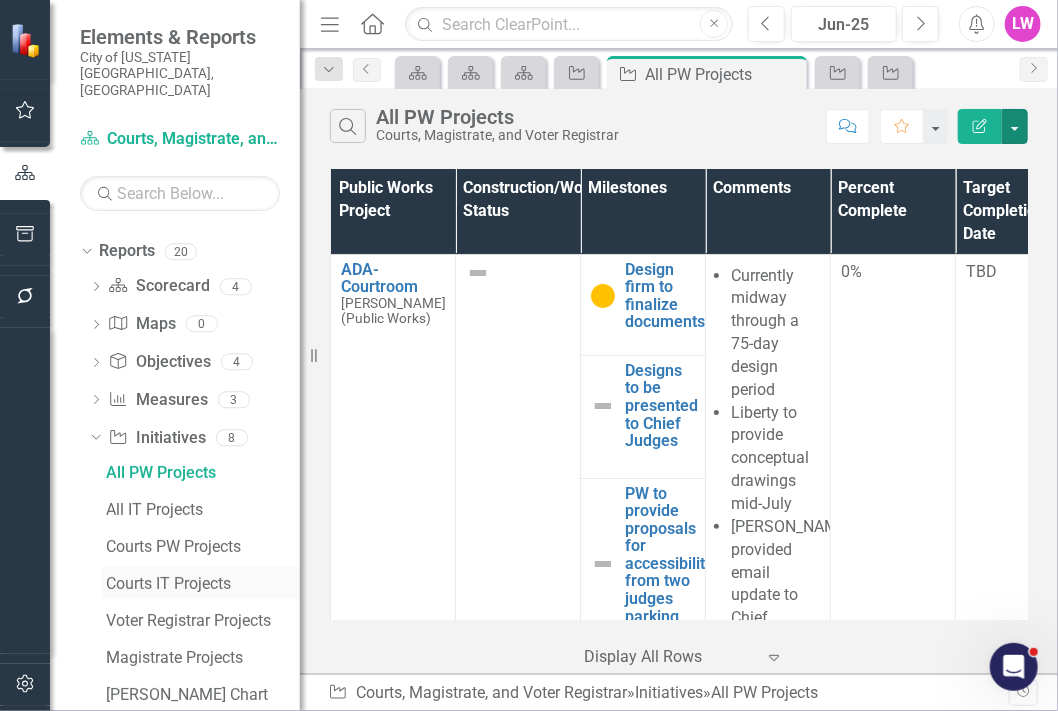 scroll, scrollTop: 142, scrollLeft: 0, axis: vertical 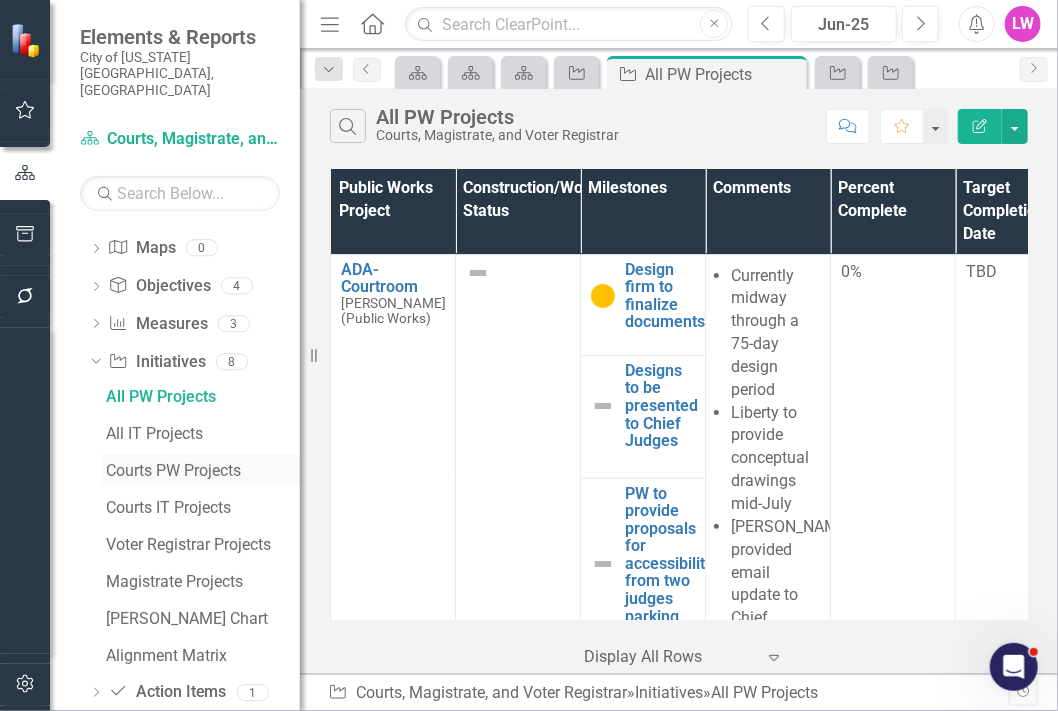 click on "Courts PW Projects" at bounding box center [203, 471] 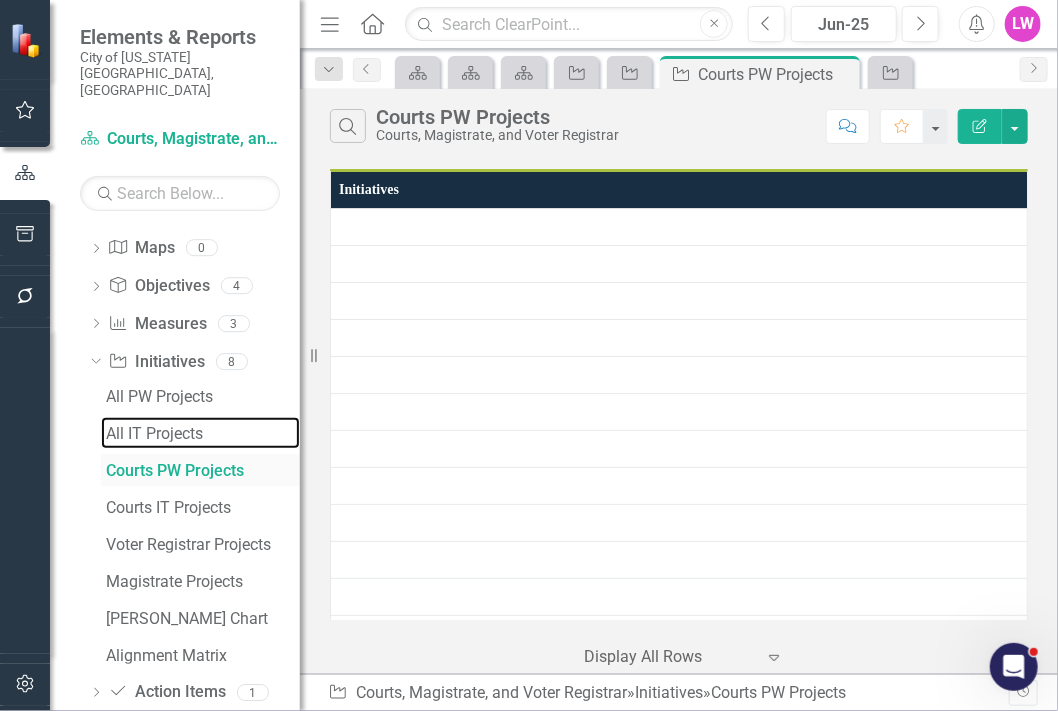 click on "Dropdown Initiative Initiatives 8 All PW Projects All IT Projects Courts PW Projects Courts IT Projects Voter Registrar Projects Magistrate Projects [PERSON_NAME] Chart Alignment Matrix" at bounding box center (194, 511) 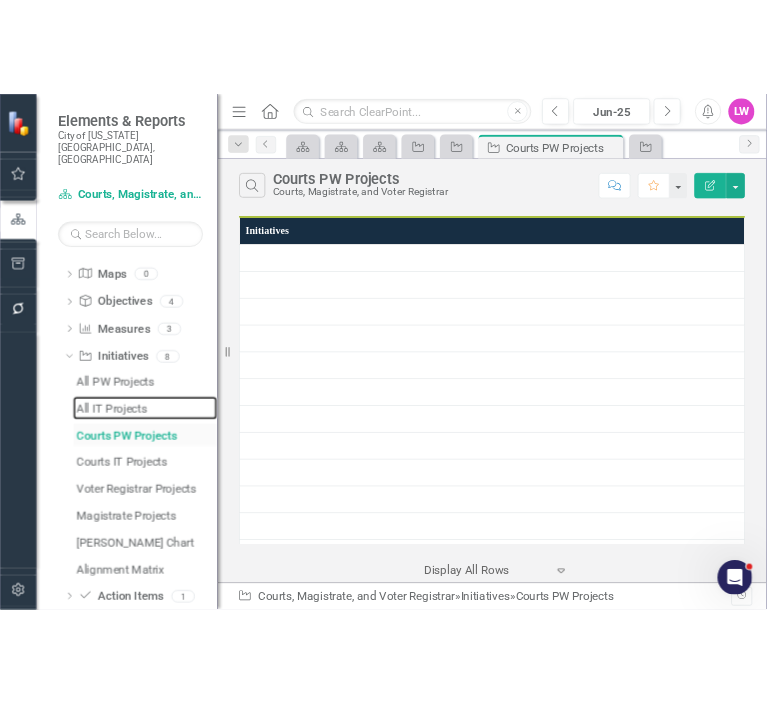 scroll, scrollTop: 0, scrollLeft: 0, axis: both 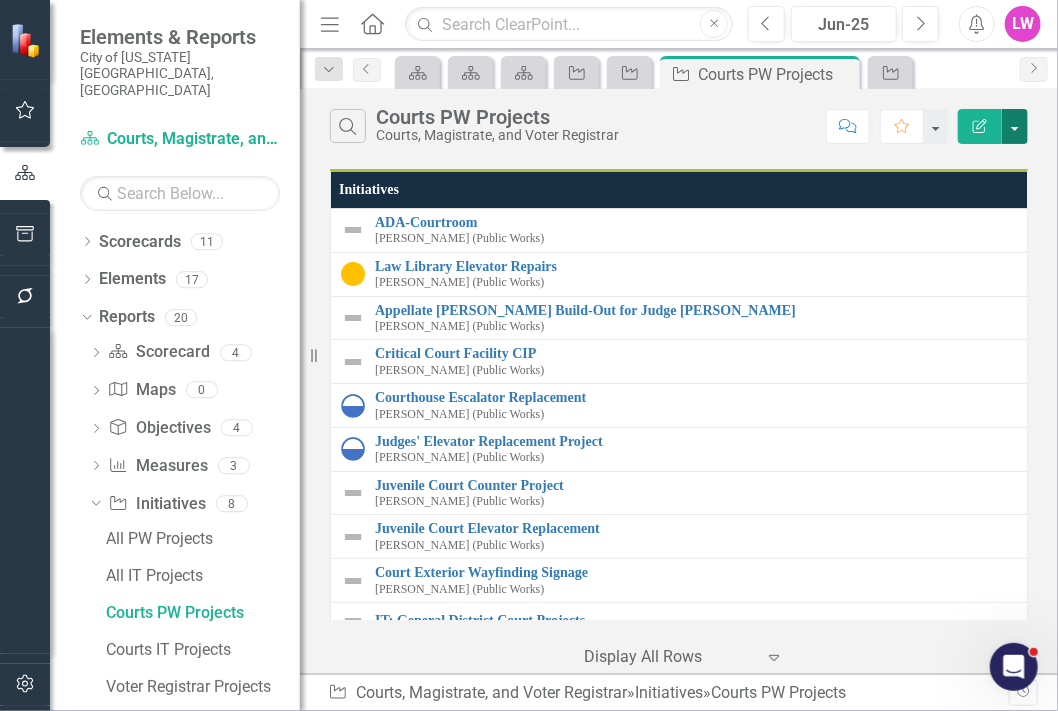 click at bounding box center (1015, 126) 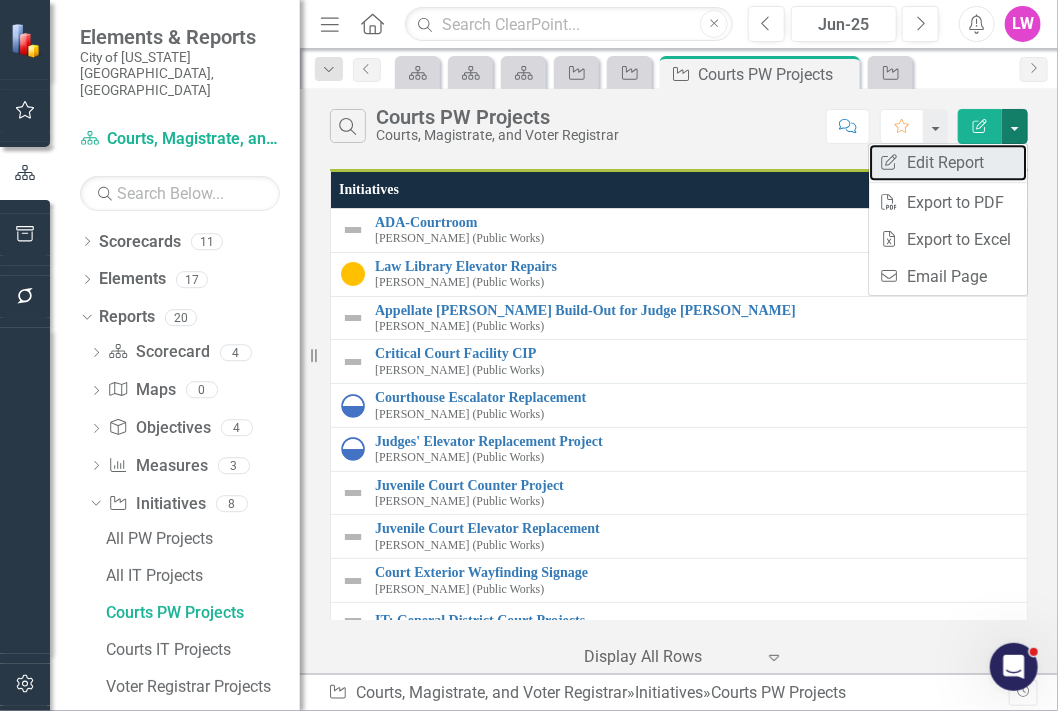 click on "Edit Report Edit Report" at bounding box center [948, 162] 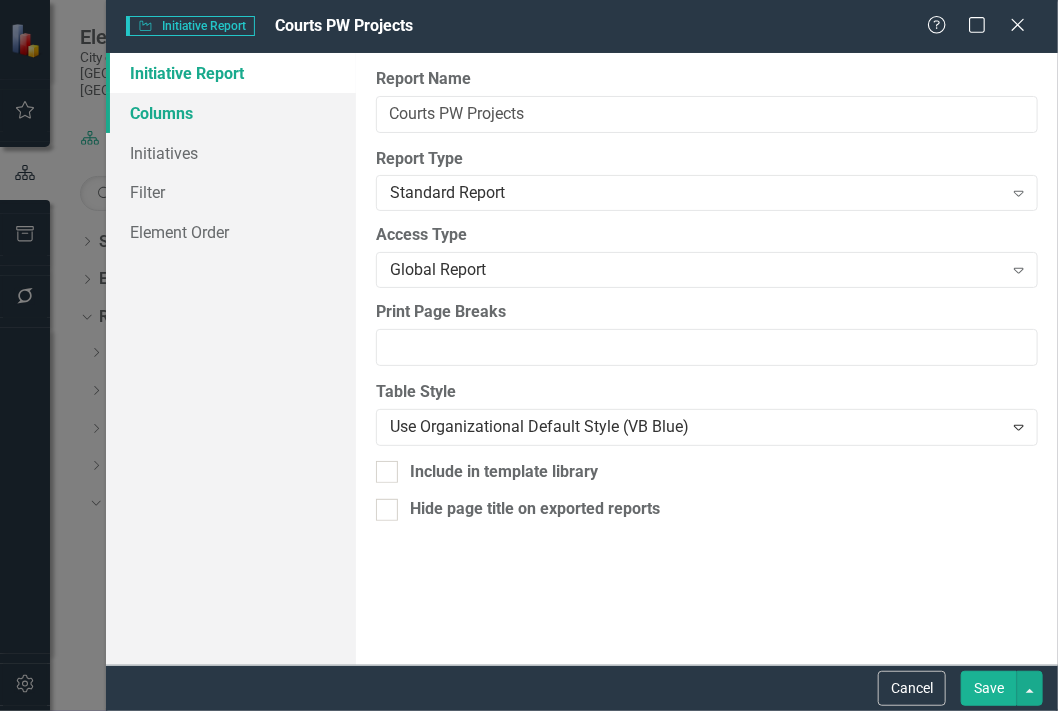click on "Columns" at bounding box center (231, 113) 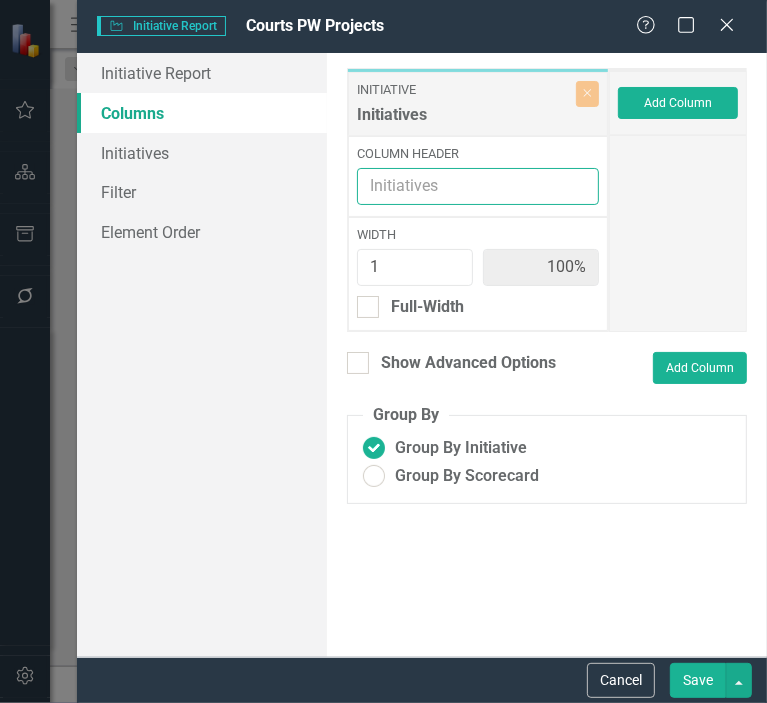 click on "Column Header" at bounding box center (478, 186) 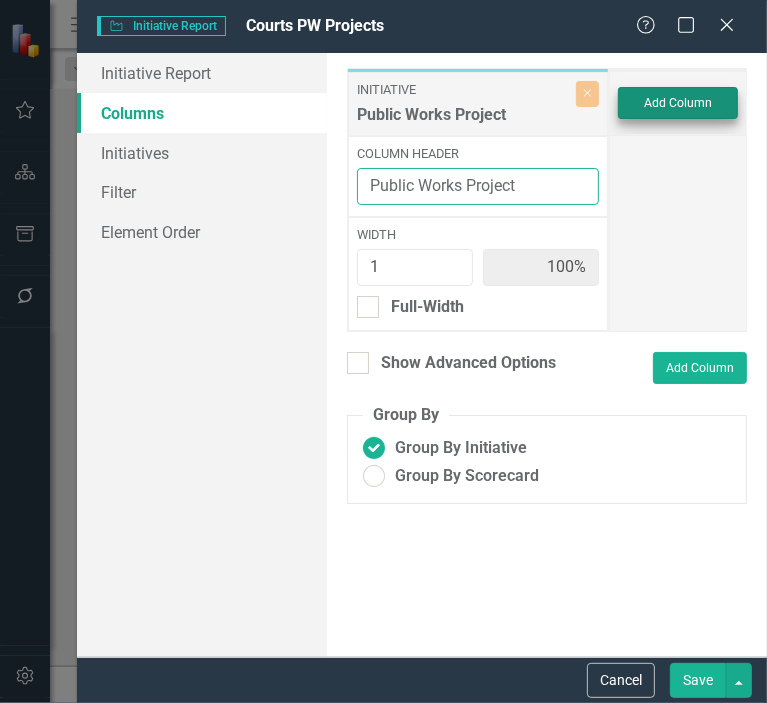 type on "Public Works Project" 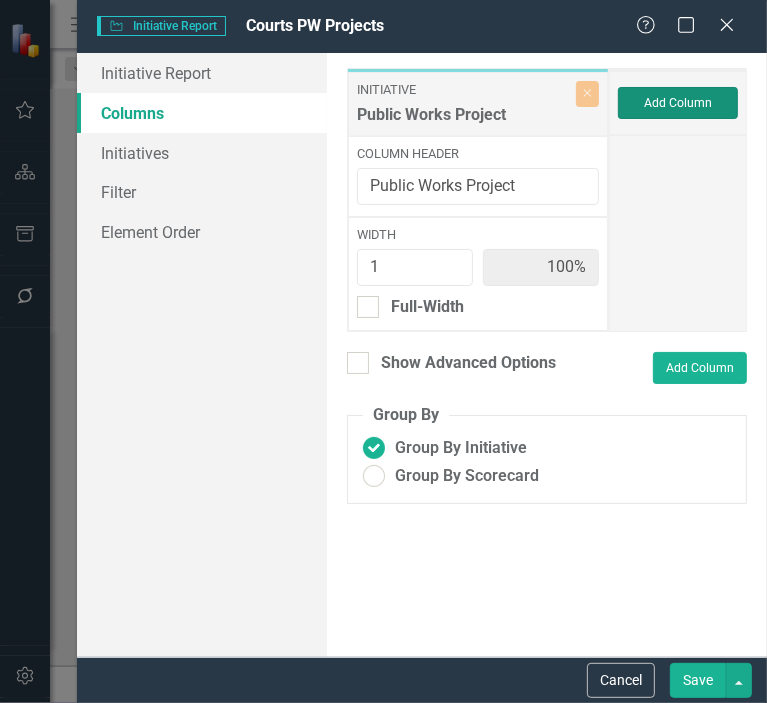 click on "Add Column" at bounding box center (678, 103) 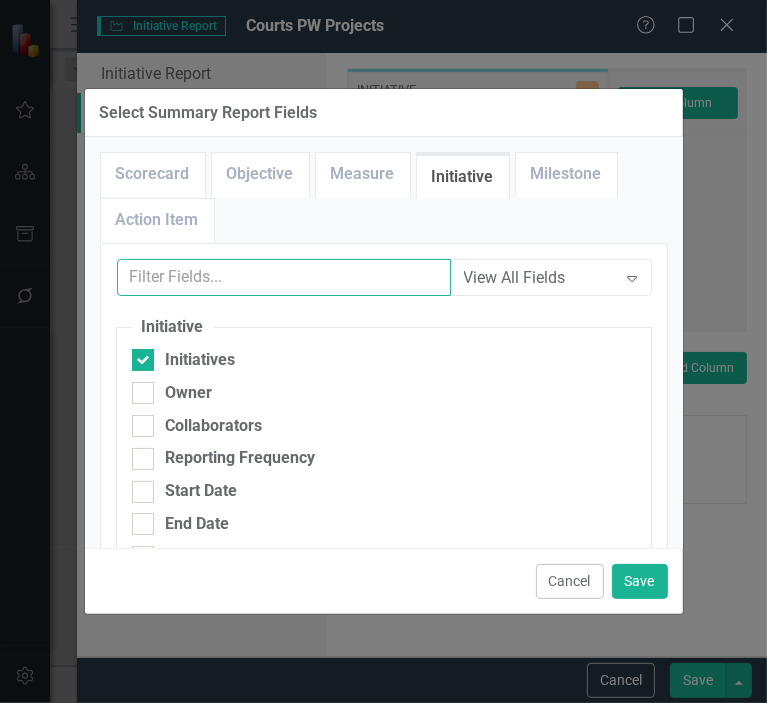click at bounding box center [284, 277] 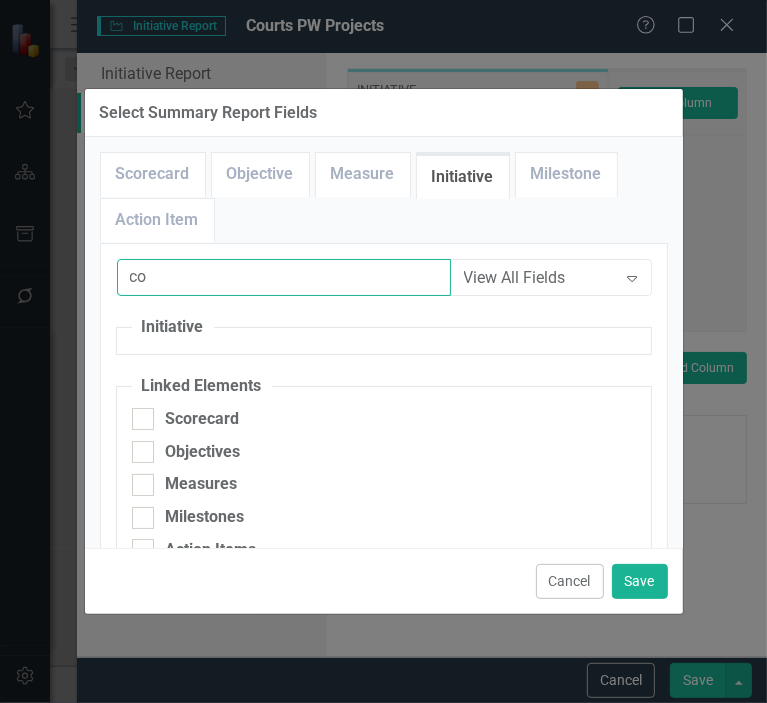 type on "c" 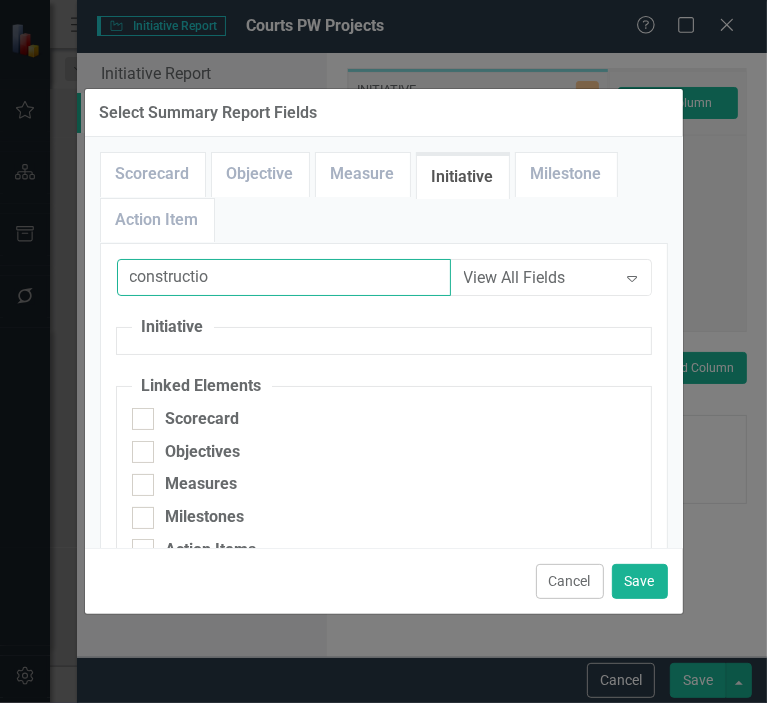 type on "construction" 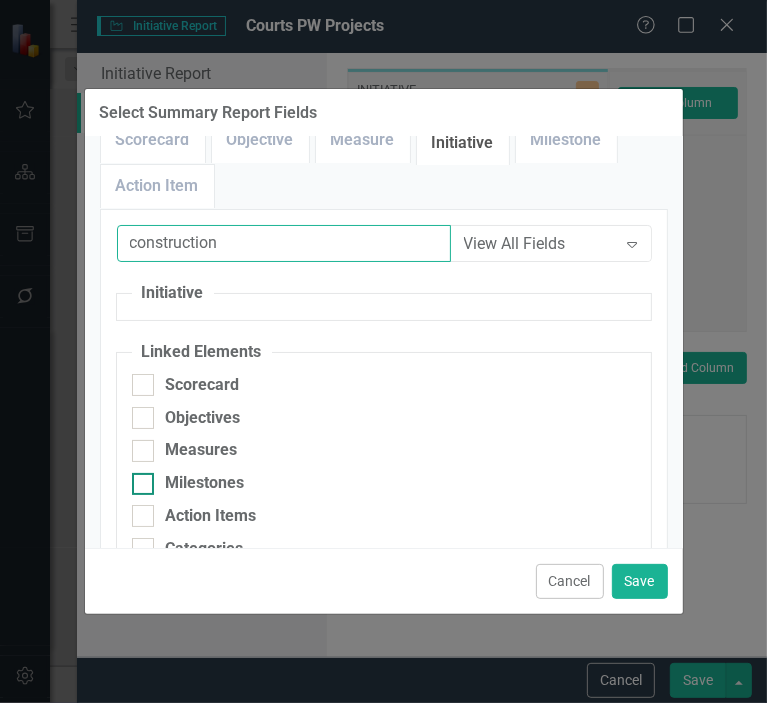 scroll, scrollTop: 0, scrollLeft: 0, axis: both 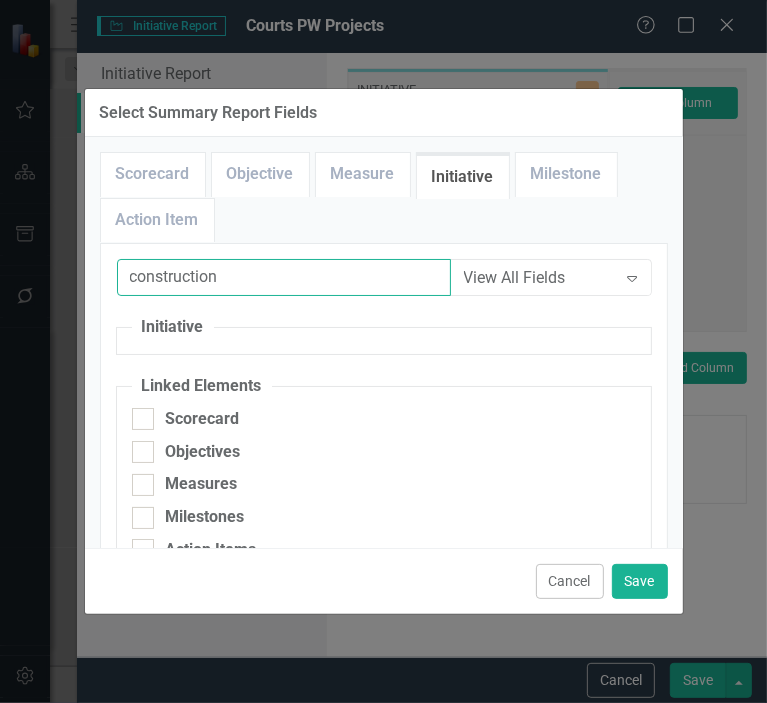 drag, startPoint x: 289, startPoint y: 283, endPoint x: 52, endPoint y: 255, distance: 238.64827 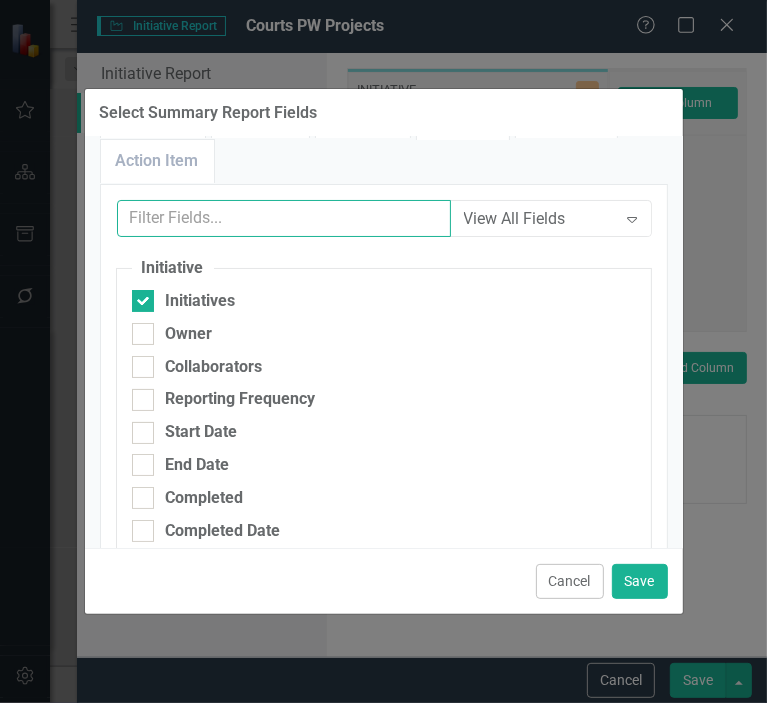 scroll, scrollTop: 0, scrollLeft: 0, axis: both 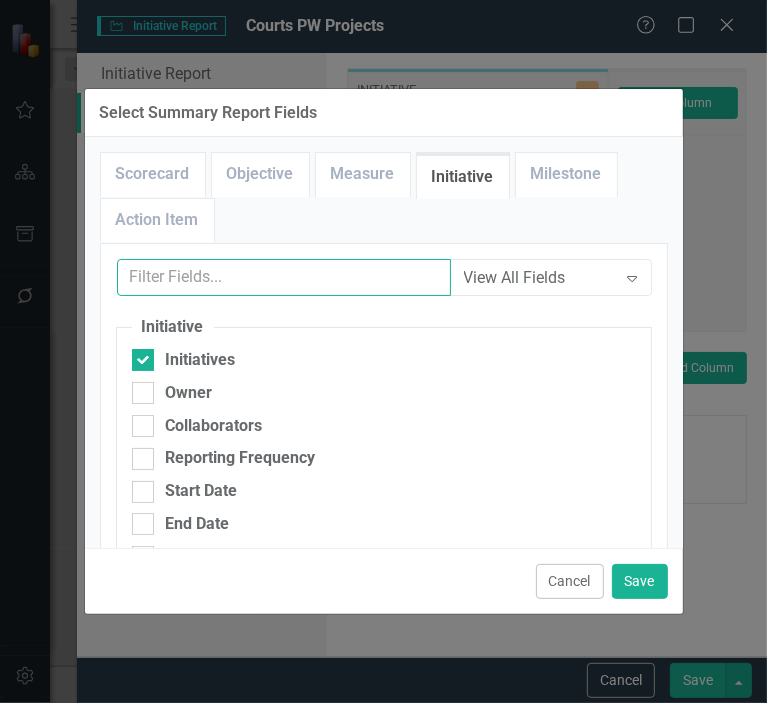 click at bounding box center (284, 277) 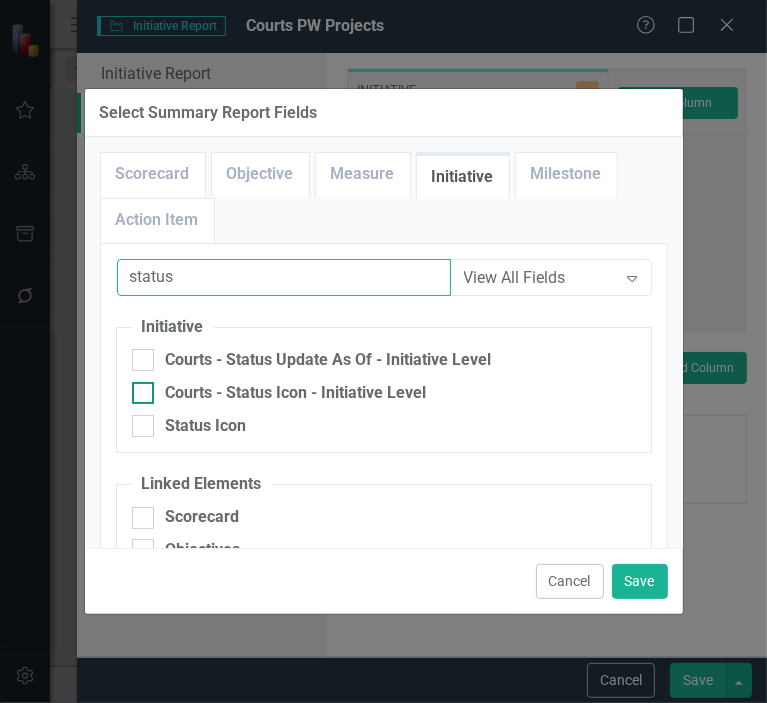 type on "status" 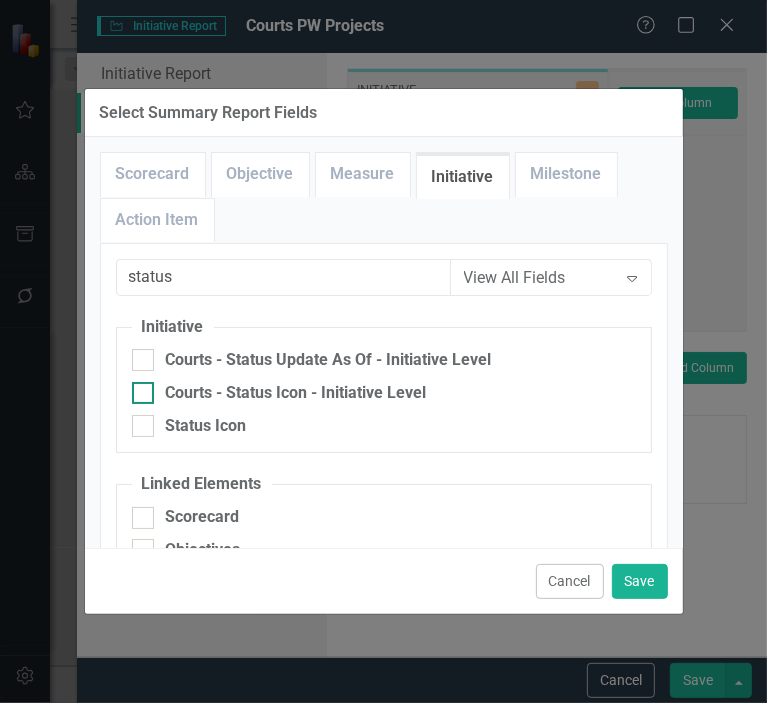 click on "Courts - Status Icon - Initiative Level" at bounding box center [138, 388] 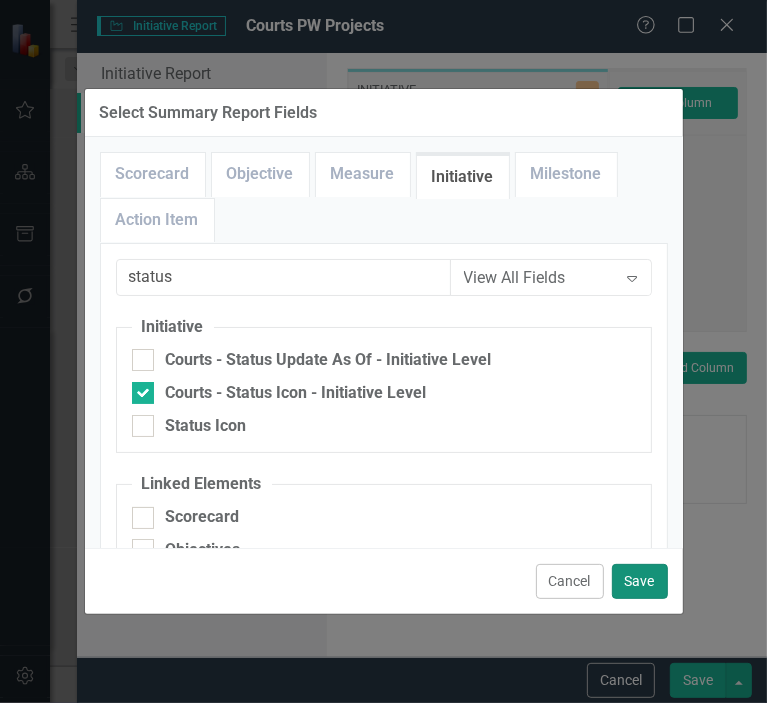 click on "Save" at bounding box center [640, 581] 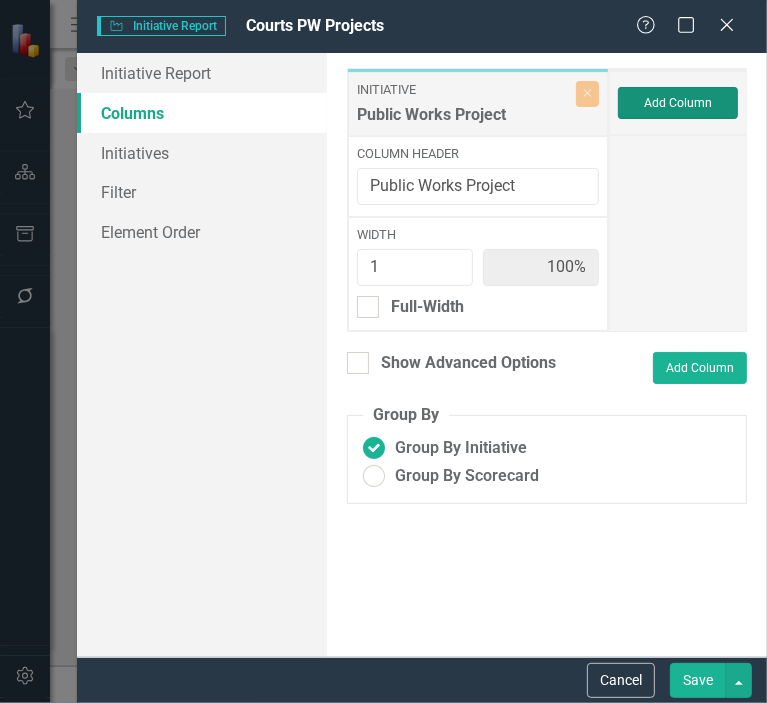type on "50%" 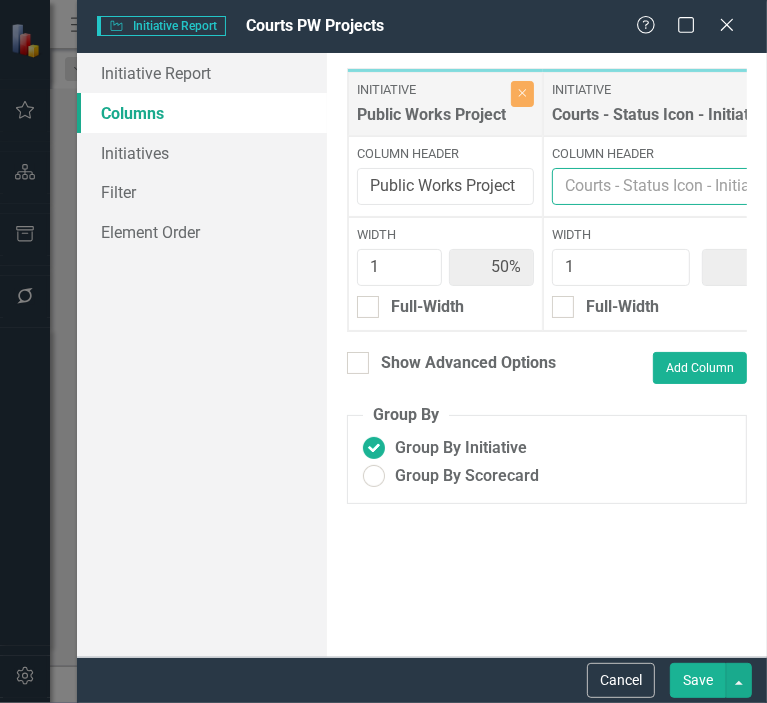 click on "Column Header" at bounding box center (696, 186) 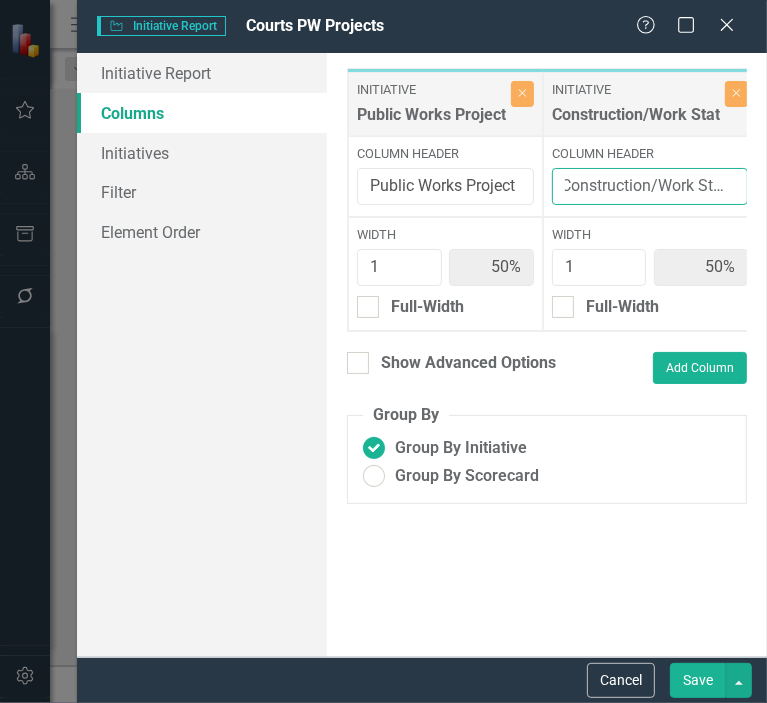 scroll, scrollTop: 0, scrollLeft: 0, axis: both 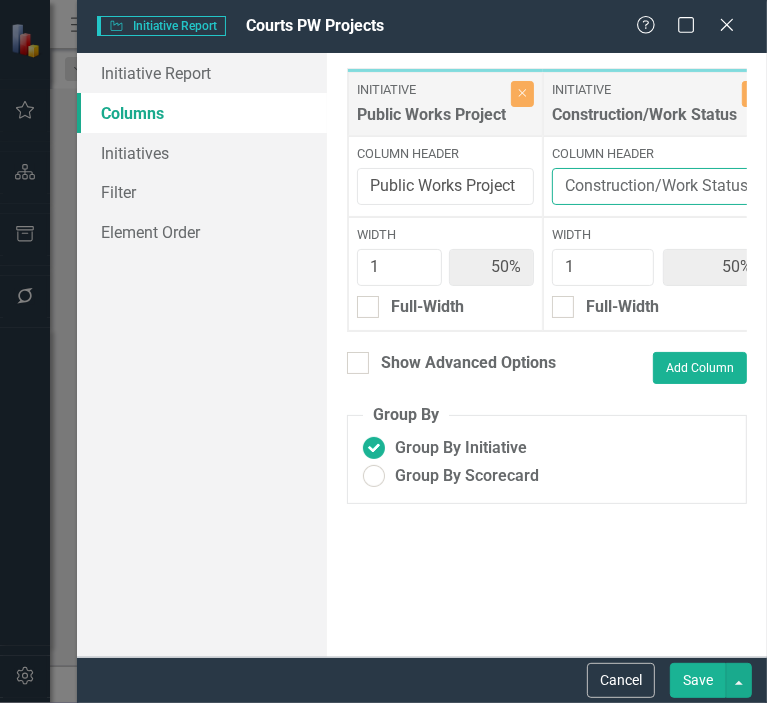 type on "Construction/Work Status" 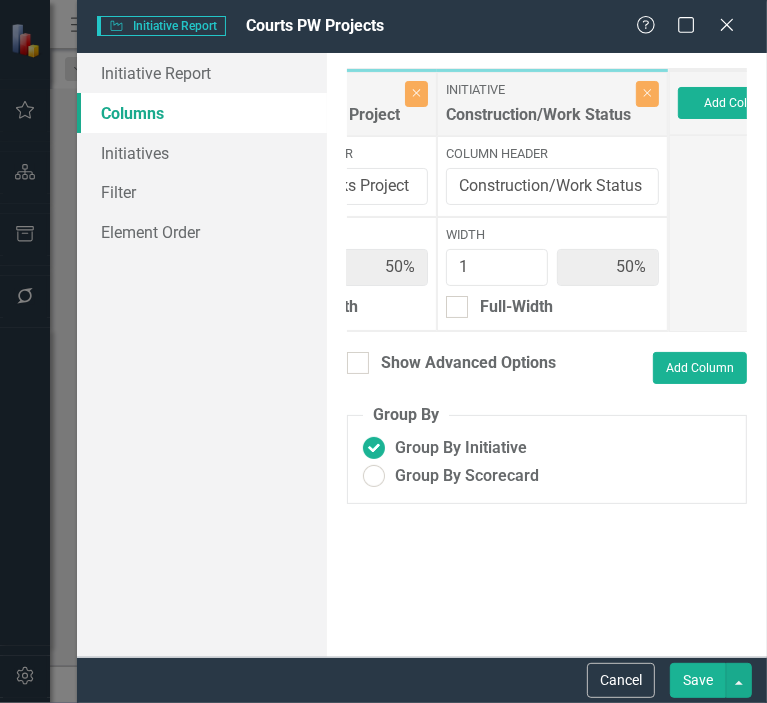 scroll, scrollTop: 0, scrollLeft: 165, axis: horizontal 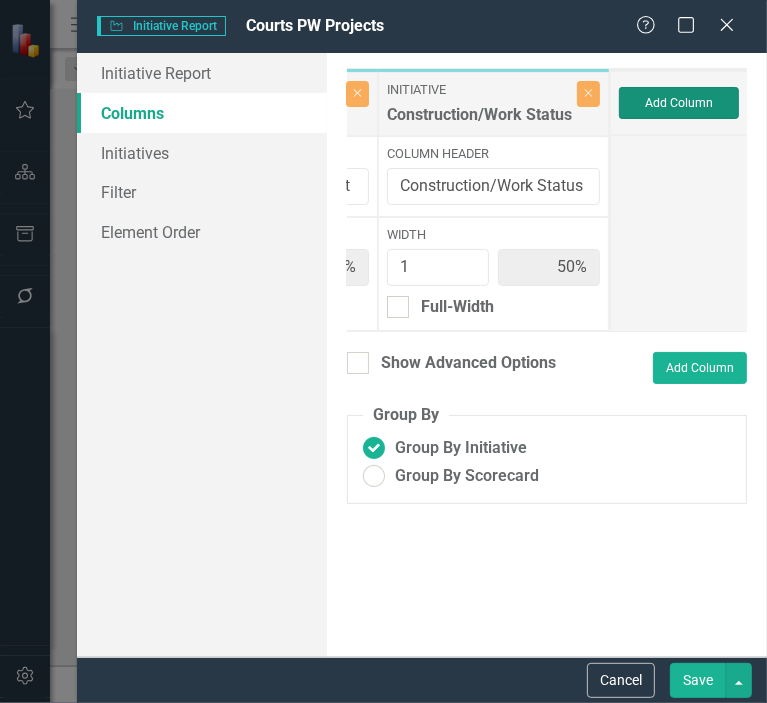 click on "Add Column" at bounding box center (679, 103) 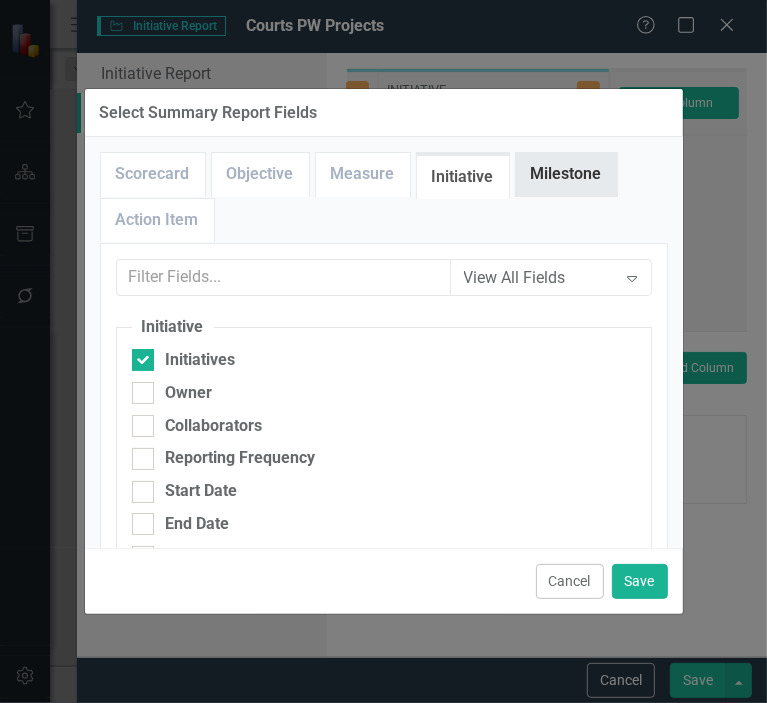 click on "Milestone" at bounding box center (566, 174) 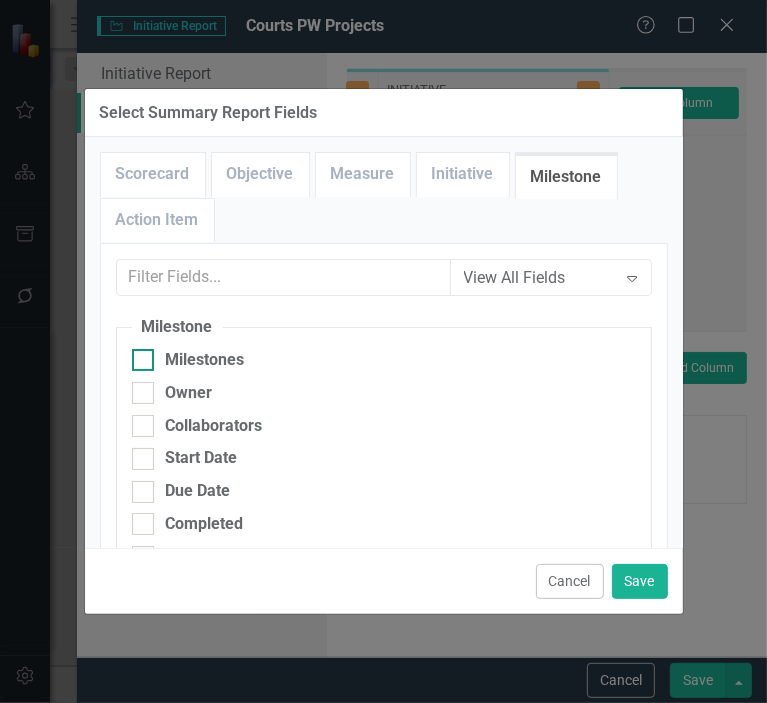 click on "Milestones" at bounding box center [205, 360] 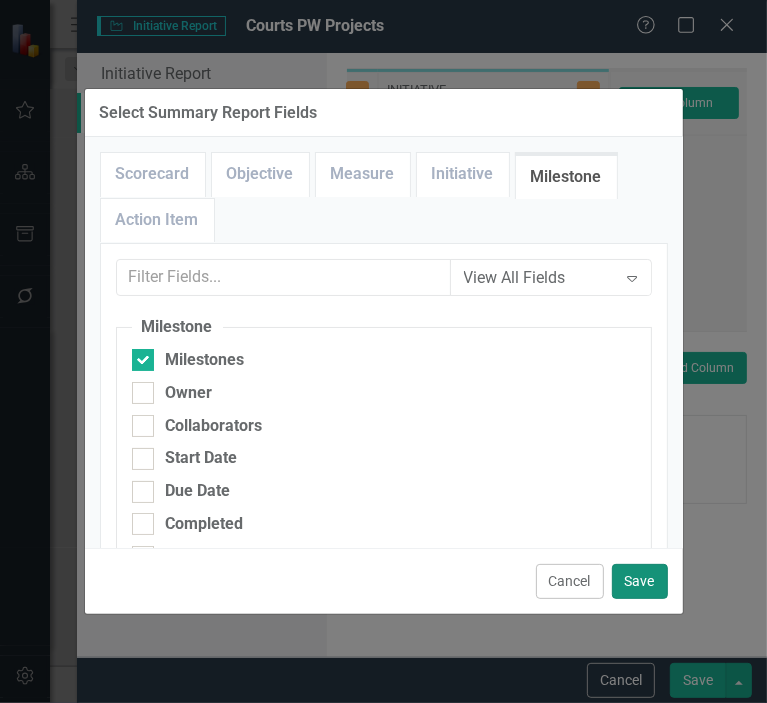 click on "Save" at bounding box center [640, 581] 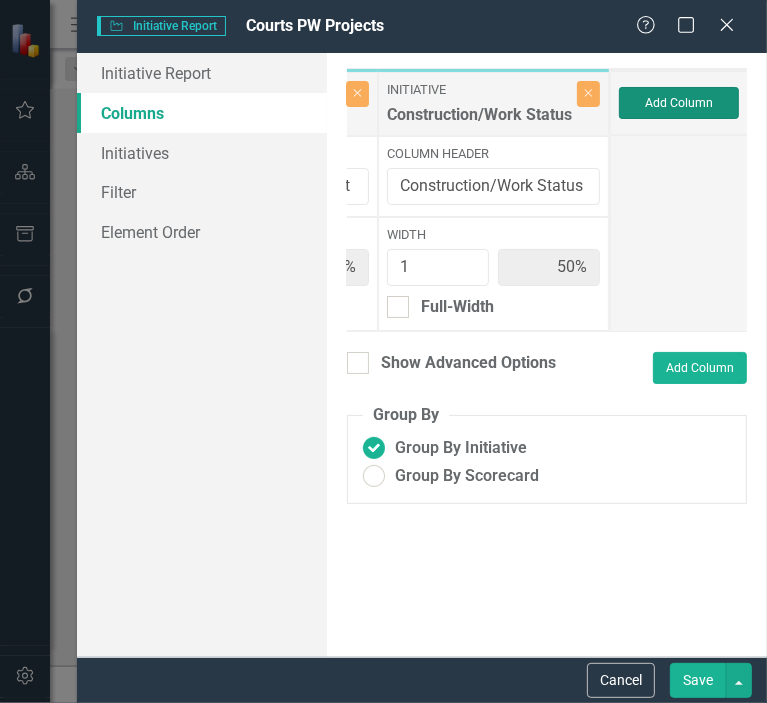 type on "33%" 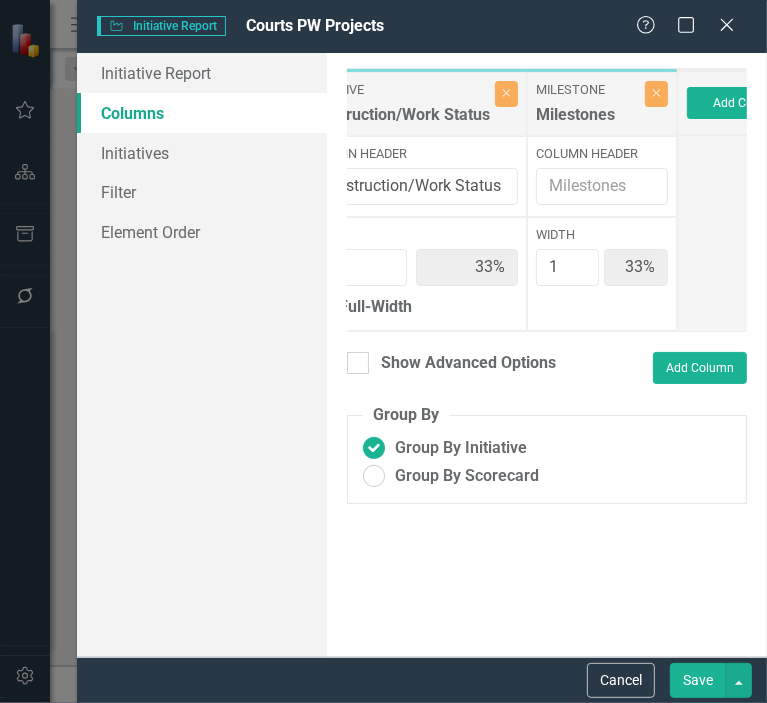 scroll, scrollTop: 0, scrollLeft: 315, axis: horizontal 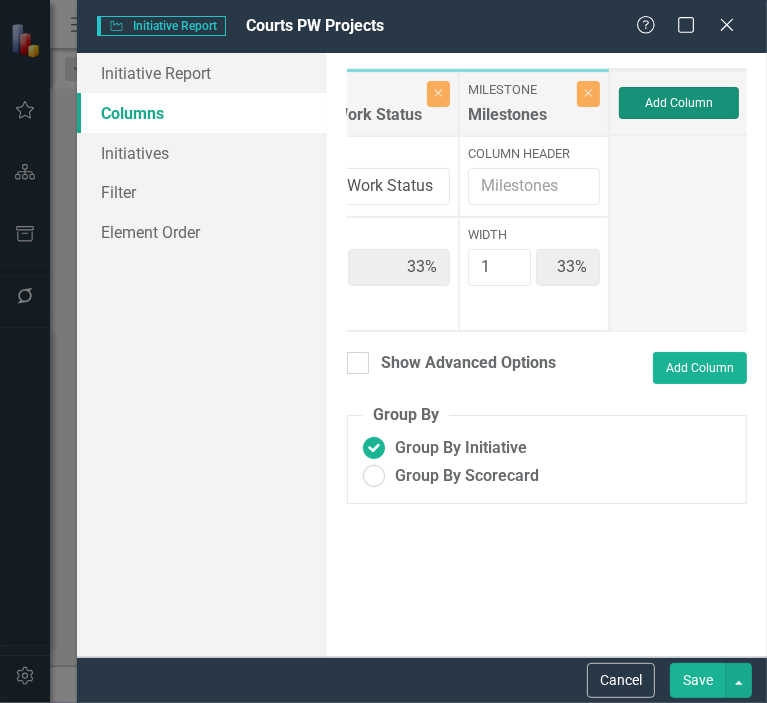 click on "Add Column" at bounding box center (679, 103) 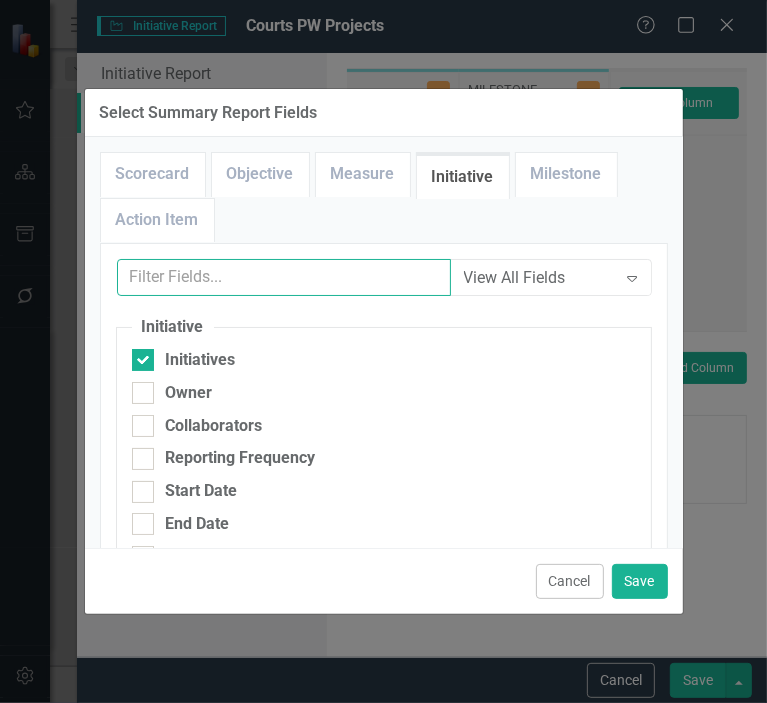 click at bounding box center [284, 277] 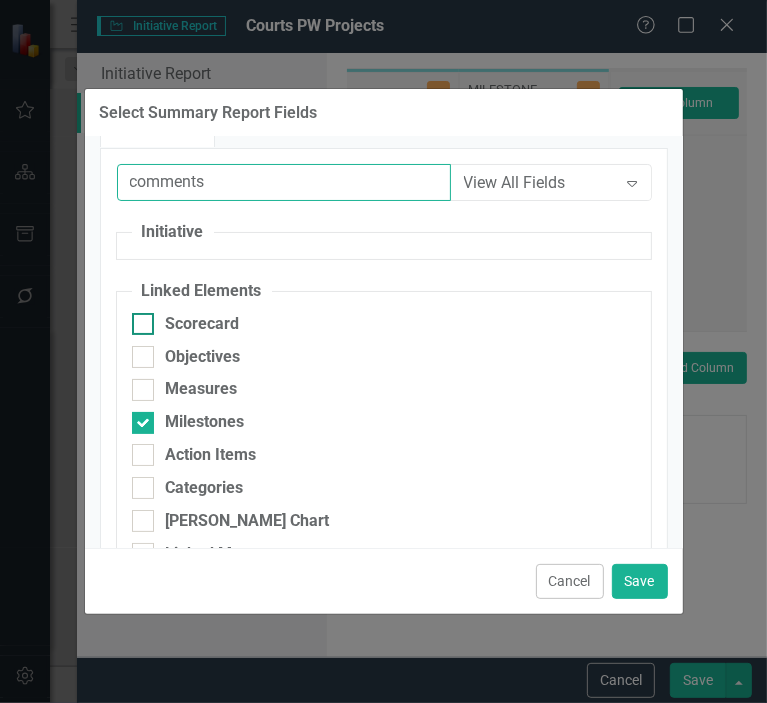 scroll, scrollTop: 0, scrollLeft: 0, axis: both 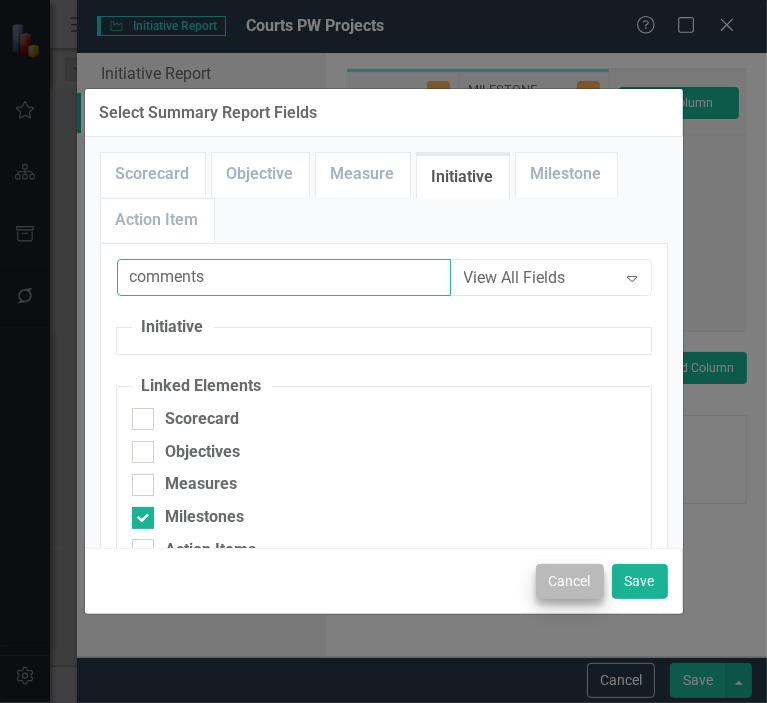 type on "comments" 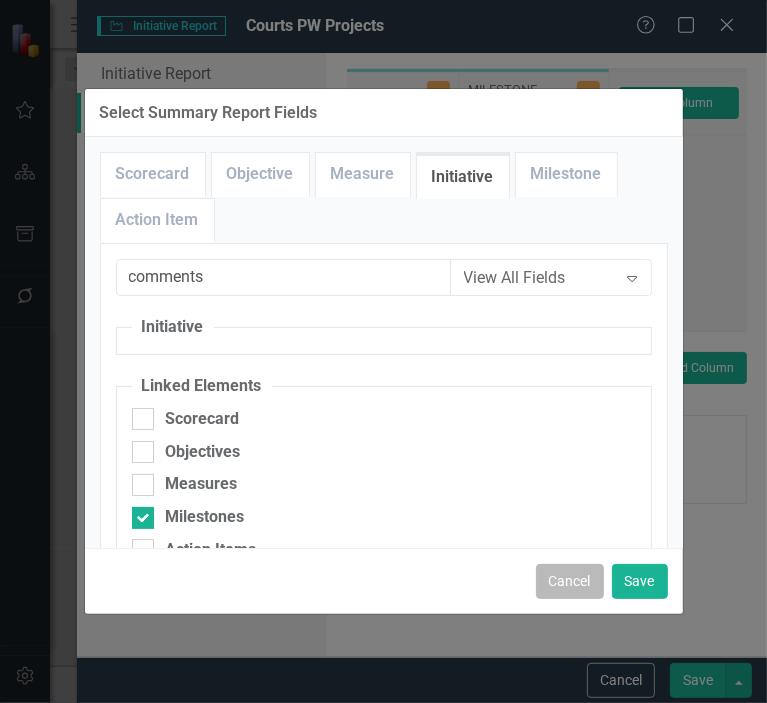 click on "Cancel" at bounding box center [570, 581] 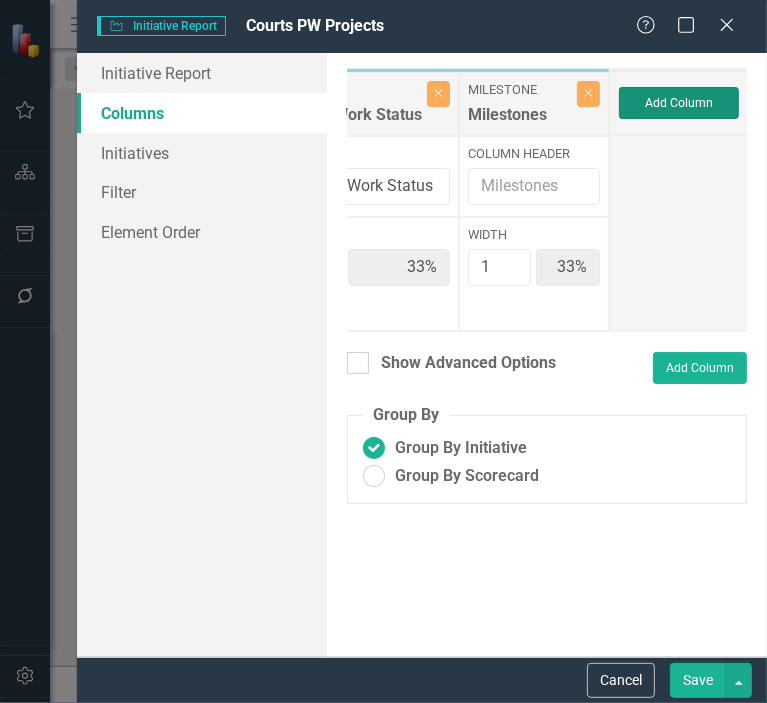 click on "Add Column" at bounding box center (679, 103) 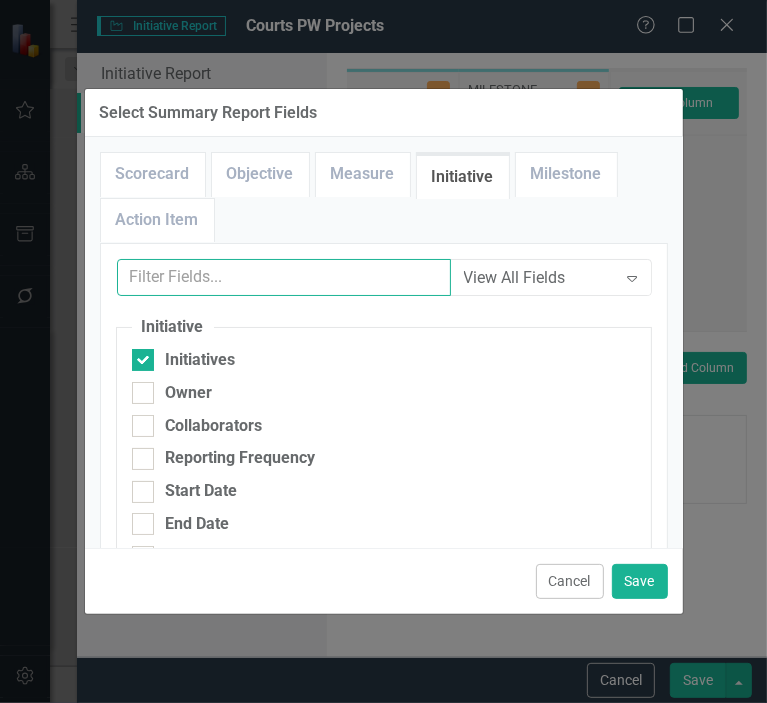 click at bounding box center [284, 277] 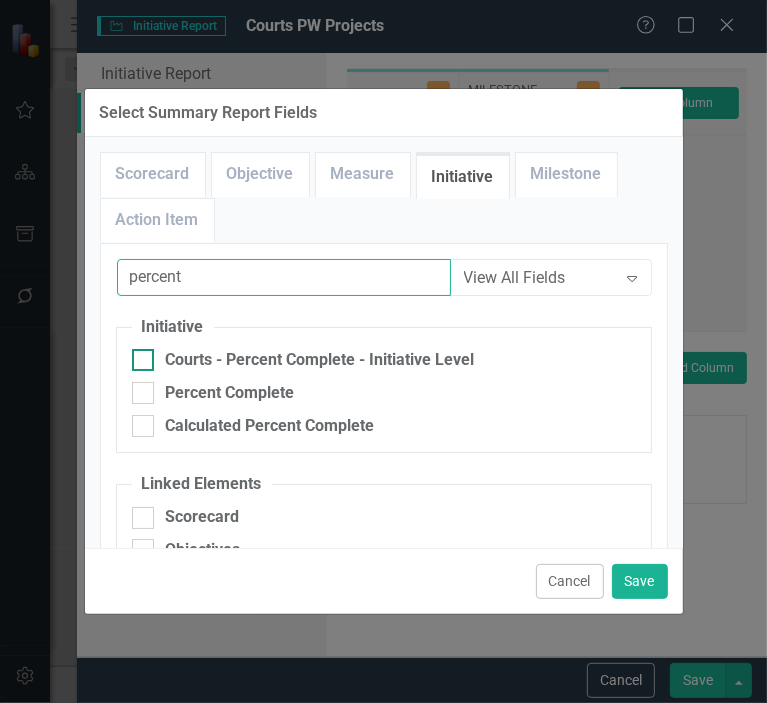 type on "percent" 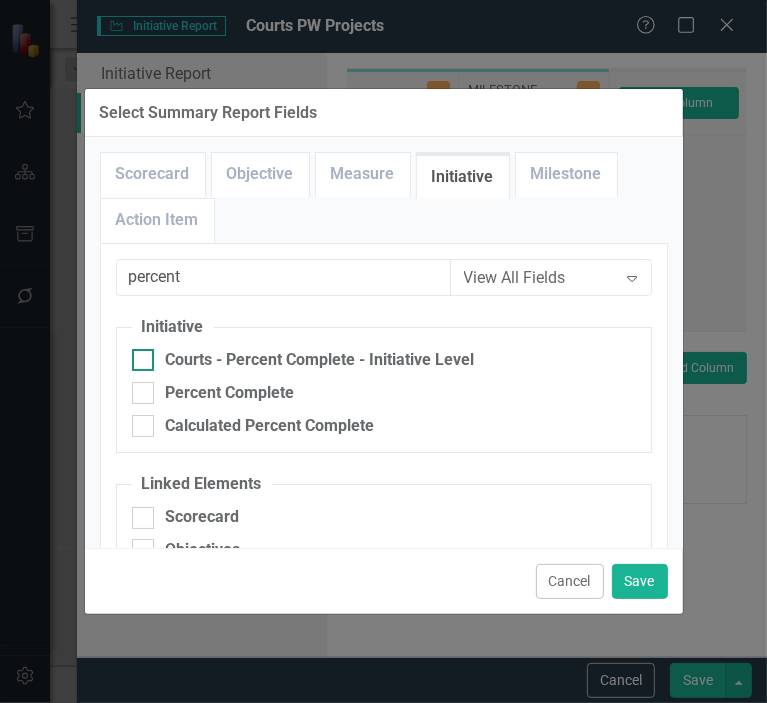 click on "Courts - Percent Complete - Initiative Level" at bounding box center [320, 360] 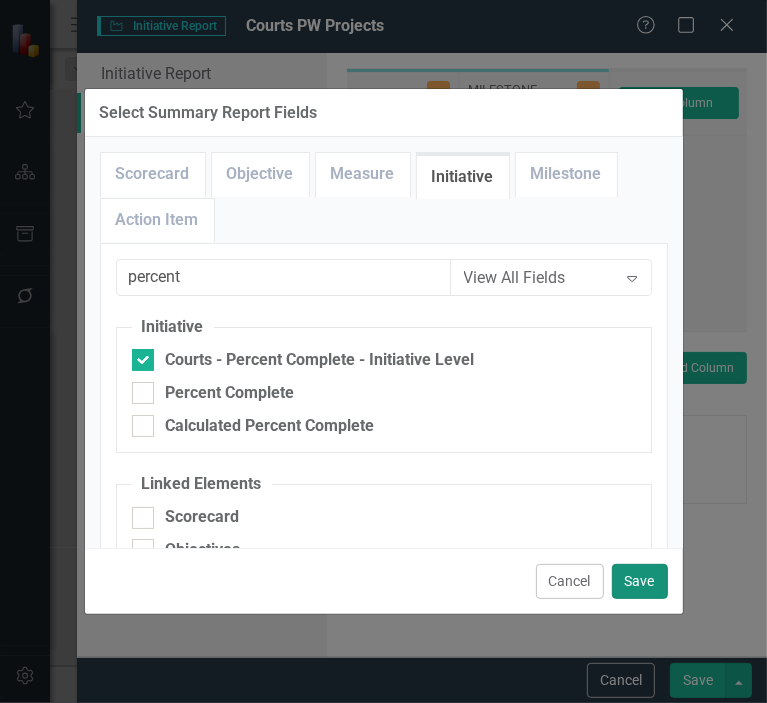 click on "Save" at bounding box center [640, 581] 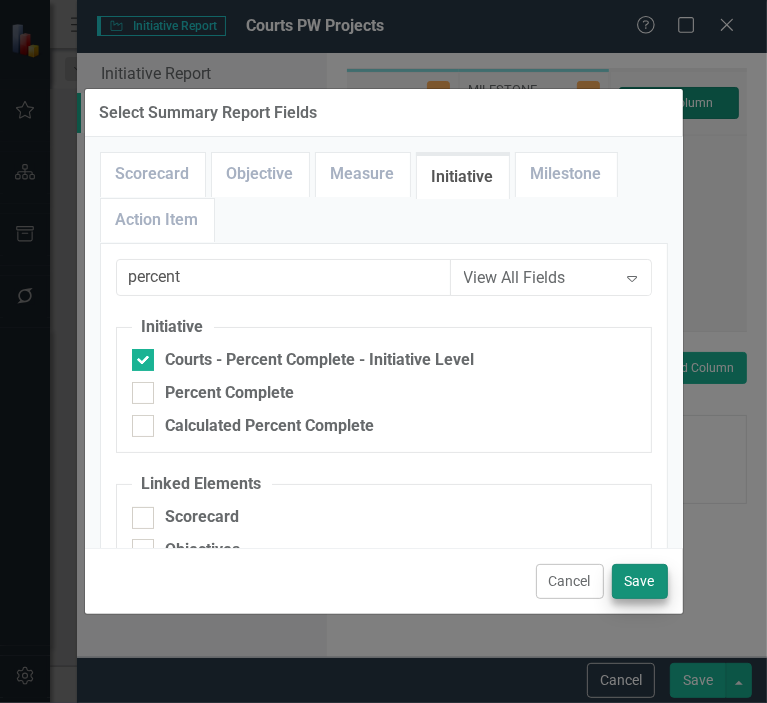 type on "25%" 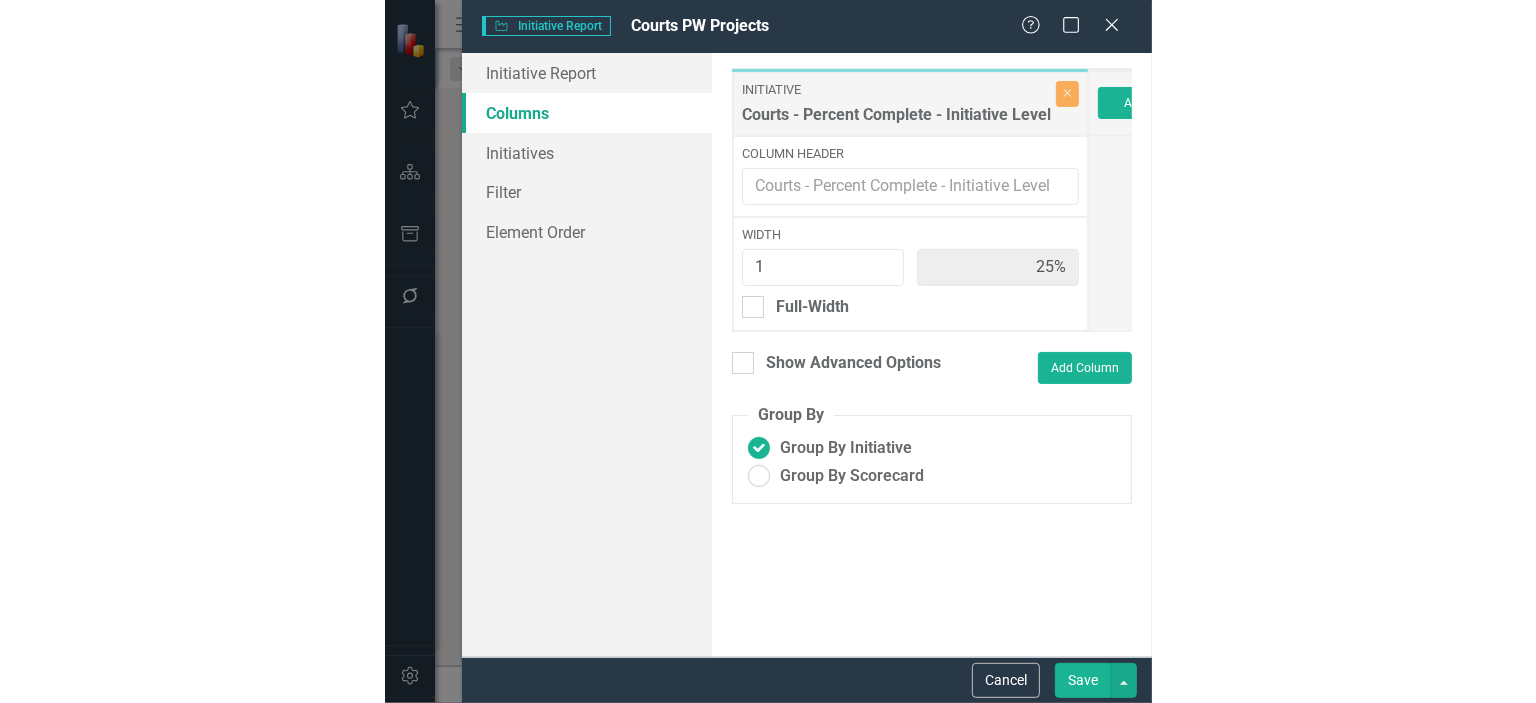 scroll, scrollTop: 0, scrollLeft: 671, axis: horizontal 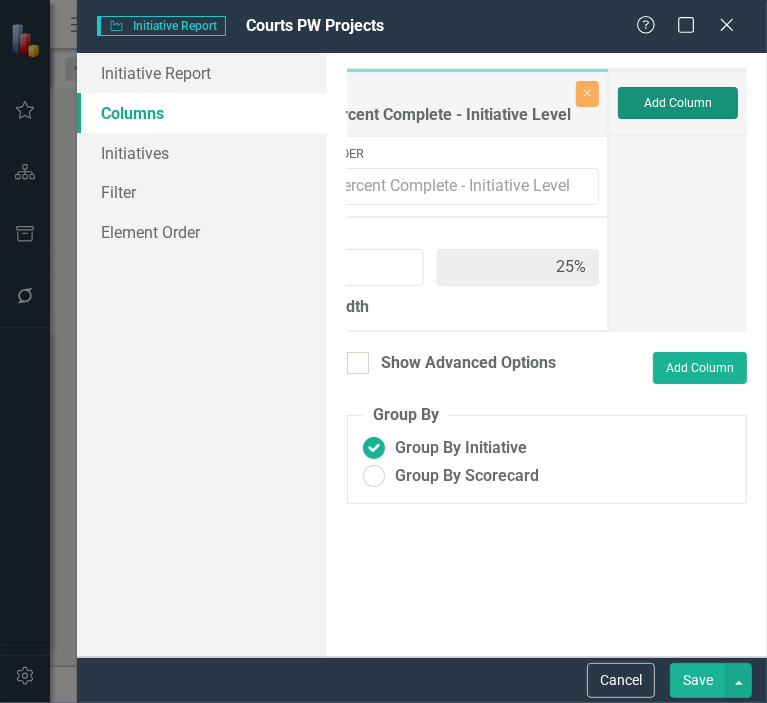 click on "Add Column" at bounding box center [678, 103] 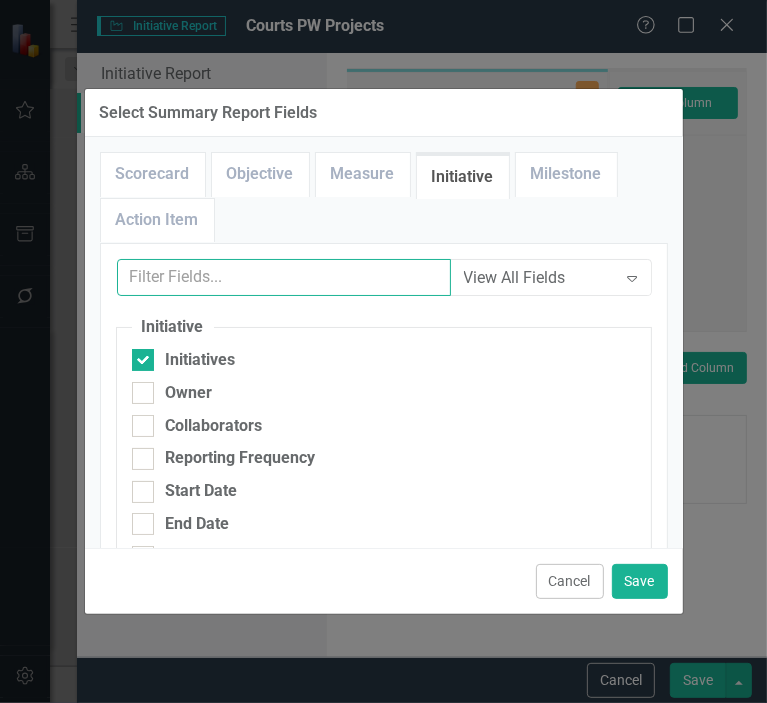 click at bounding box center (284, 277) 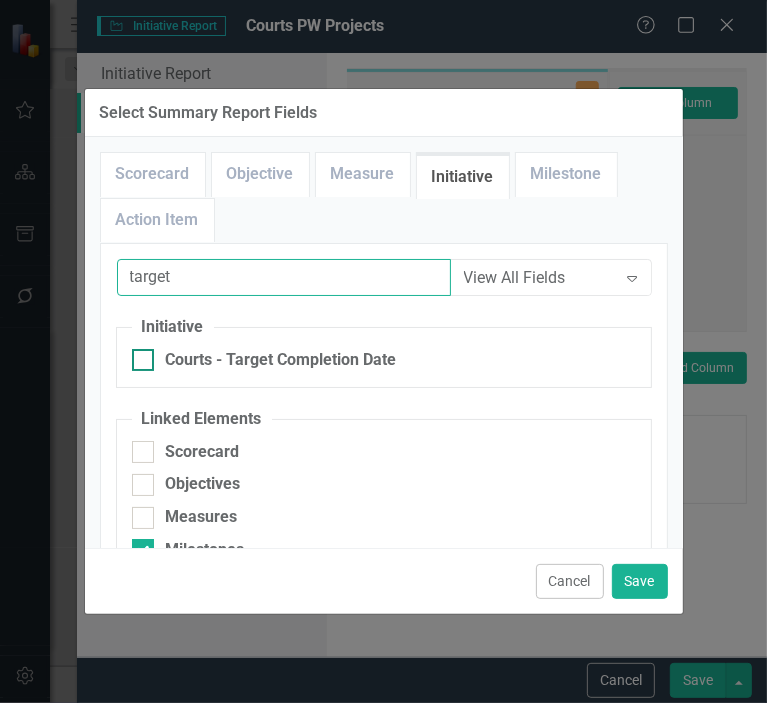 type on "target" 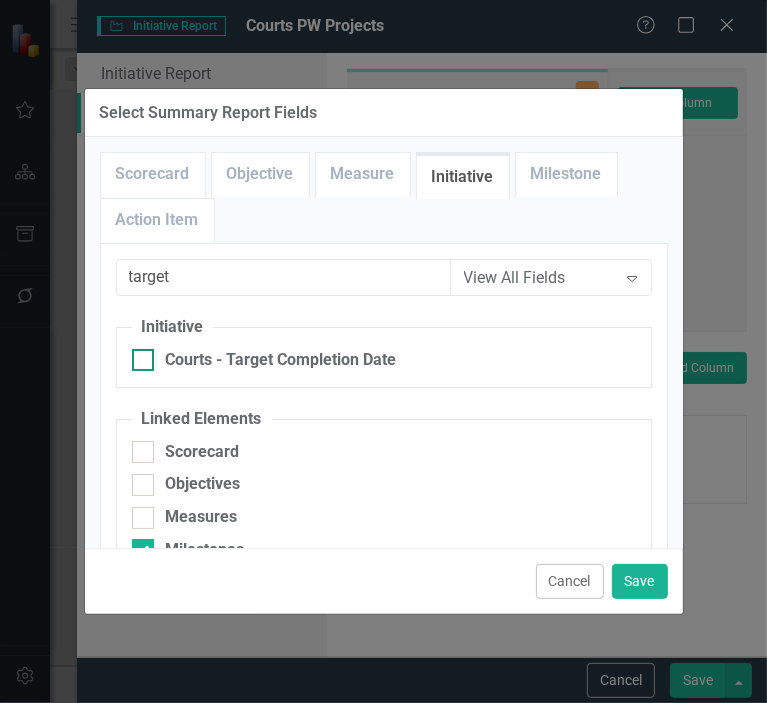 click on "Courts - Target Completion Date" at bounding box center [281, 360] 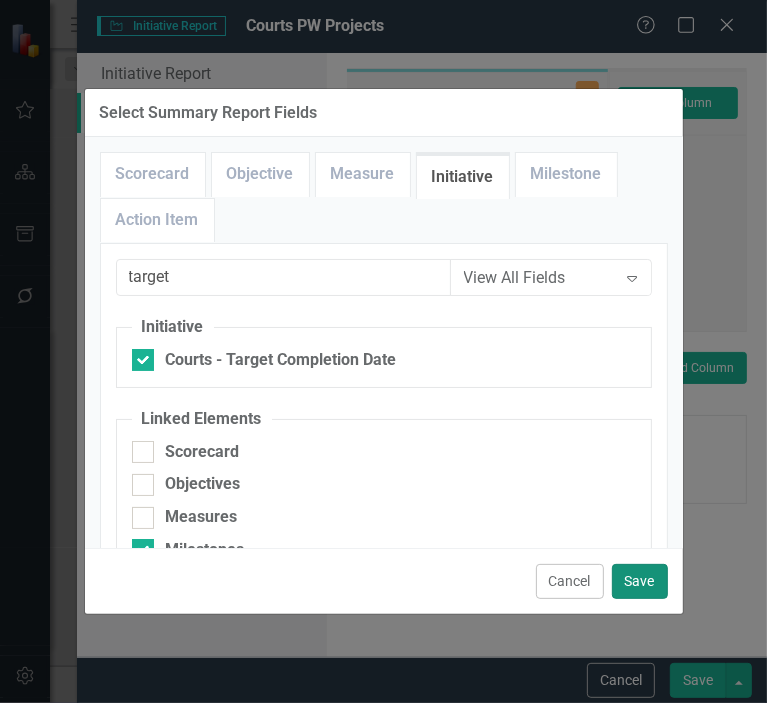 click on "Save" at bounding box center (640, 581) 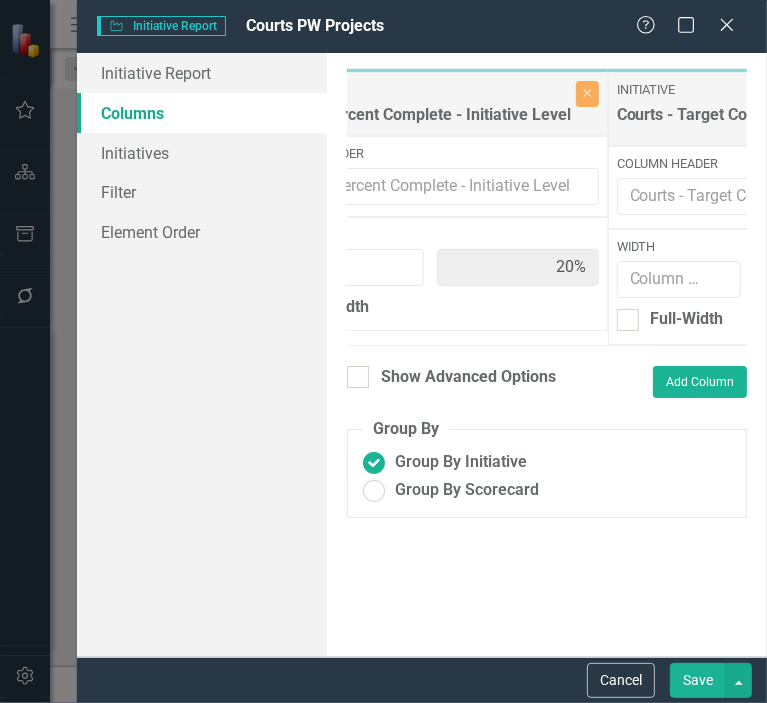 type on "20%" 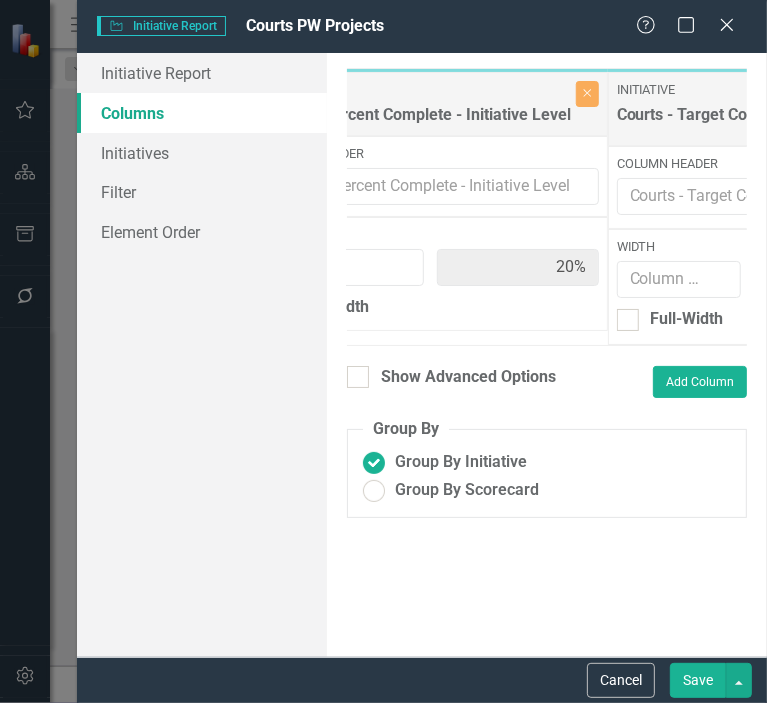 type on "20%" 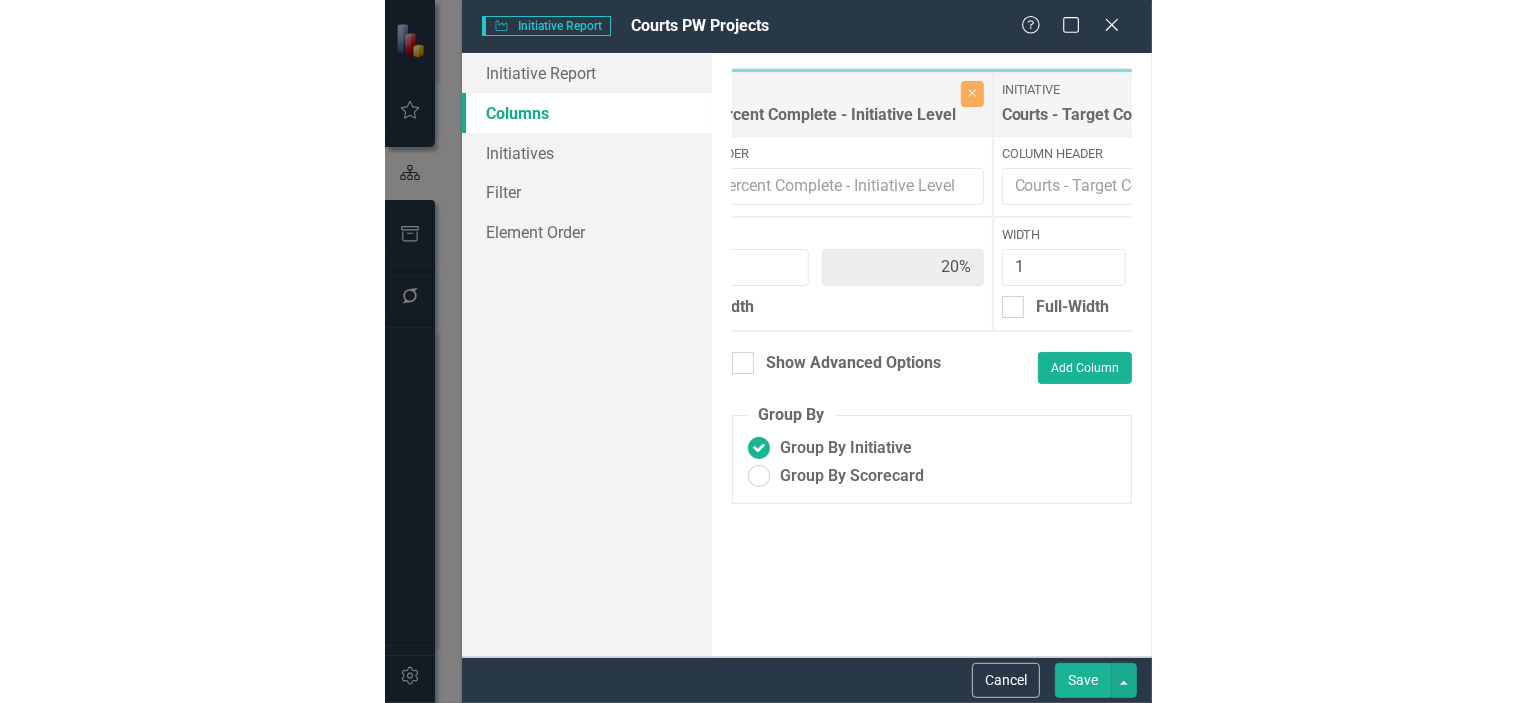 scroll, scrollTop: 0, scrollLeft: 284, axis: horizontal 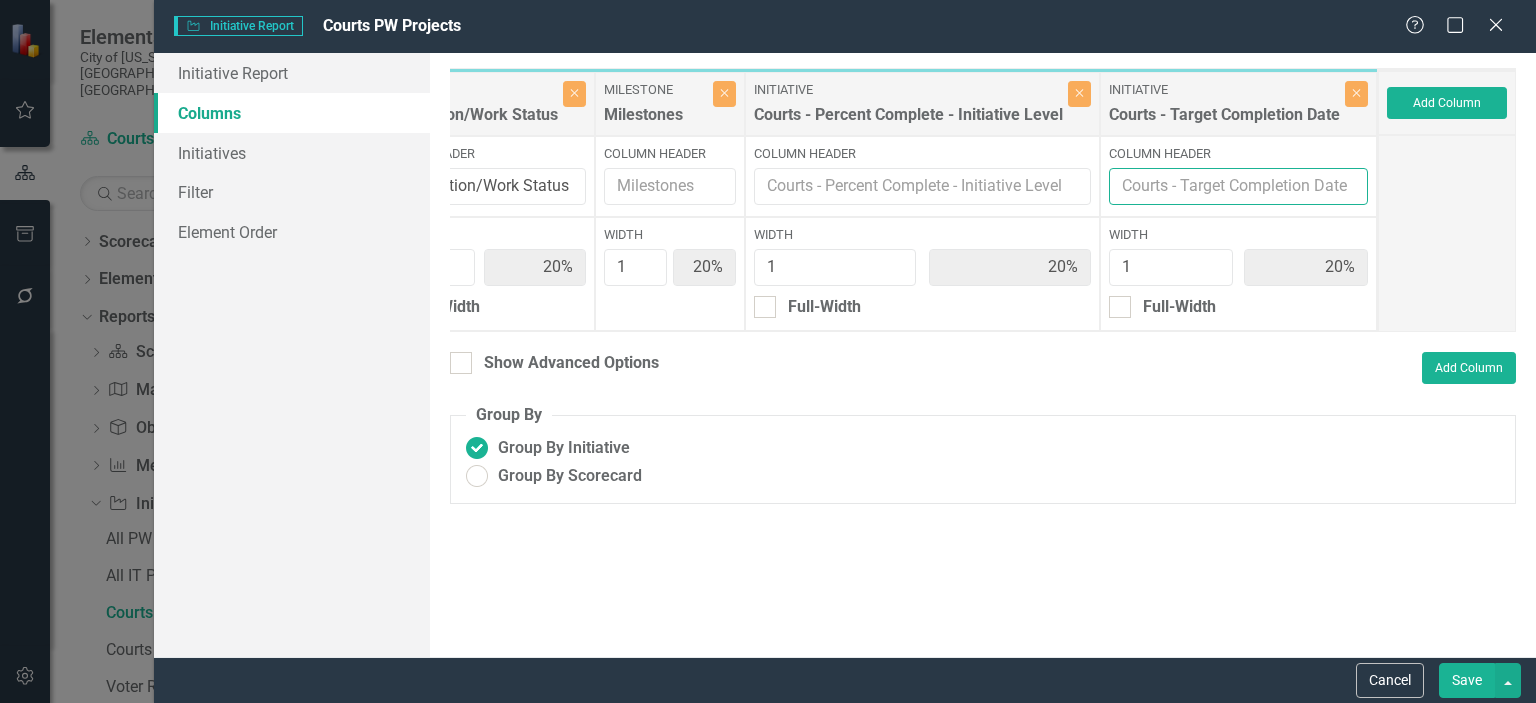 click on "Column Header" at bounding box center (1238, 186) 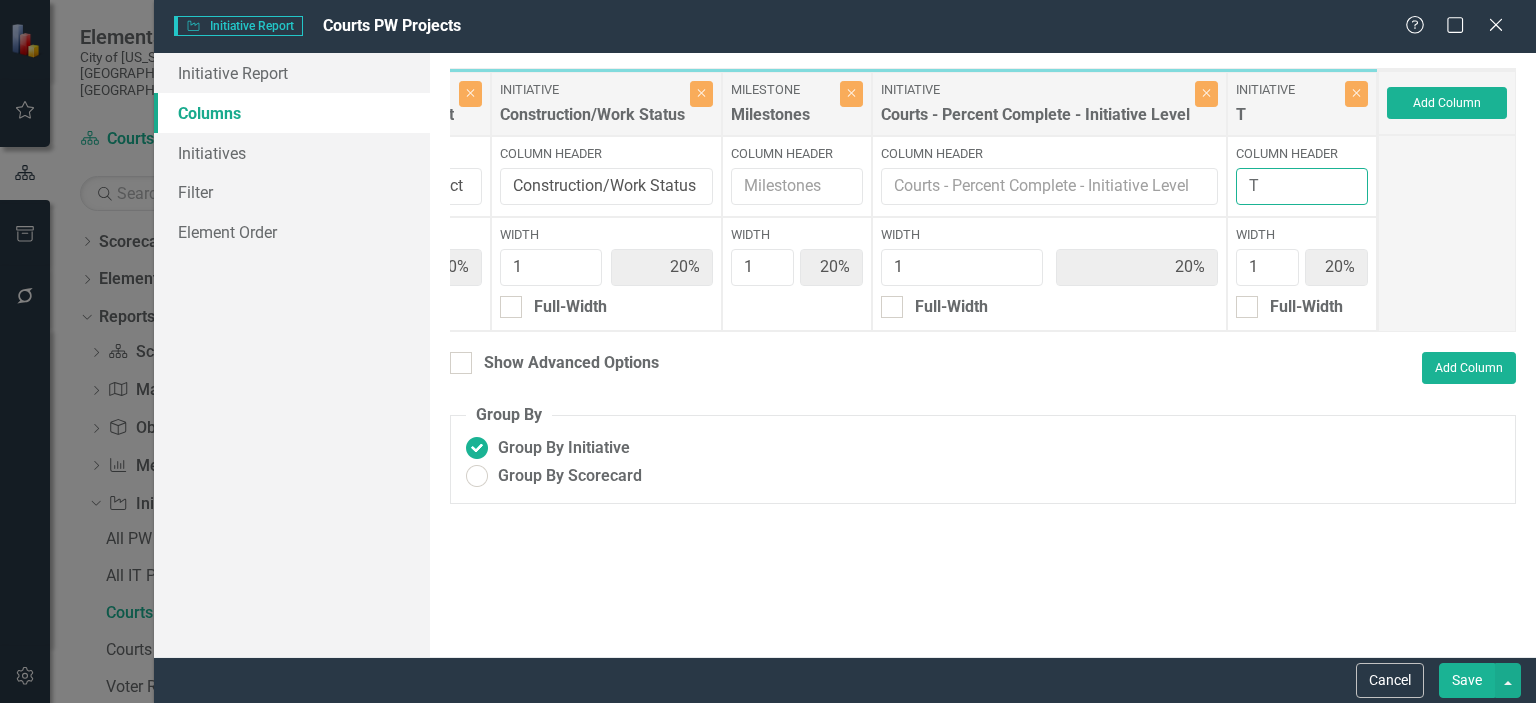 scroll, scrollTop: 0, scrollLeft: 156, axis: horizontal 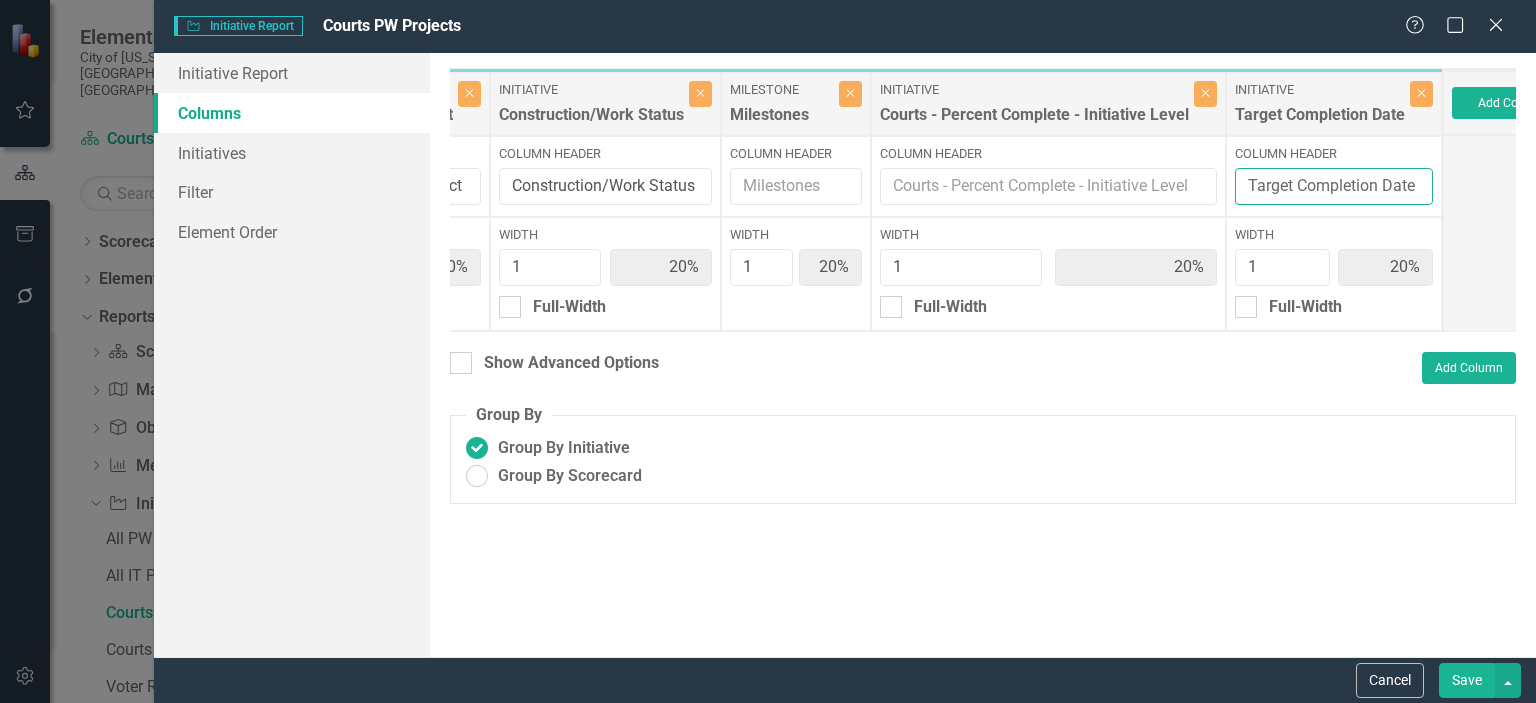 type on "Target Completion Date" 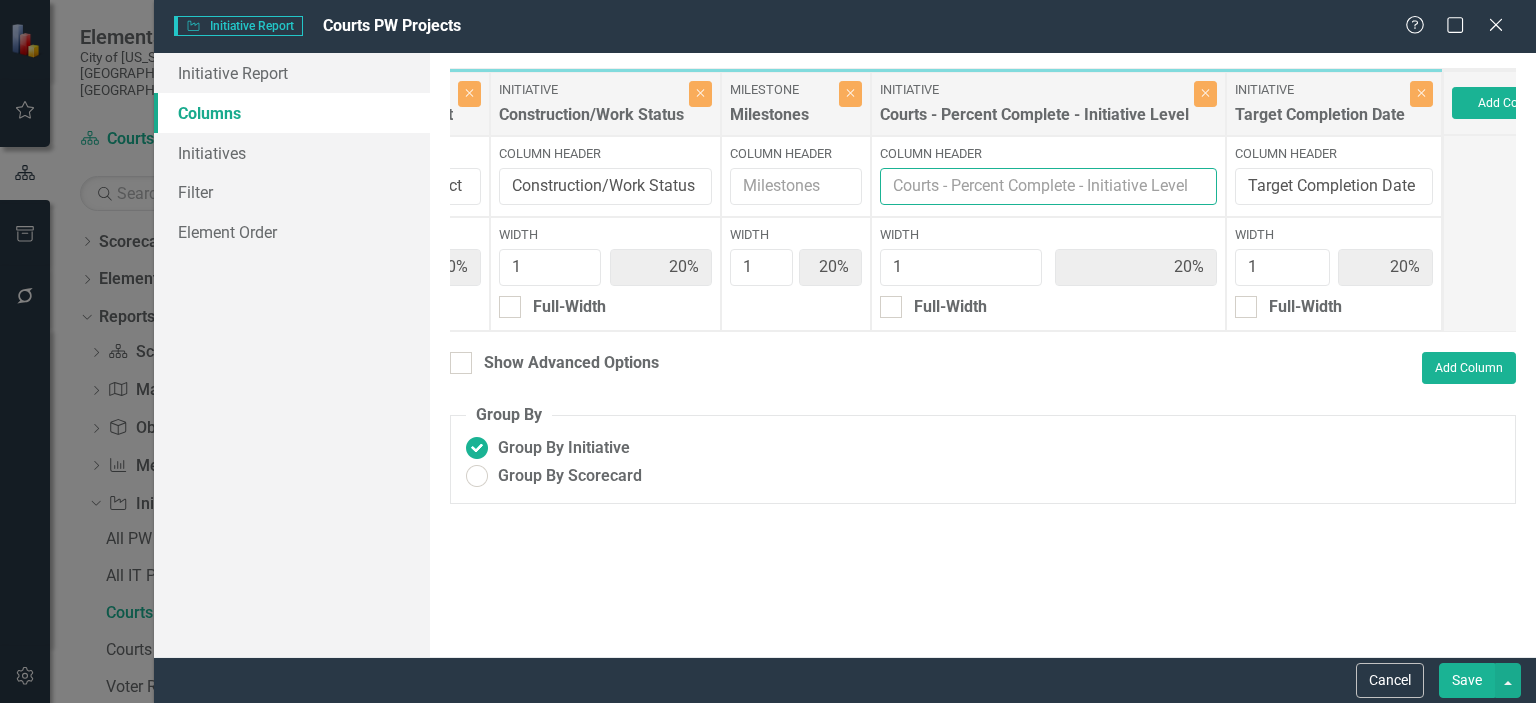 click on "Column Header" at bounding box center (1048, 186) 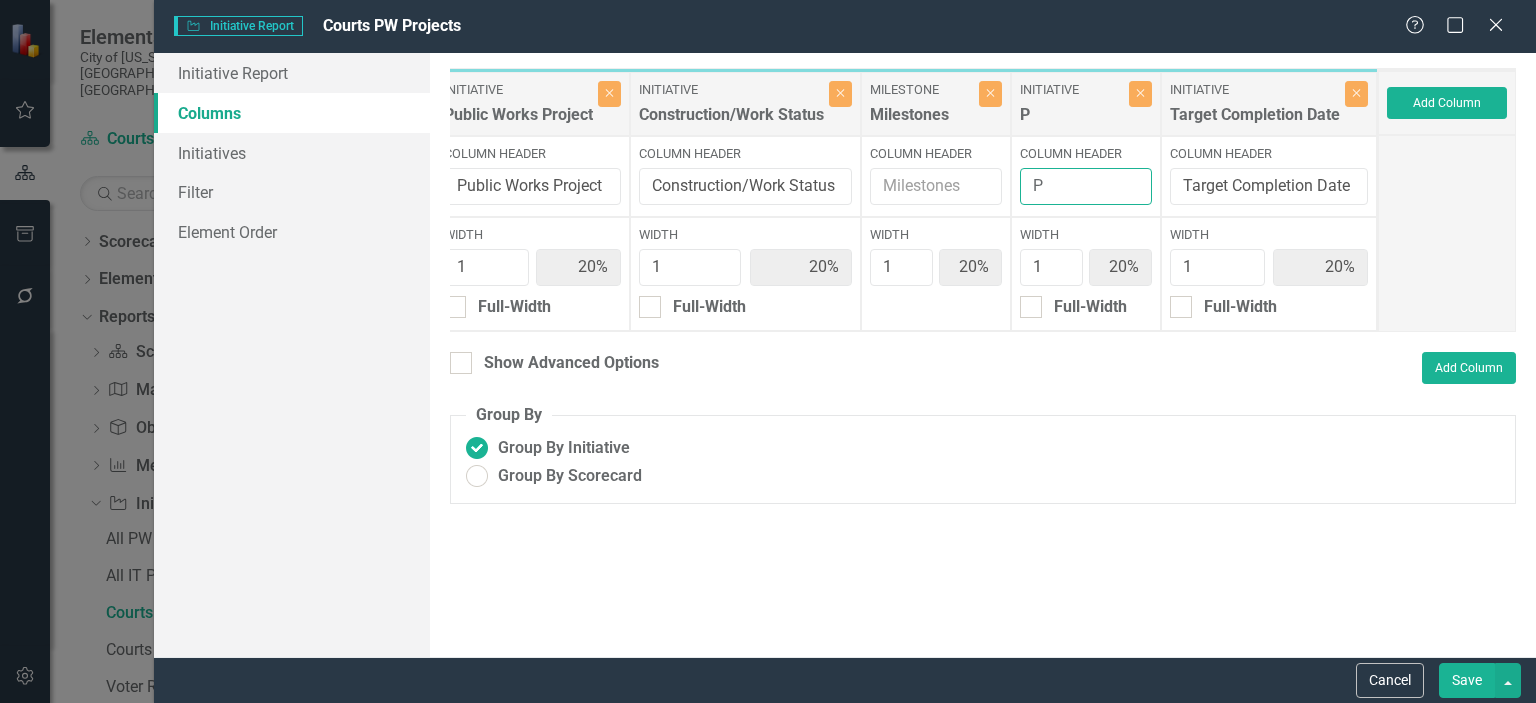 scroll, scrollTop: 0, scrollLeft: 16, axis: horizontal 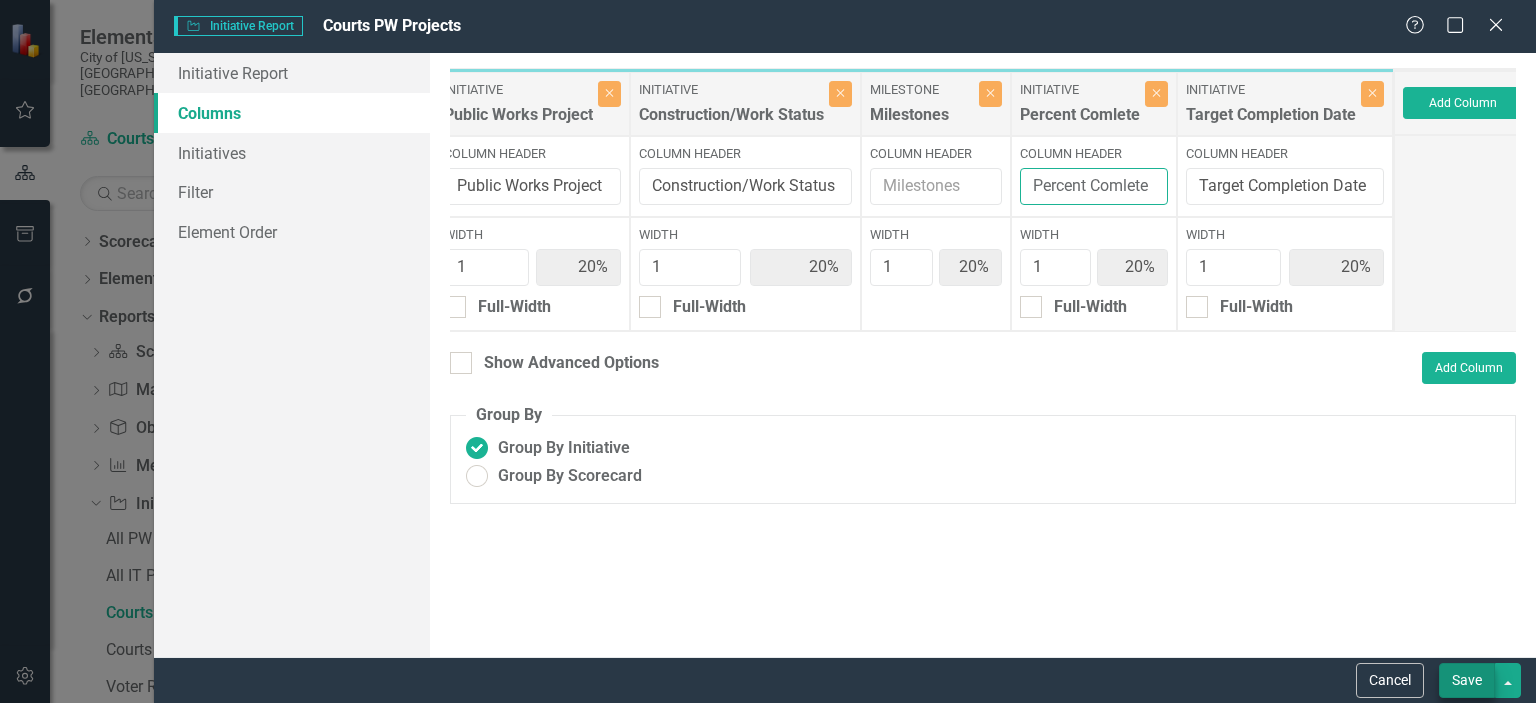 type on "Percent Comlete" 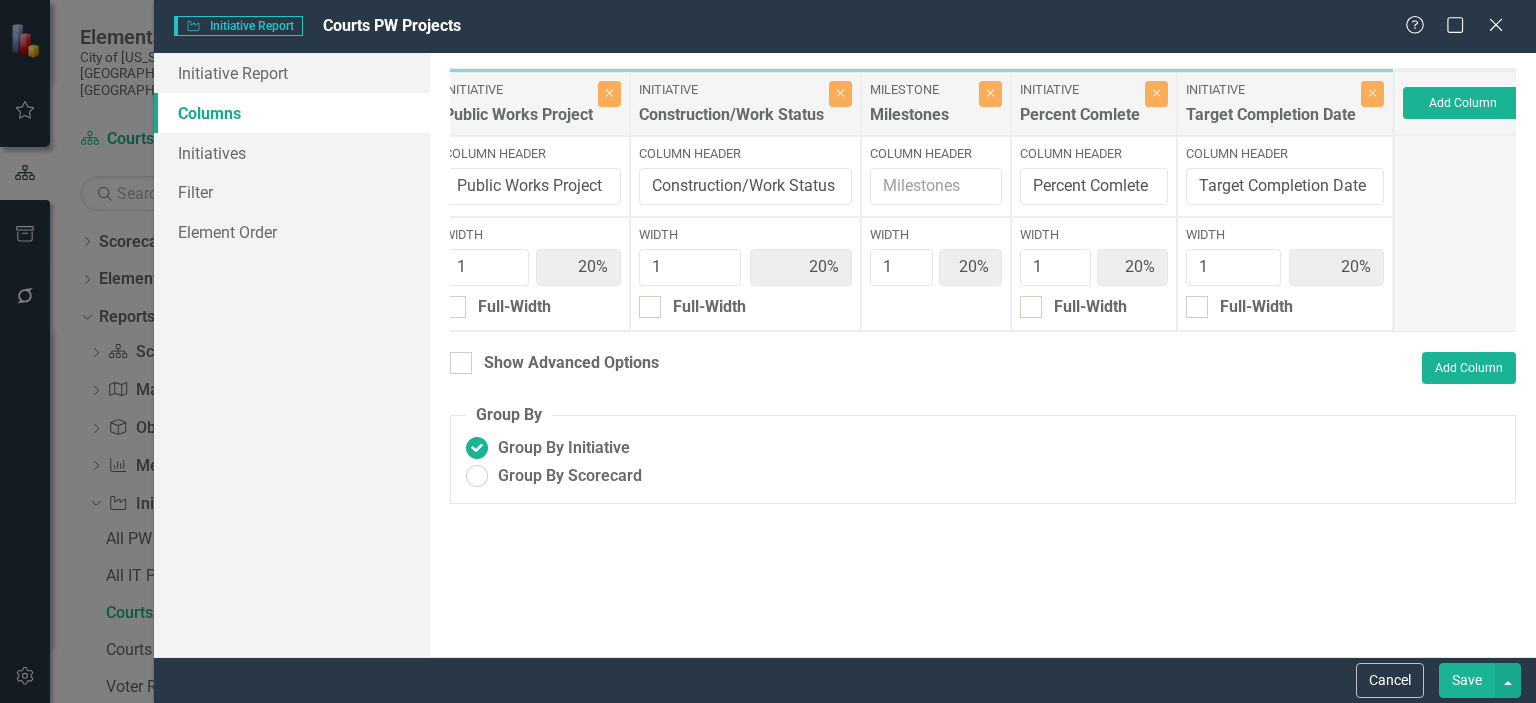 click on "Save" at bounding box center (1467, 680) 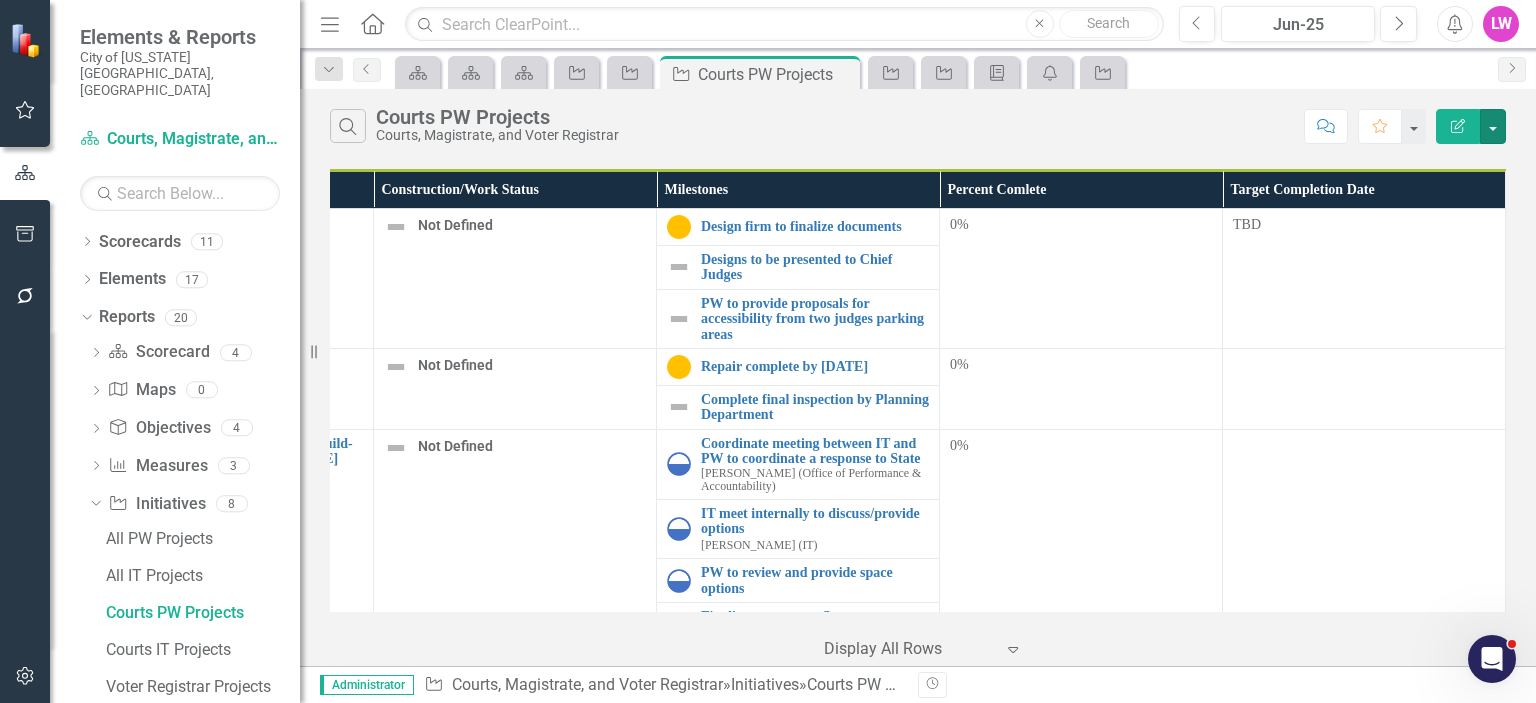 scroll, scrollTop: 0, scrollLeft: 0, axis: both 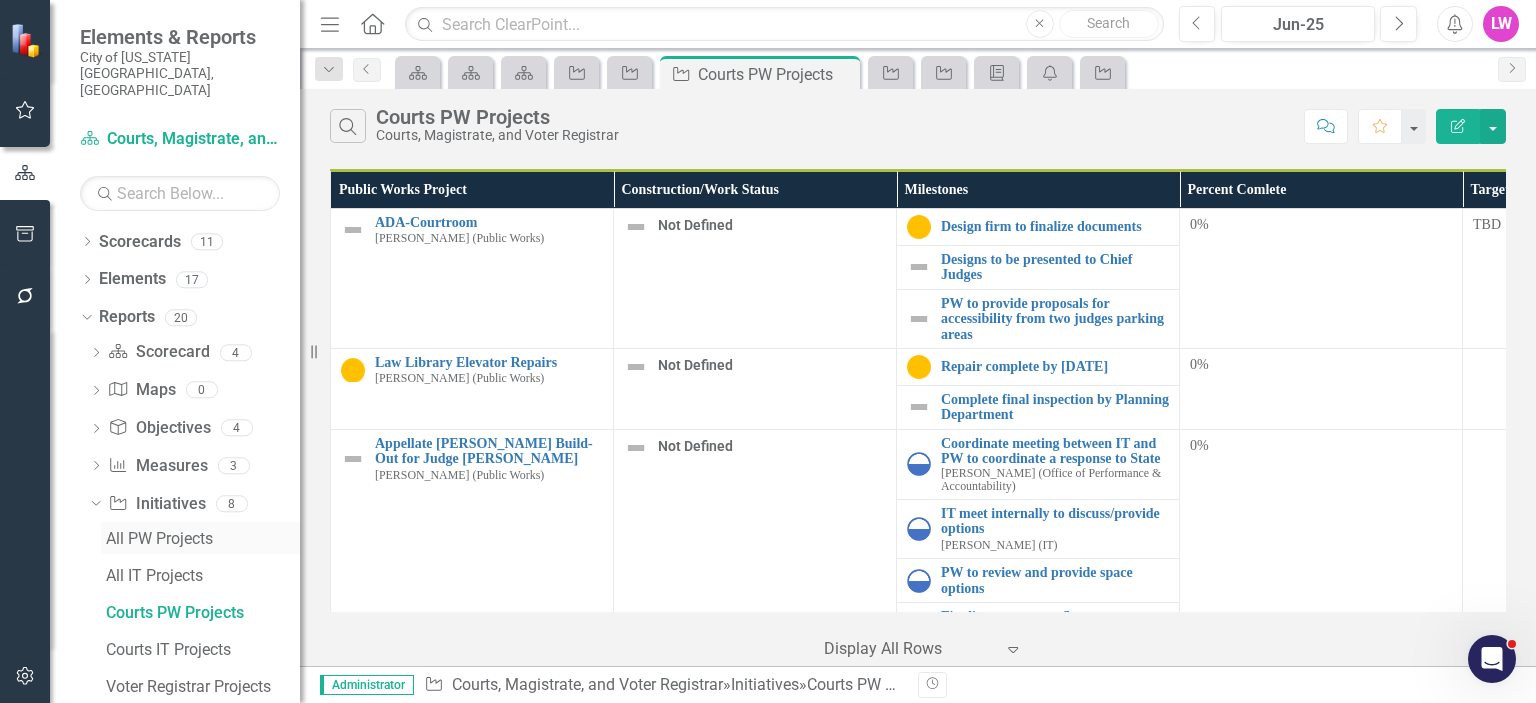 click on "All PW Projects" at bounding box center (203, 539) 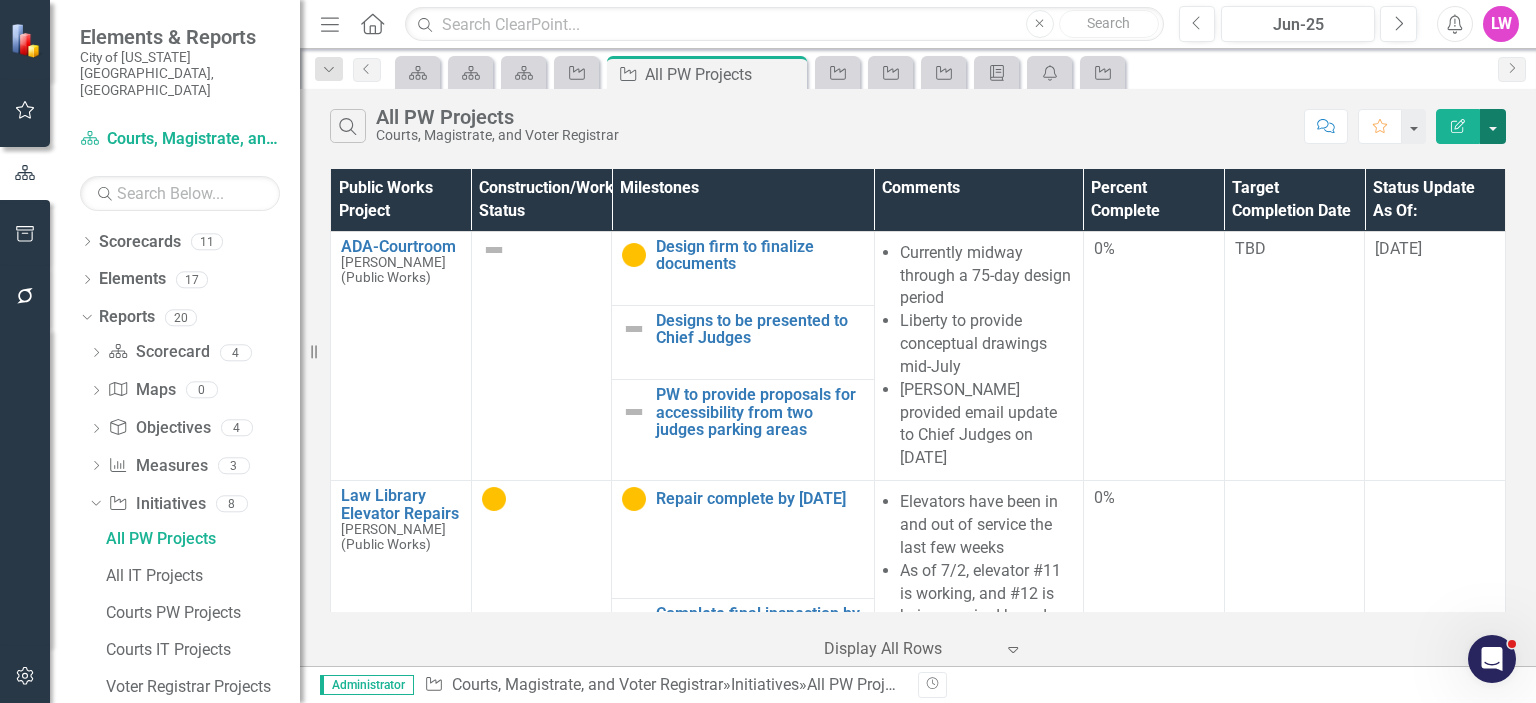 click at bounding box center (1493, 126) 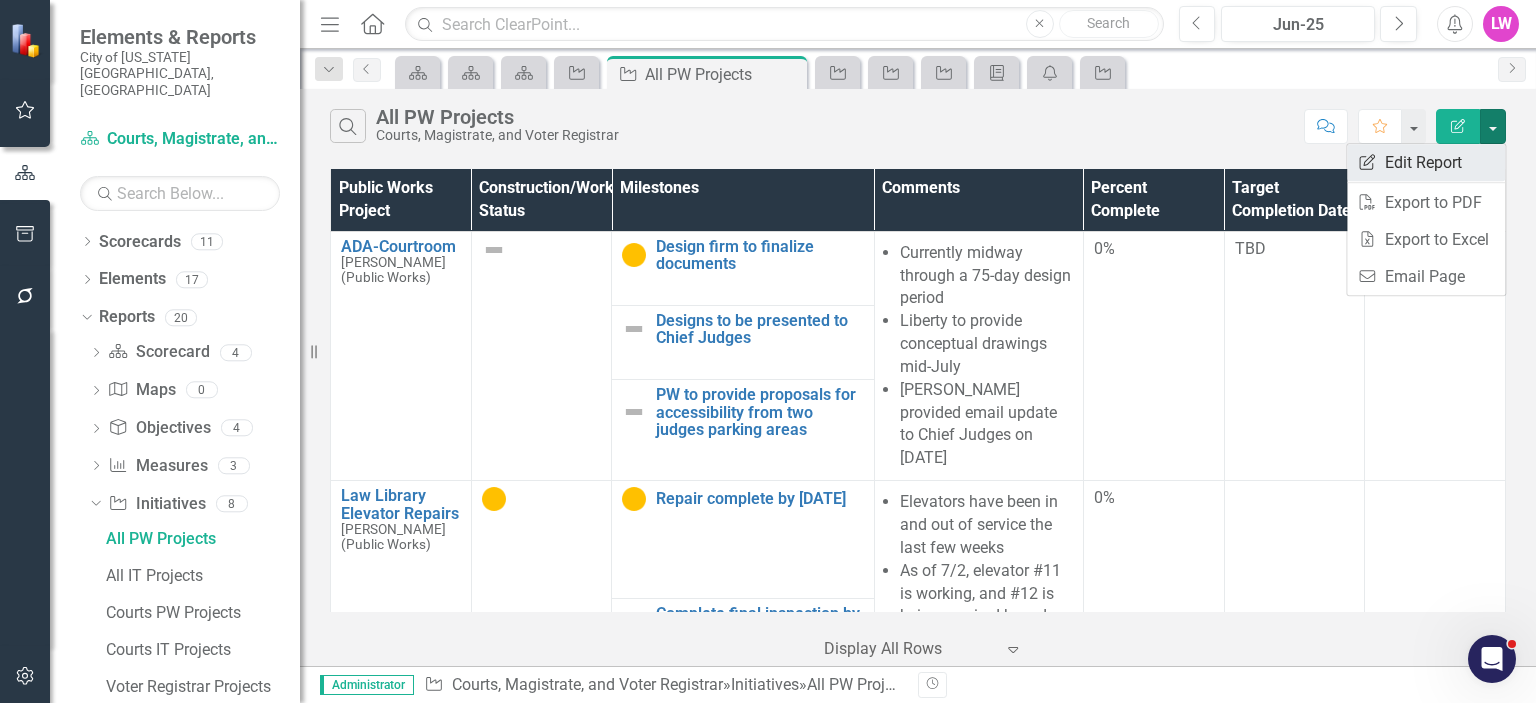 click on "Edit Report Edit Report" at bounding box center (1426, 162) 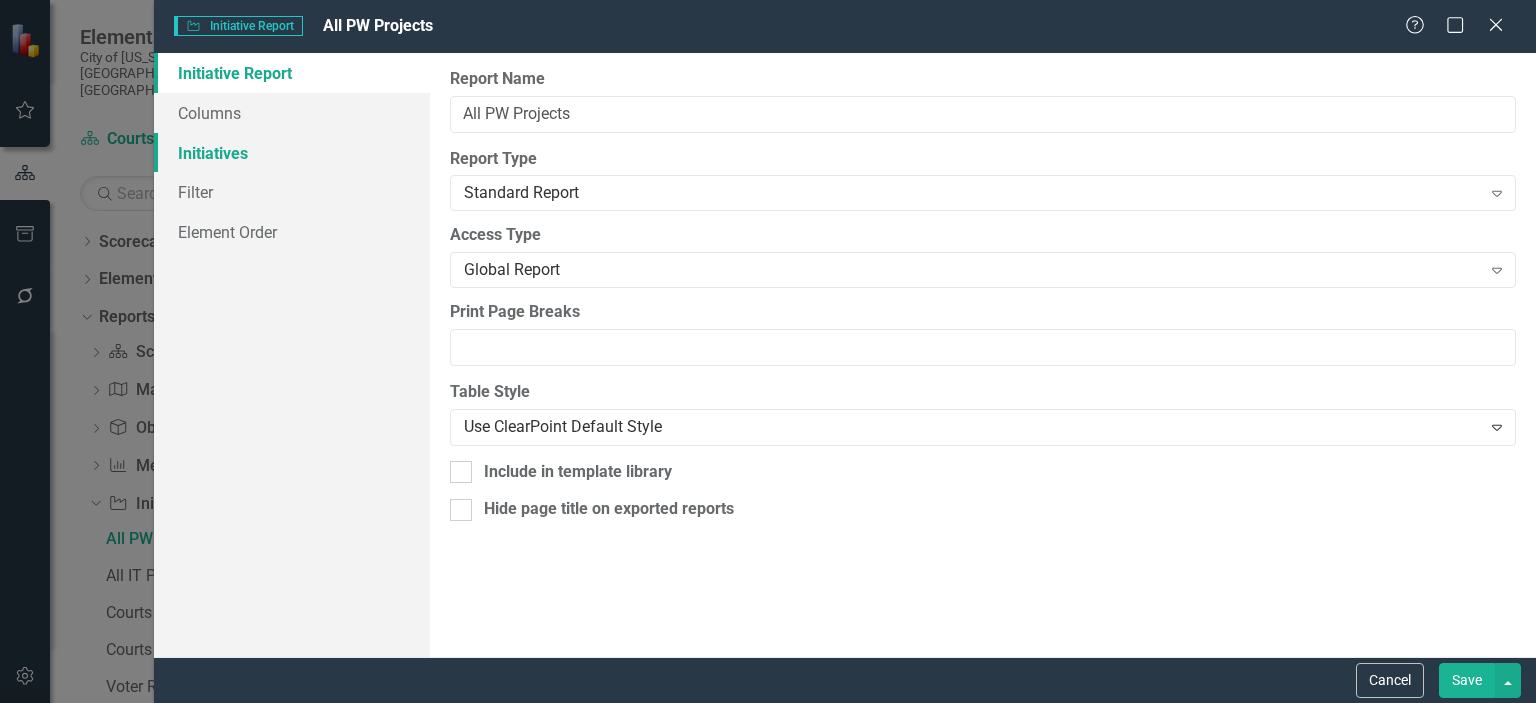 click on "Initiatives" at bounding box center (292, 153) 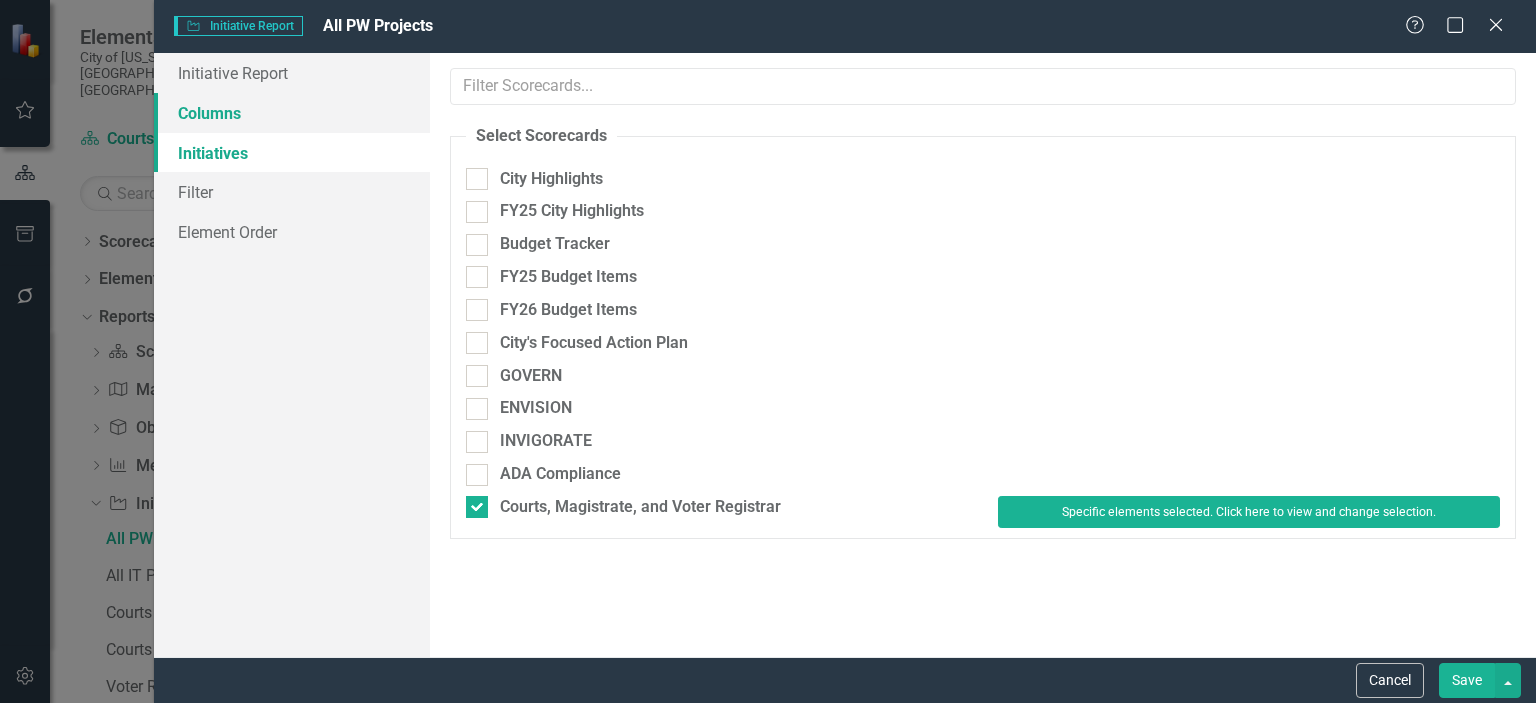 click on "Columns" at bounding box center [292, 113] 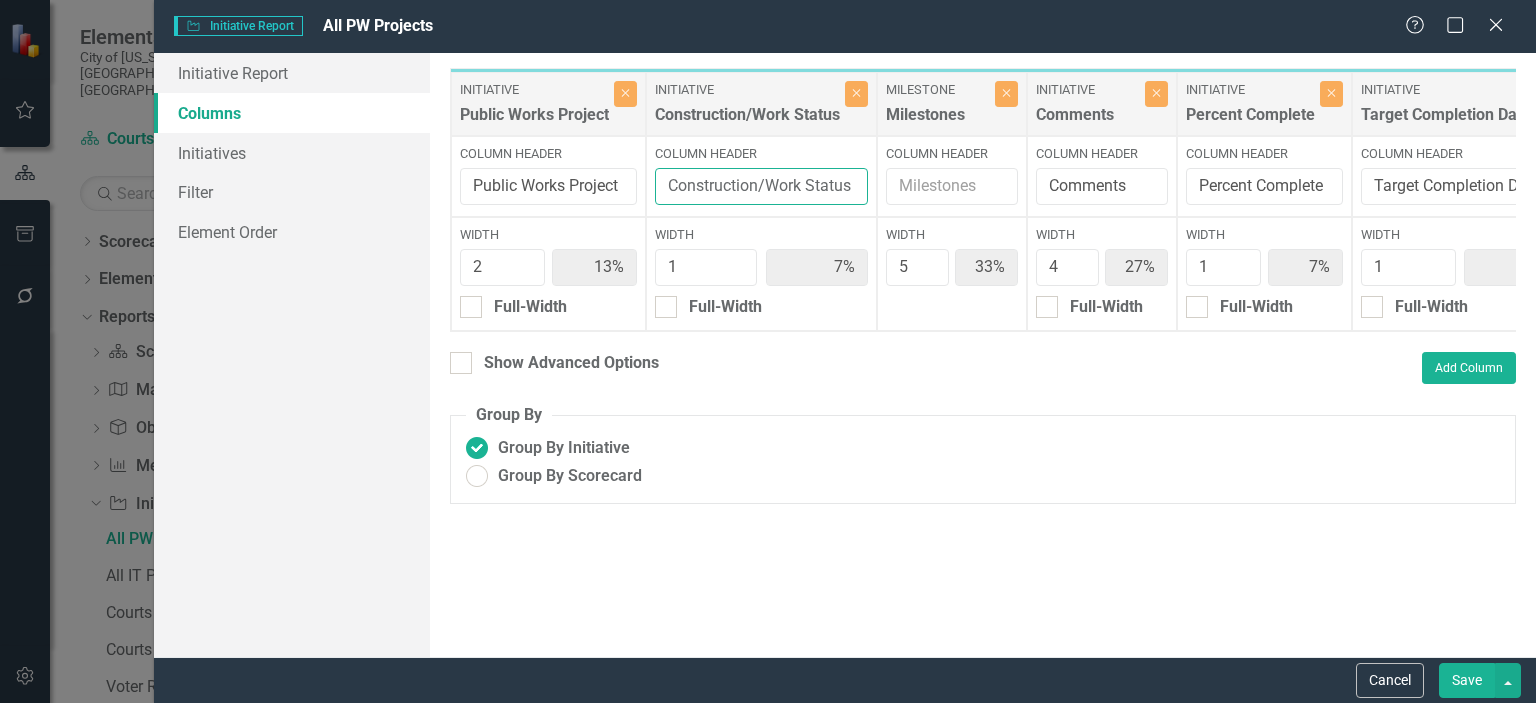 click on "Construction/Work Status" at bounding box center [761, 186] 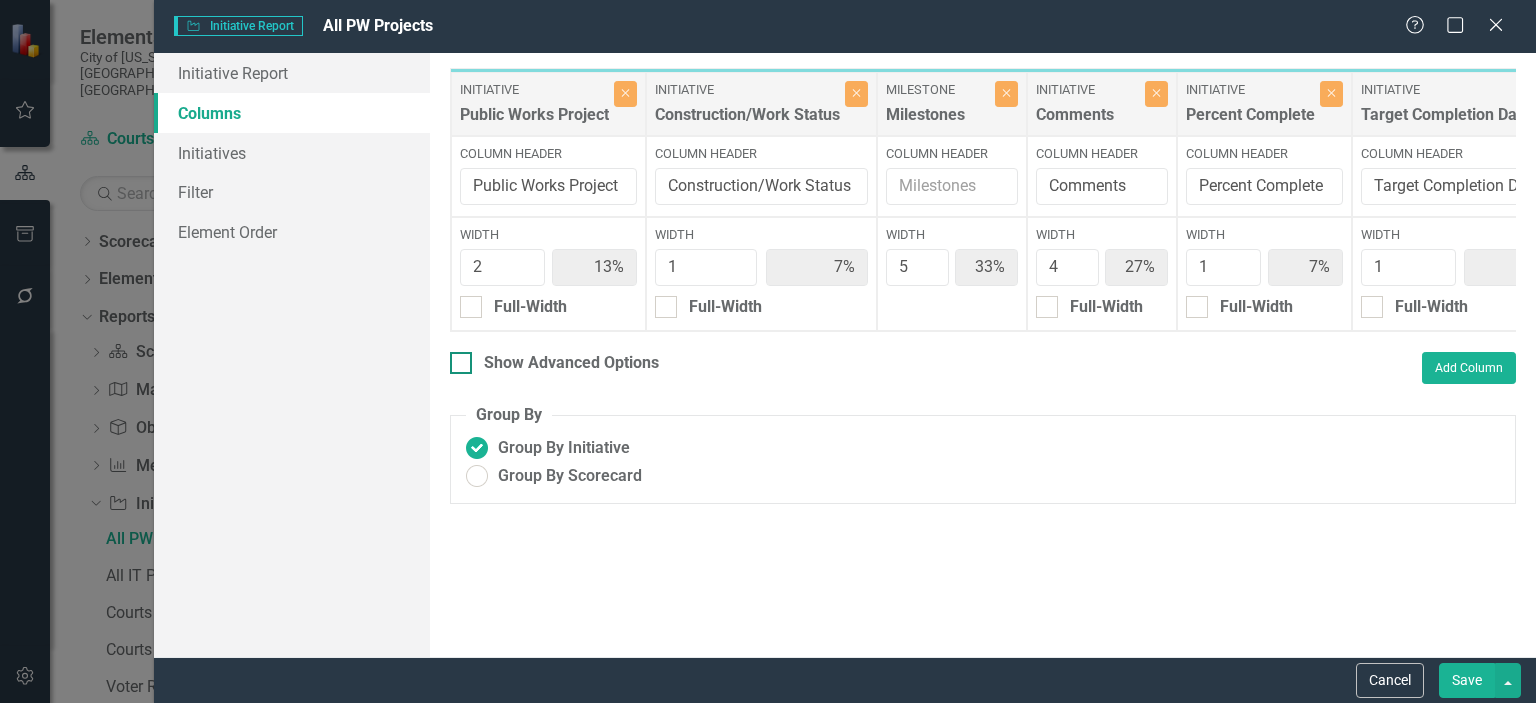click on "Show Advanced Options" at bounding box center [571, 363] 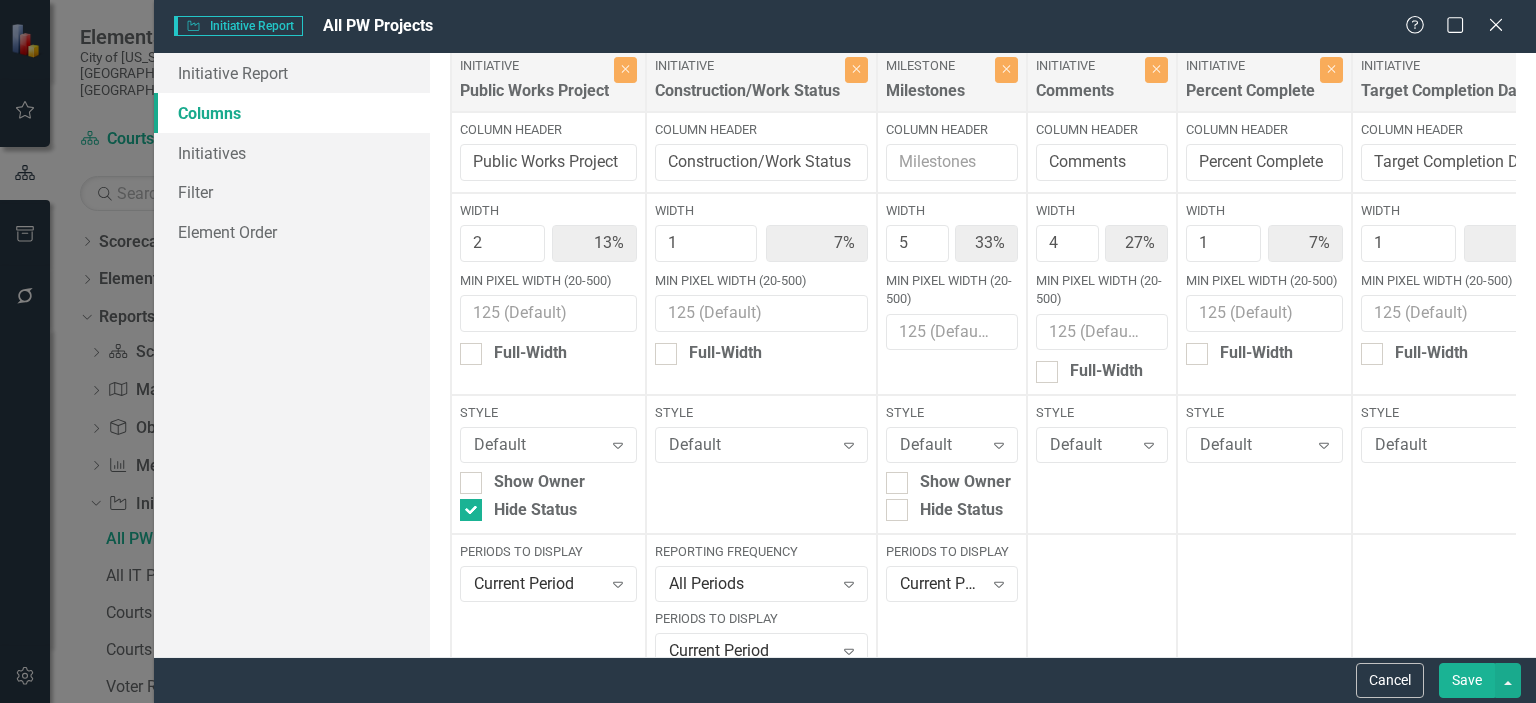 scroll, scrollTop: 0, scrollLeft: 0, axis: both 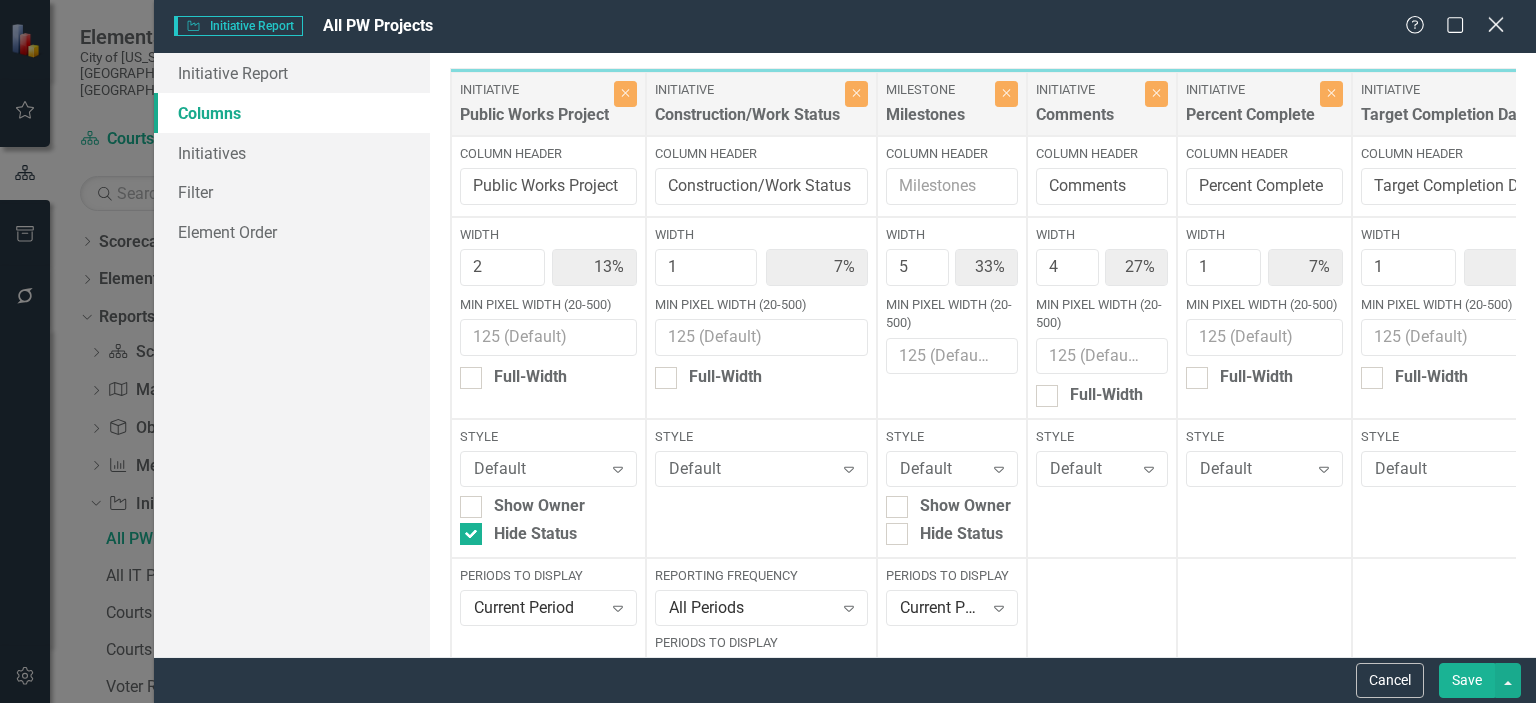 click 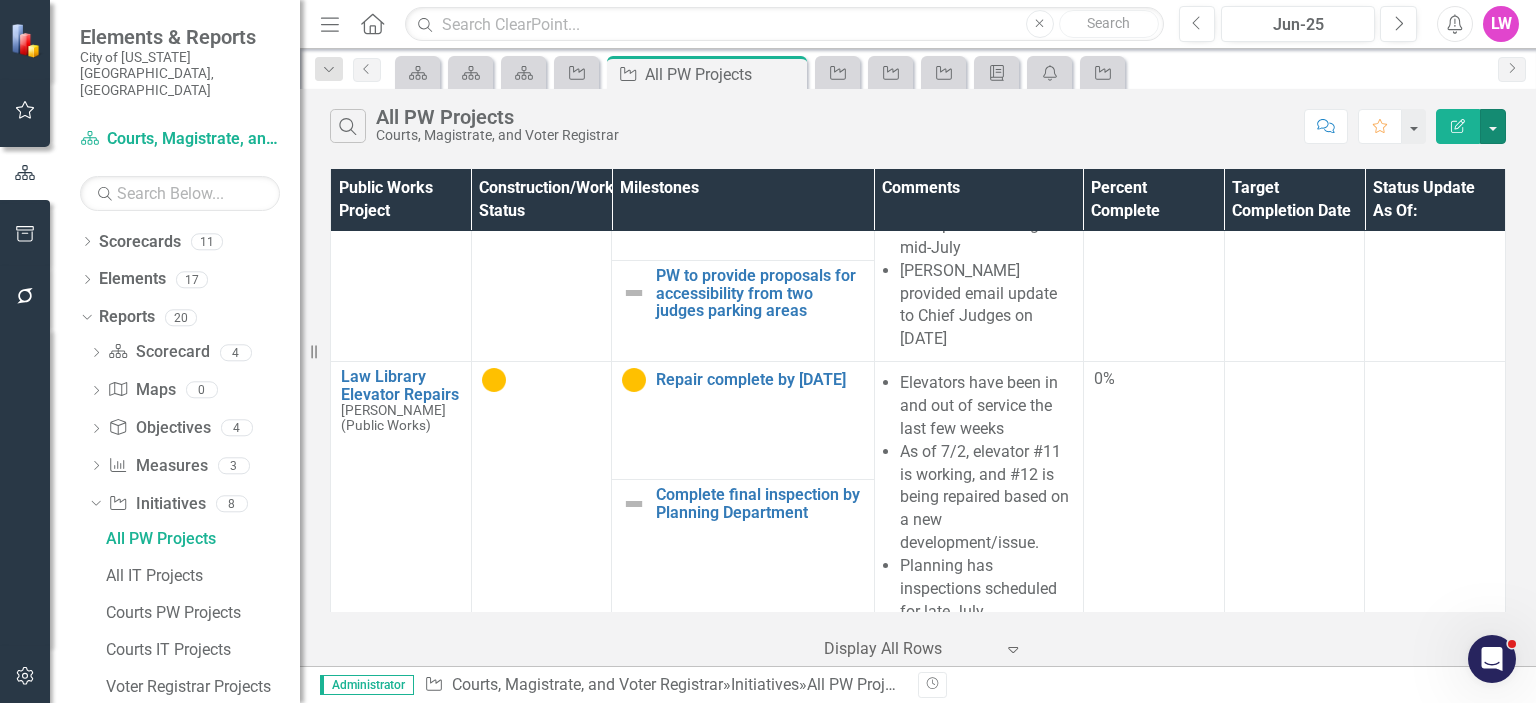 scroll, scrollTop: 0, scrollLeft: 0, axis: both 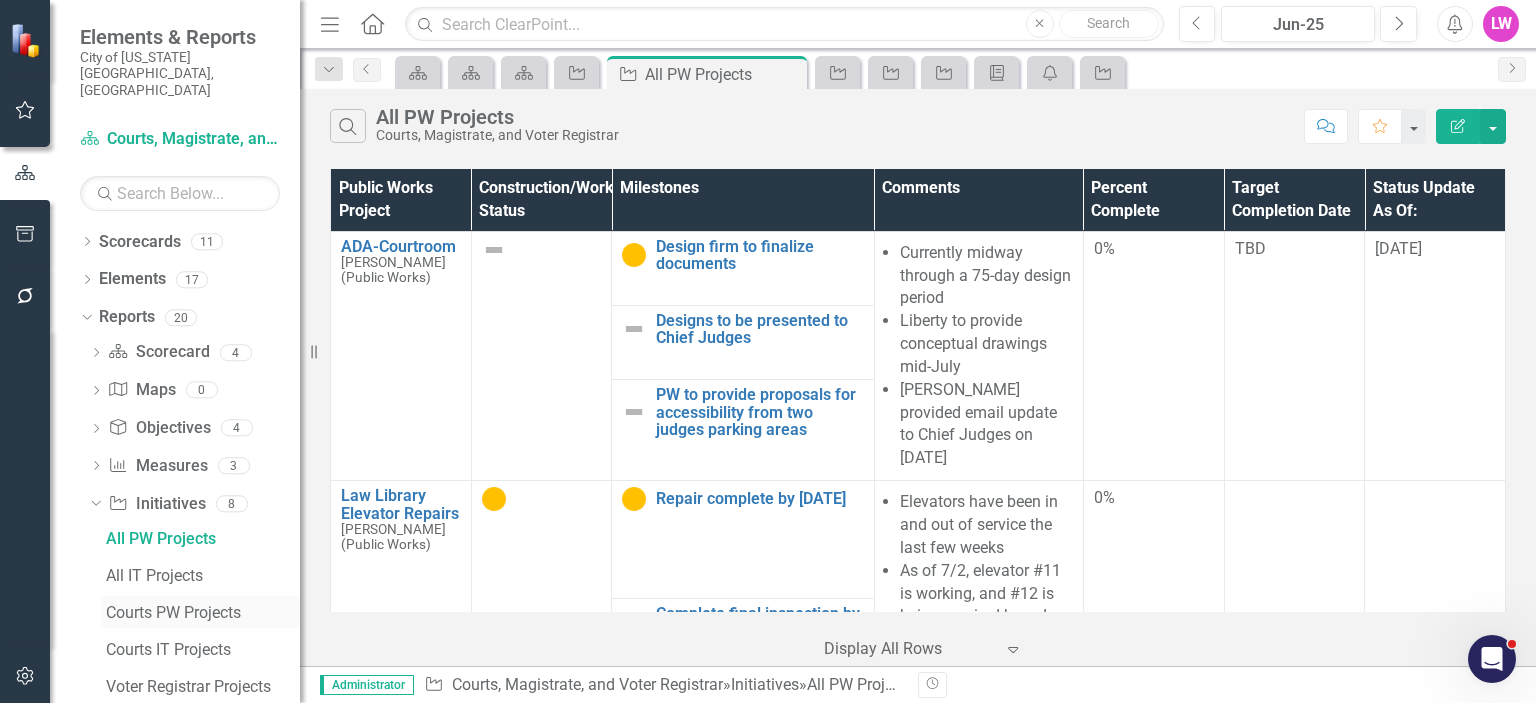 click on "Courts PW Projects" at bounding box center [203, 613] 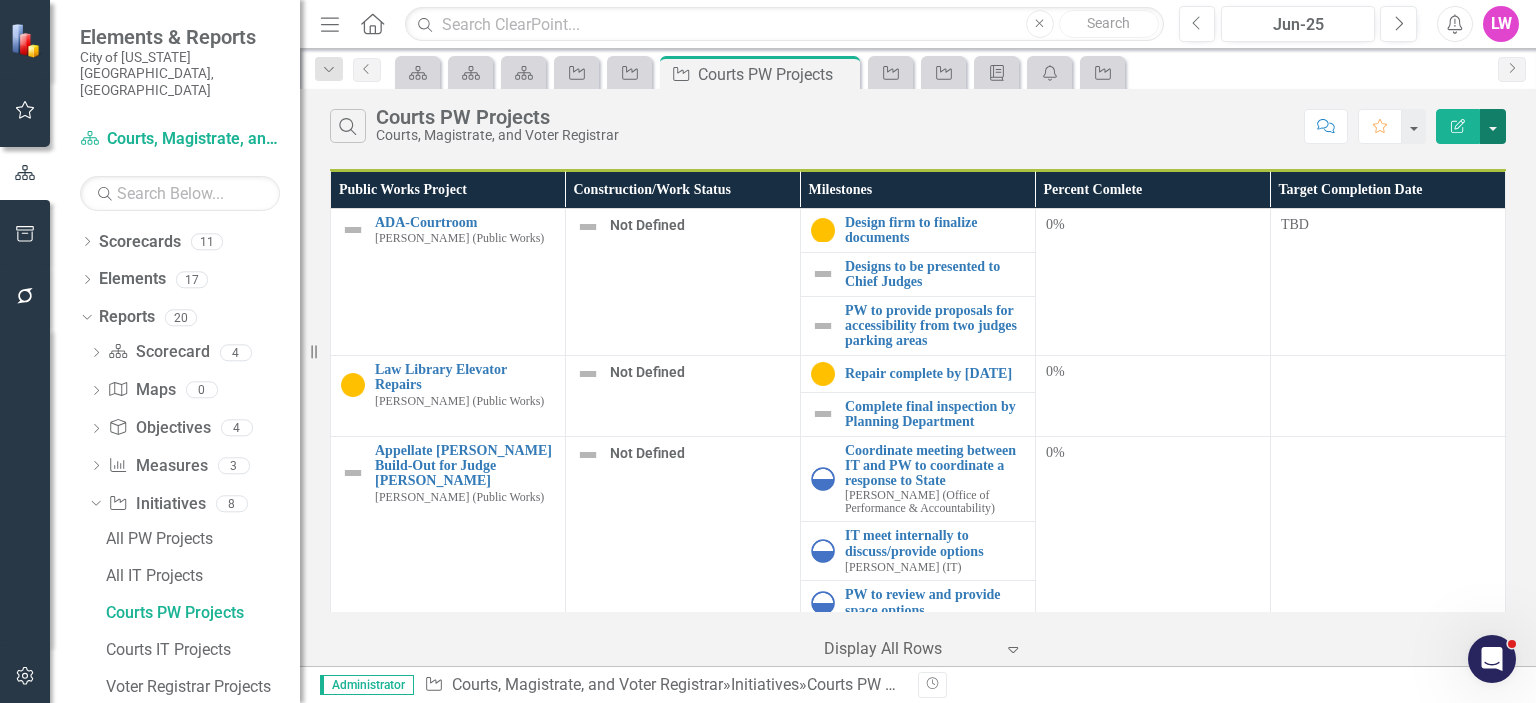 click at bounding box center [1493, 126] 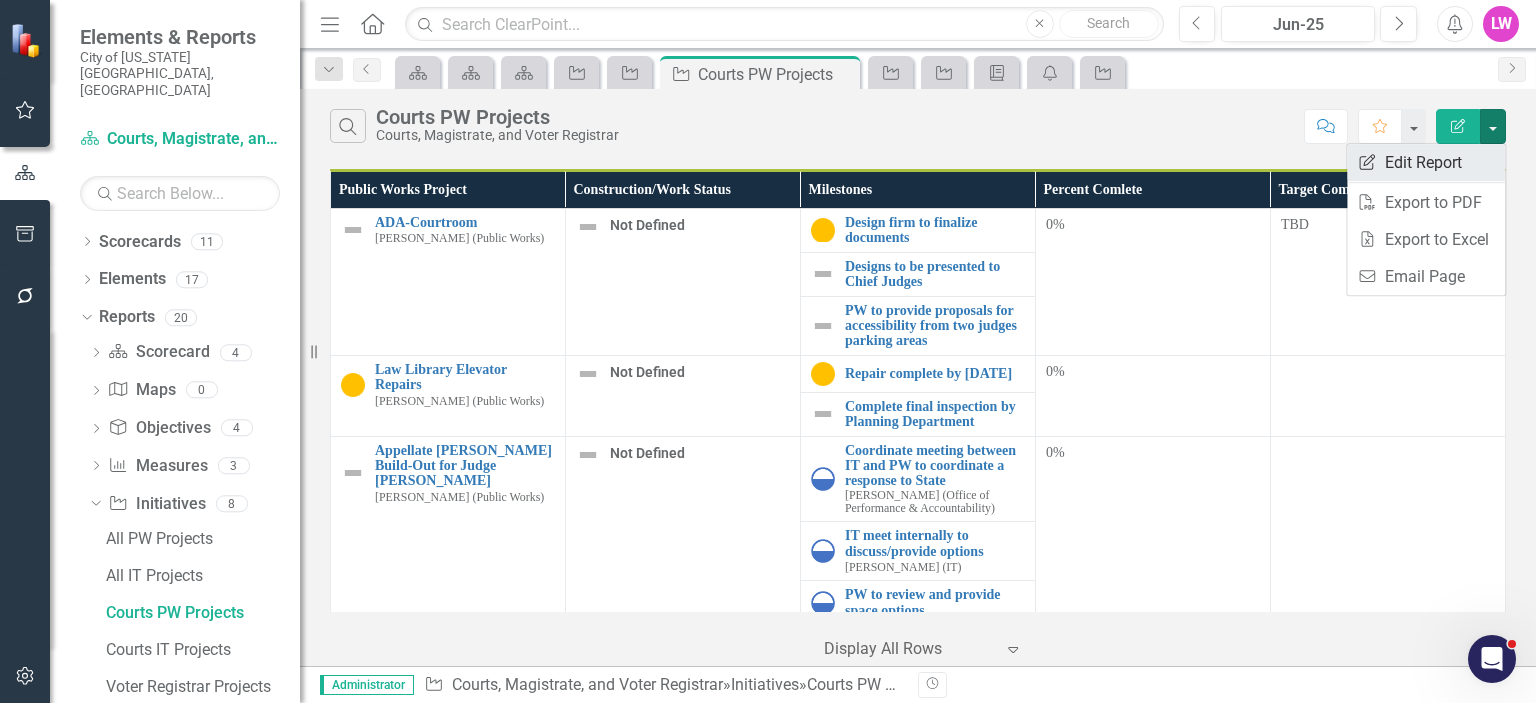 click on "Edit Report Edit Report" at bounding box center [1426, 162] 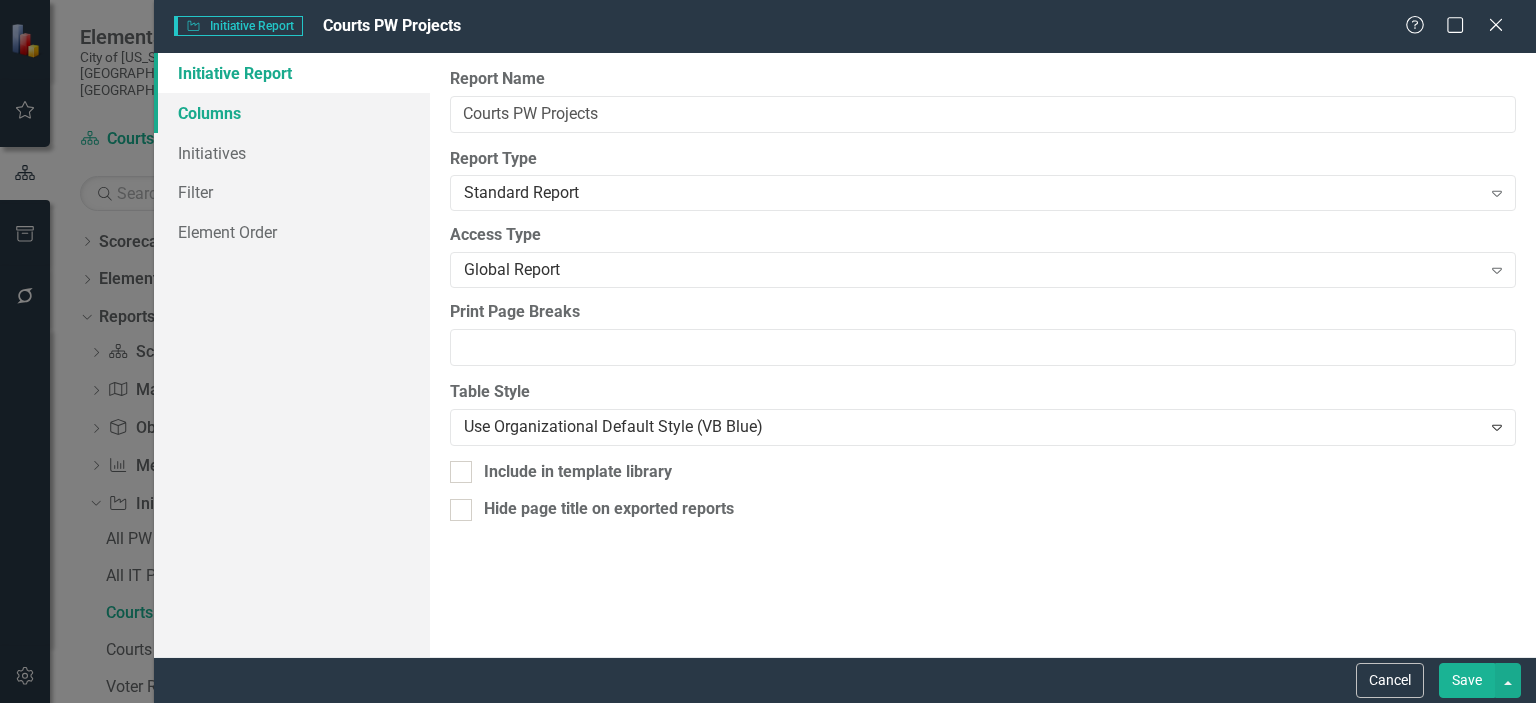 click on "Columns" at bounding box center [292, 113] 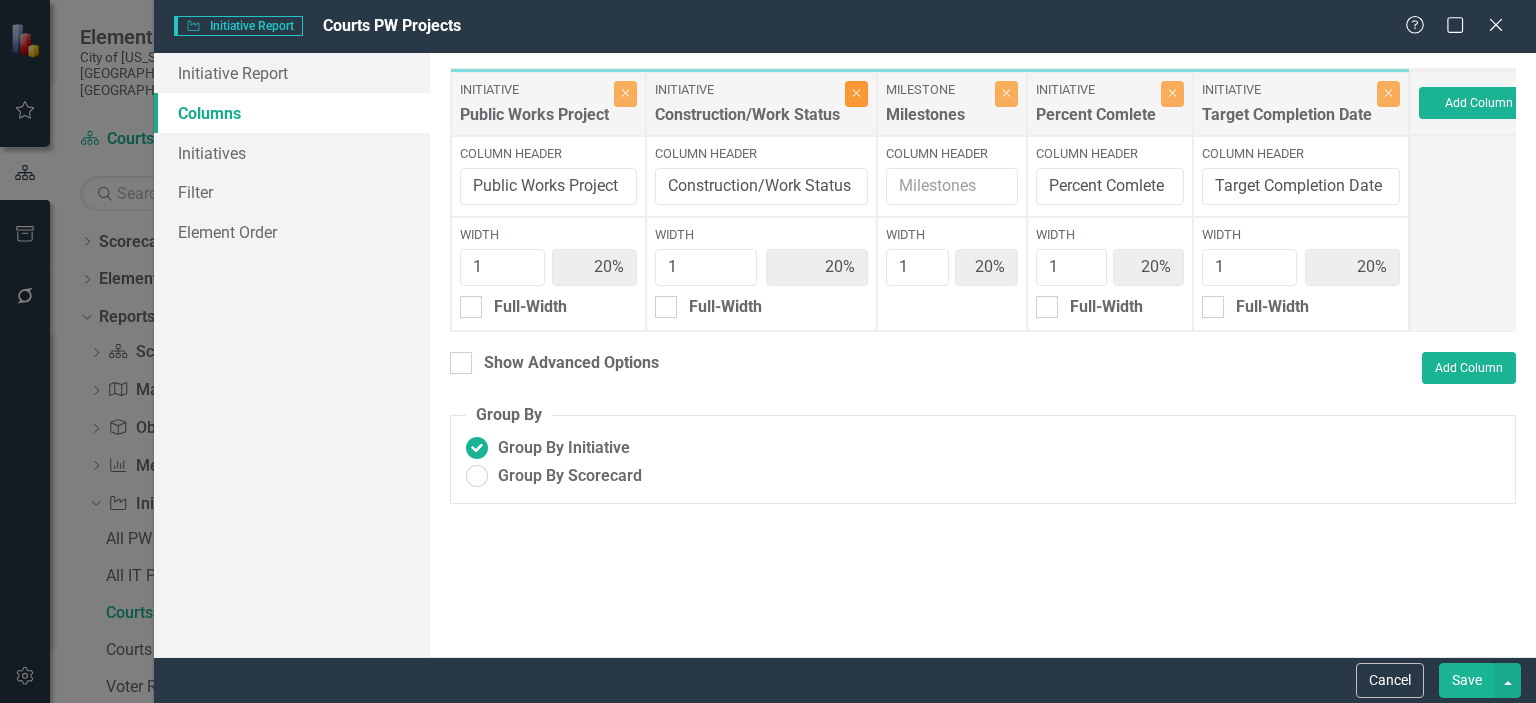 click on "Close" 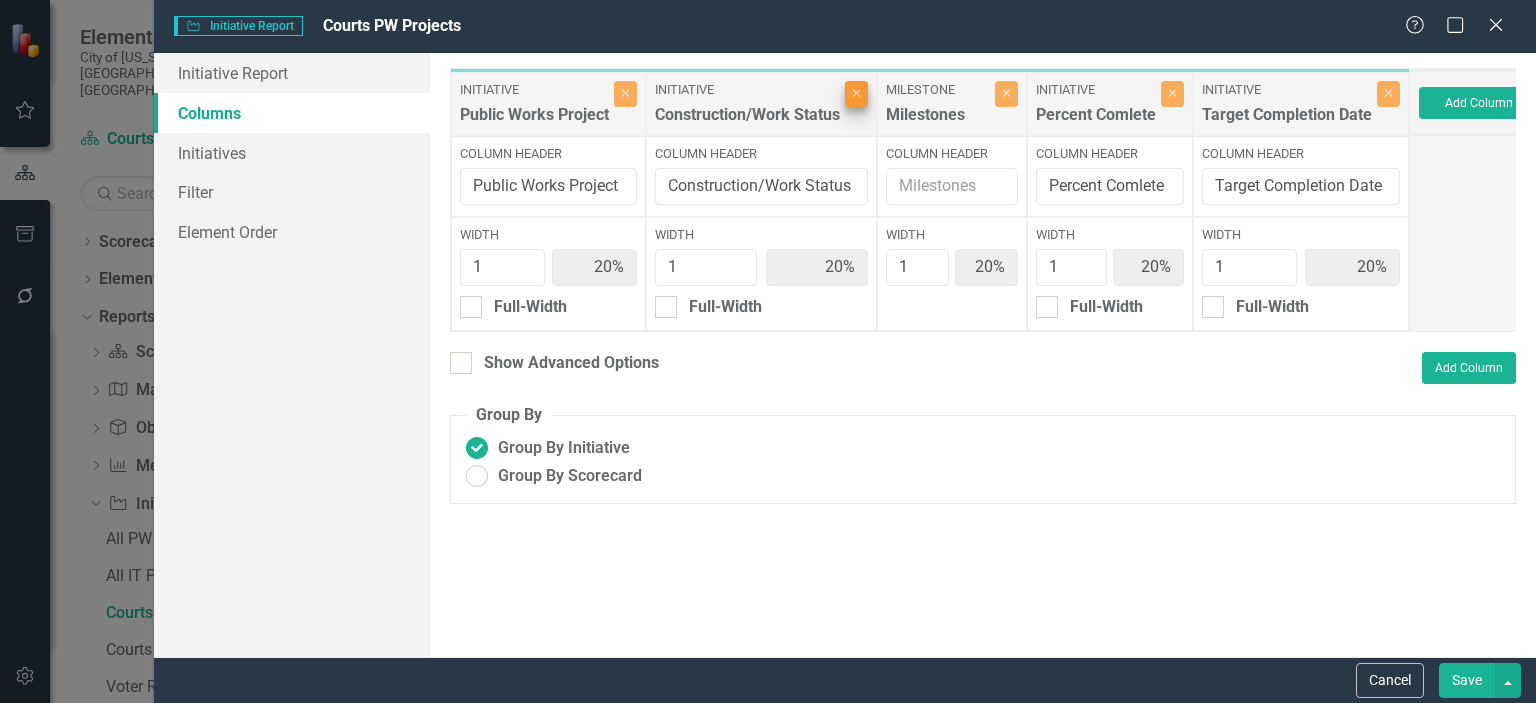 type on "25%" 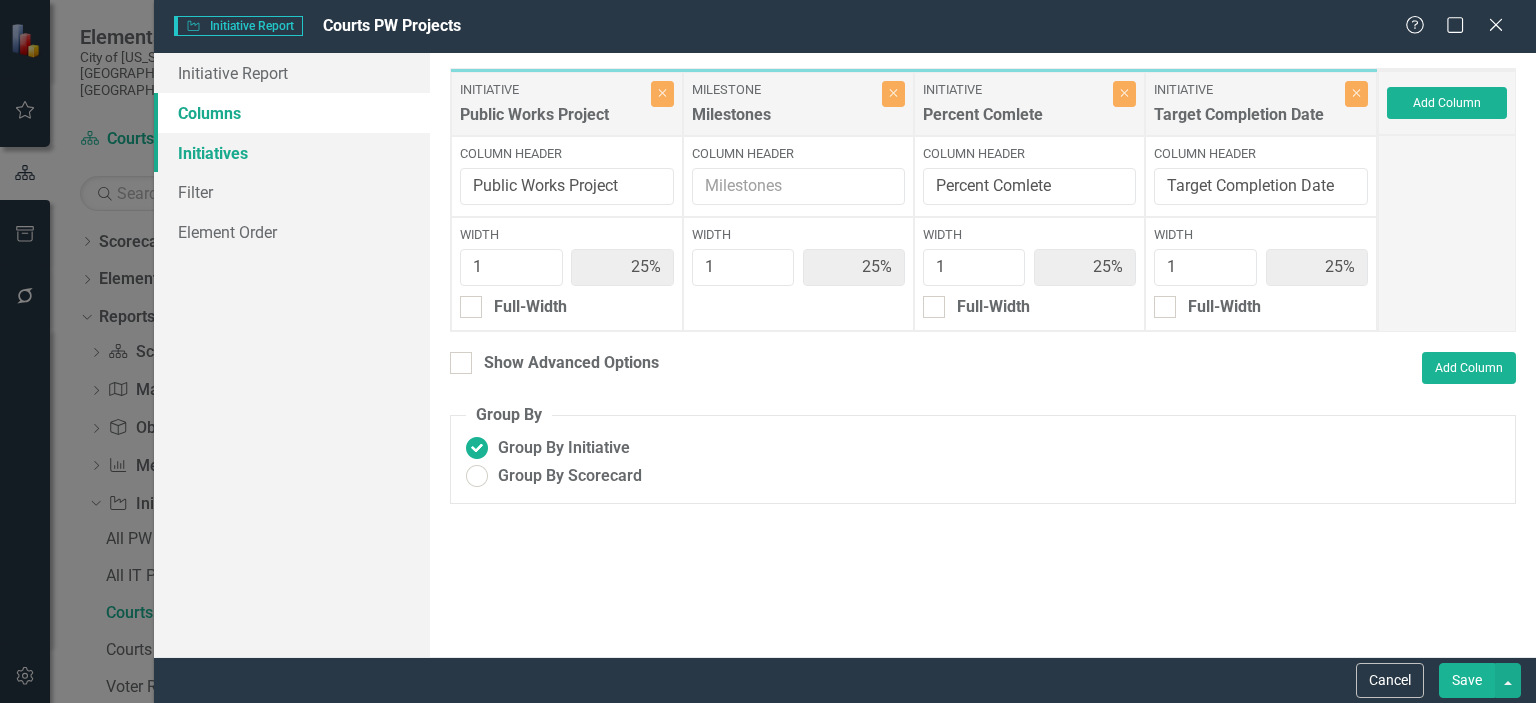 click on "Initiatives" at bounding box center [292, 153] 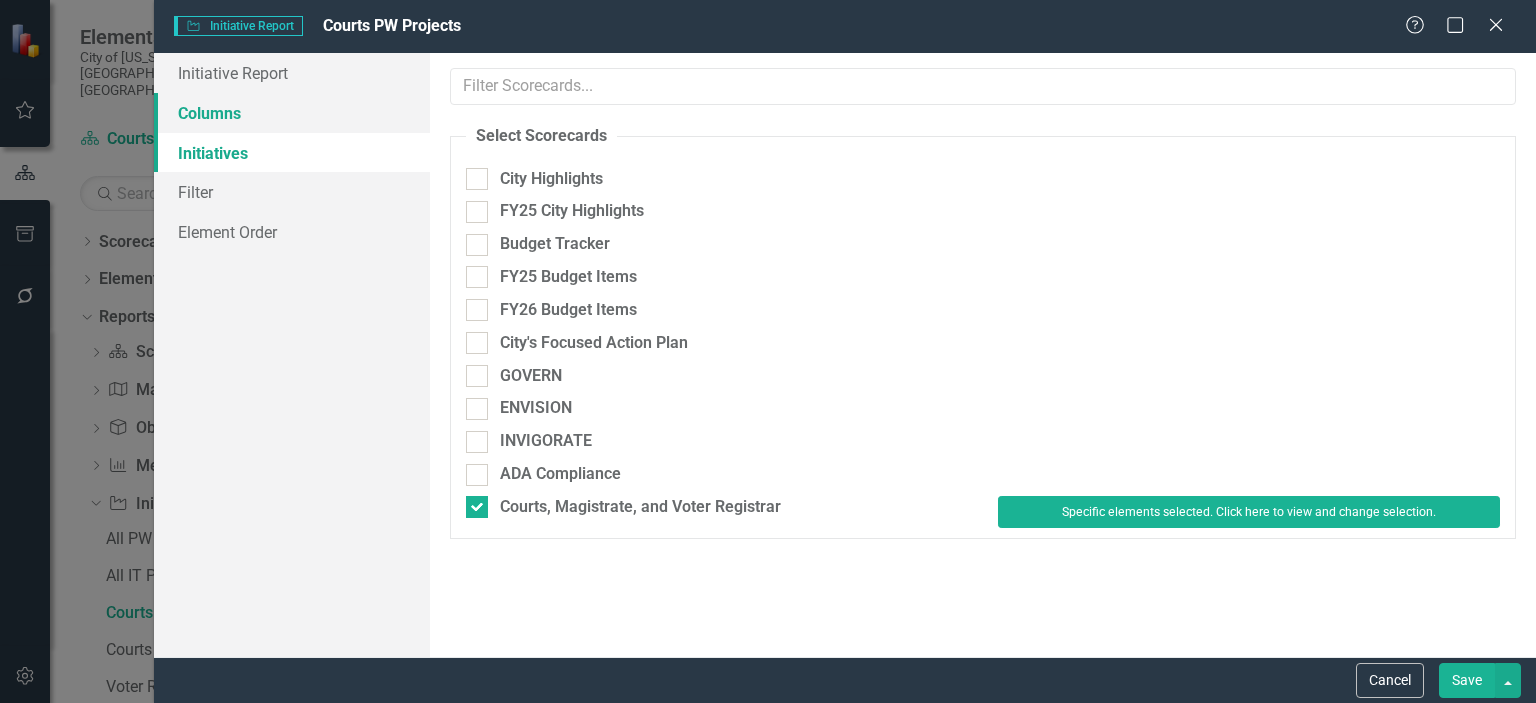 click on "Columns" at bounding box center (292, 113) 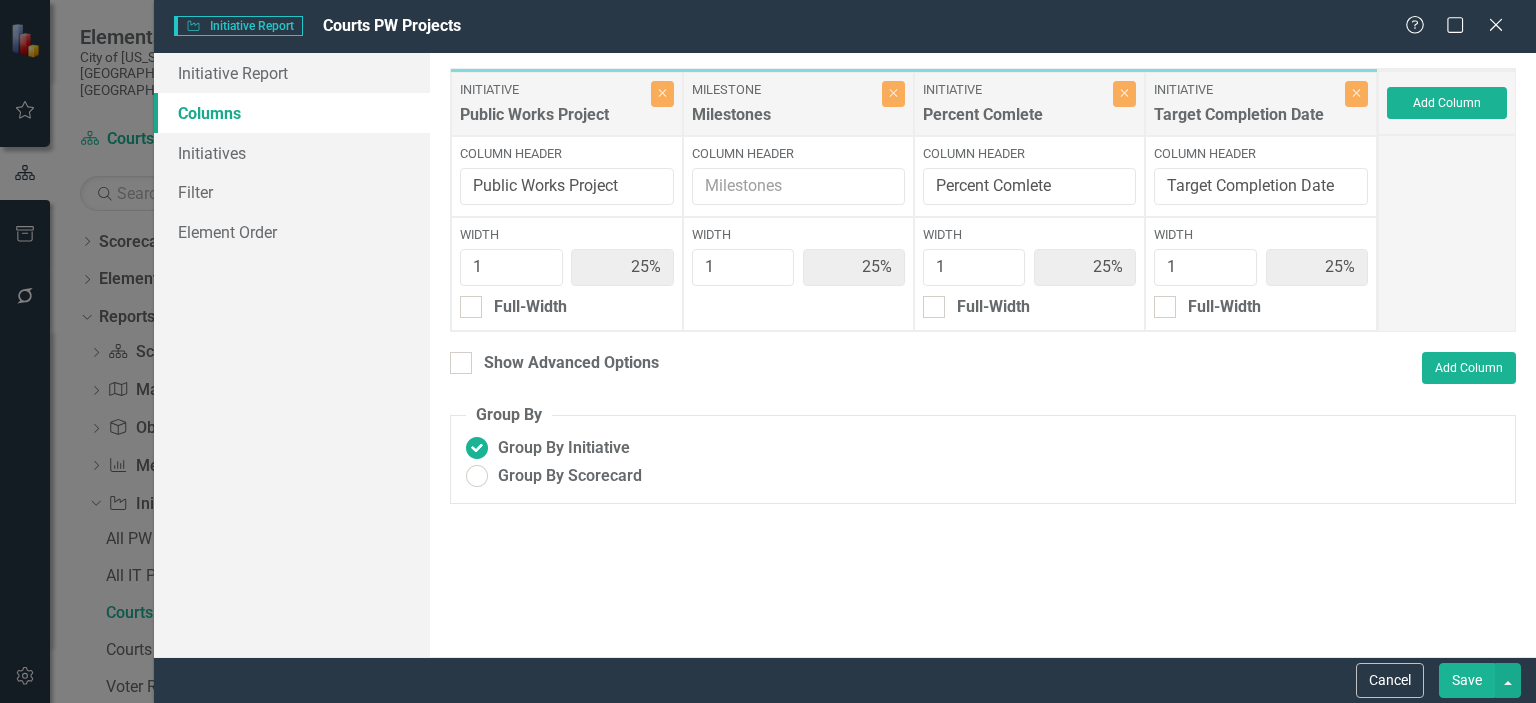 click on "Save" at bounding box center (1467, 680) 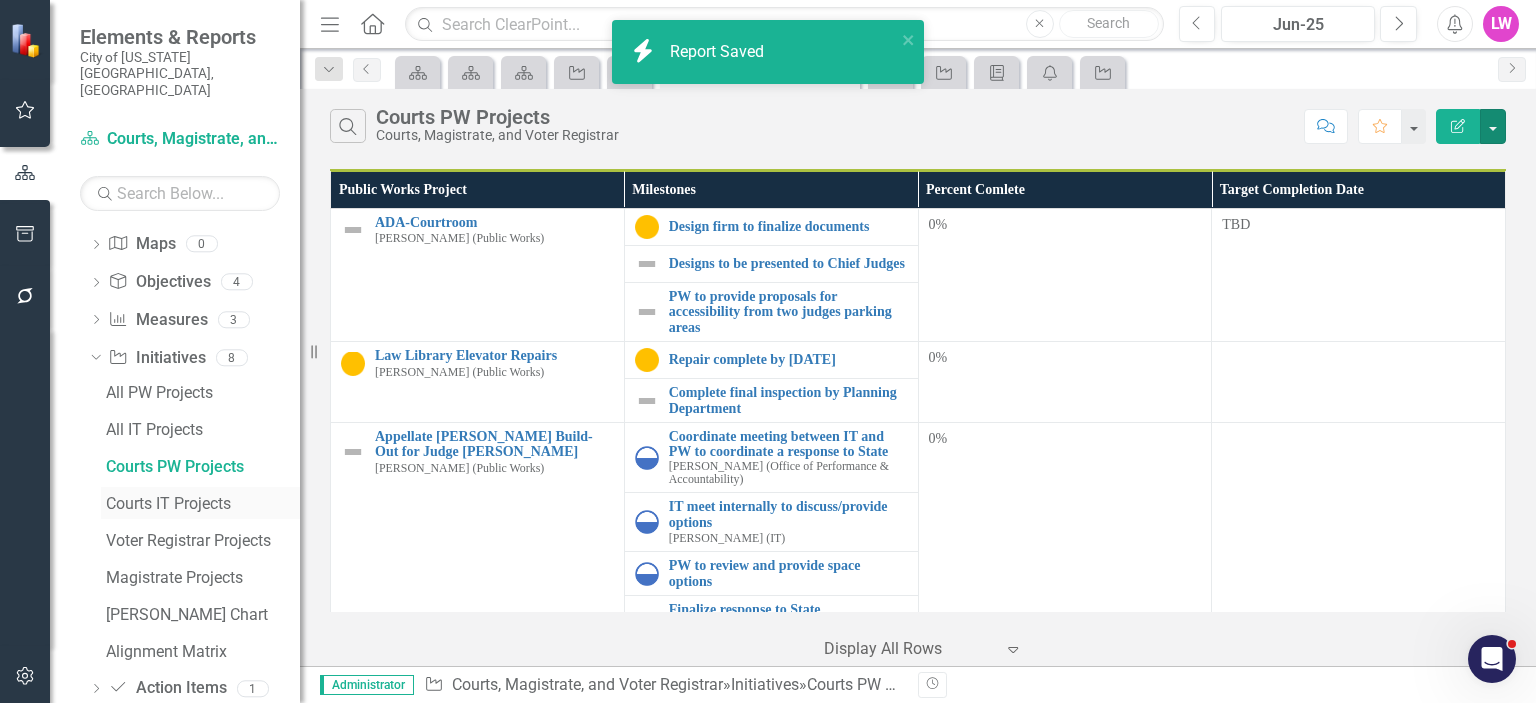 scroll, scrollTop: 150, scrollLeft: 0, axis: vertical 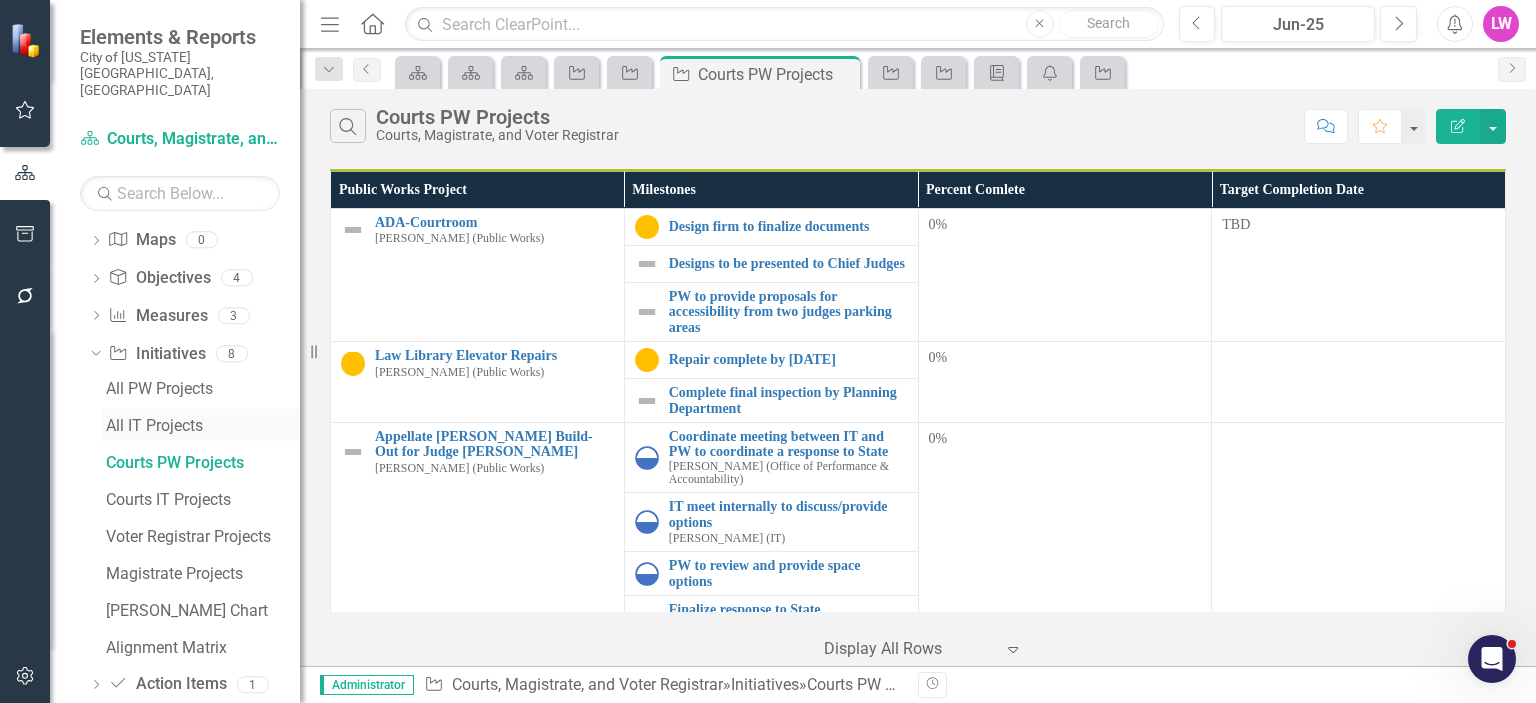 click on "All IT Projects" at bounding box center (203, 426) 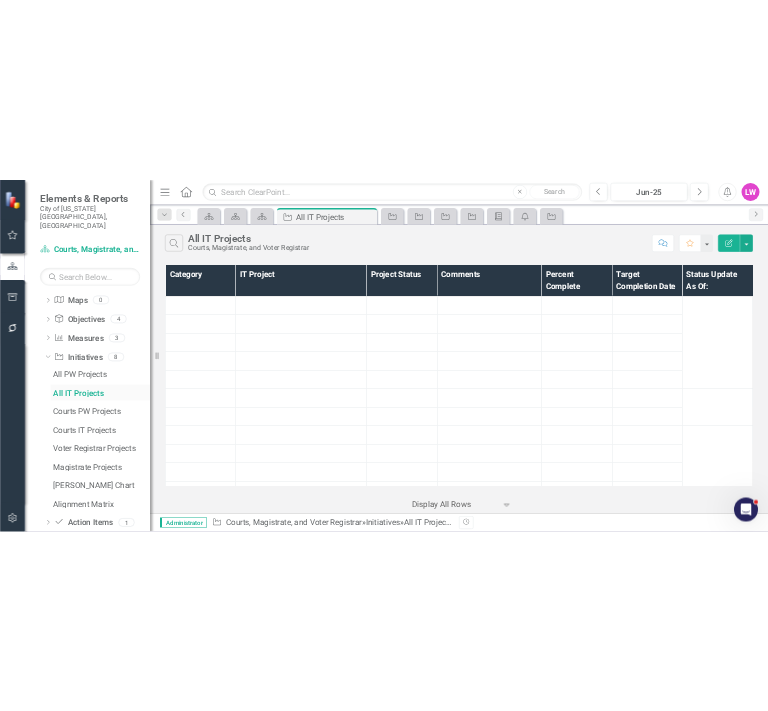 scroll, scrollTop: 0, scrollLeft: 0, axis: both 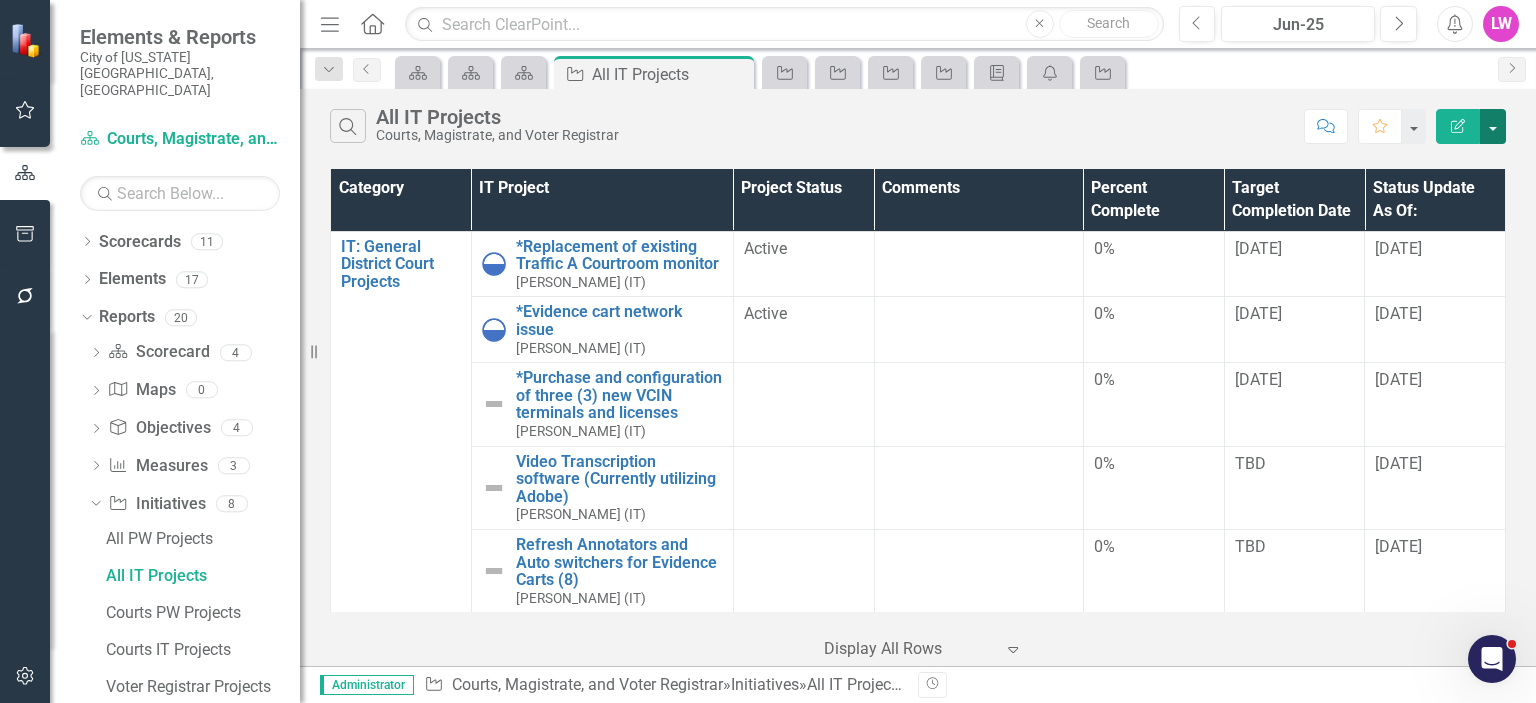 click at bounding box center [1493, 126] 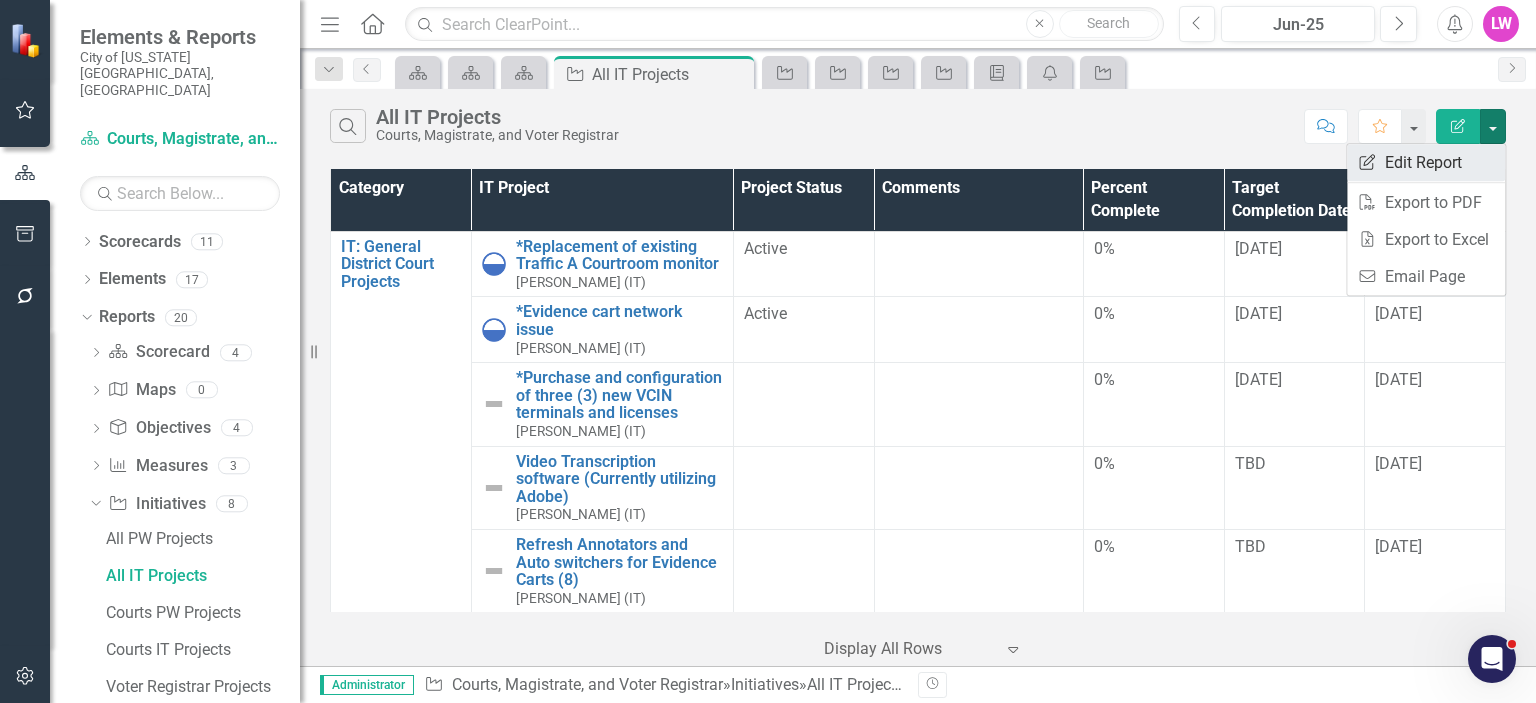 click on "Edit Report Edit Report" at bounding box center [1426, 162] 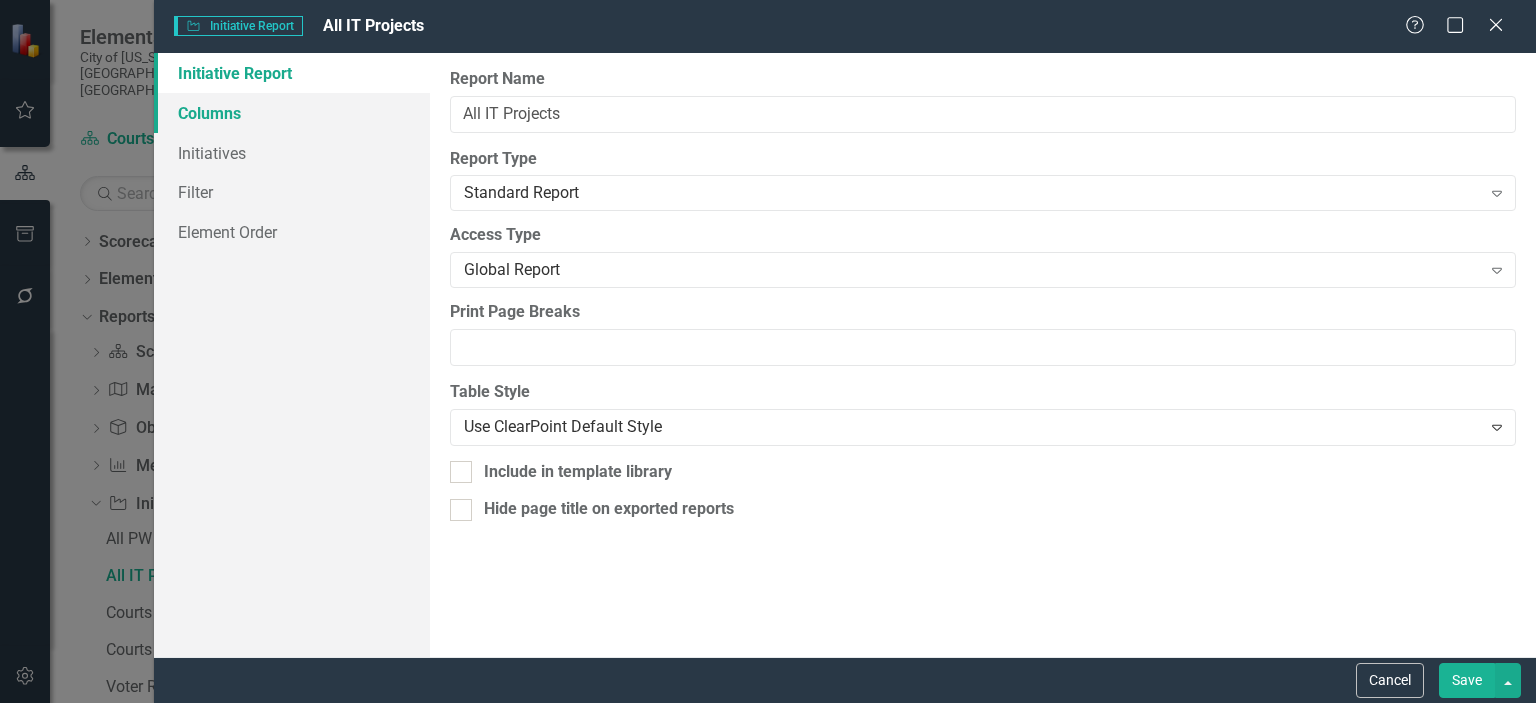 click on "Columns" at bounding box center (292, 113) 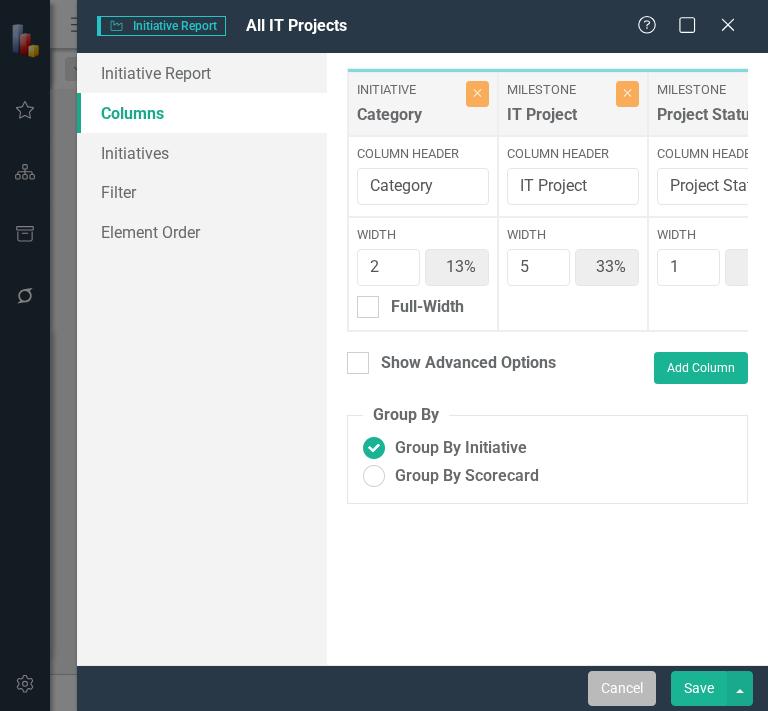 click on "Cancel" at bounding box center [622, 688] 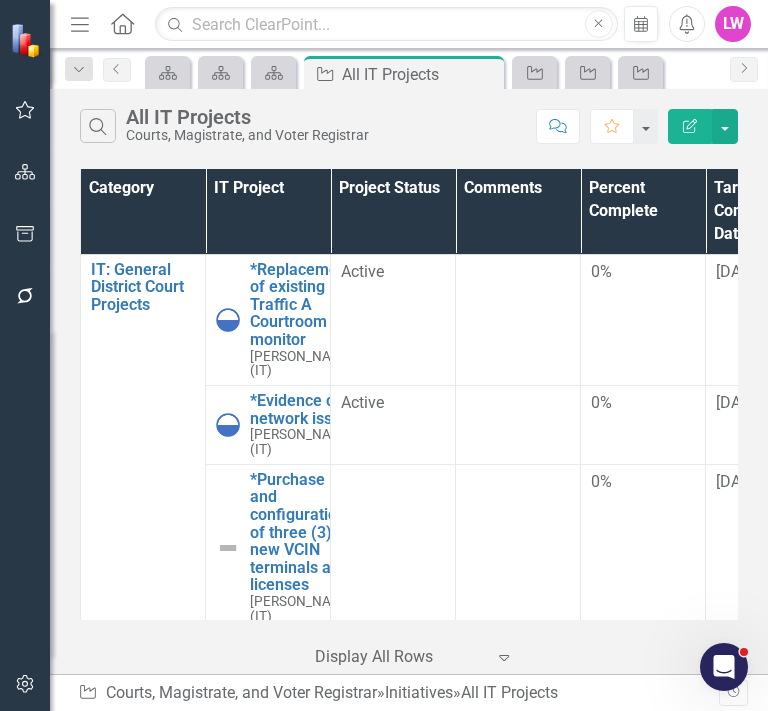click on "Menu" 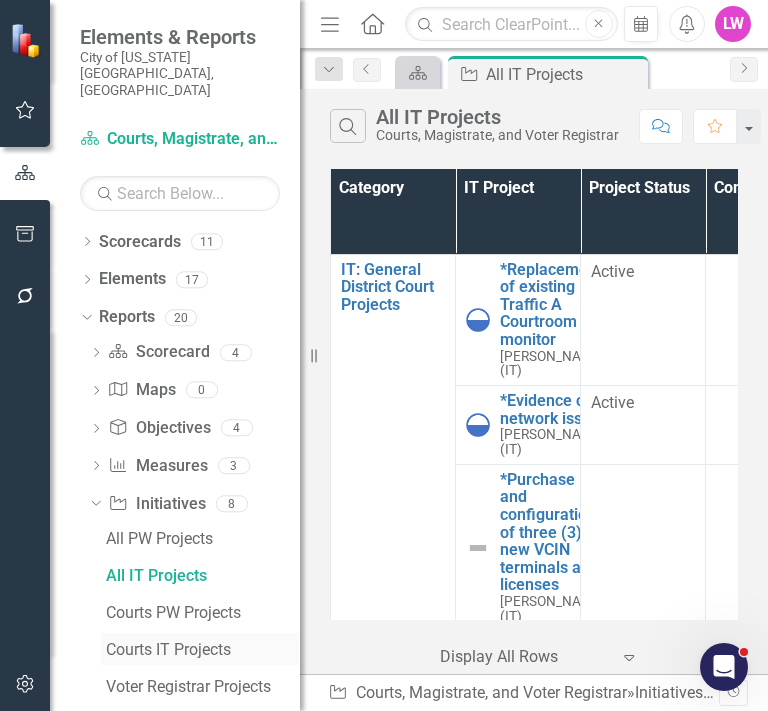 click on "Courts IT Projects" at bounding box center (203, 650) 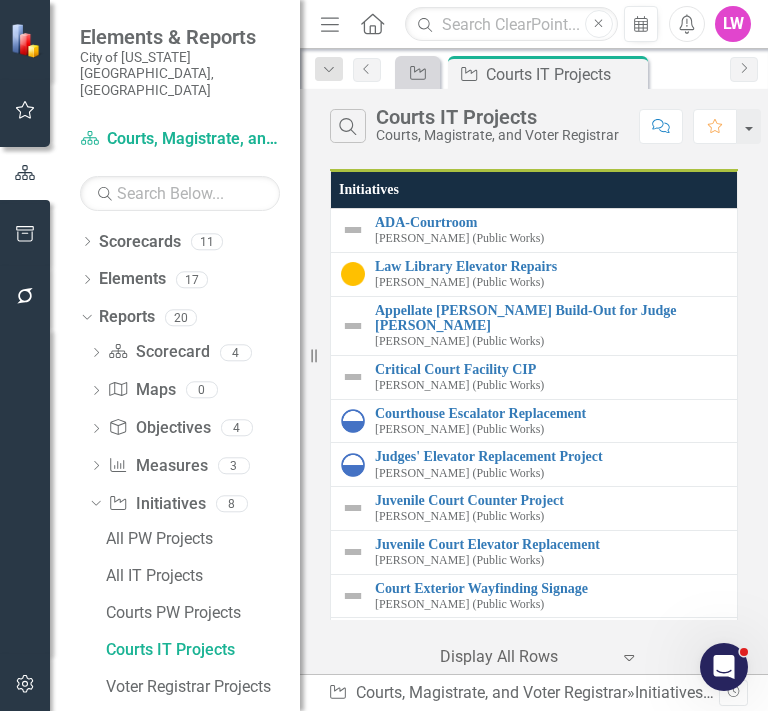drag, startPoint x: 320, startPoint y: 23, endPoint x: 304, endPoint y: 35, distance: 20 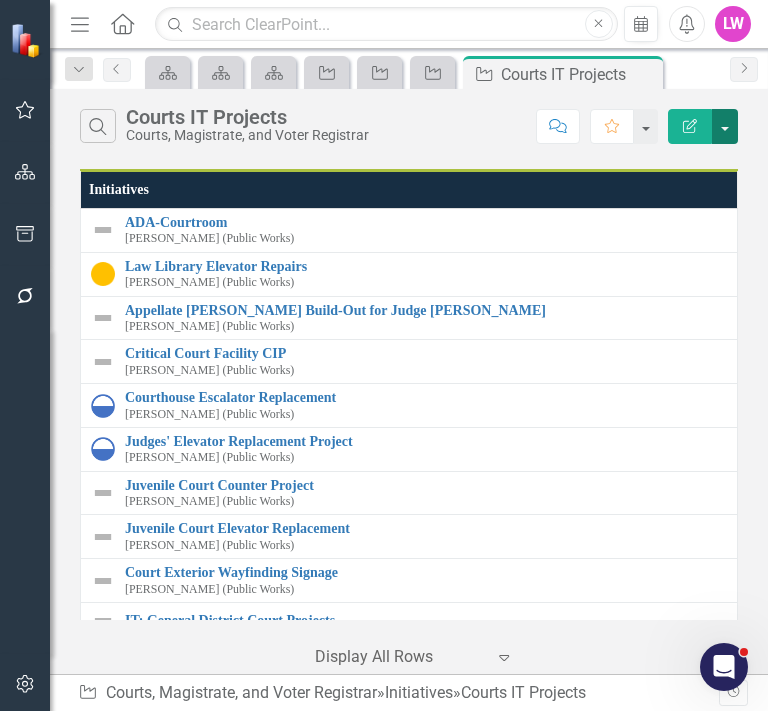 click at bounding box center [725, 126] 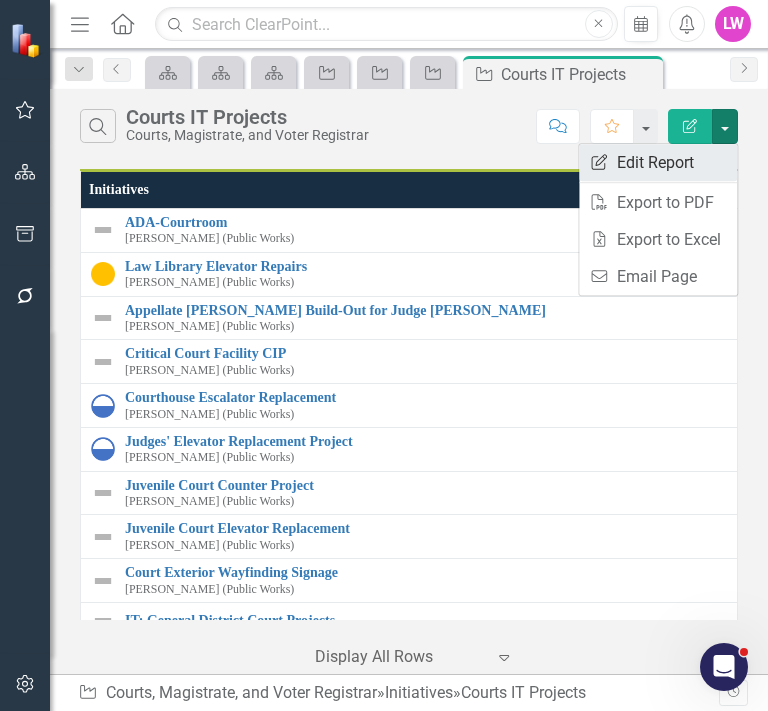 click on "Edit Report Edit Report" at bounding box center [658, 162] 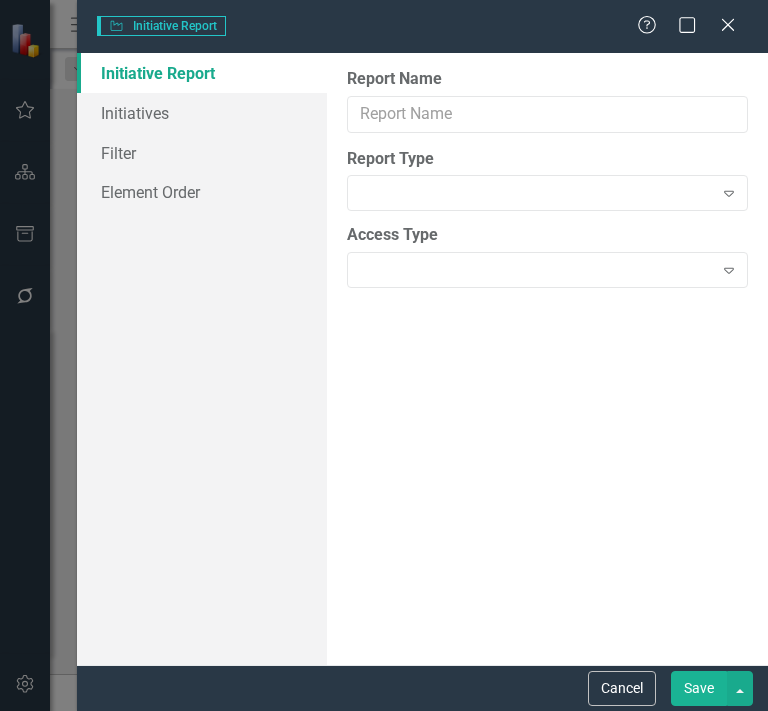 type on "Courts IT Projects" 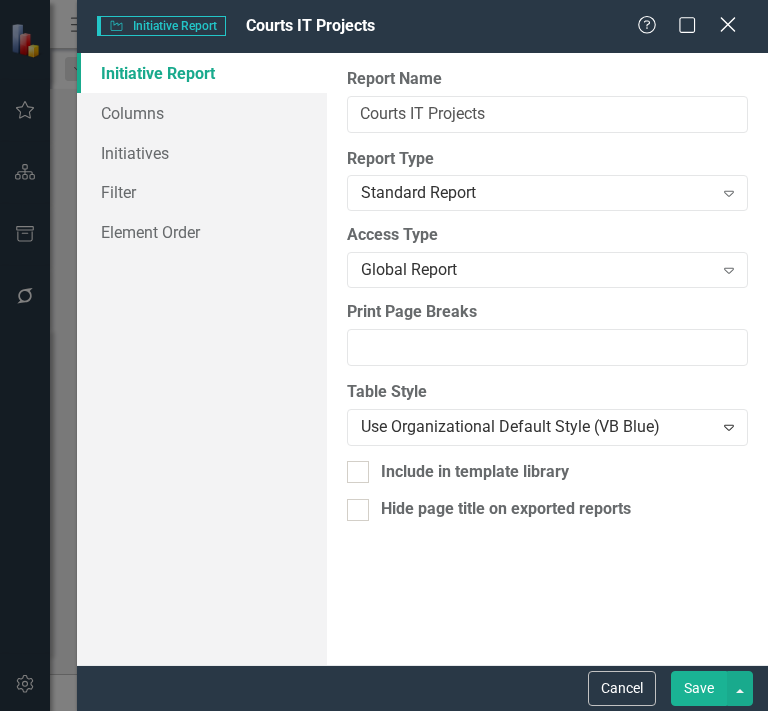 click on "Close" at bounding box center [727, 26] 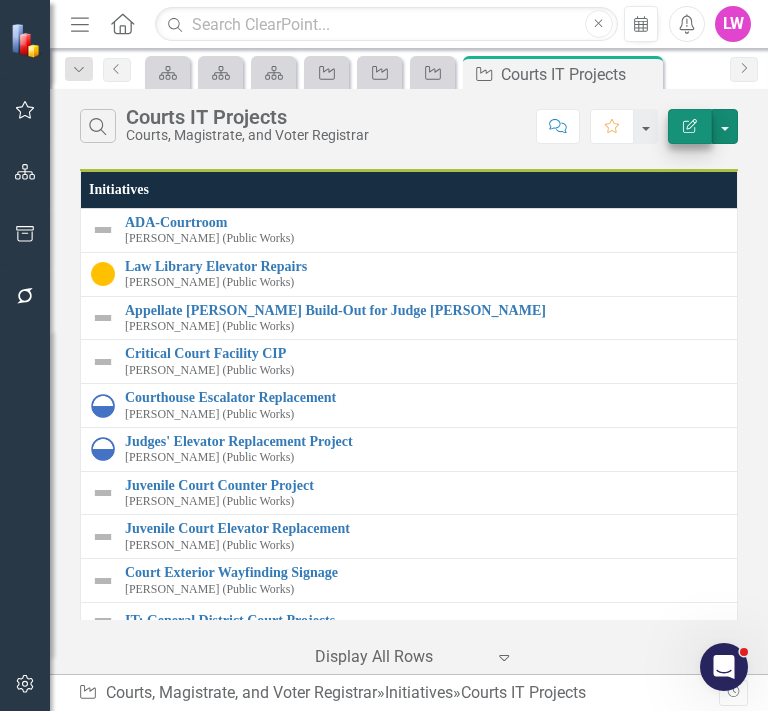scroll, scrollTop: 178, scrollLeft: 0, axis: vertical 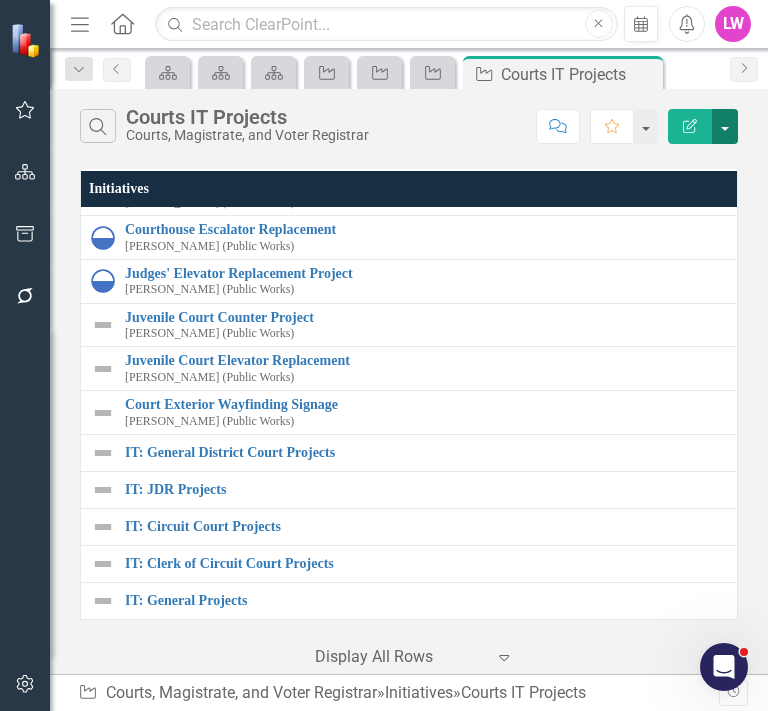 click at bounding box center (725, 126) 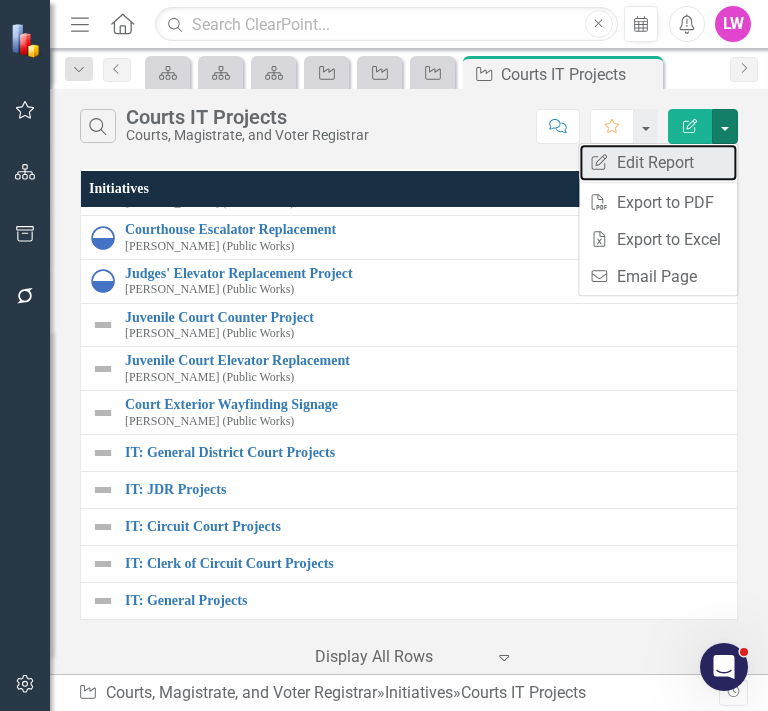 click on "Edit Report Edit Report" at bounding box center (658, 162) 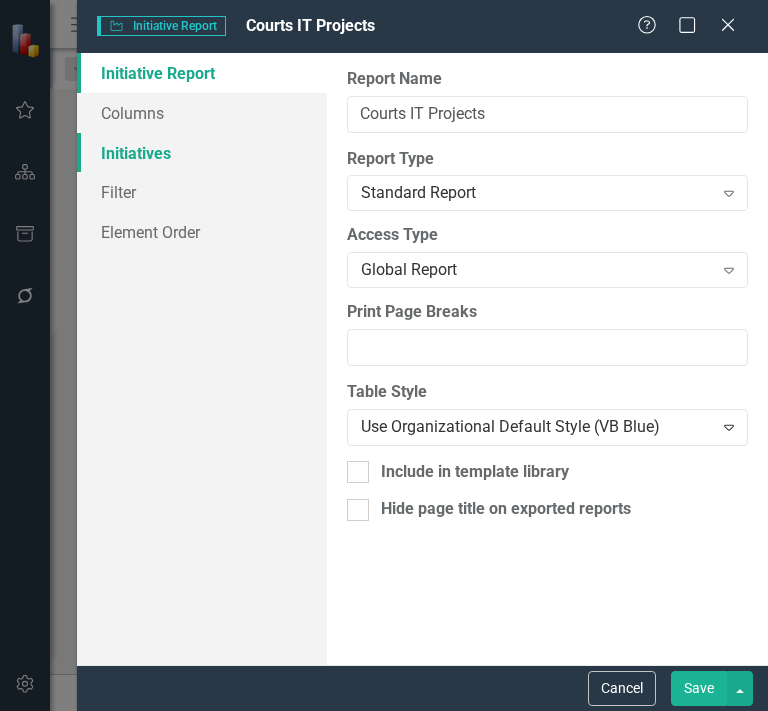 click on "Initiatives" at bounding box center (202, 153) 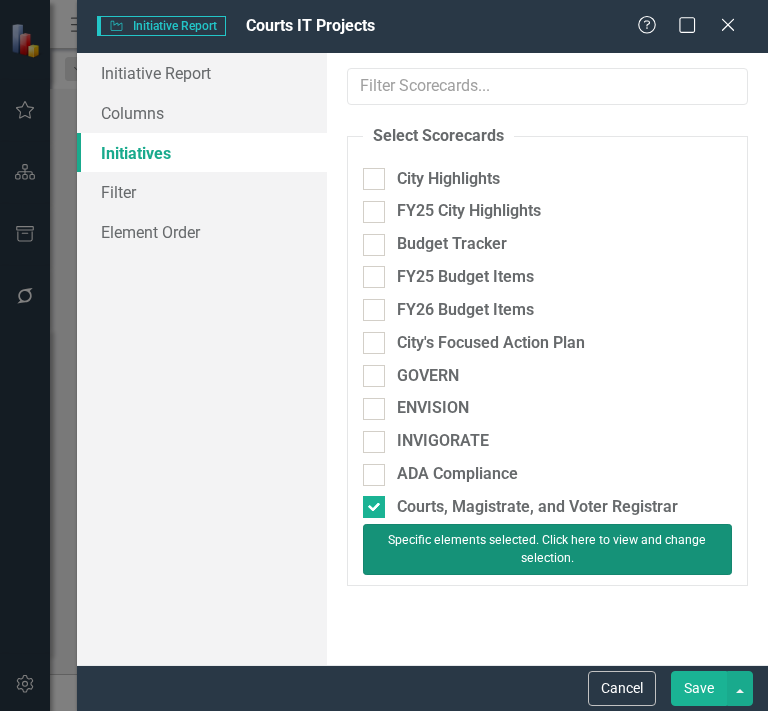 click on "Specific elements selected. Click here to view and change selection." at bounding box center [547, 549] 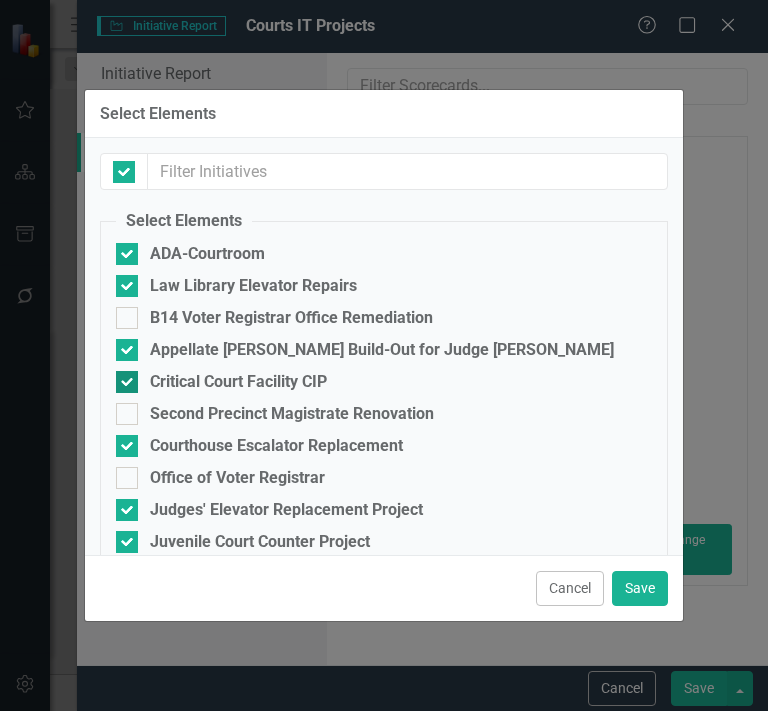 checkbox on "false" 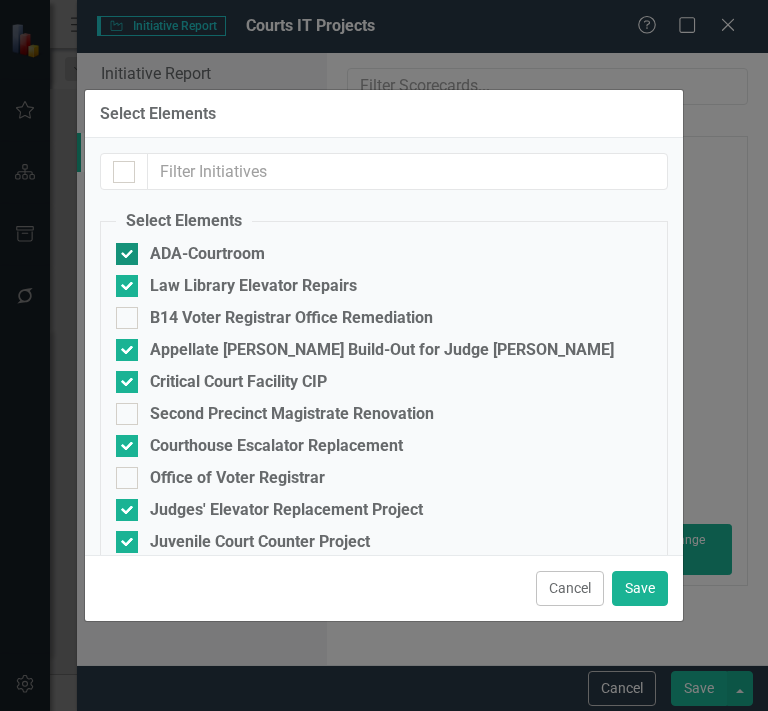 click on "ADA-Courtroom" at bounding box center [122, 249] 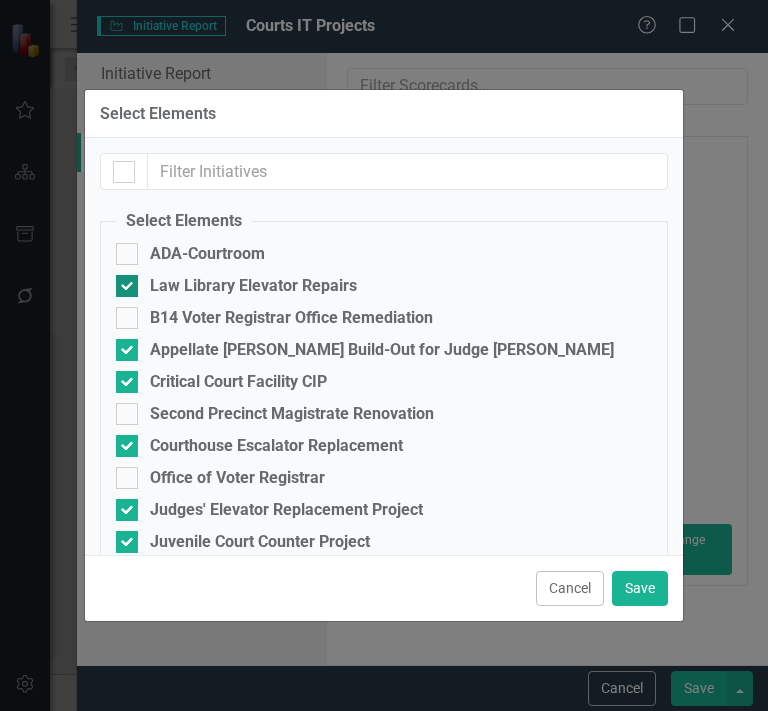 click at bounding box center [127, 286] 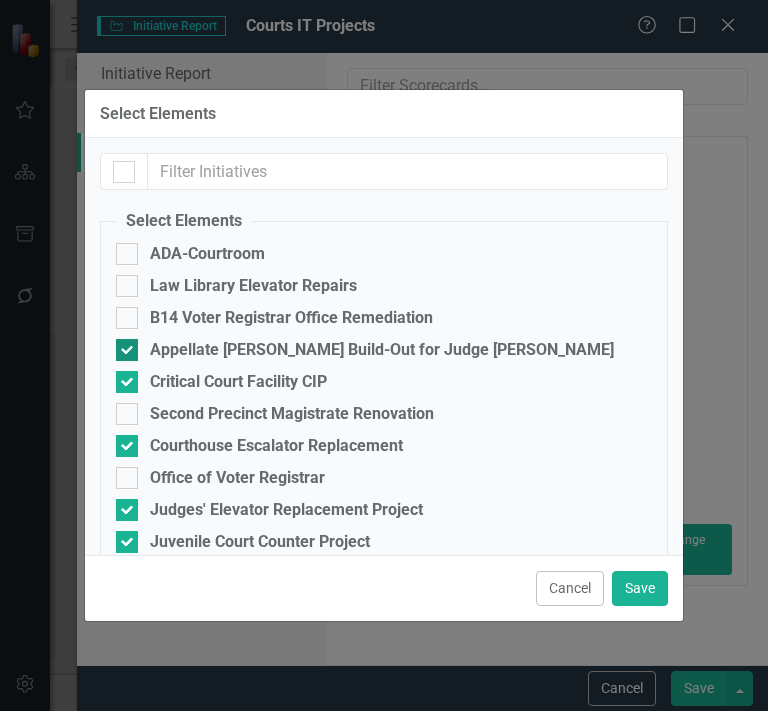 click at bounding box center (127, 350) 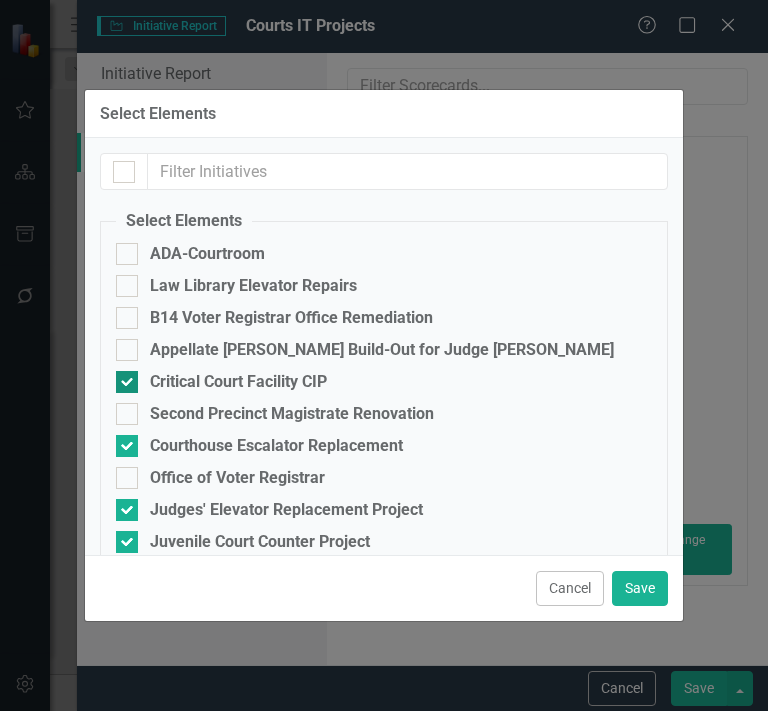 click at bounding box center (127, 382) 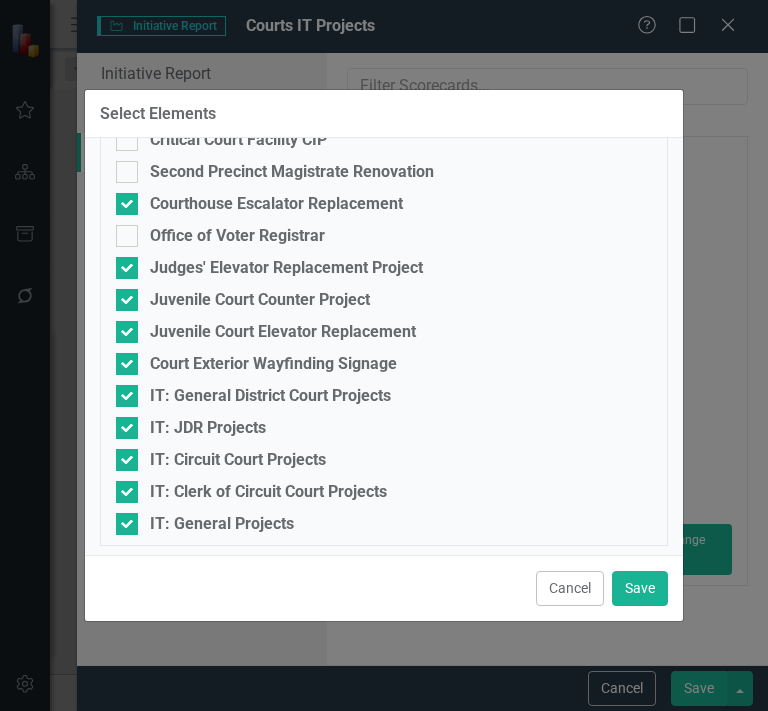 scroll, scrollTop: 246, scrollLeft: 0, axis: vertical 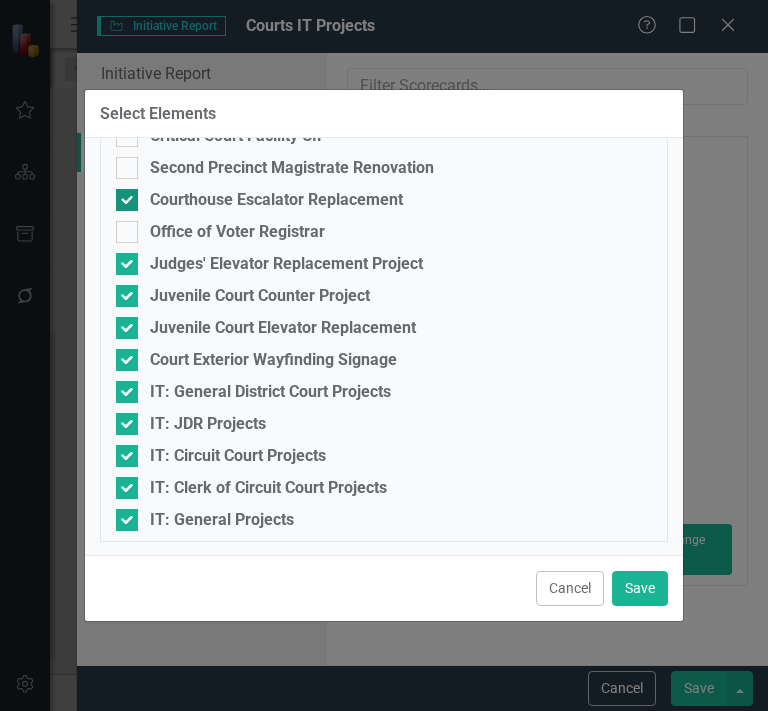 click on "Courthouse Escalator Replacement" at bounding box center [122, 195] 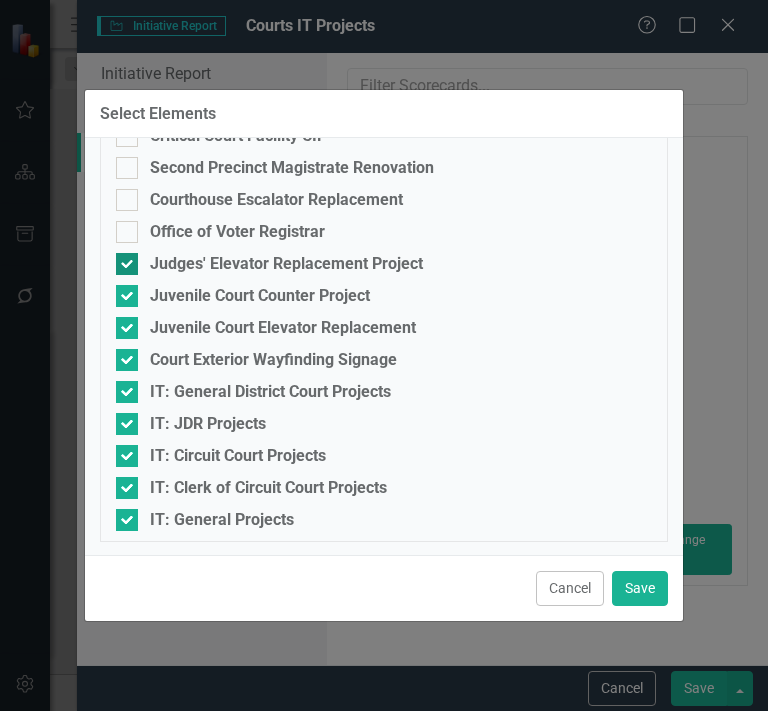 click at bounding box center (127, 264) 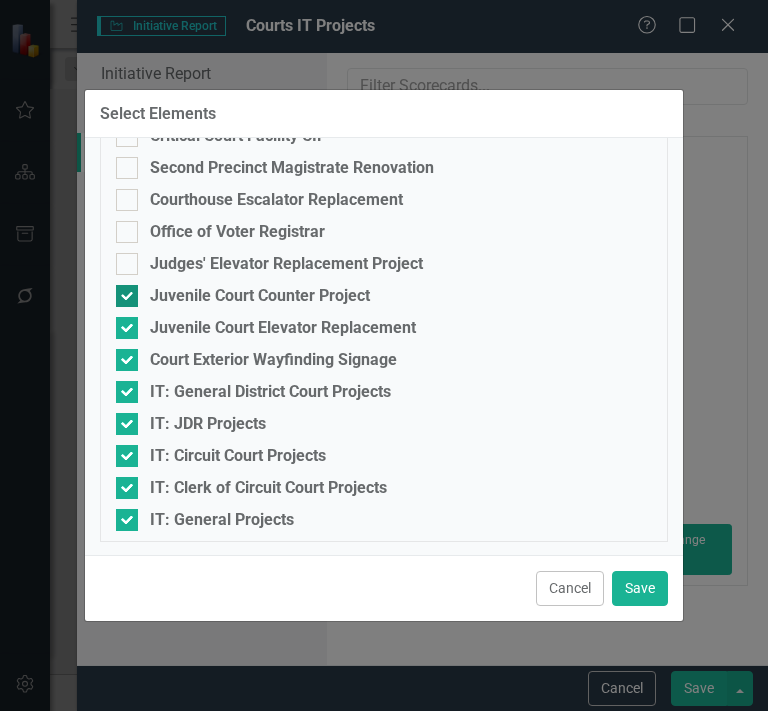 click at bounding box center [127, 296] 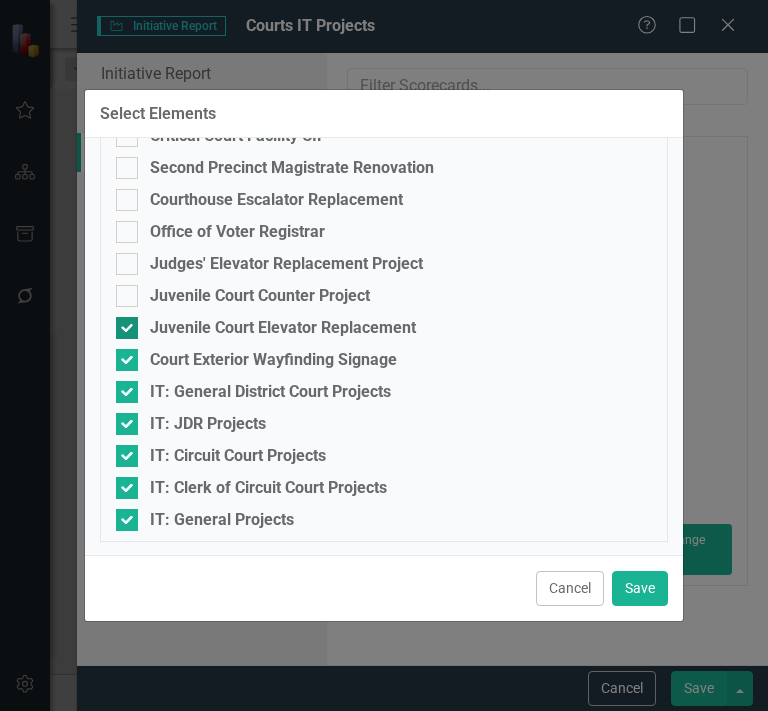 click on "Juvenile Court Elevator Replacement" at bounding box center [122, 323] 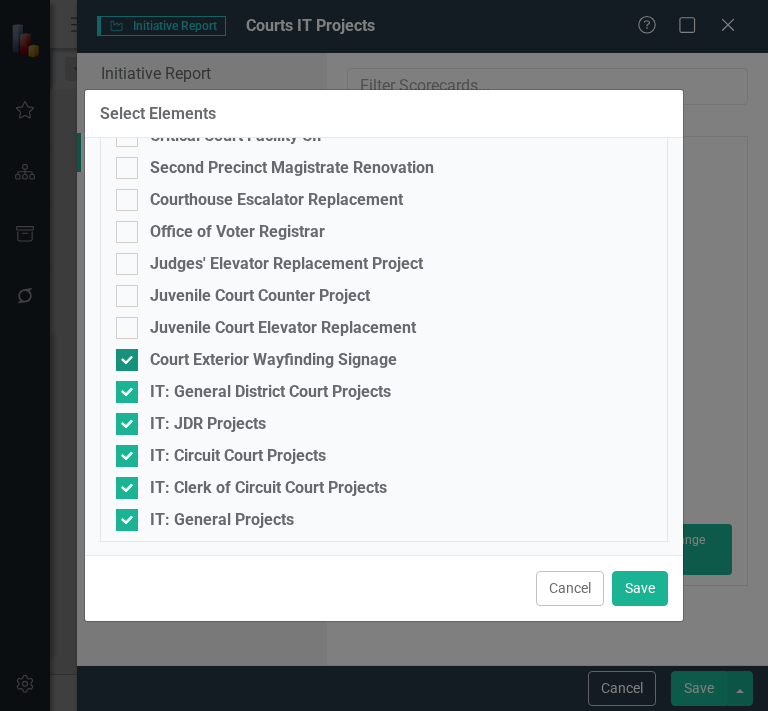 click on "Court Exterior Wayfinding Signage" at bounding box center (122, 355) 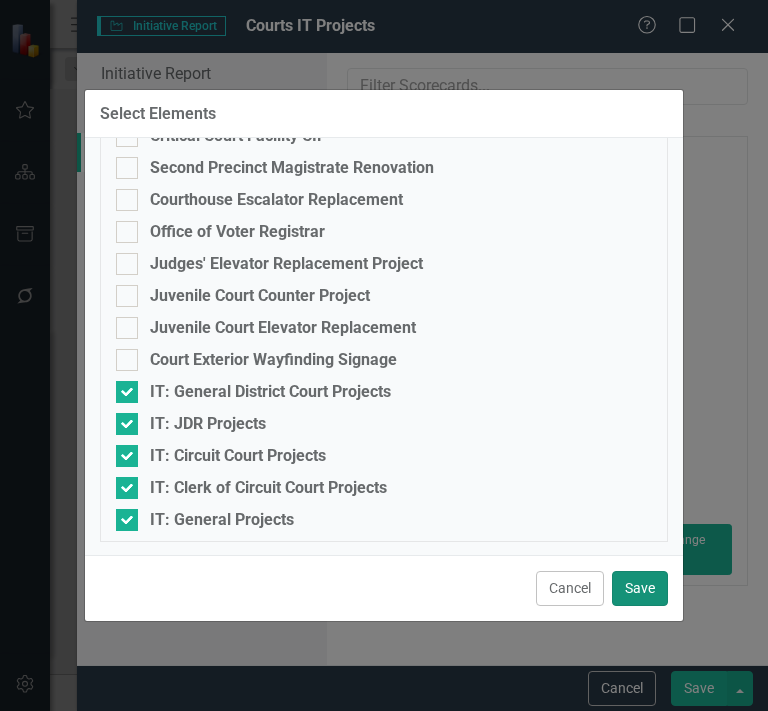 click on "Save" at bounding box center [640, 588] 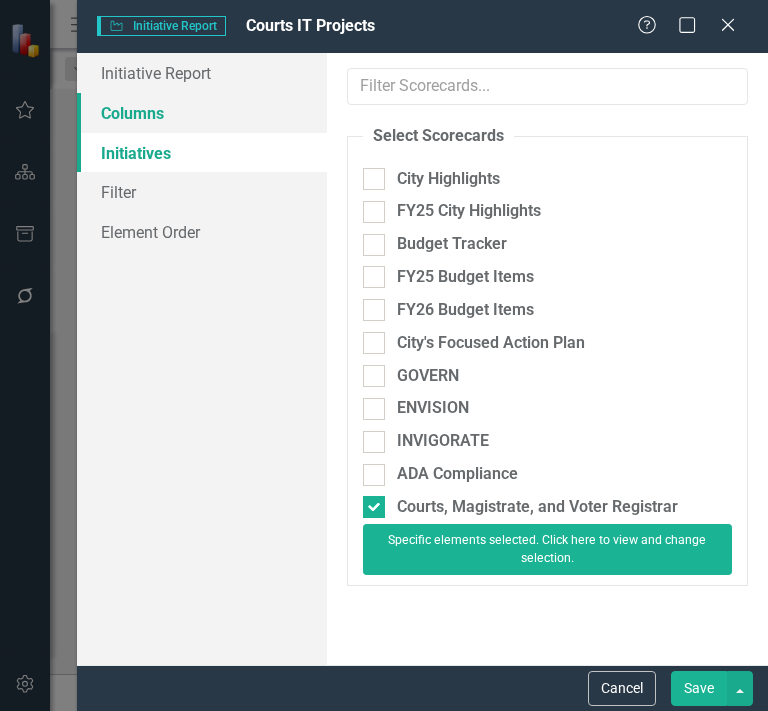 click on "Columns" at bounding box center [202, 113] 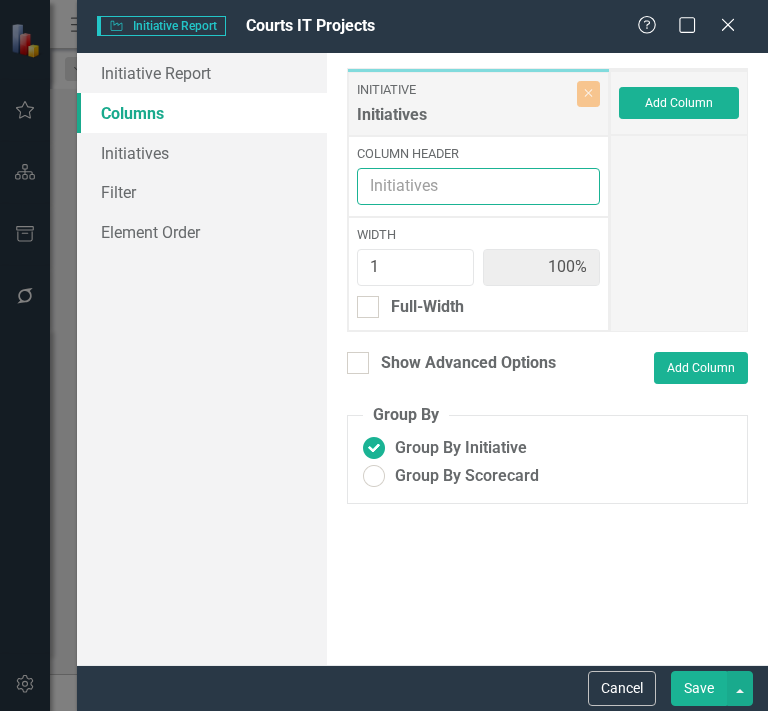 click on "Column Header" at bounding box center [478, 186] 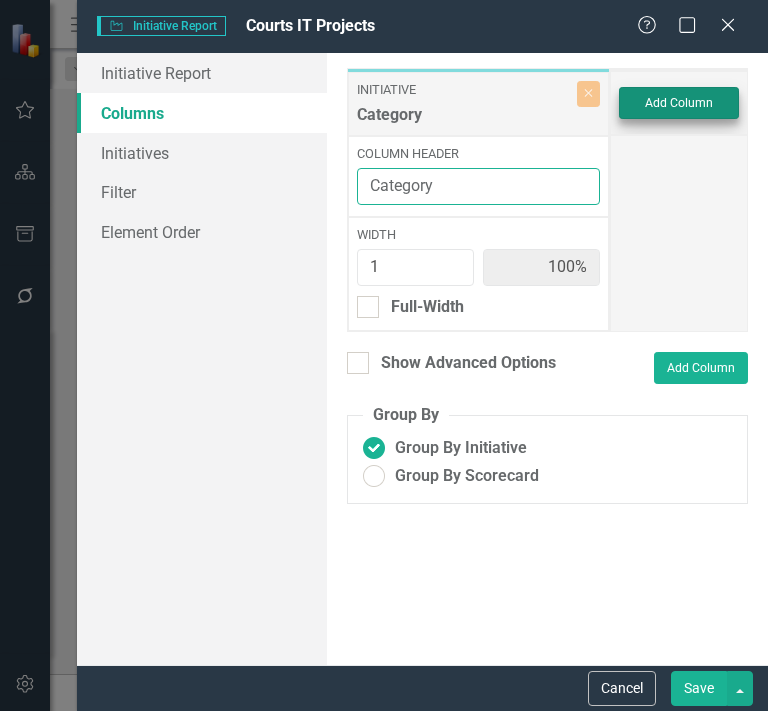 type on "Category" 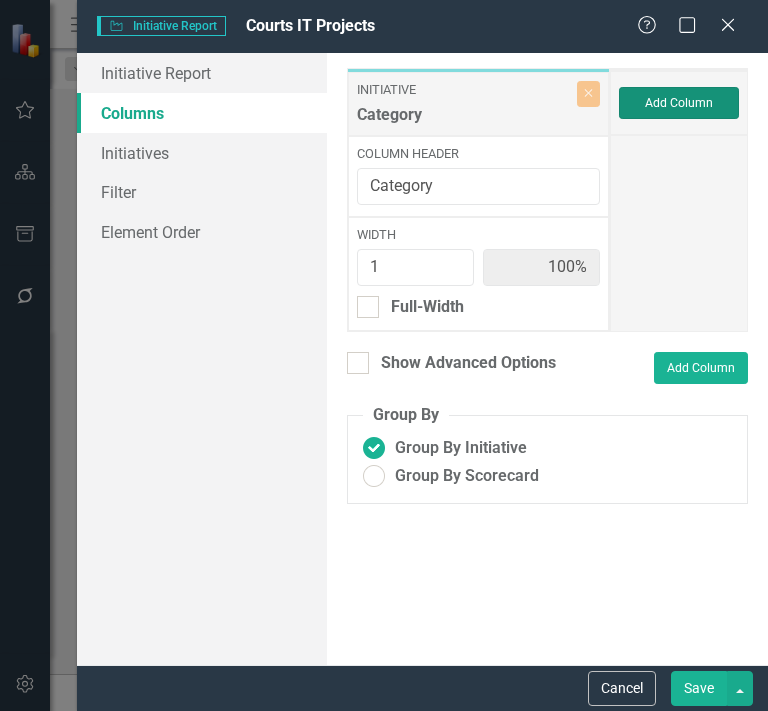 click on "Add Column" at bounding box center [679, 103] 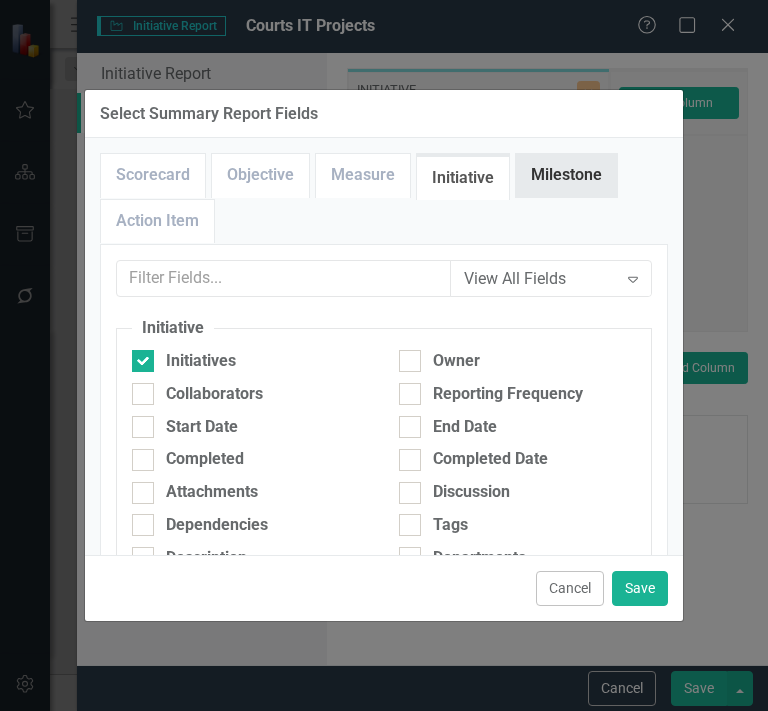 click on "Milestone" at bounding box center (566, 175) 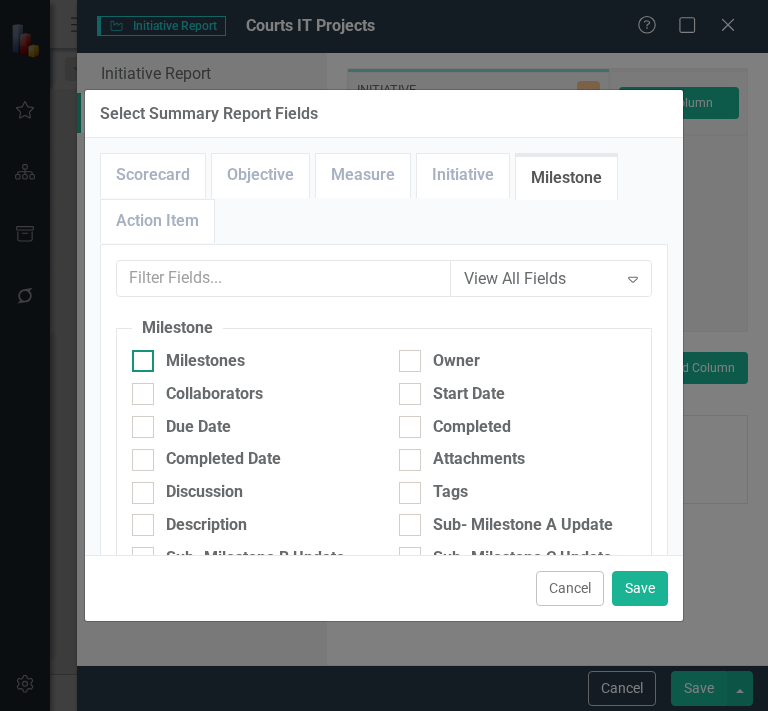 click on "Milestones" at bounding box center (205, 361) 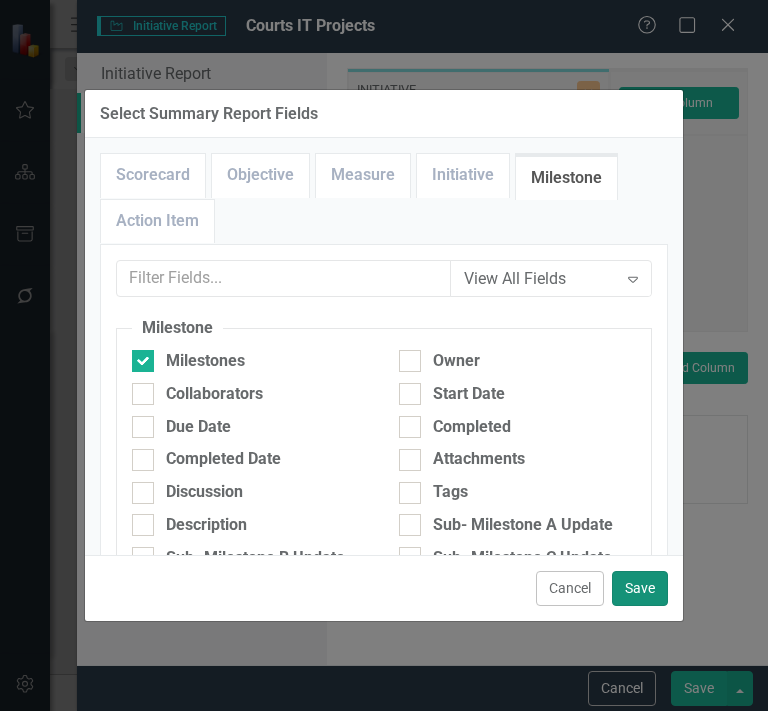 click on "Save" at bounding box center [640, 588] 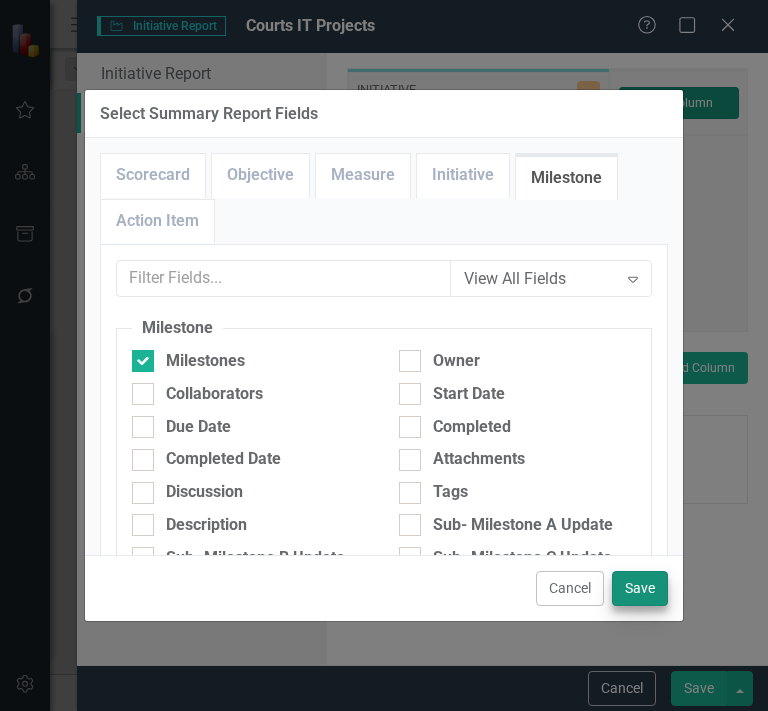 type on "50%" 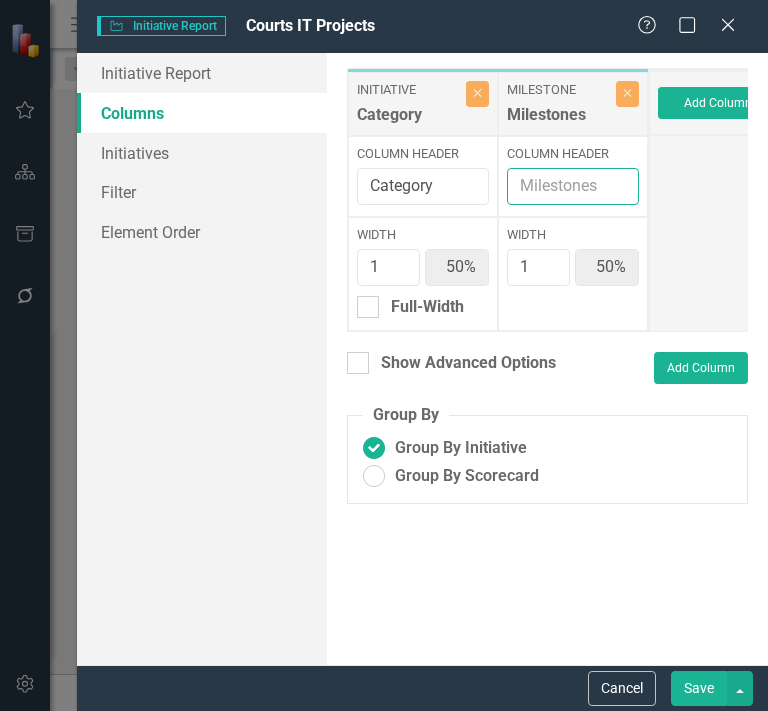 click on "Column Header" at bounding box center (573, 186) 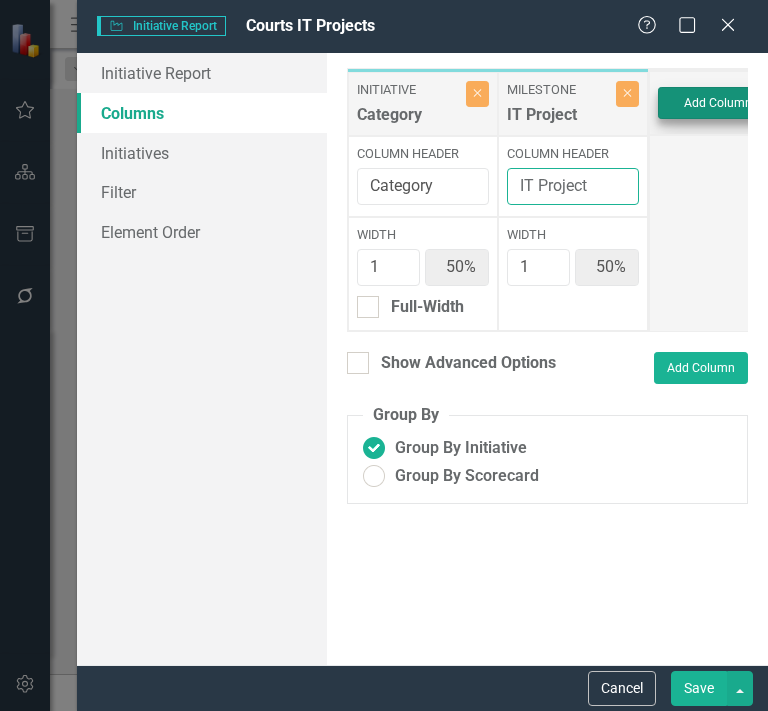type on "IT Project" 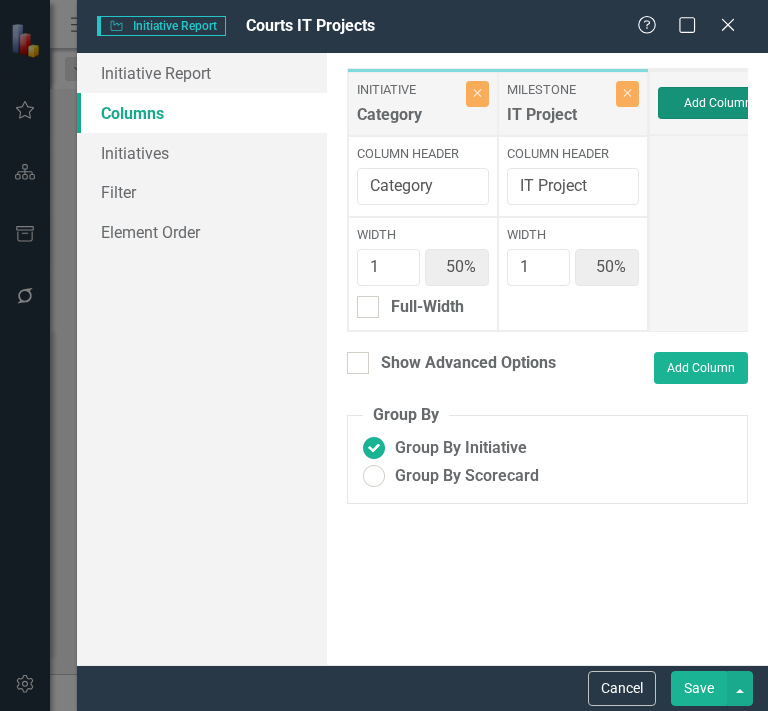 click on "Add Column" at bounding box center [718, 103] 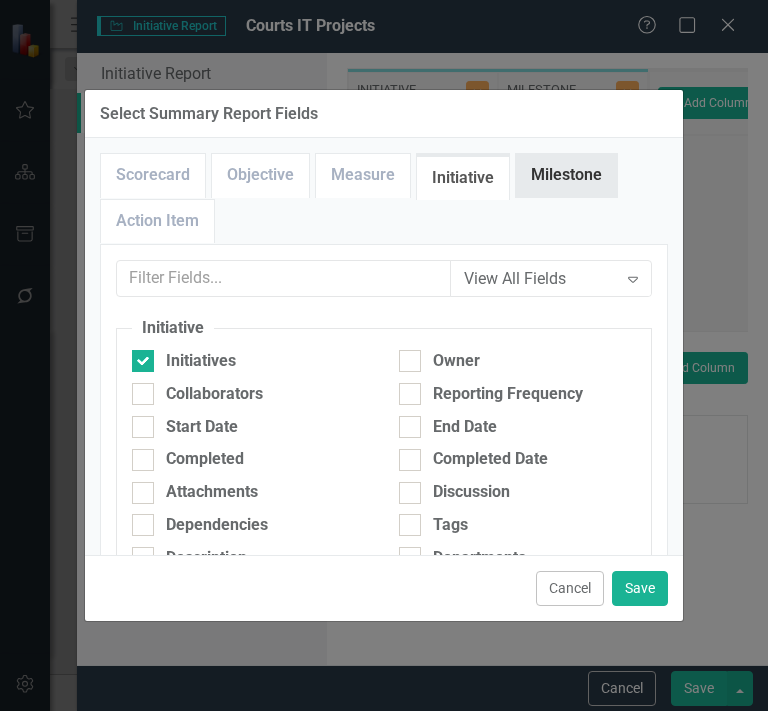 click on "Milestone" at bounding box center [566, 175] 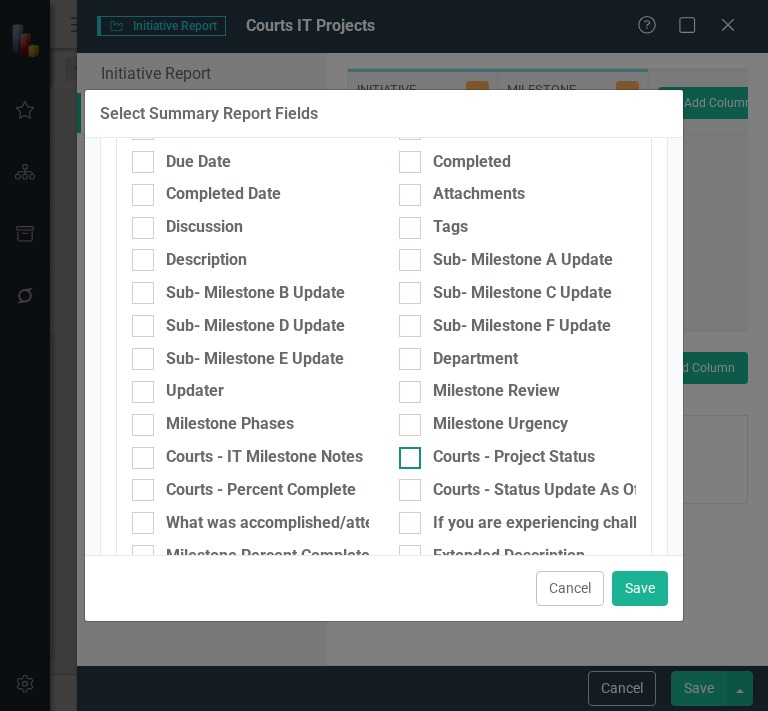 scroll, scrollTop: 300, scrollLeft: 0, axis: vertical 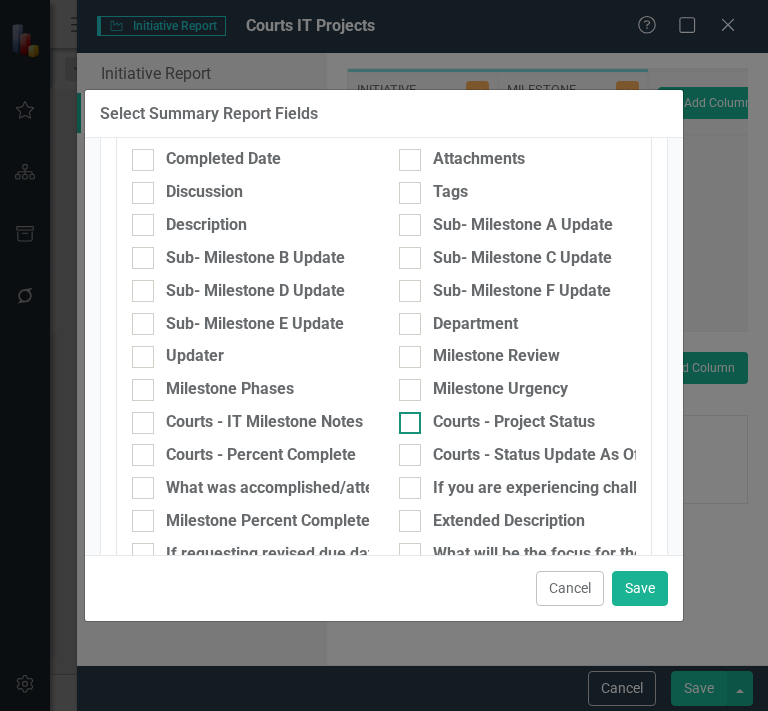 click at bounding box center [410, 423] 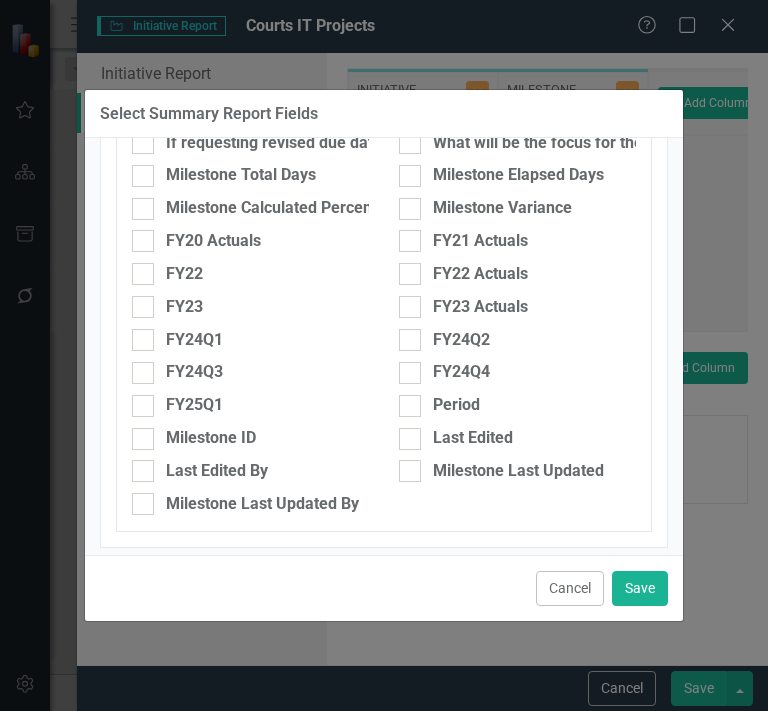 scroll, scrollTop: 716, scrollLeft: 0, axis: vertical 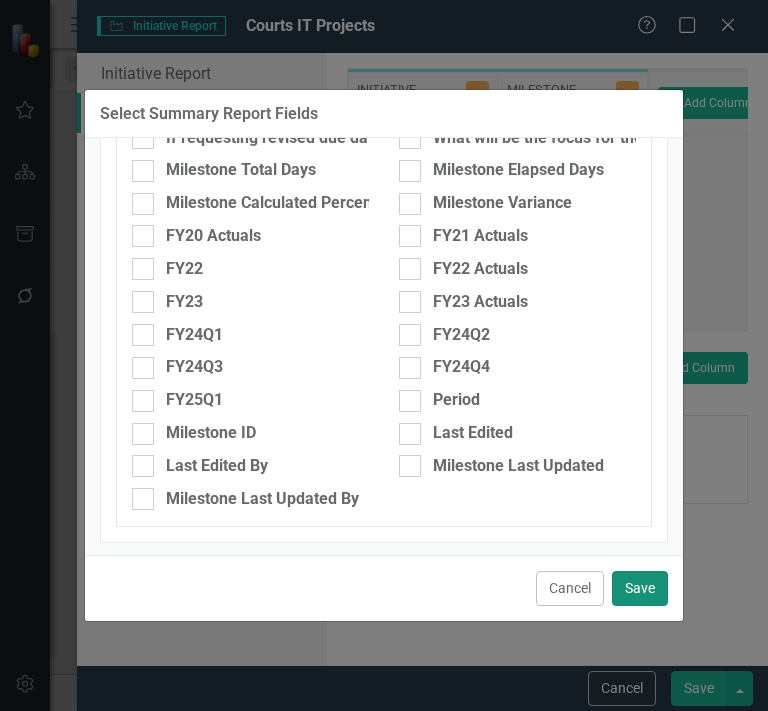 click on "Save" at bounding box center (640, 588) 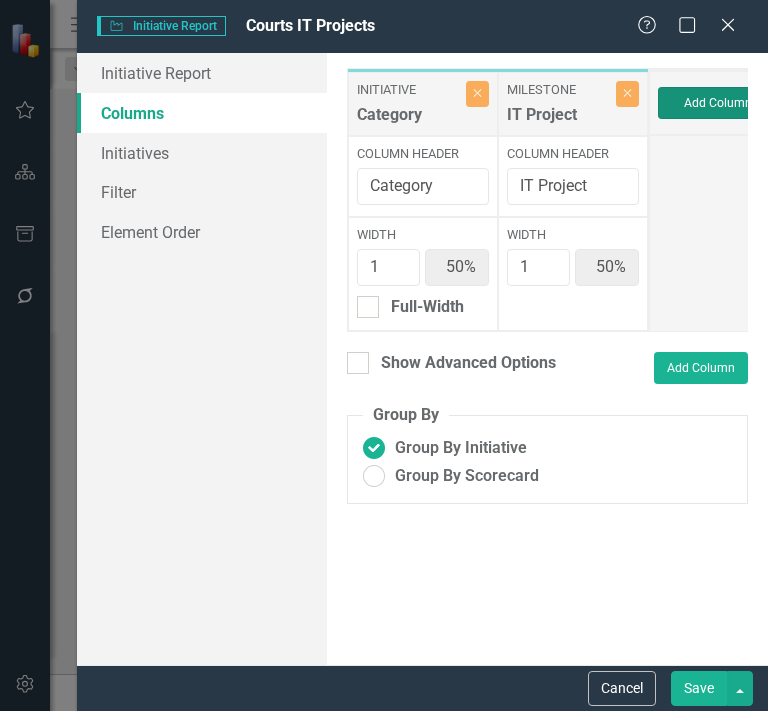 type on "33%" 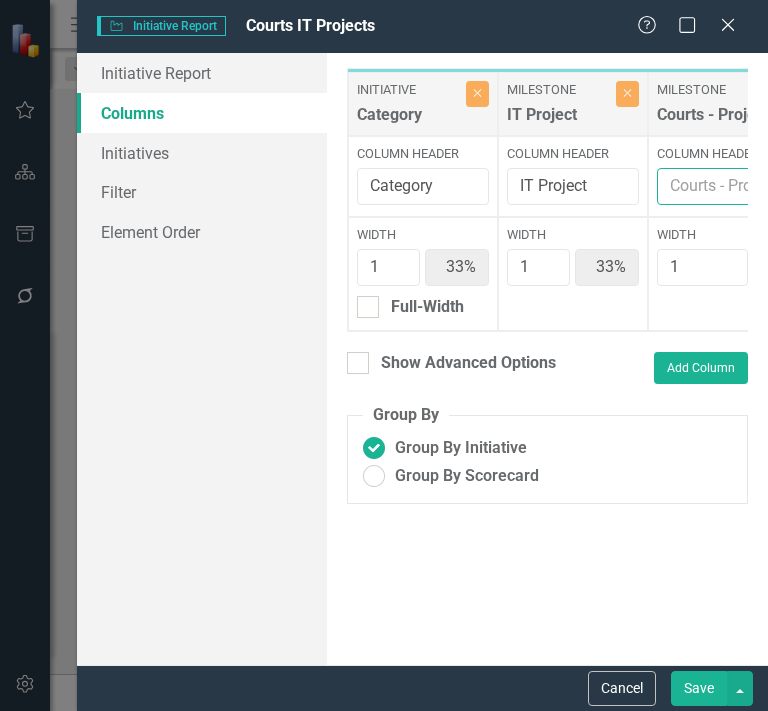 click on "Column Header" at bounding box center (752, 186) 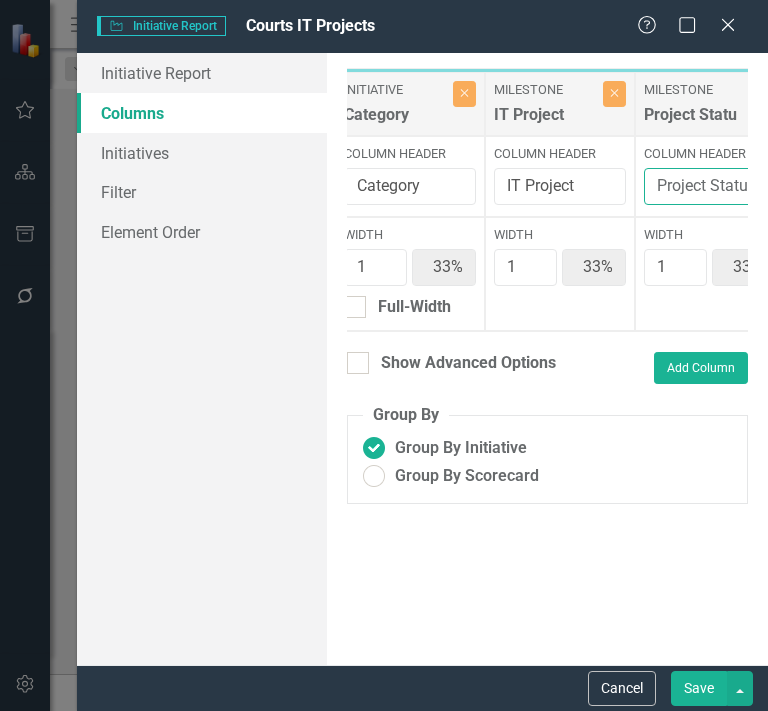 scroll, scrollTop: 0, scrollLeft: 22, axis: horizontal 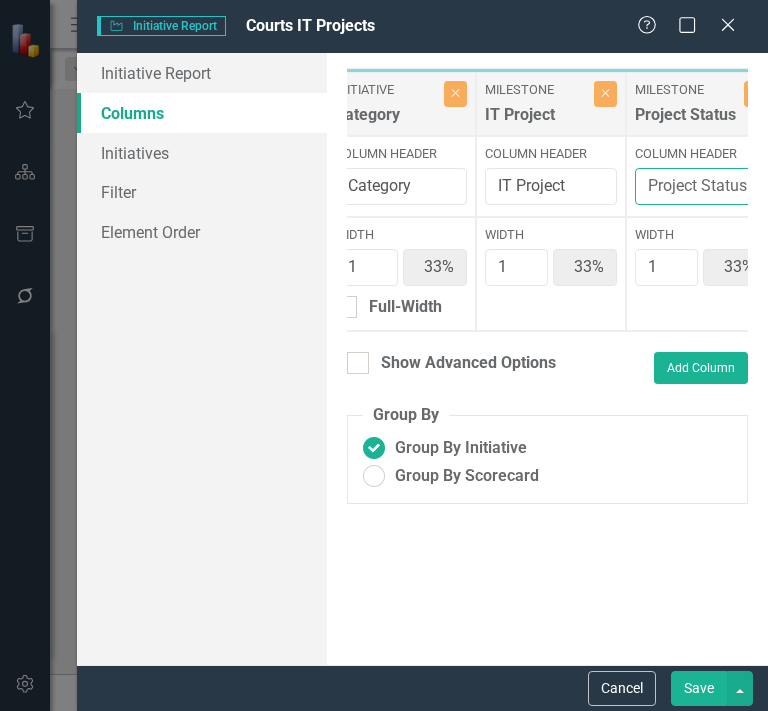 type on "Project Status" 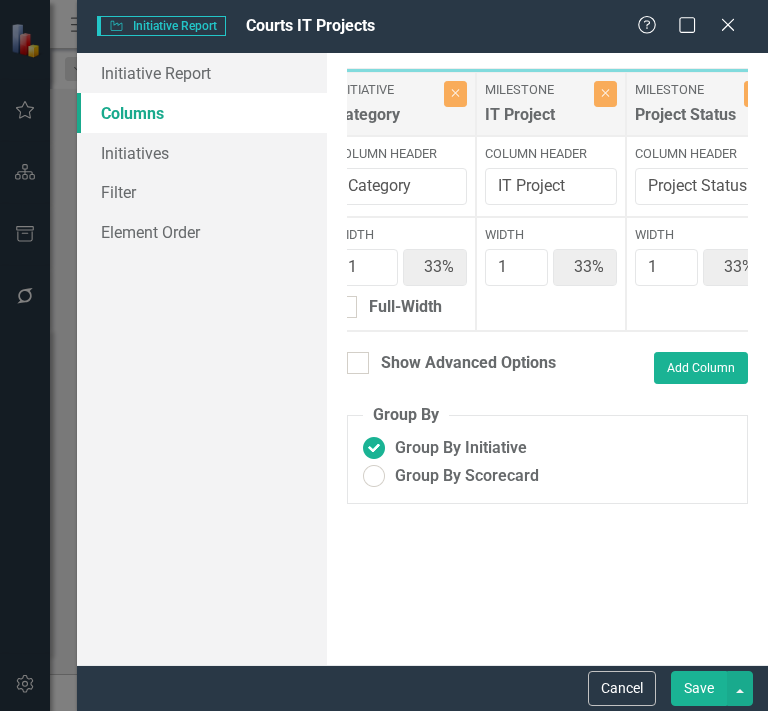scroll, scrollTop: 0, scrollLeft: 188, axis: horizontal 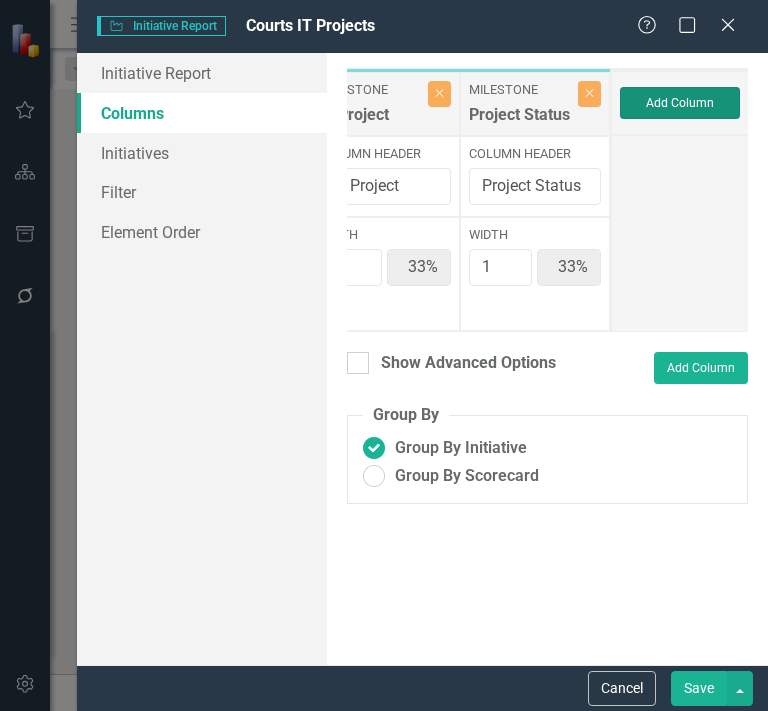 click on "Add Column" at bounding box center [680, 103] 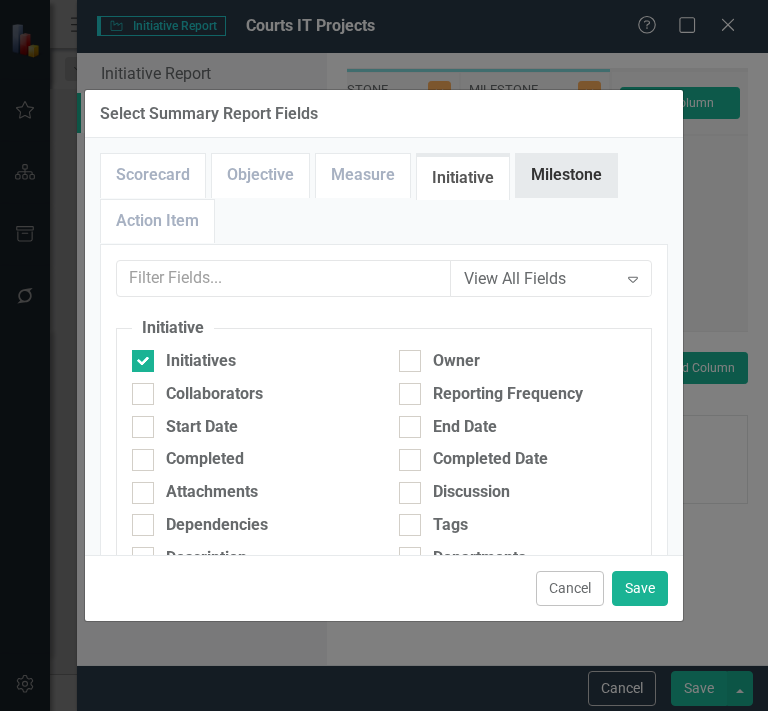 click on "Milestone" at bounding box center (566, 175) 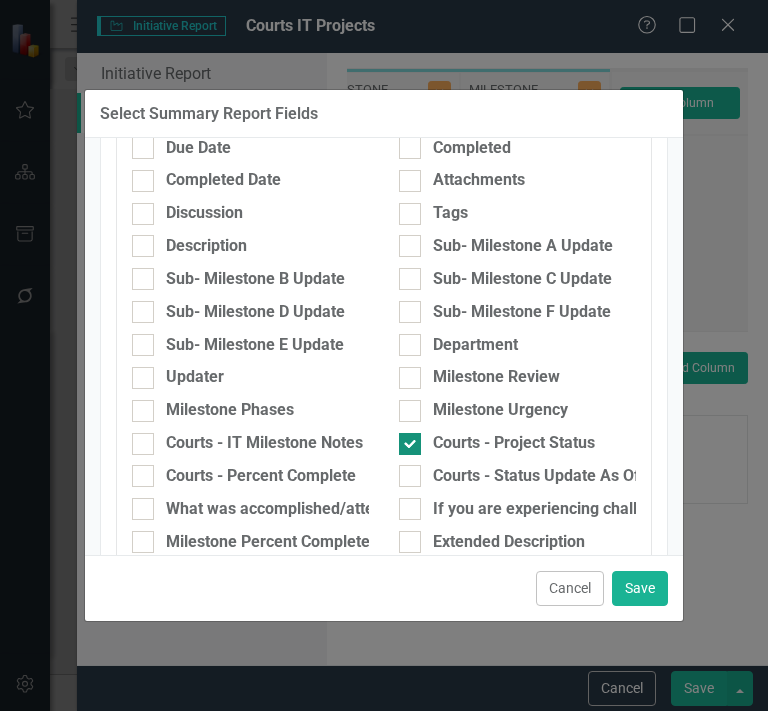 scroll, scrollTop: 300, scrollLeft: 0, axis: vertical 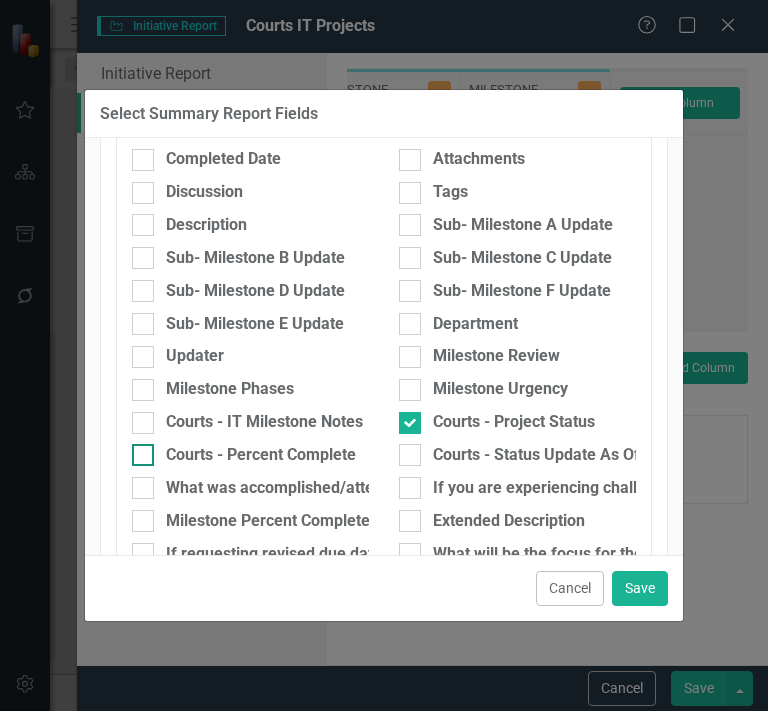 click on "Courts - Percent Complete" at bounding box center (261, 455) 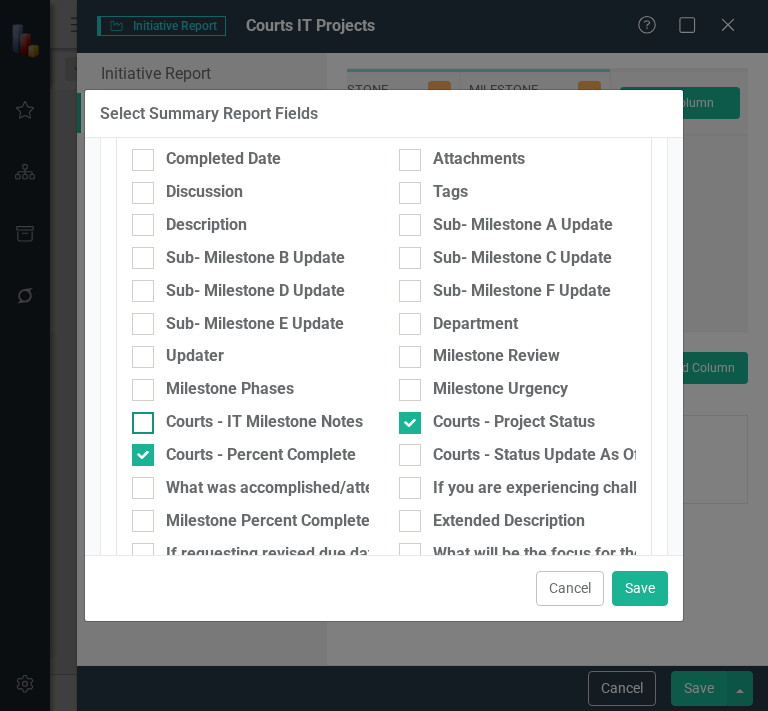 click on "Courts - IT Milestone Notes" at bounding box center [264, 422] 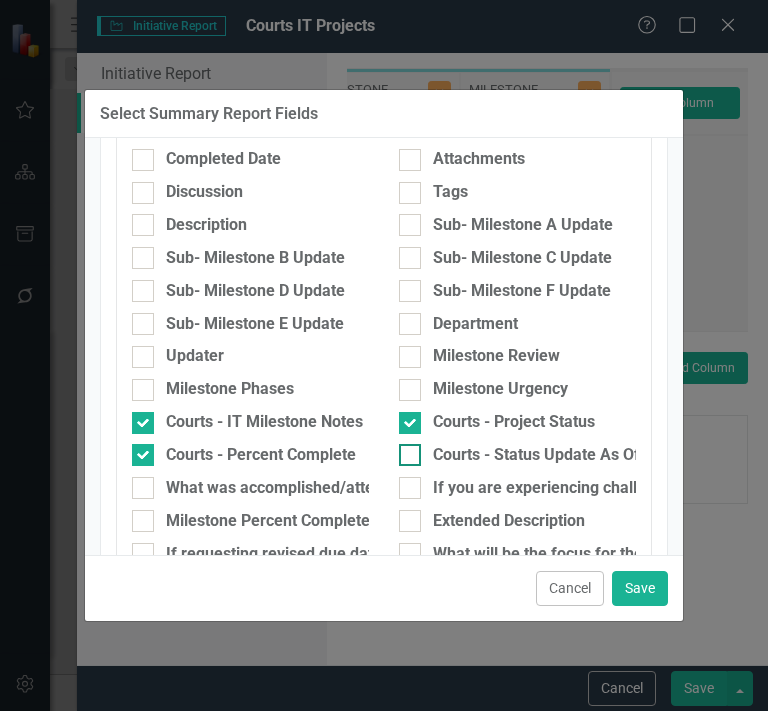 click on "Courts - Status Update As Of" at bounding box center (536, 455) 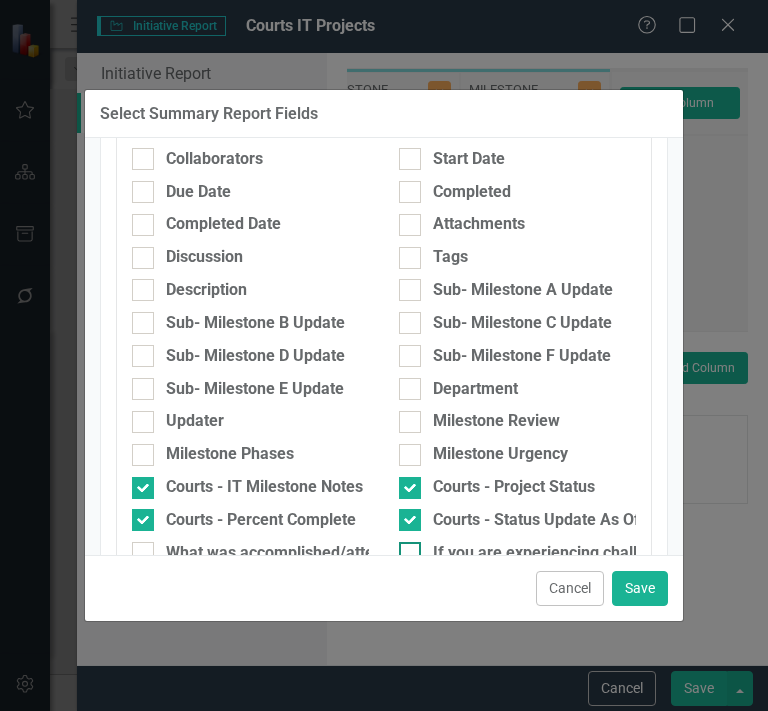 scroll, scrollTop: 200, scrollLeft: 0, axis: vertical 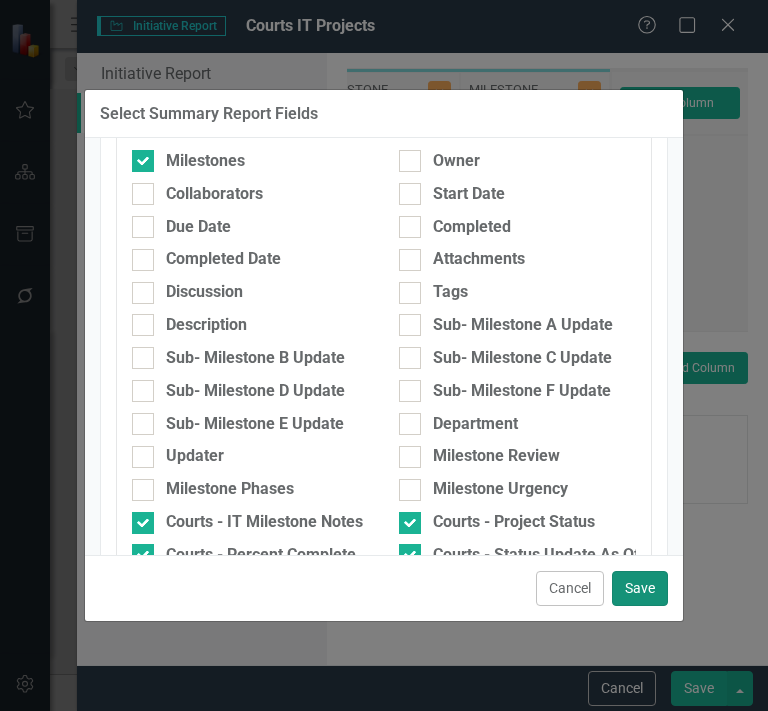 click on "Save" at bounding box center [640, 588] 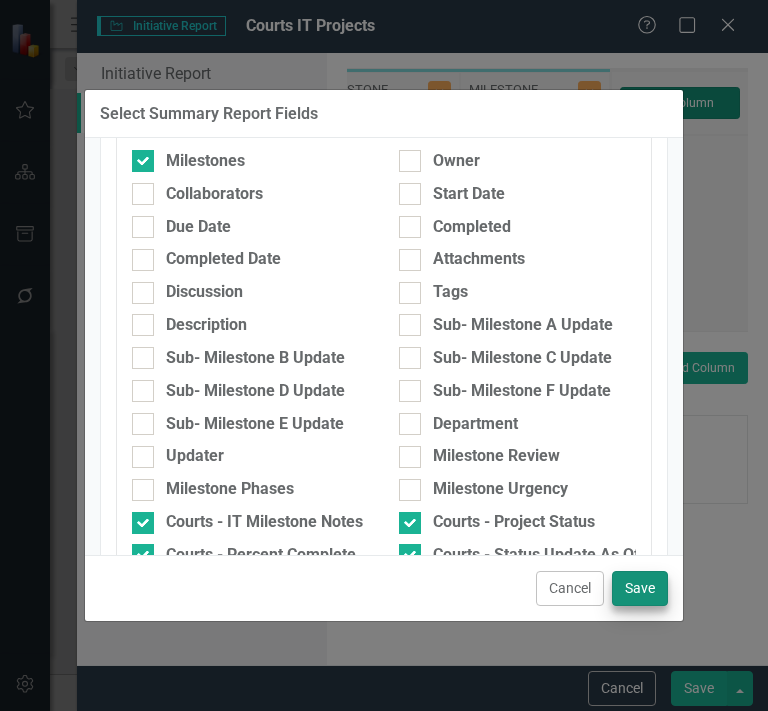 type on "17%" 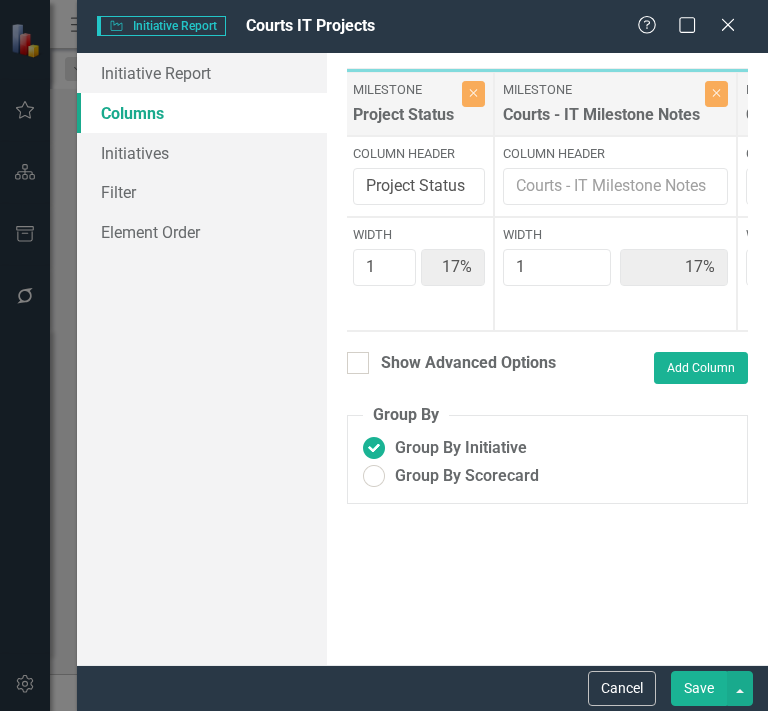 scroll, scrollTop: 0, scrollLeft: 313, axis: horizontal 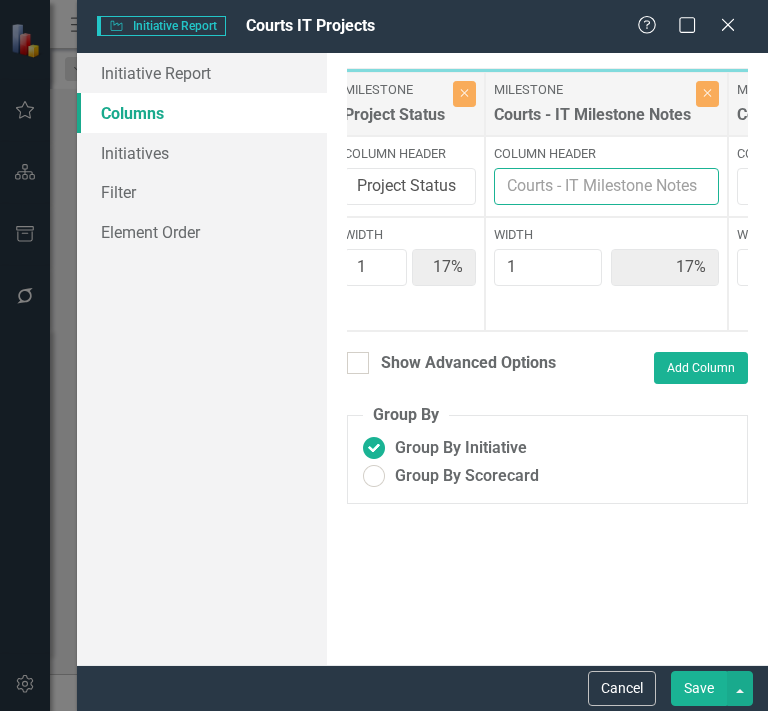 click on "Column Header" at bounding box center [606, 186] 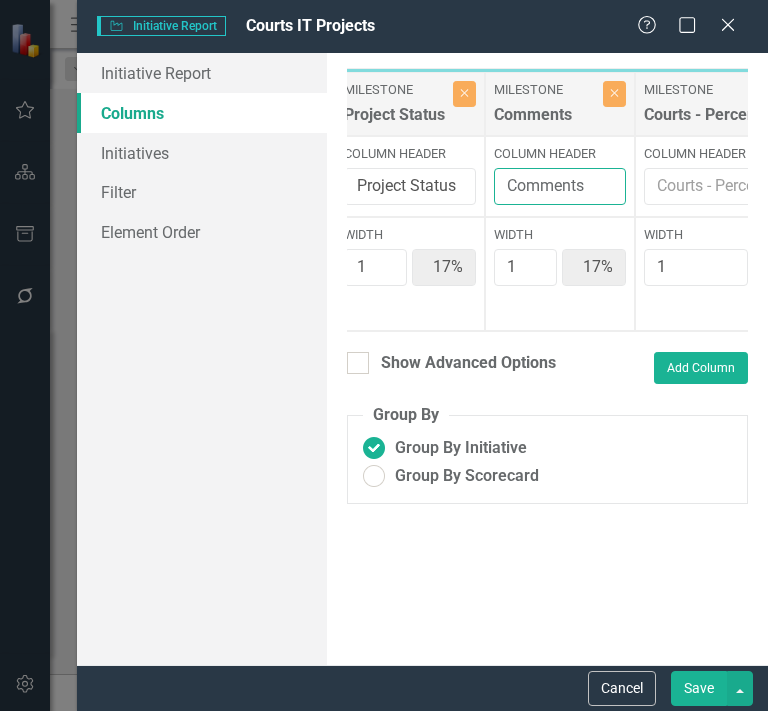 type on "Comments" 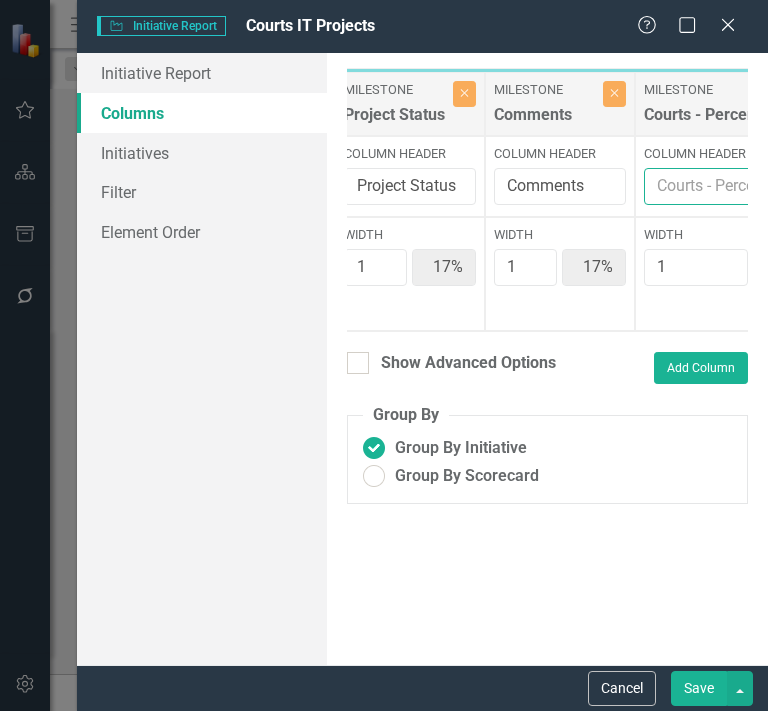 click on "Column Header" at bounding box center [753, 186] 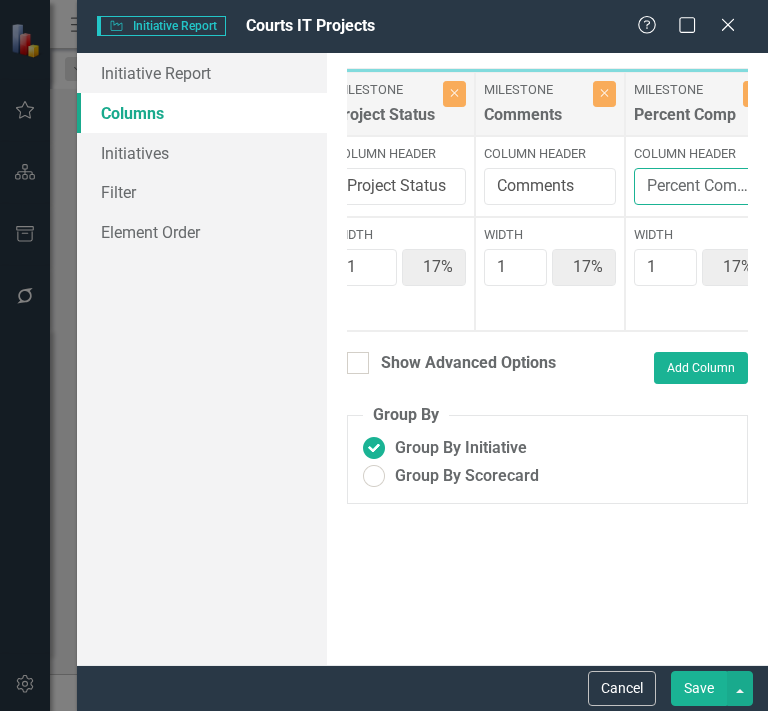 scroll, scrollTop: 0, scrollLeft: 329, axis: horizontal 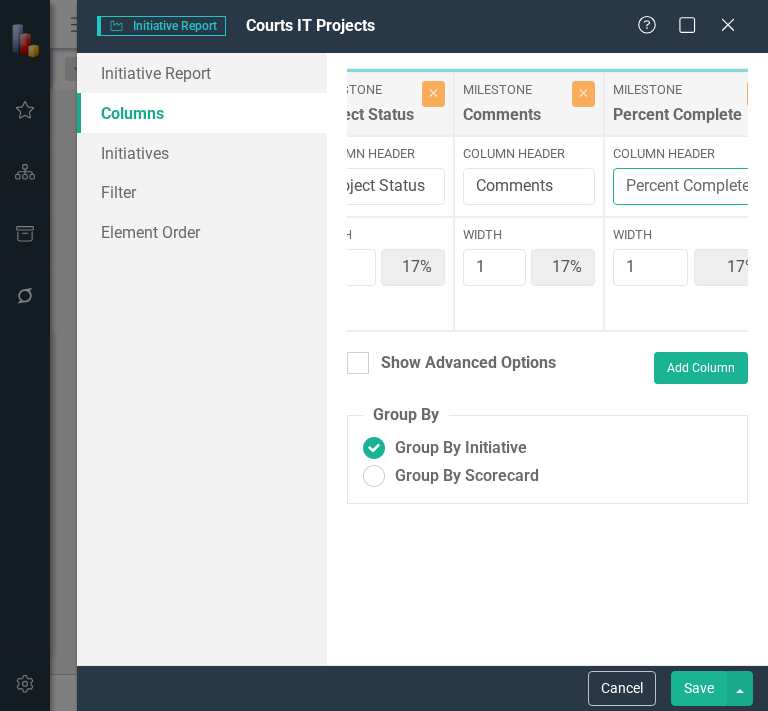 type on "Percent Complete" 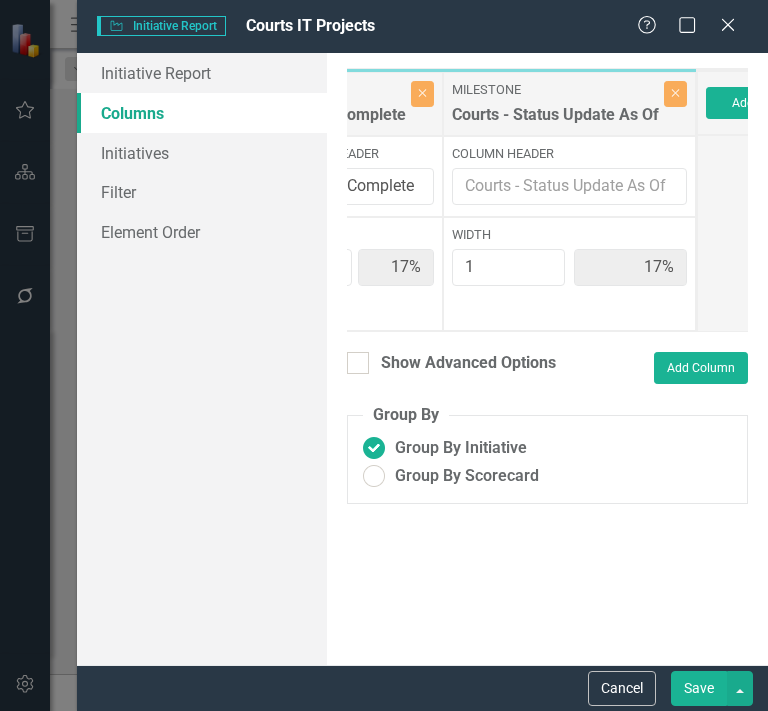 scroll, scrollTop: 0, scrollLeft: 681, axis: horizontal 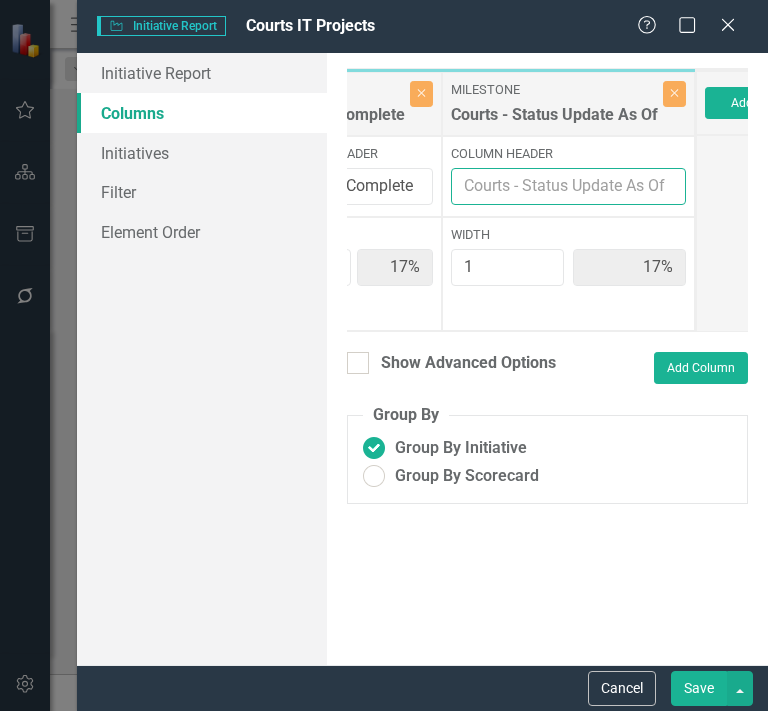 click on "Column Header" at bounding box center (568, 186) 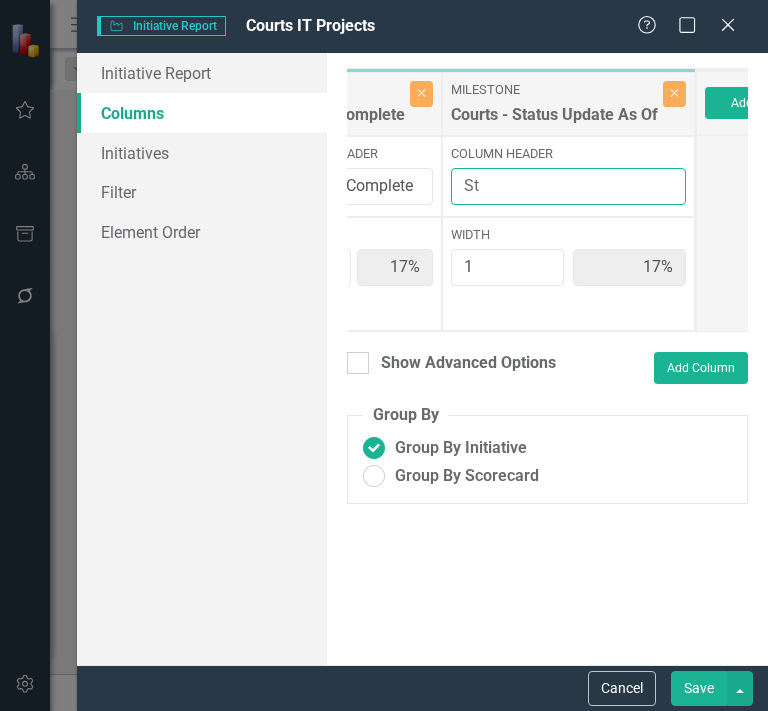 scroll, scrollTop: 0, scrollLeft: 662, axis: horizontal 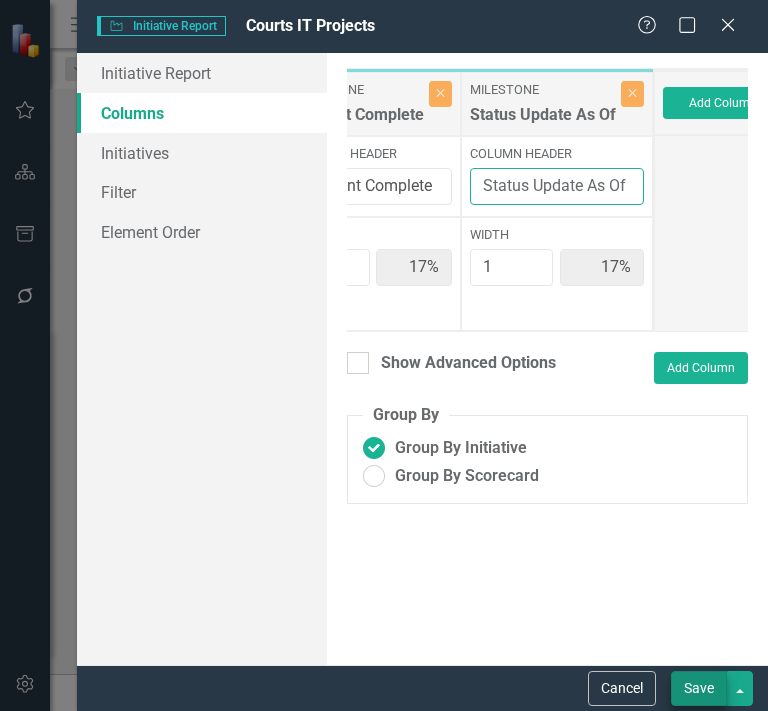 type on "Status Update As Of" 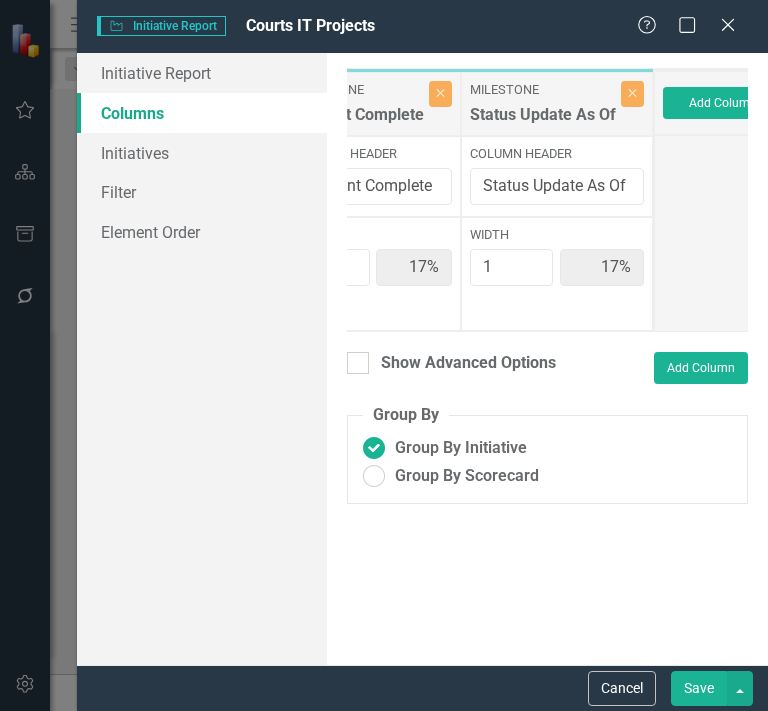 click on "Save" at bounding box center (699, 688) 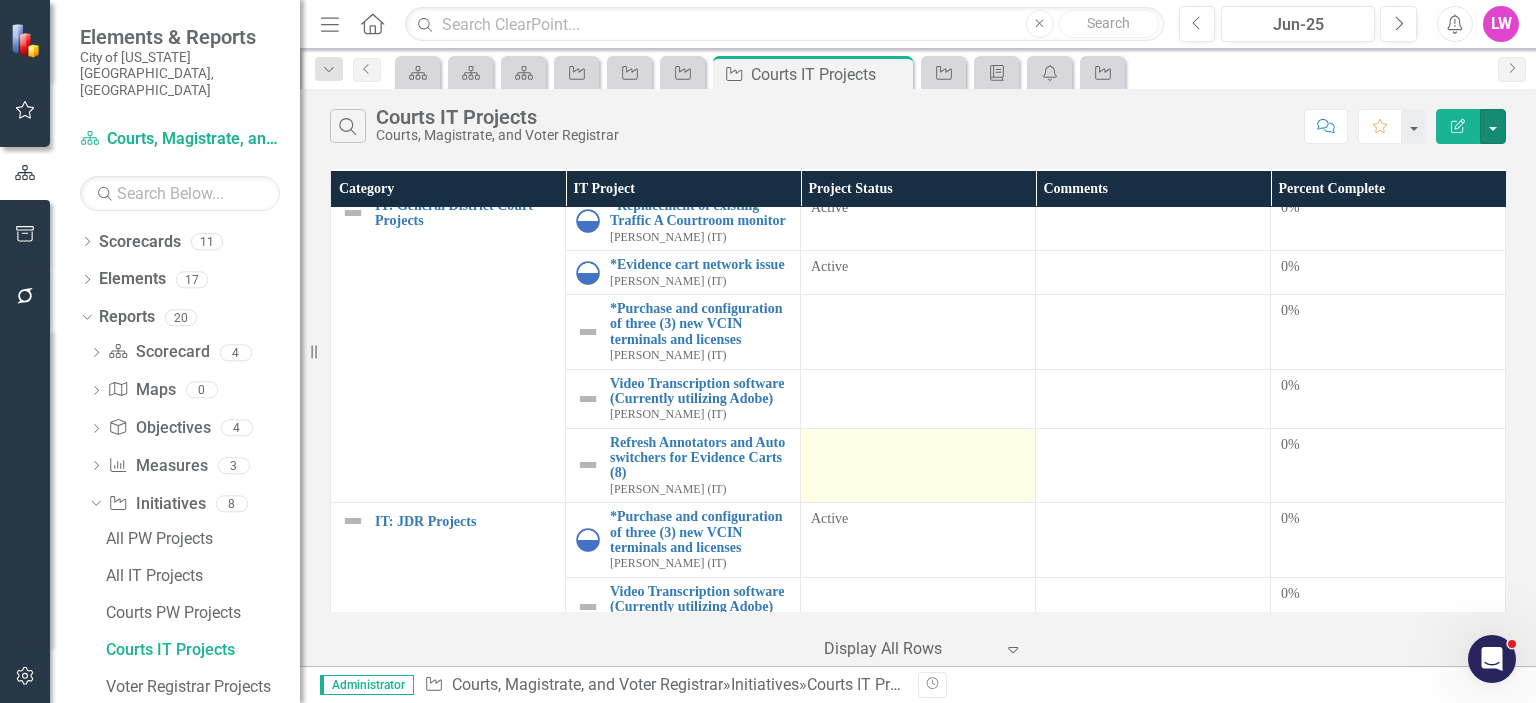 scroll, scrollTop: 0, scrollLeft: 0, axis: both 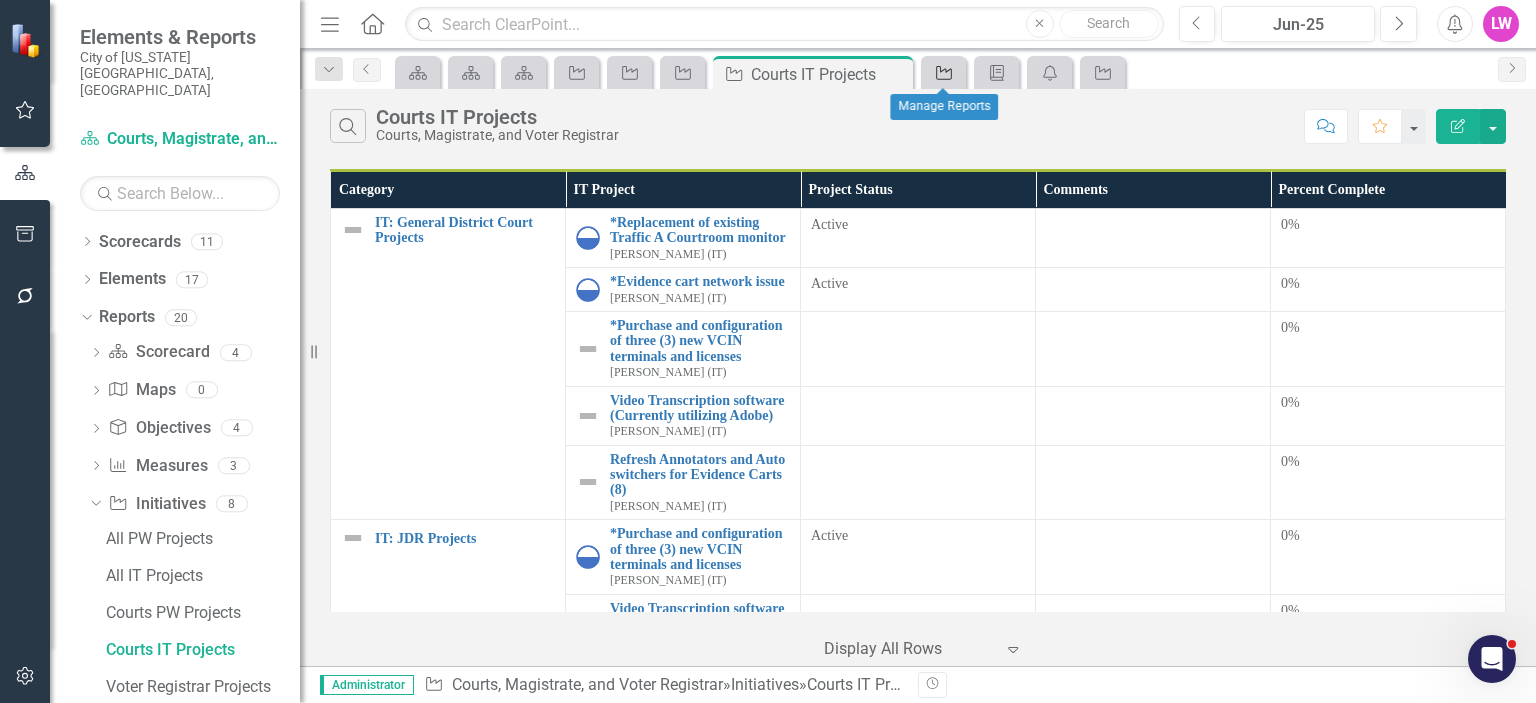 click on "Initiative" 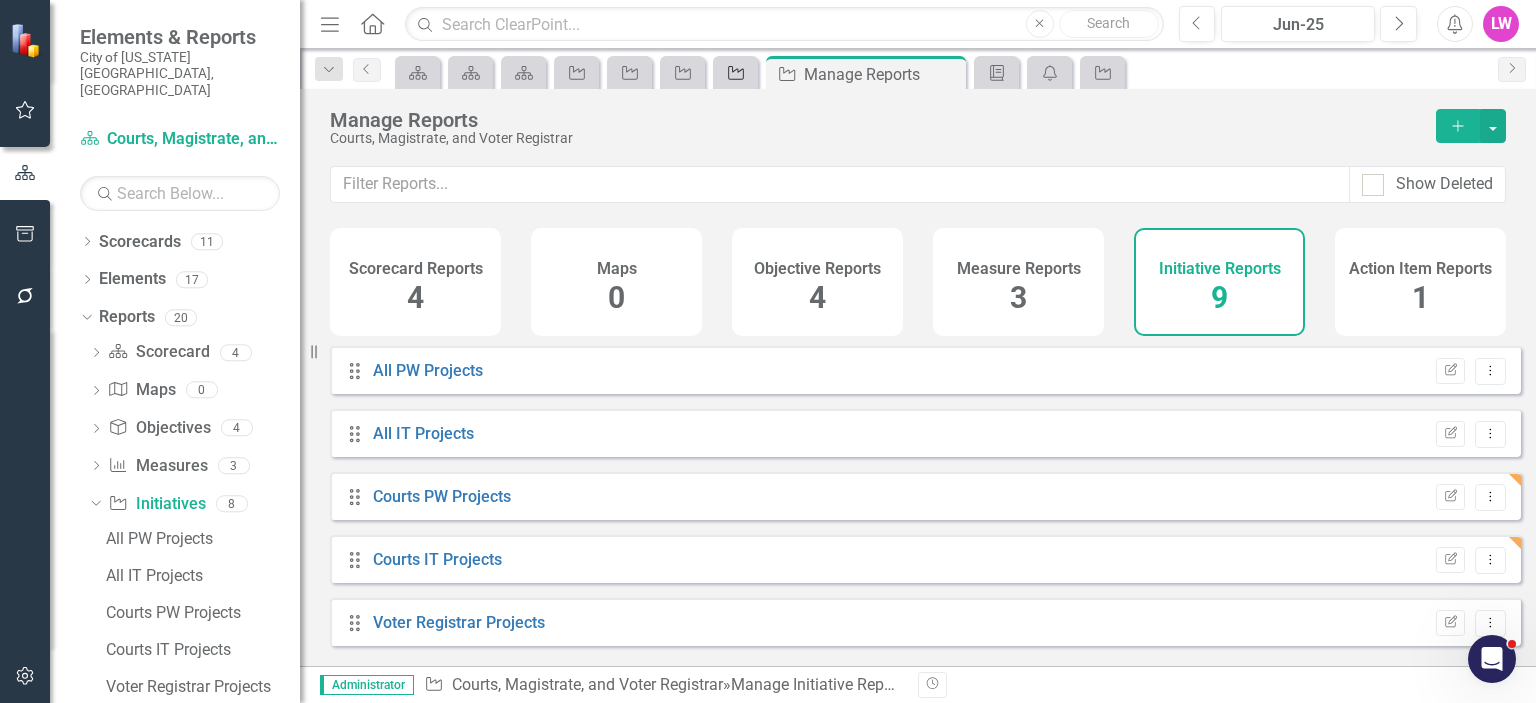 click on "Initiative" at bounding box center [732, 72] 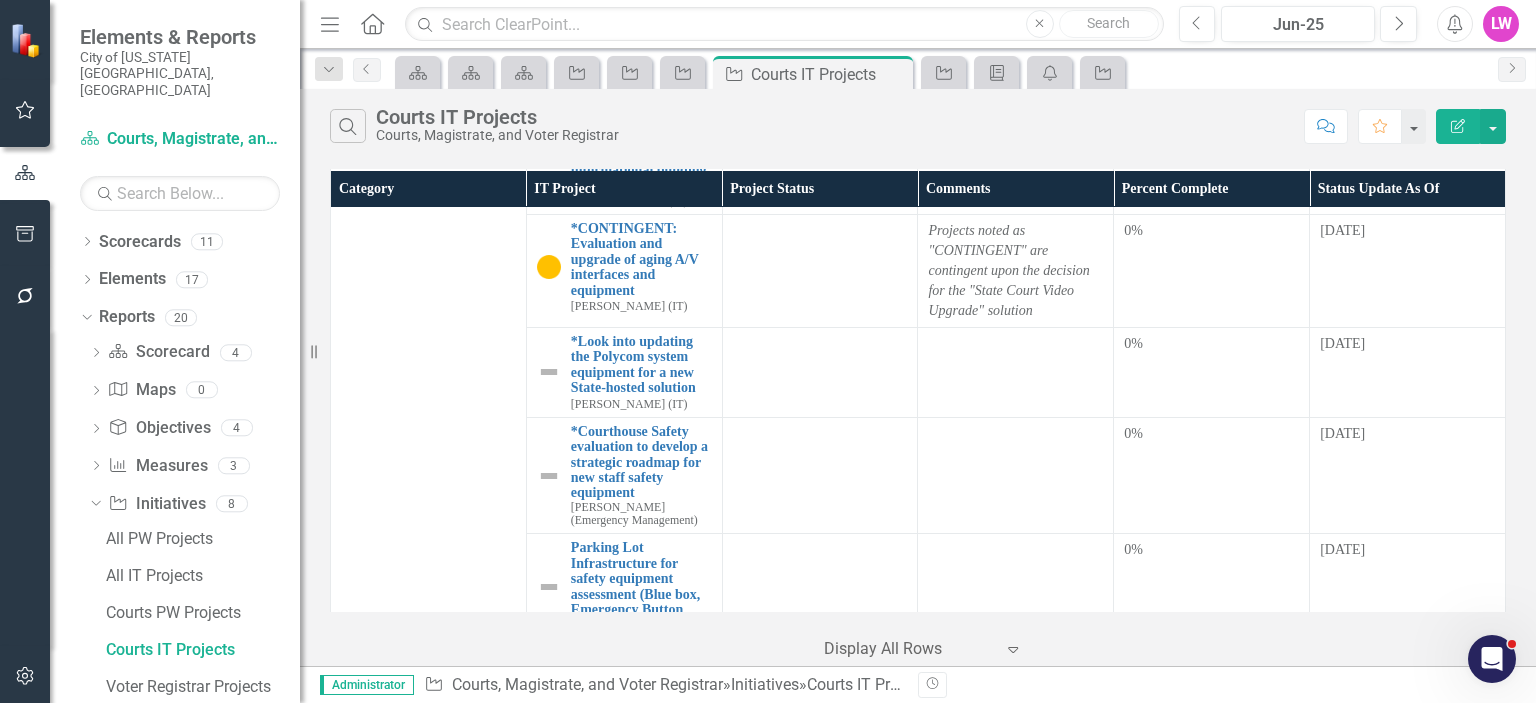 scroll, scrollTop: 1100, scrollLeft: 0, axis: vertical 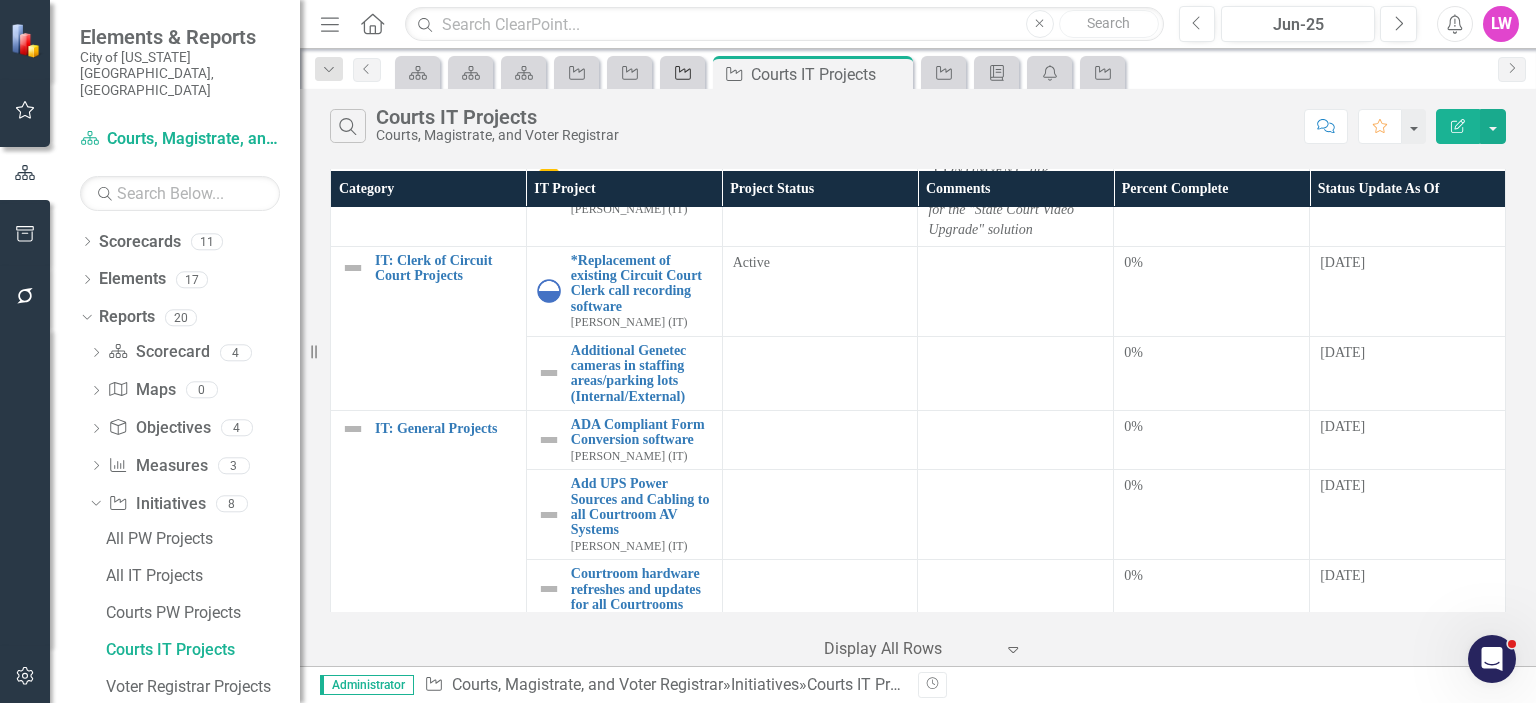click on "Initiative" 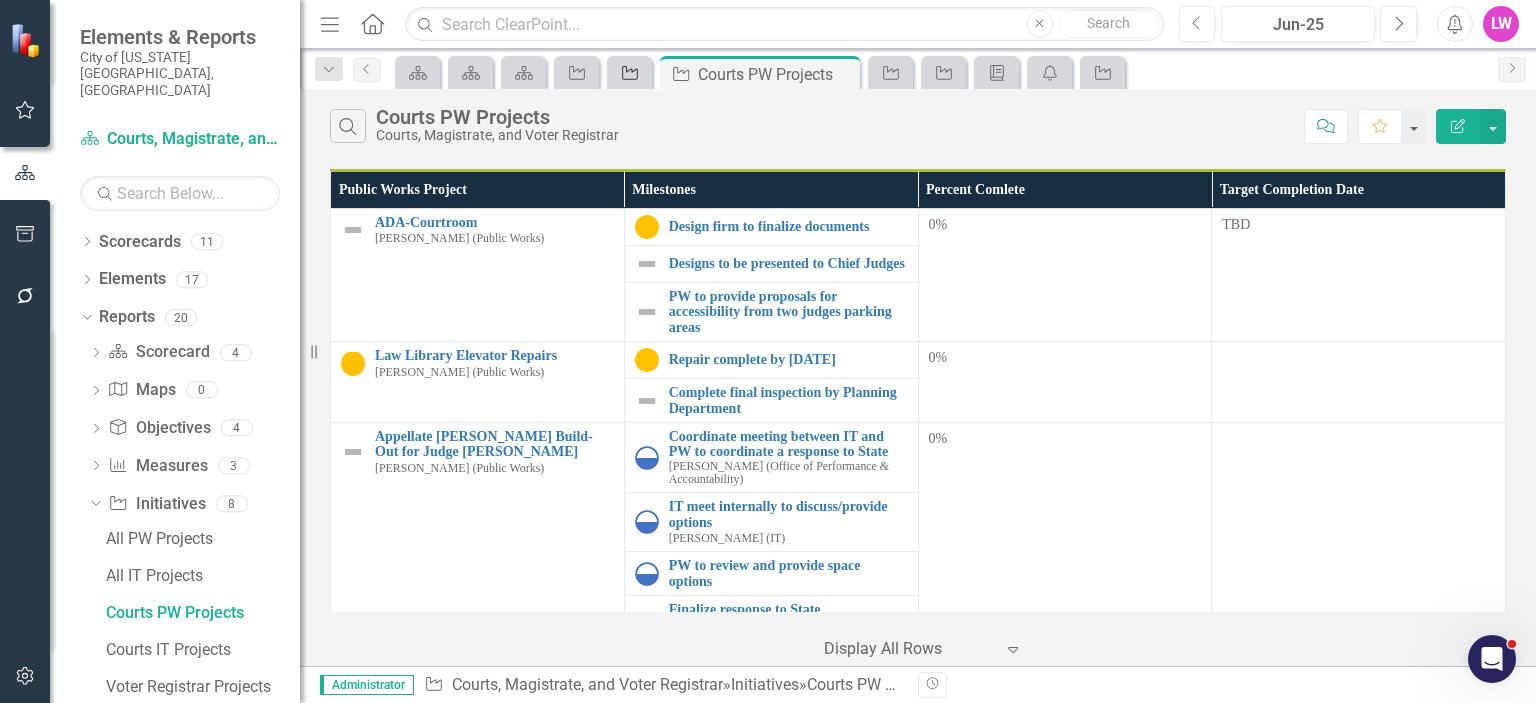 click on "Initiative" 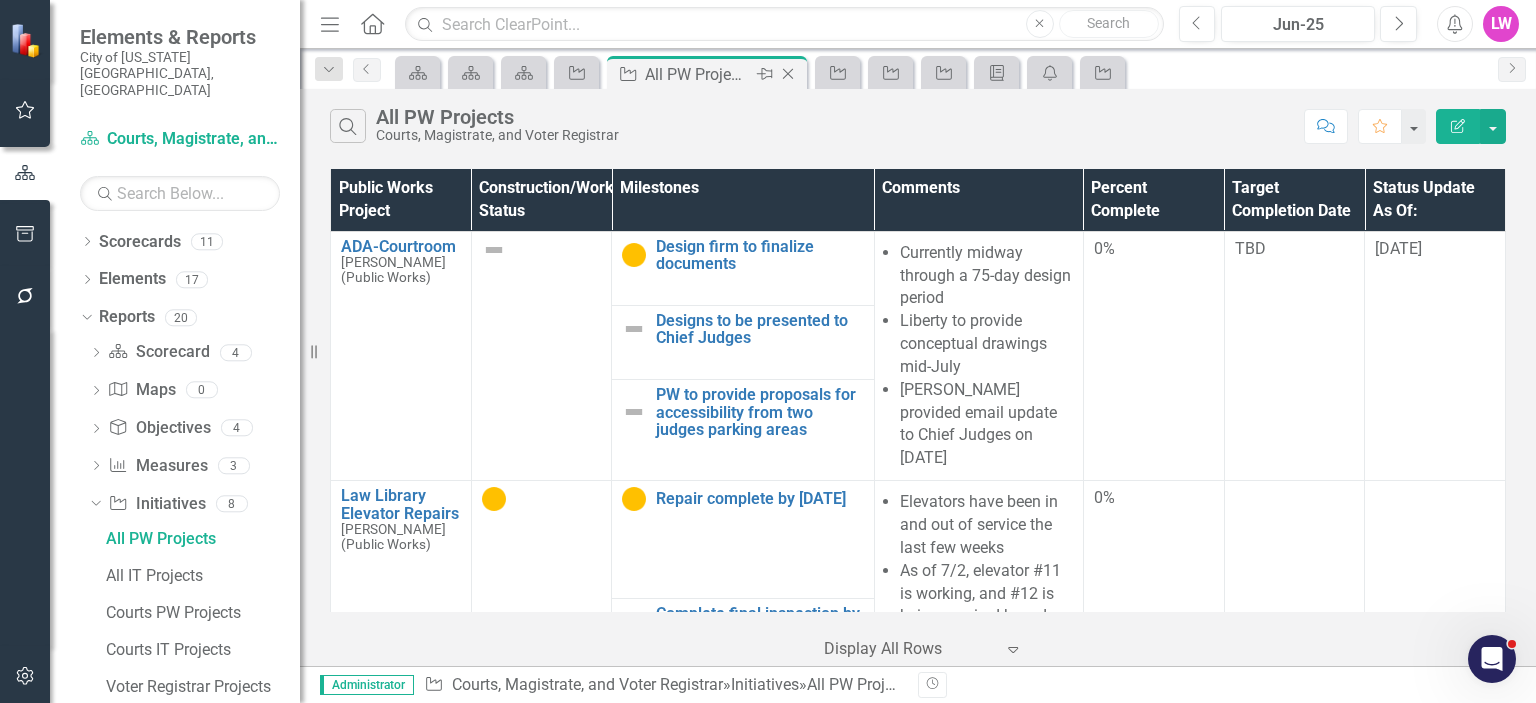 click on "Close" 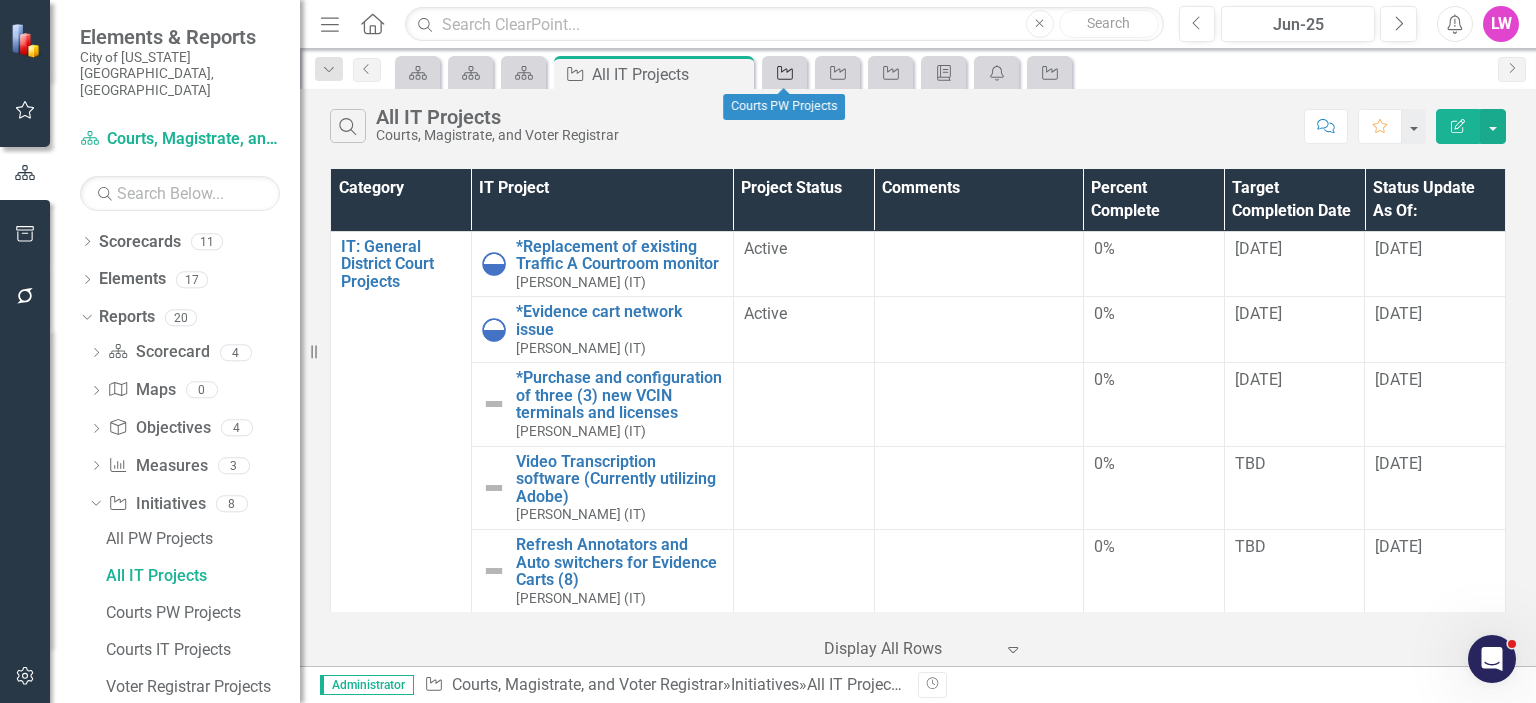 click on "Initiative" at bounding box center (784, 72) 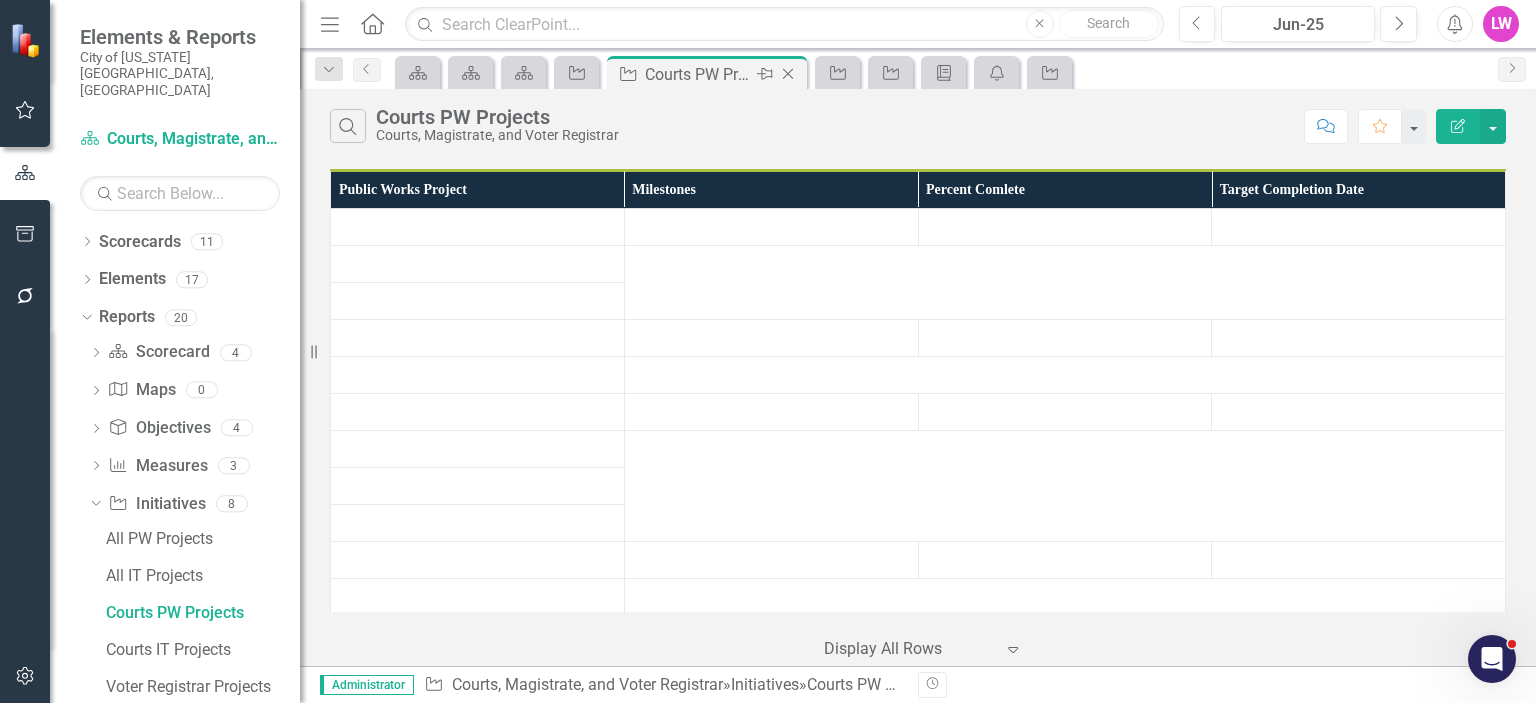 click 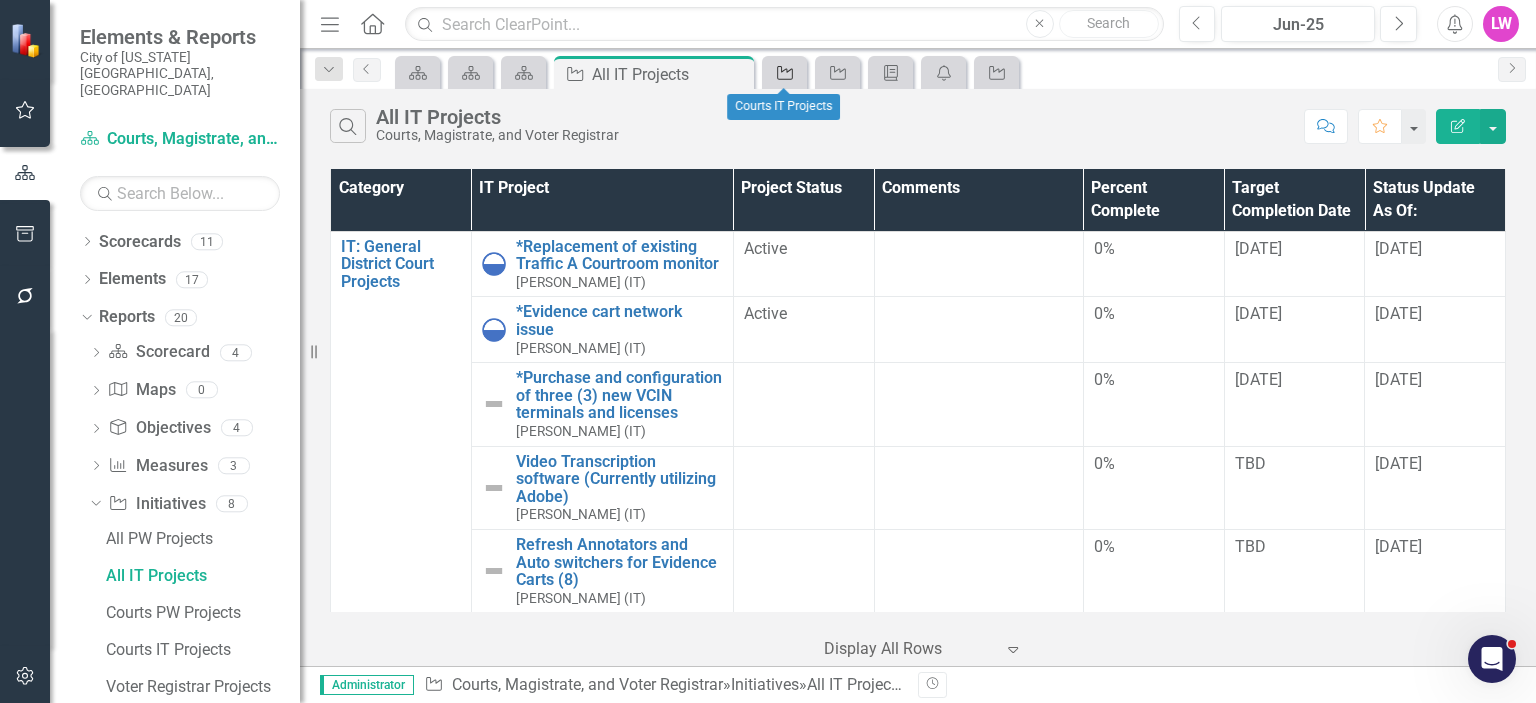 click on "Initiative" 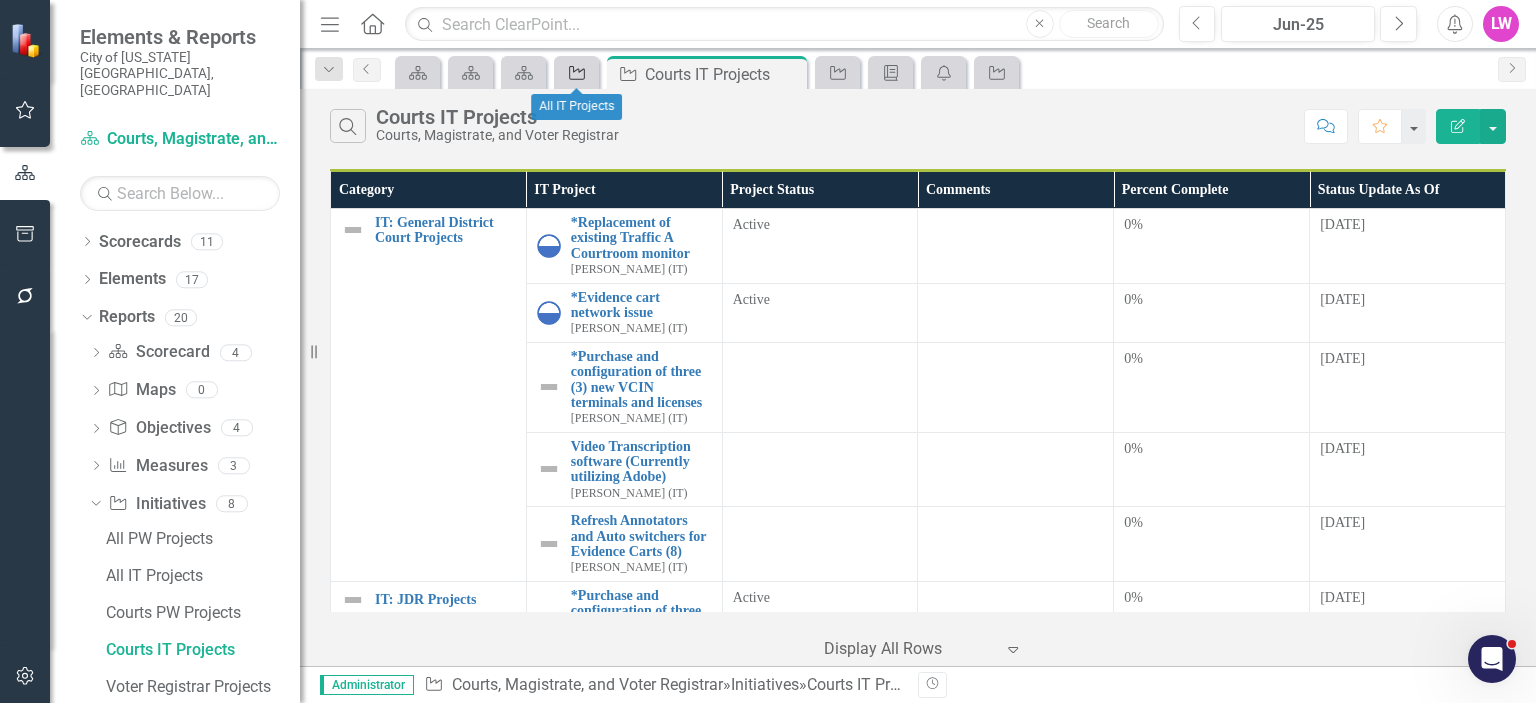 click on "Initiative" 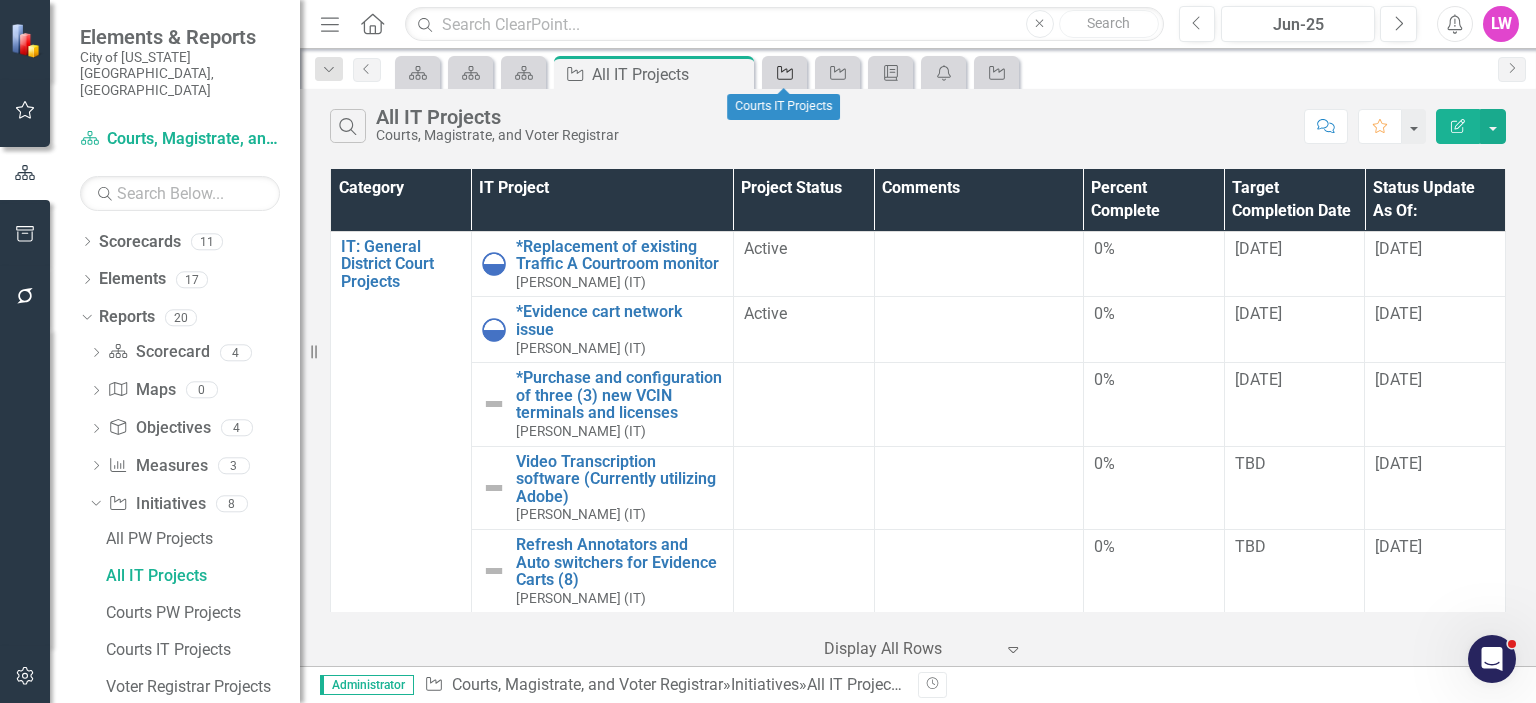 click 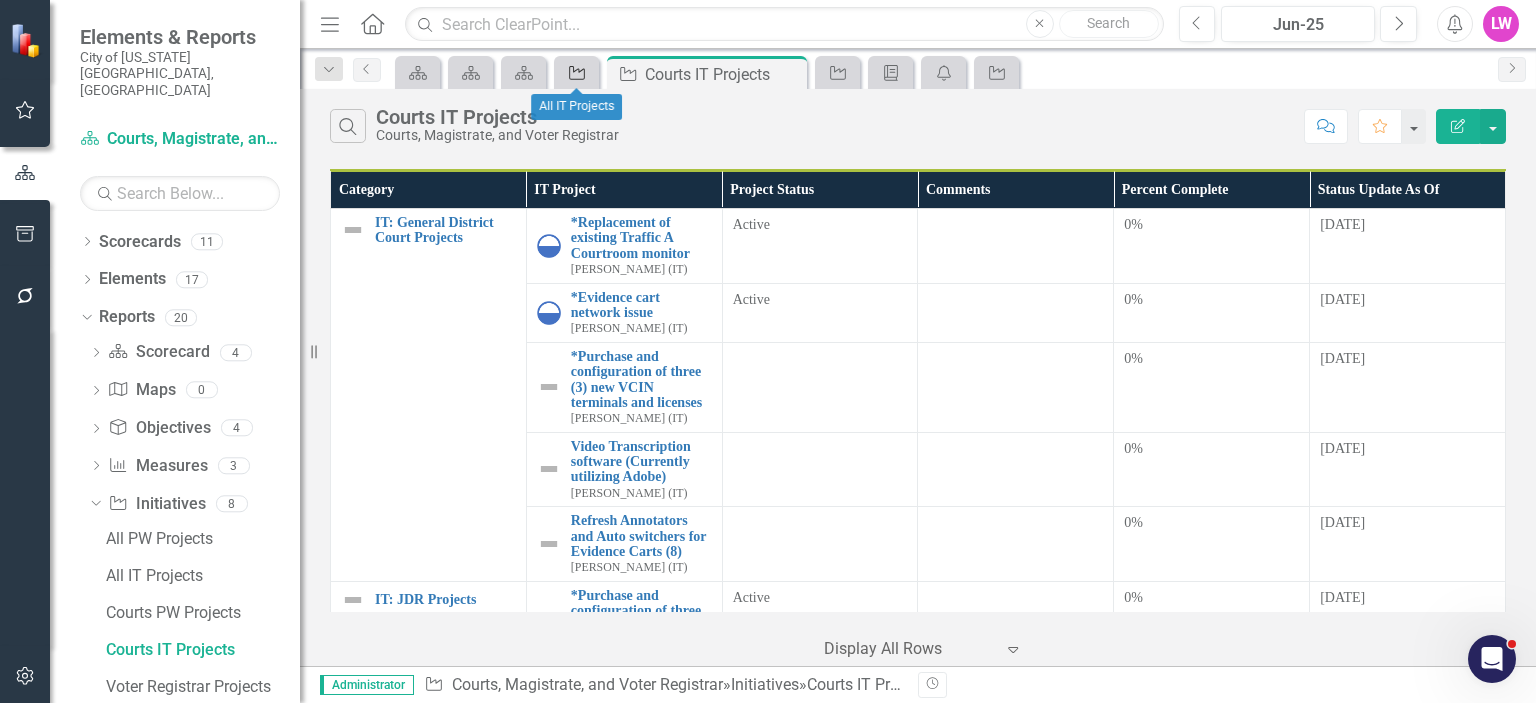 click 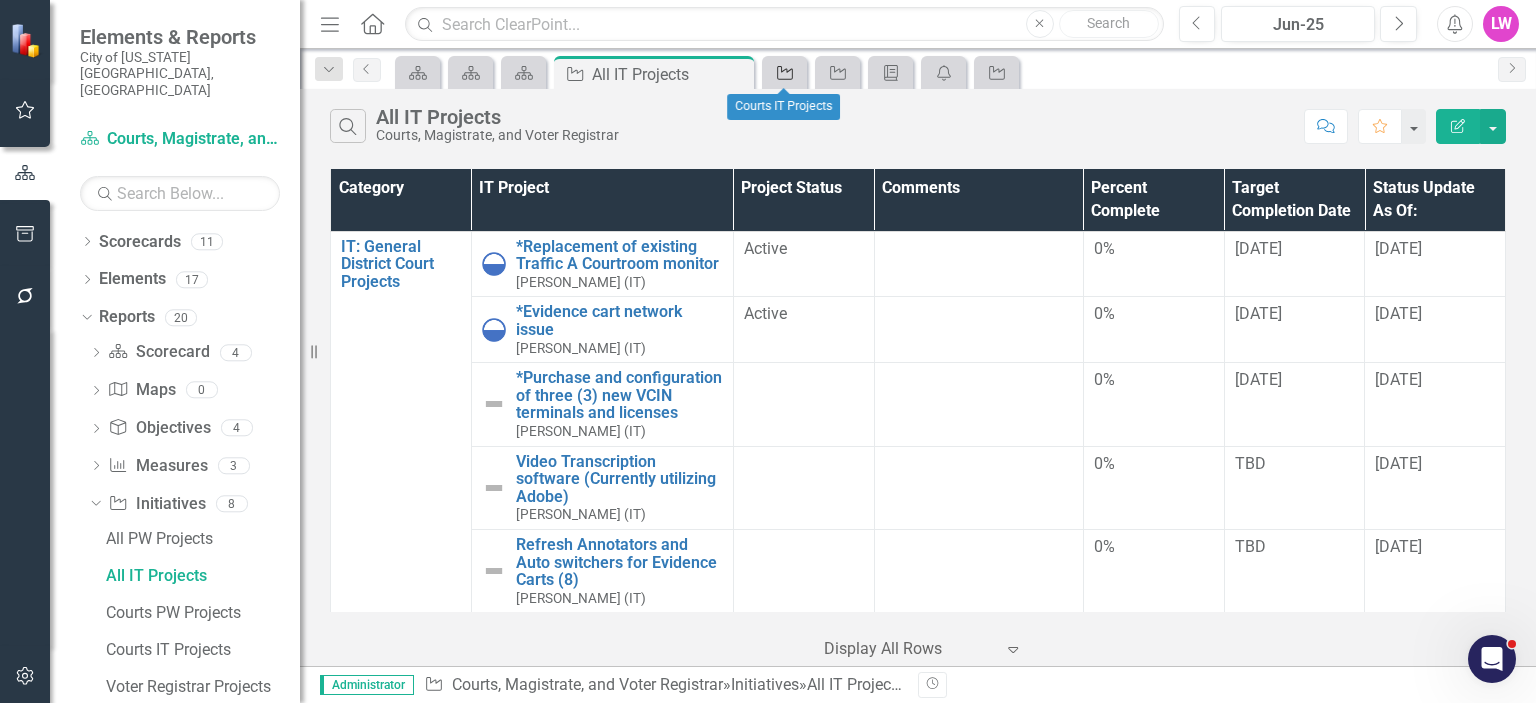 click on "Initiative" 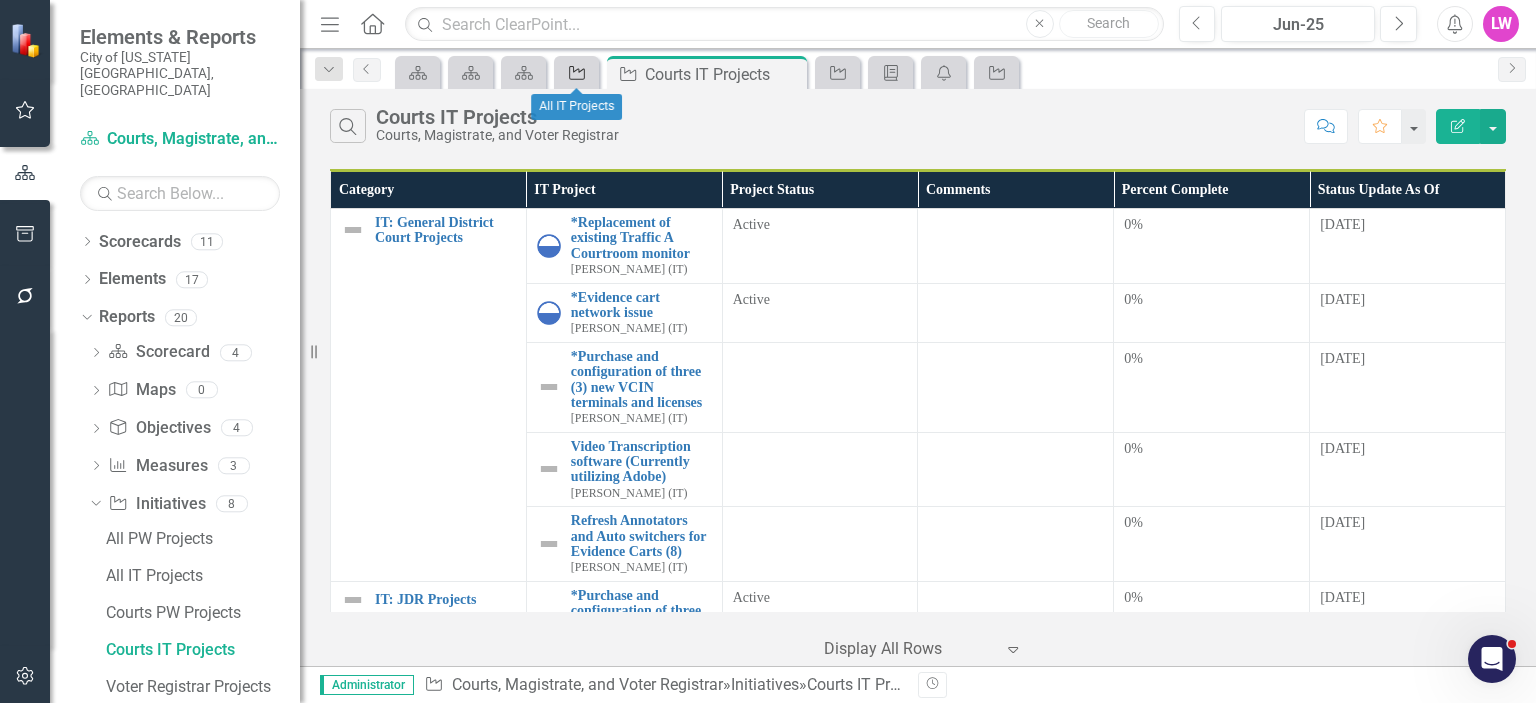 click 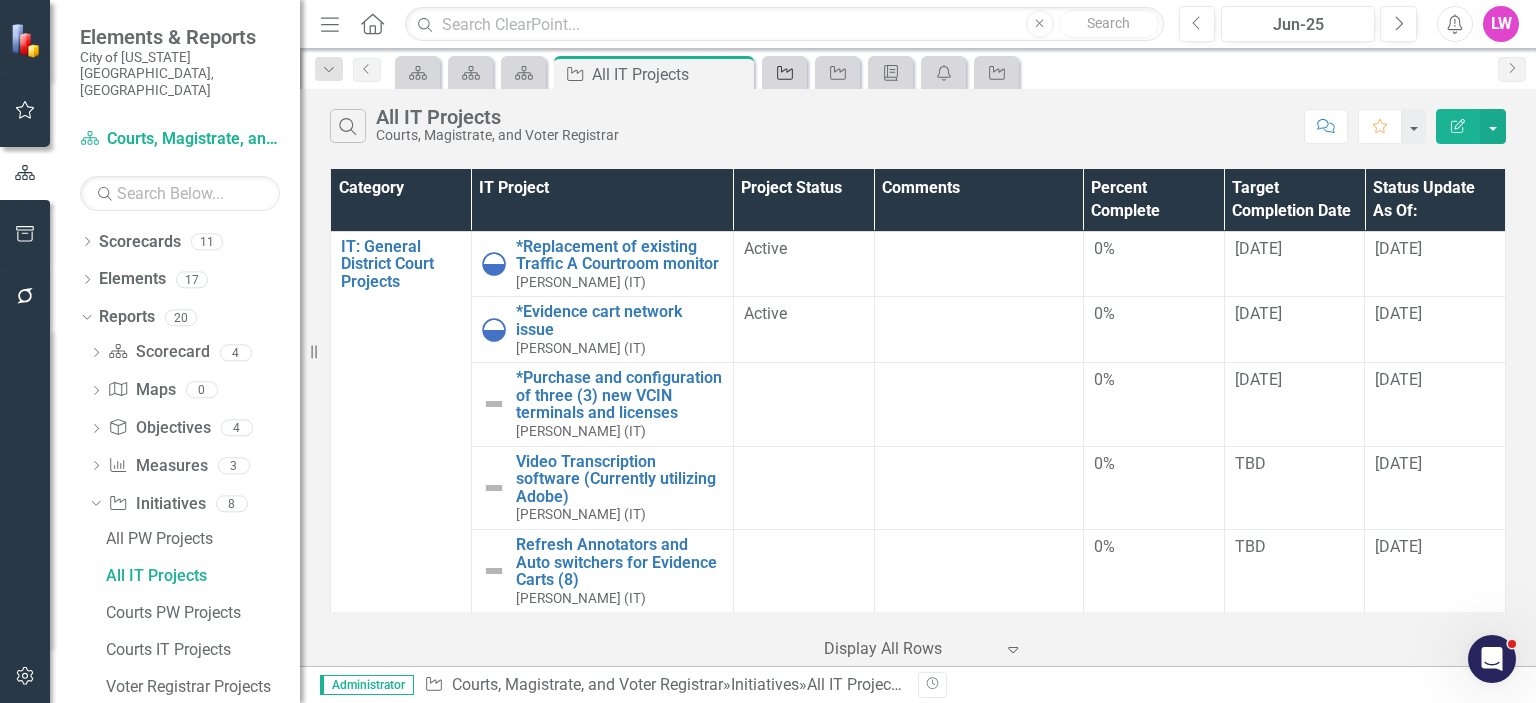 click on "Initiative" at bounding box center (781, 72) 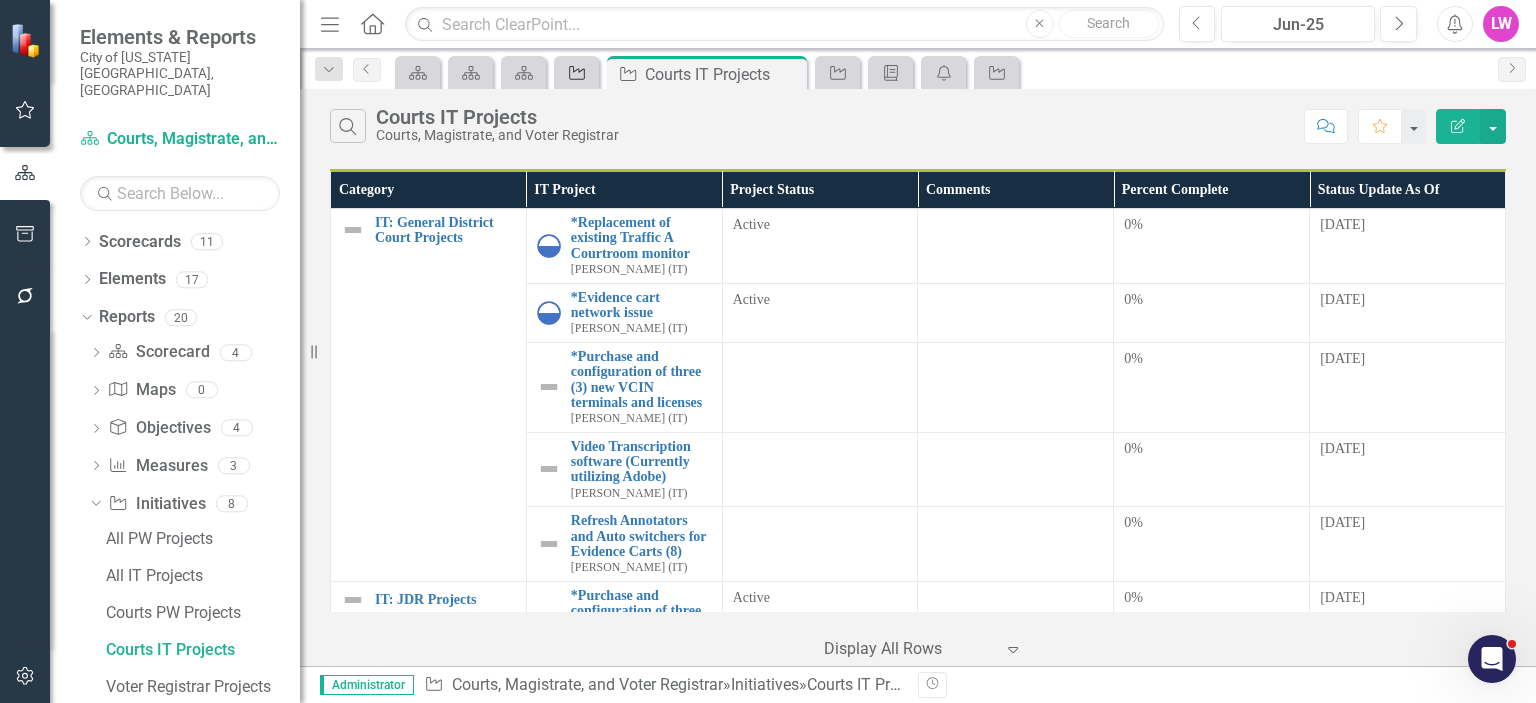 click on "Initiative" 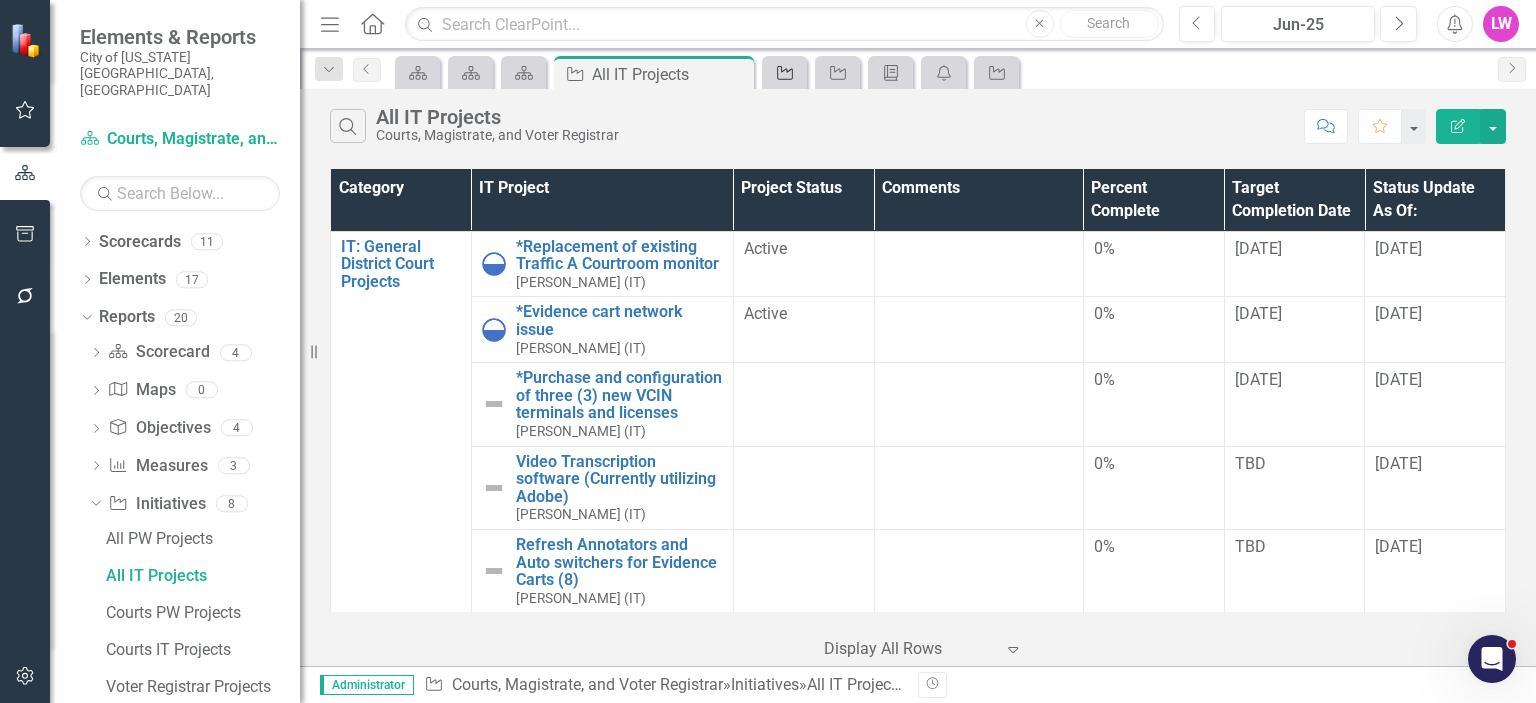 click on "Initiative" 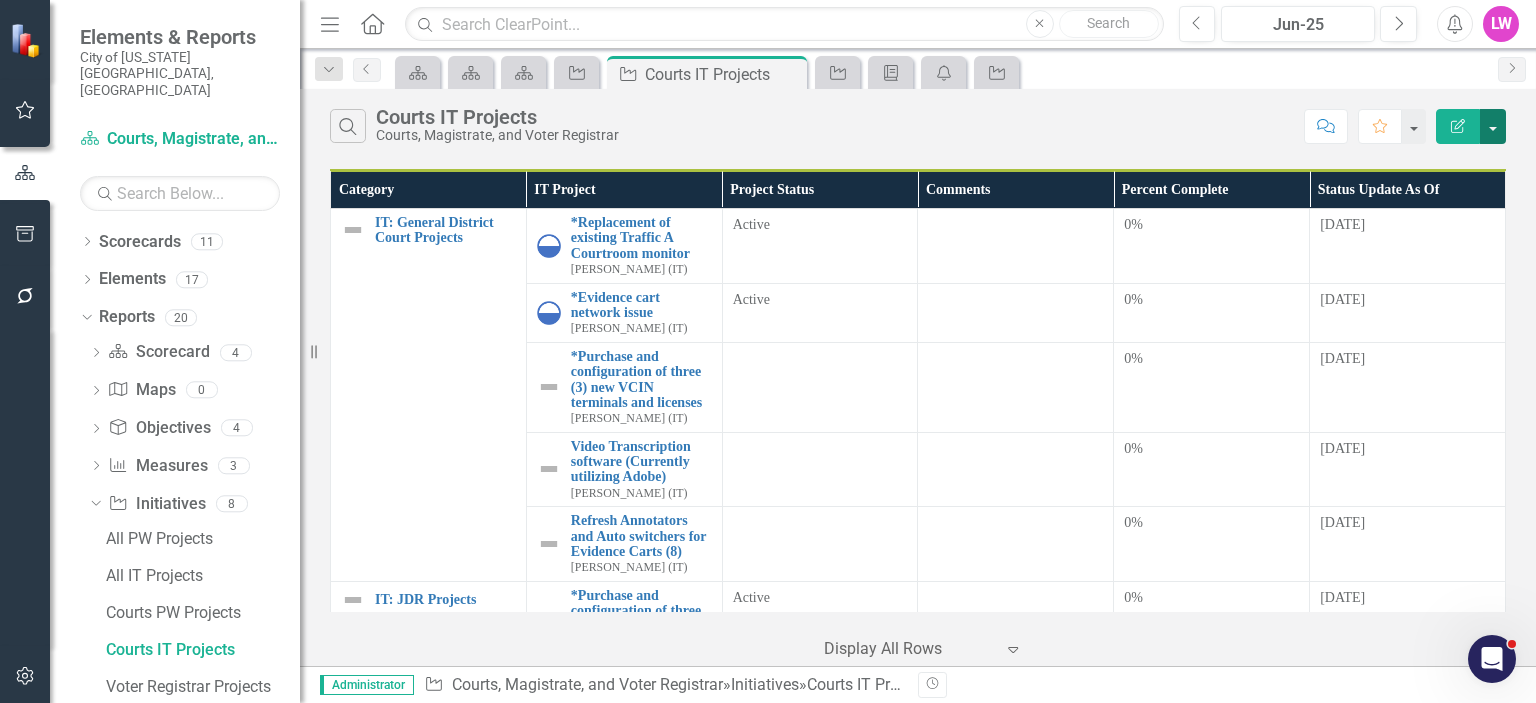 click at bounding box center [1493, 126] 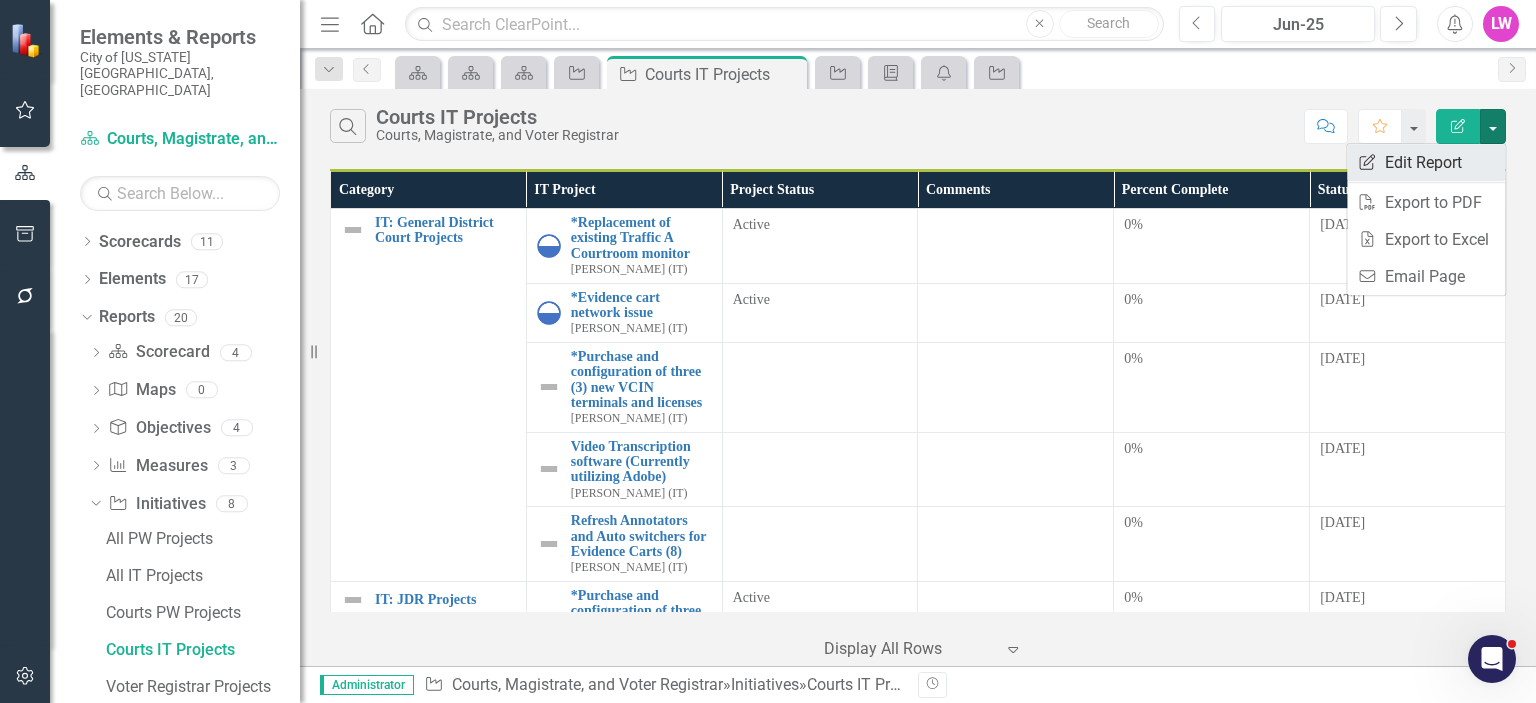 click on "Edit Report Edit Report" at bounding box center (1426, 162) 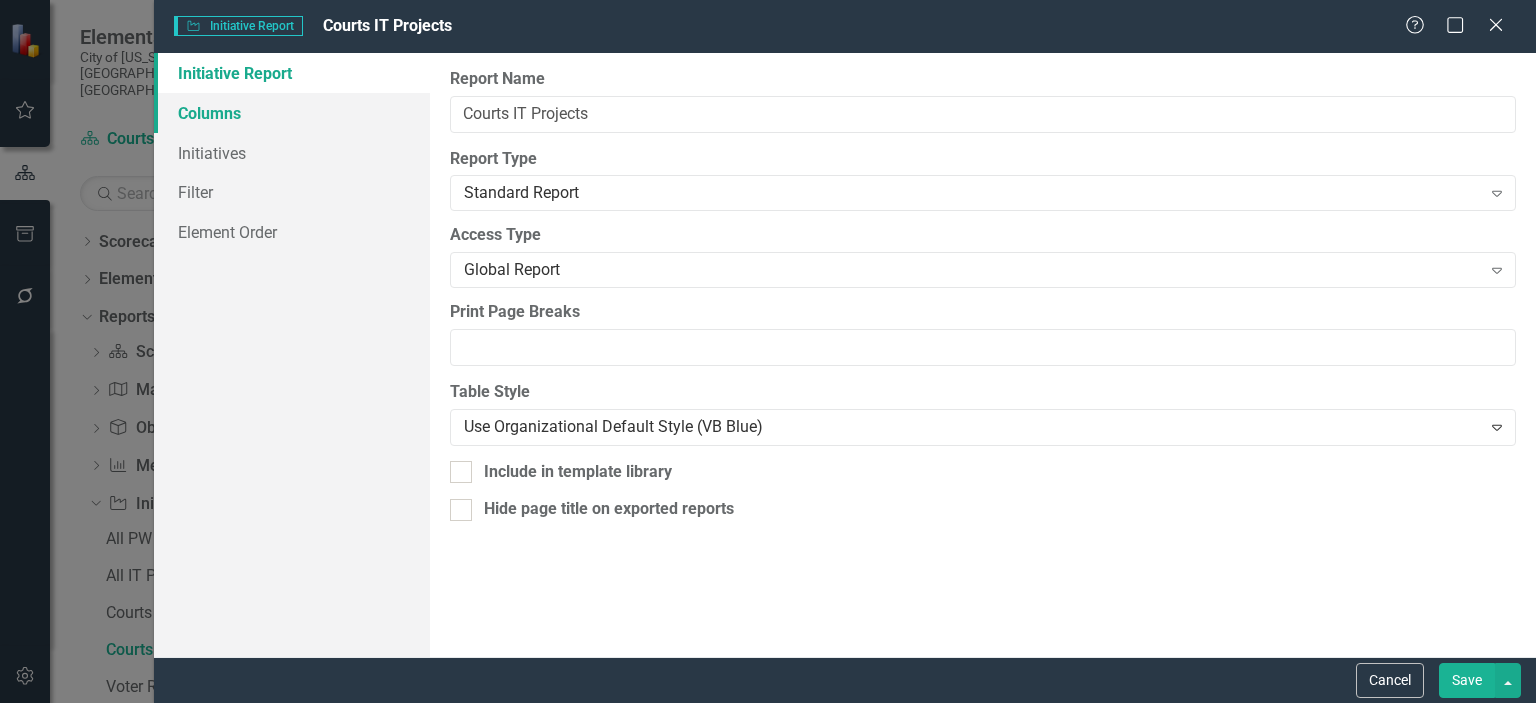 click on "Columns" at bounding box center [292, 113] 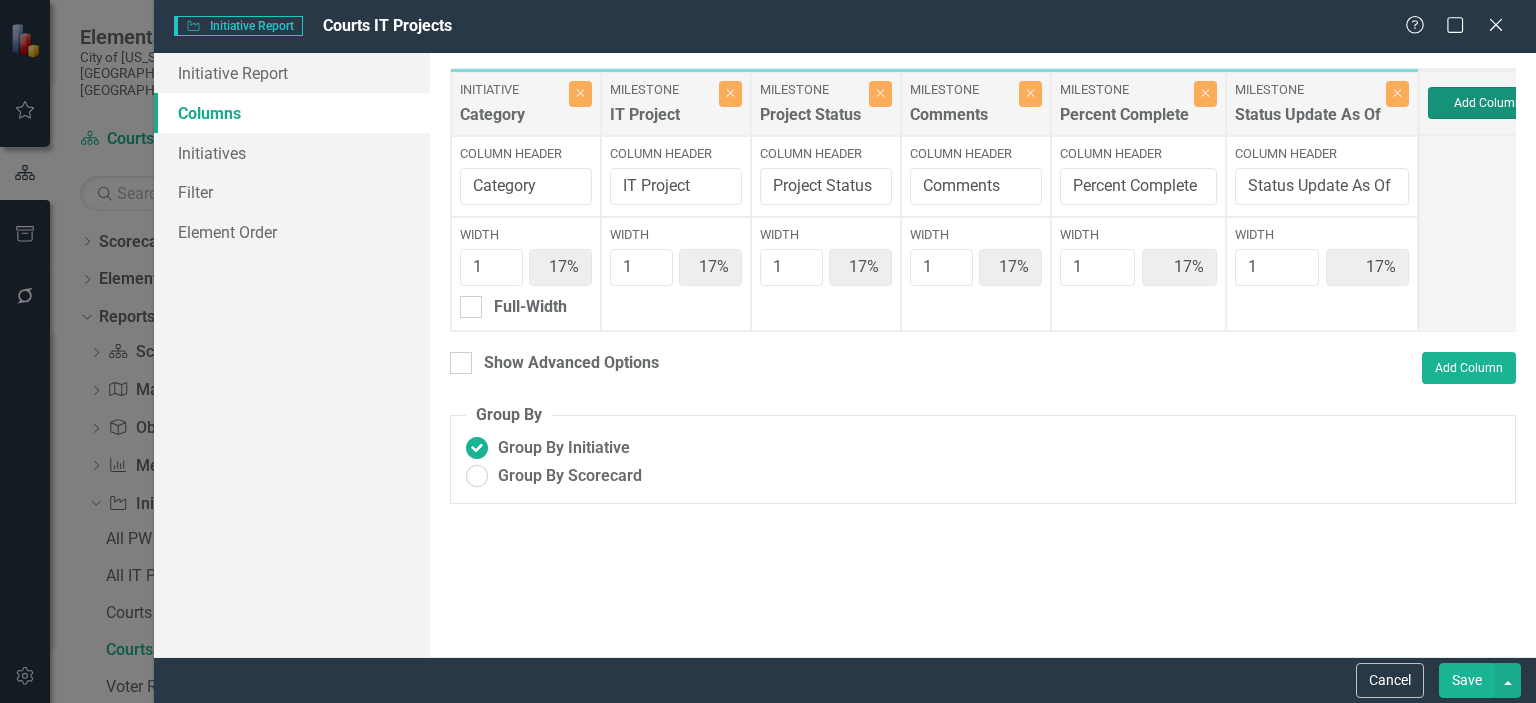 click on "Add Column" at bounding box center (1488, 103) 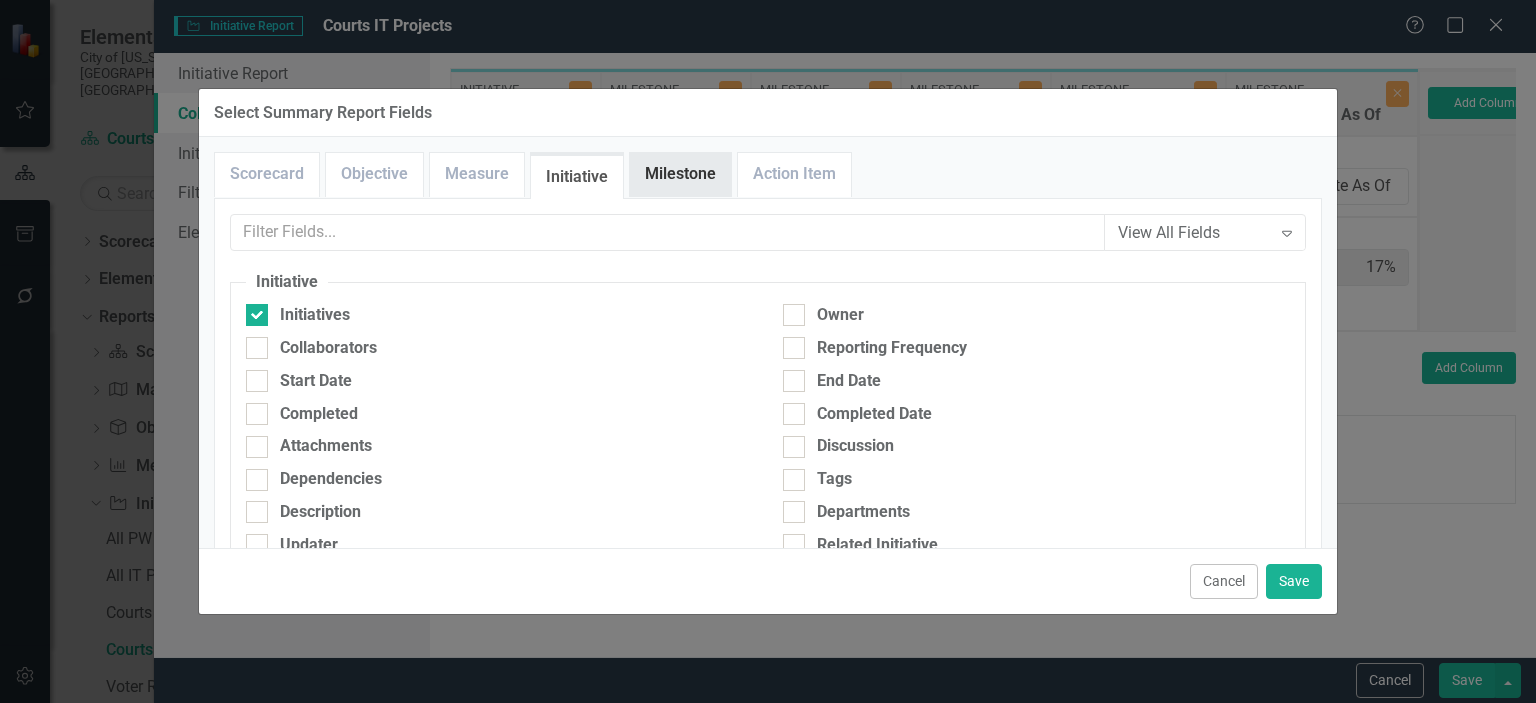 click on "Milestone" at bounding box center [680, 174] 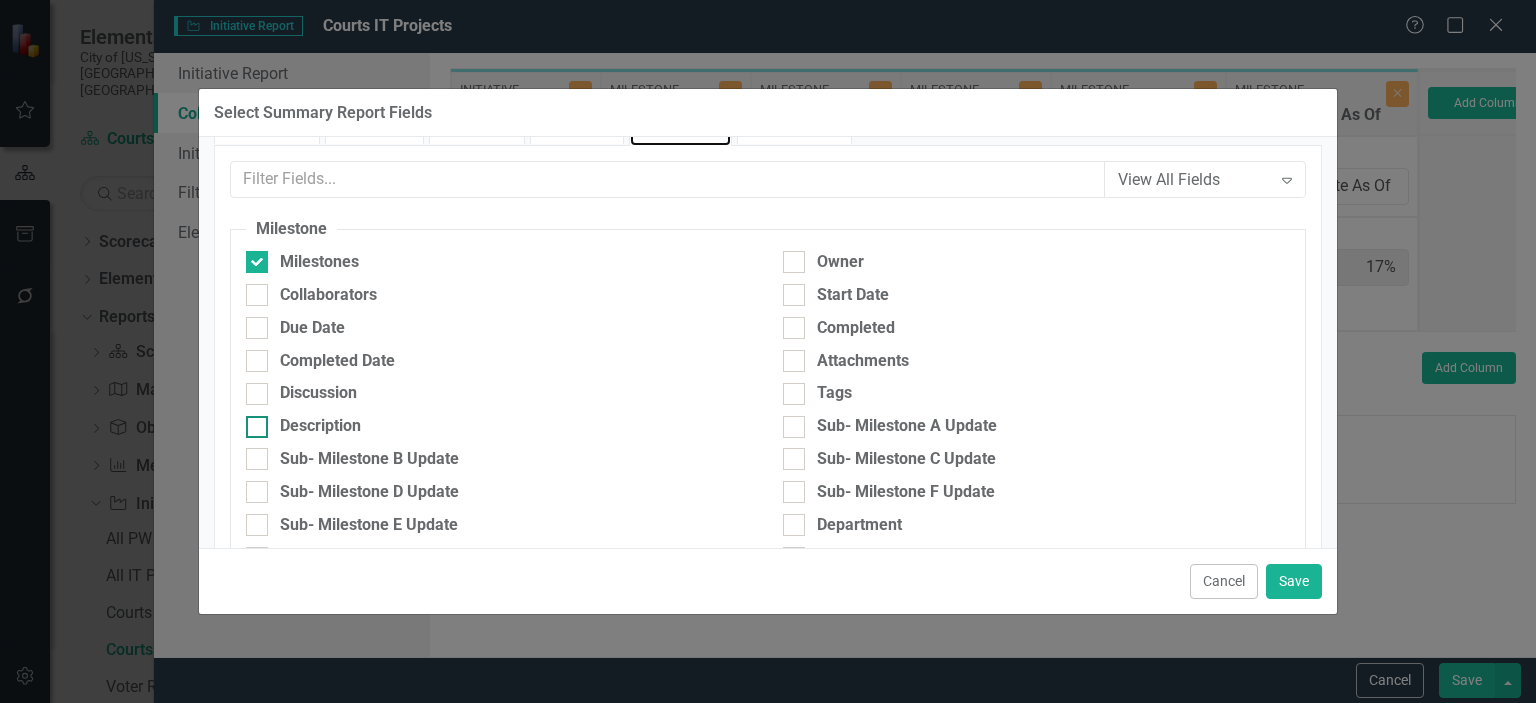 scroll, scrollTop: 100, scrollLeft: 0, axis: vertical 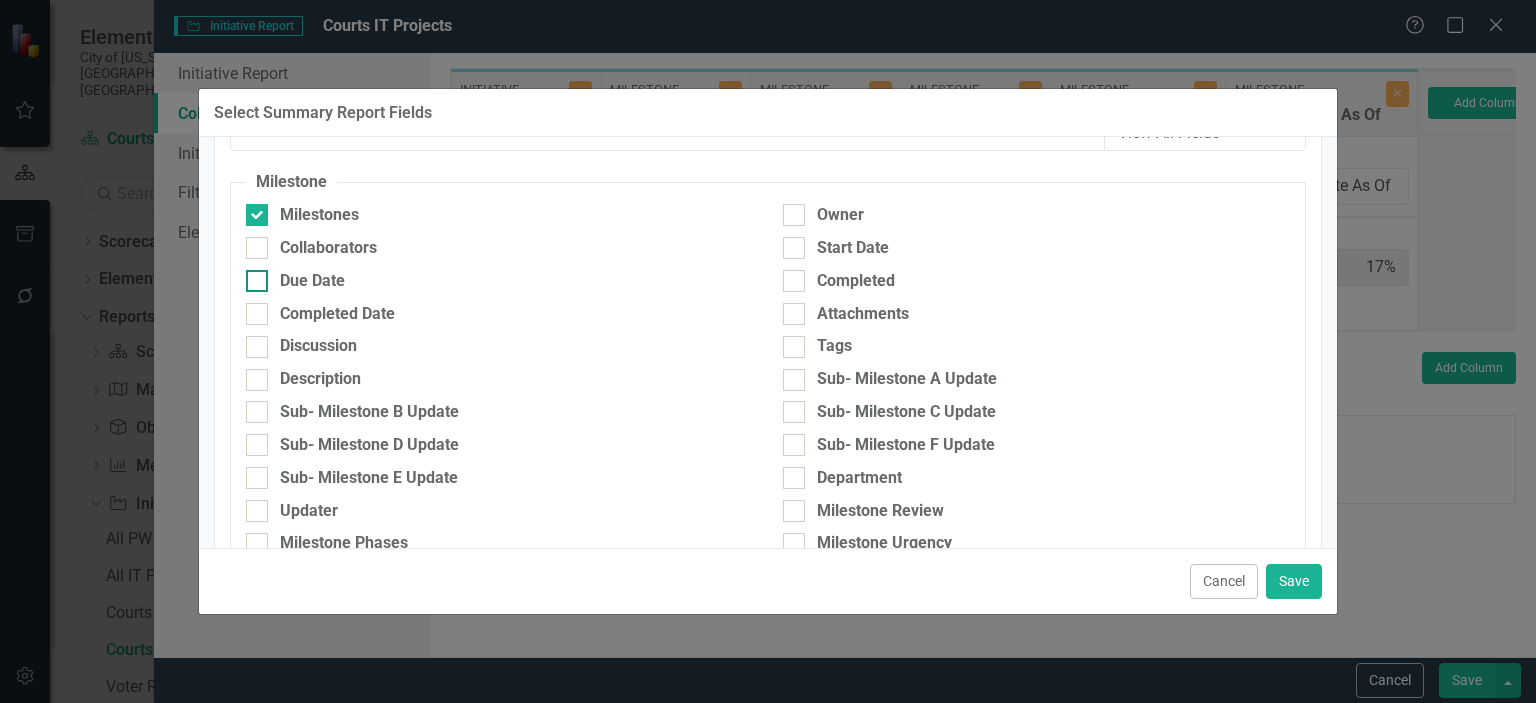 click on "Due Date" at bounding box center (499, 281) 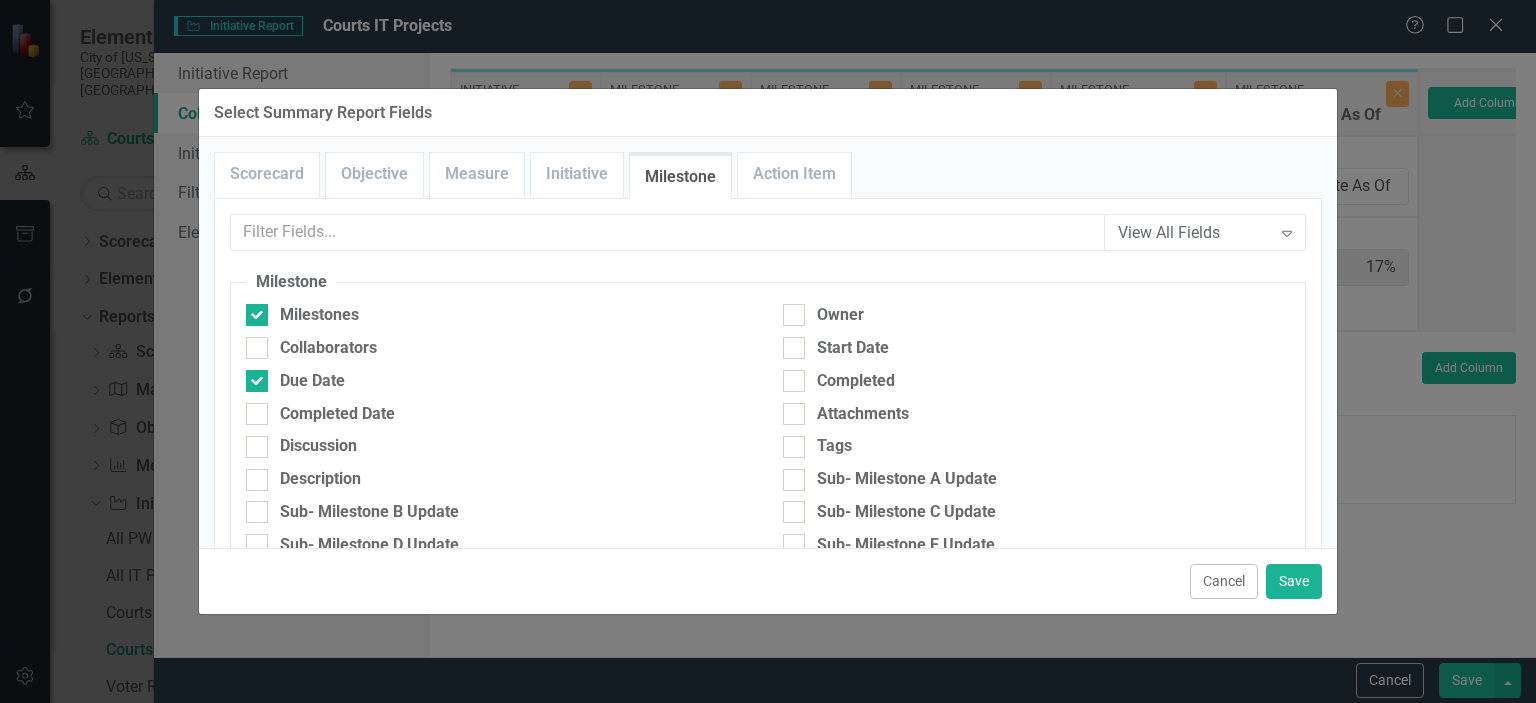 scroll, scrollTop: 300, scrollLeft: 0, axis: vertical 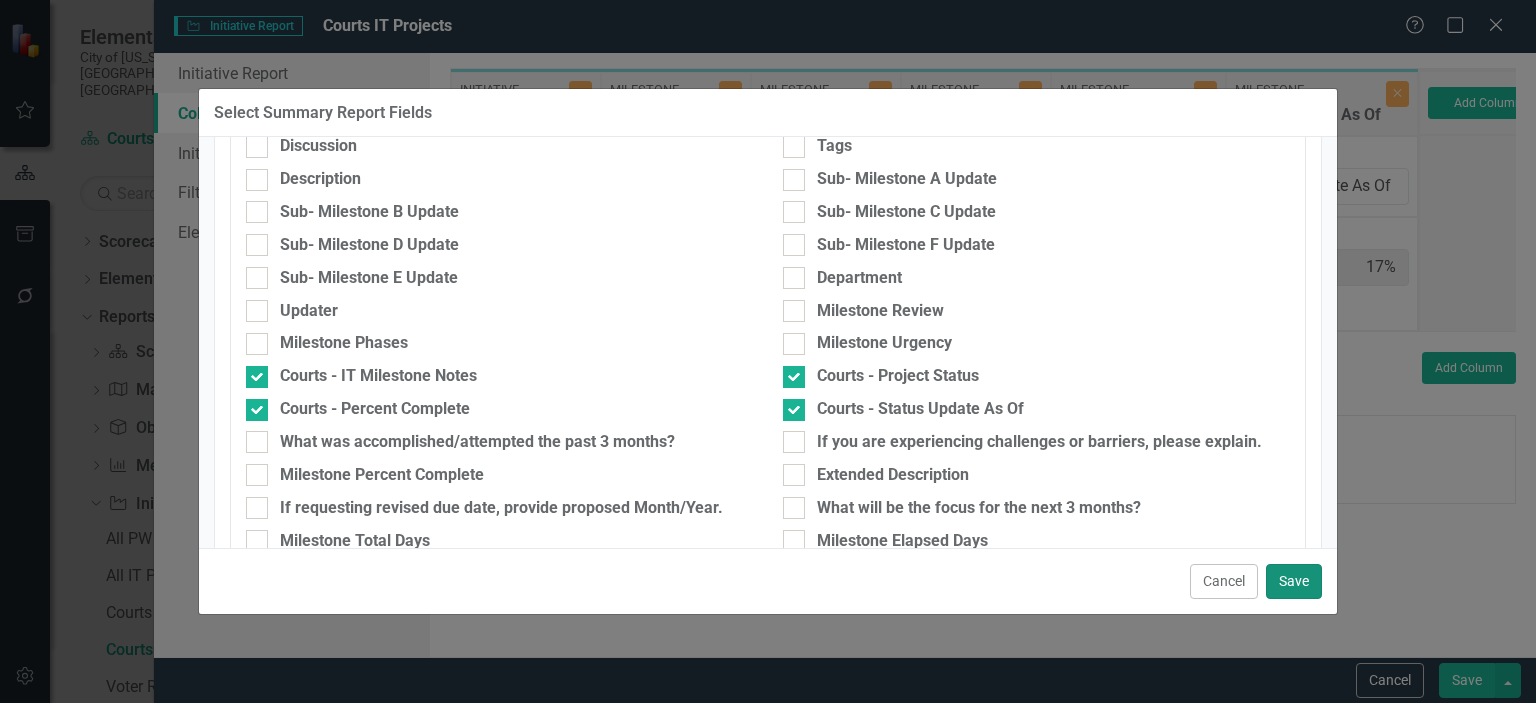 click on "Save" at bounding box center (1294, 581) 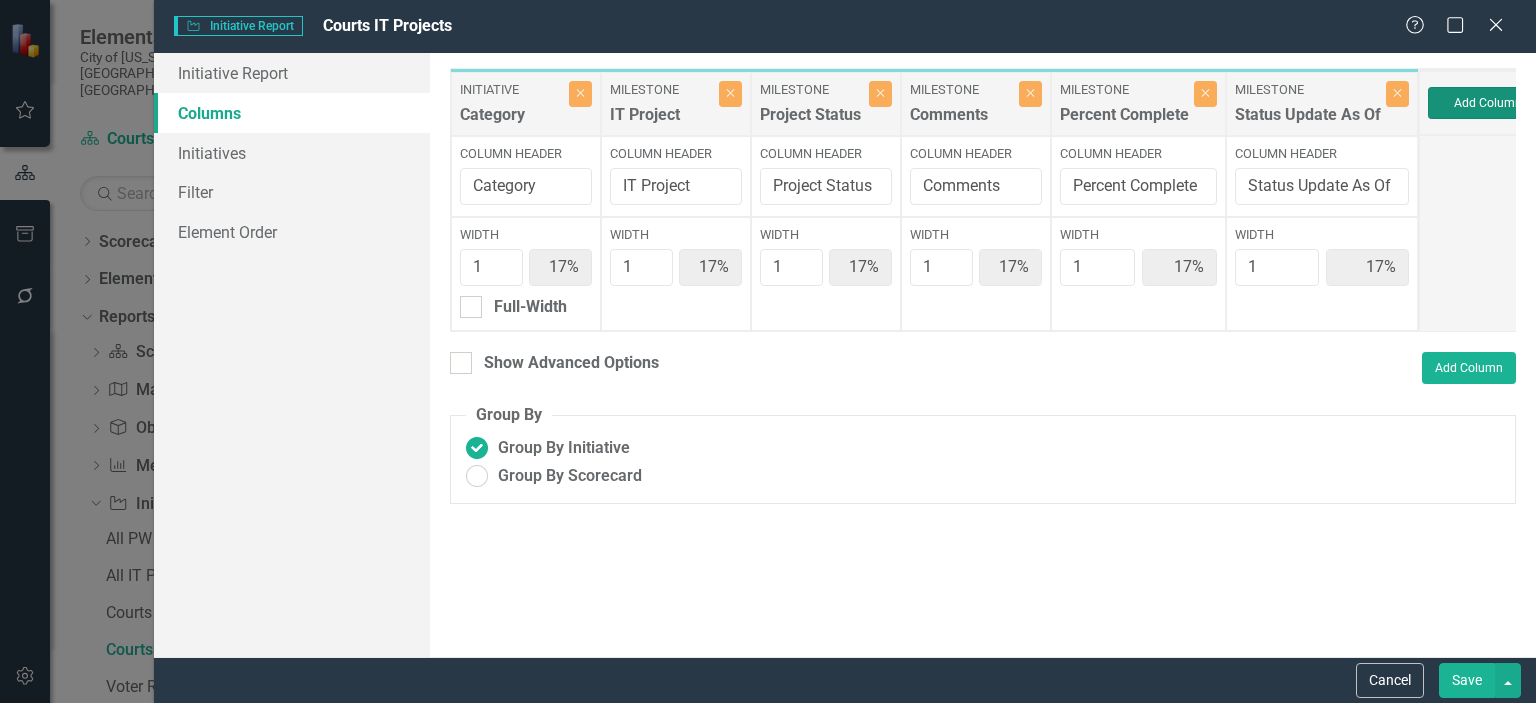 type on "14%" 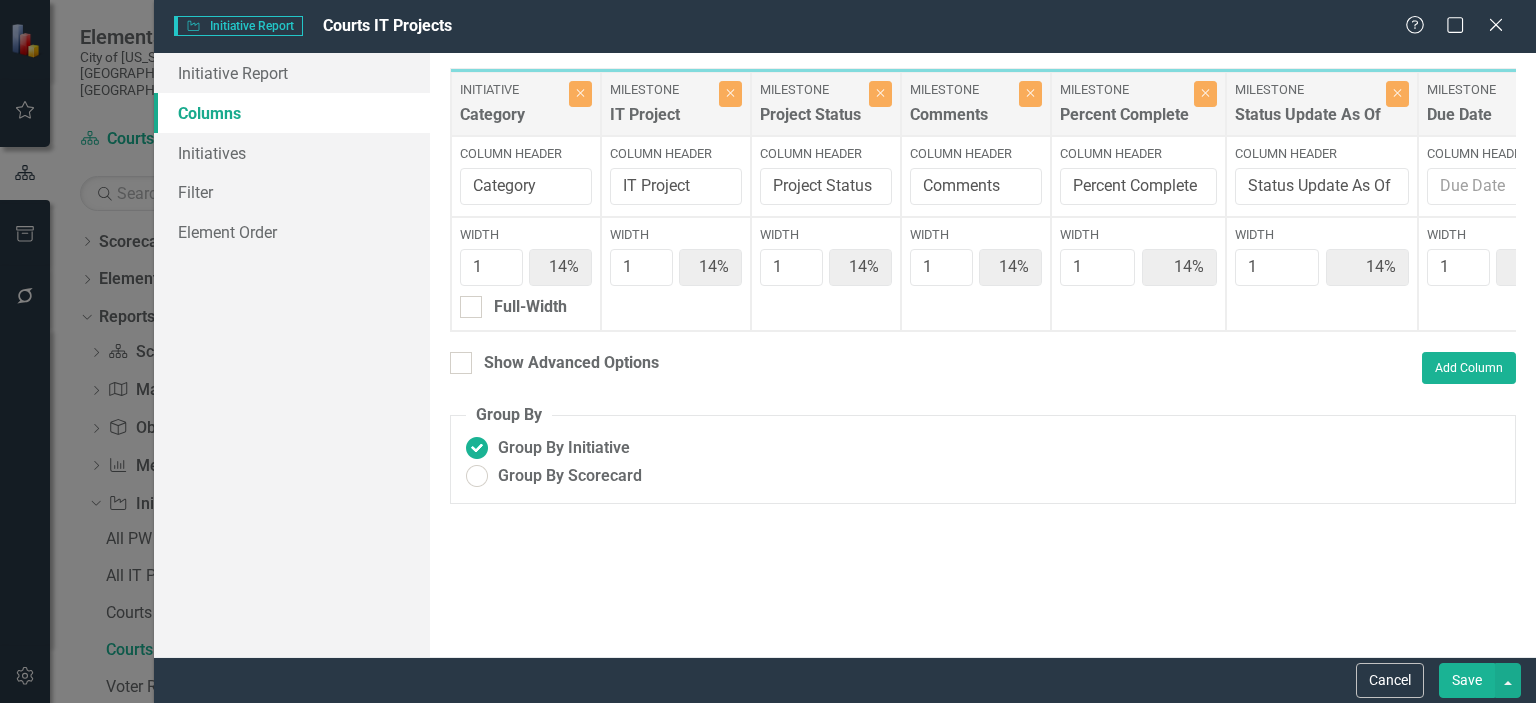 scroll, scrollTop: 0, scrollLeft: 30, axis: horizontal 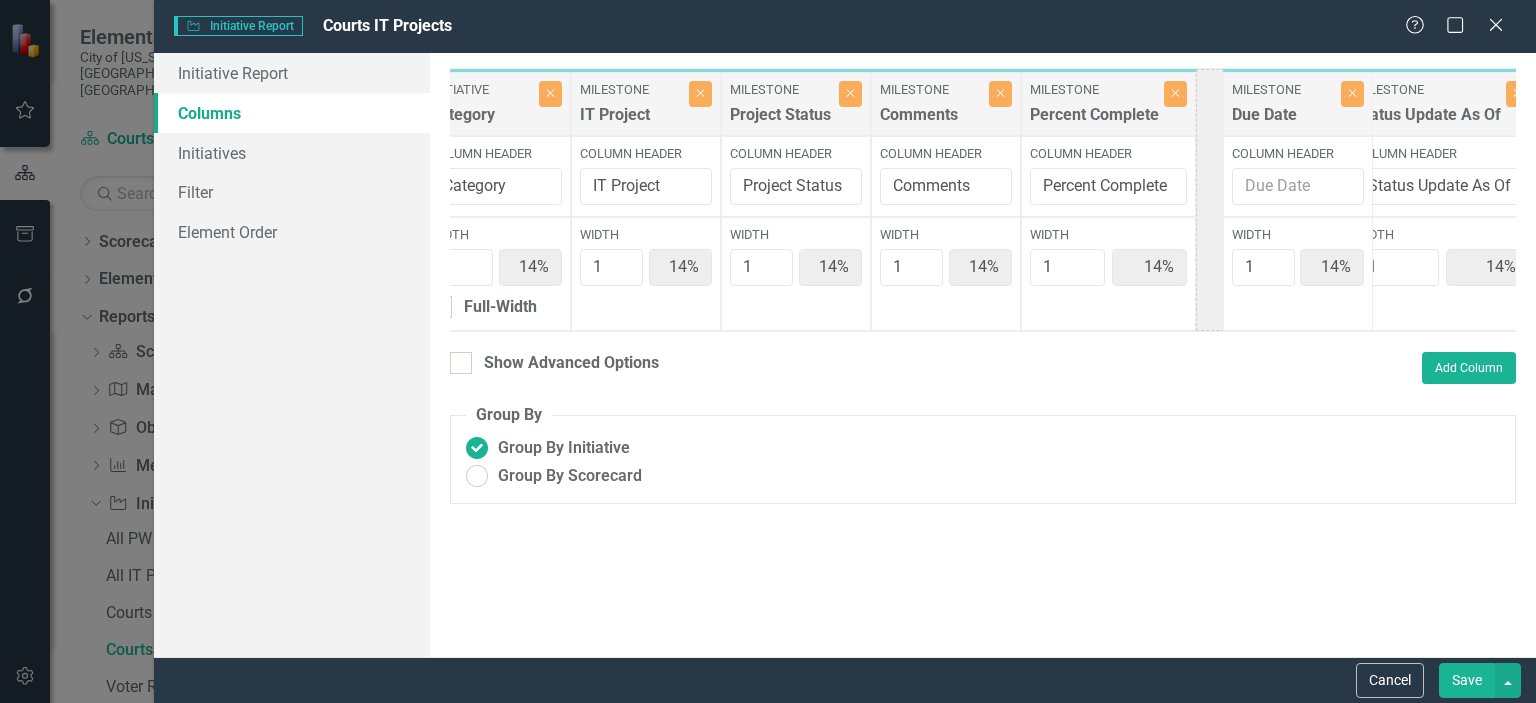 drag, startPoint x: 1496, startPoint y: 119, endPoint x: 1302, endPoint y: 119, distance: 194 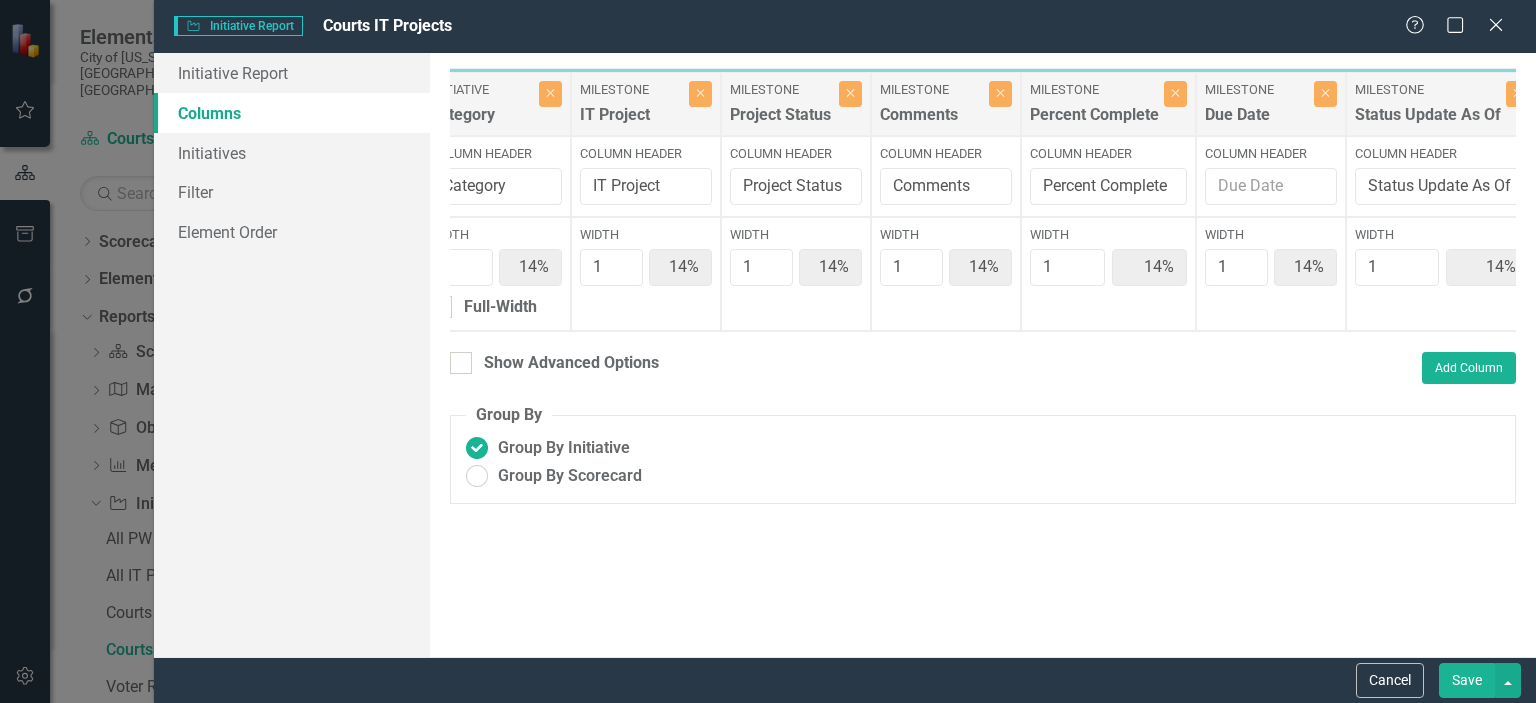 click on "Save" at bounding box center [1467, 680] 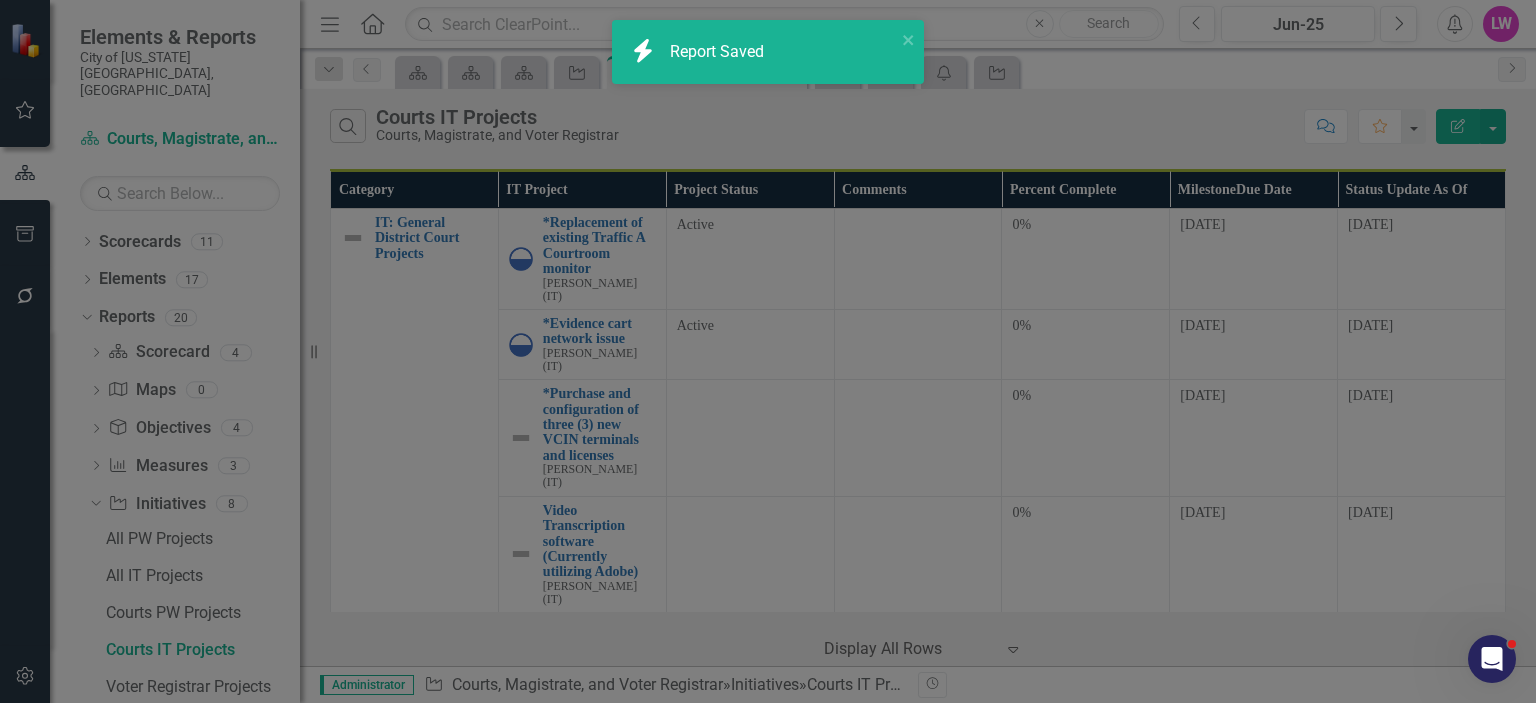radio on "false" 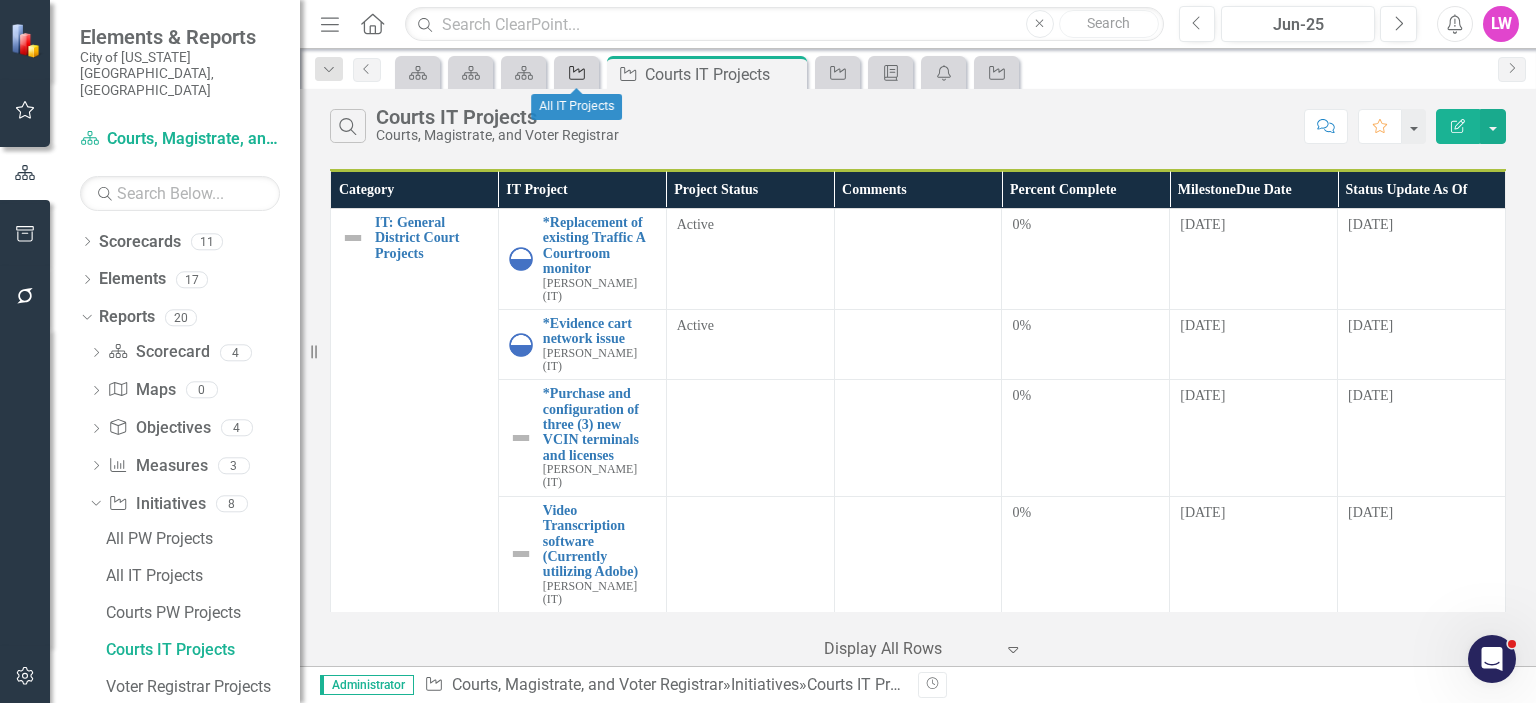 click on "Initiative" 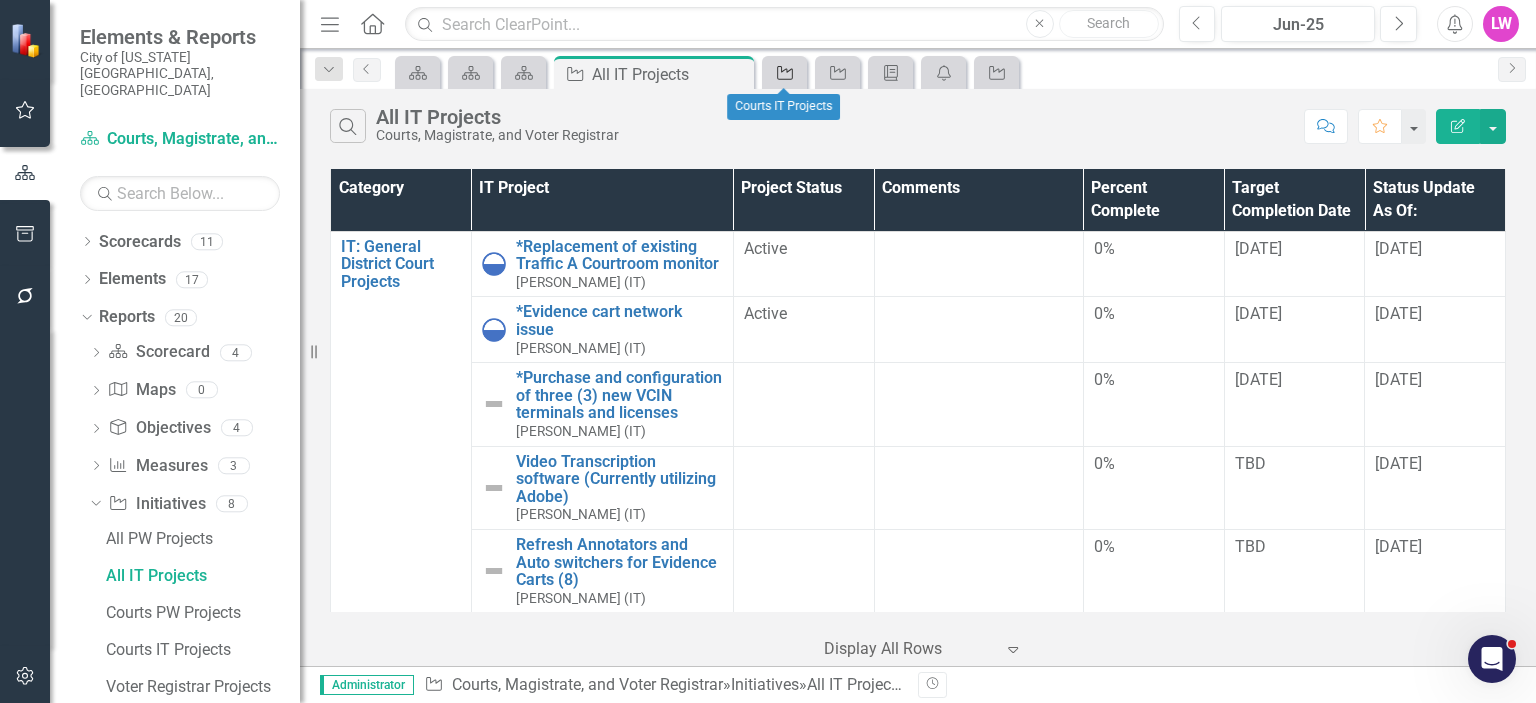 click on "Initiative" 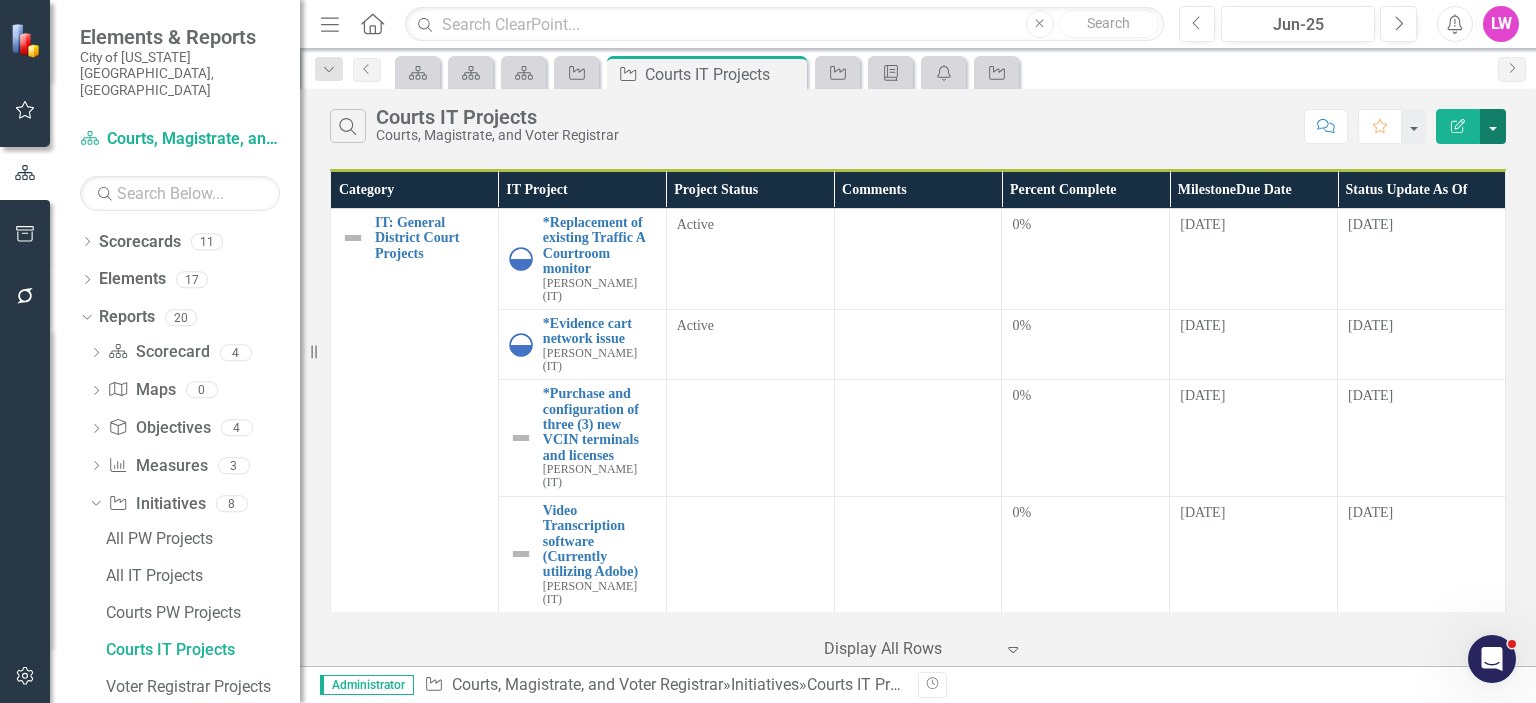 click at bounding box center [1493, 126] 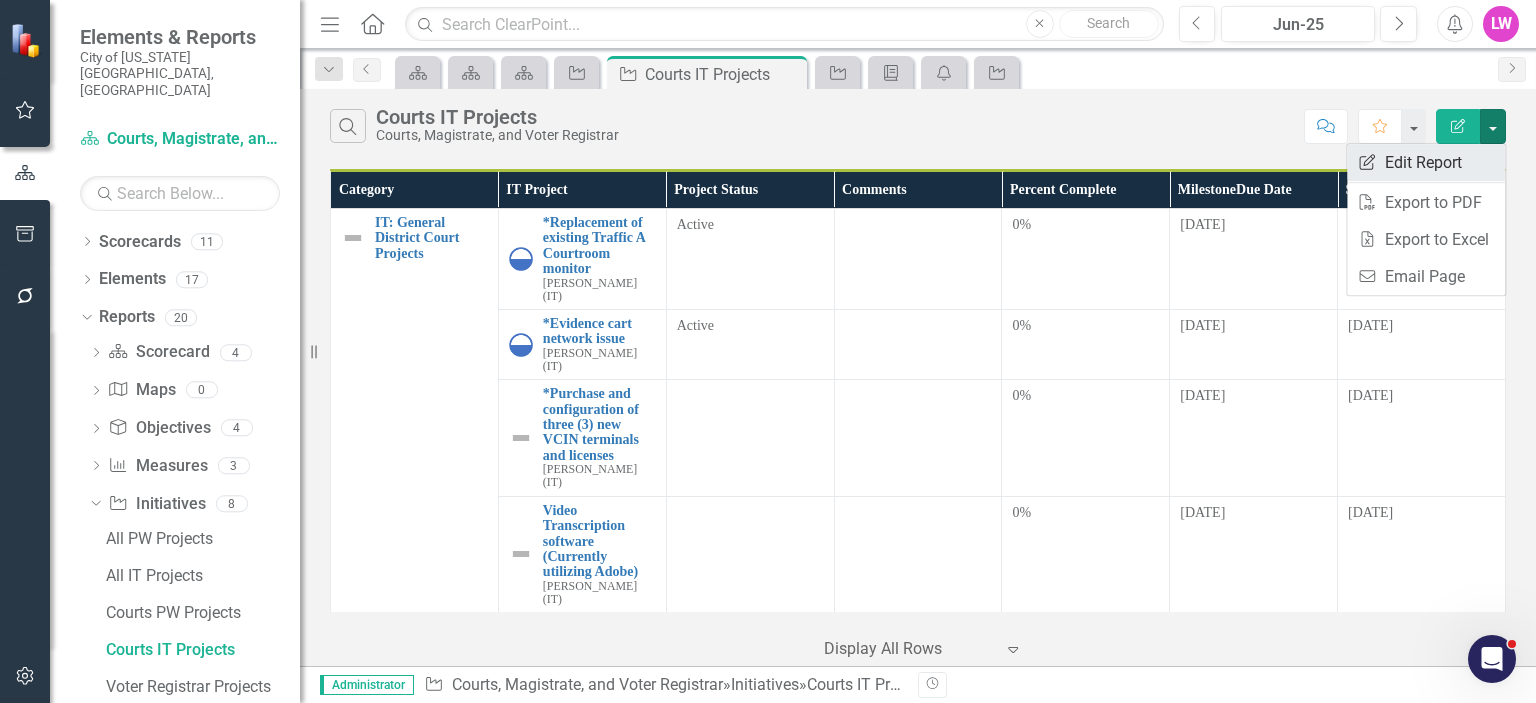 click on "Edit Report Edit Report" at bounding box center [1426, 162] 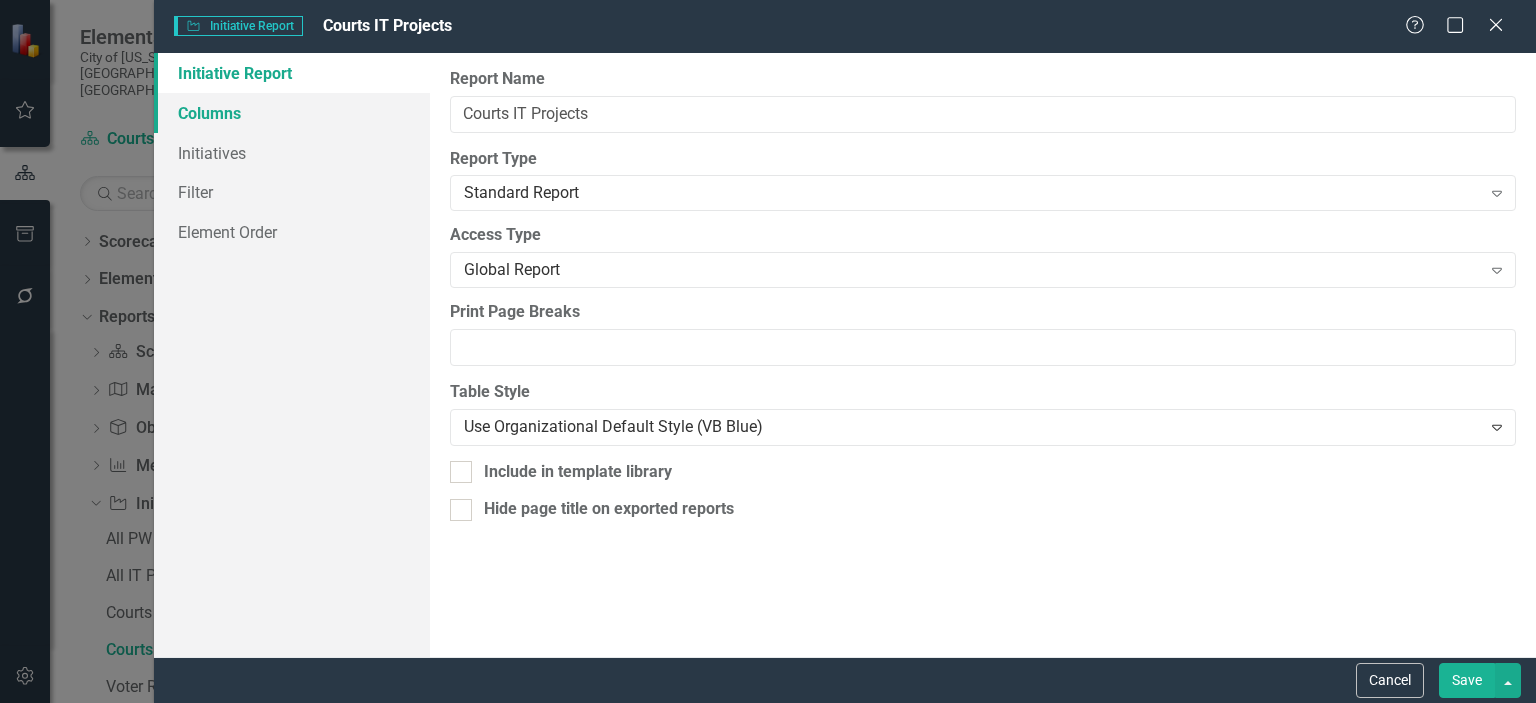 click on "Columns" at bounding box center (292, 113) 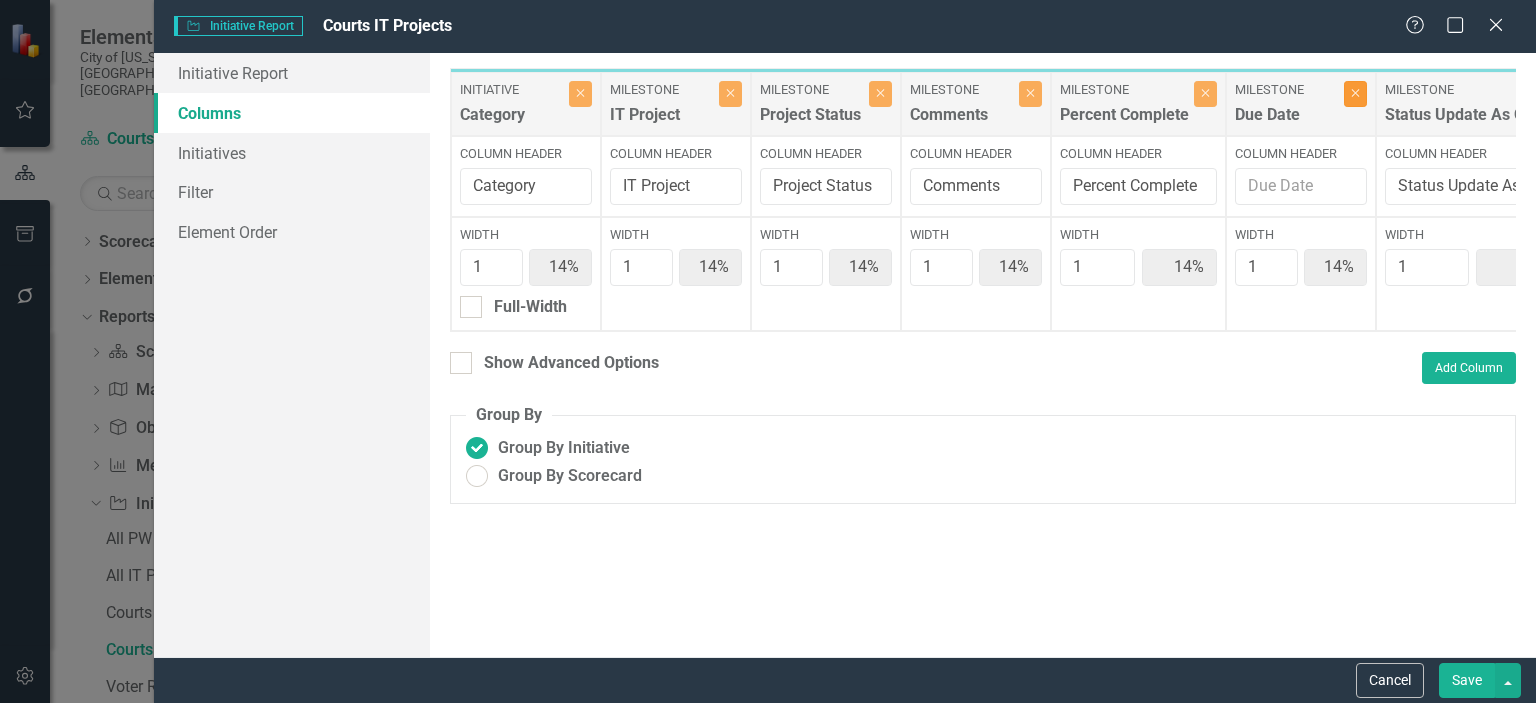 click on "Close" 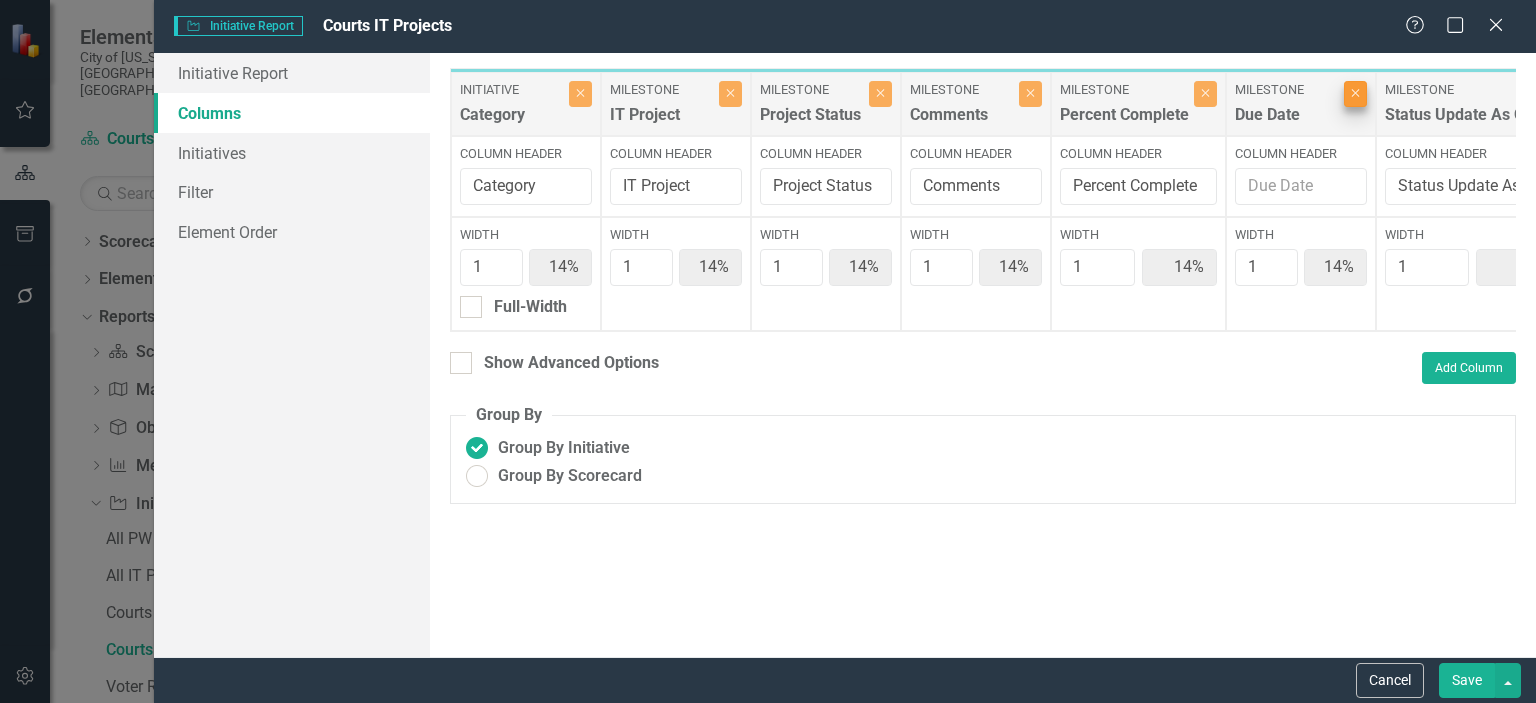 type on "17%" 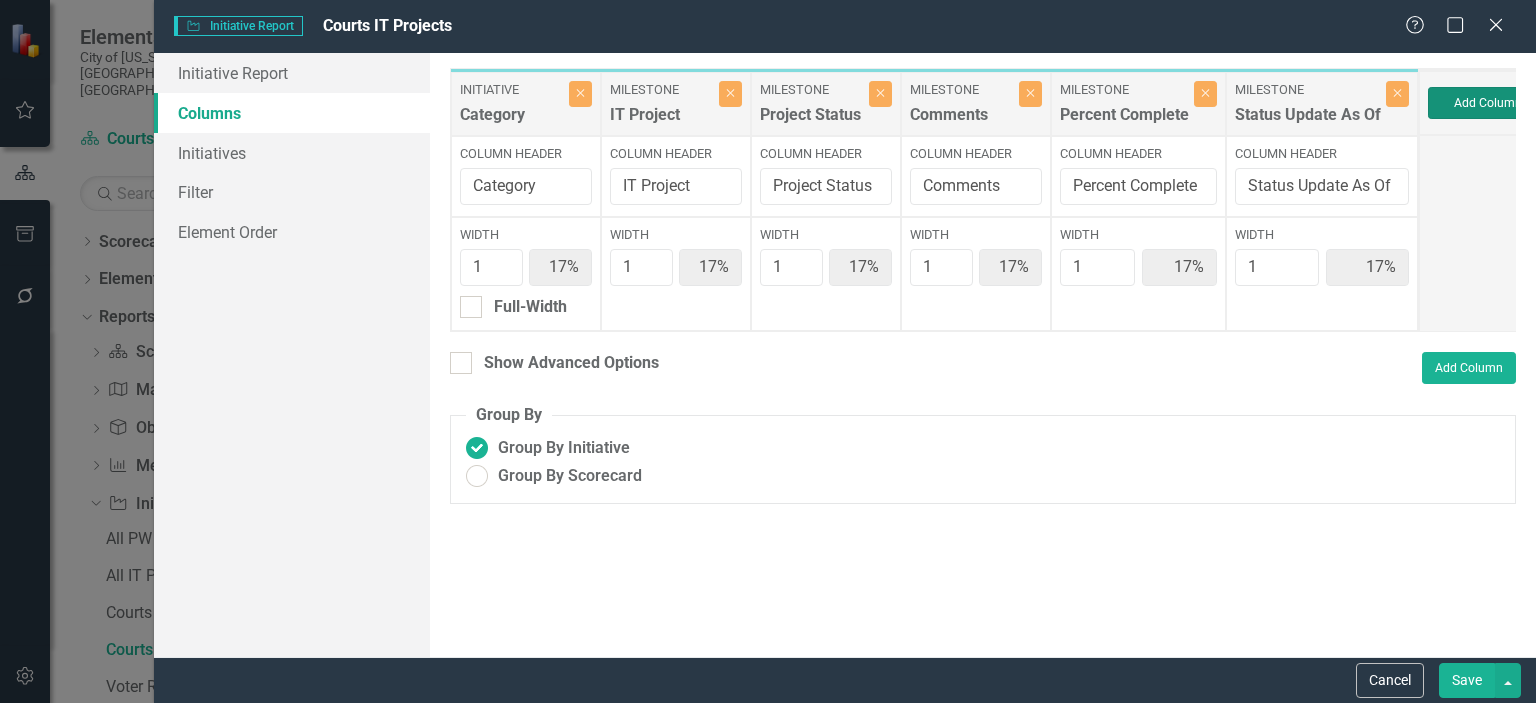 click on "Add Column" at bounding box center (1488, 103) 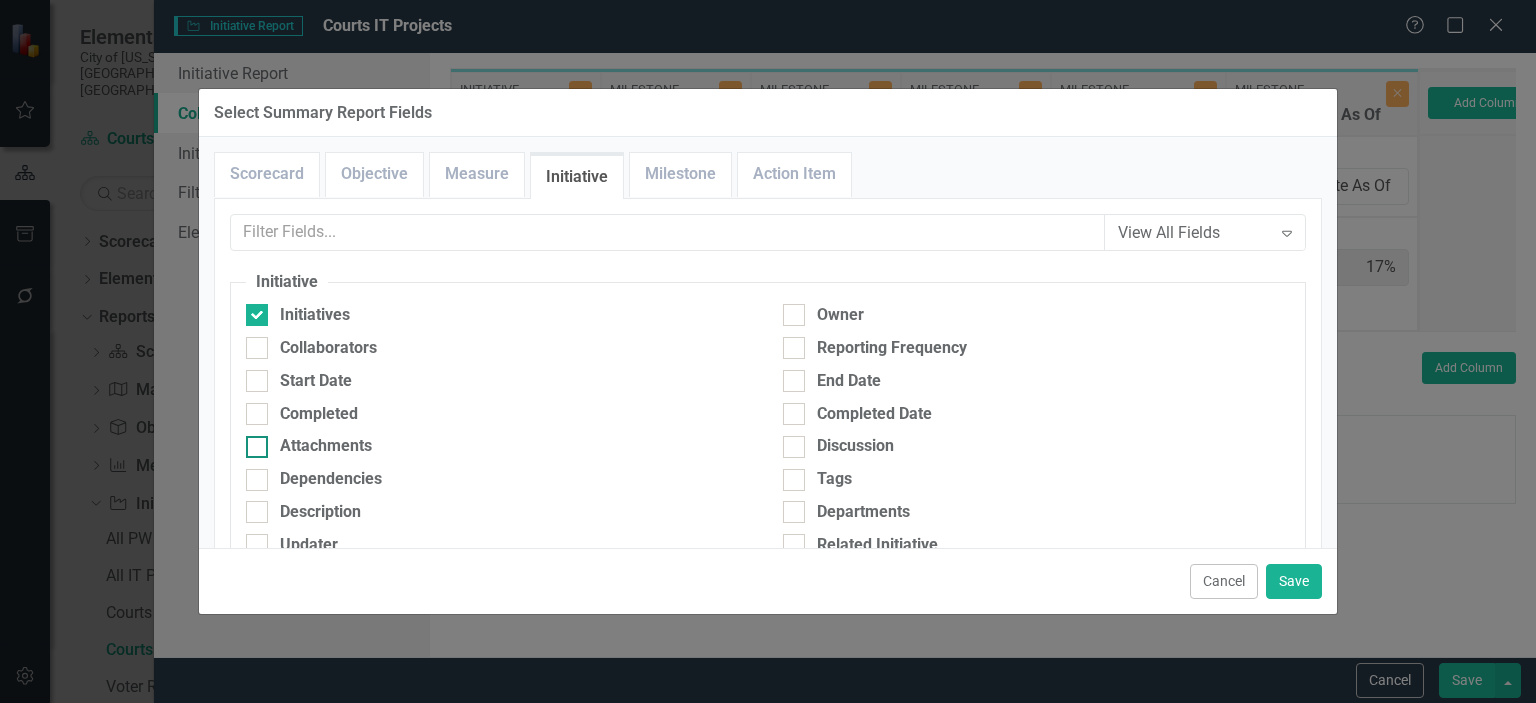 scroll, scrollTop: 100, scrollLeft: 0, axis: vertical 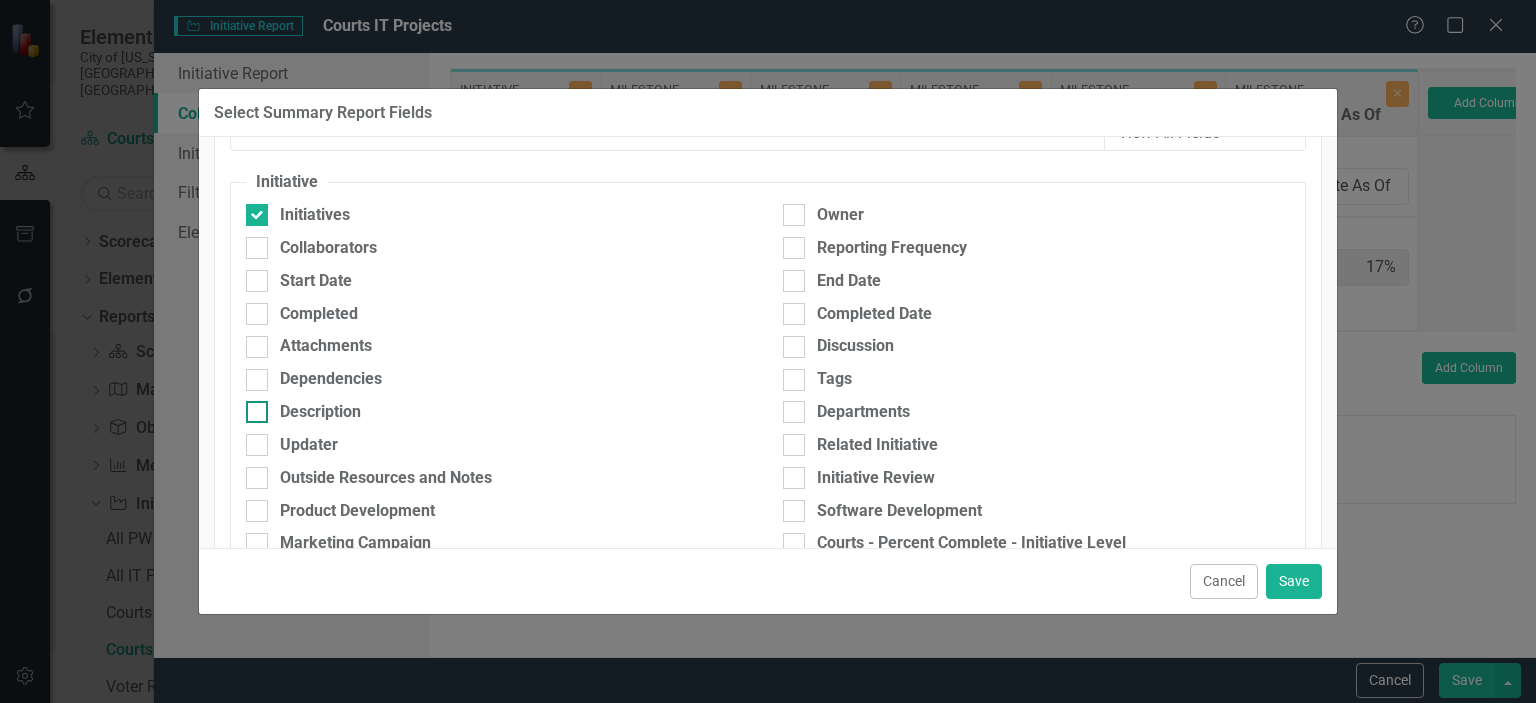 click on "Description" at bounding box center (320, 412) 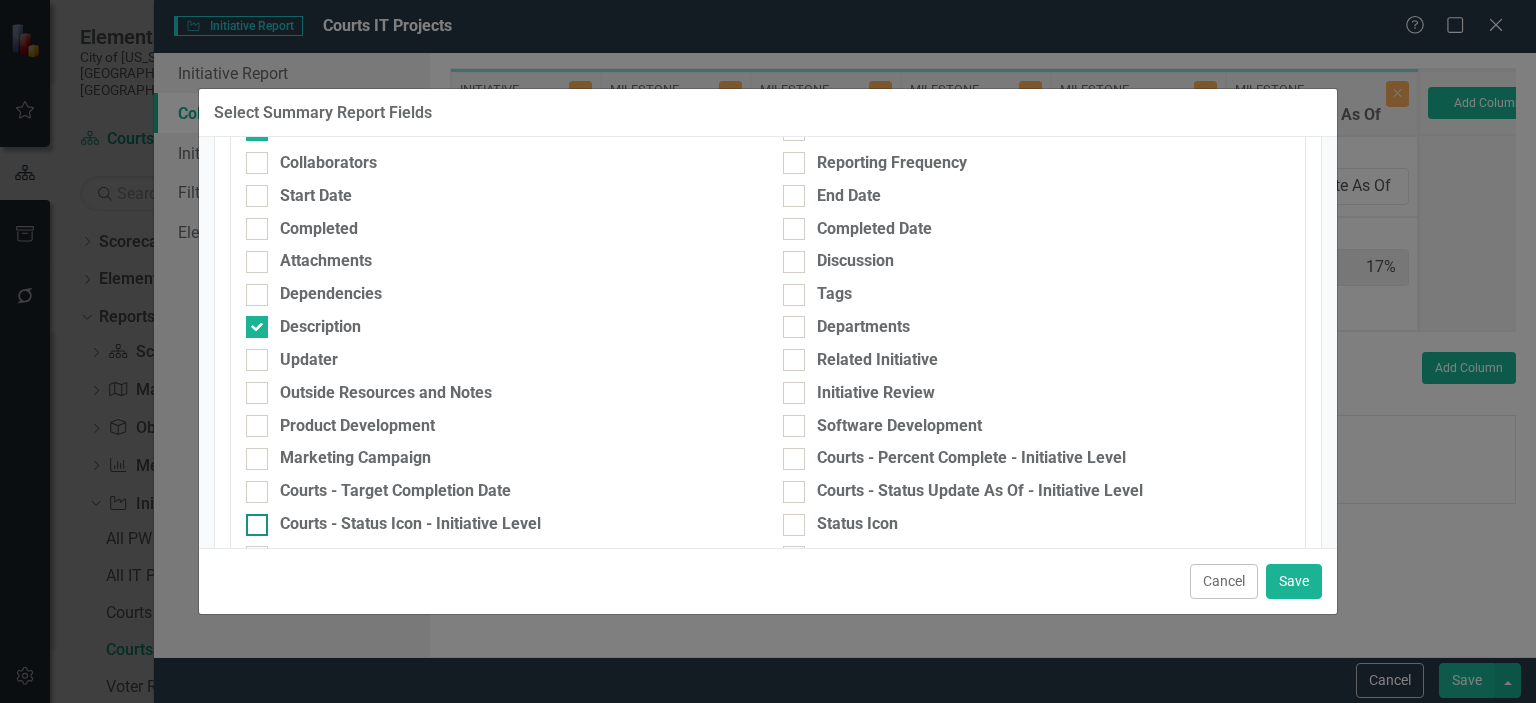 scroll, scrollTop: 300, scrollLeft: 0, axis: vertical 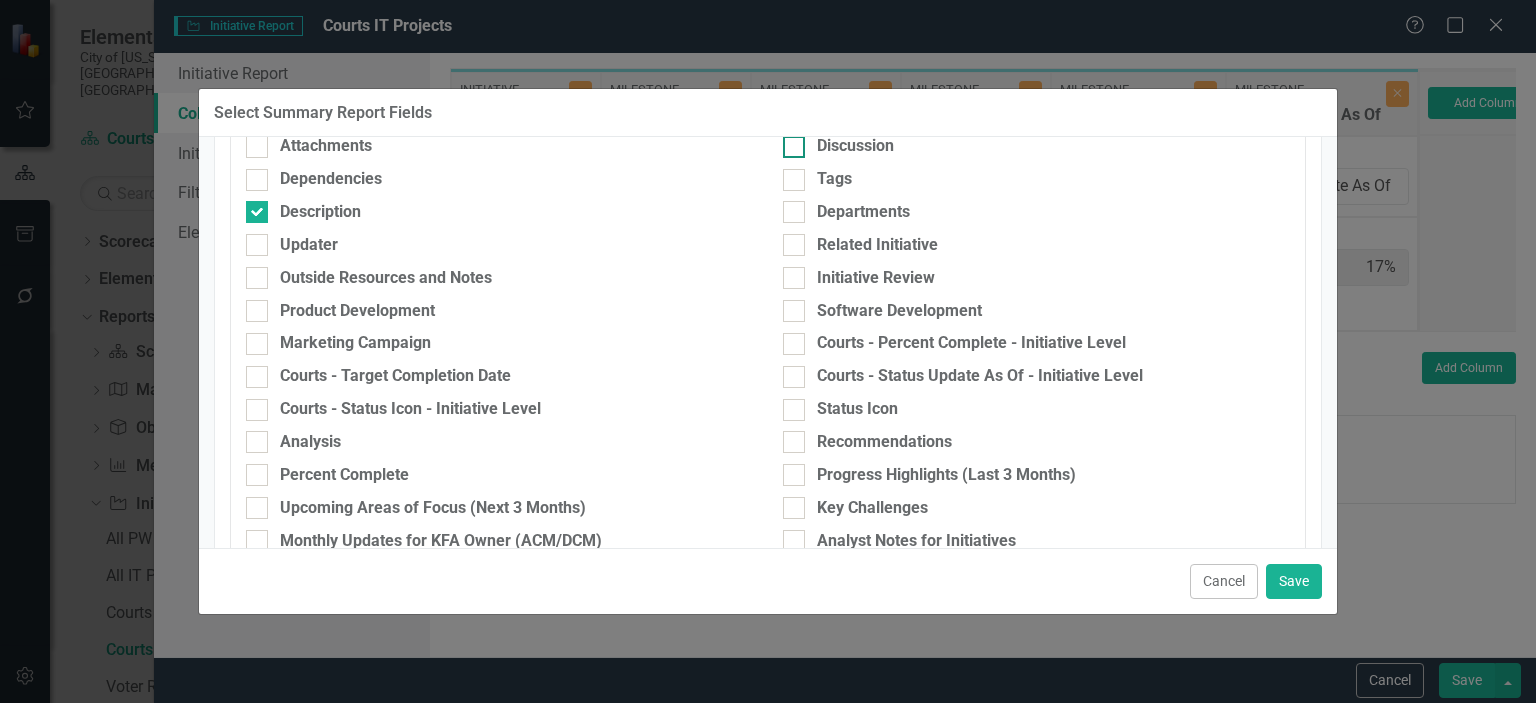 click on "Discussion" at bounding box center [855, 146] 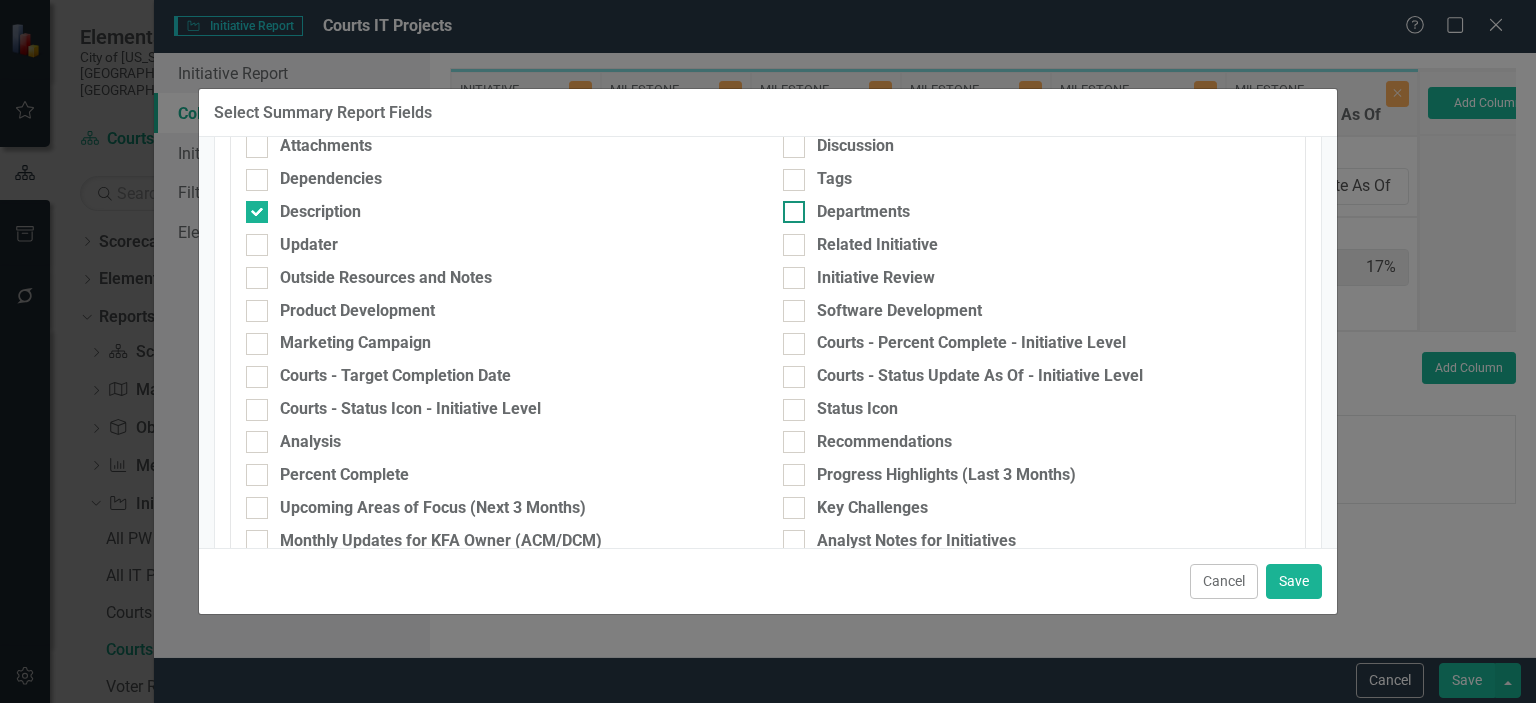 scroll, scrollTop: 297, scrollLeft: 0, axis: vertical 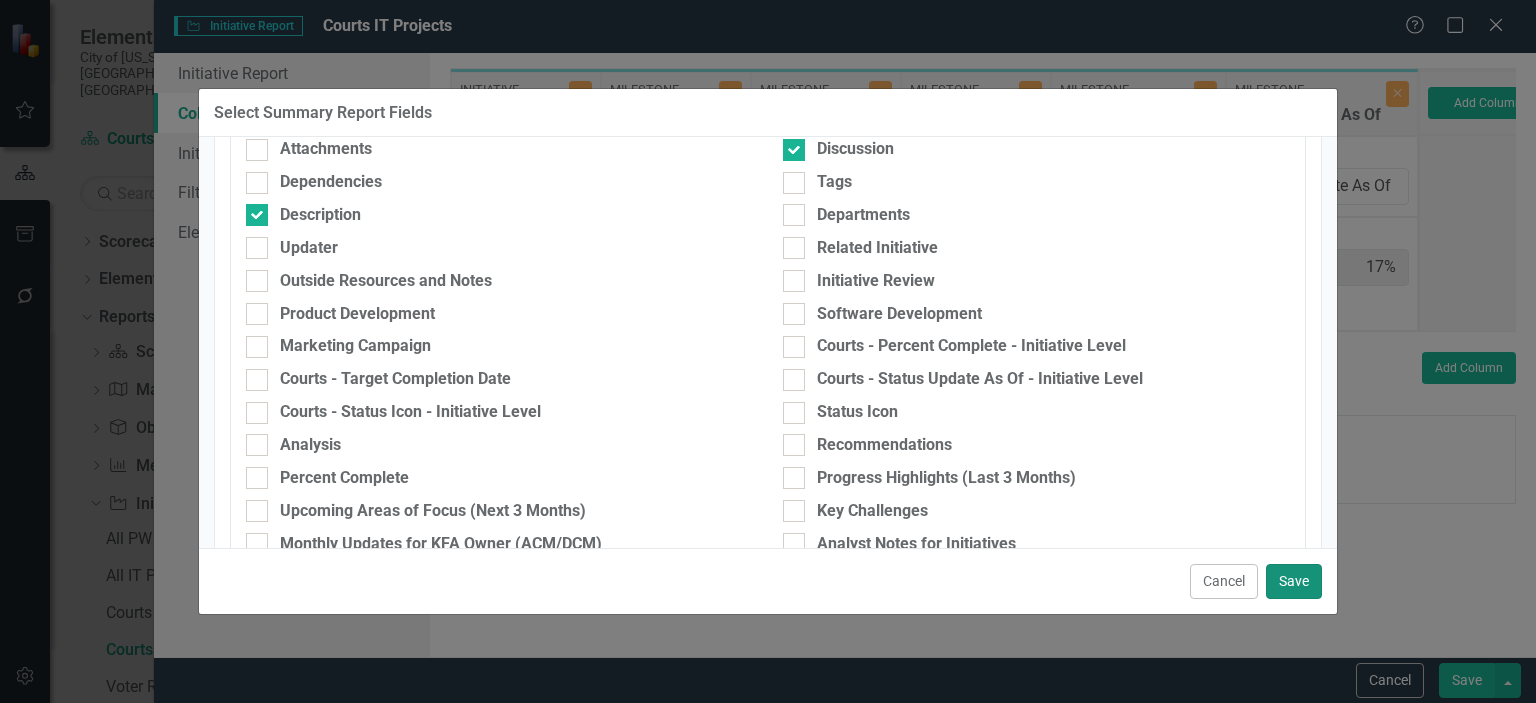 click on "Save" at bounding box center [1294, 581] 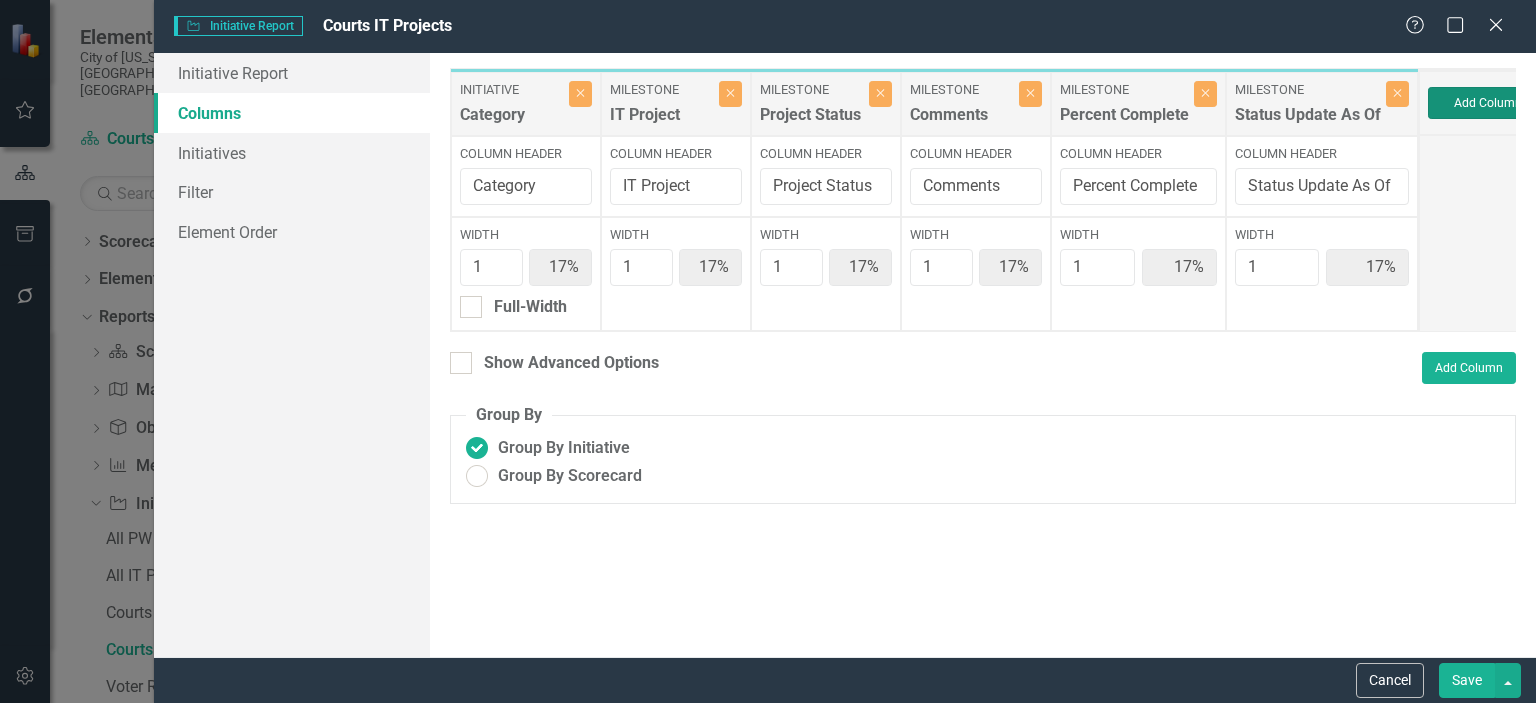 type on "13%" 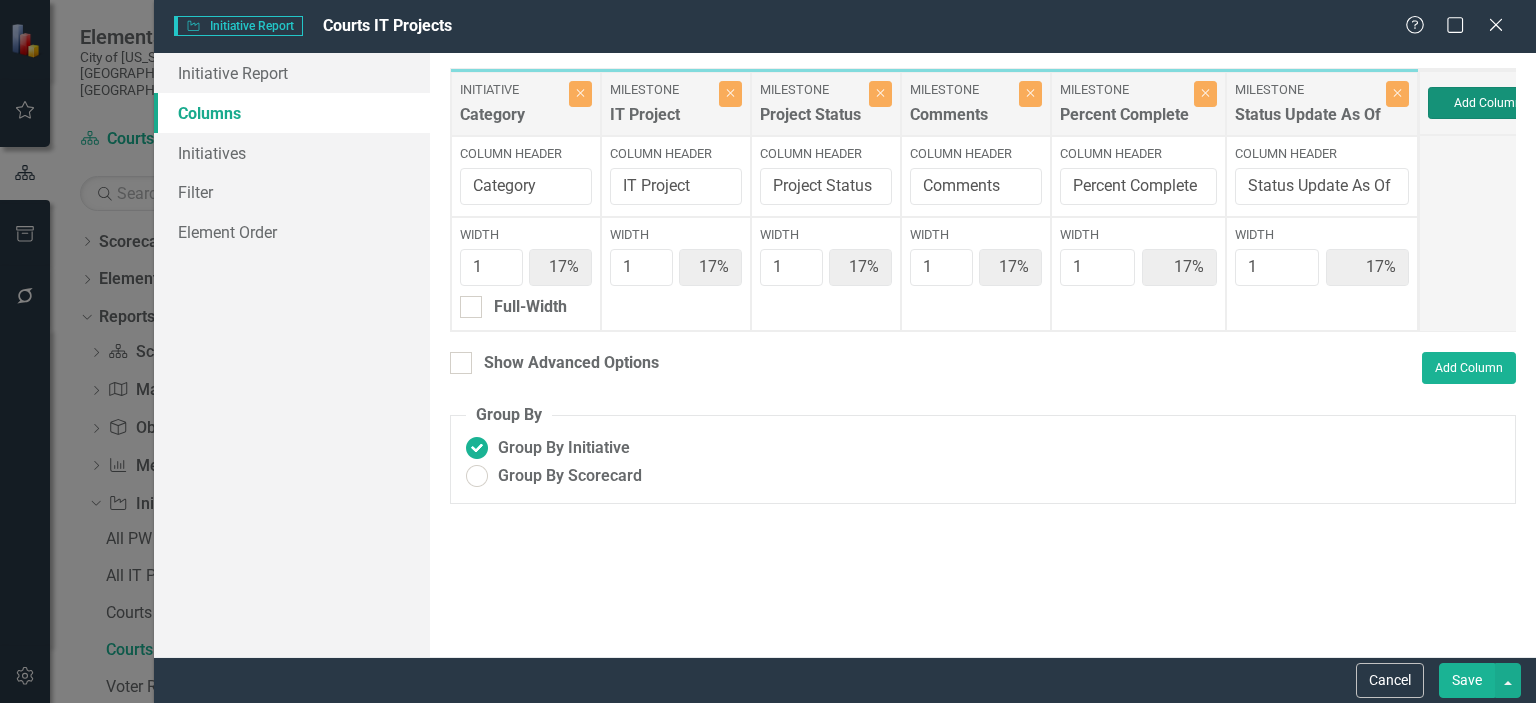 type on "13%" 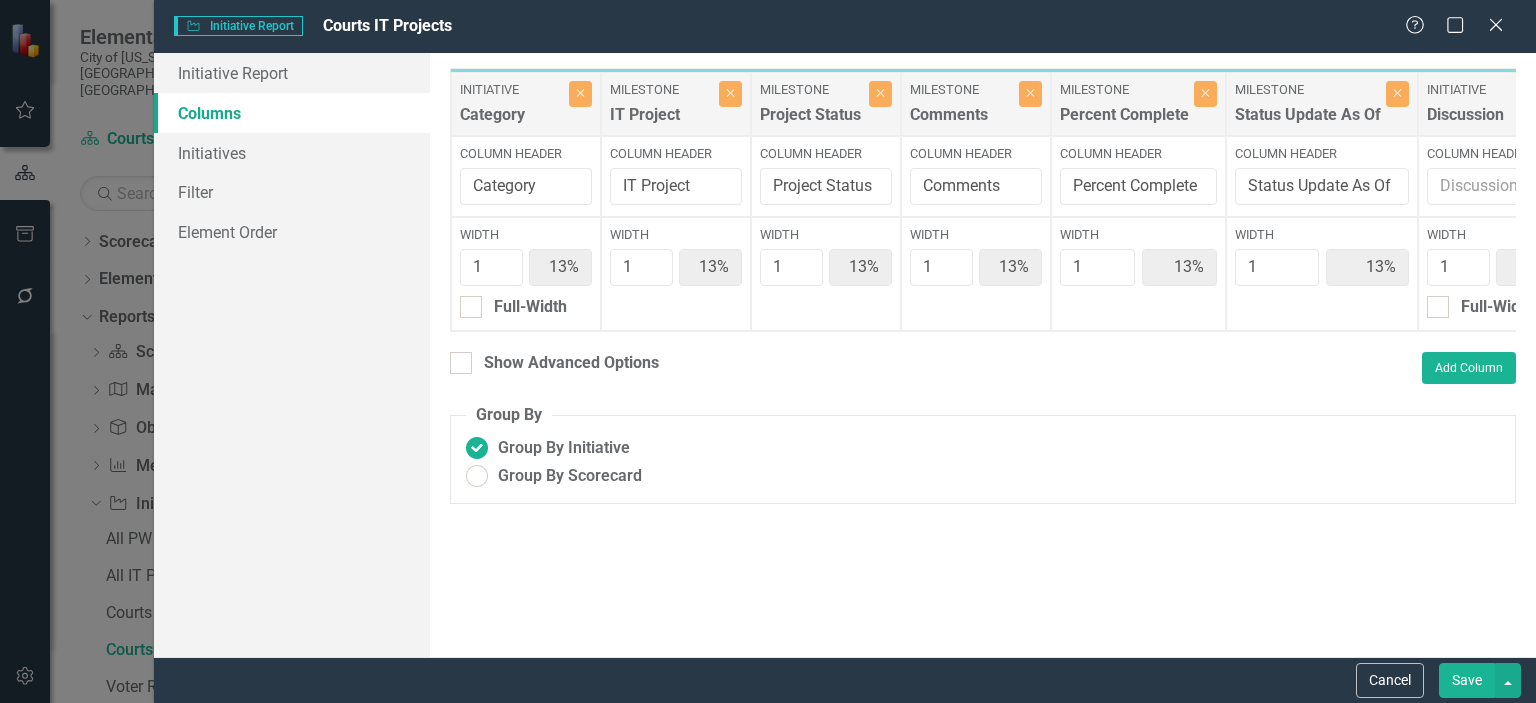click on "Save" at bounding box center (1467, 680) 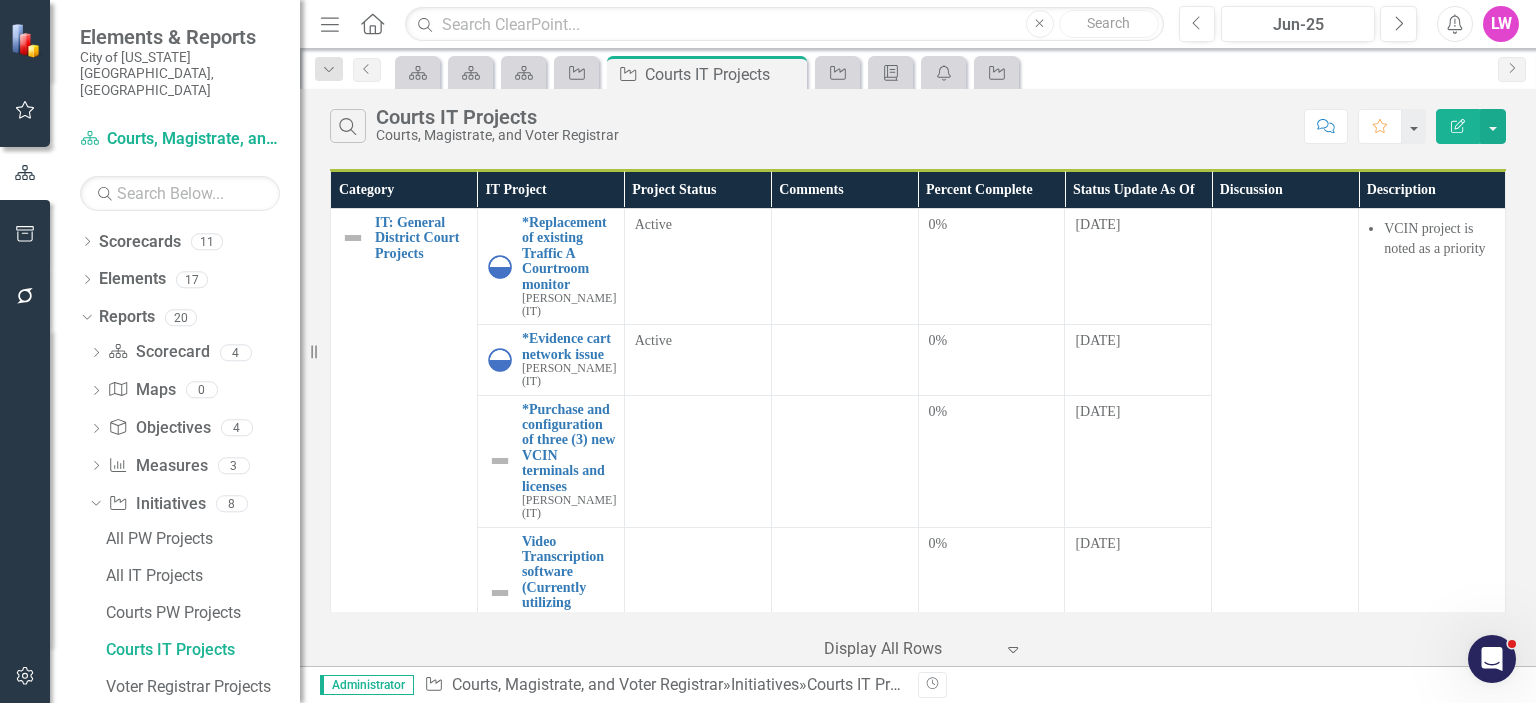 click on "Search Courts IT Projects Courts, Magistrate, and Voter Registrar" at bounding box center [812, 126] 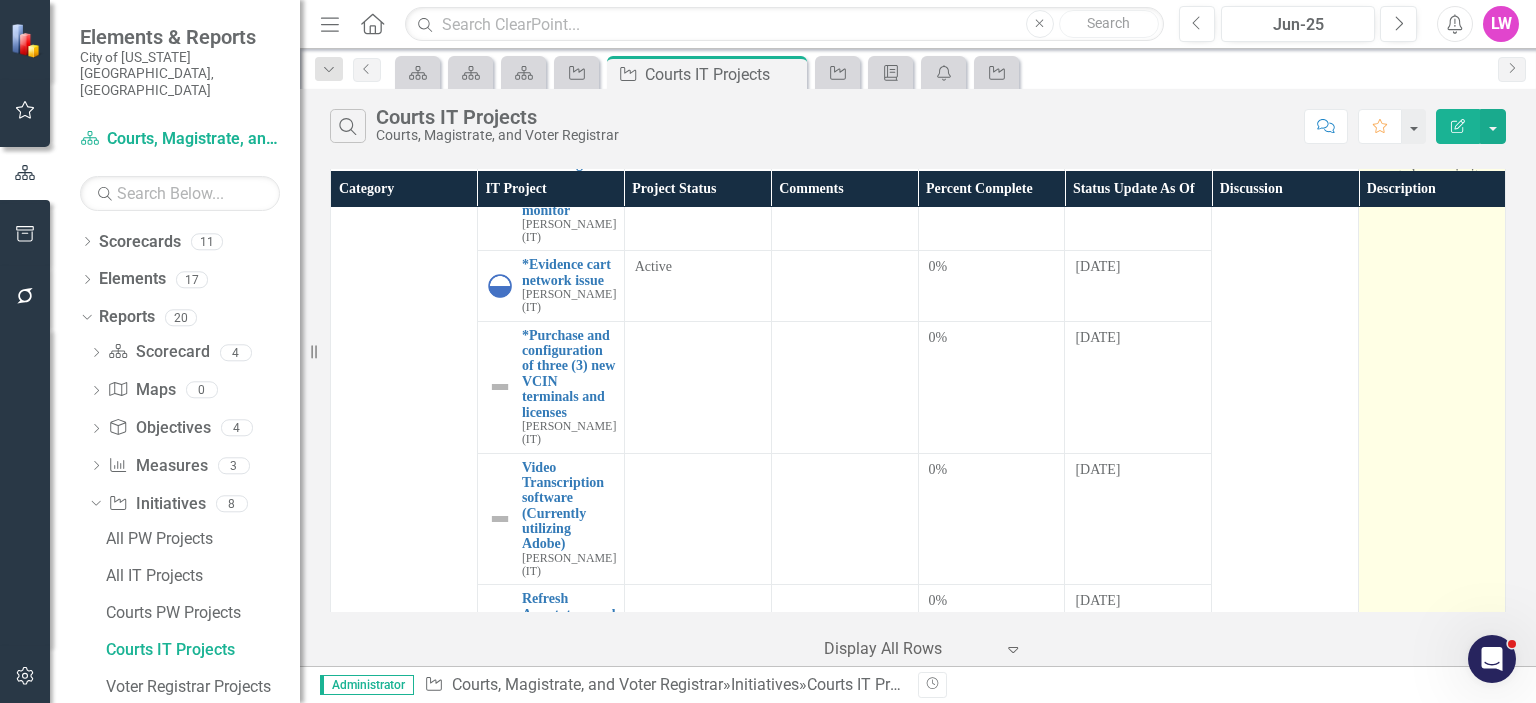 scroll, scrollTop: 0, scrollLeft: 0, axis: both 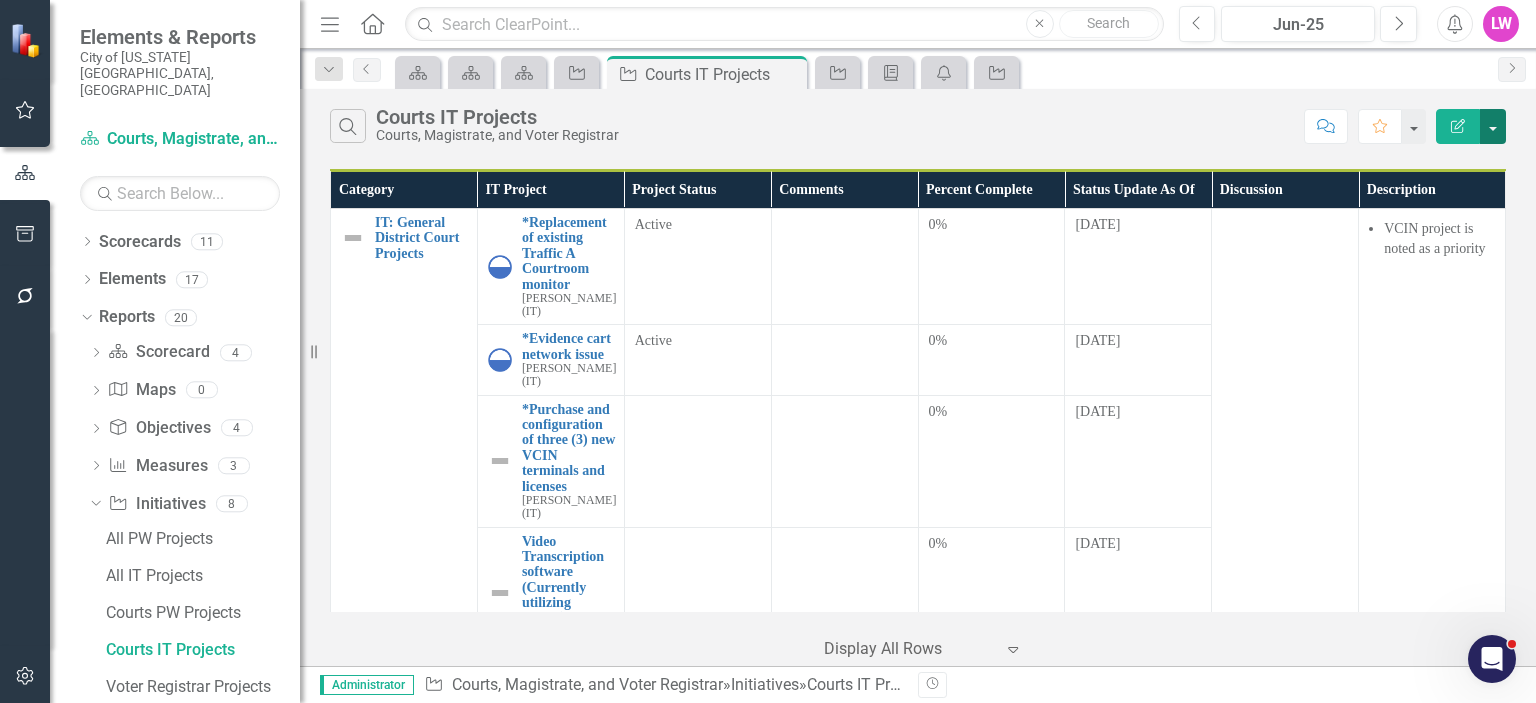 click at bounding box center [1493, 126] 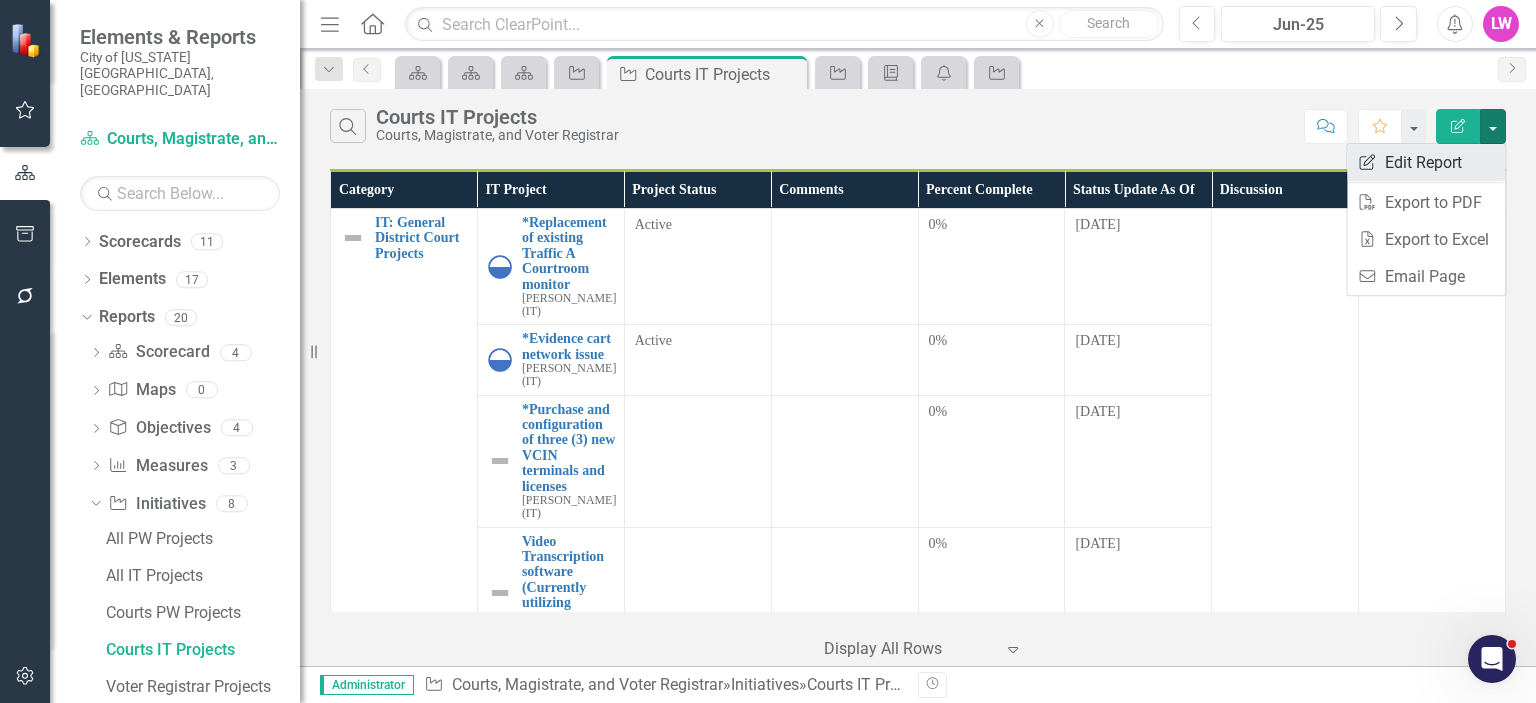 click on "Edit Report Edit Report" at bounding box center (1426, 162) 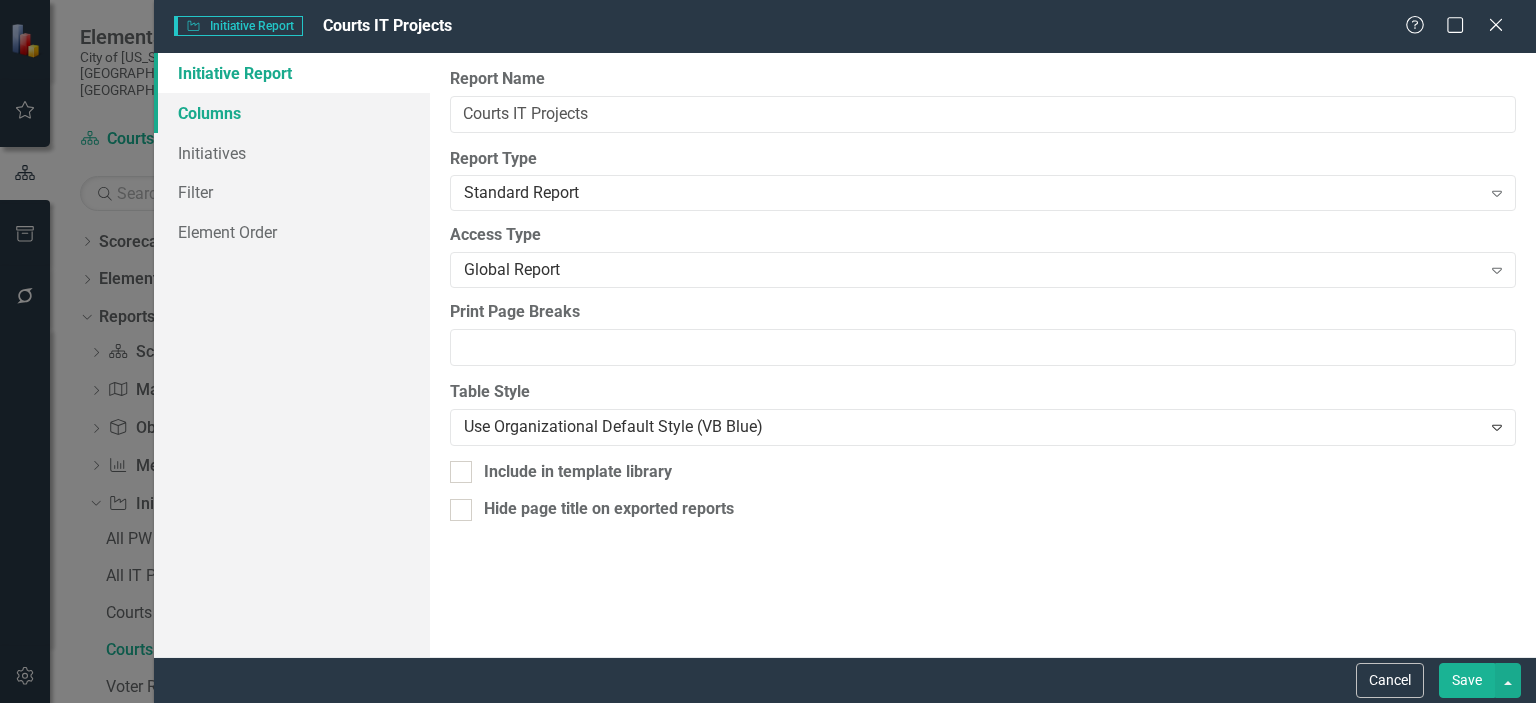 click on "Columns" at bounding box center (292, 113) 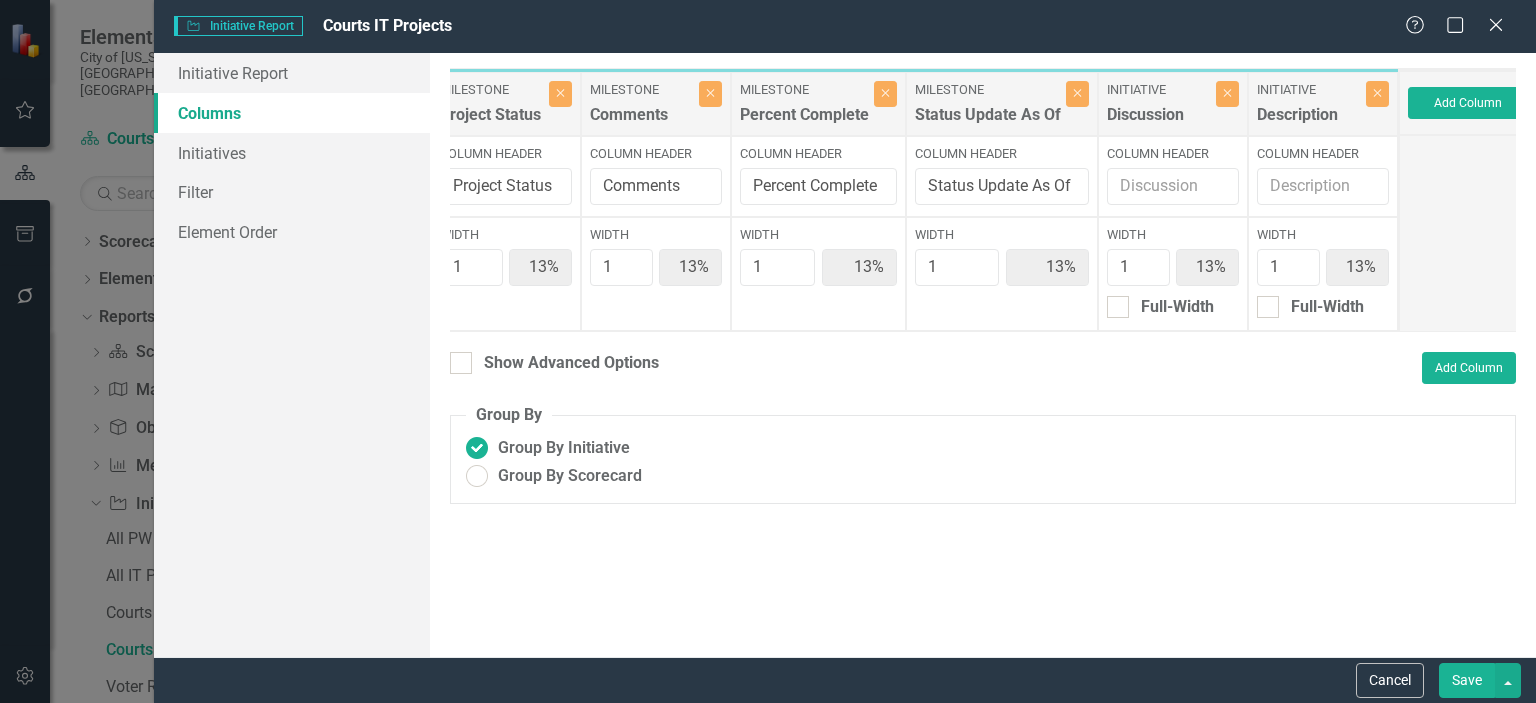 scroll, scrollTop: 0, scrollLeft: 338, axis: horizontal 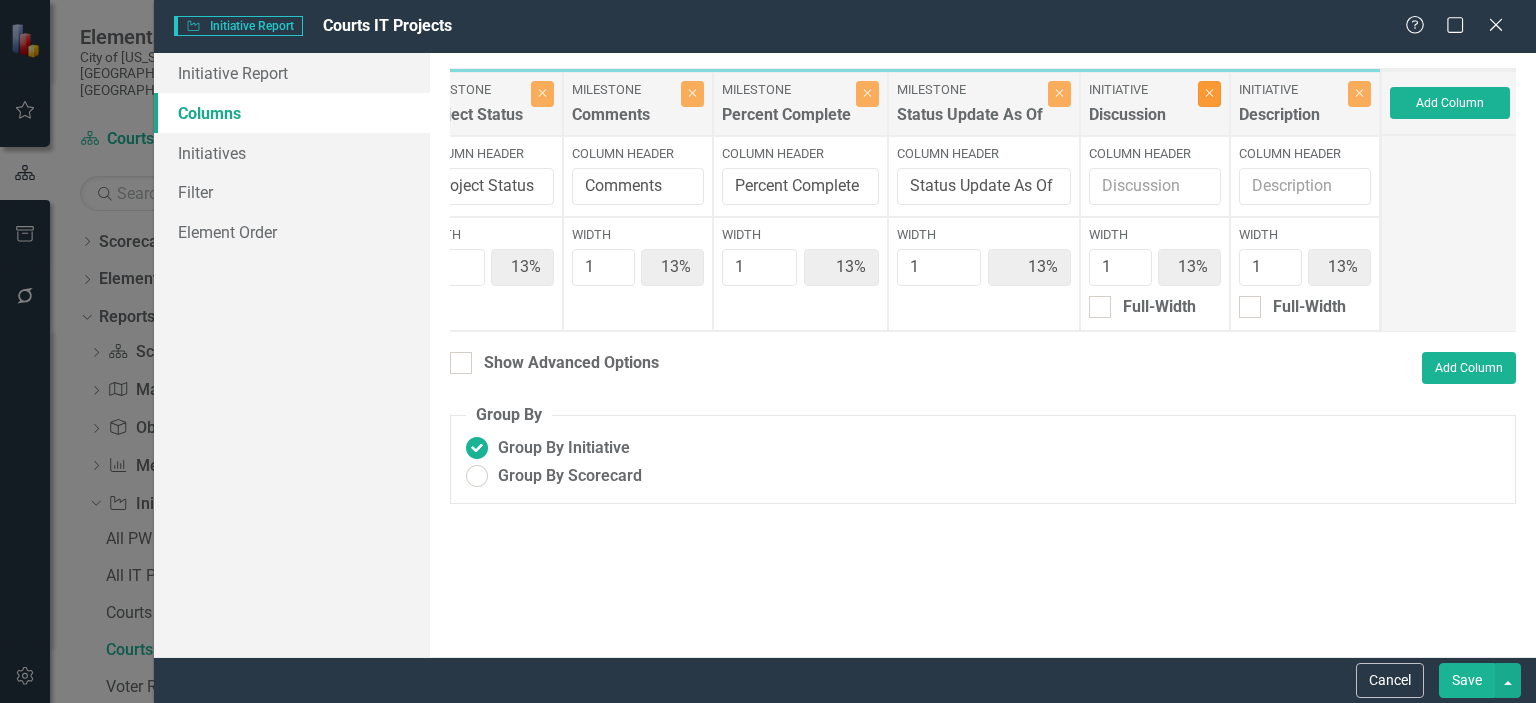 click on "Close" 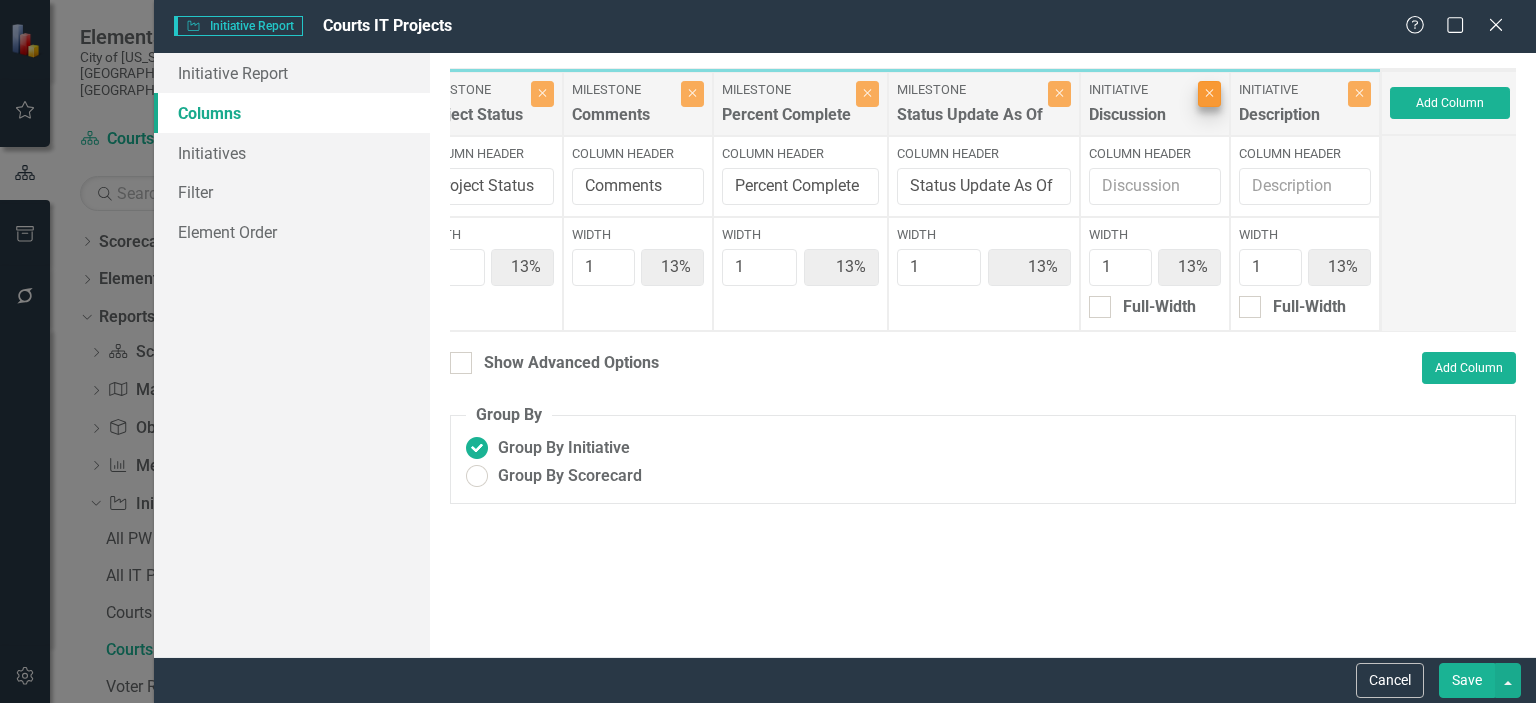 type on "14%" 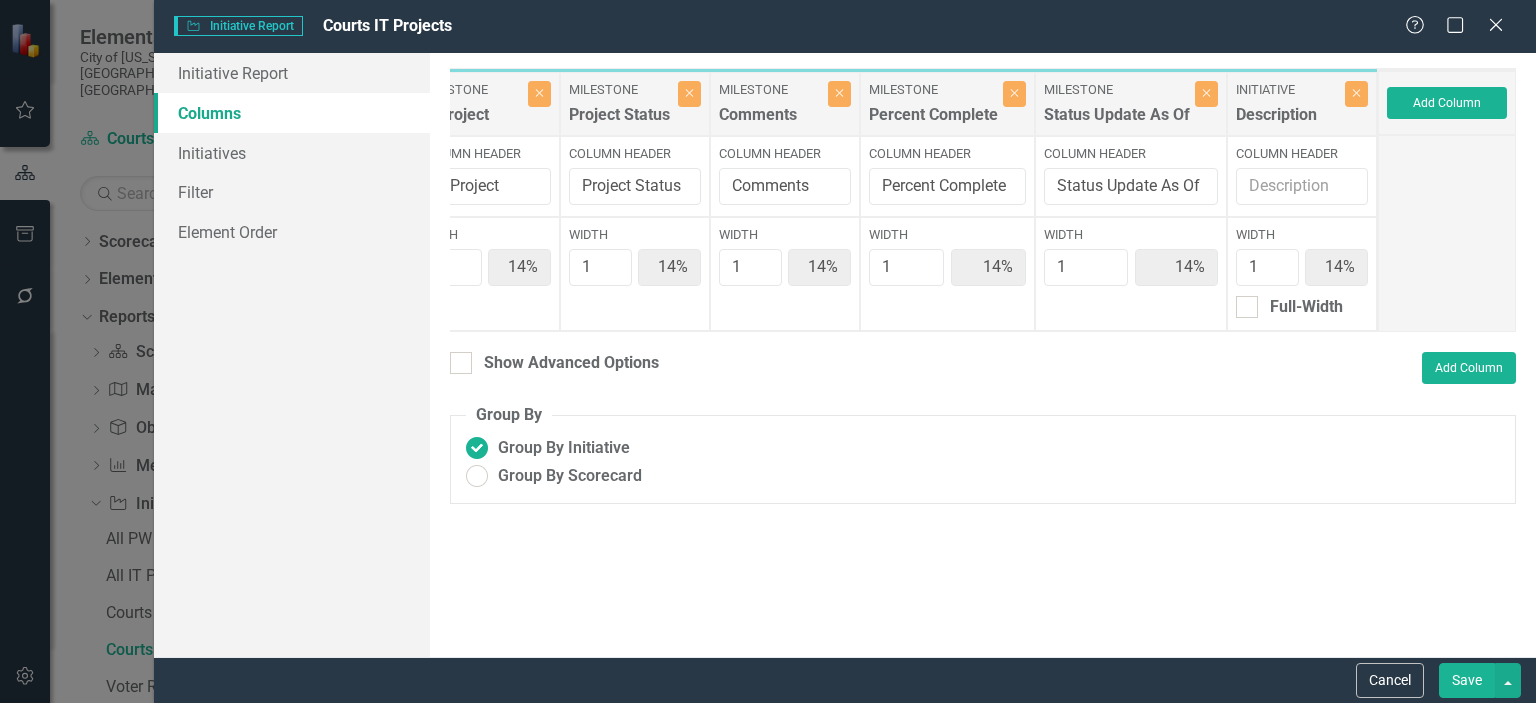 scroll, scrollTop: 0, scrollLeft: 188, axis: horizontal 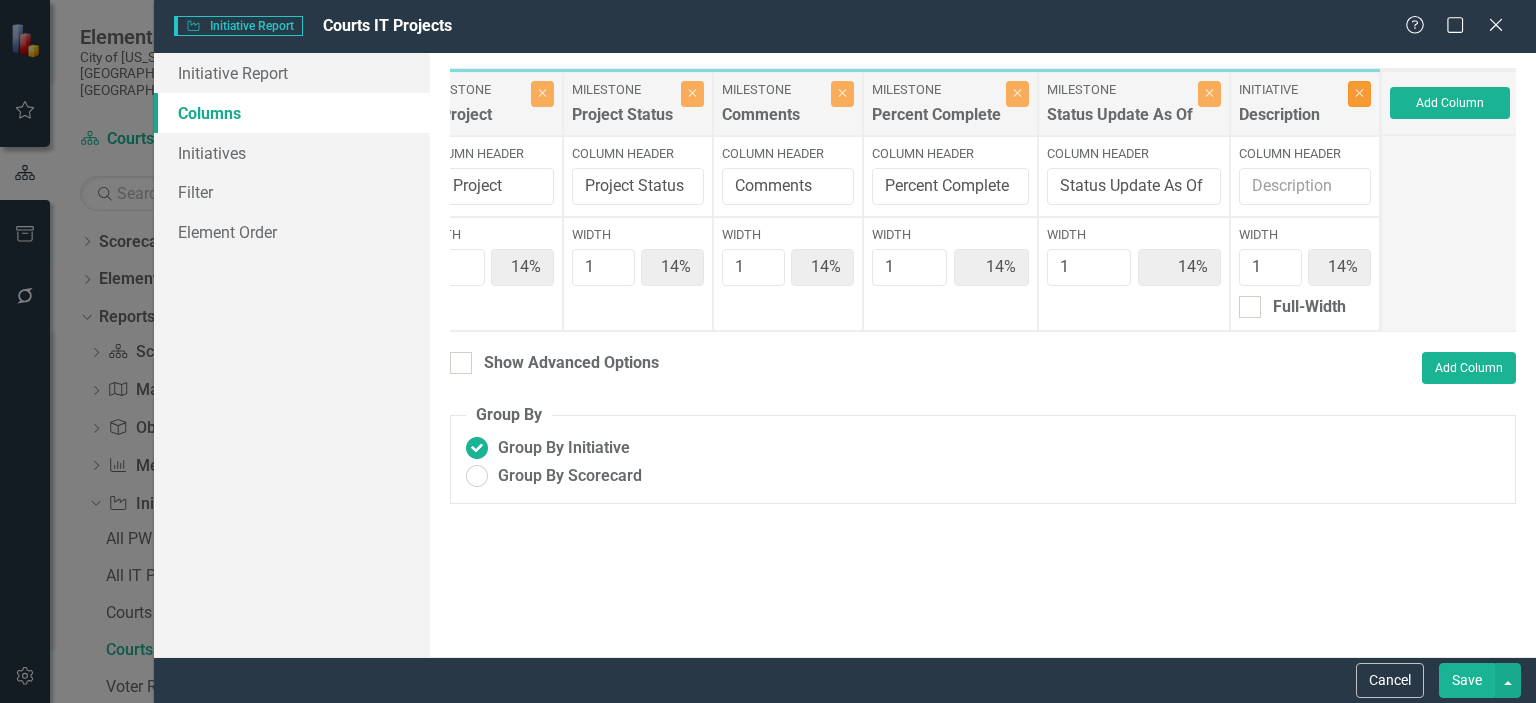 click on "Close" 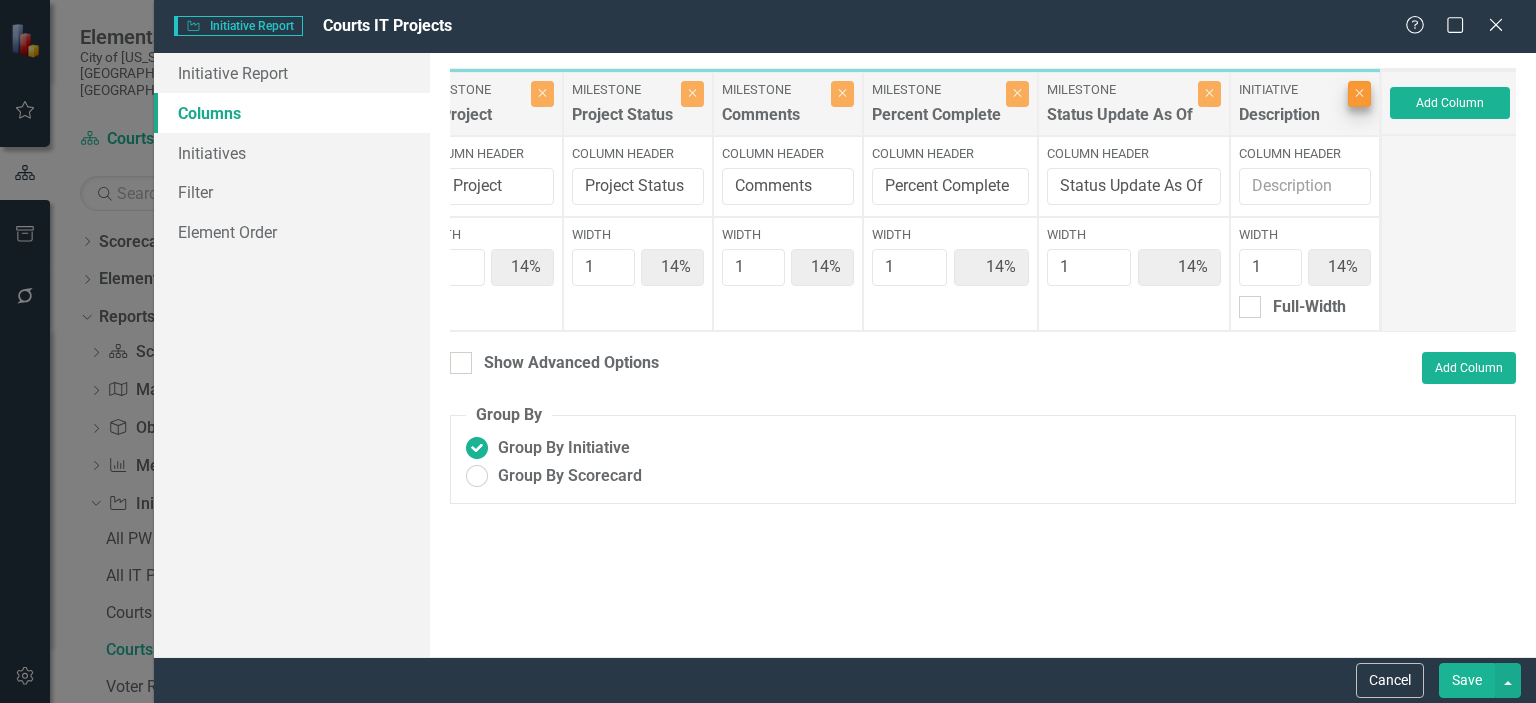 type on "17%" 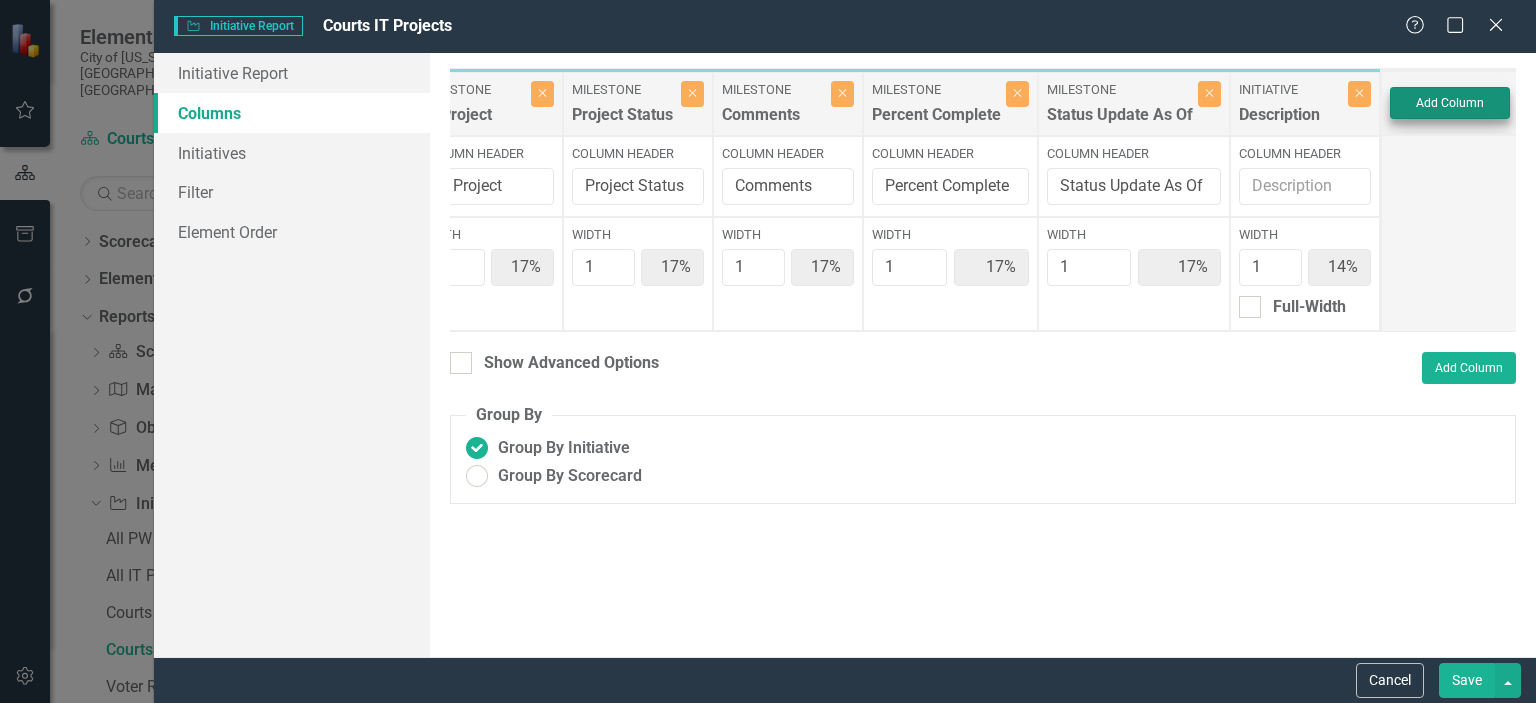scroll, scrollTop: 0, scrollLeft: 38, axis: horizontal 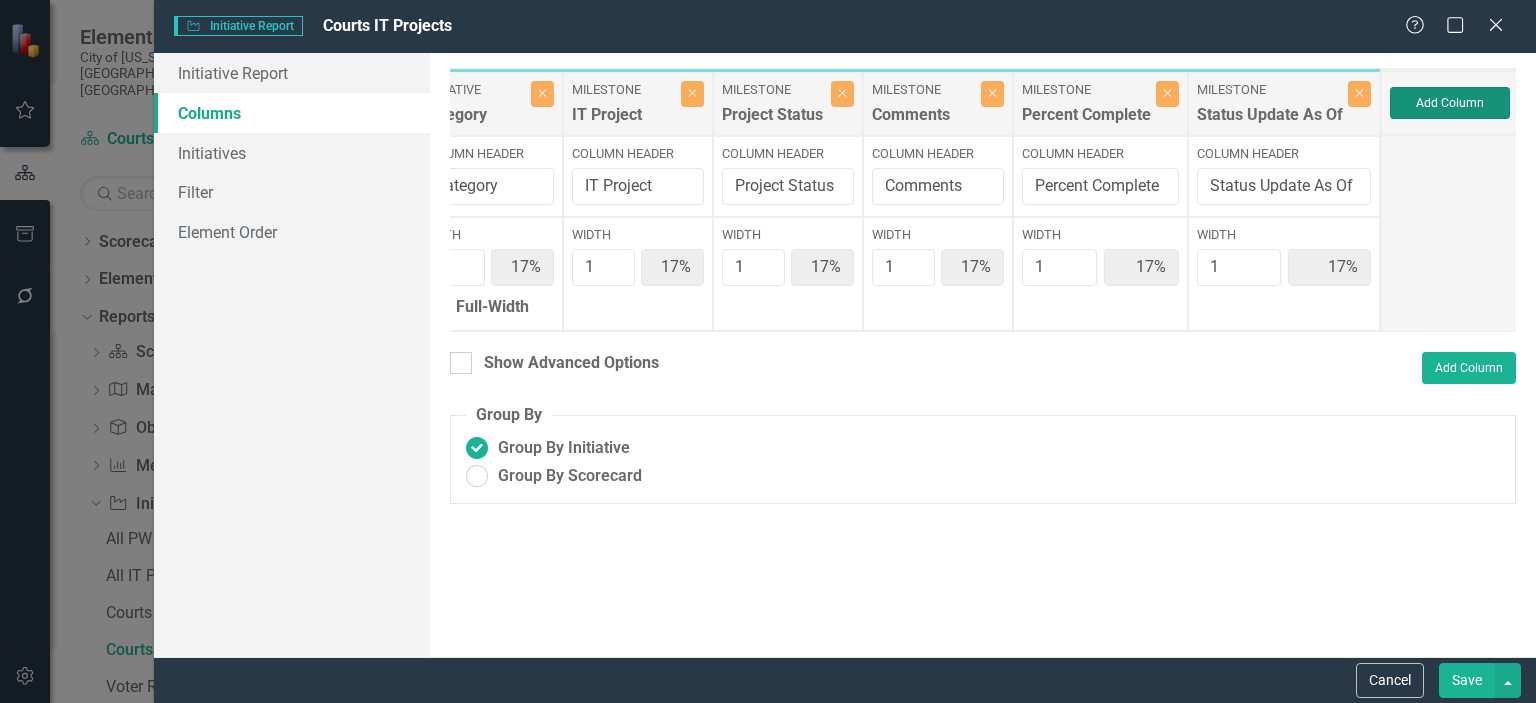 click on "Add Column" at bounding box center [1450, 103] 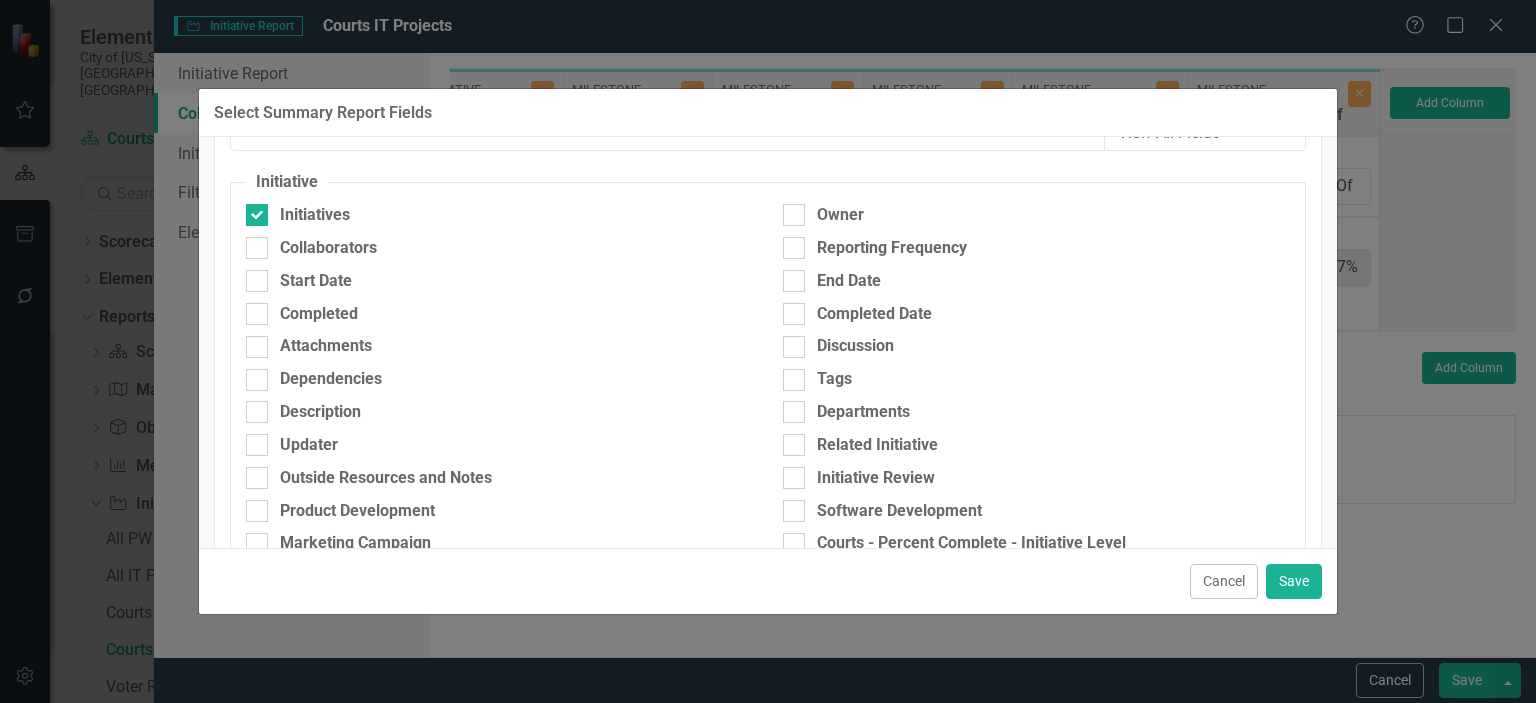 scroll, scrollTop: 0, scrollLeft: 0, axis: both 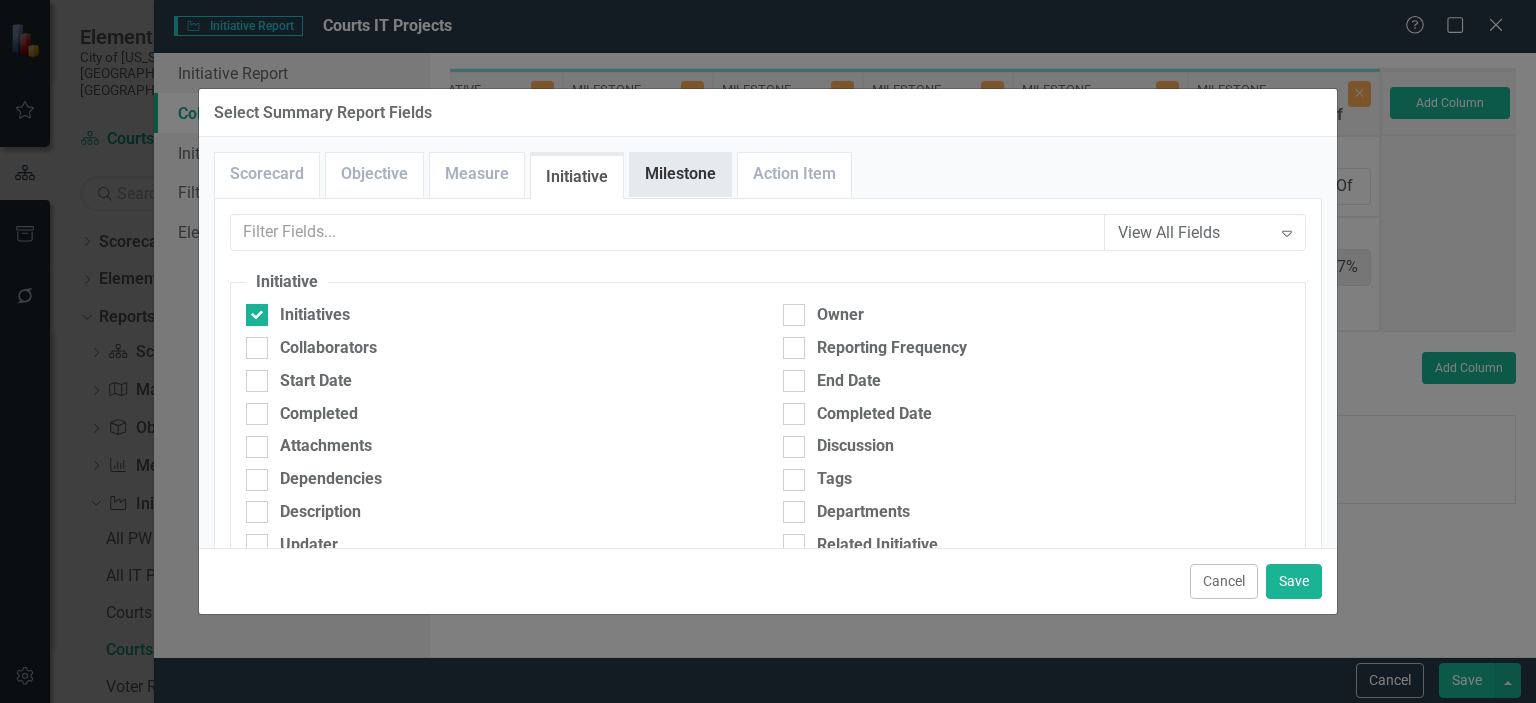 click on "Milestone" at bounding box center [680, 174] 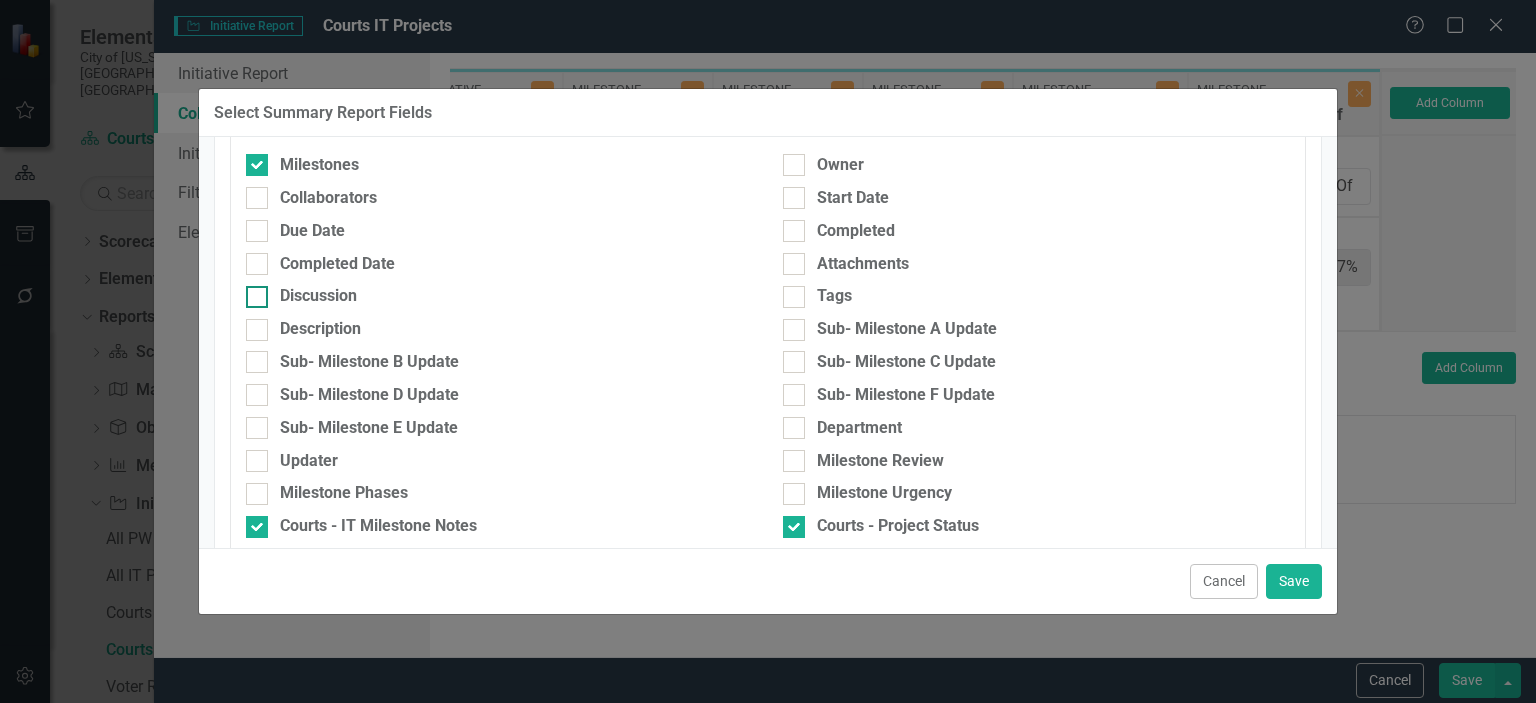 scroll, scrollTop: 200, scrollLeft: 0, axis: vertical 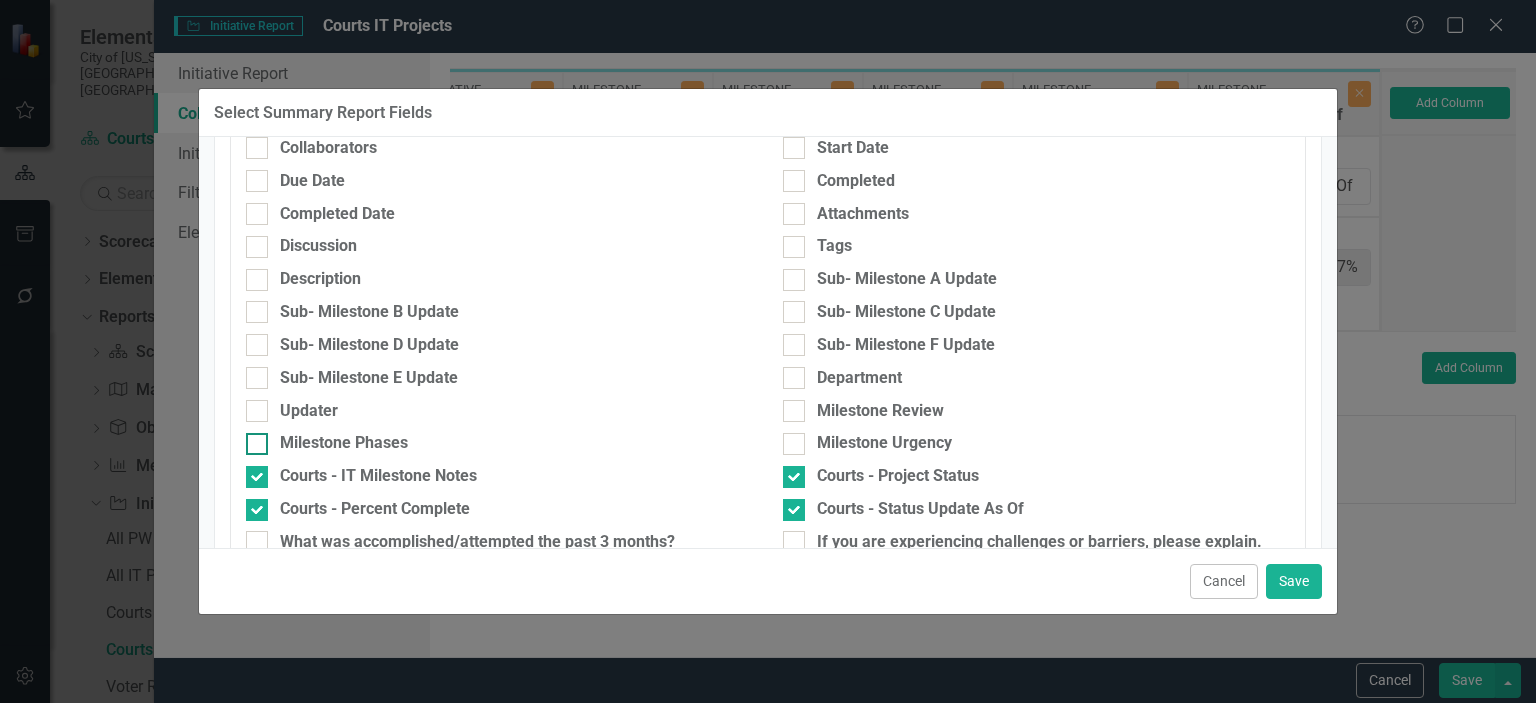 click on "Milestone Phases" at bounding box center [344, 443] 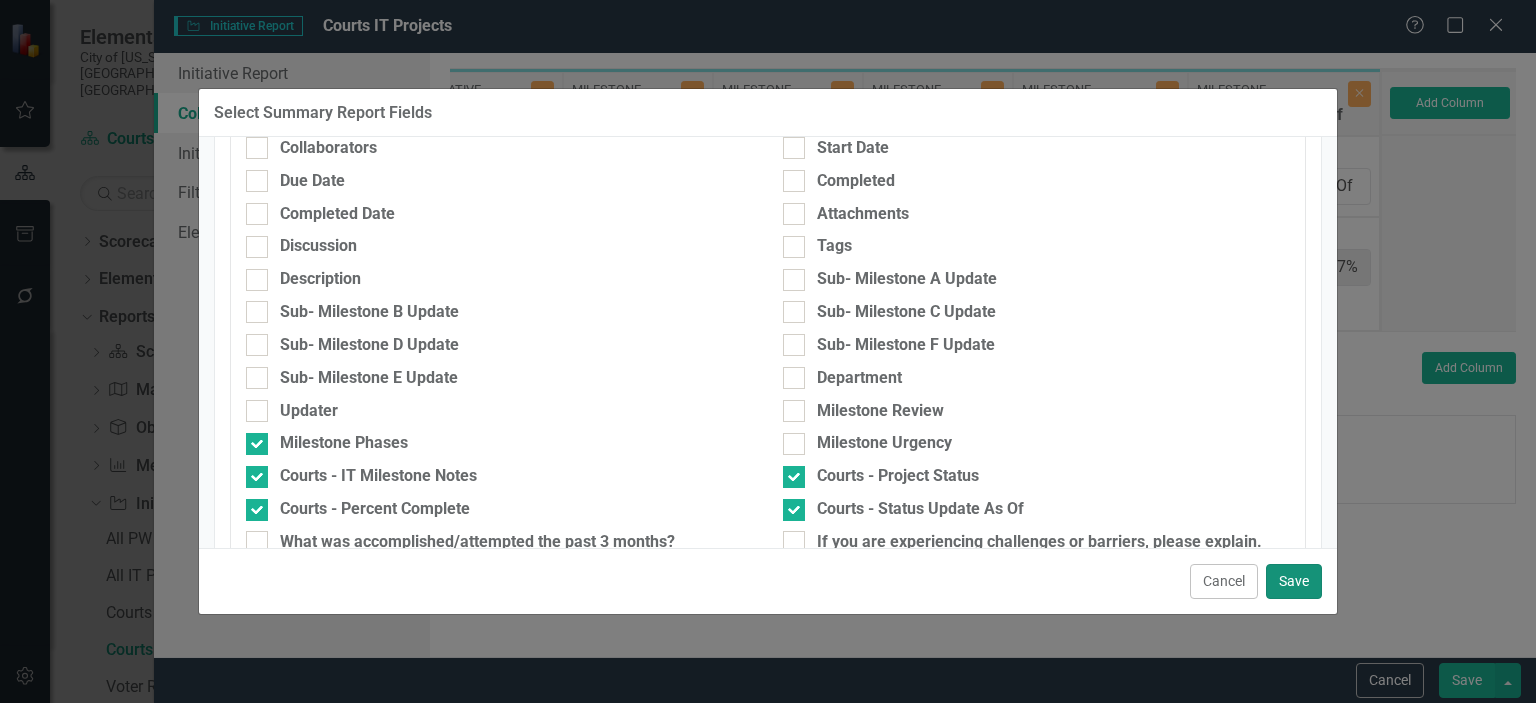 click on "Save" at bounding box center (1294, 581) 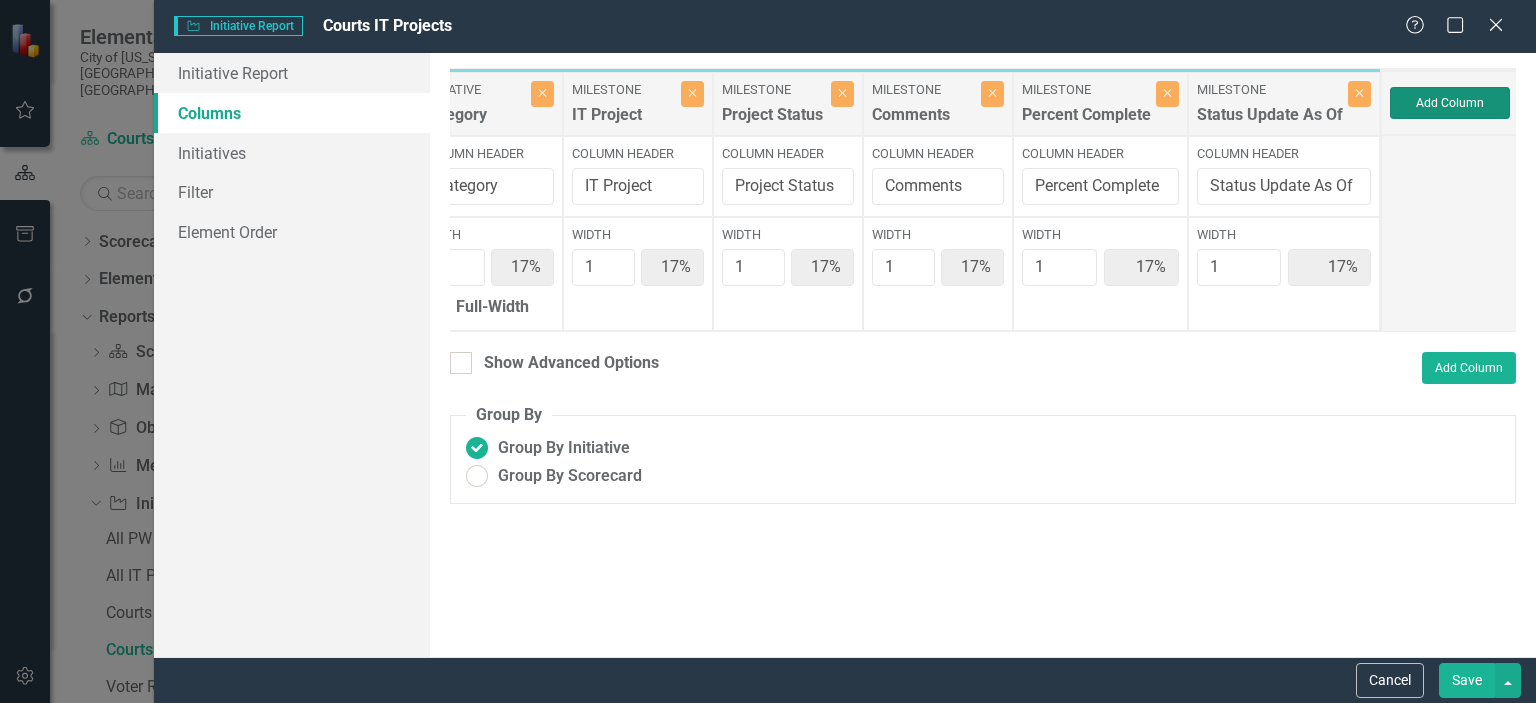 type on "14%" 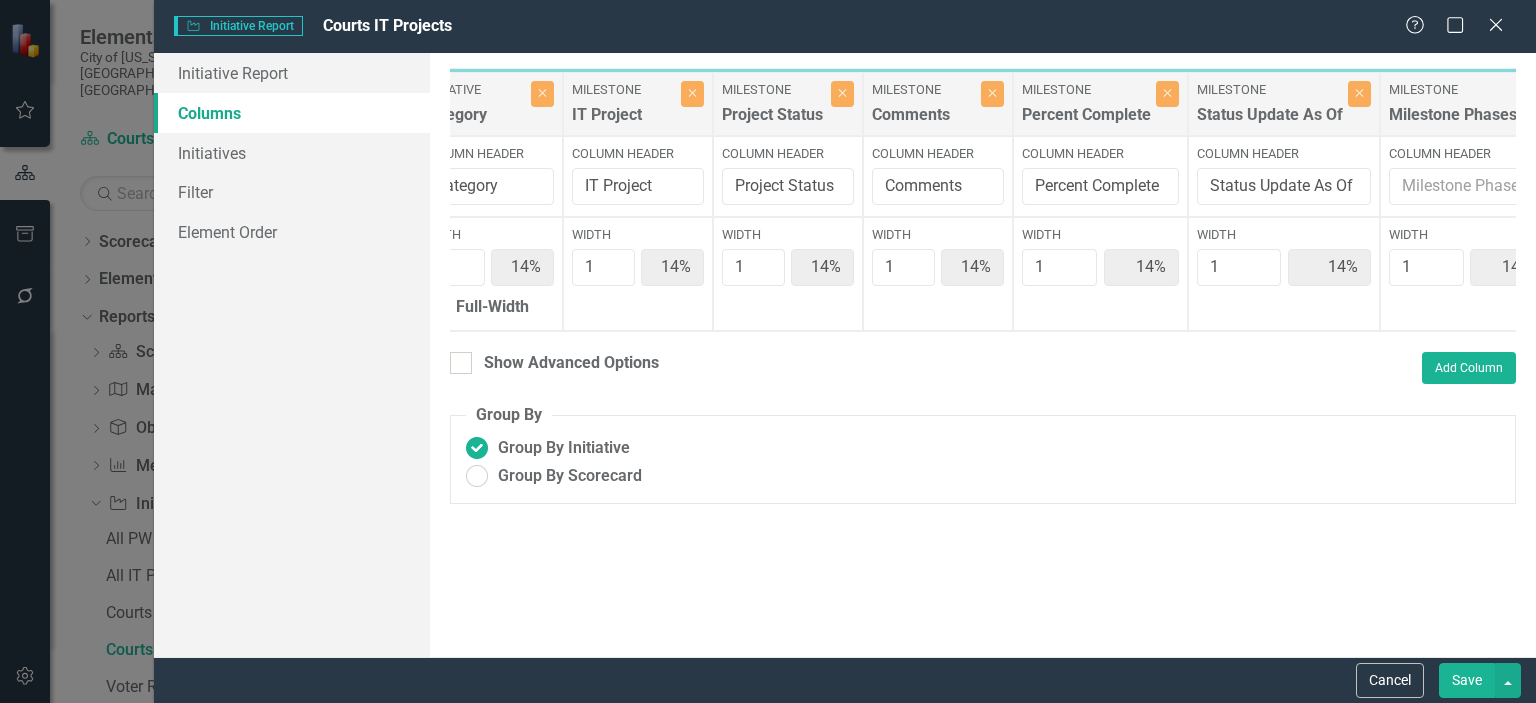 click on "Save" at bounding box center [1467, 680] 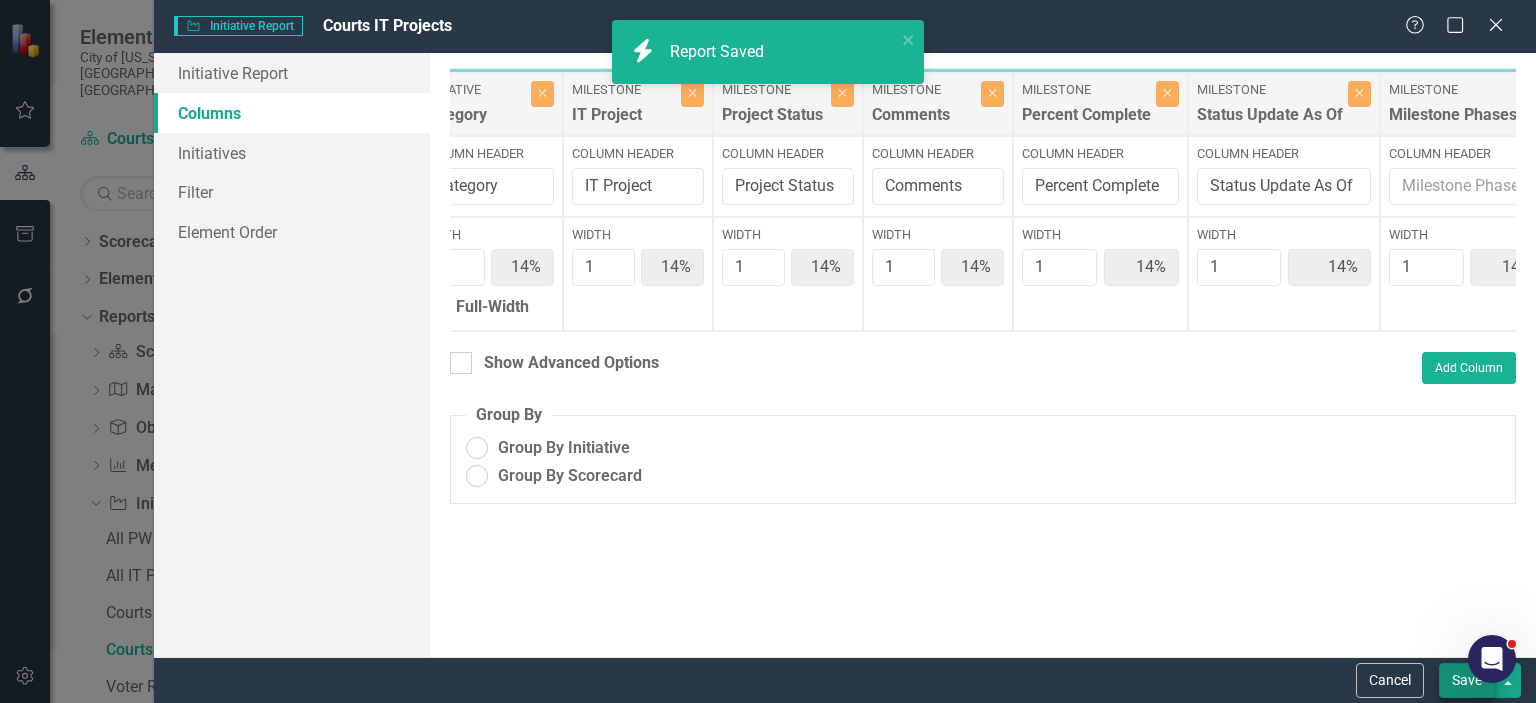 radio on "false" 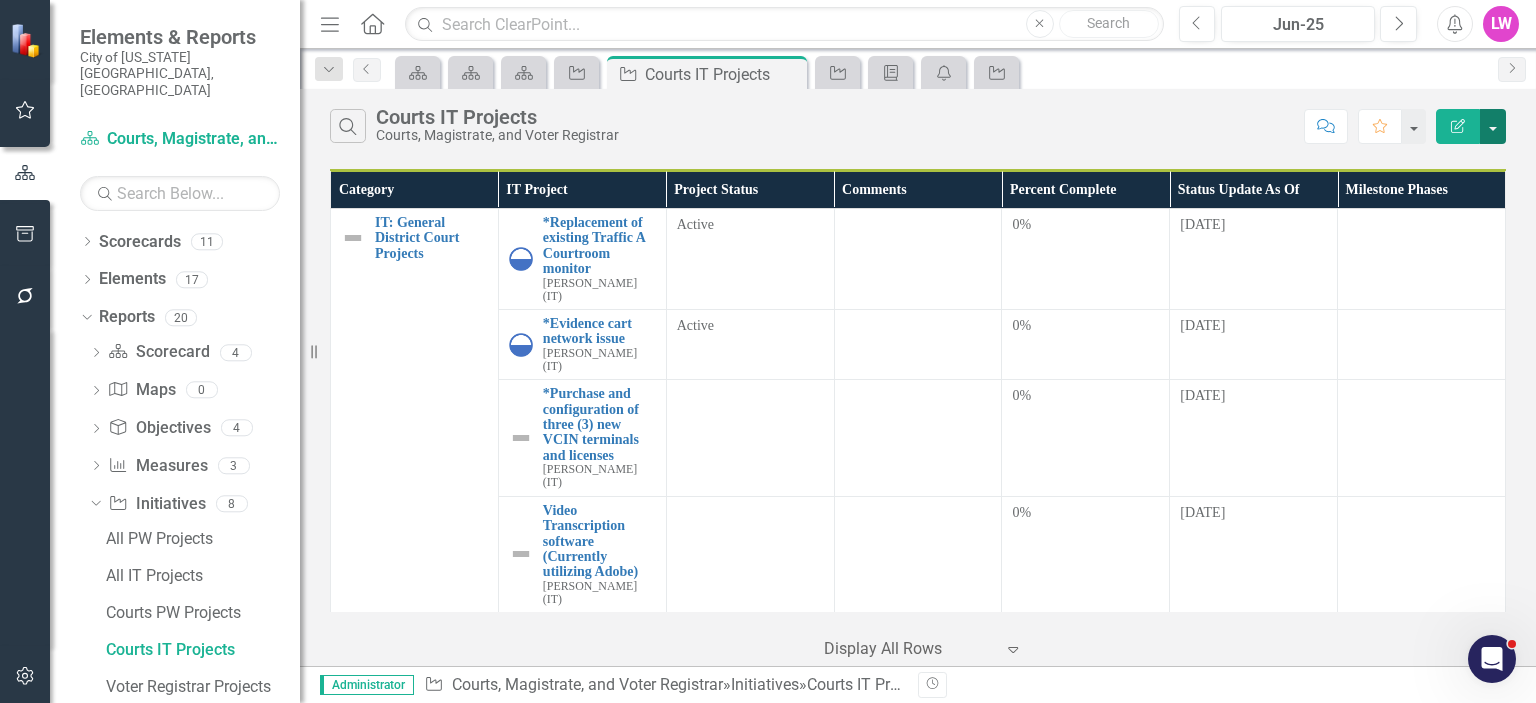 click at bounding box center (1493, 126) 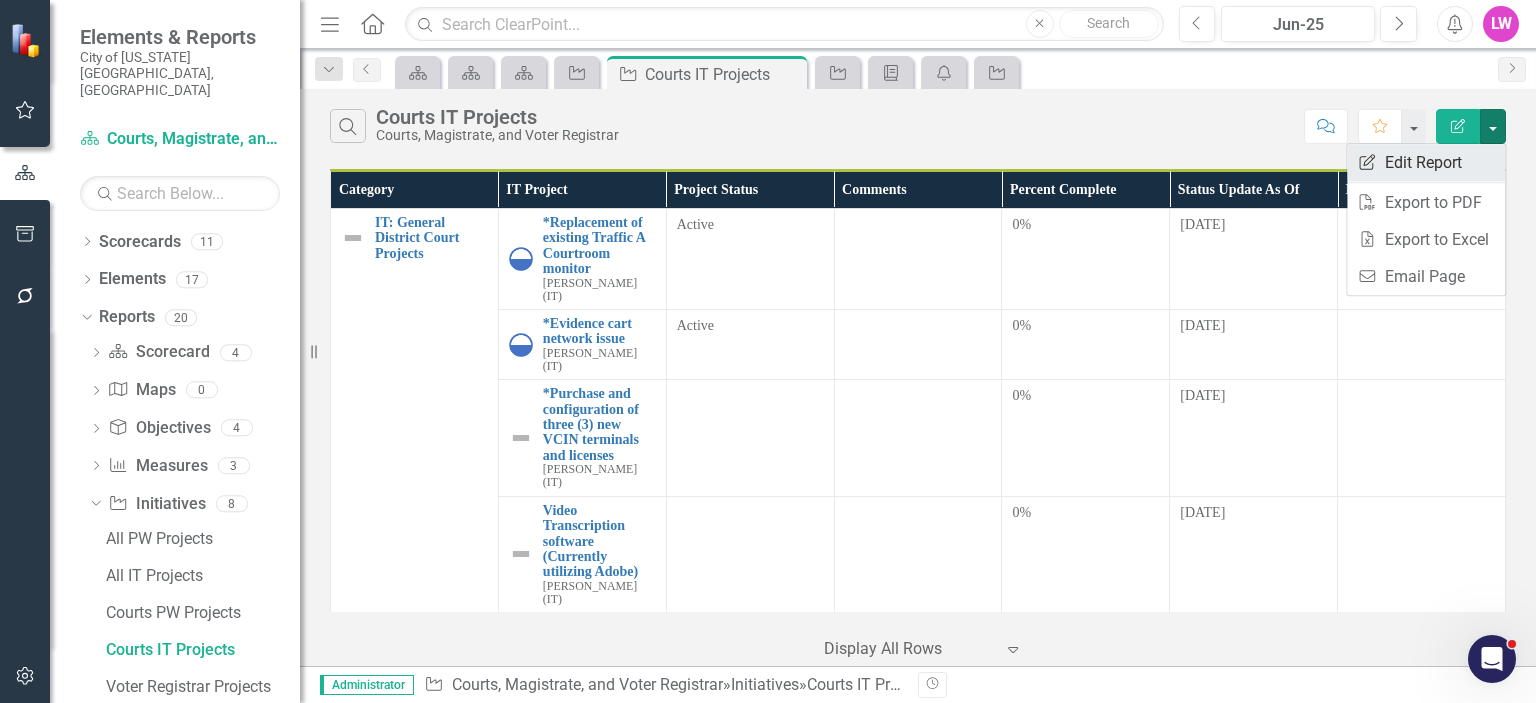 click on "Edit Report Edit Report" at bounding box center [1426, 162] 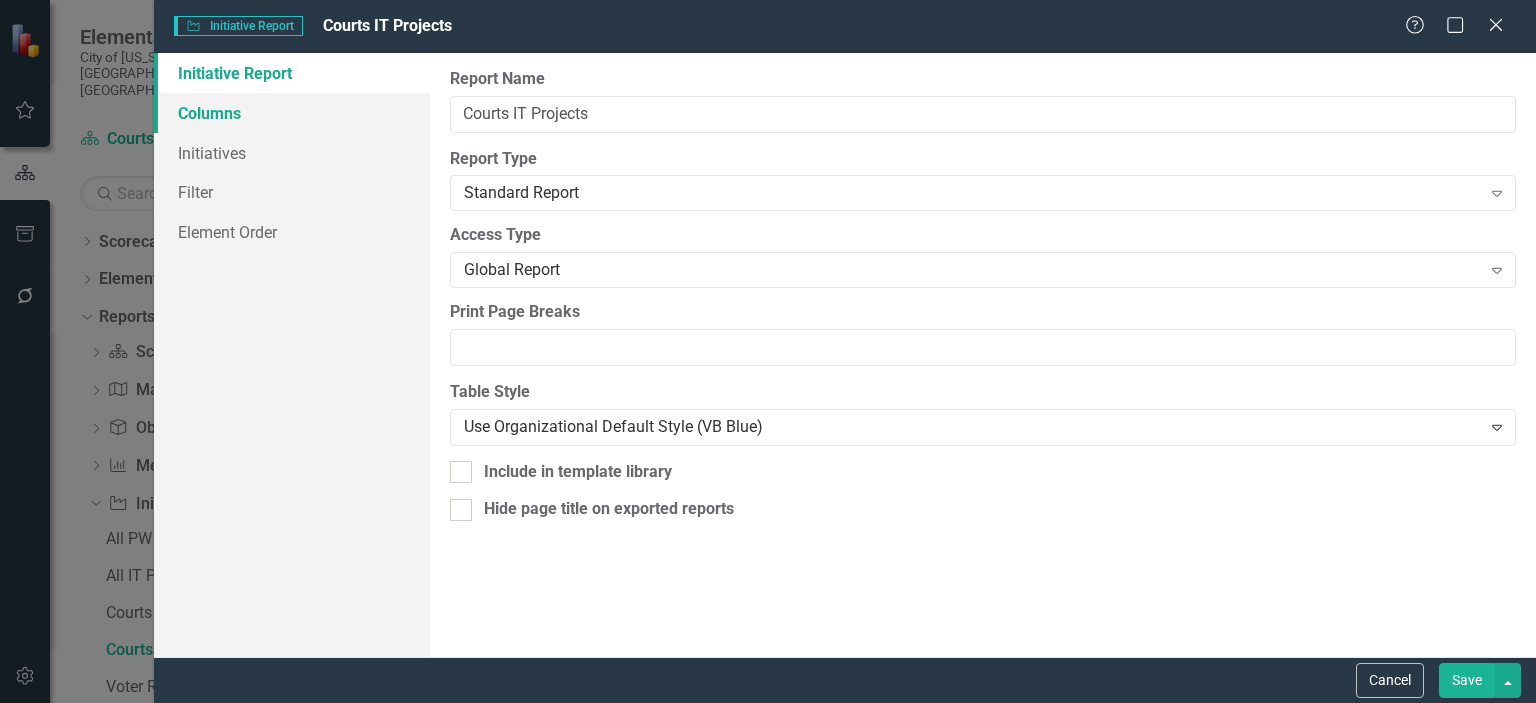 click on "Columns" at bounding box center (292, 113) 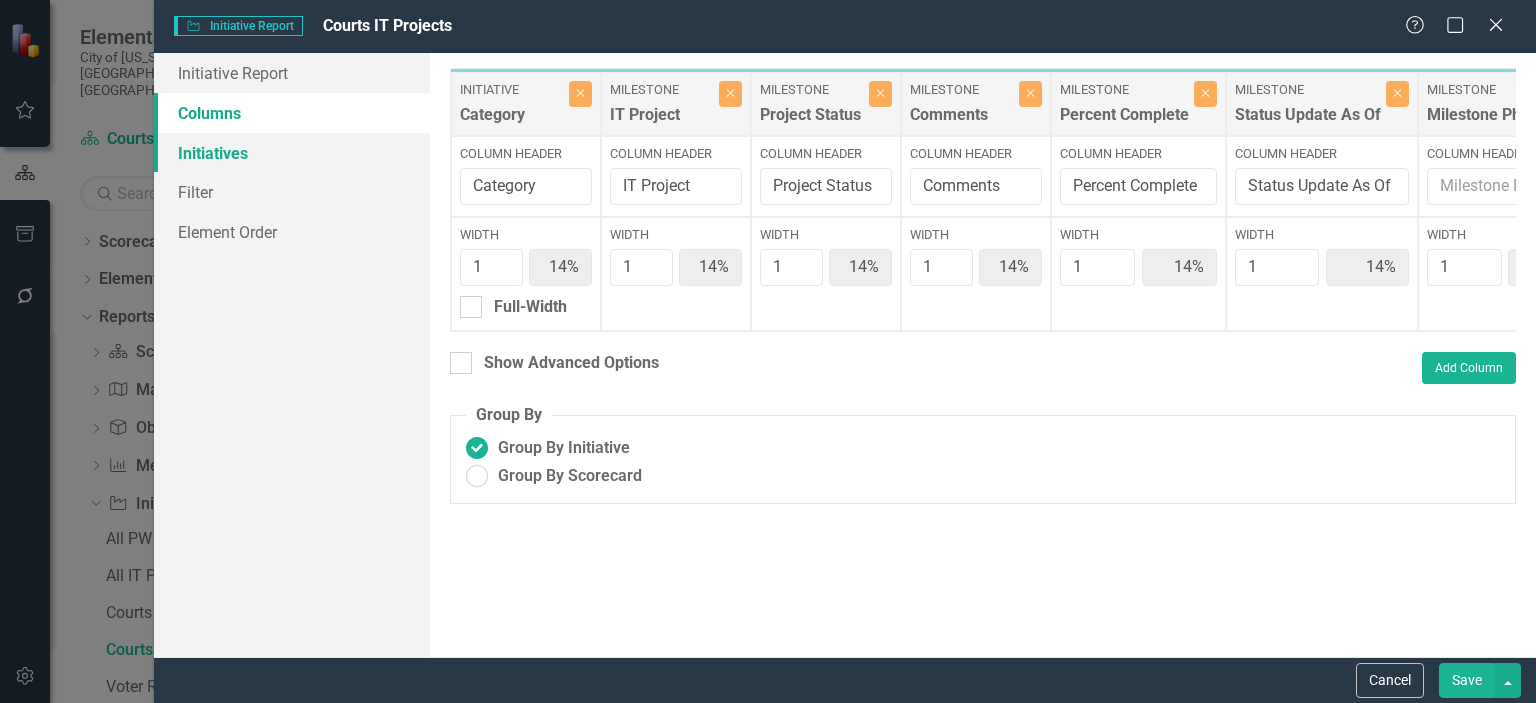 click on "Initiatives" at bounding box center [292, 153] 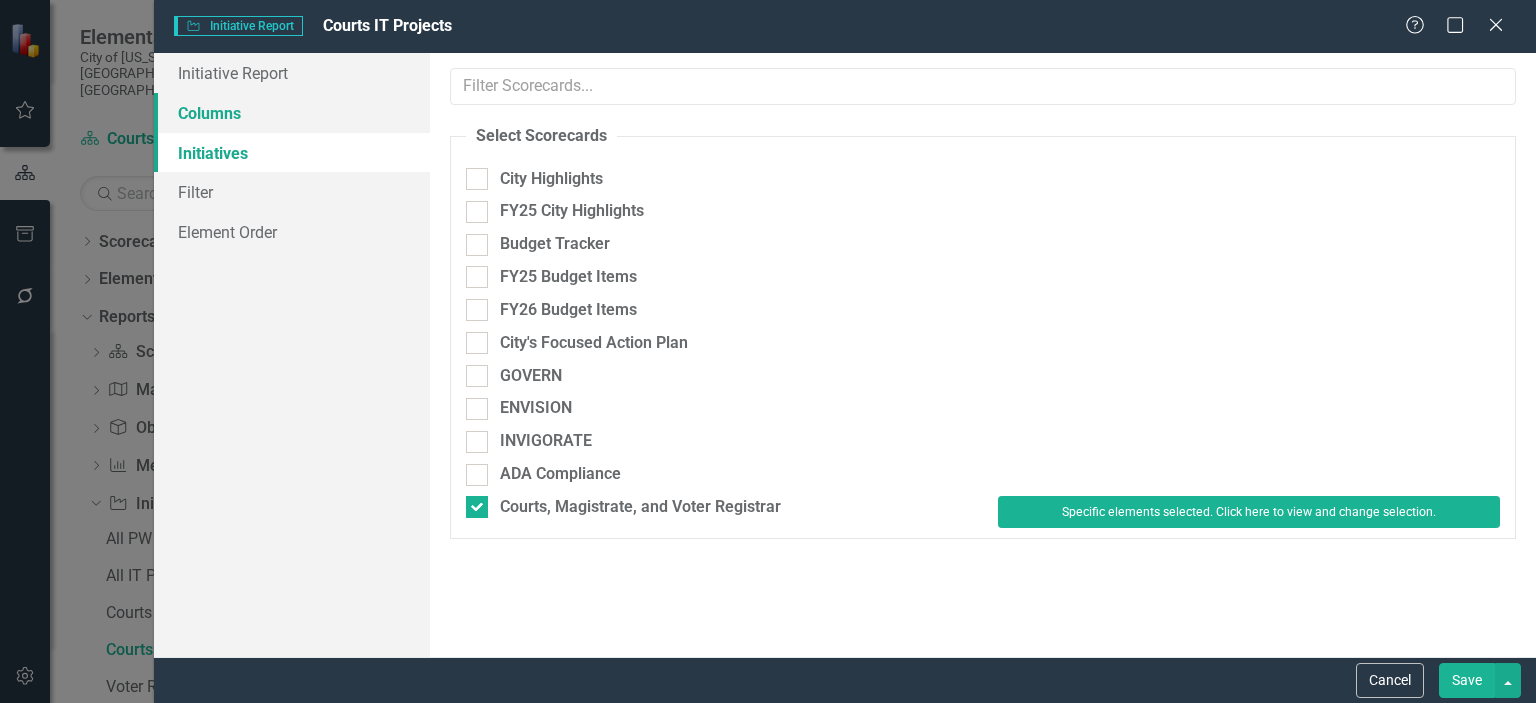 click on "Columns" at bounding box center [292, 113] 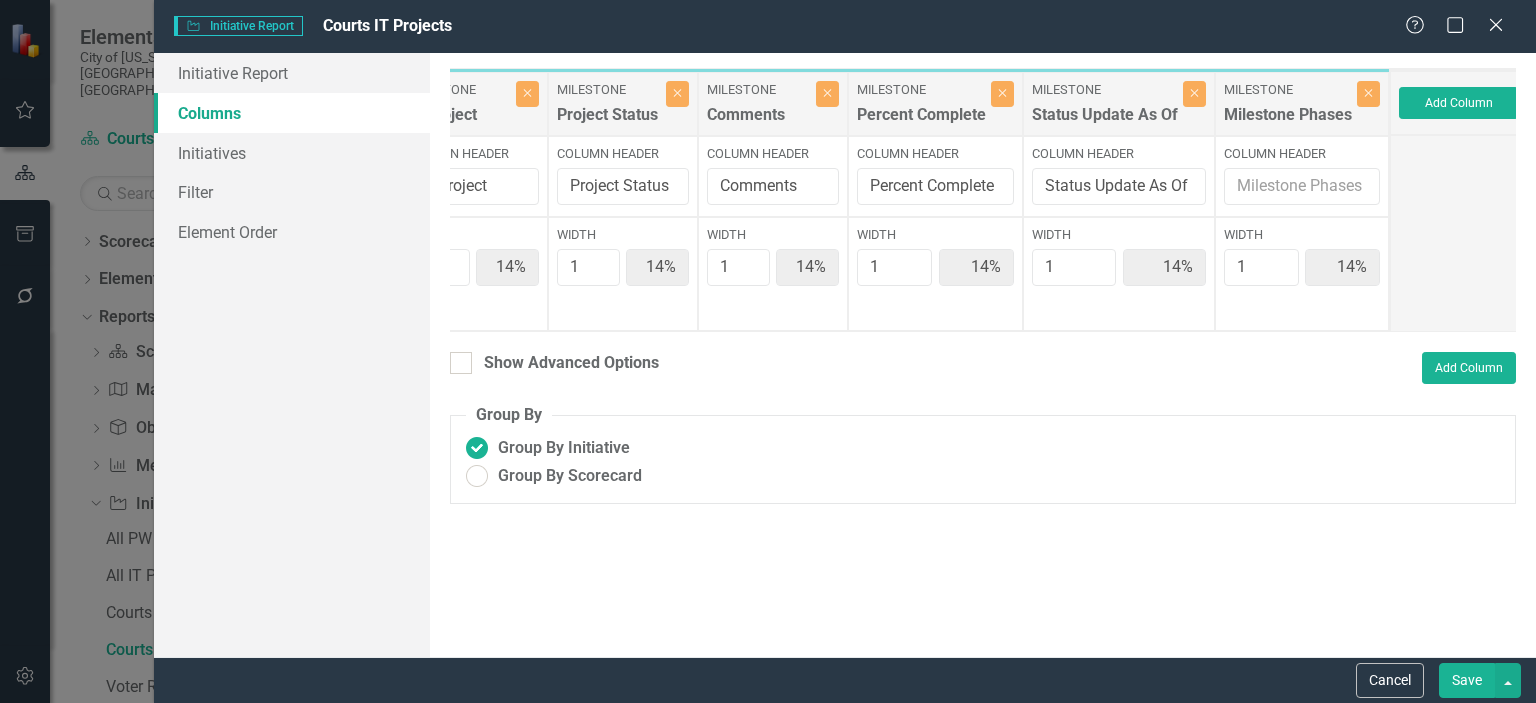 scroll, scrollTop: 0, scrollLeft: 211, axis: horizontal 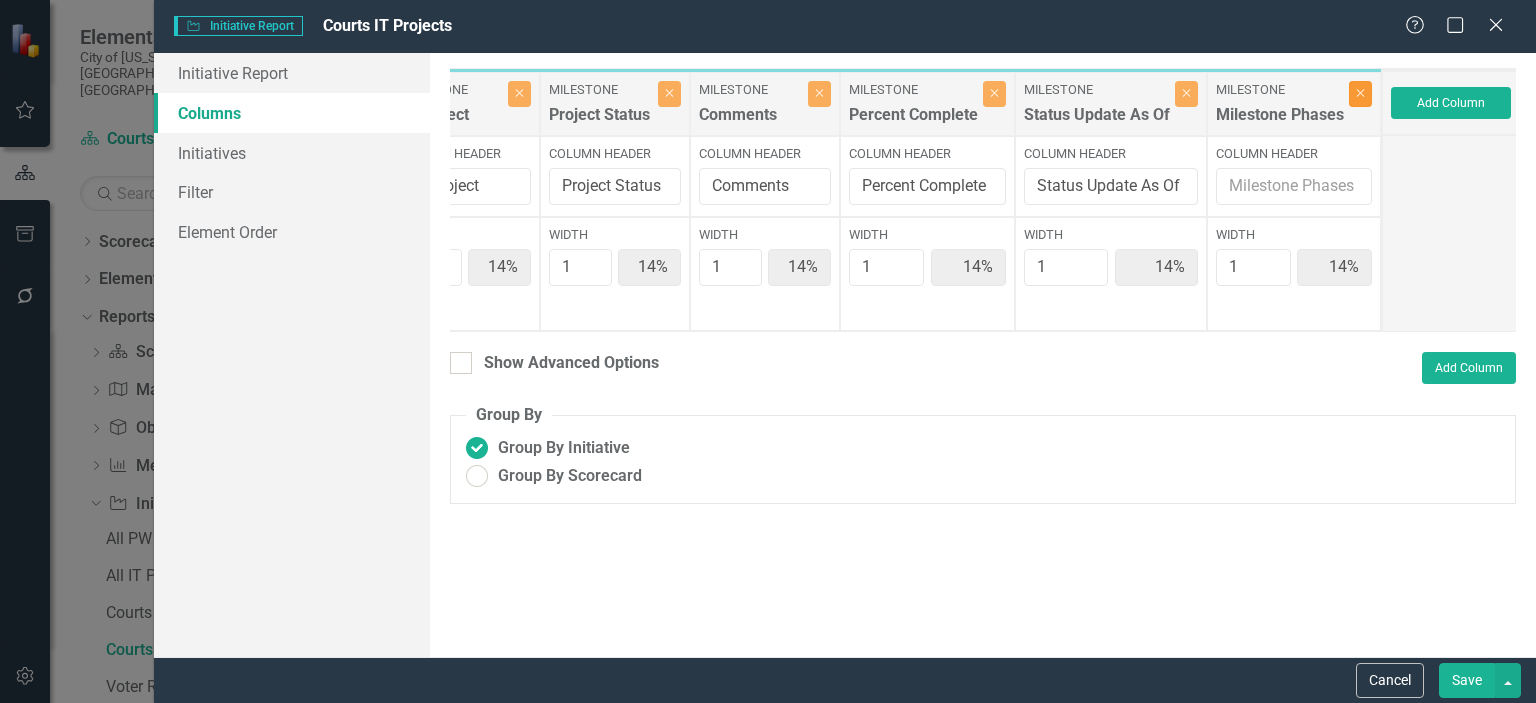click 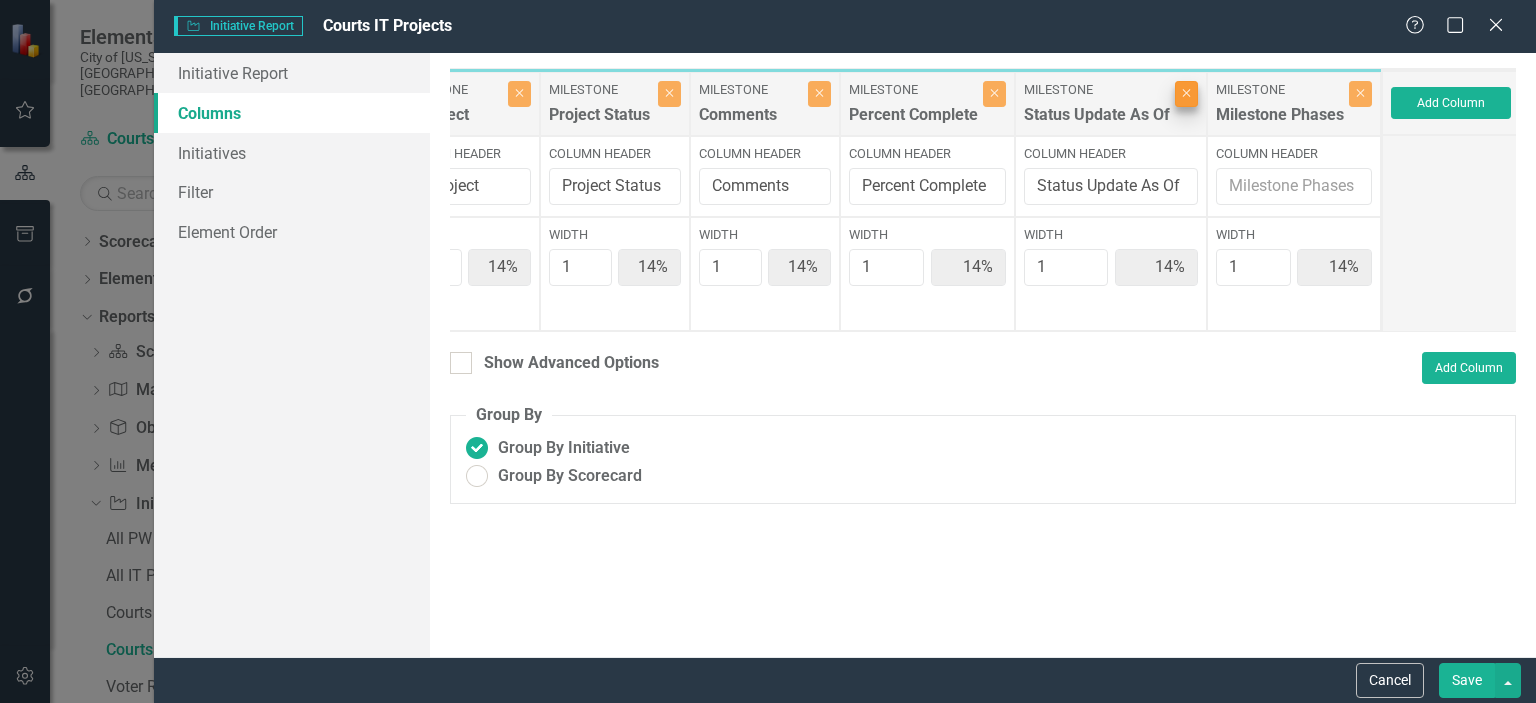 type on "17%" 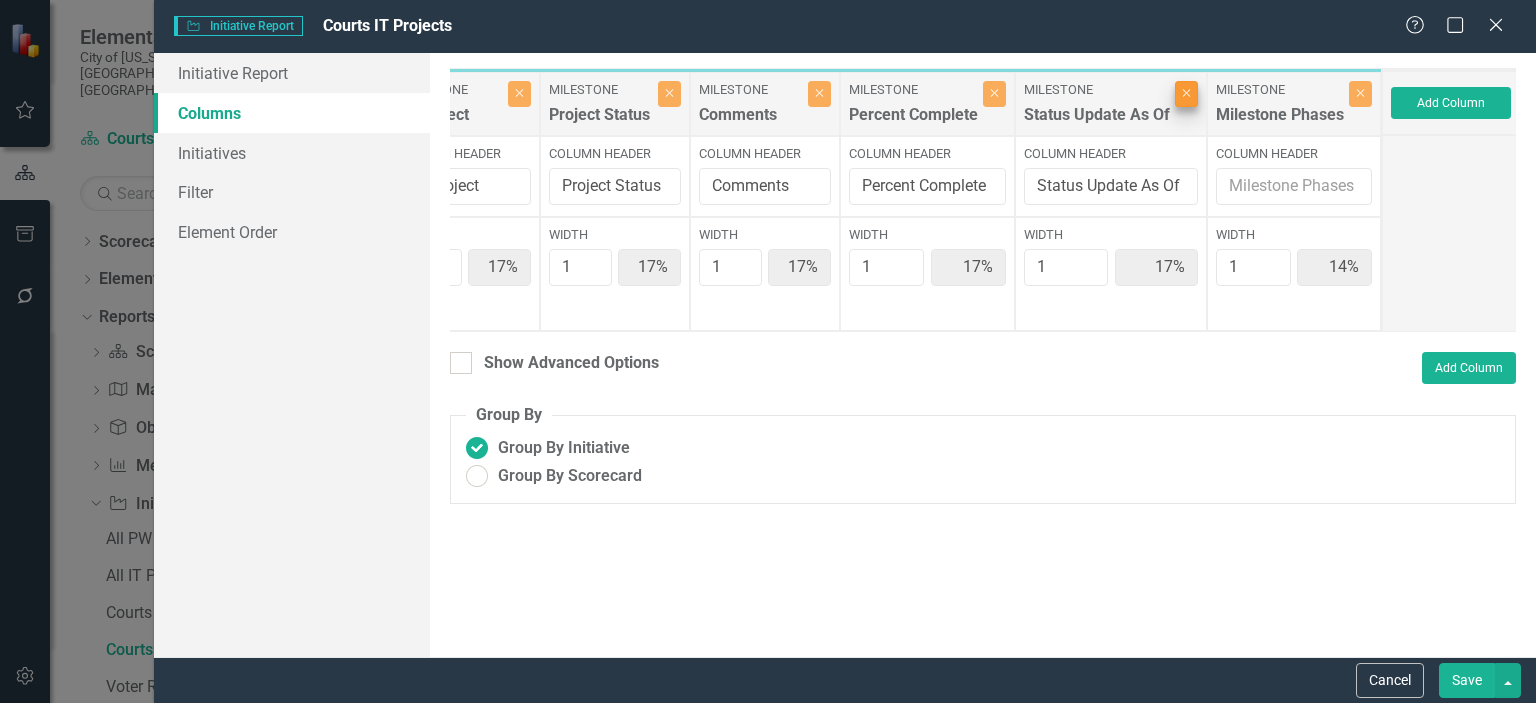 scroll, scrollTop: 0, scrollLeft: 38, axis: horizontal 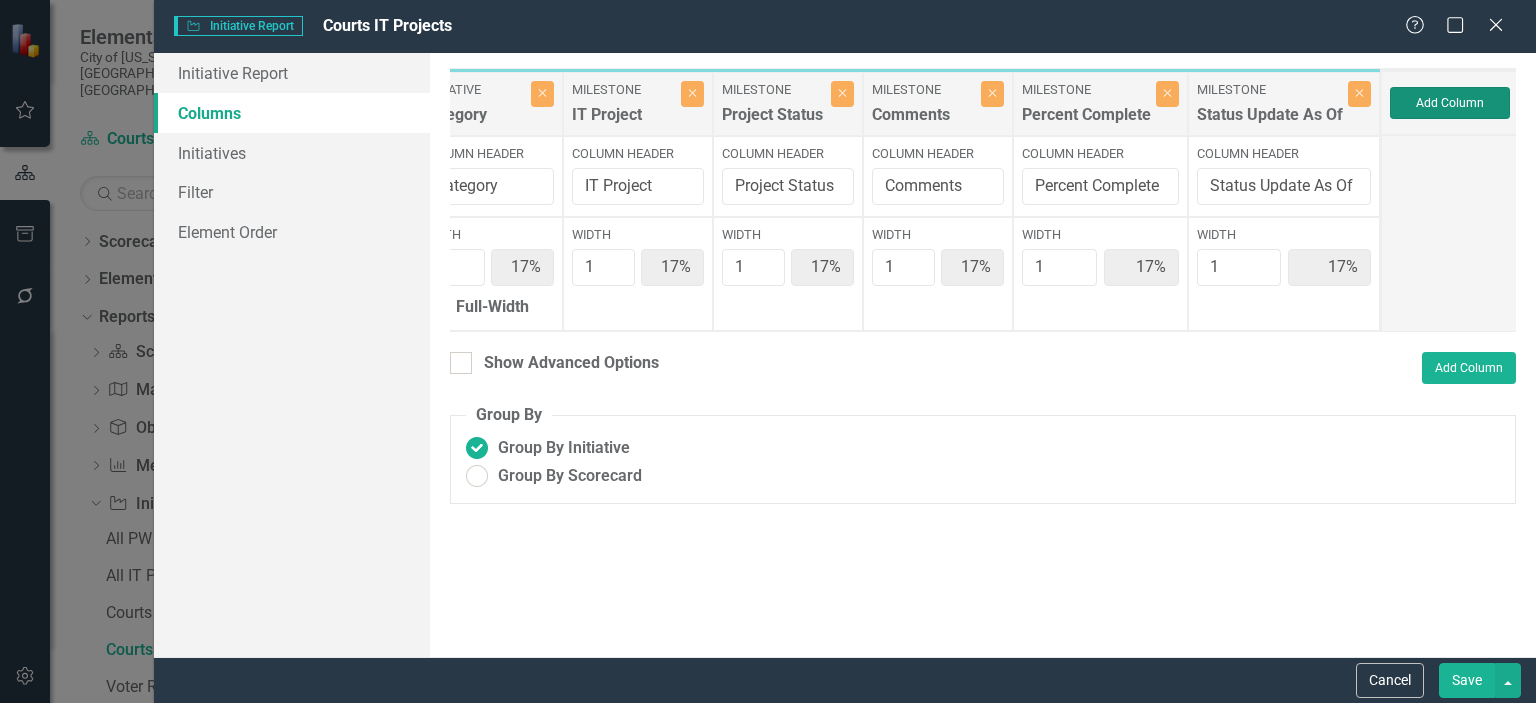 click on "Add Column" at bounding box center [1450, 103] 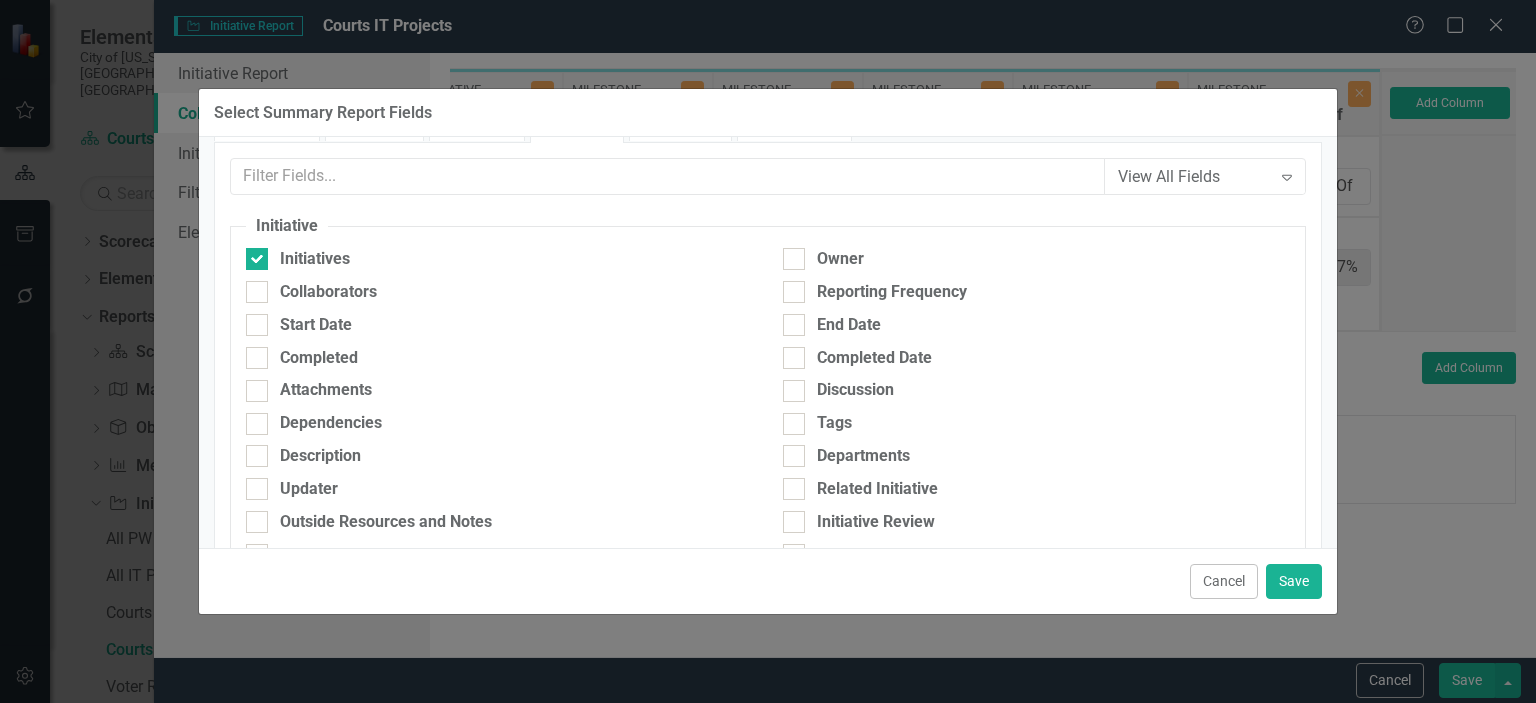 scroll, scrollTop: 0, scrollLeft: 0, axis: both 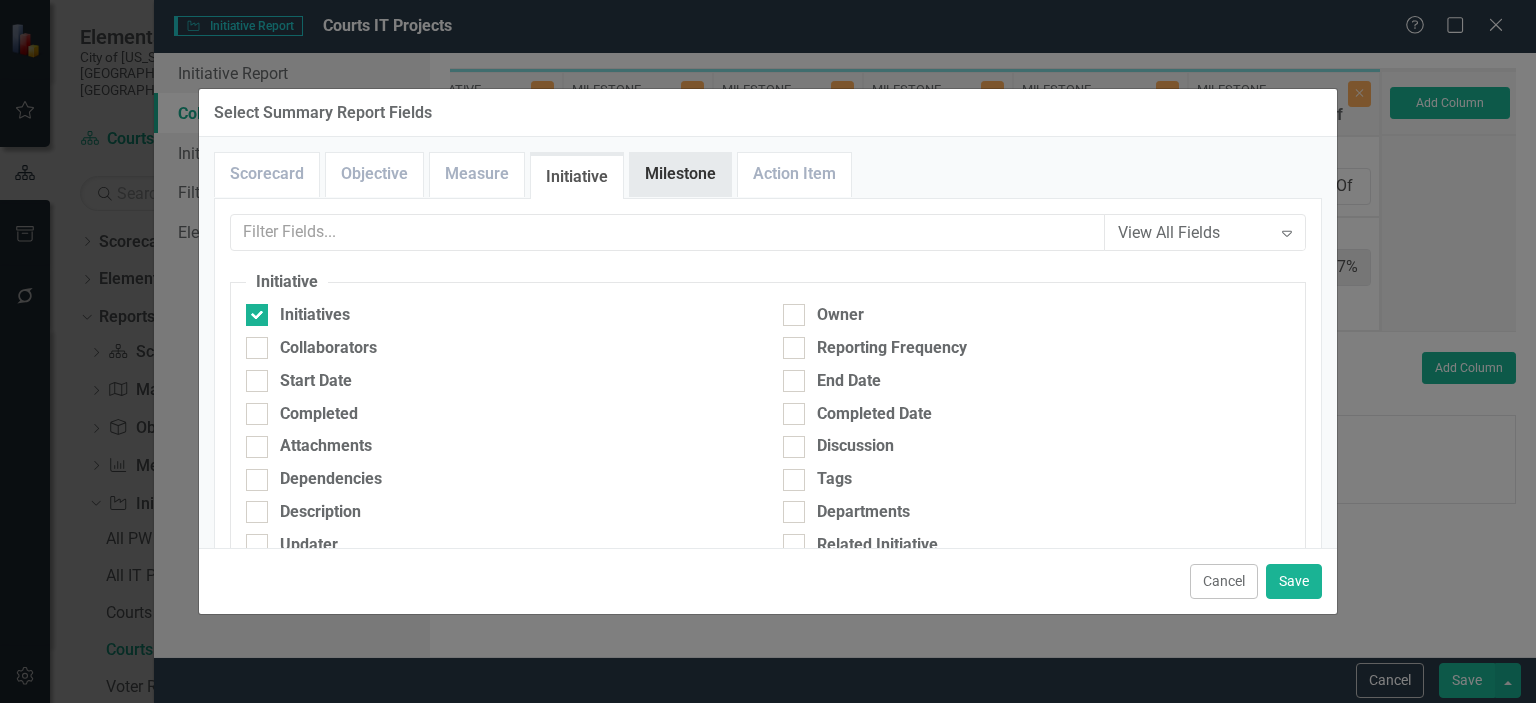 click on "Milestone" at bounding box center [680, 174] 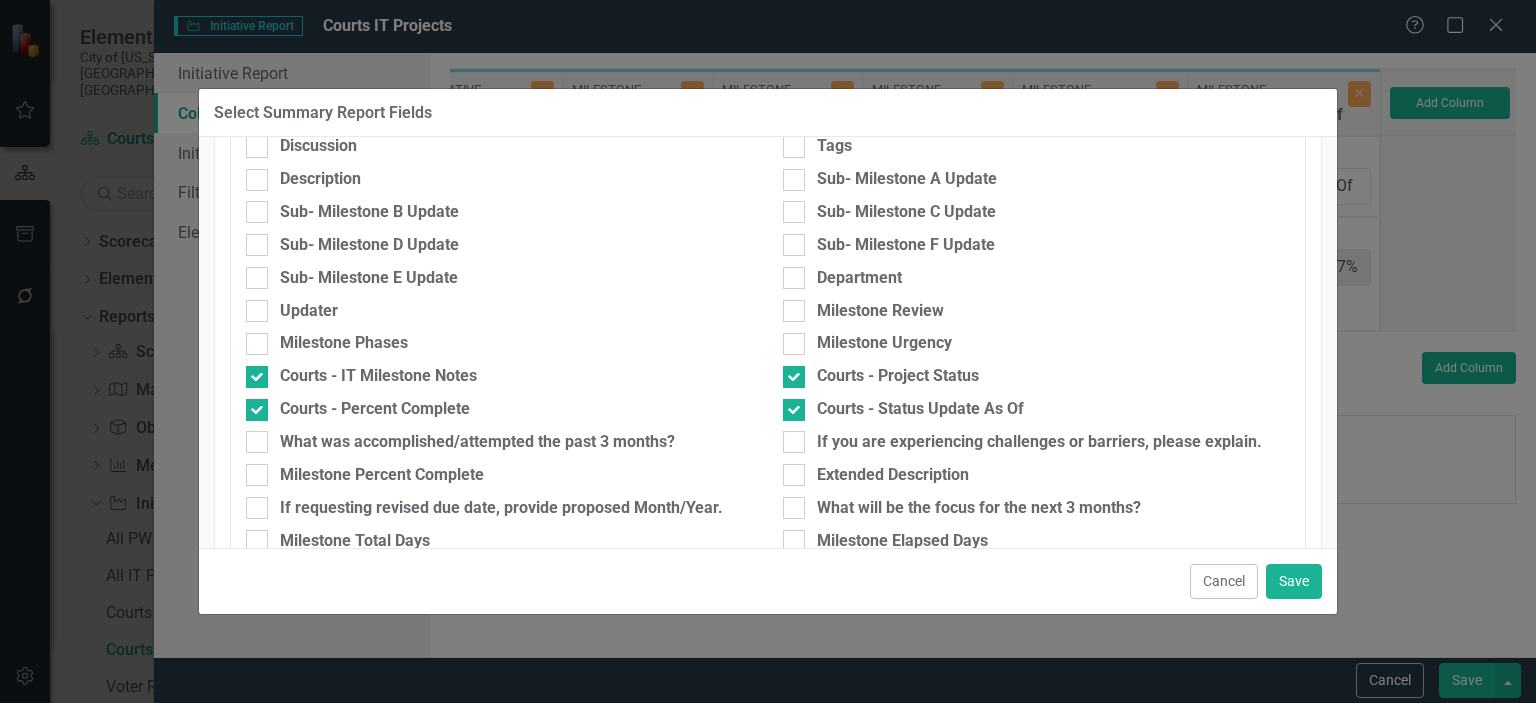 scroll, scrollTop: 400, scrollLeft: 0, axis: vertical 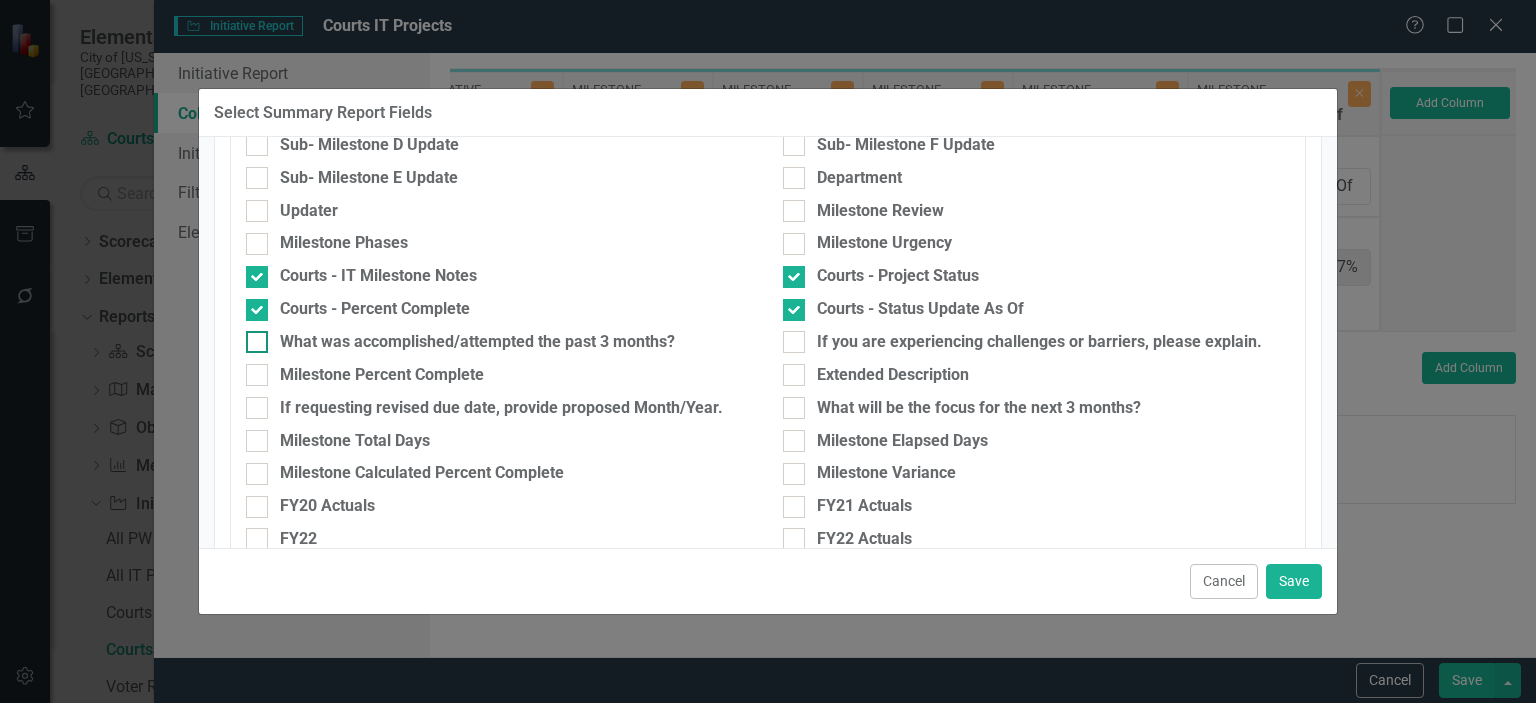 click on "What was accomplished/attempted the past 3 months?" at bounding box center (477, 342) 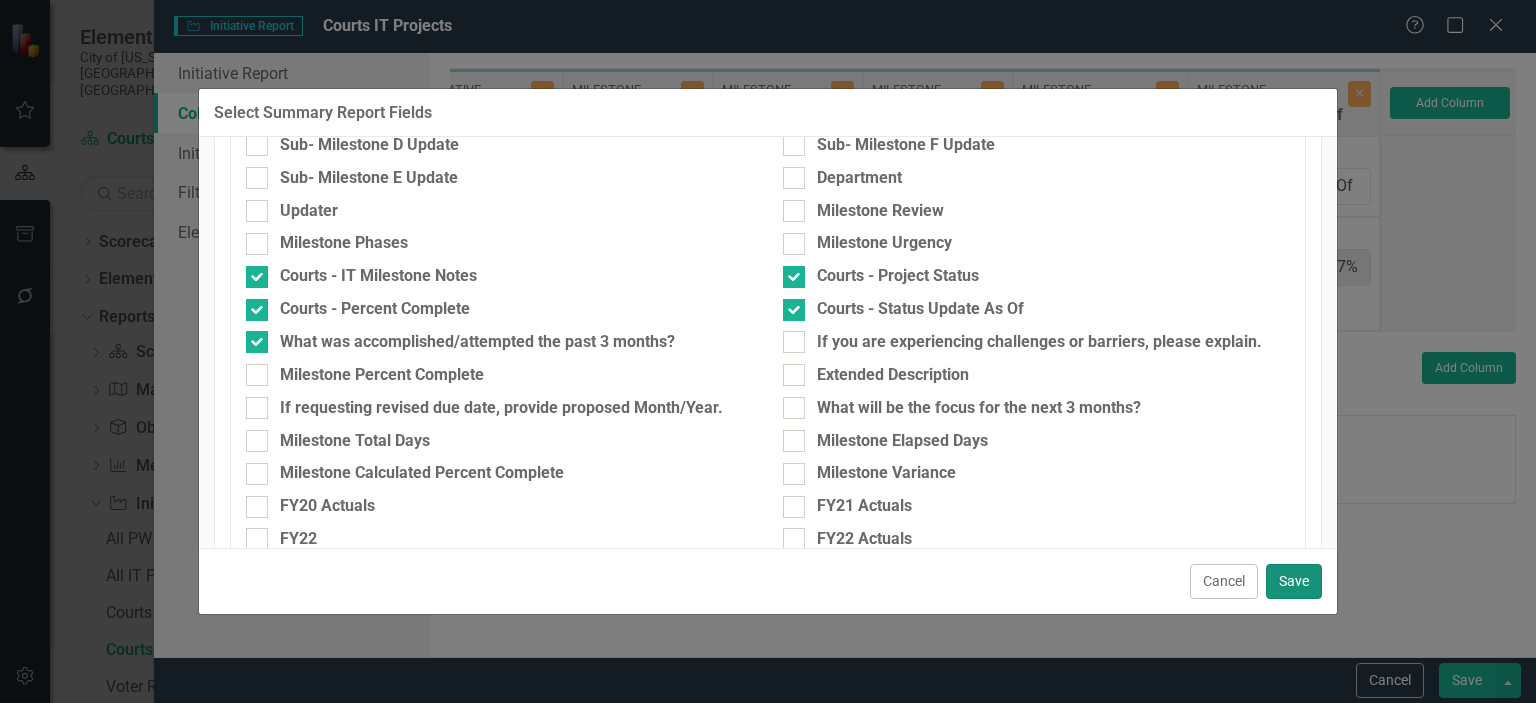 click on "Save" at bounding box center [1294, 581] 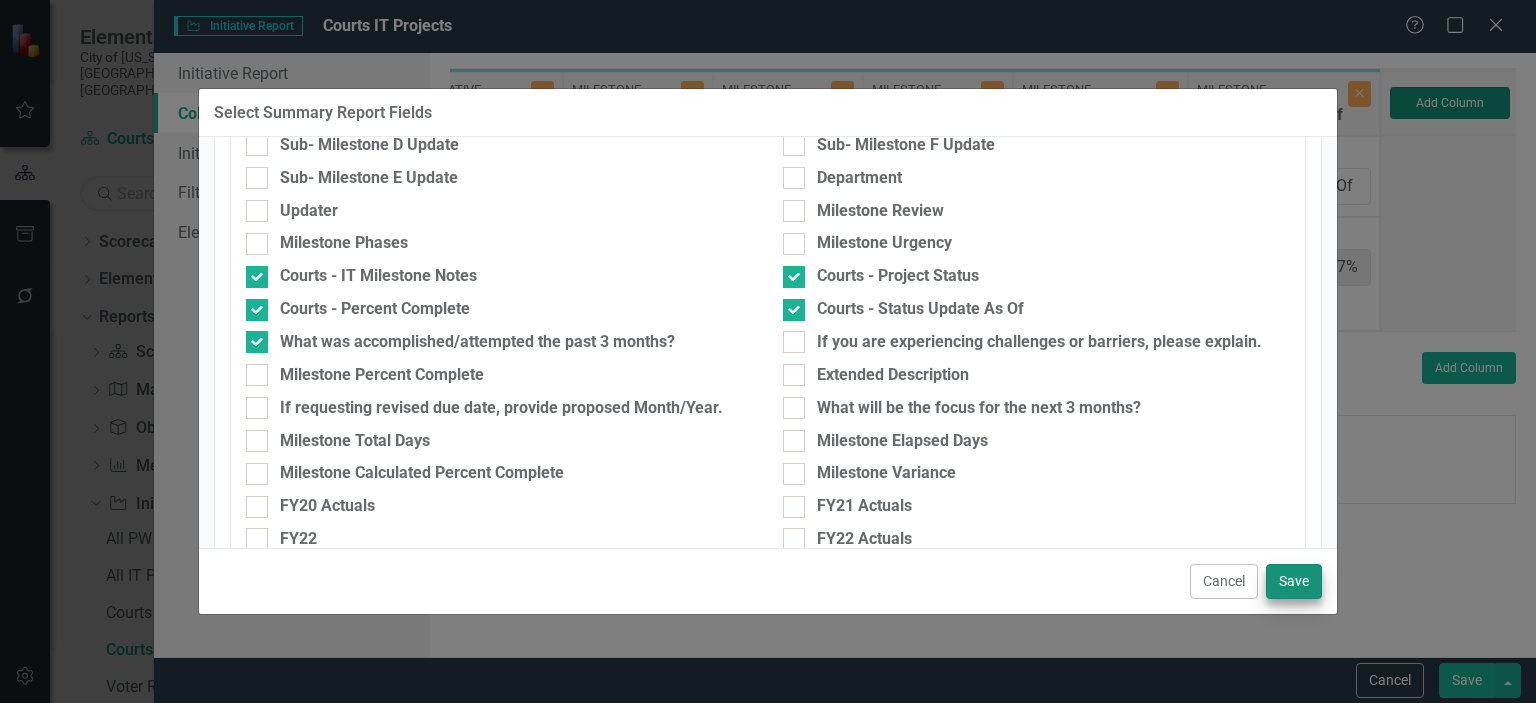 type on "14%" 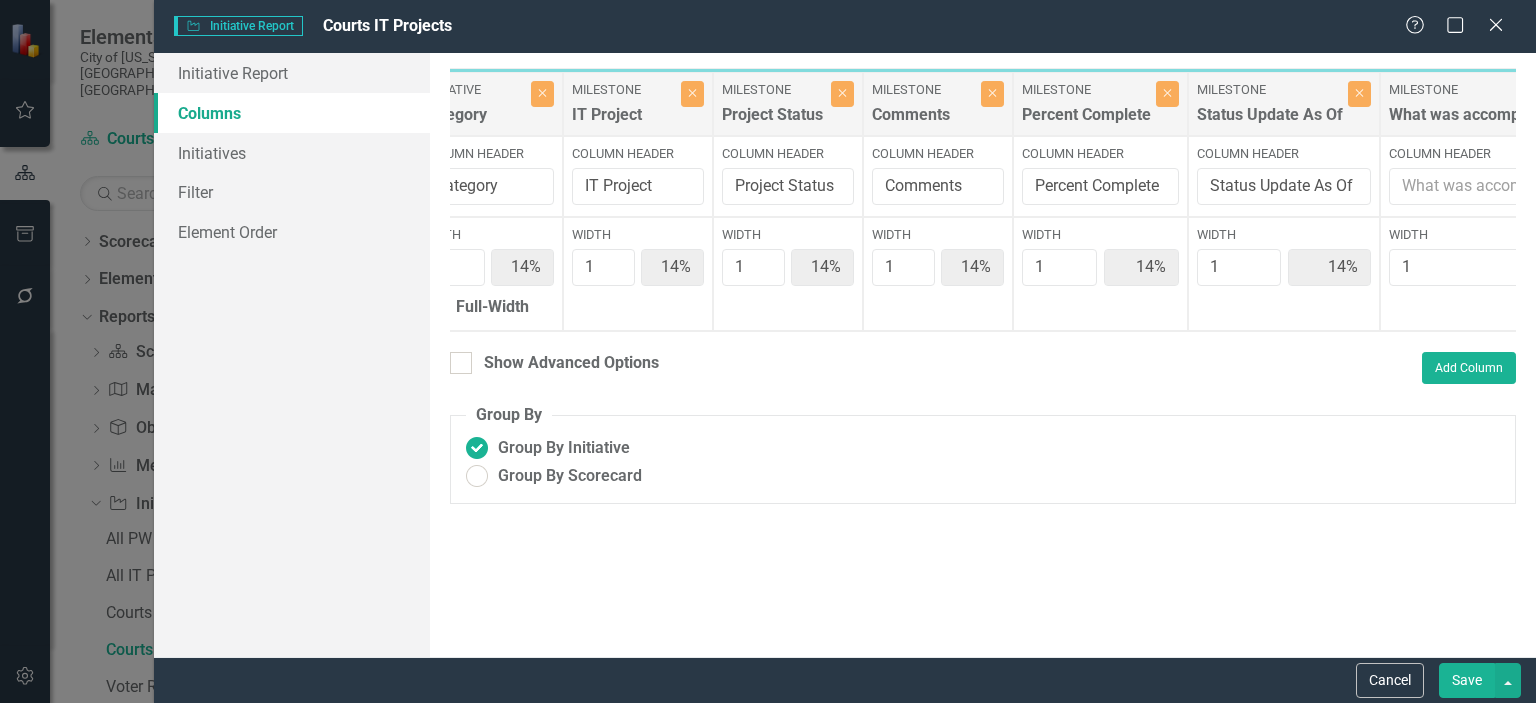 click on "Save" at bounding box center [1467, 680] 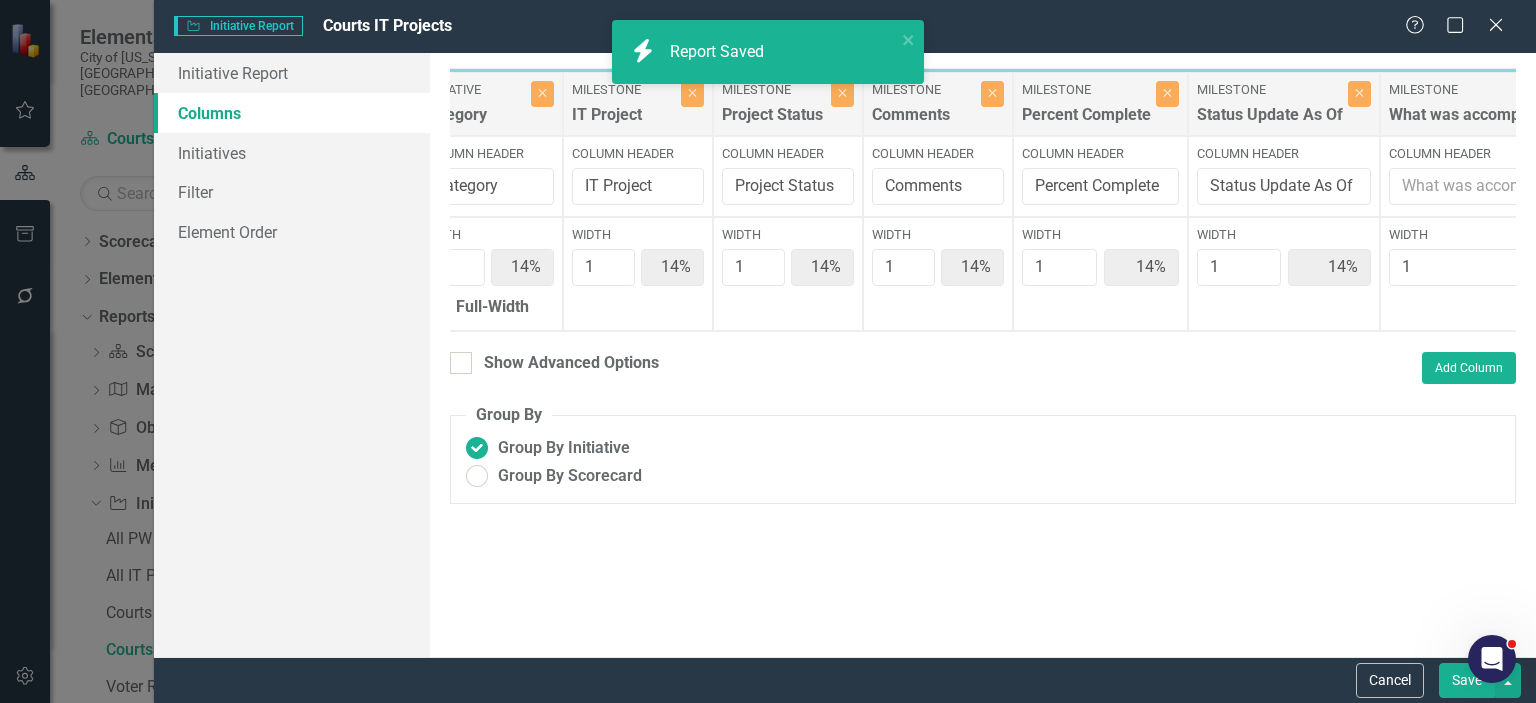 radio on "false" 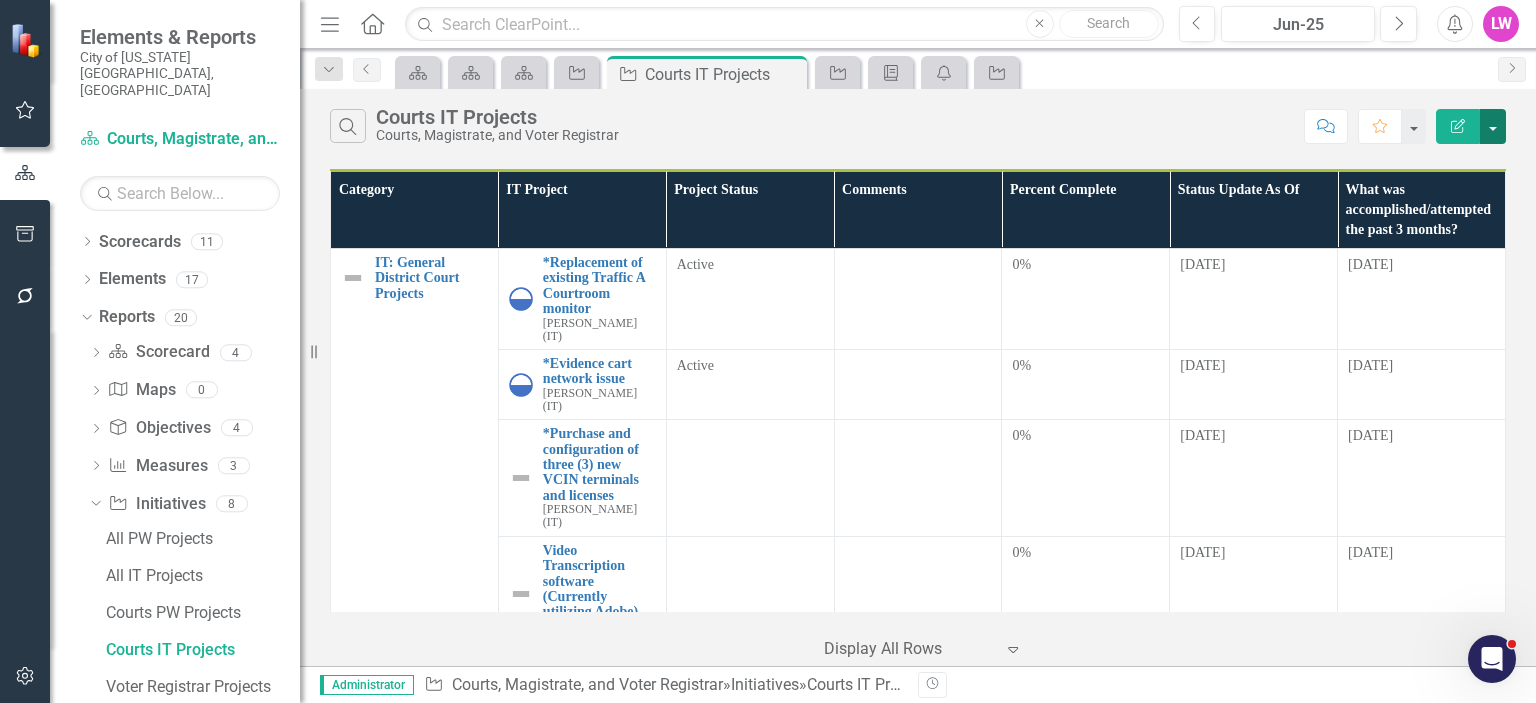 click at bounding box center [1493, 126] 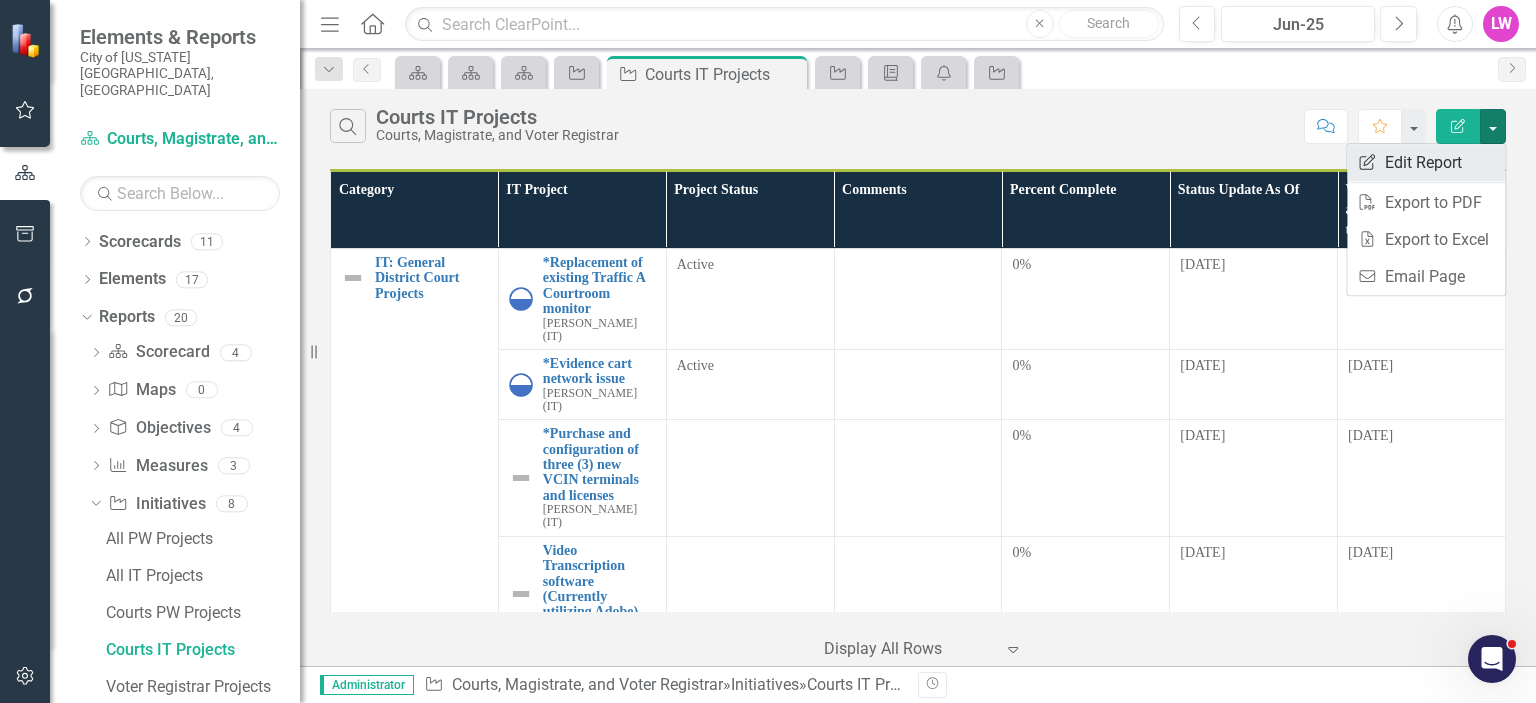 click on "Edit Report Edit Report" at bounding box center [1426, 162] 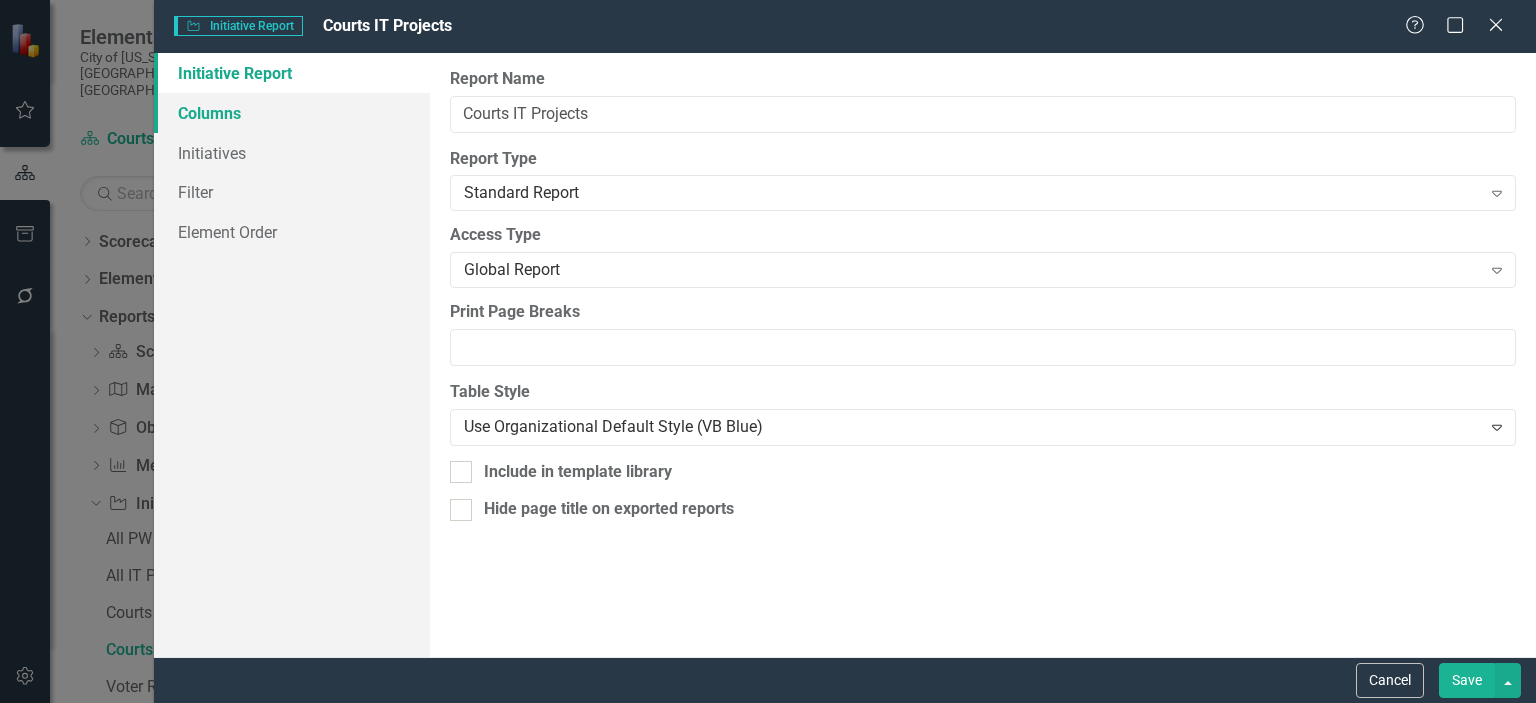 click on "Columns" at bounding box center (292, 113) 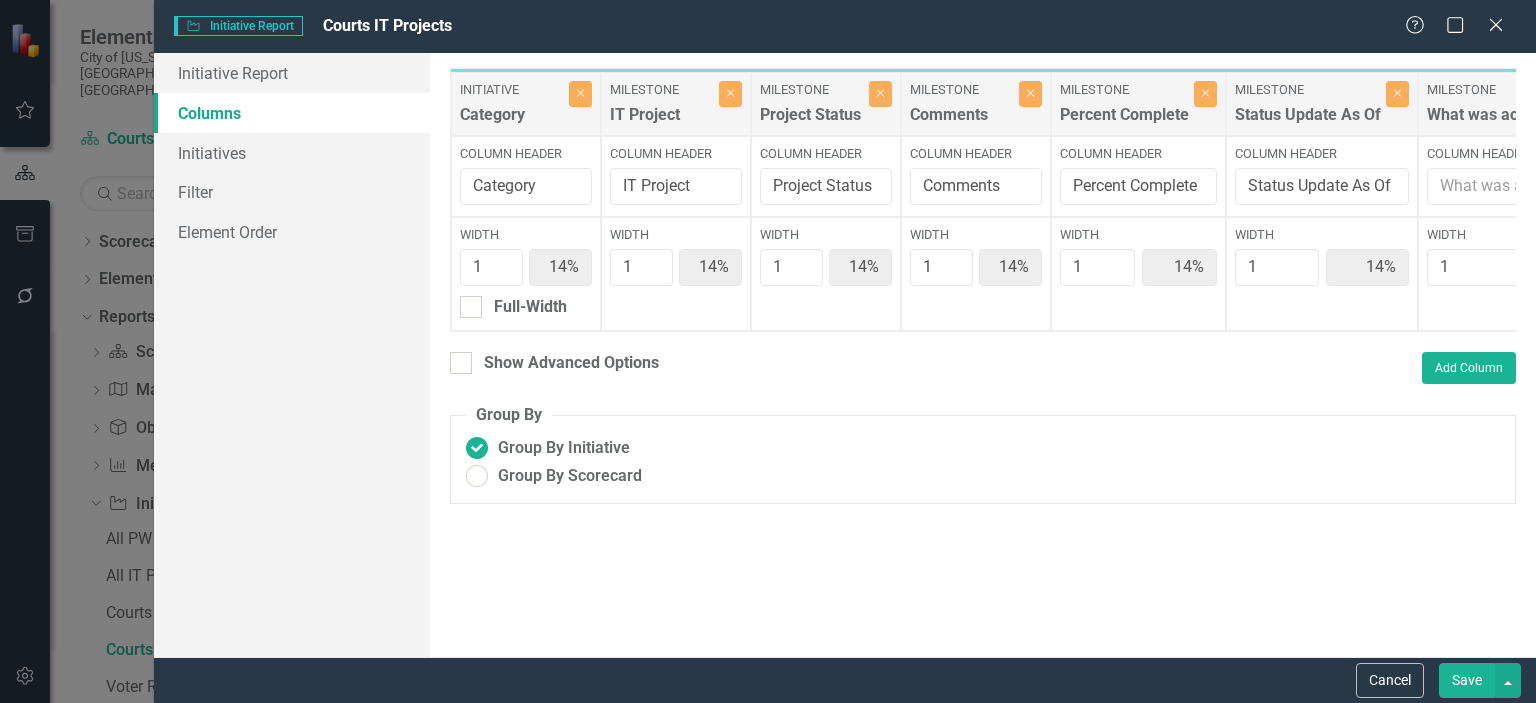scroll, scrollTop: 0, scrollLeft: 20, axis: horizontal 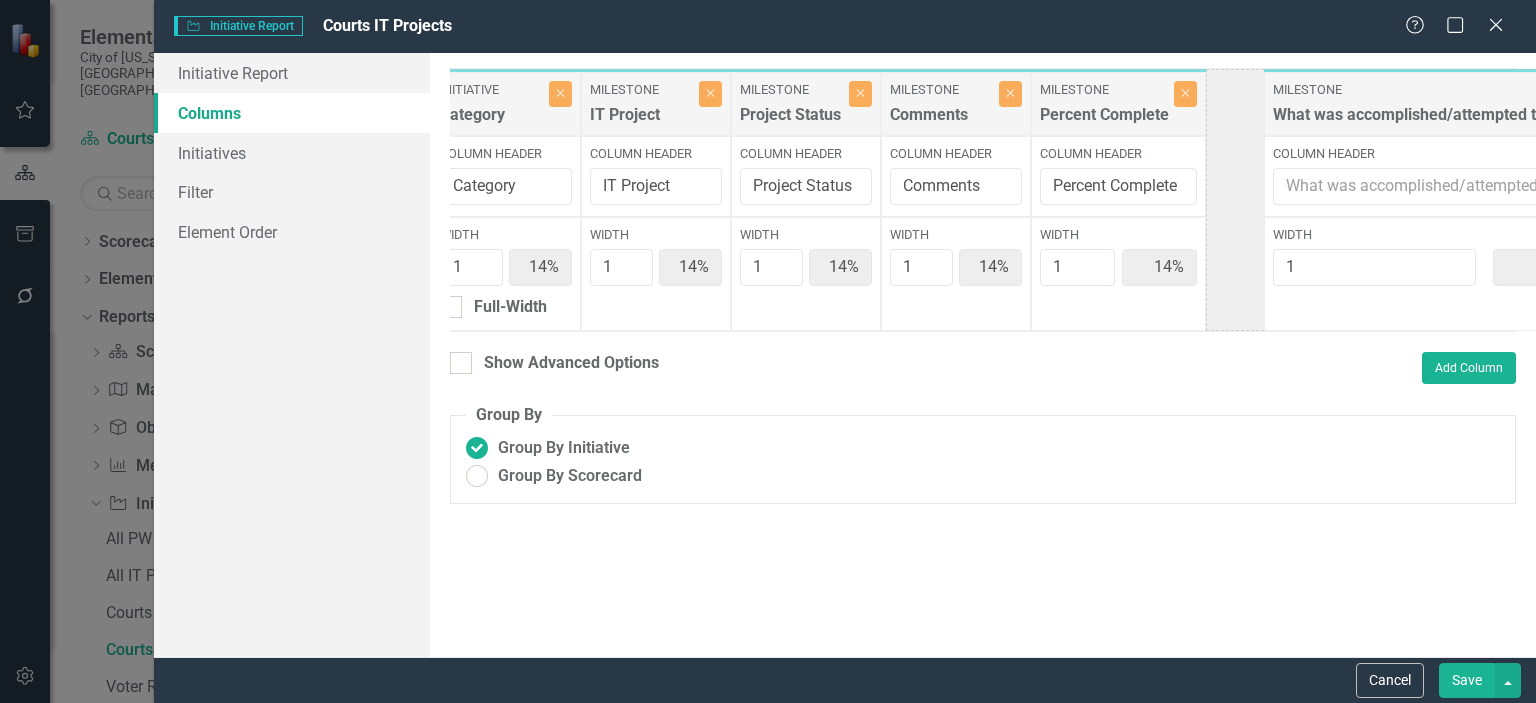 drag, startPoint x: 1468, startPoint y: 100, endPoint x: 1310, endPoint y: 95, distance: 158.0791 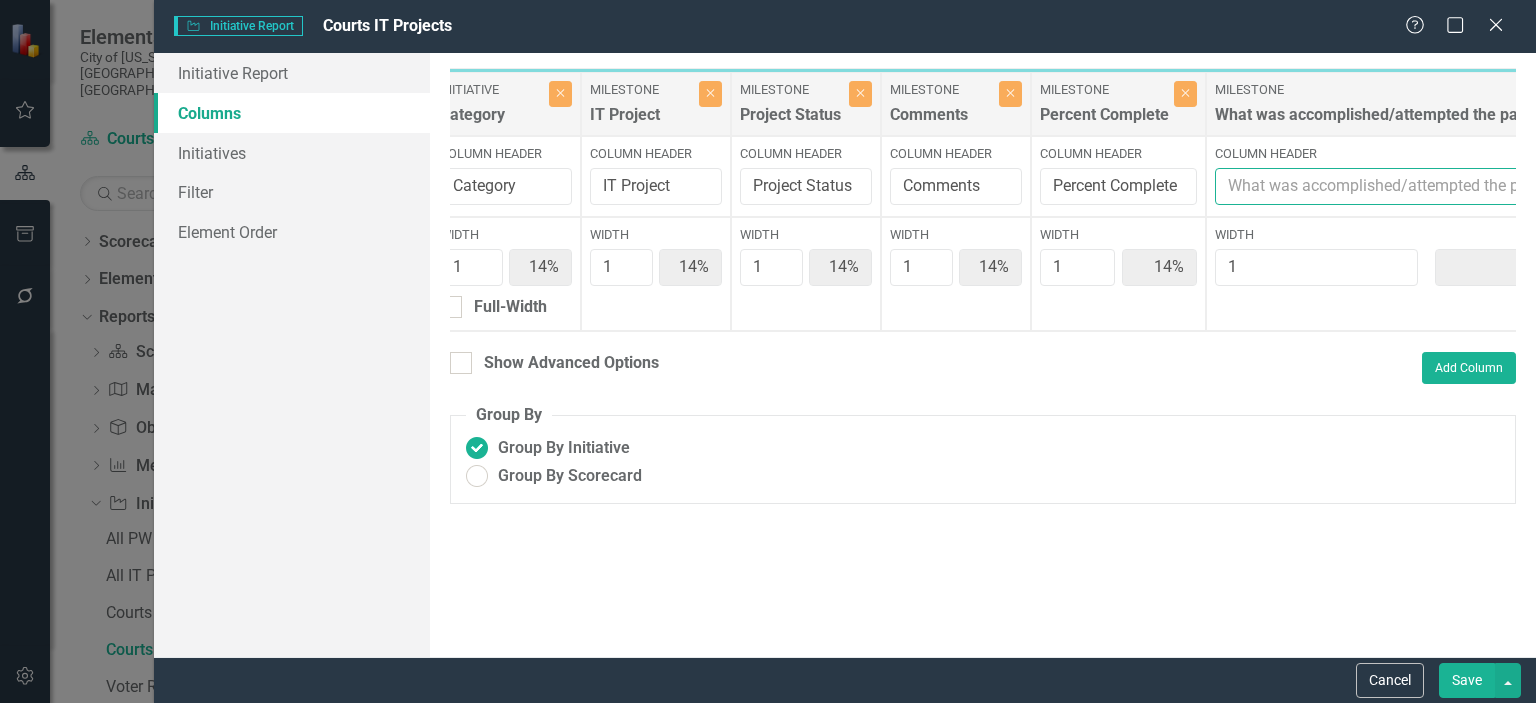 drag, startPoint x: 1276, startPoint y: 181, endPoint x: 1376, endPoint y: 195, distance: 100.97524 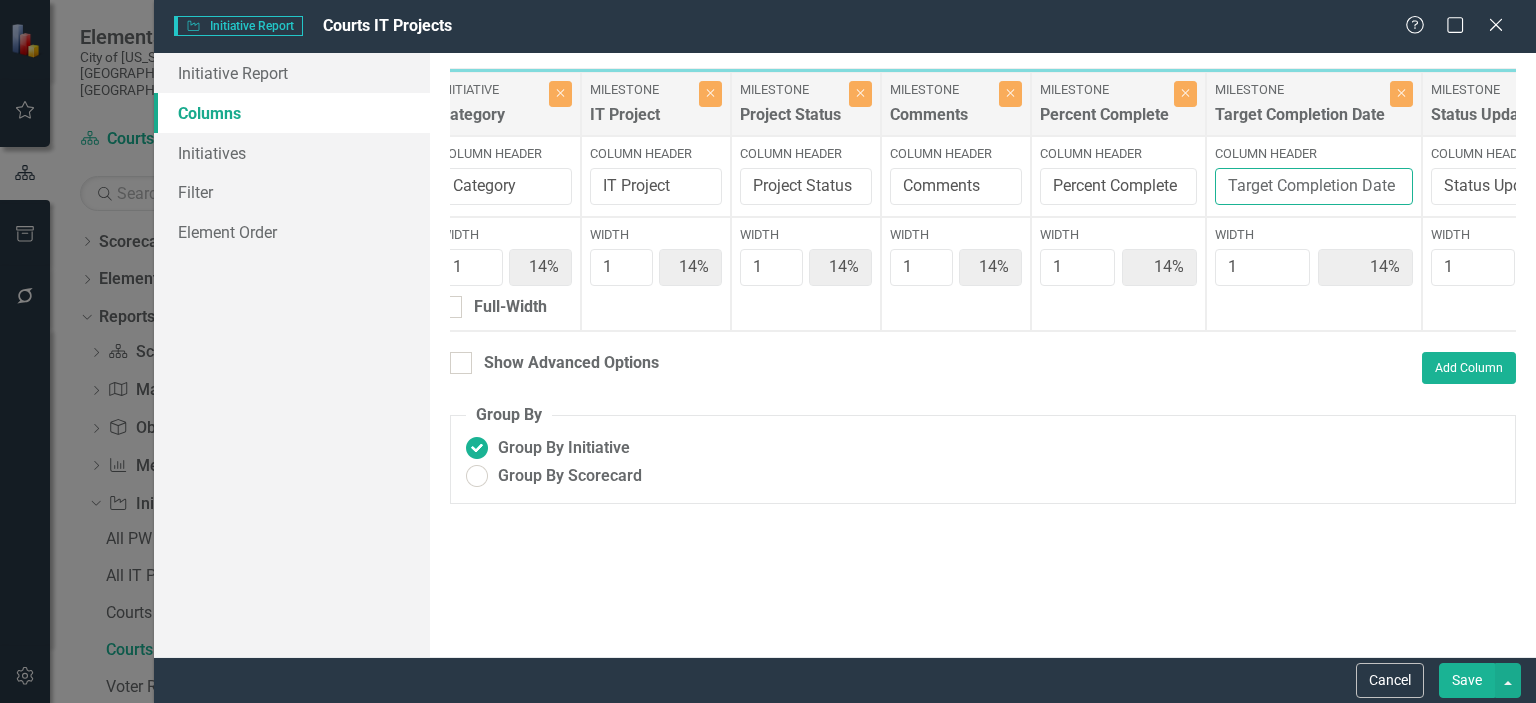 scroll, scrollTop: 0, scrollLeft: 0, axis: both 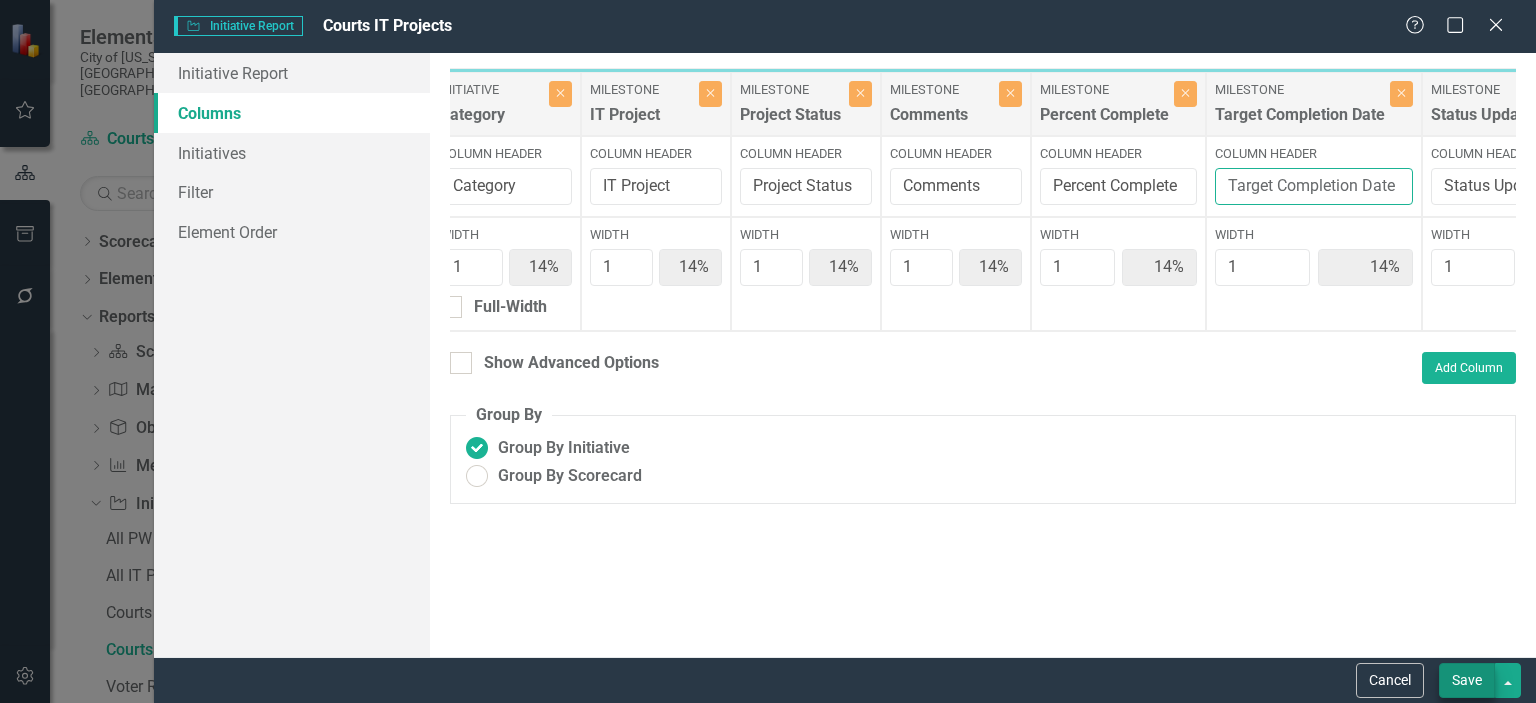 type on "Target Completion Date" 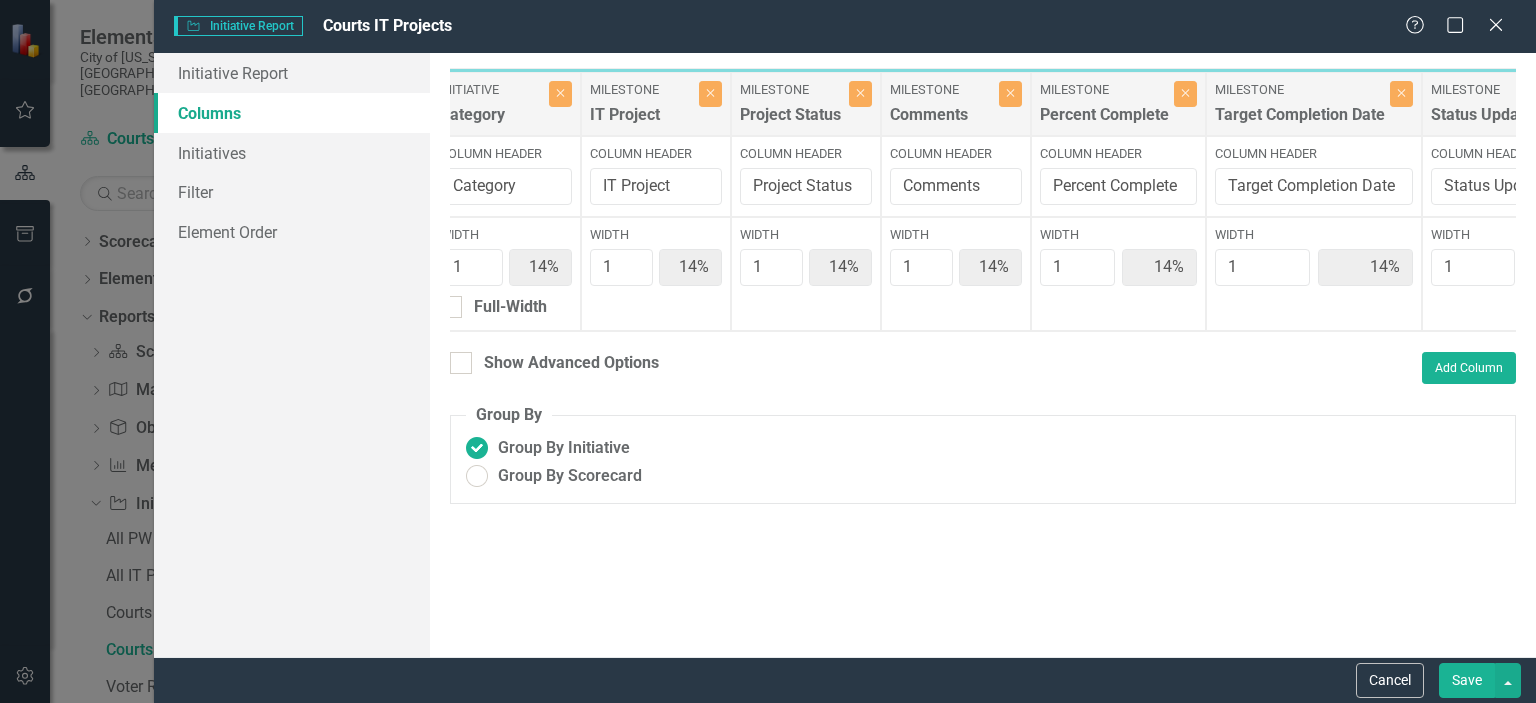 click on "Save" at bounding box center [1467, 680] 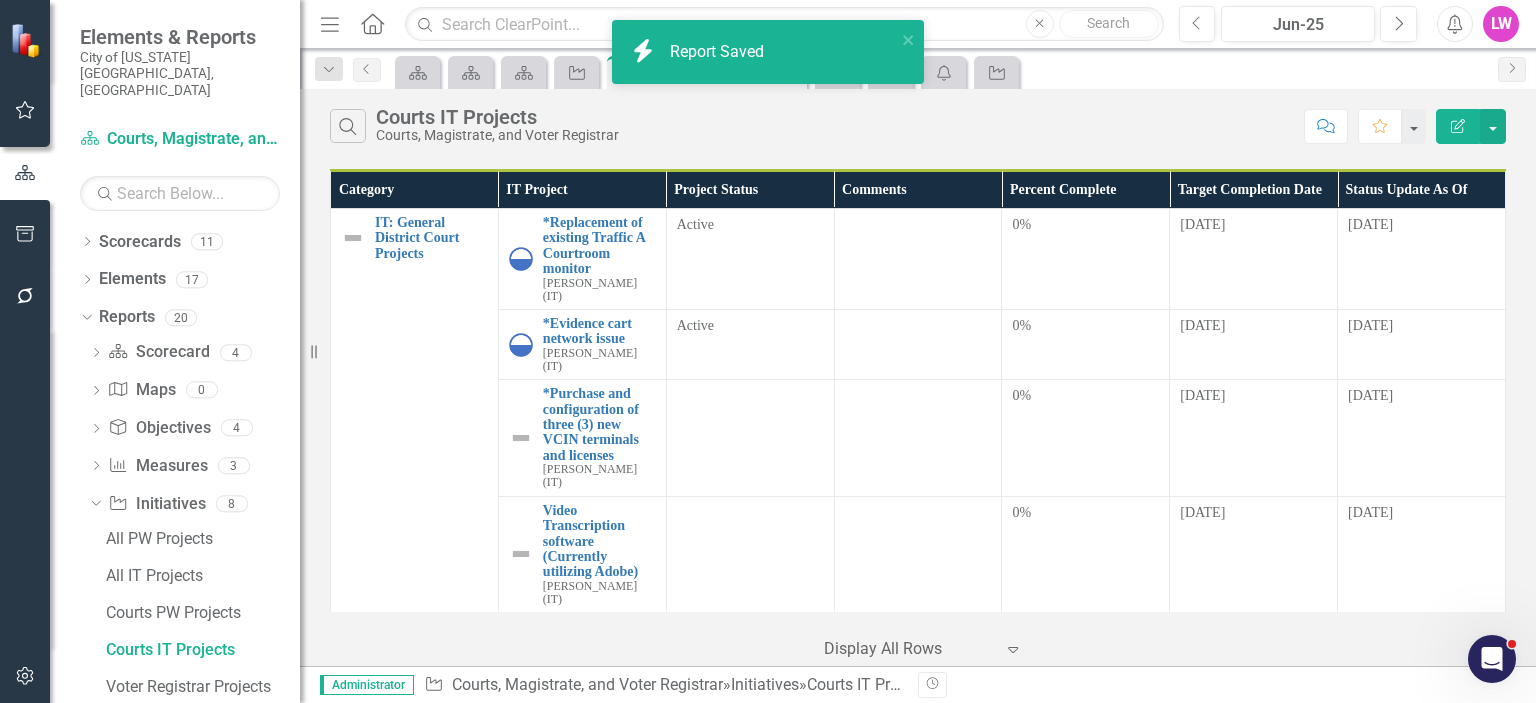 click on "Menu" 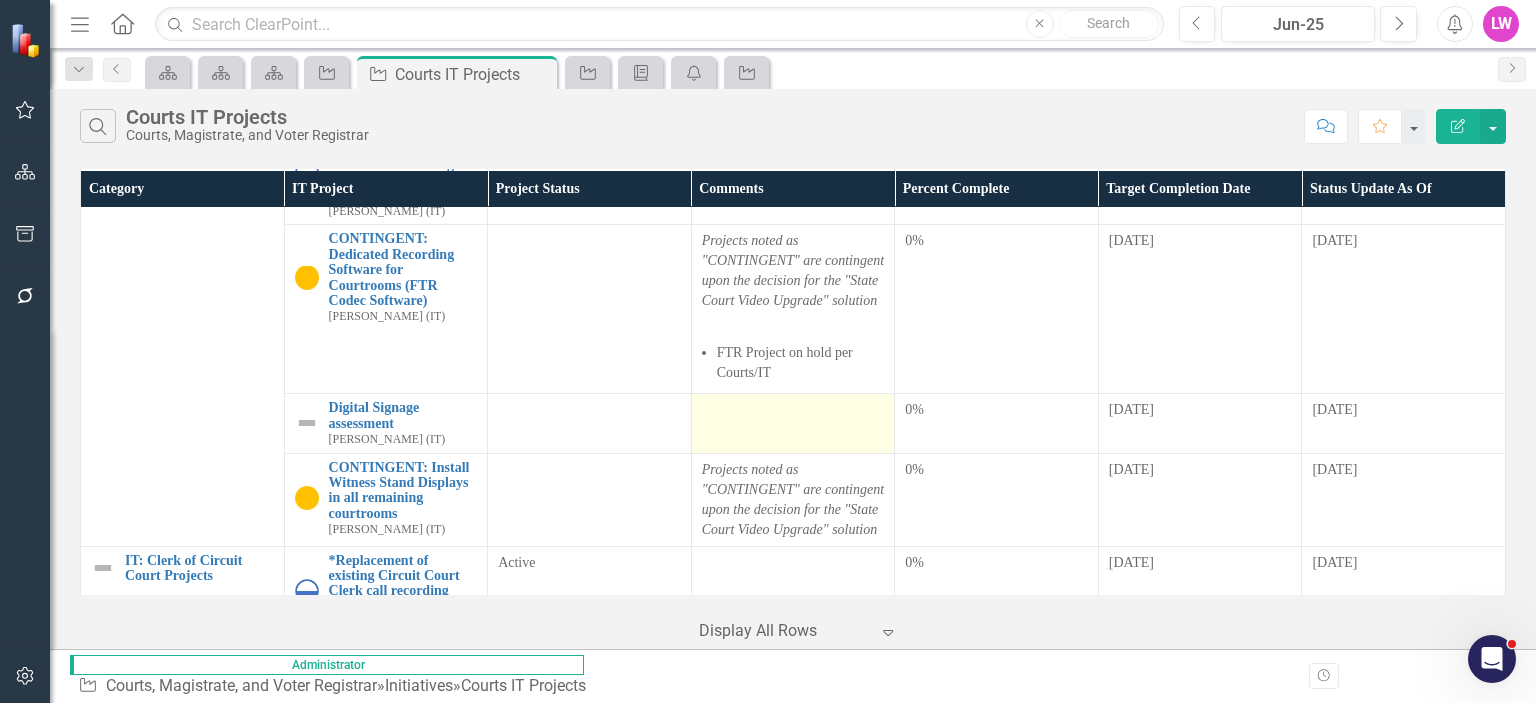 scroll, scrollTop: 900, scrollLeft: 0, axis: vertical 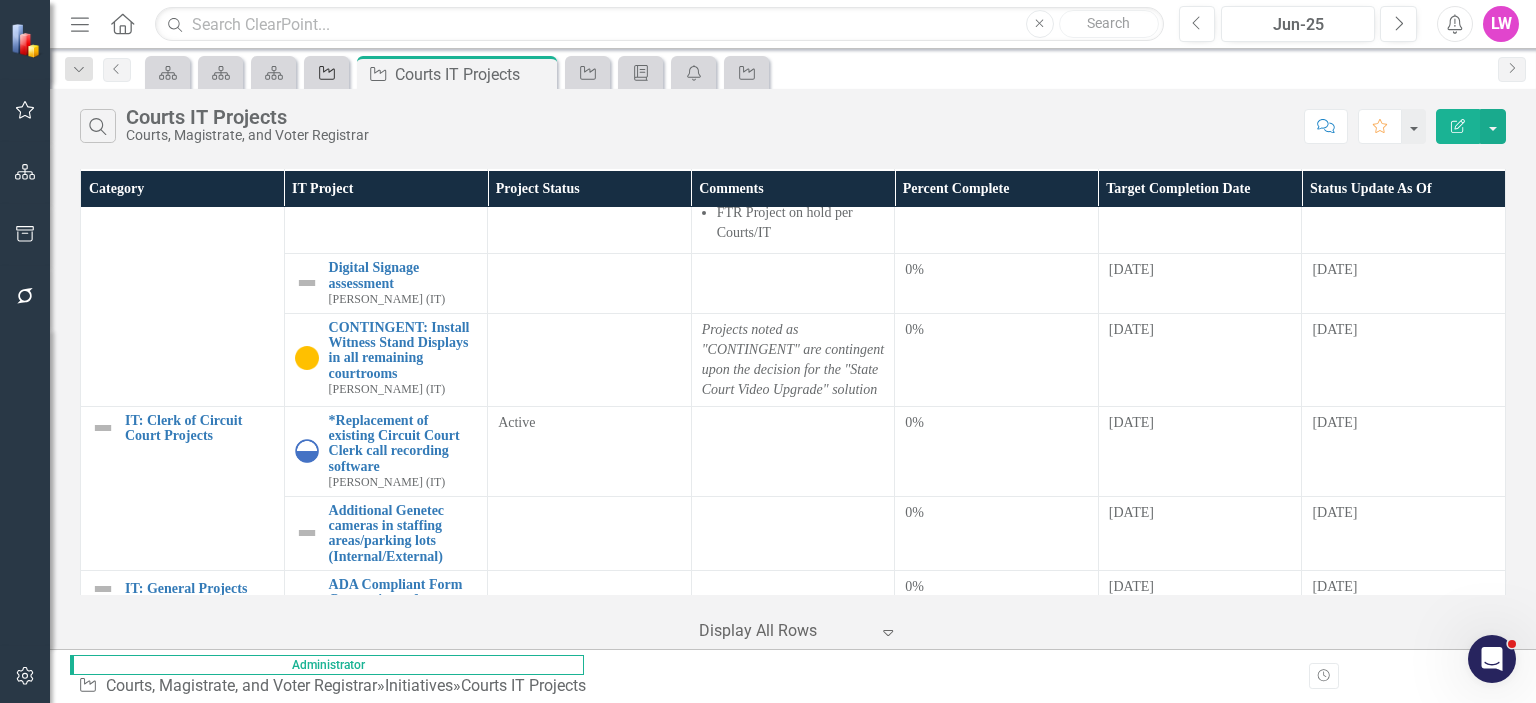 click 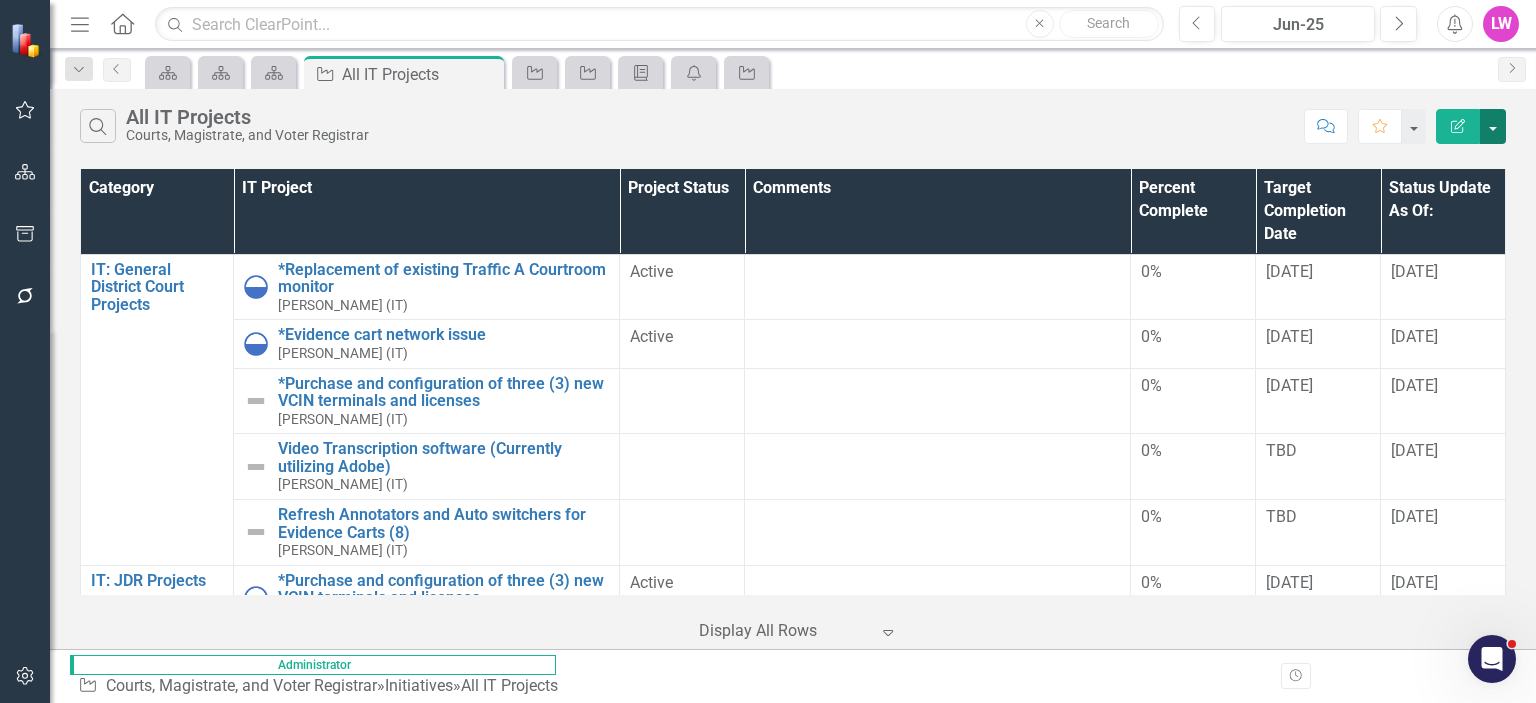 click at bounding box center [1493, 126] 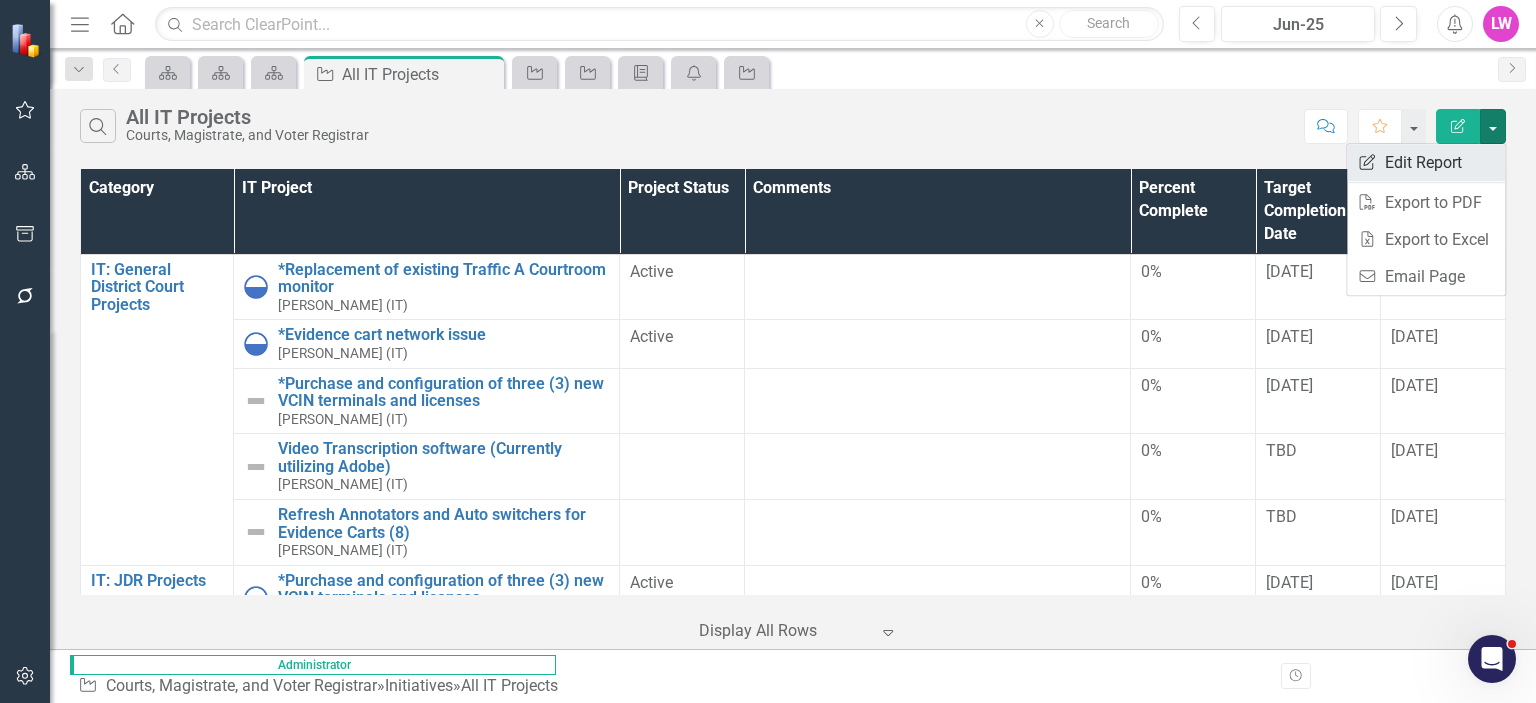 click on "Edit Report Edit Report" at bounding box center [1426, 162] 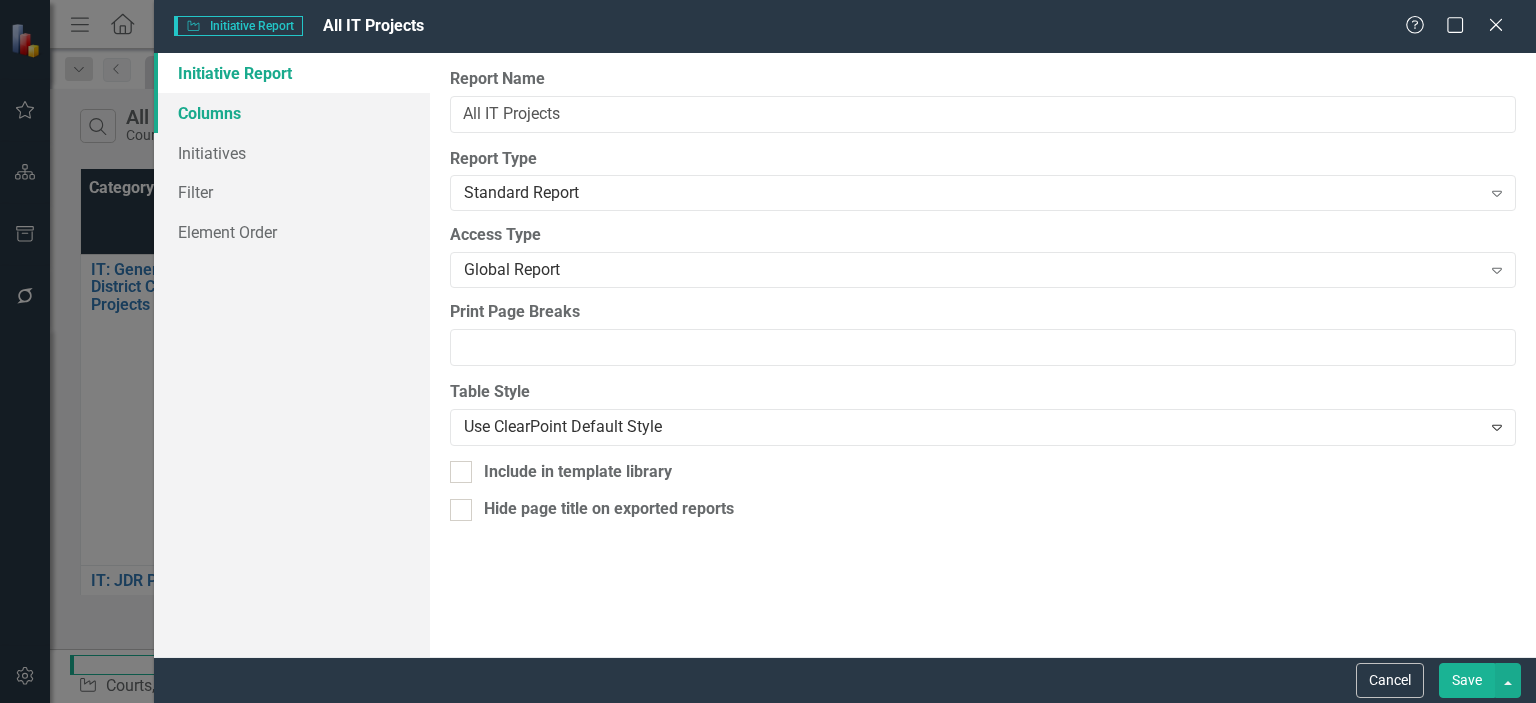 click on "Columns" at bounding box center (292, 113) 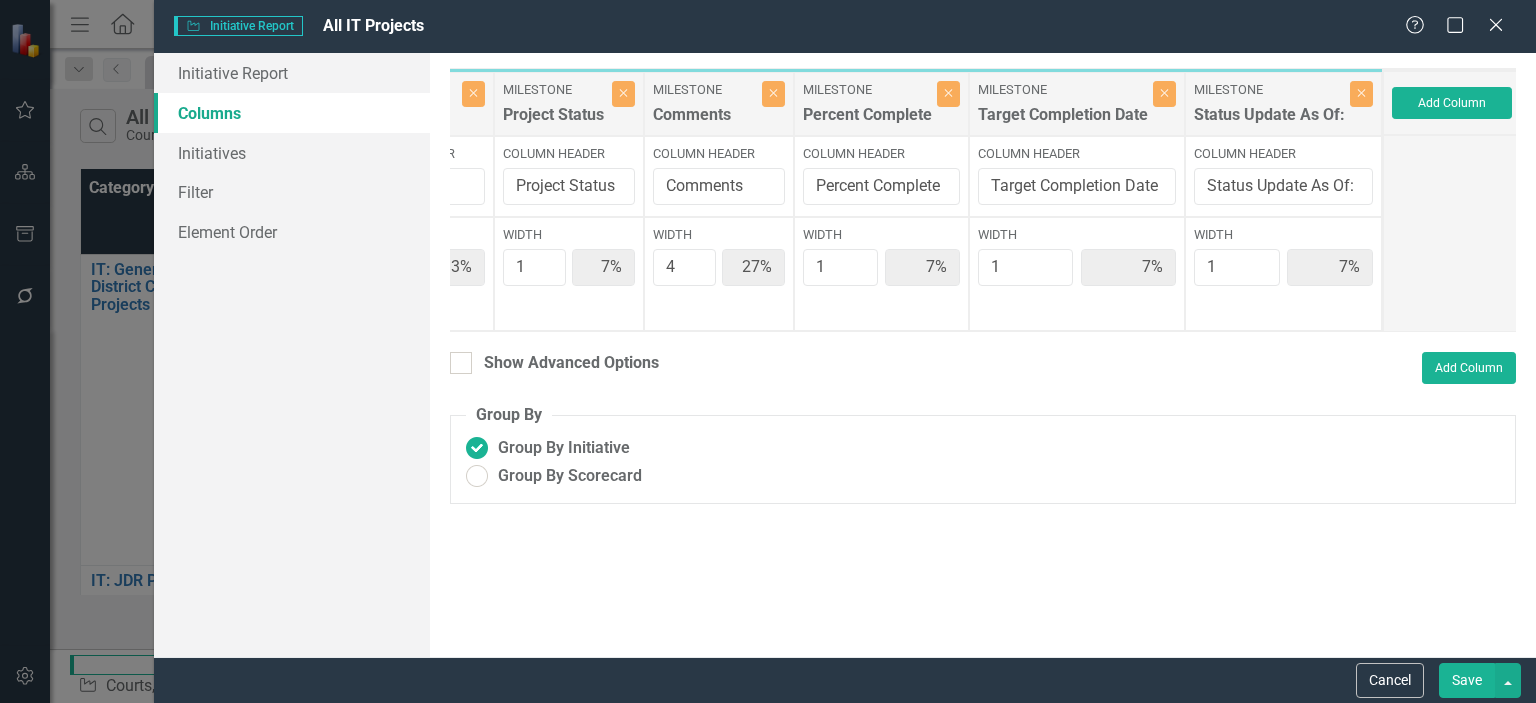 scroll, scrollTop: 0, scrollLeft: 0, axis: both 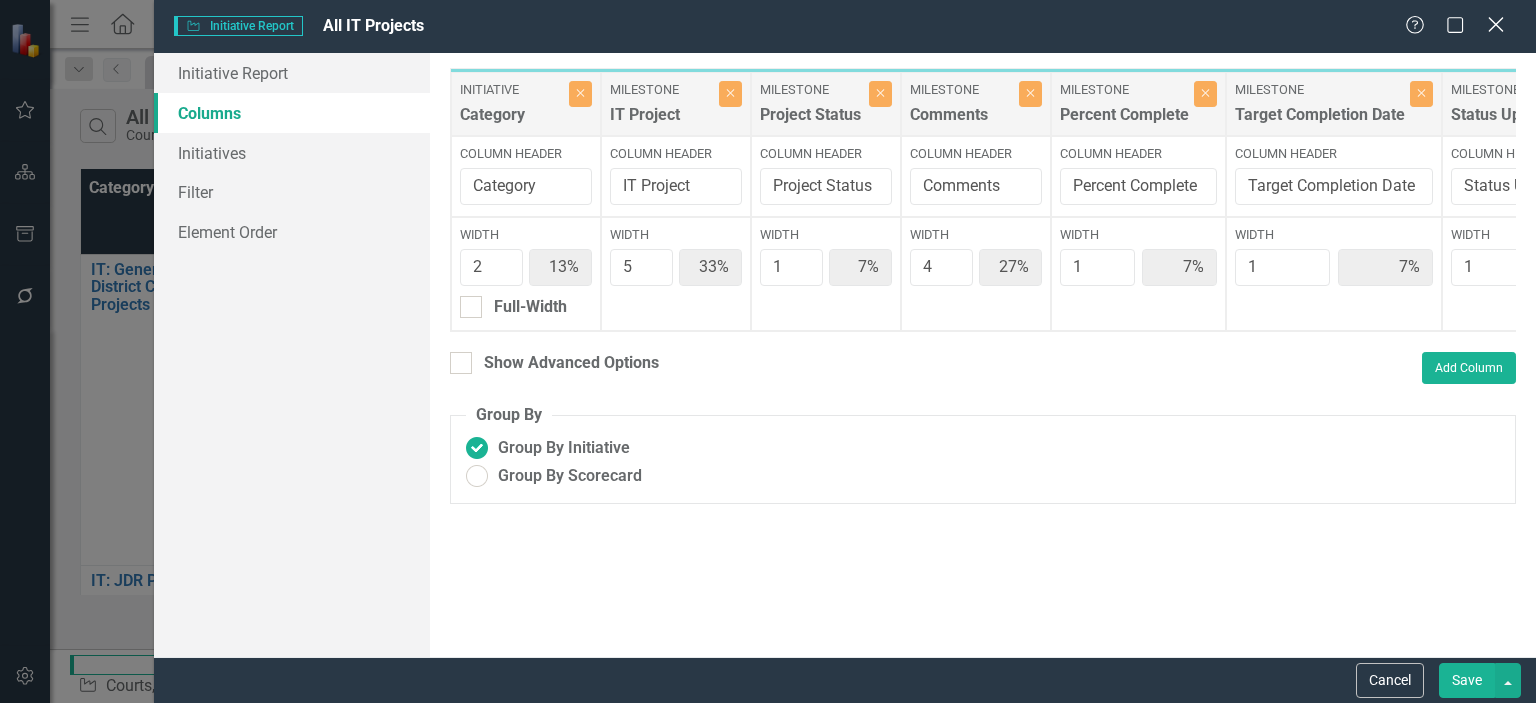 click on "Close" 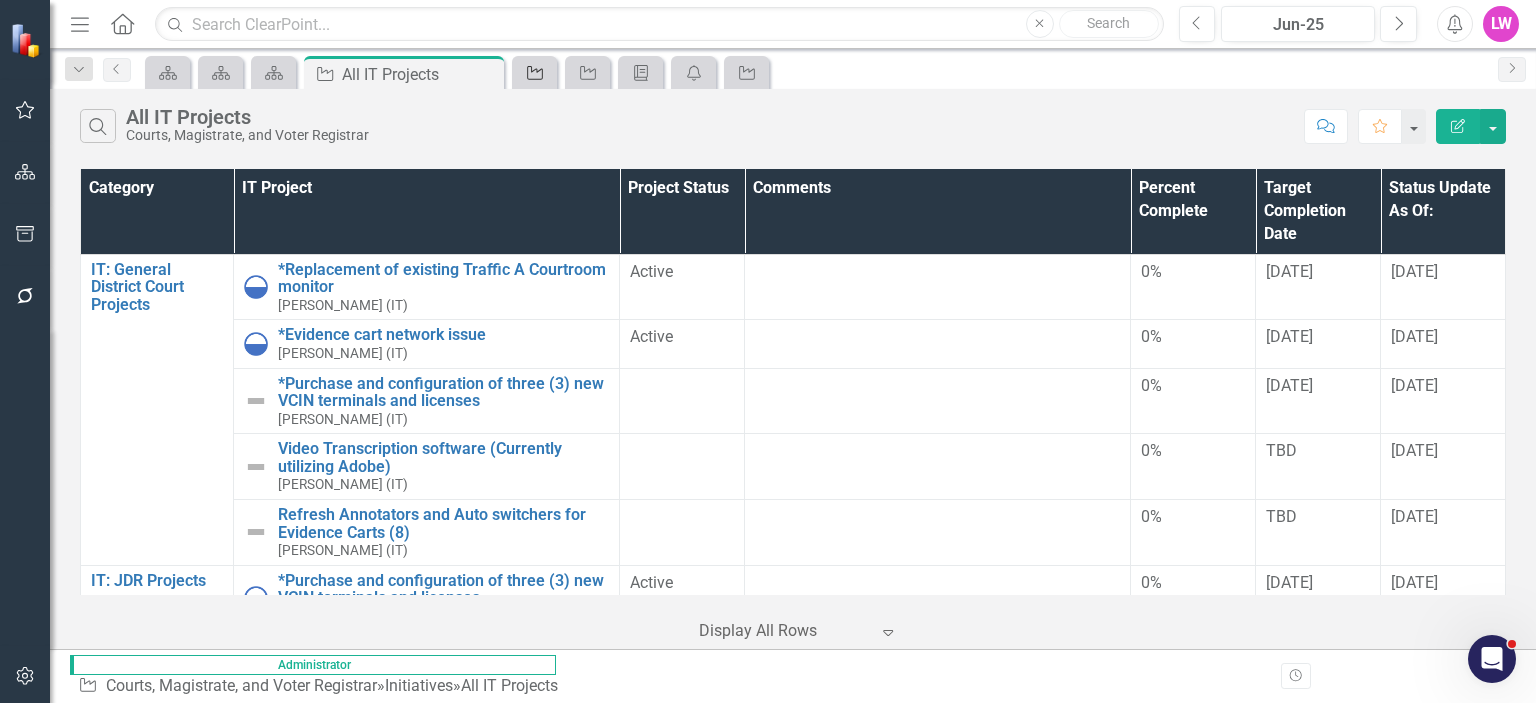 click on "Initiative" 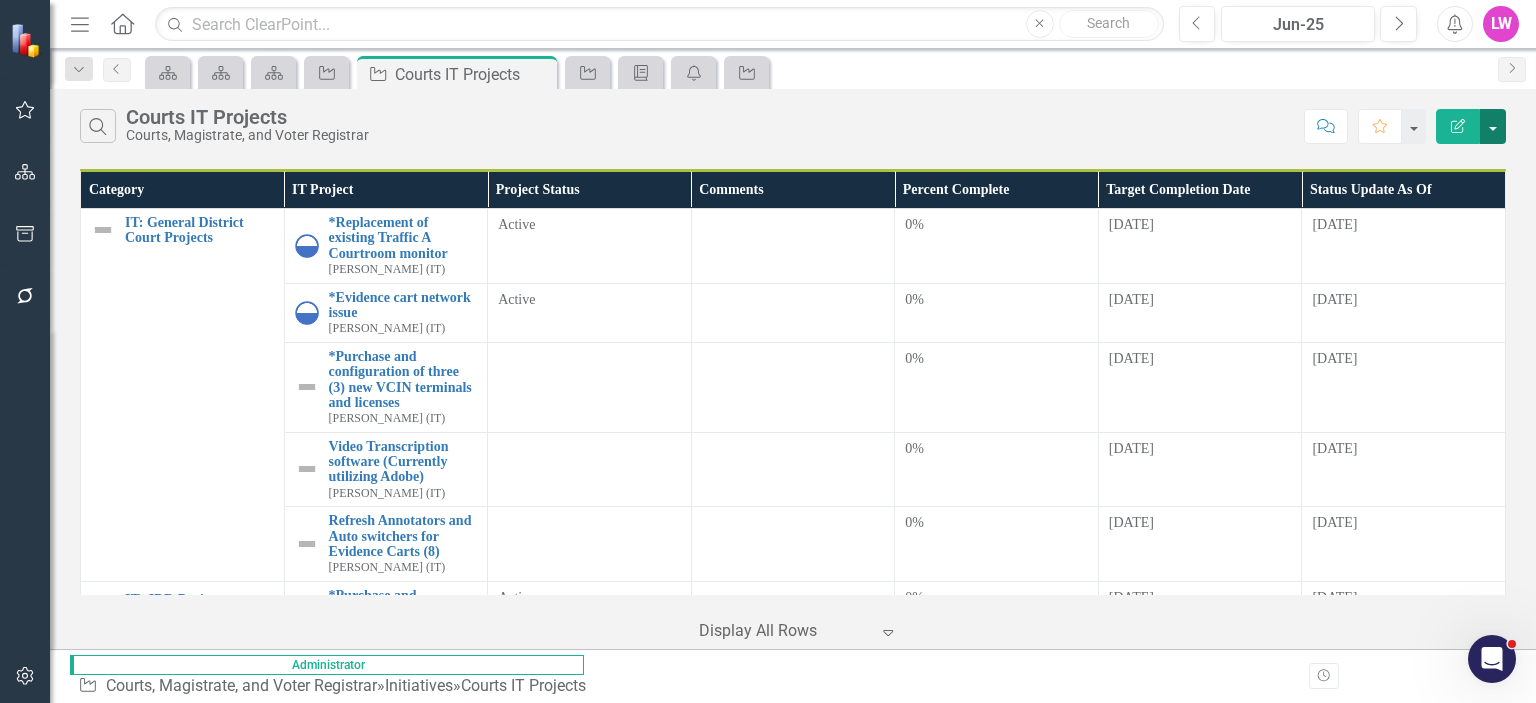 click at bounding box center [1493, 126] 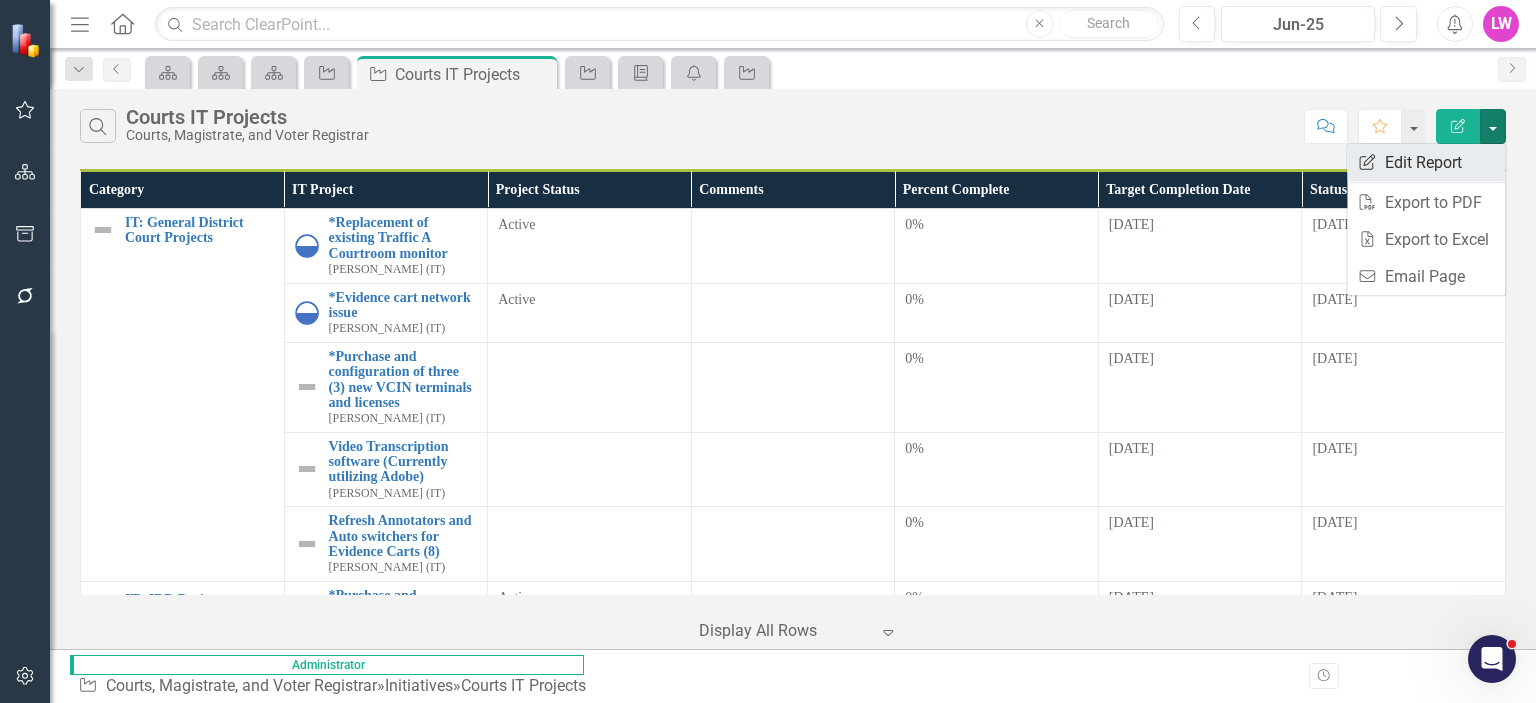 click on "Edit Report Edit Report" at bounding box center [1426, 162] 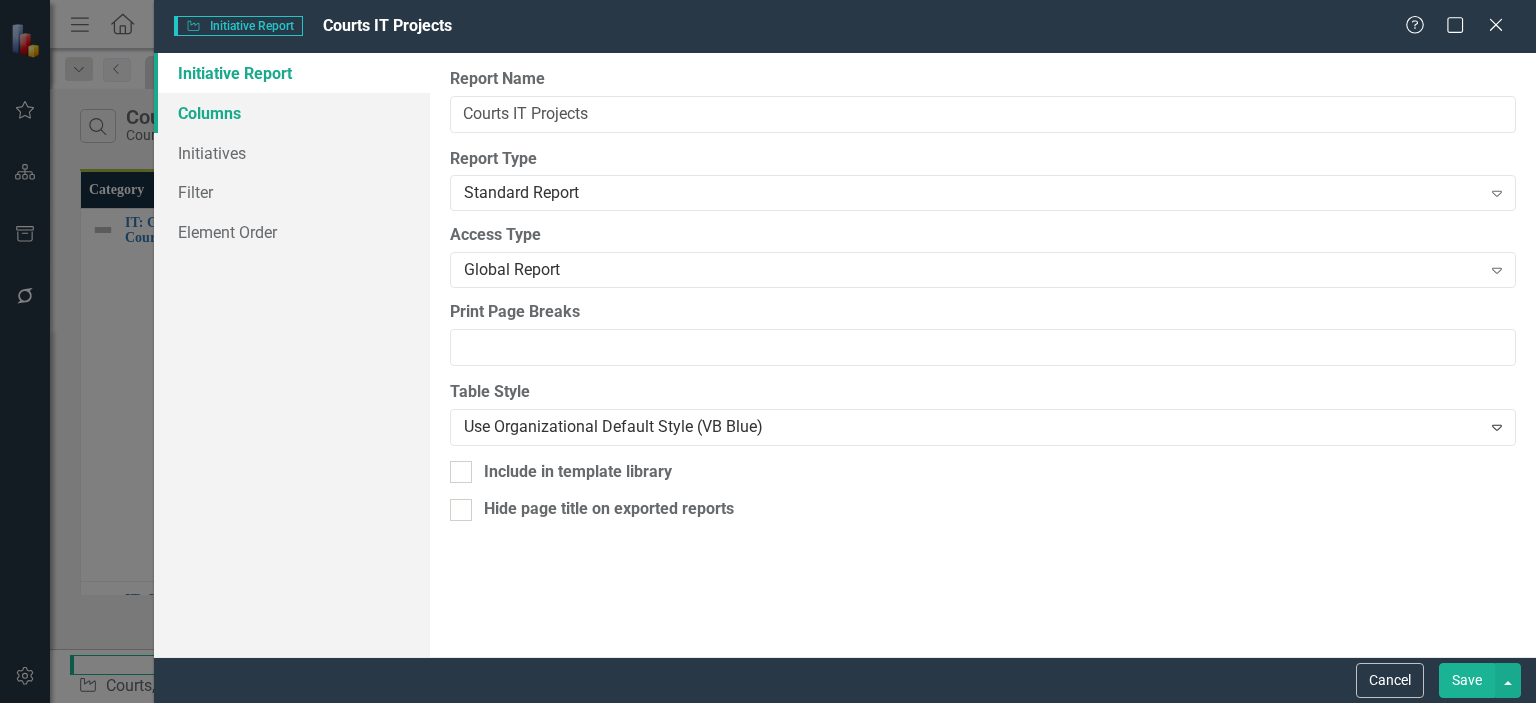 click on "Columns" at bounding box center (292, 113) 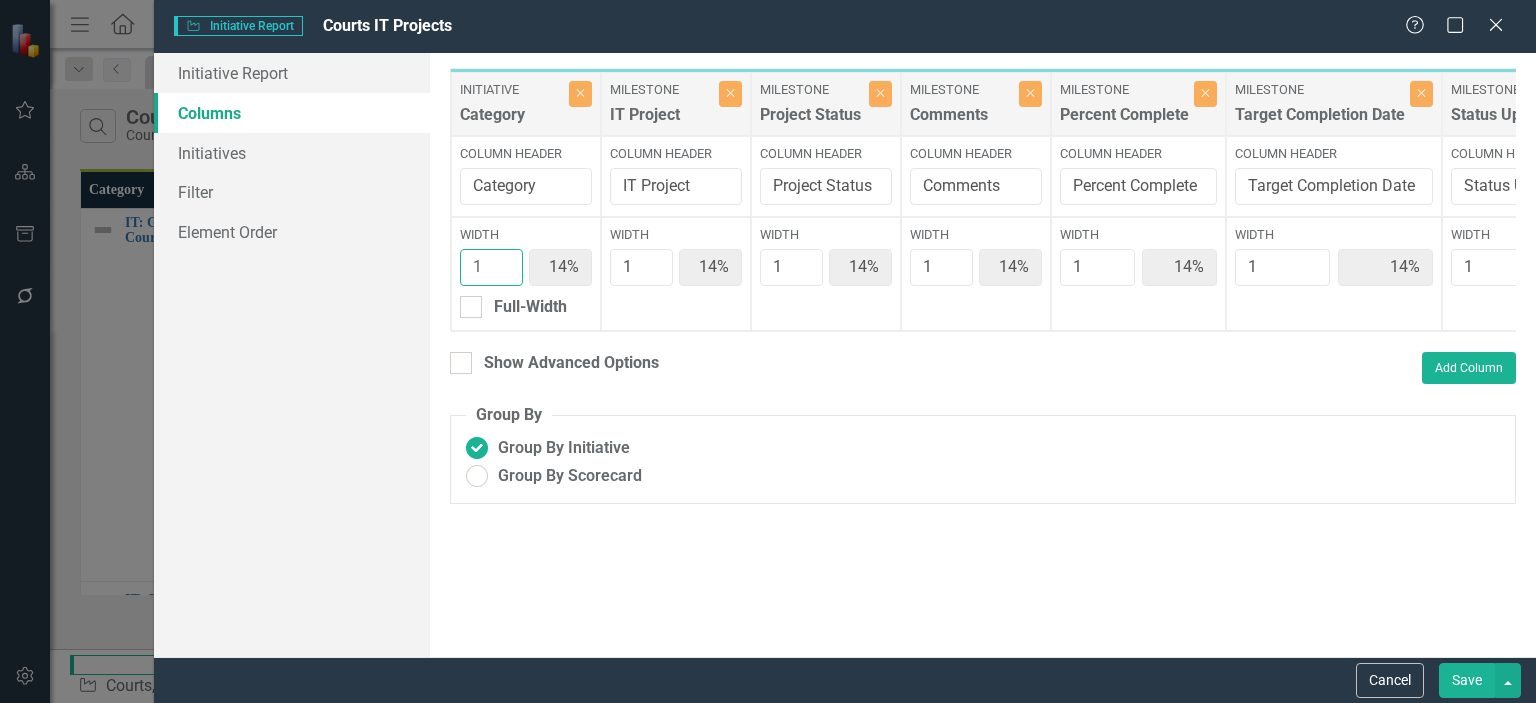 drag, startPoint x: 484, startPoint y: 266, endPoint x: 446, endPoint y: 266, distance: 38 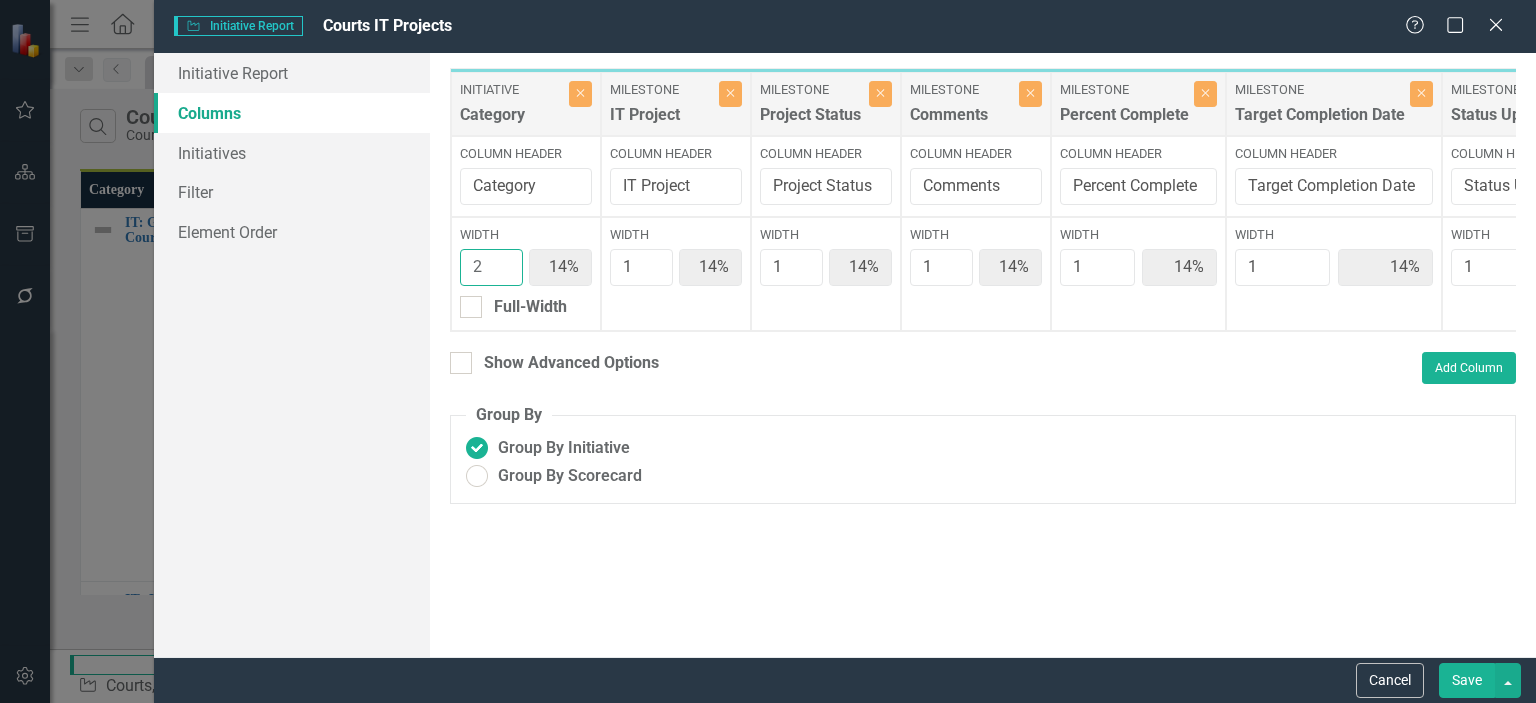 type on "25%" 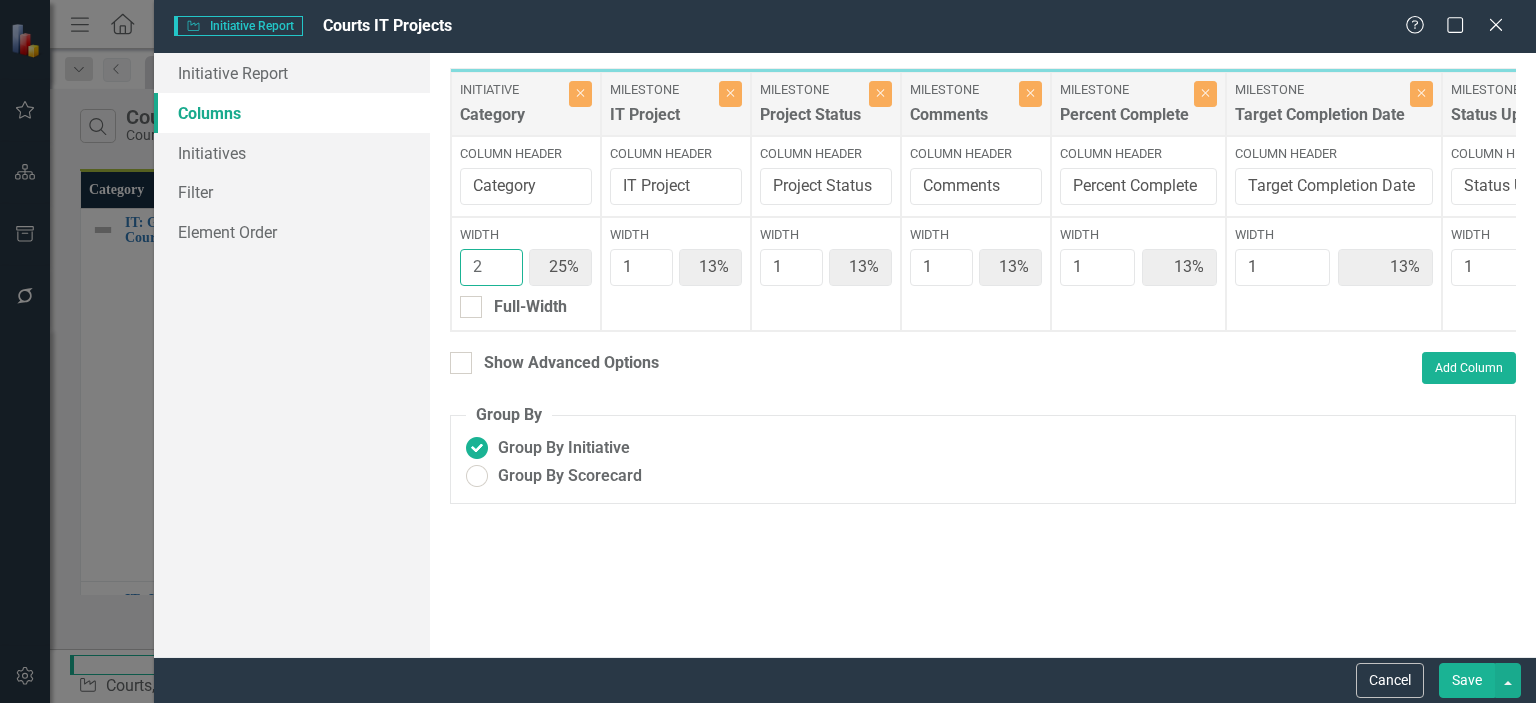 type on "2" 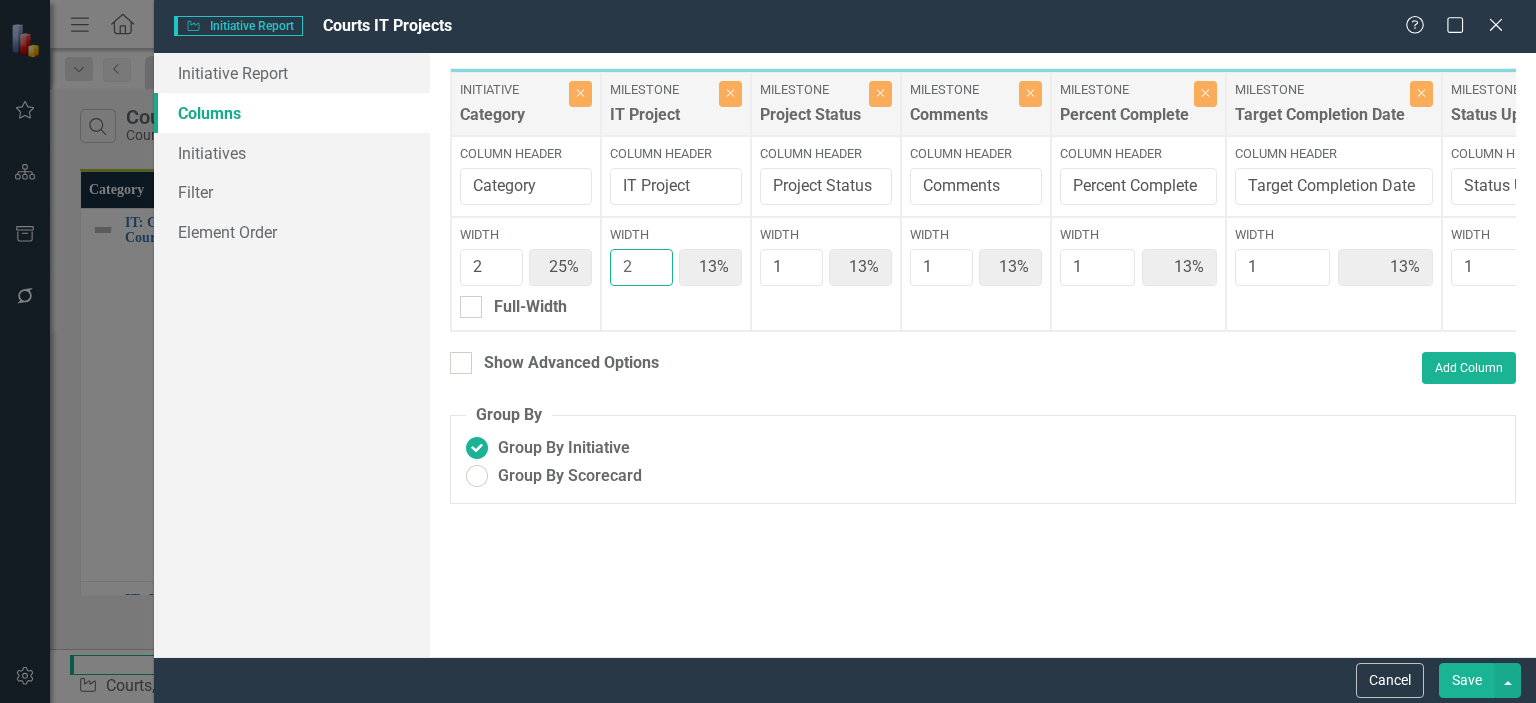 type on "2" 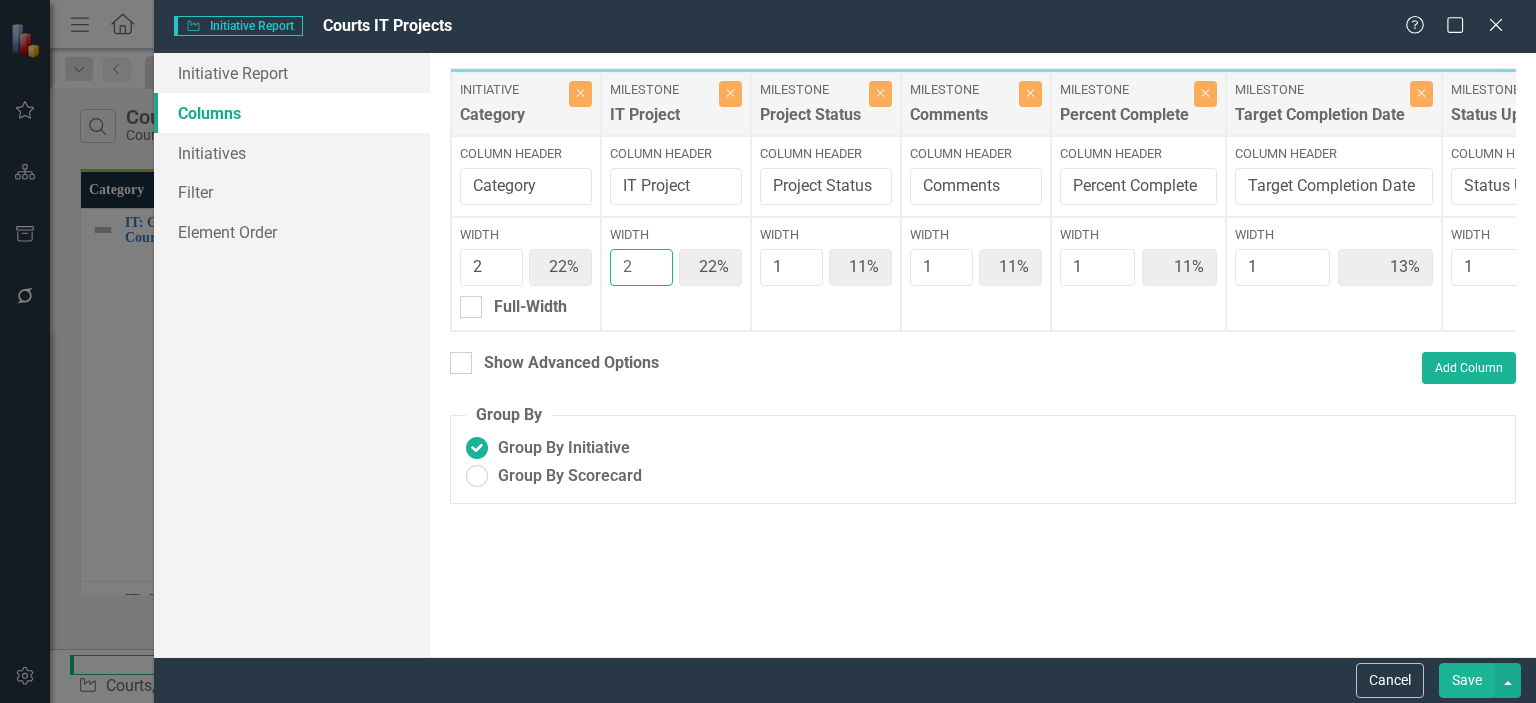type on "11%" 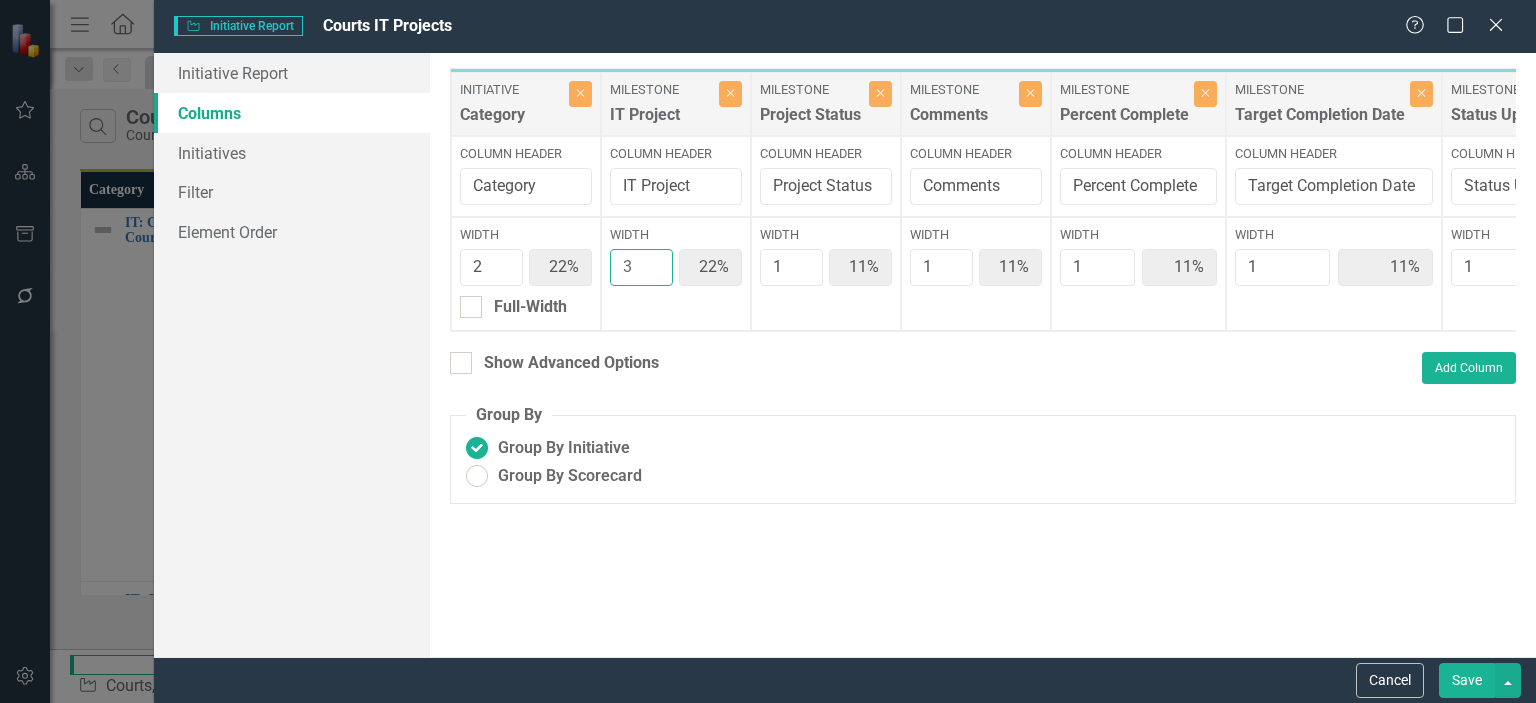 type on "3" 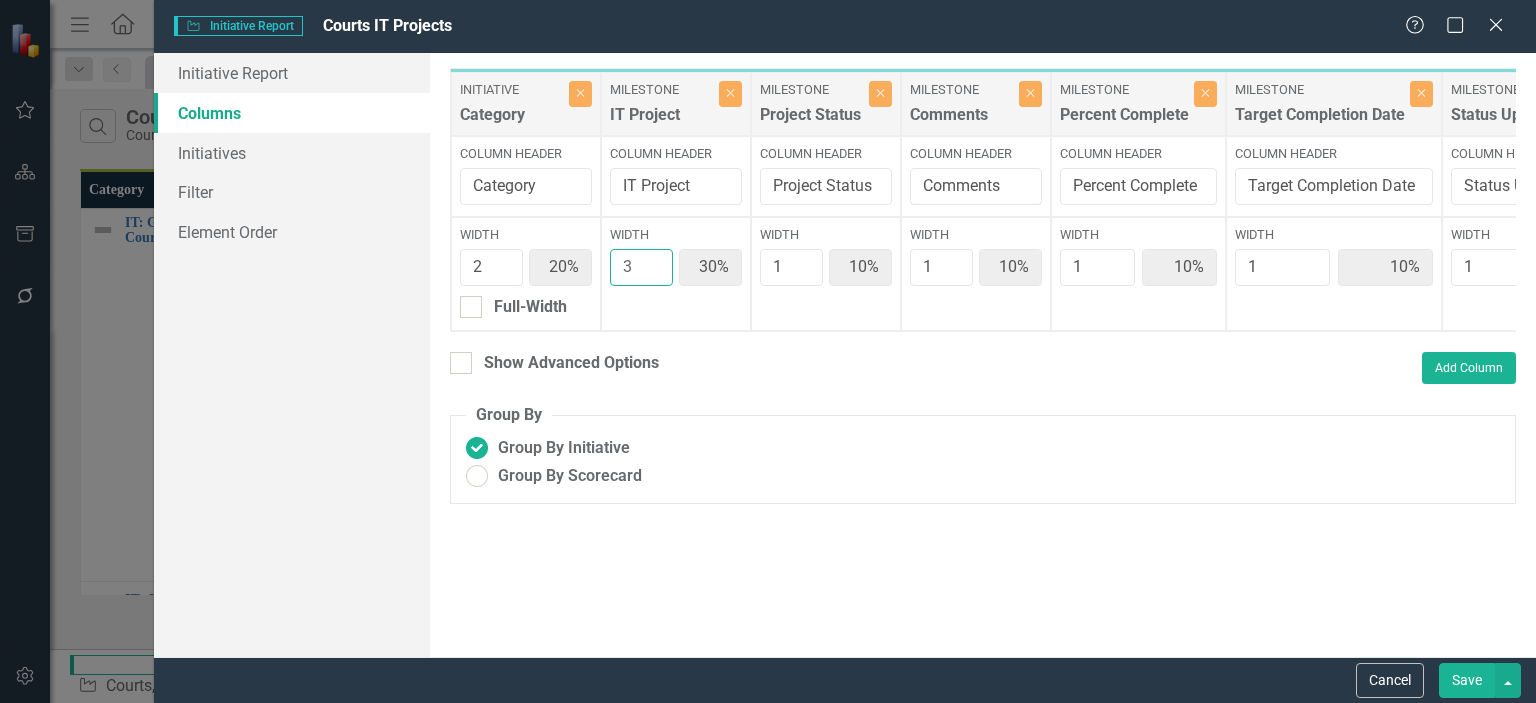type on "4" 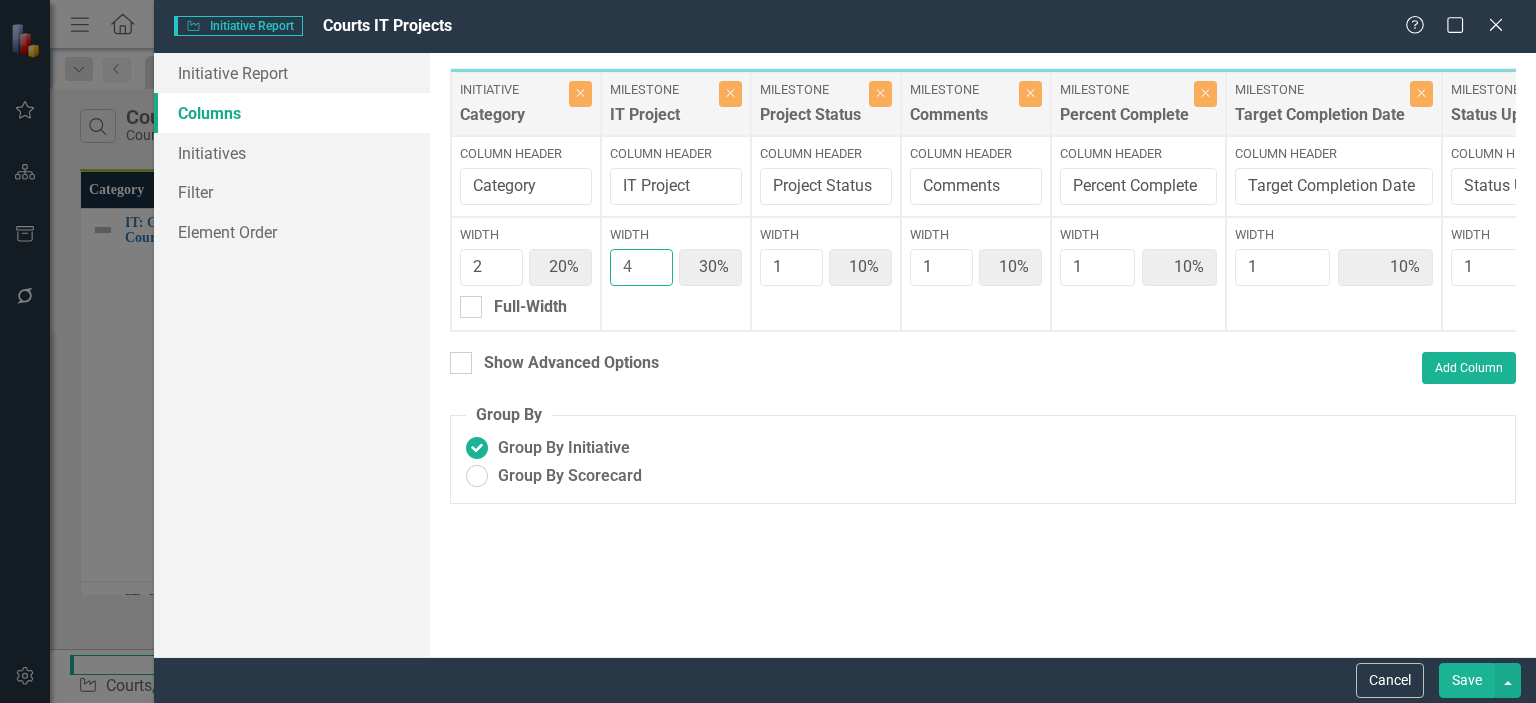 type on "18%" 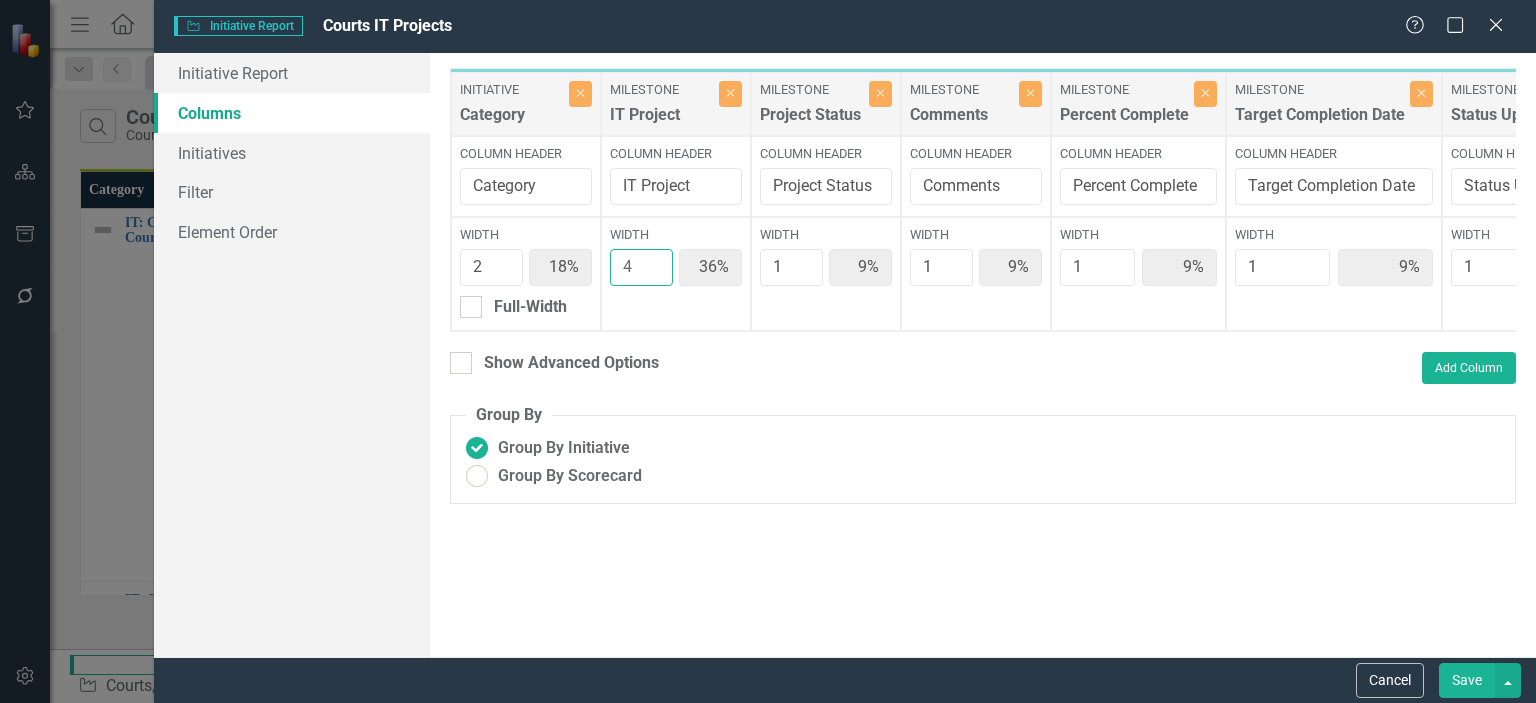 click on "4" at bounding box center [641, 267] 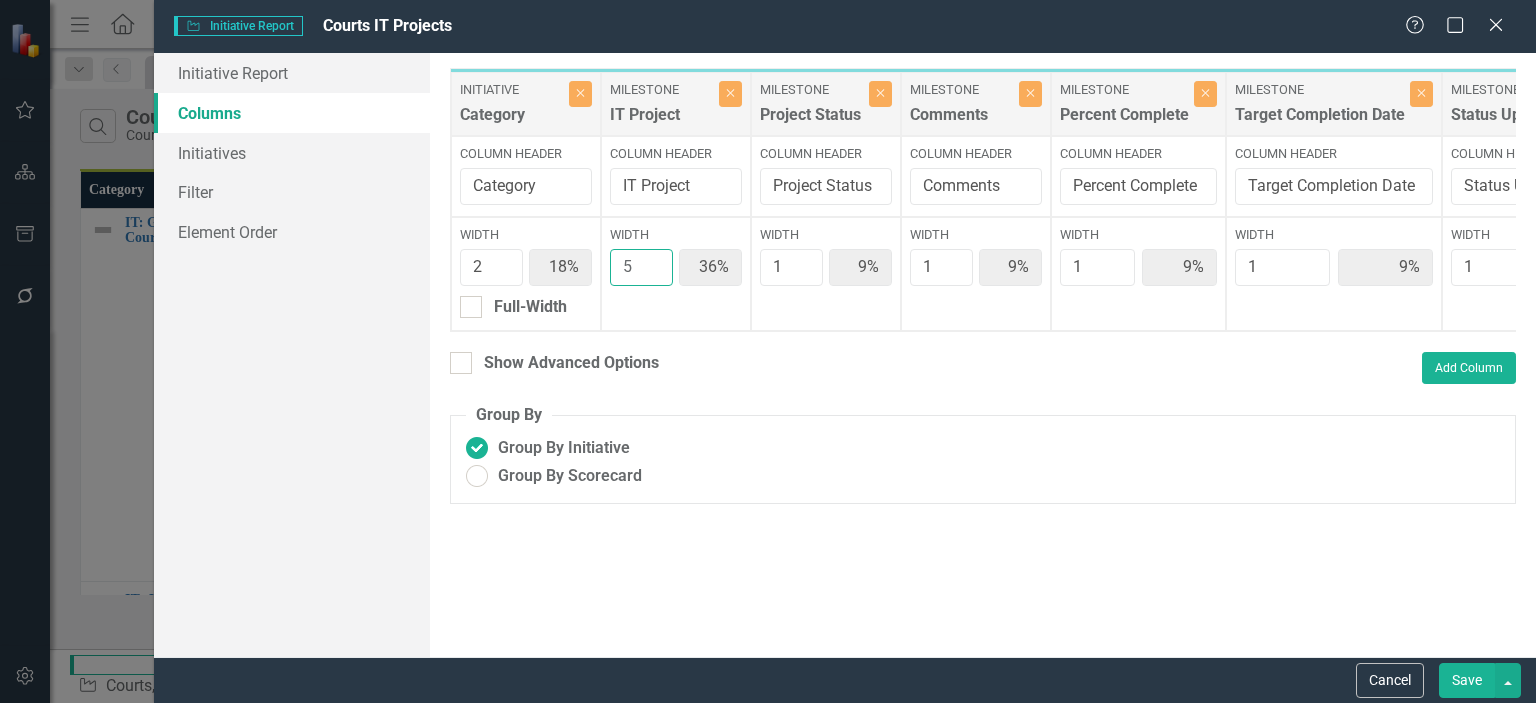 type on "17%" 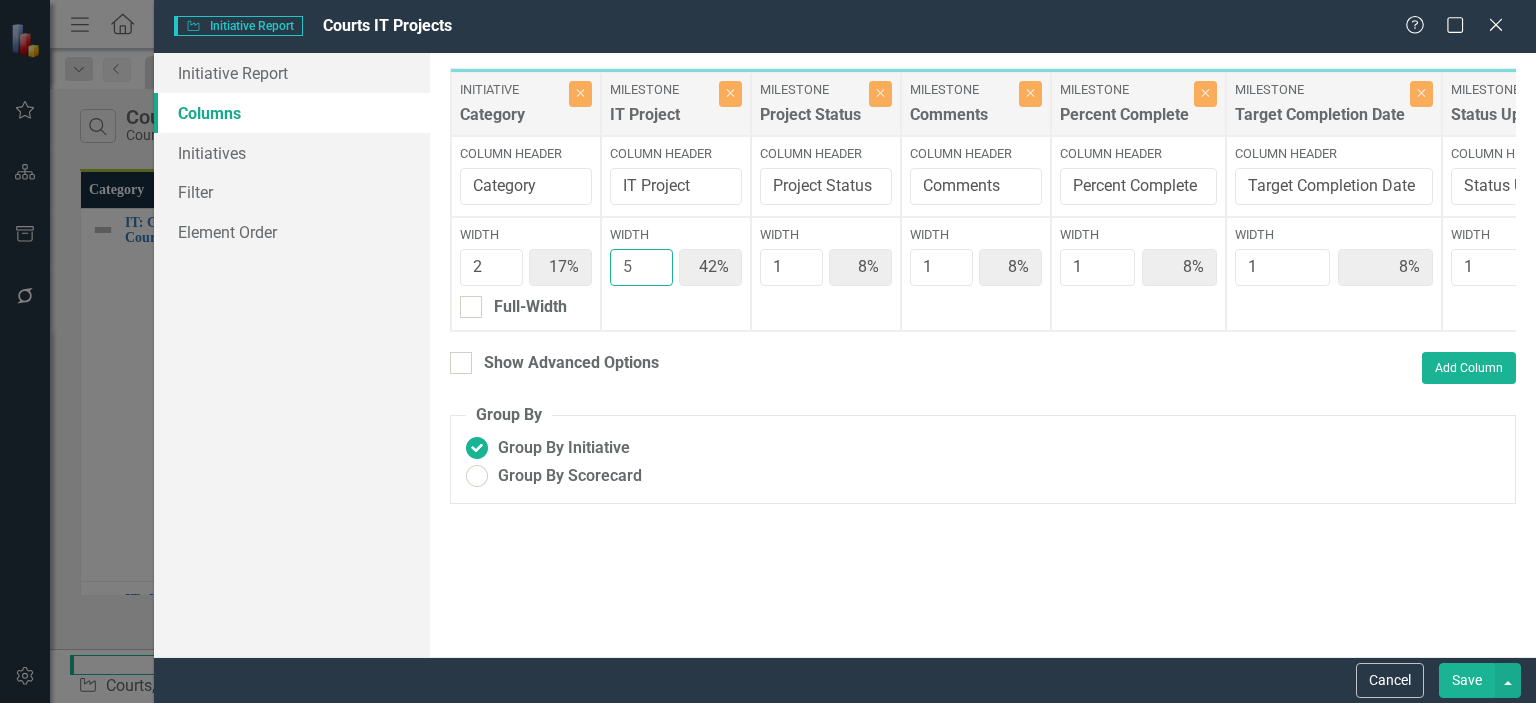 type on "5" 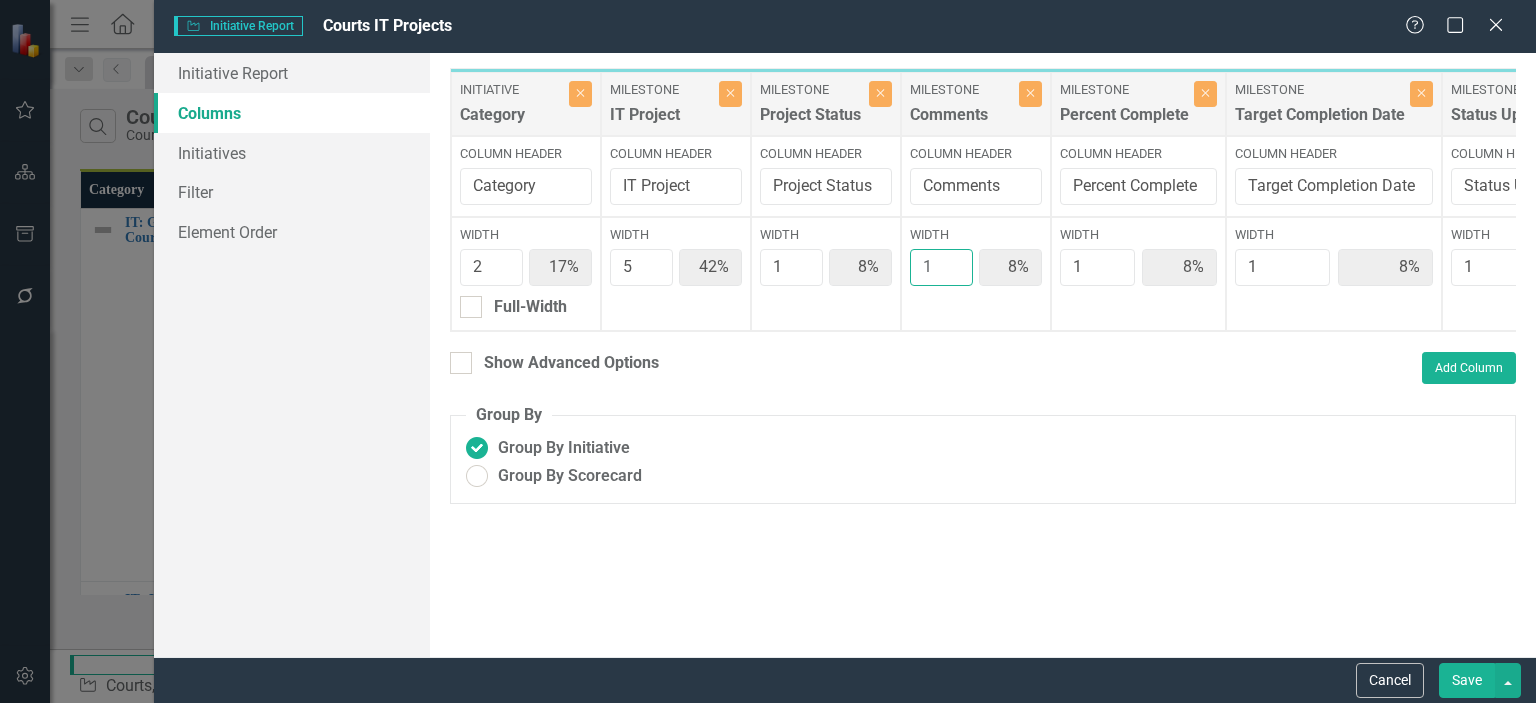 click on "1" at bounding box center [941, 267] 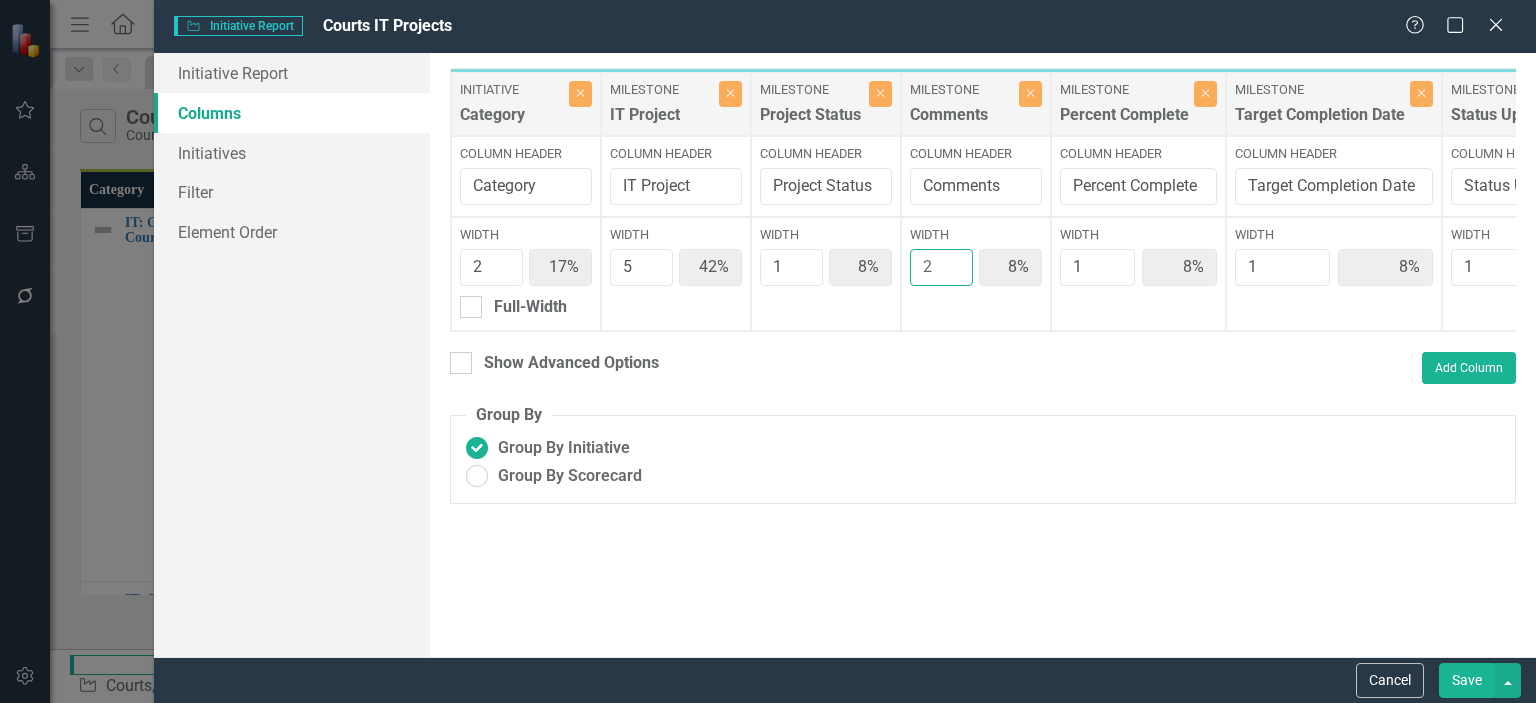 type on "15%" 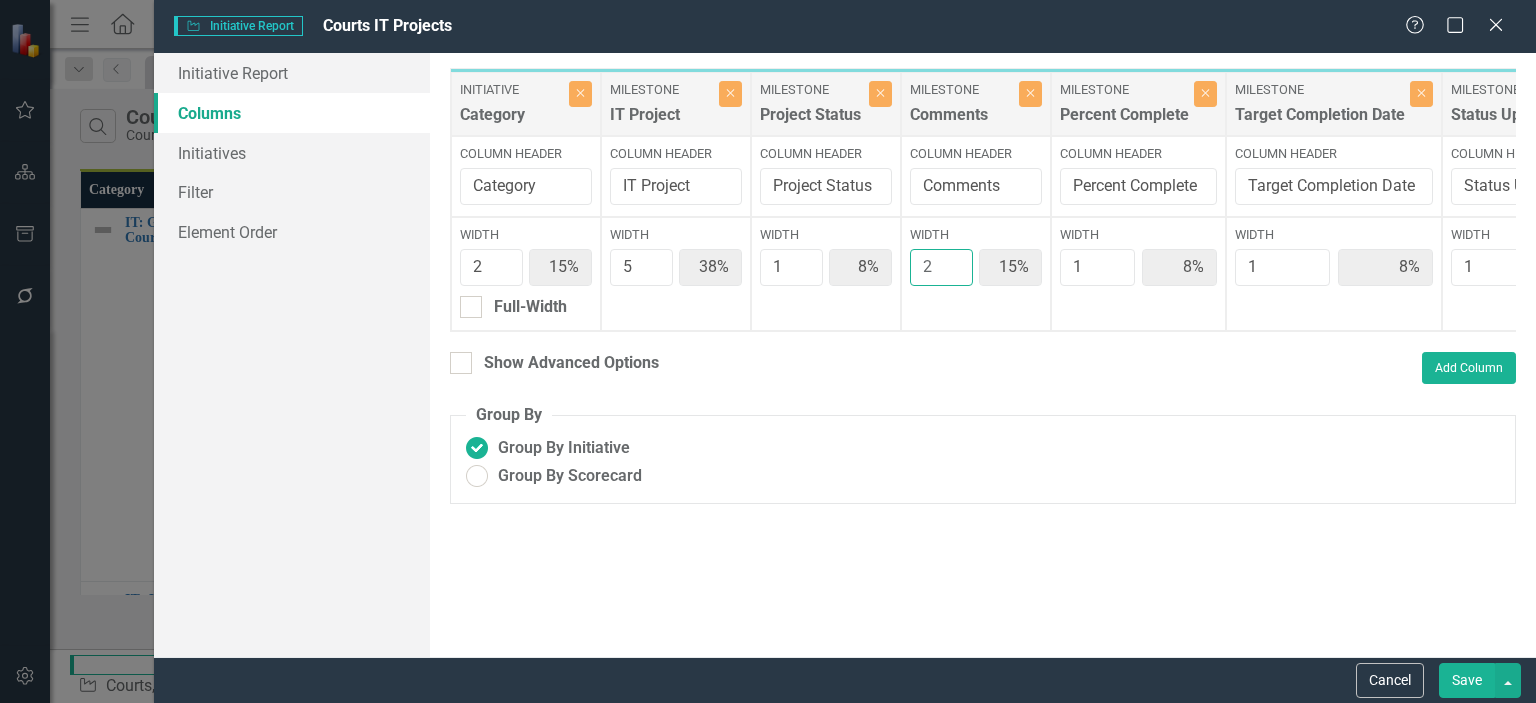 click on "2" at bounding box center (941, 267) 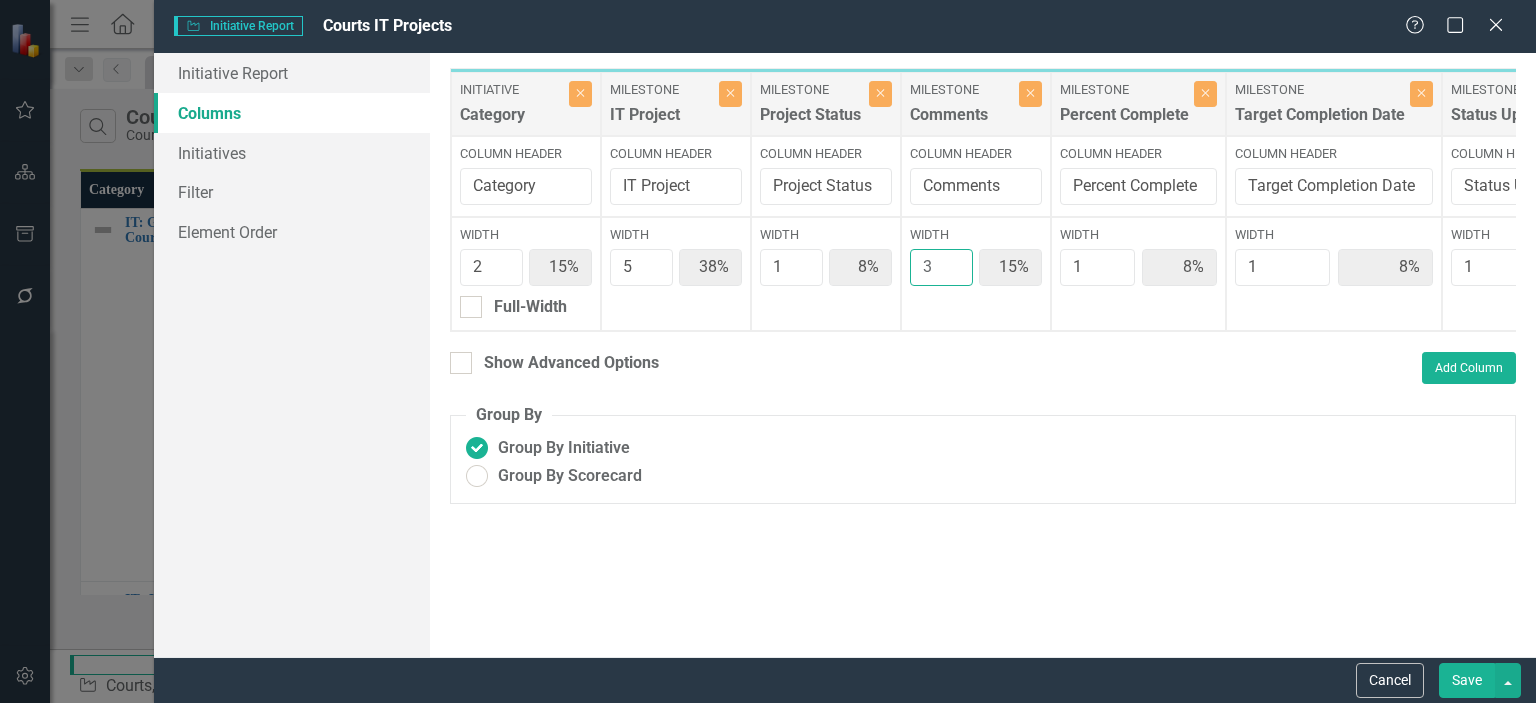 type on "14%" 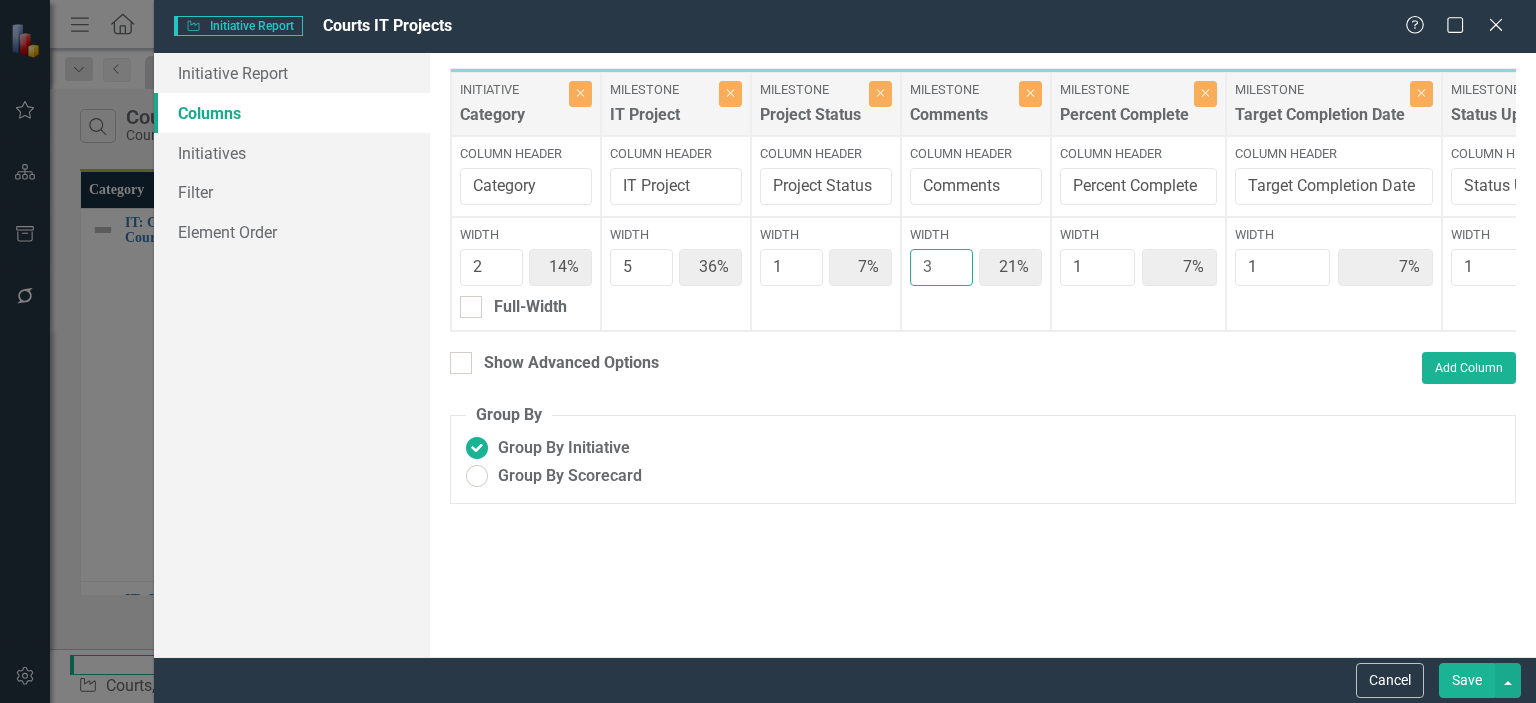 click on "3" at bounding box center [941, 267] 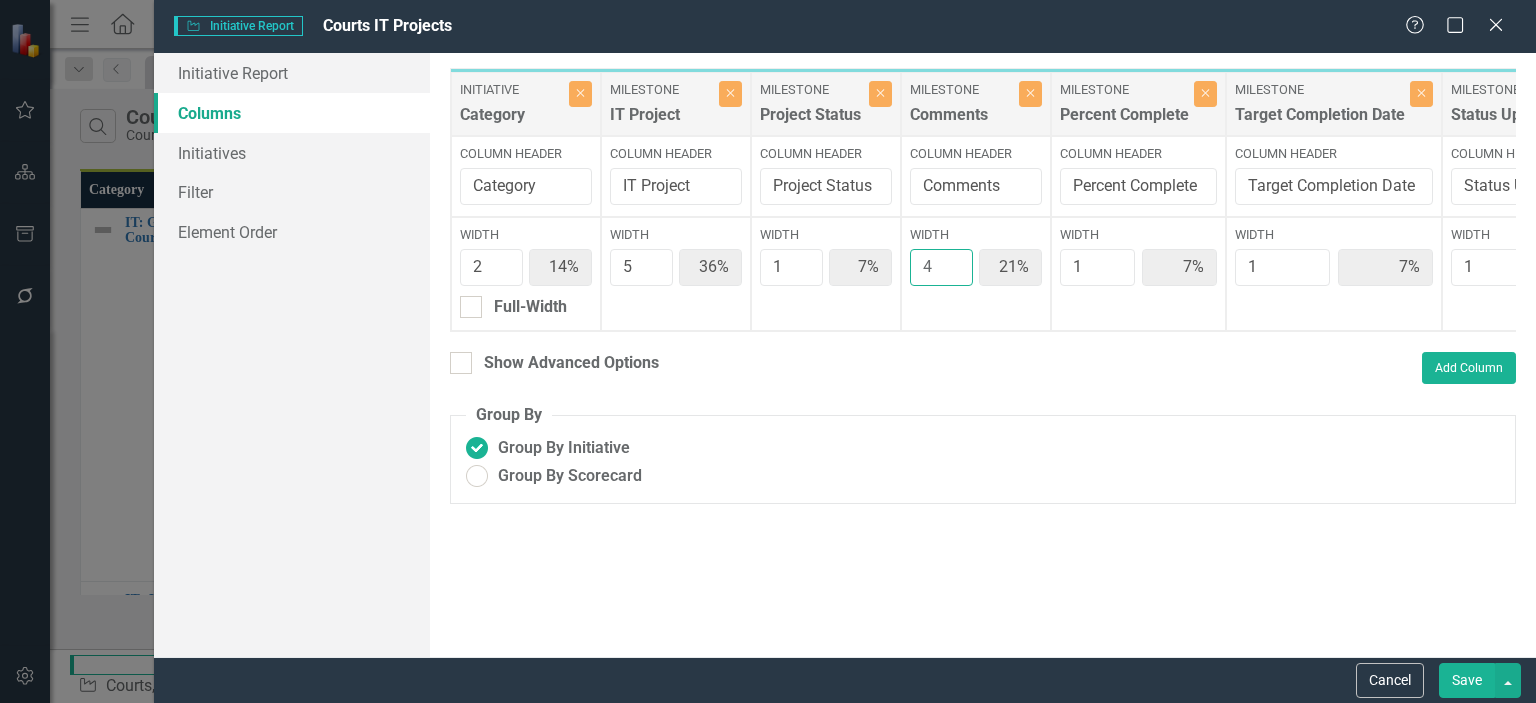 type on "13%" 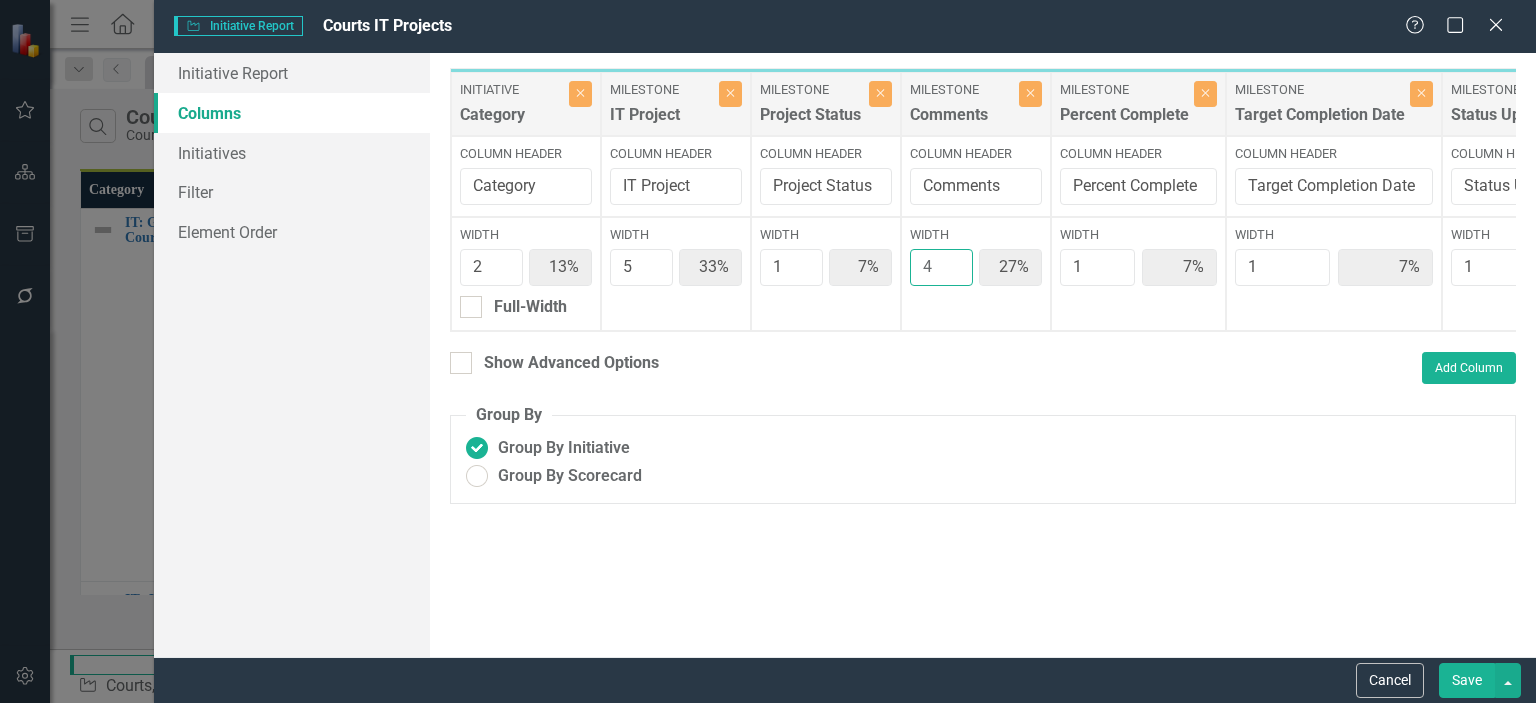 type on "4" 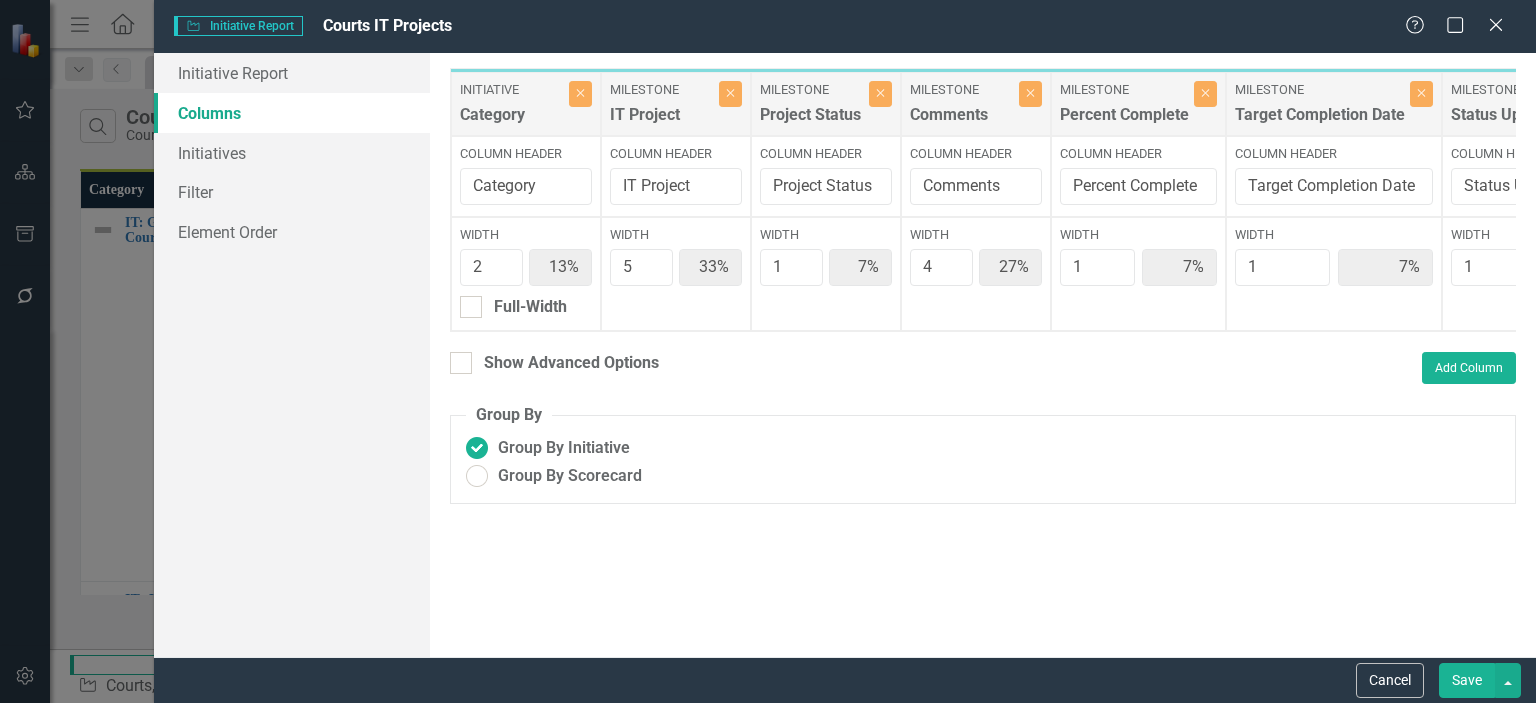 click on "Save" at bounding box center (1467, 680) 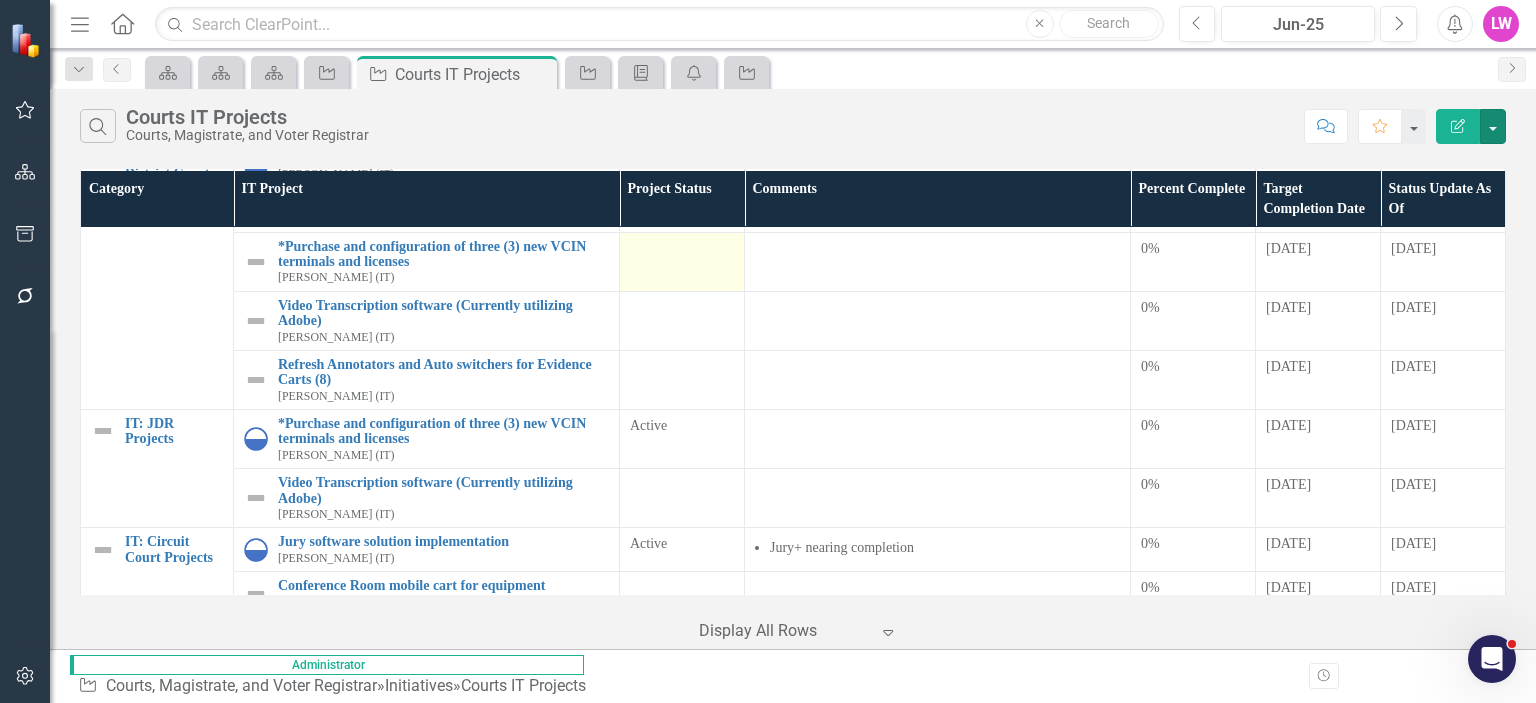 scroll, scrollTop: 0, scrollLeft: 0, axis: both 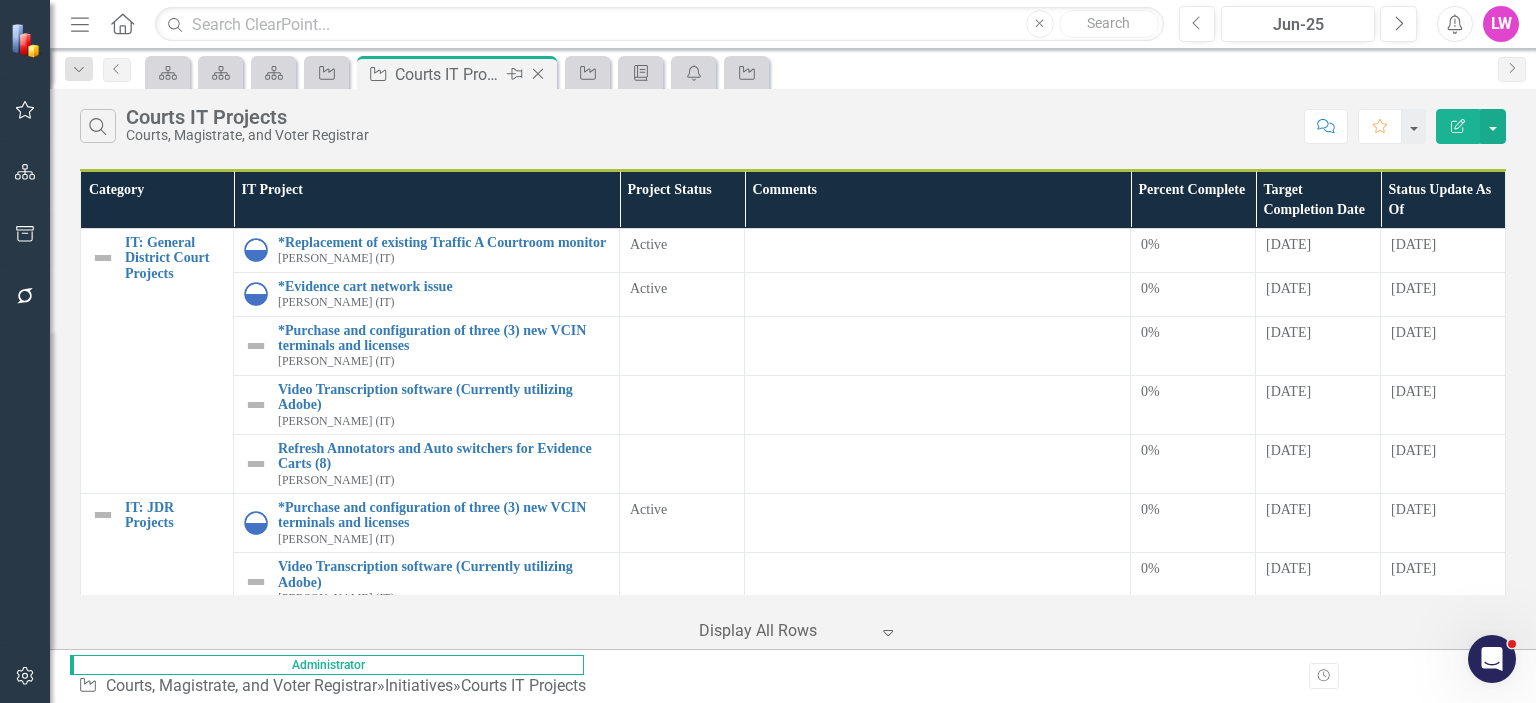 click 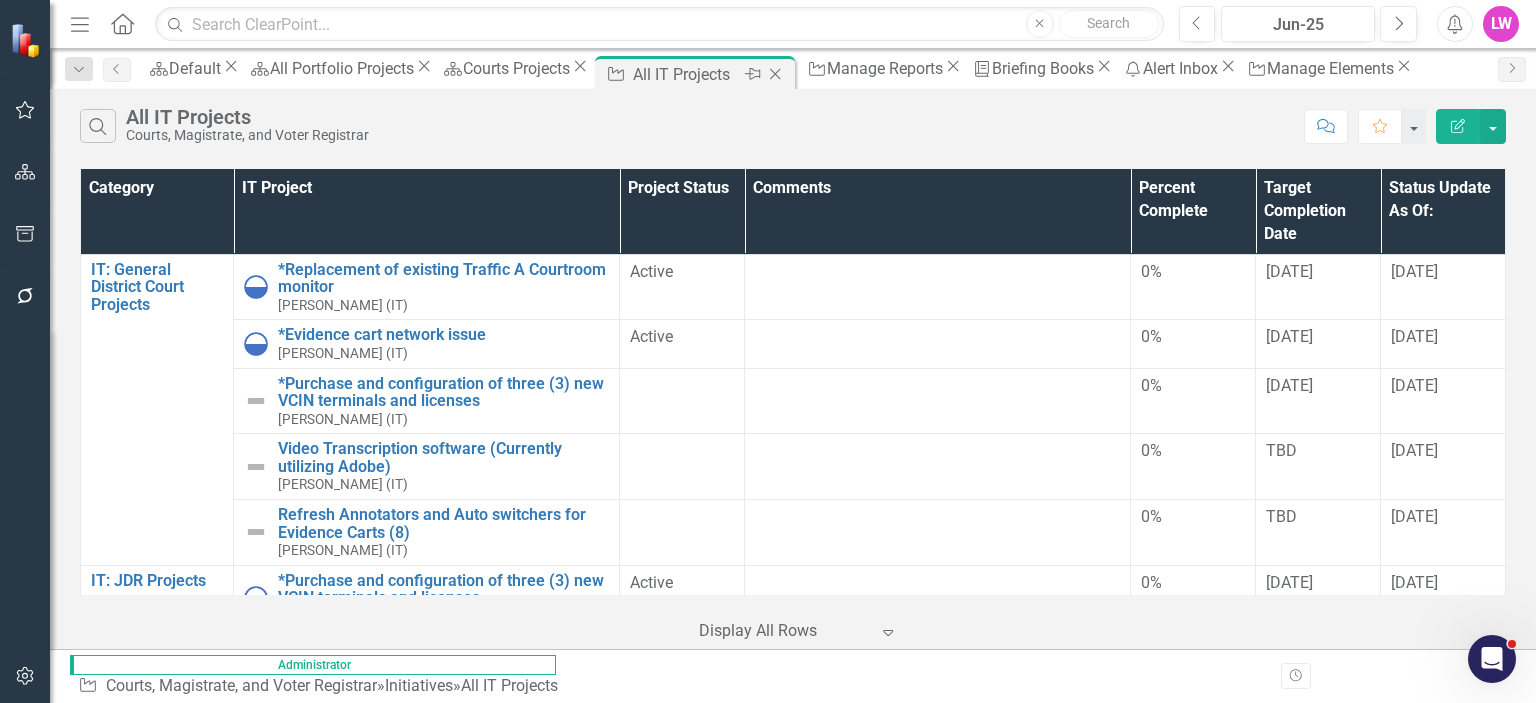 click on "Close" 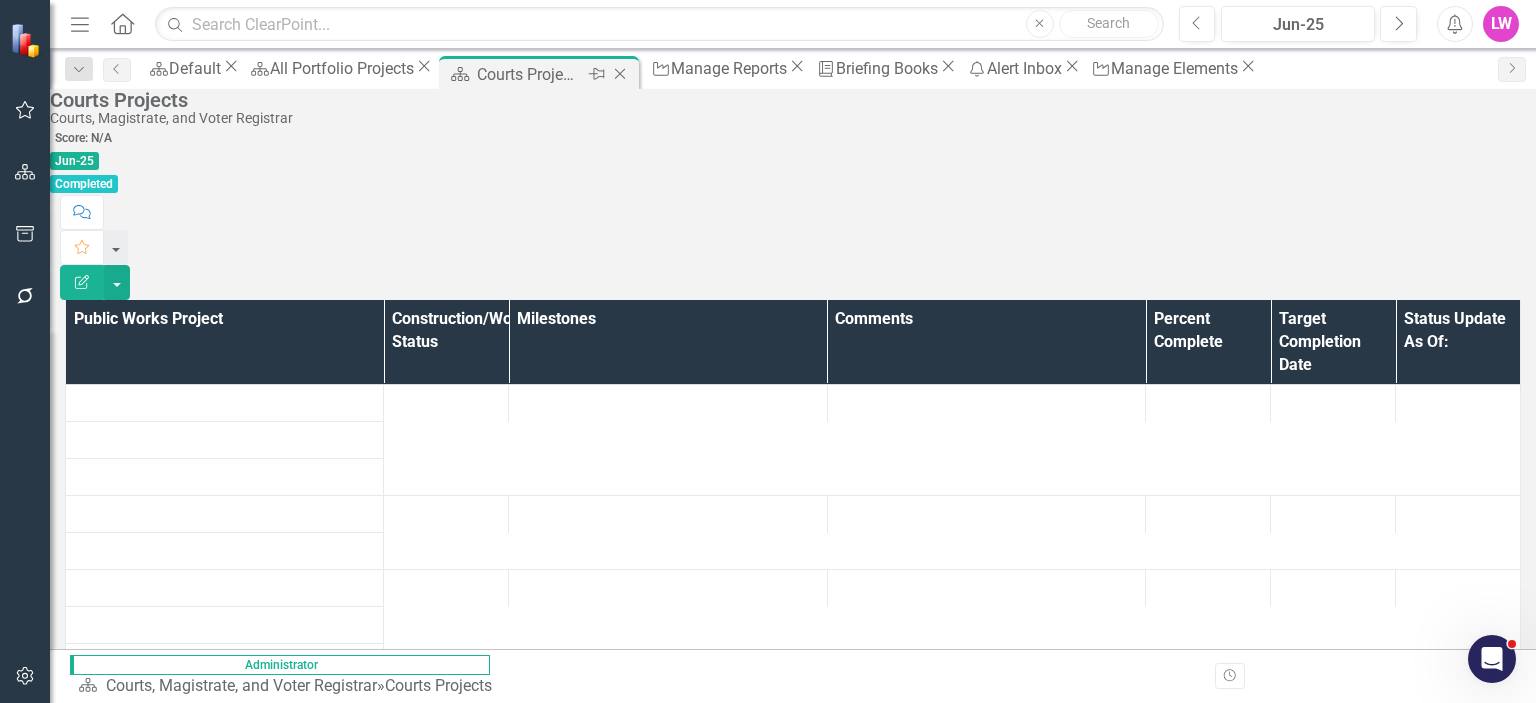 click on "Close" 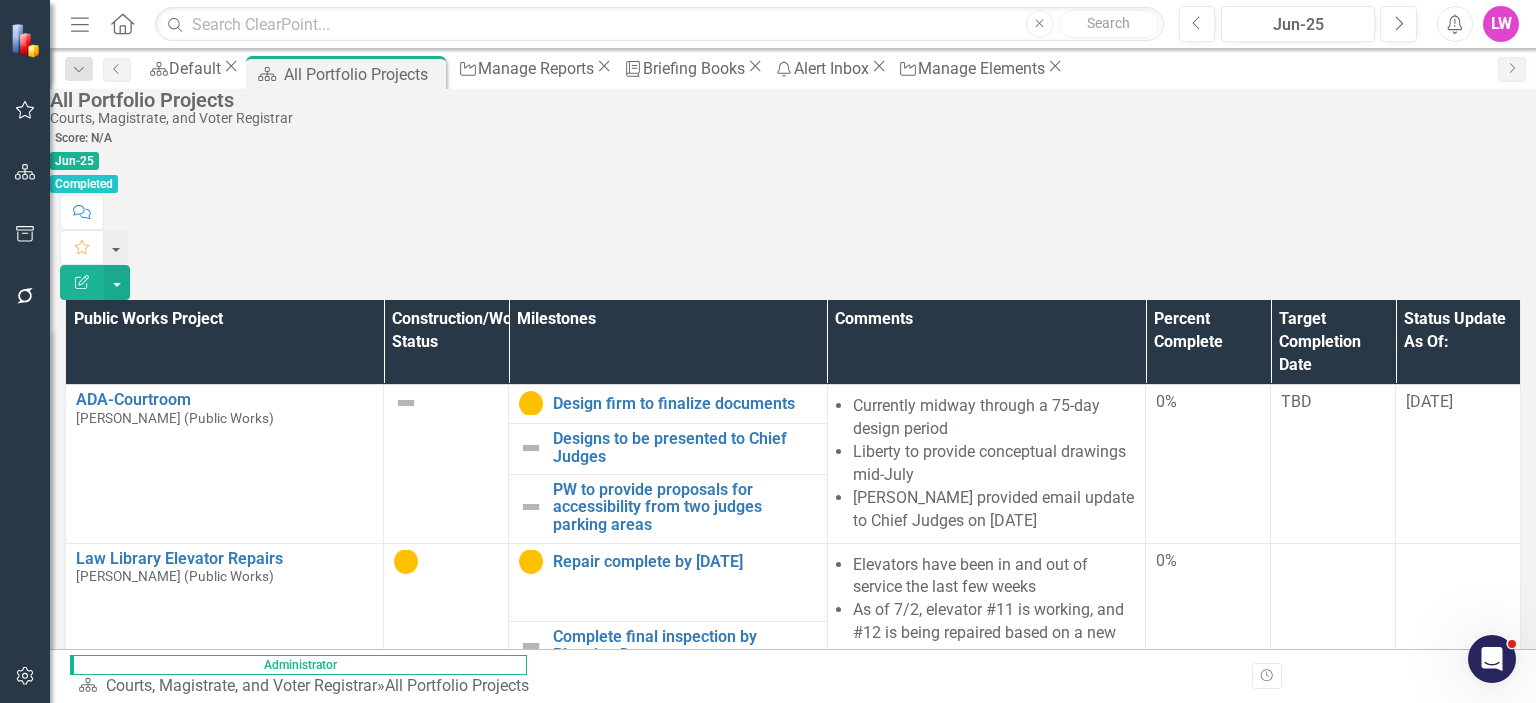 click on "Menu" 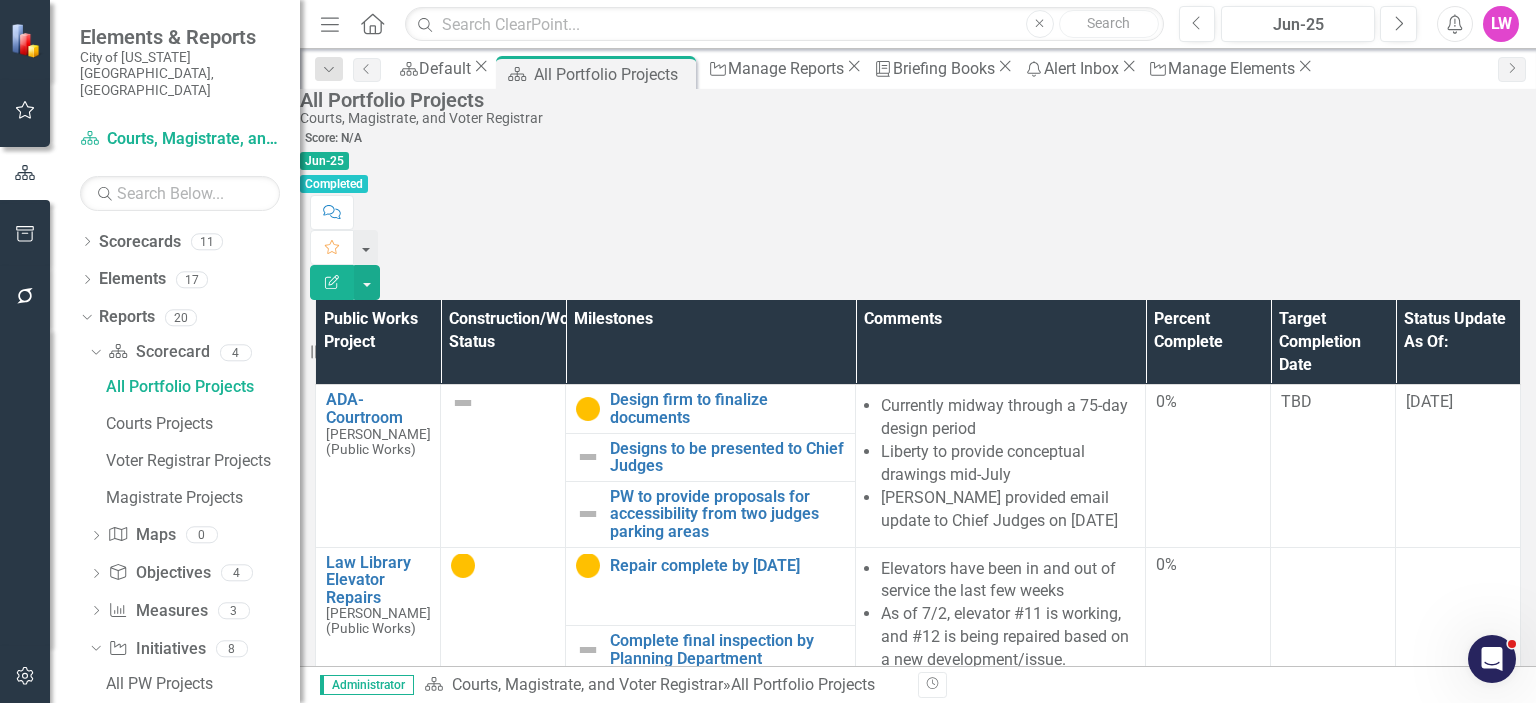 scroll, scrollTop: 295, scrollLeft: 0, axis: vertical 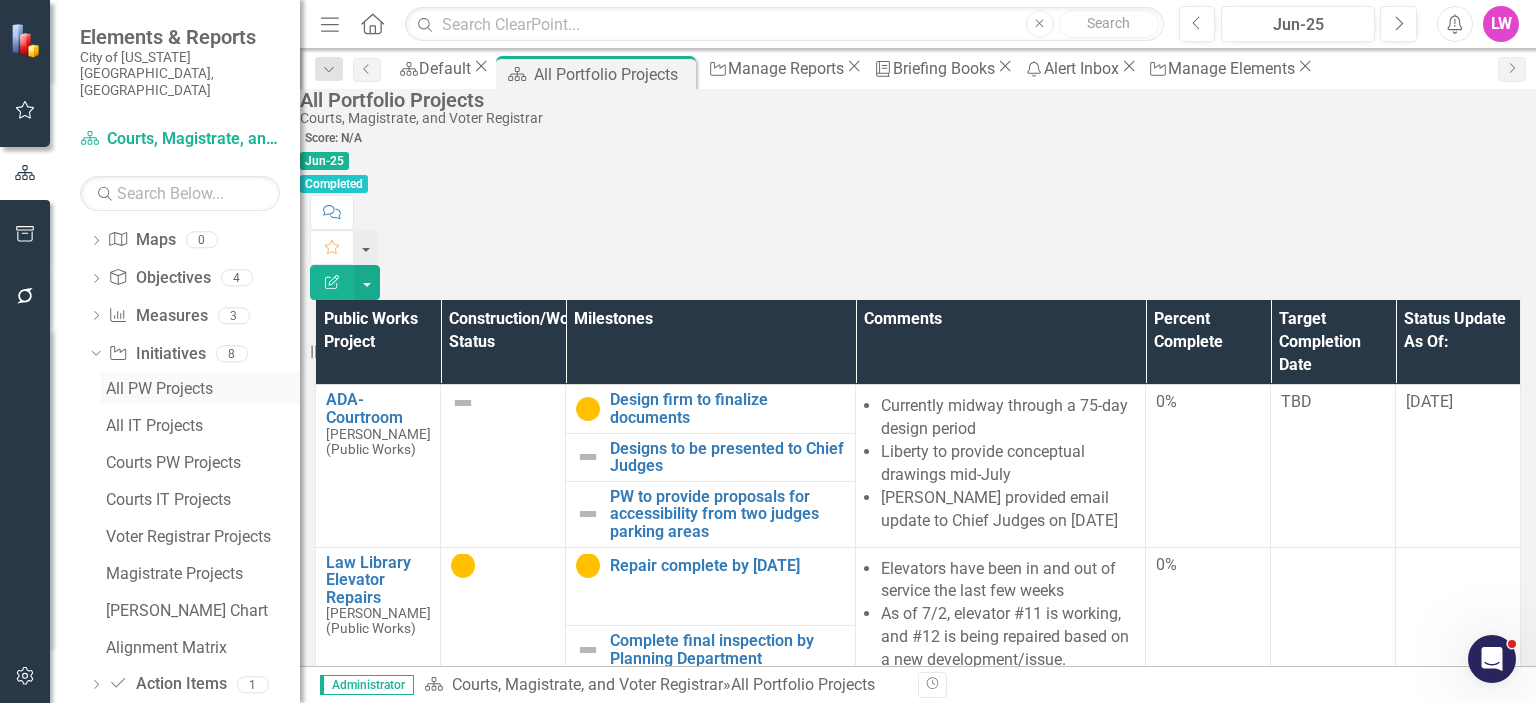 click on "All PW Projects" at bounding box center [203, 389] 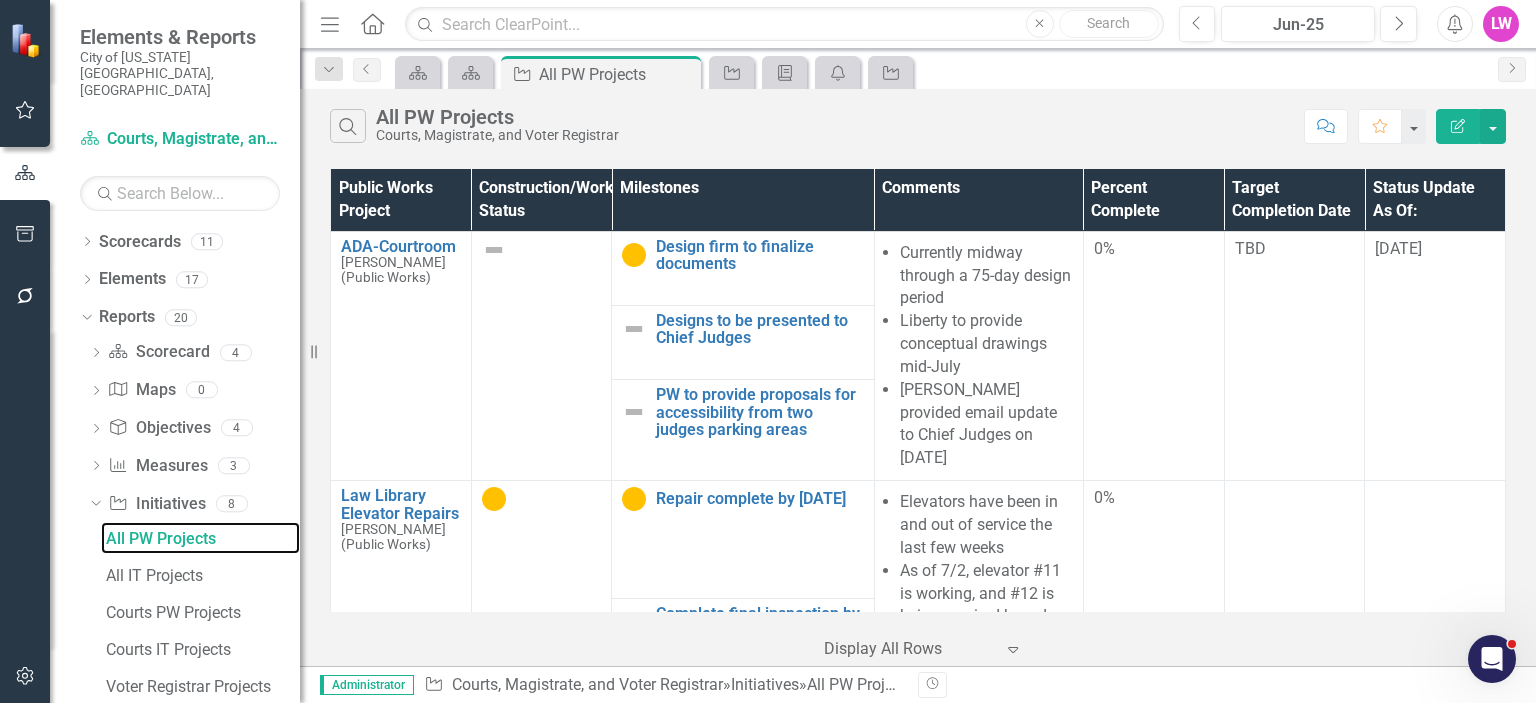 scroll, scrollTop: 100, scrollLeft: 0, axis: vertical 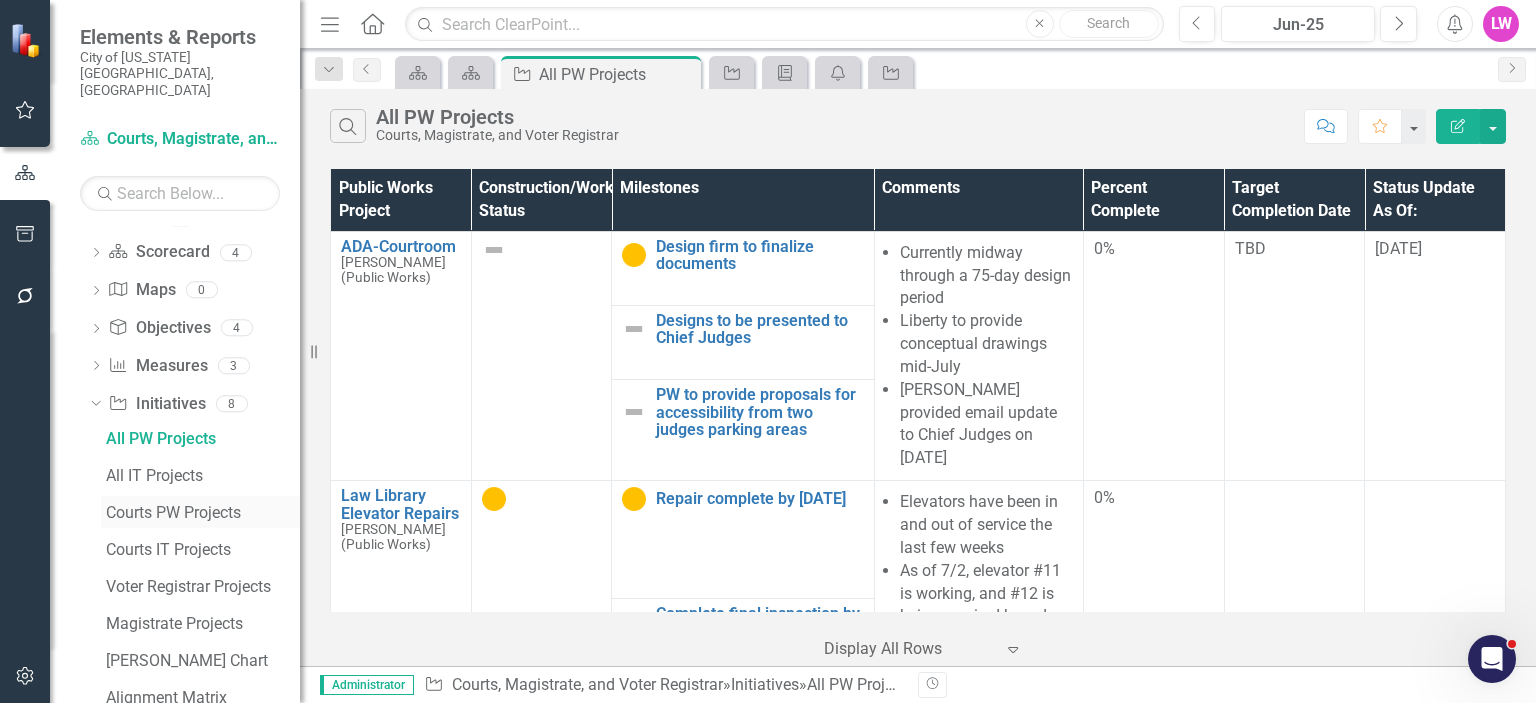 click on "Courts PW Projects" at bounding box center (203, 513) 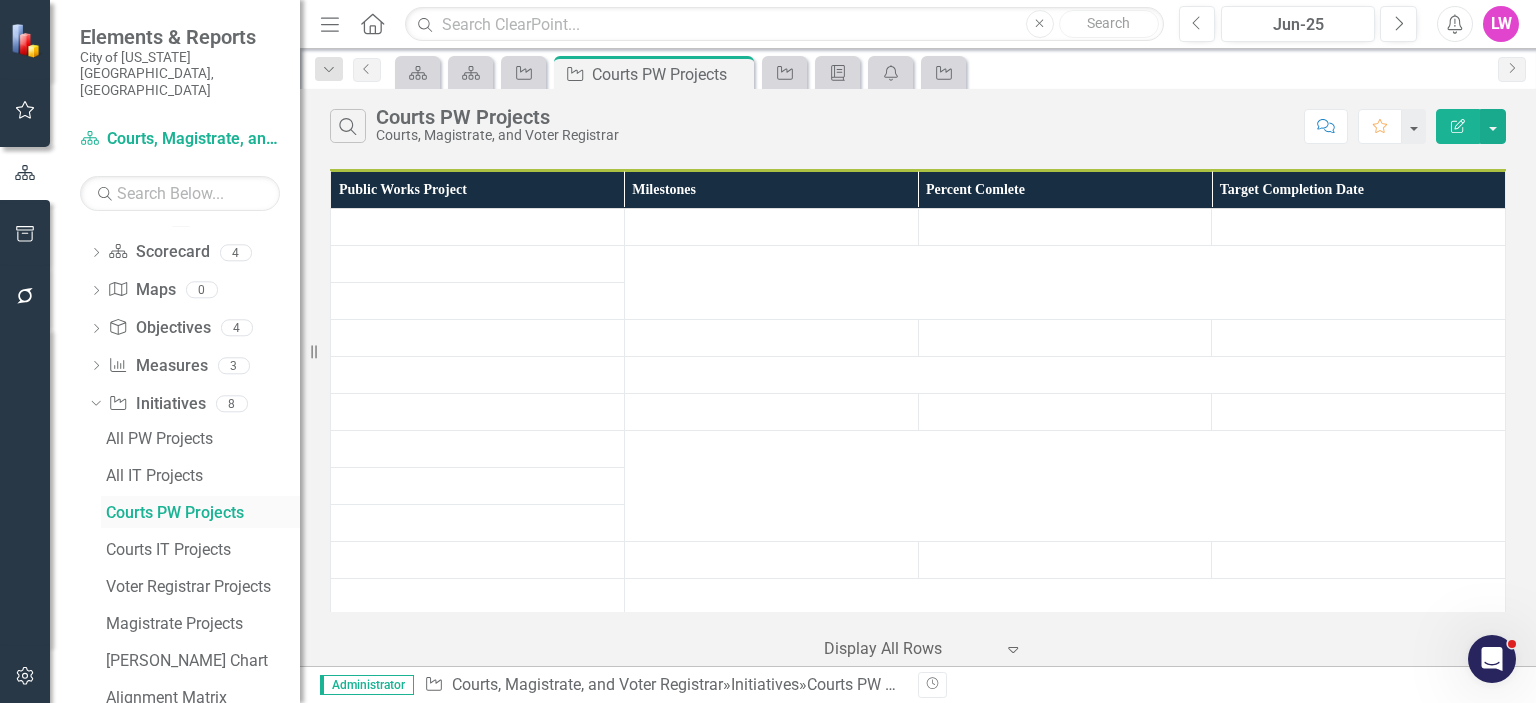 scroll, scrollTop: 0, scrollLeft: 0, axis: both 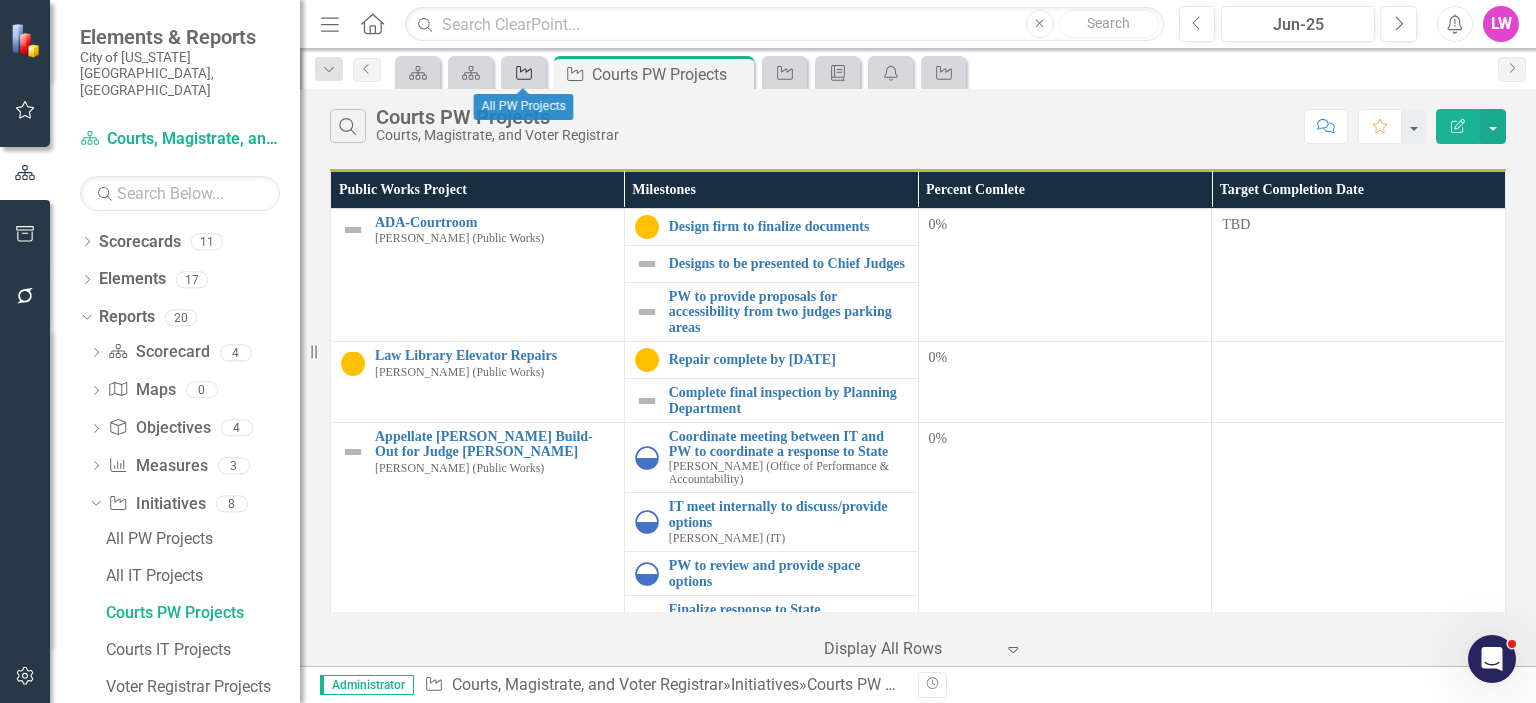 click on "Initiative" 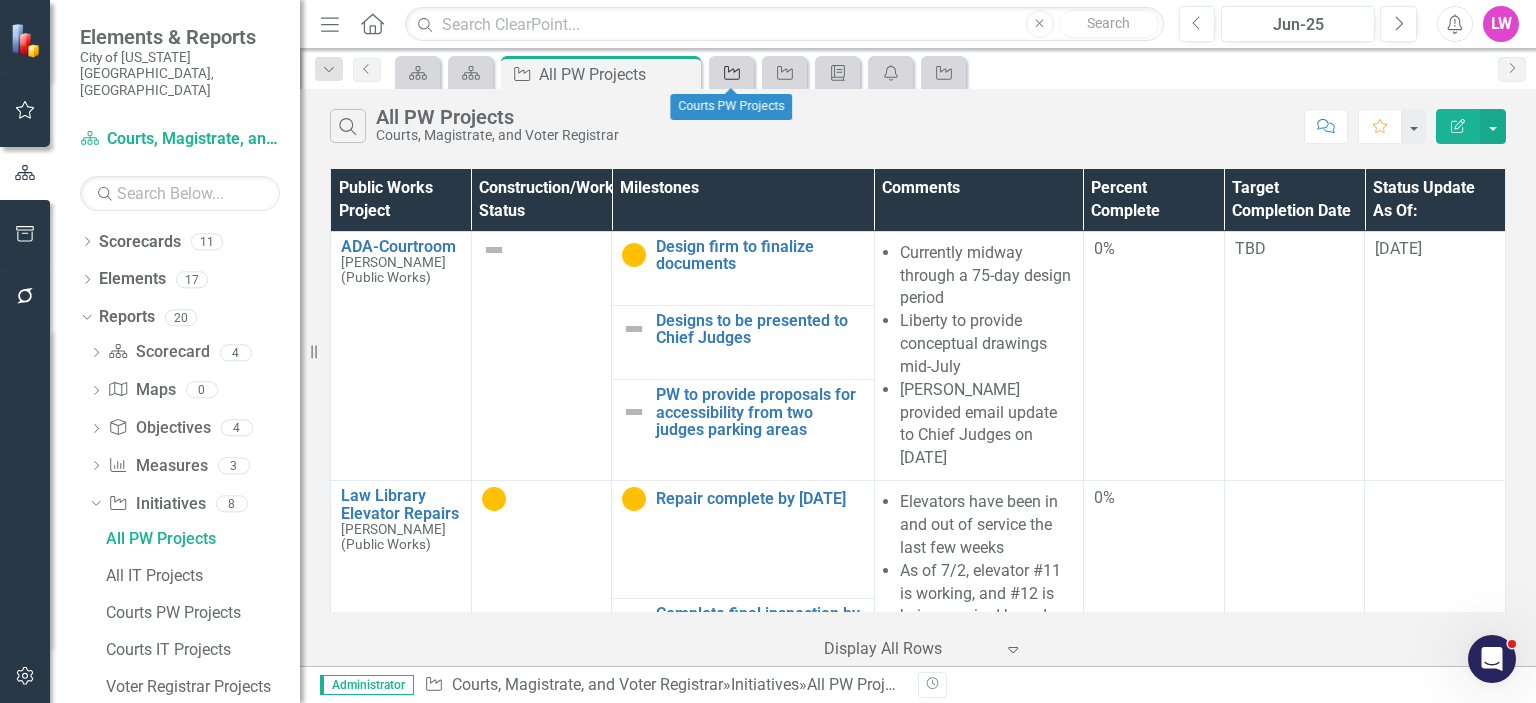 click on "Initiative" 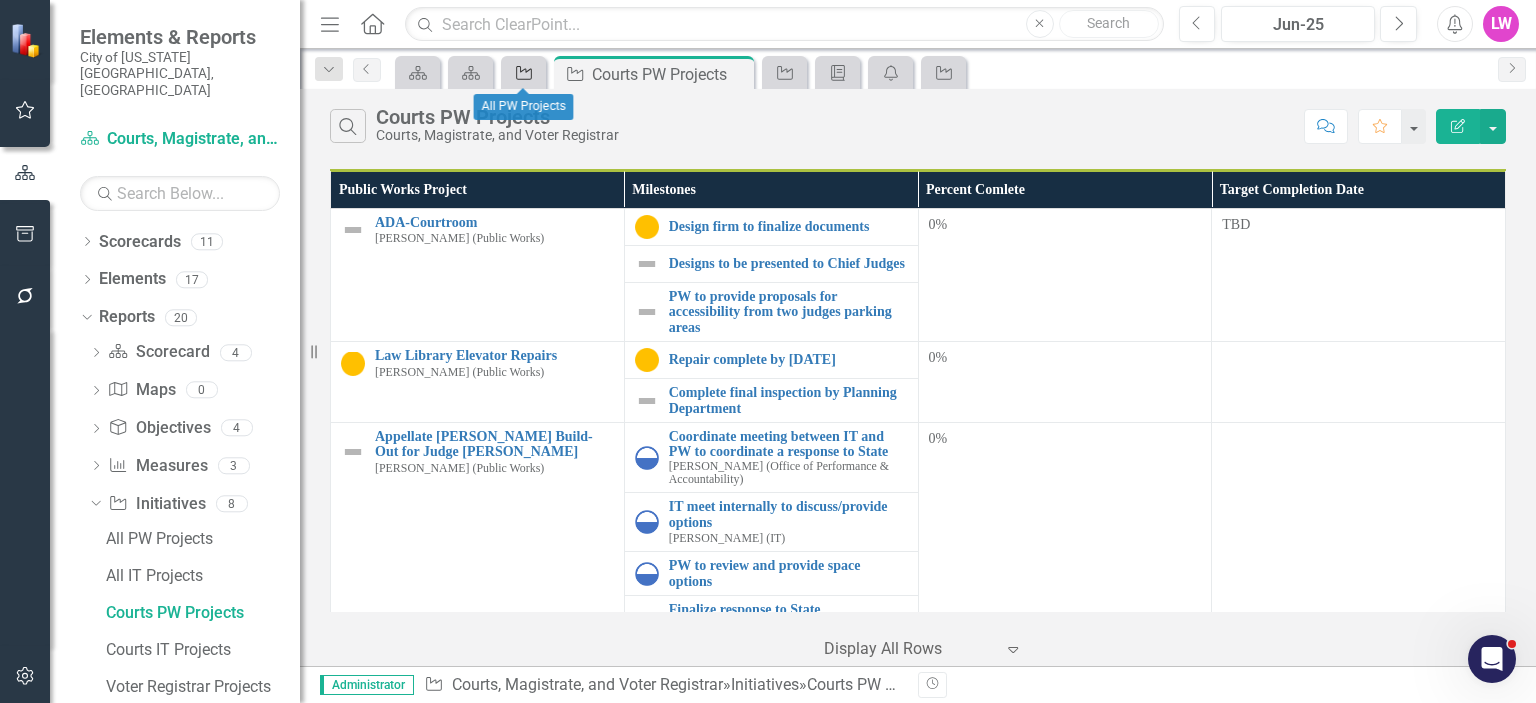 click on "Initiative" 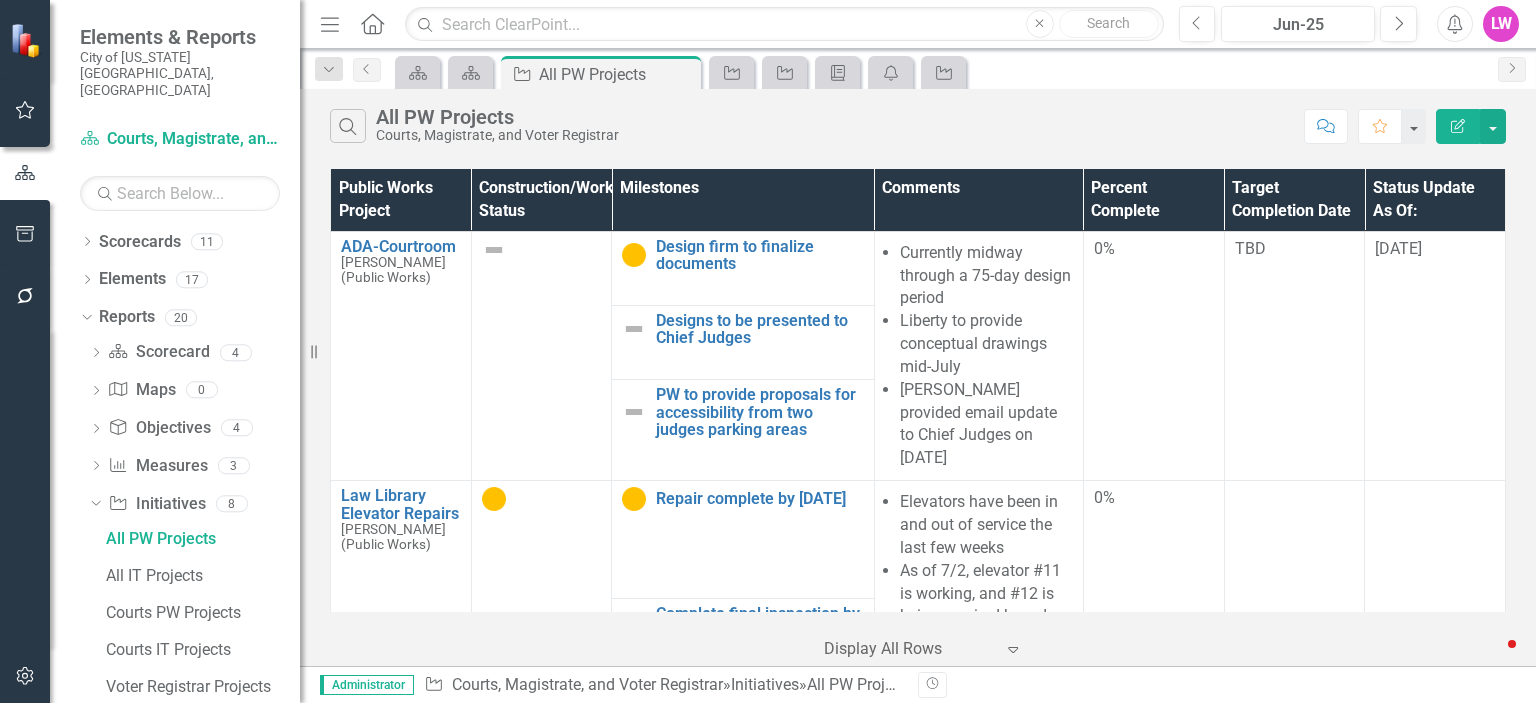 scroll, scrollTop: 0, scrollLeft: 0, axis: both 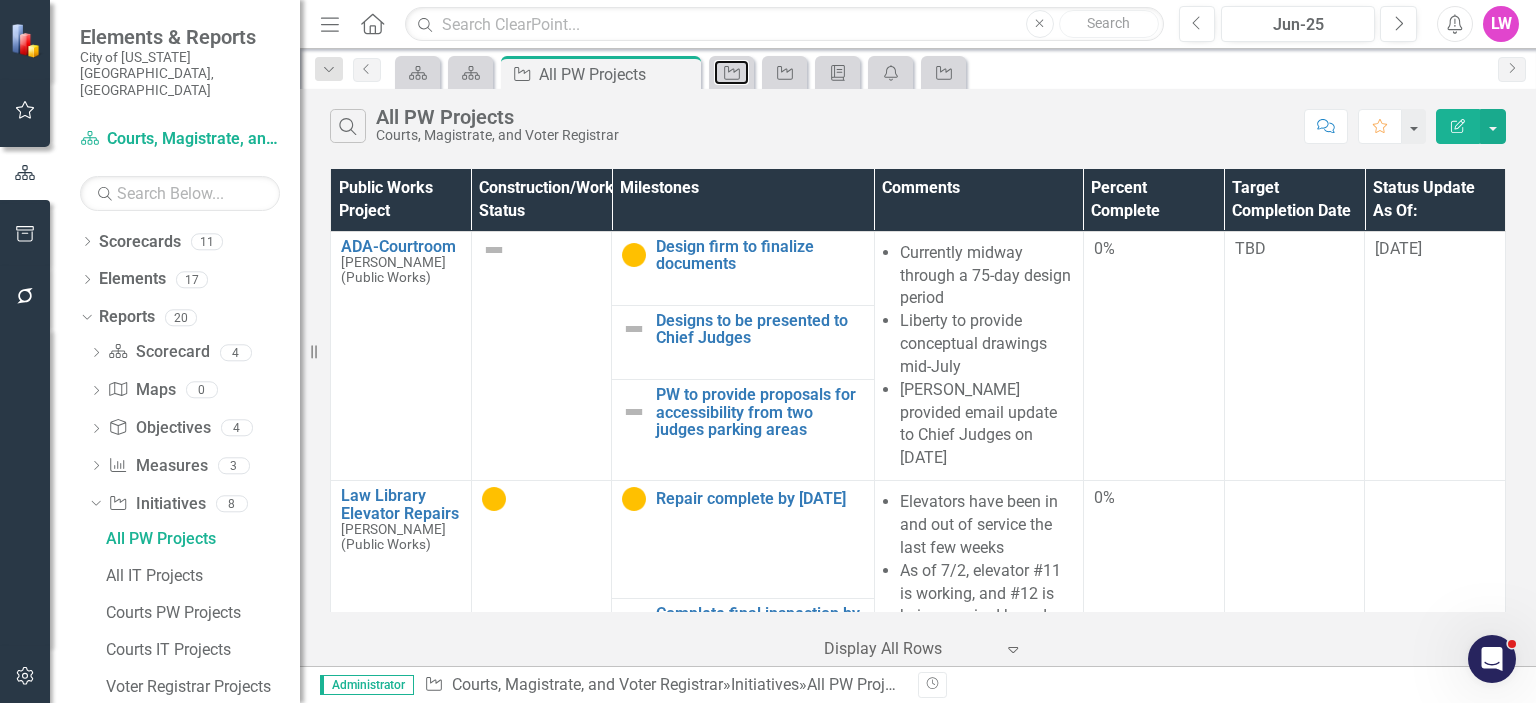 click 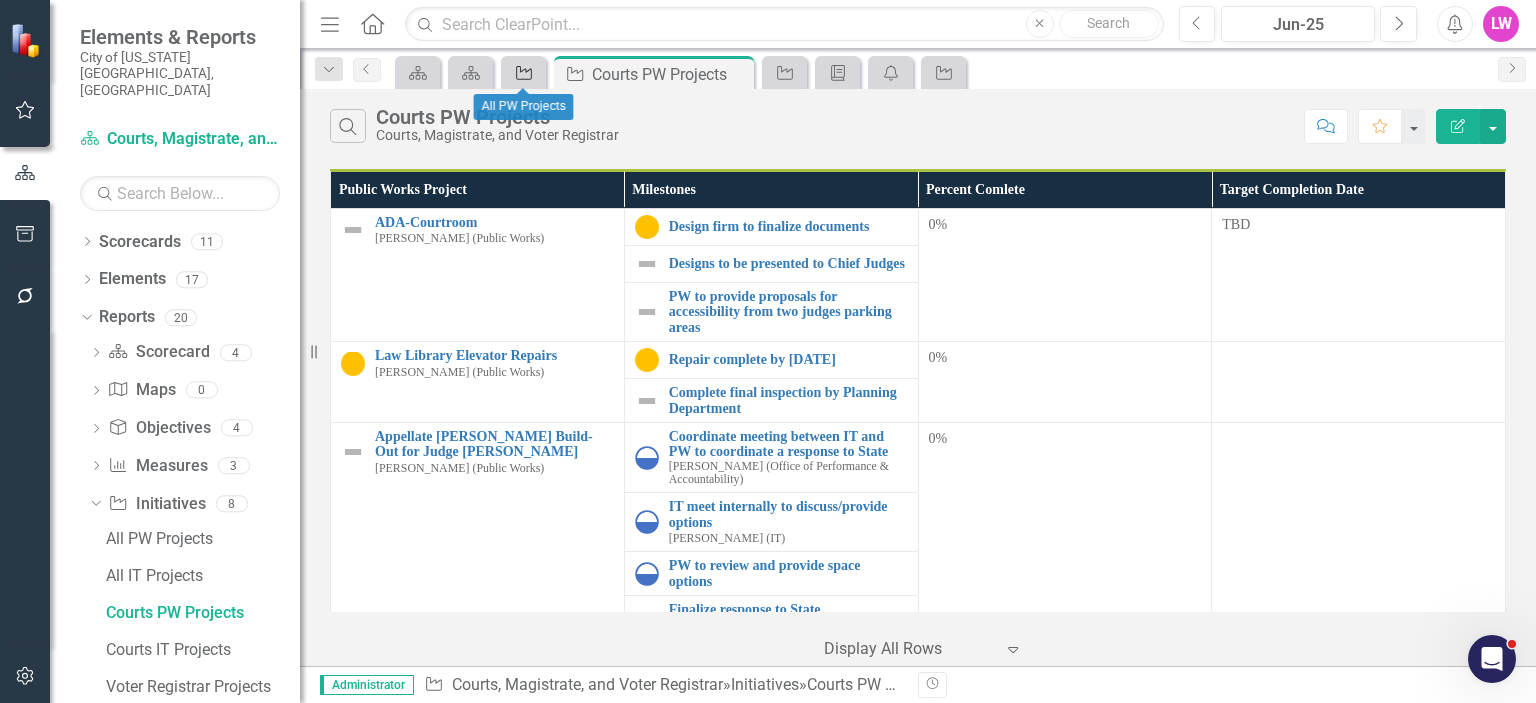 click on "Initiative" 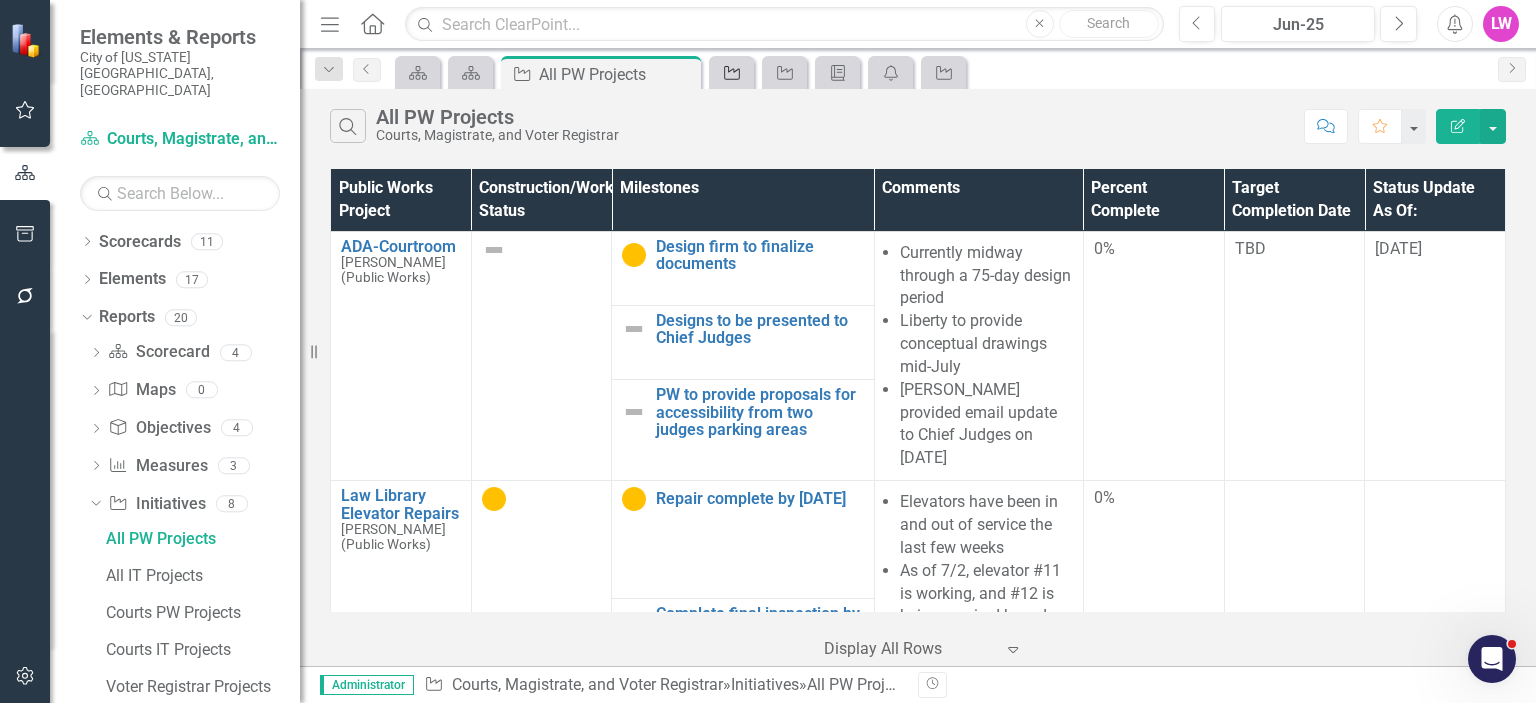 click on "Initiative" at bounding box center [728, 72] 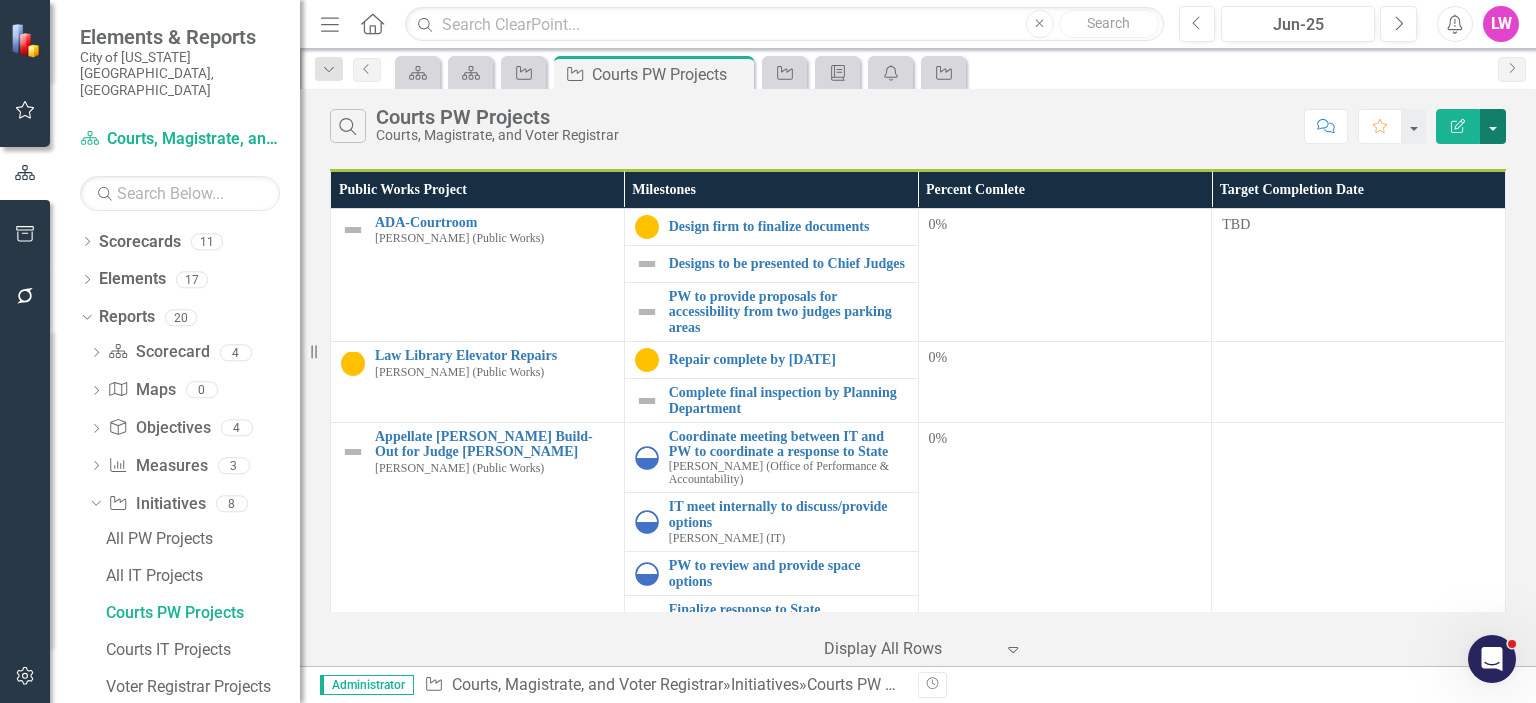 click at bounding box center [1493, 126] 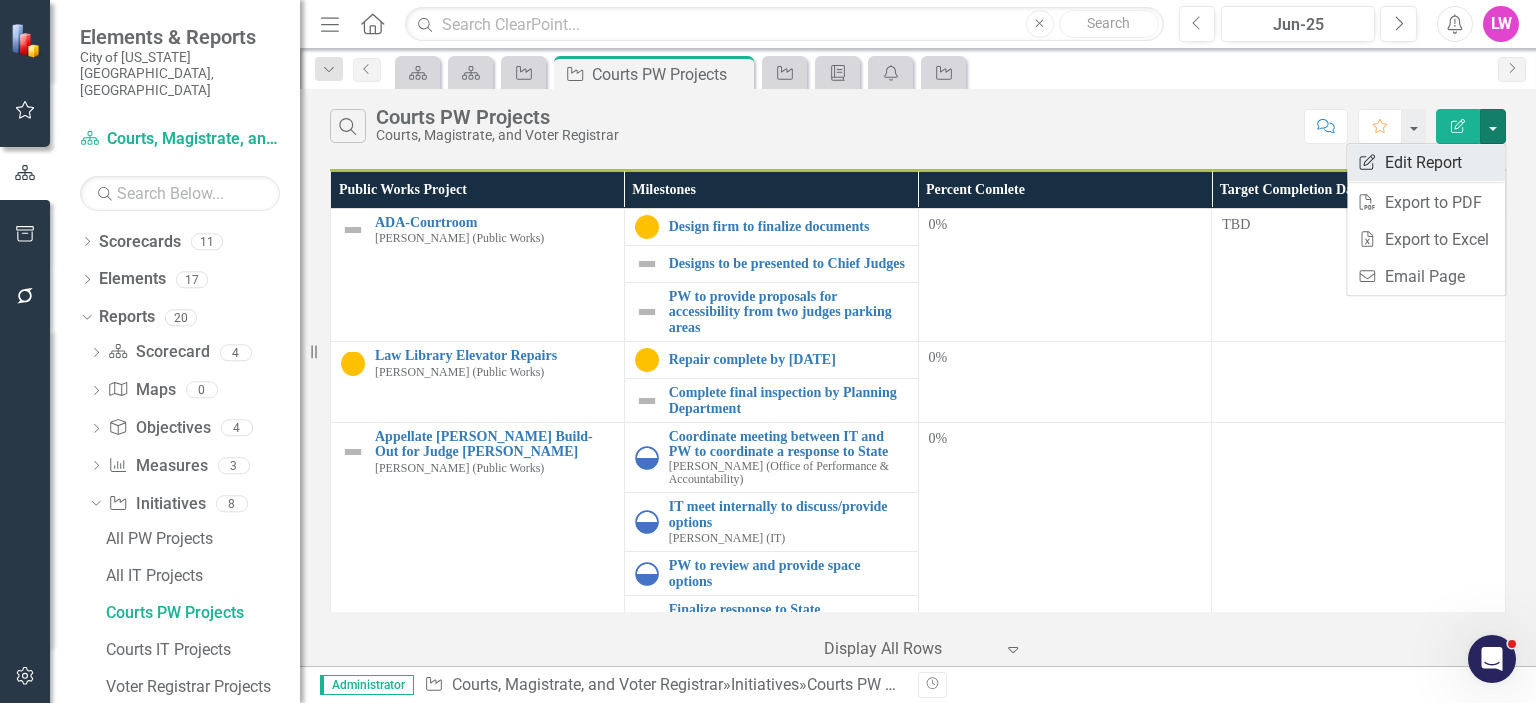 click on "Edit Report Edit Report" at bounding box center [1426, 162] 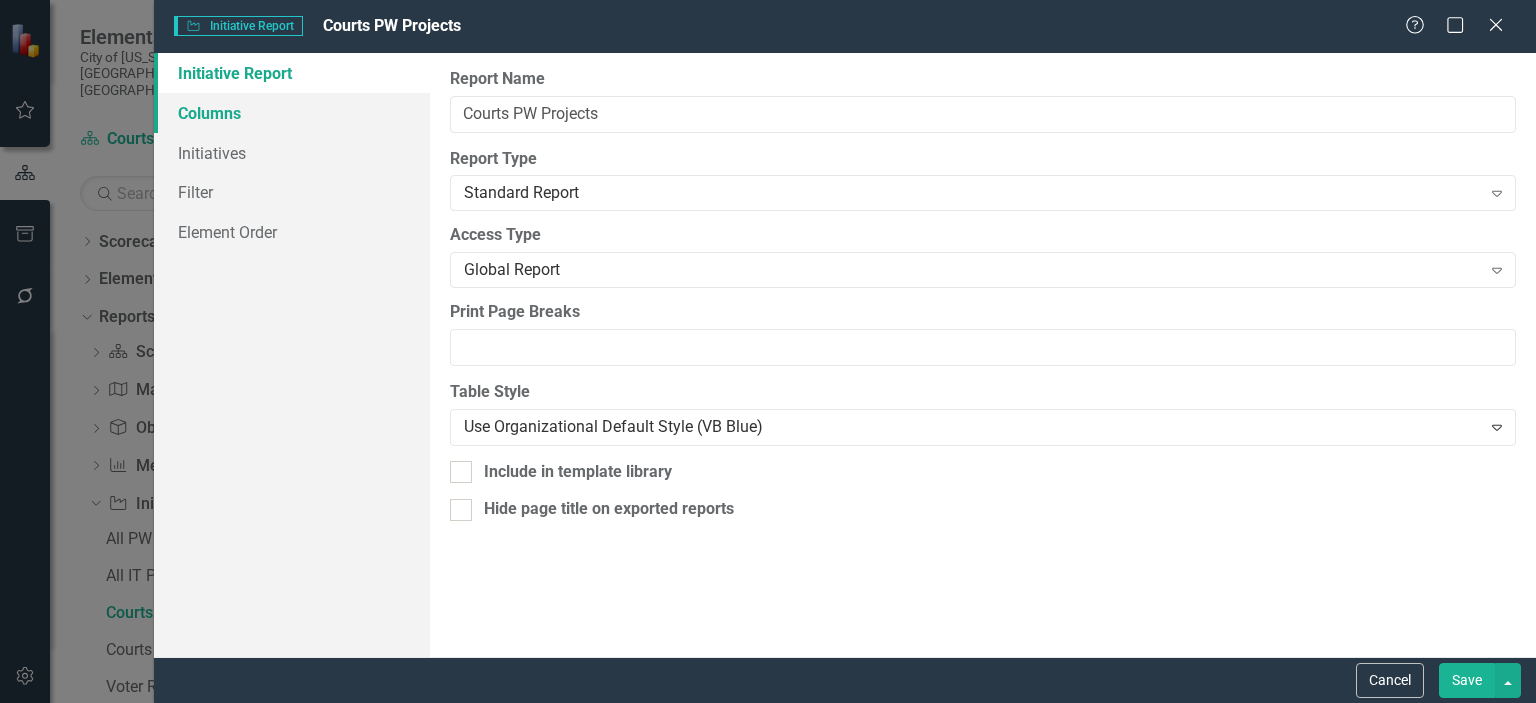 click on "Columns" at bounding box center (292, 113) 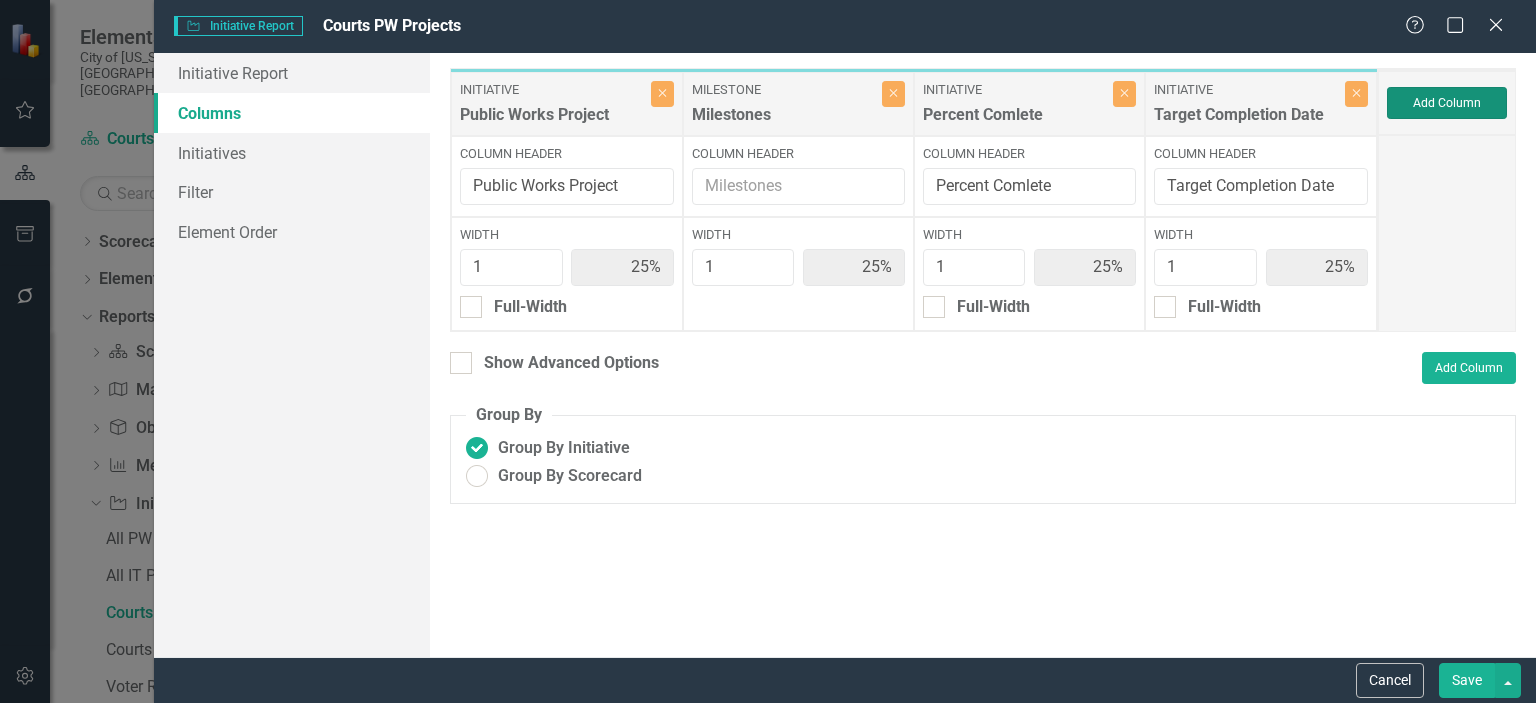 click on "Add Column" at bounding box center (1447, 103) 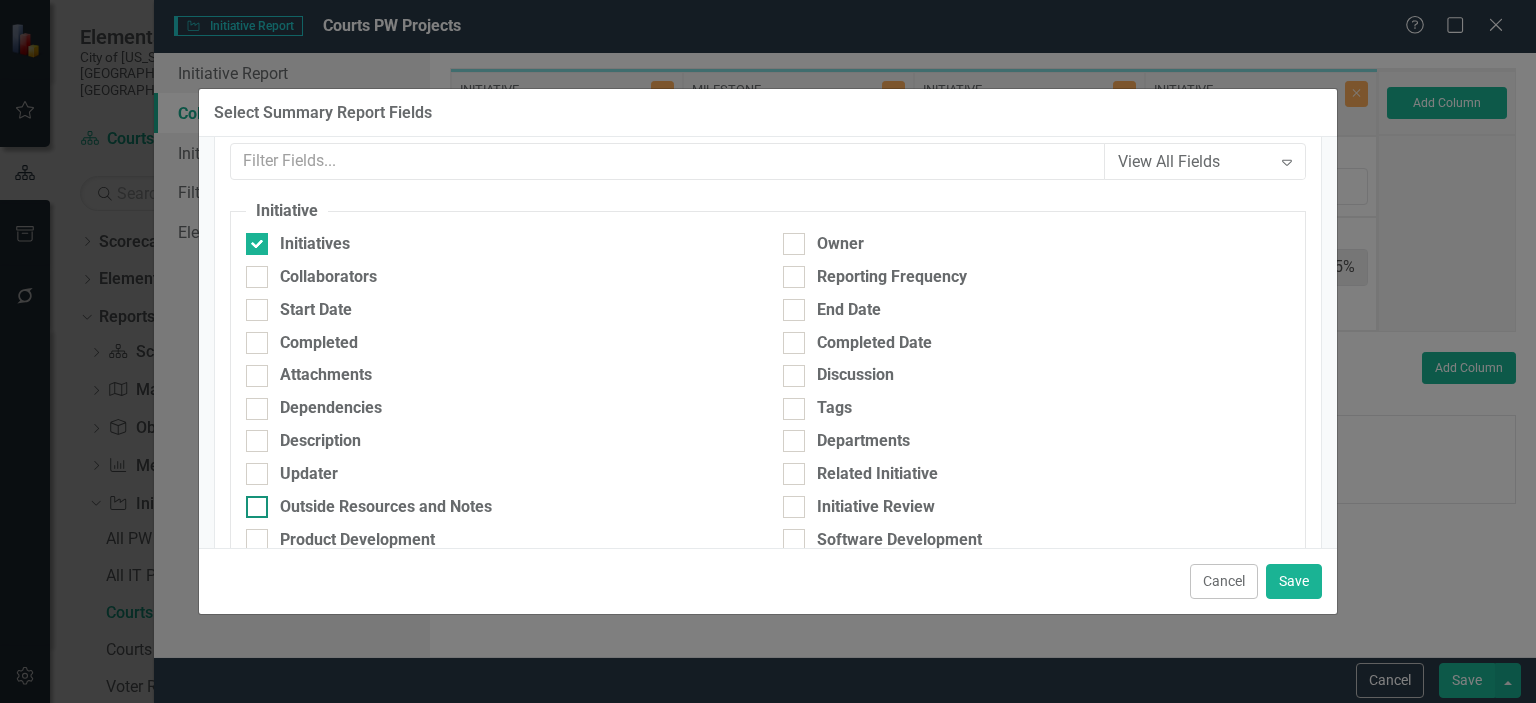 scroll, scrollTop: 100, scrollLeft: 0, axis: vertical 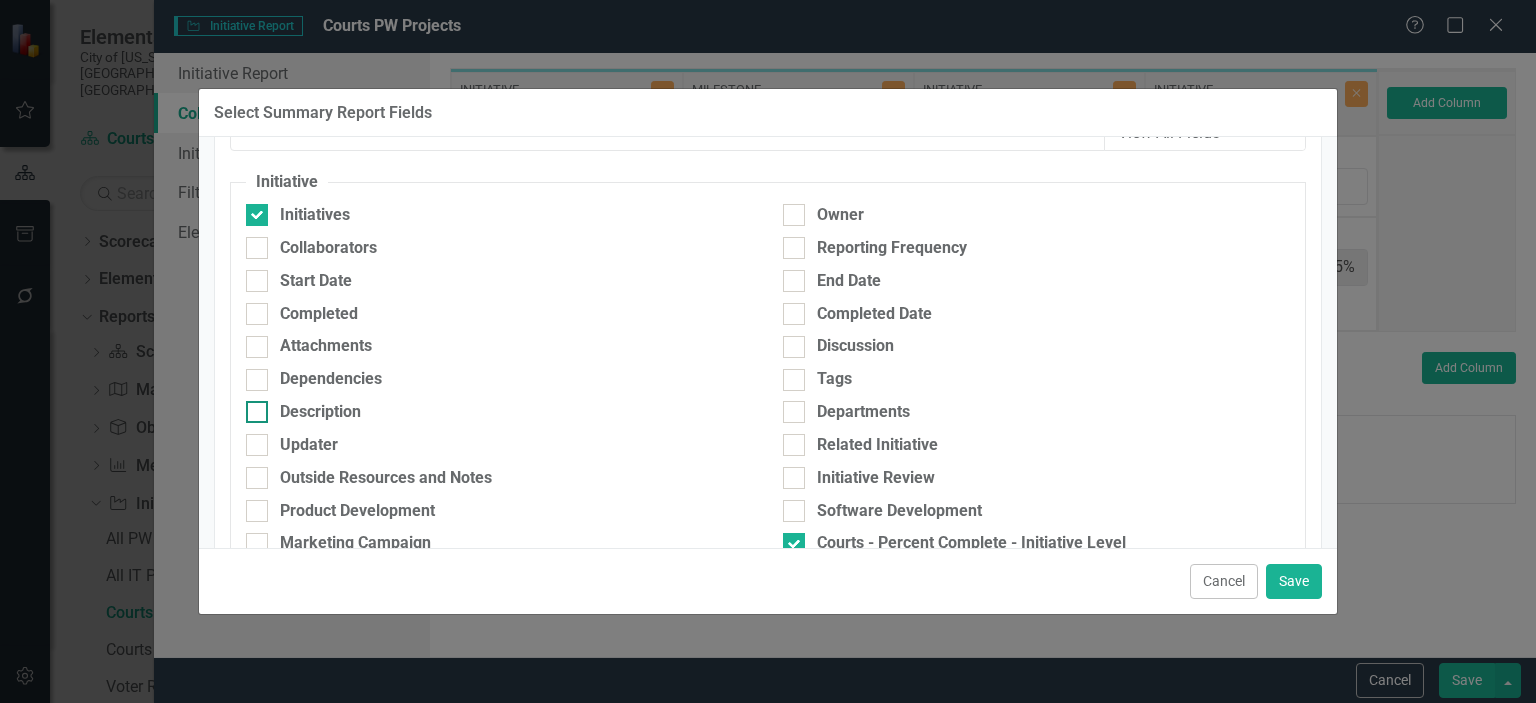 click at bounding box center [257, 412] 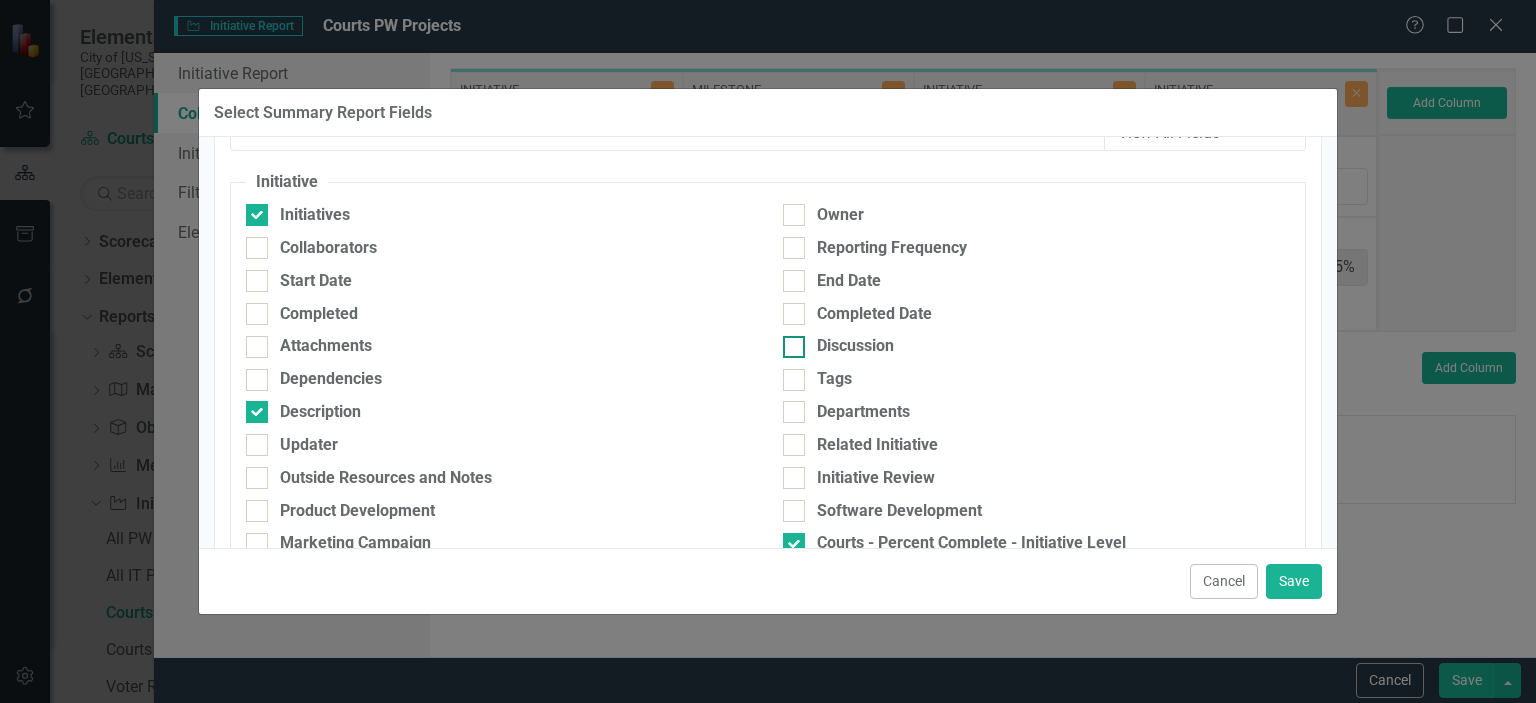 click at bounding box center (794, 347) 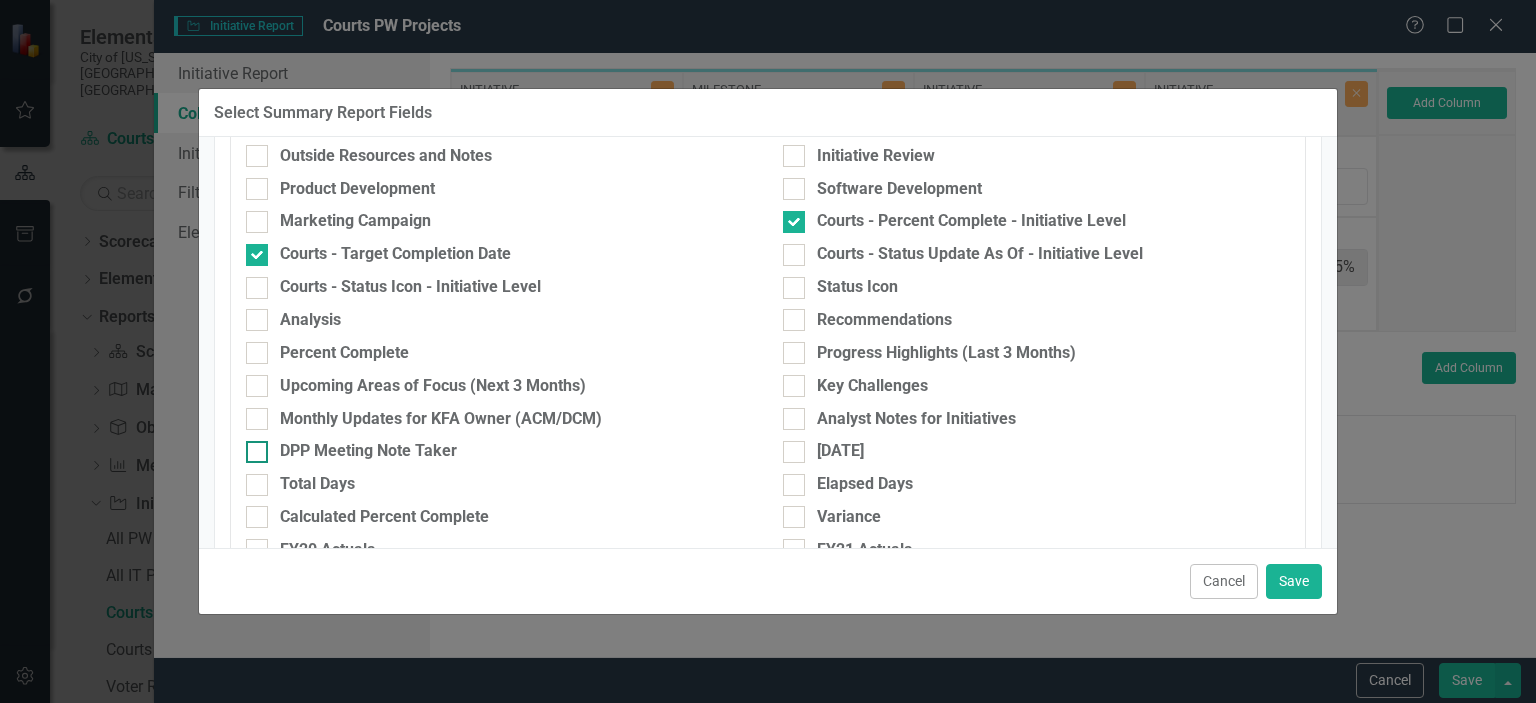 scroll, scrollTop: 400, scrollLeft: 0, axis: vertical 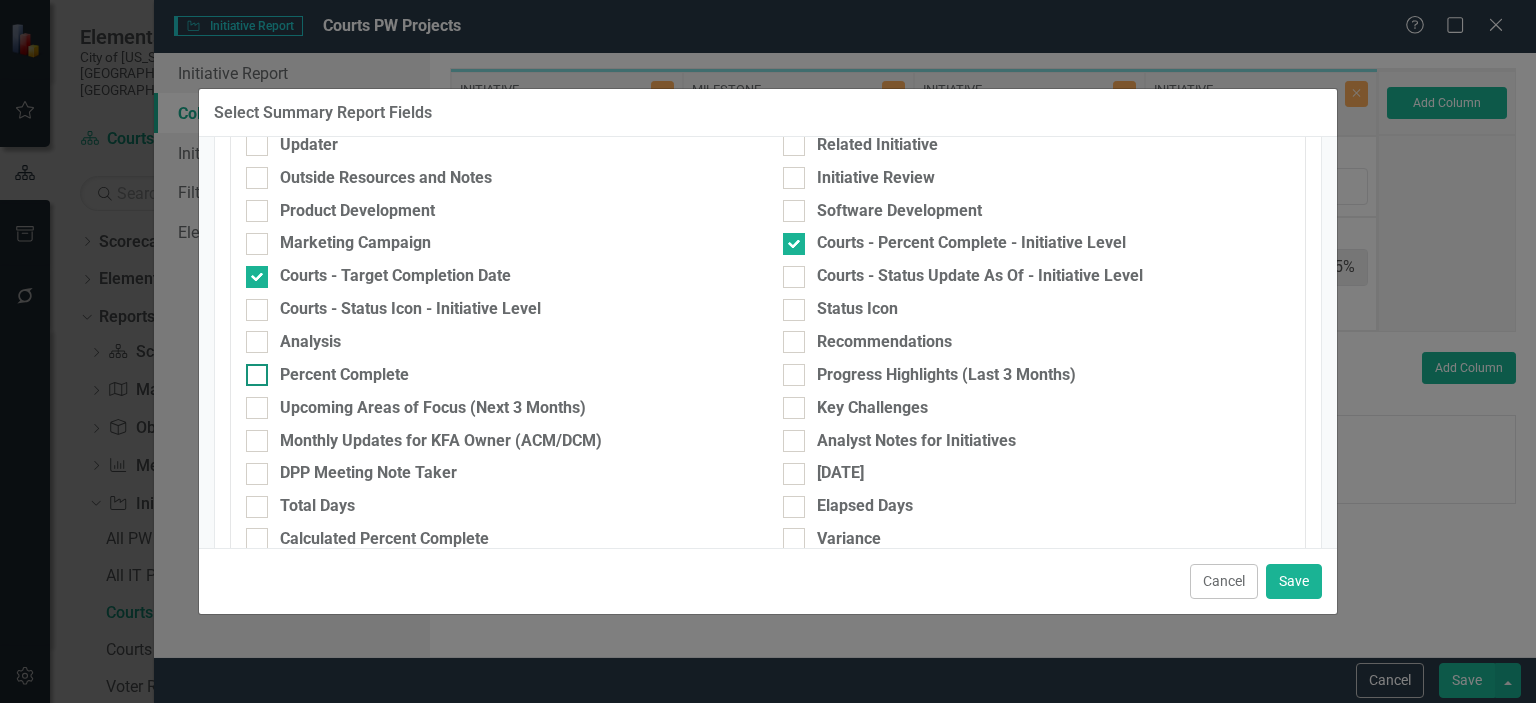 click at bounding box center (257, 375) 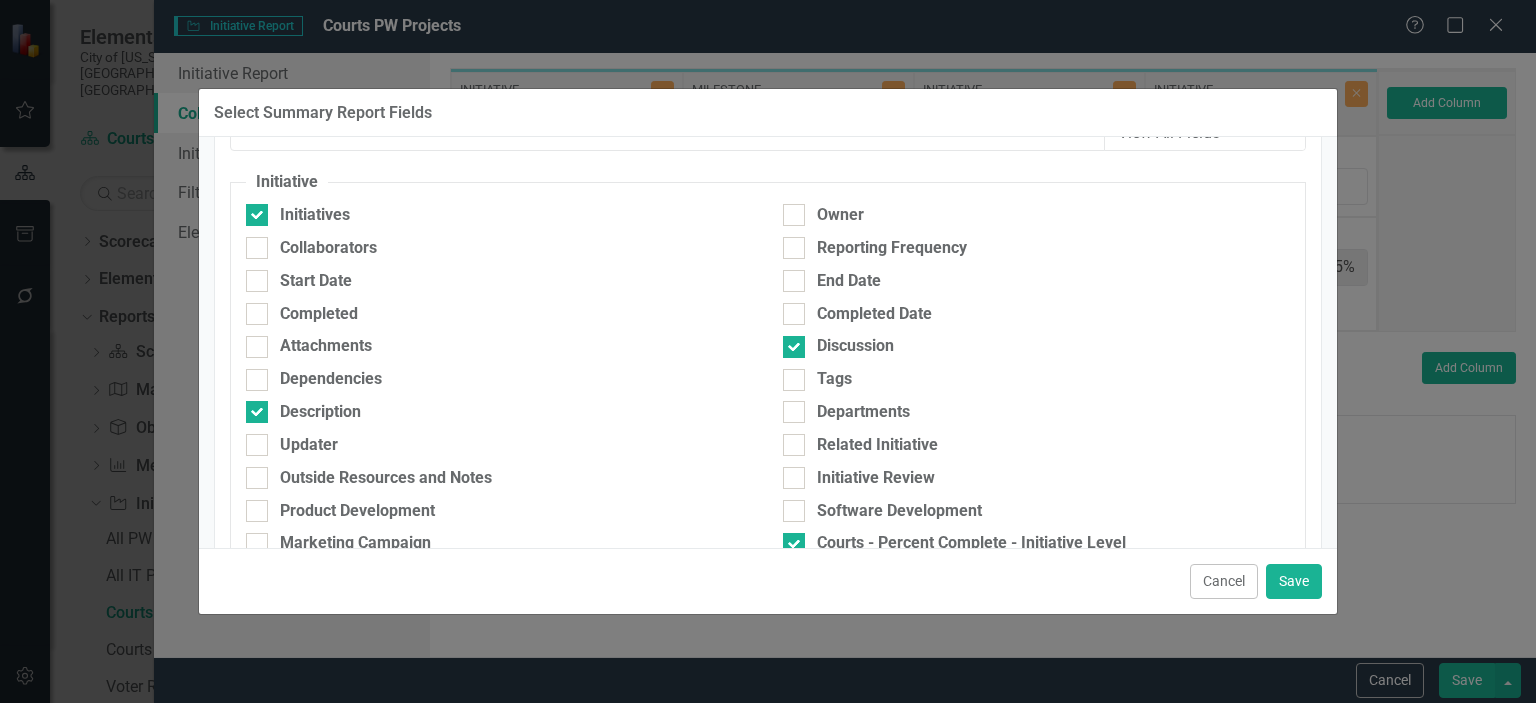 scroll, scrollTop: 0, scrollLeft: 0, axis: both 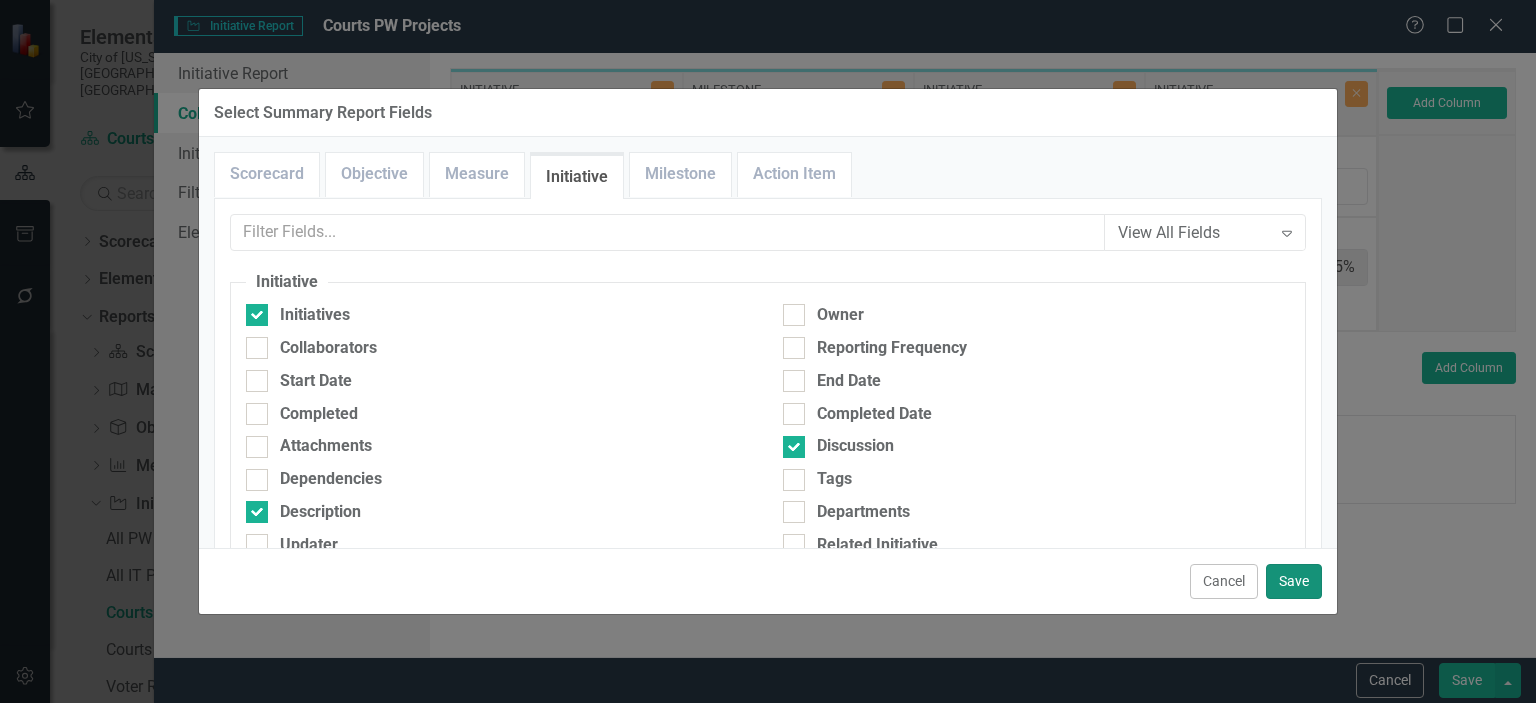 click on "Save" at bounding box center (1294, 581) 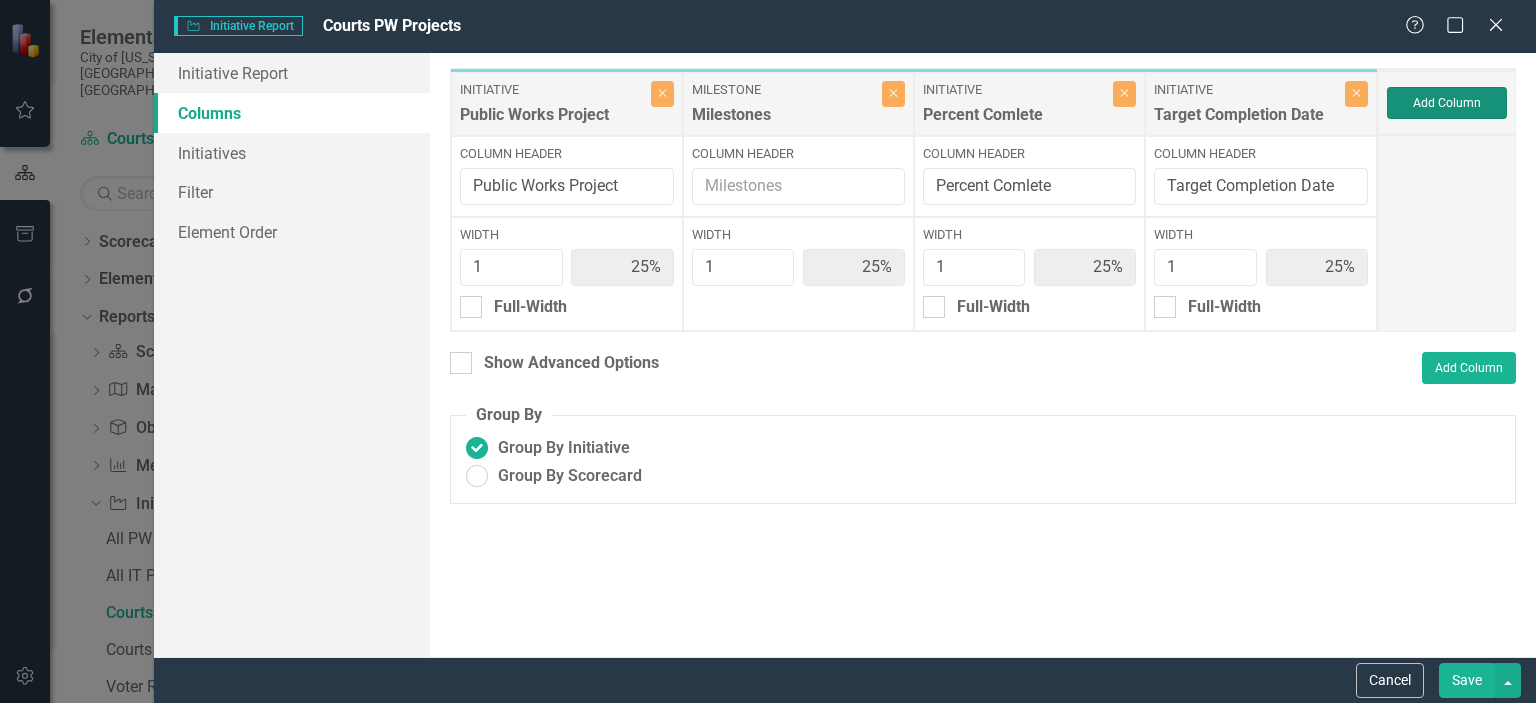 type on "14%" 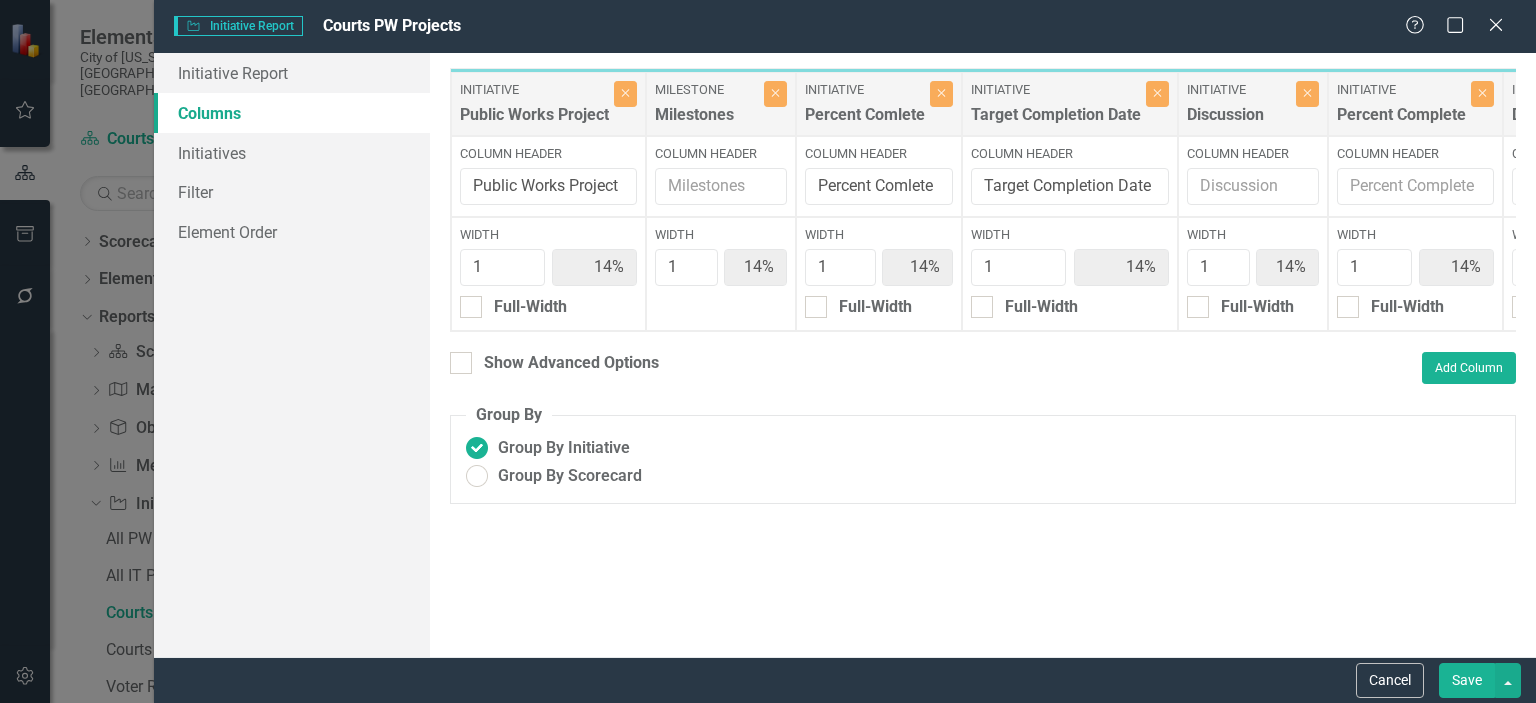 click on "Save" at bounding box center [1467, 680] 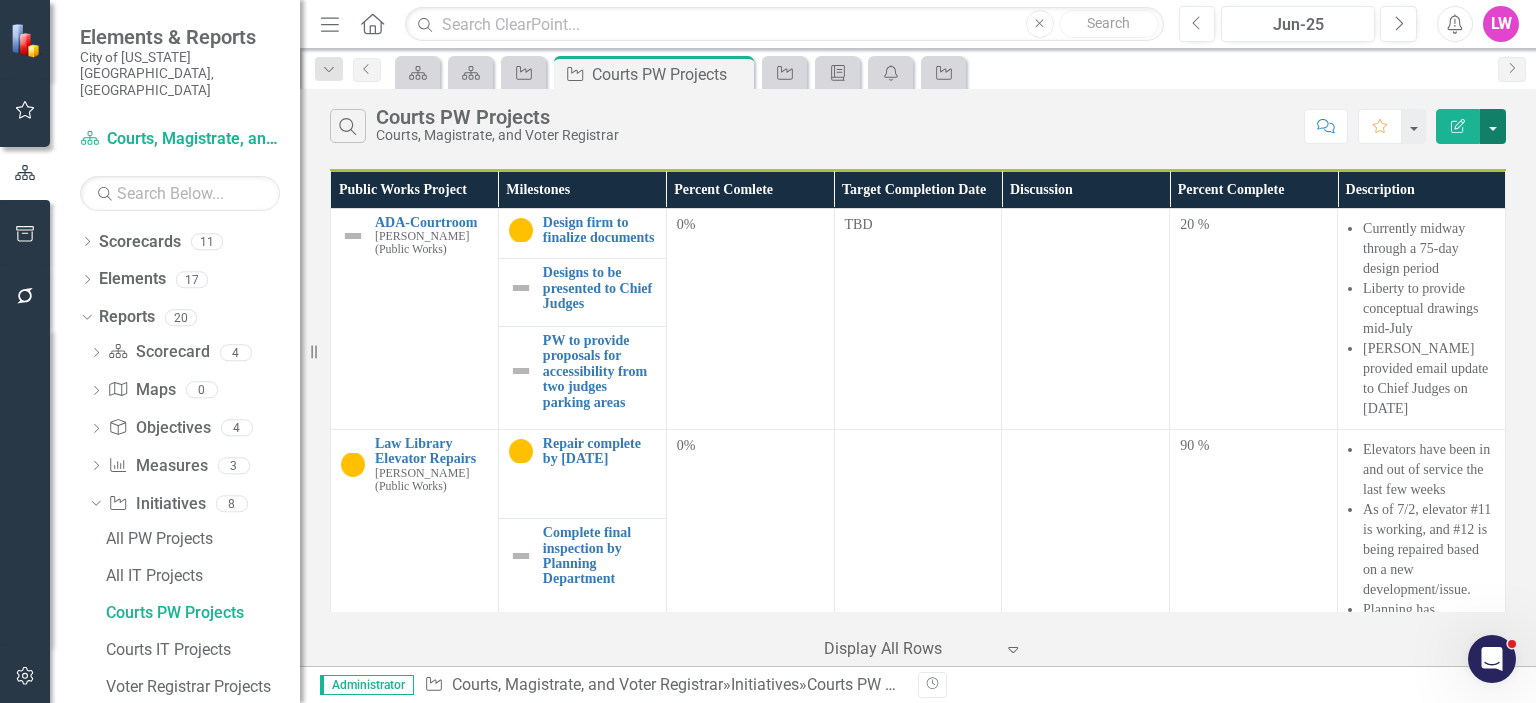click at bounding box center [1493, 126] 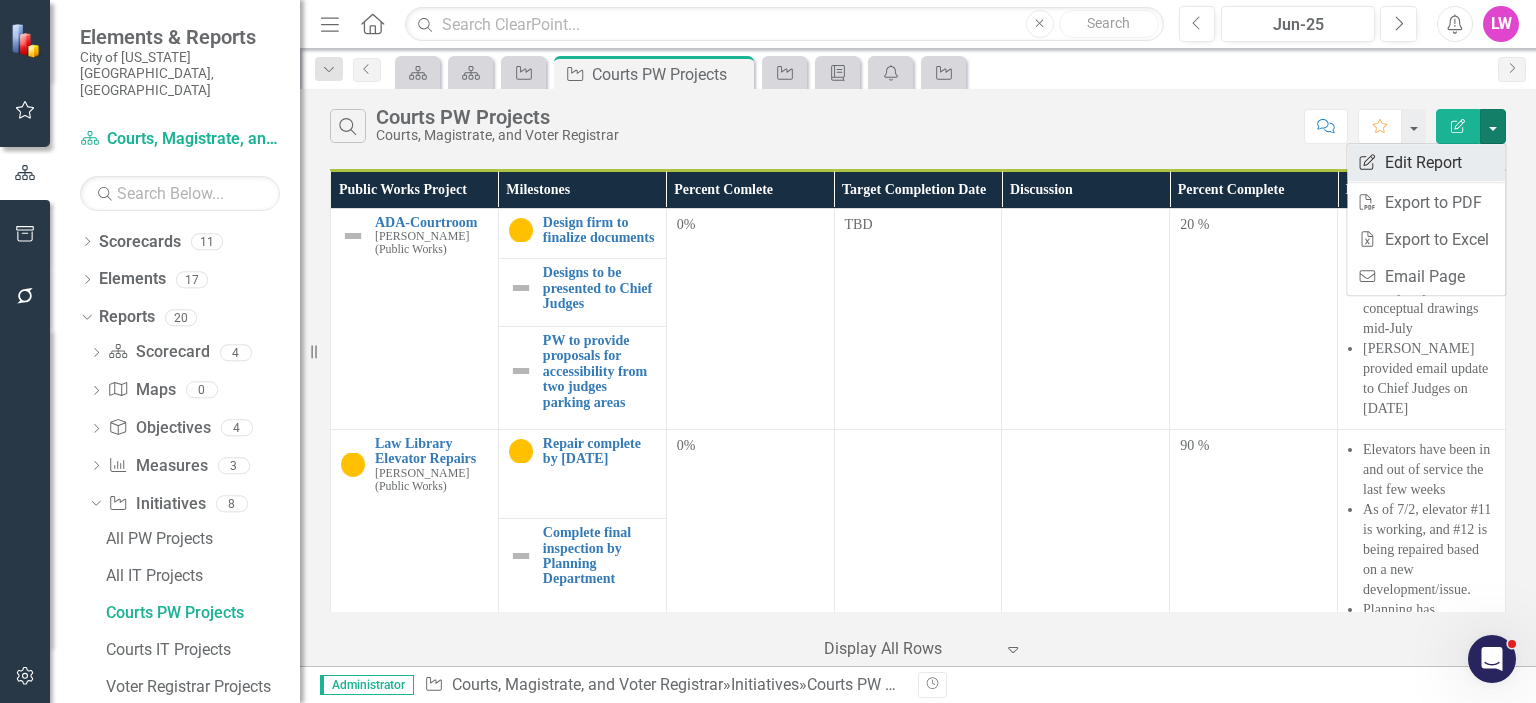 click on "Edit Report Edit Report" at bounding box center [1426, 162] 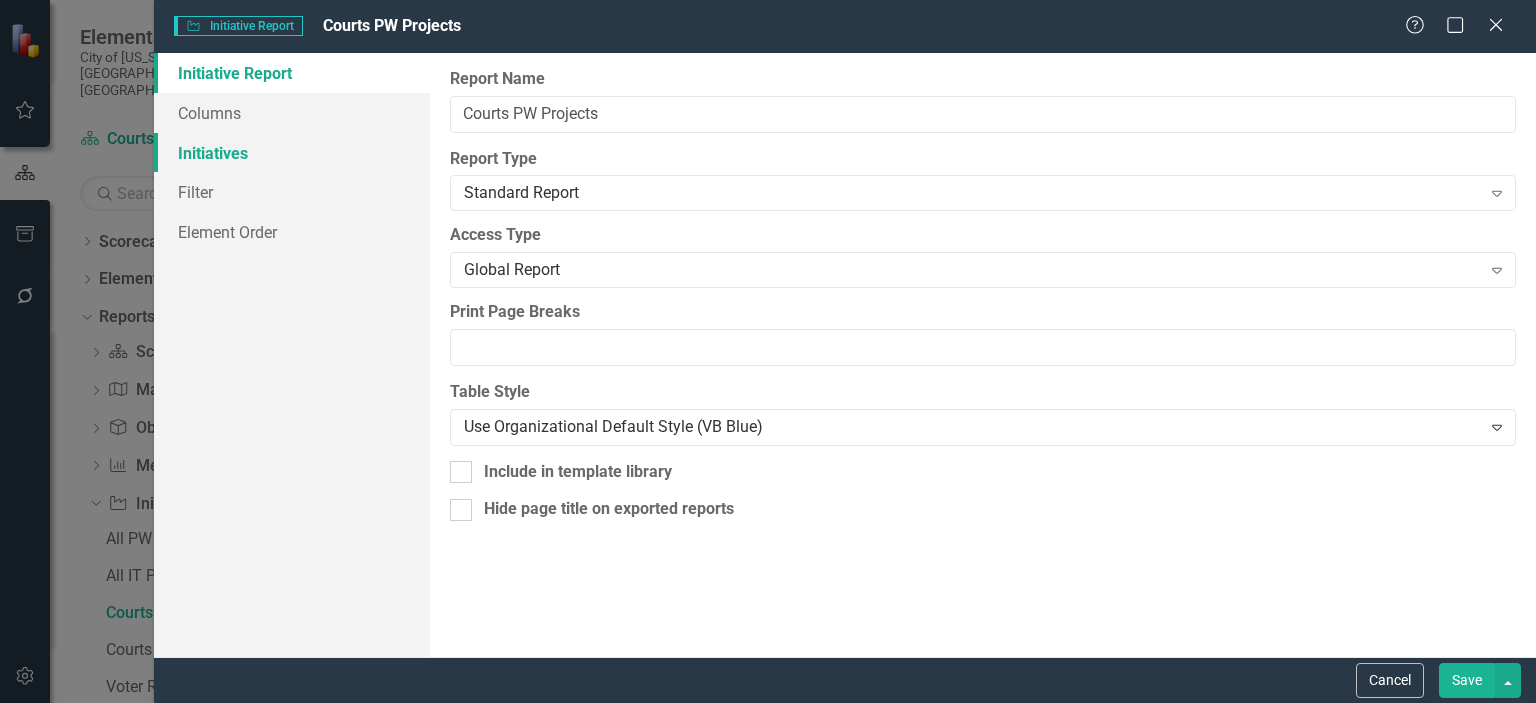 click on "Initiatives" at bounding box center (292, 153) 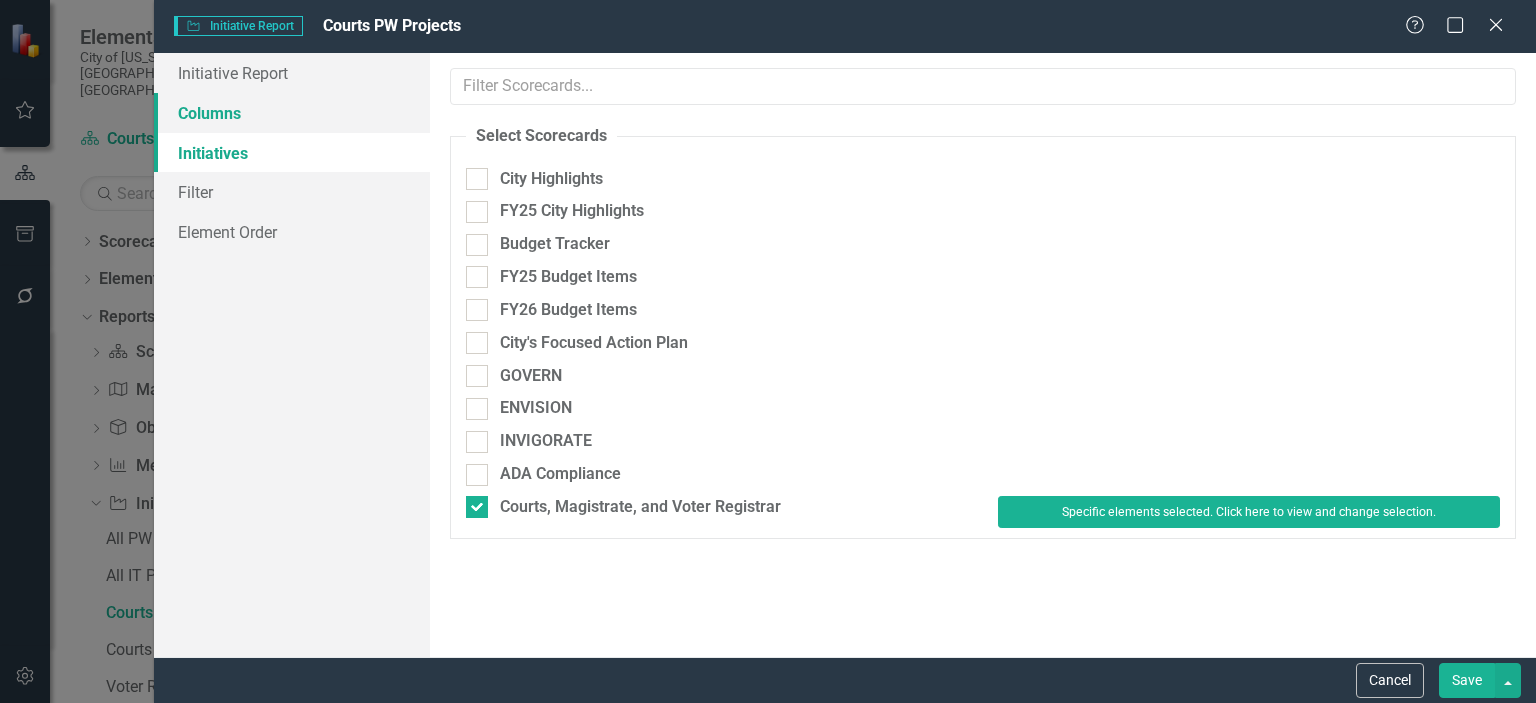 click on "Columns" at bounding box center (292, 113) 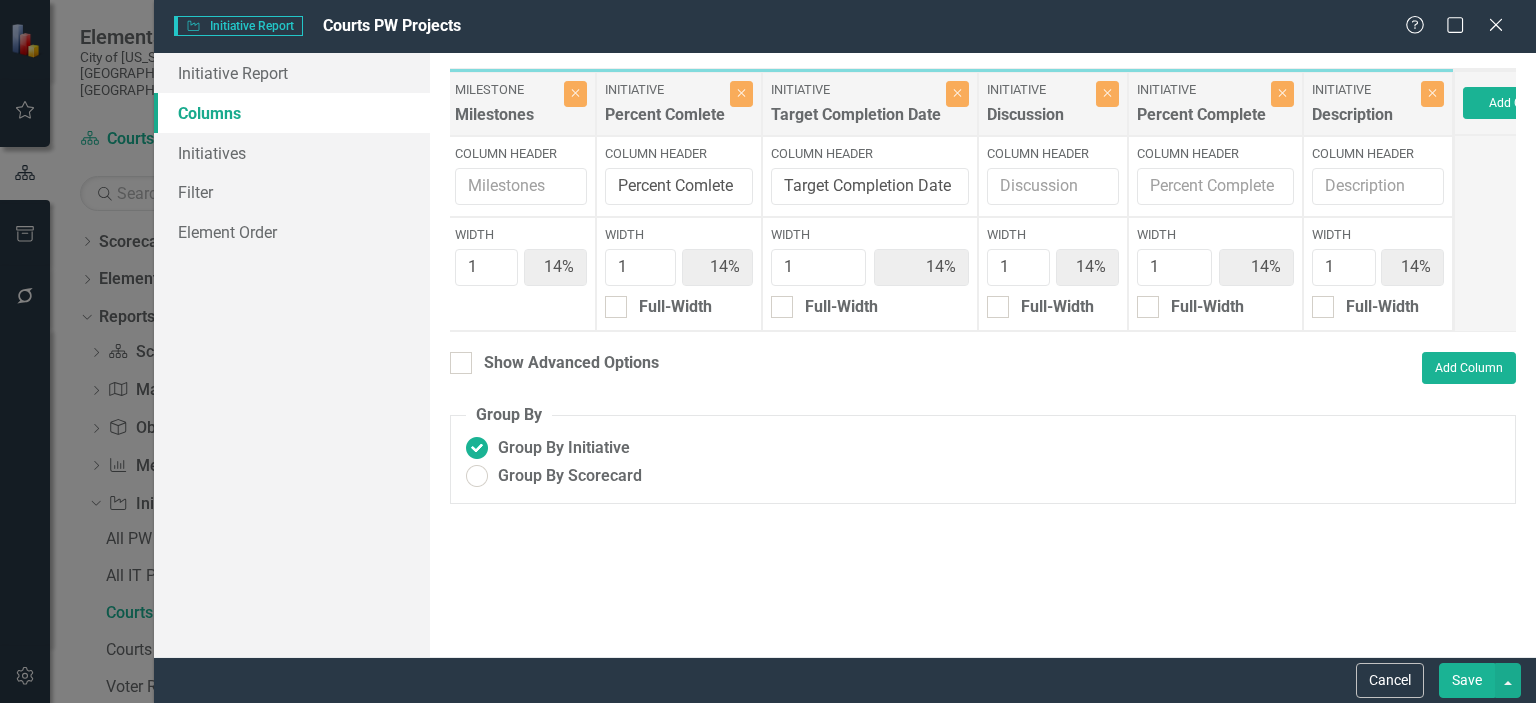 scroll, scrollTop: 0, scrollLeft: 273, axis: horizontal 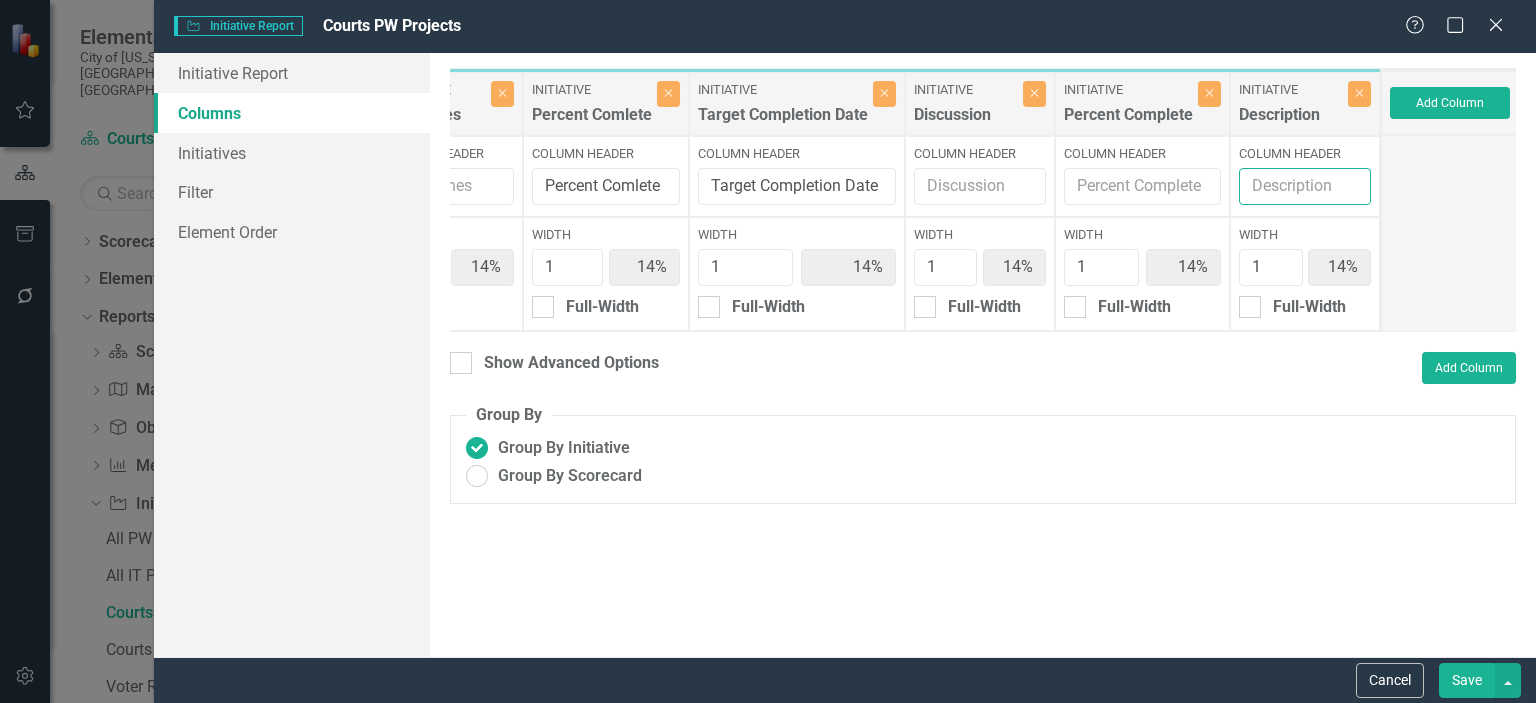 click on "Column Header" at bounding box center (1305, 186) 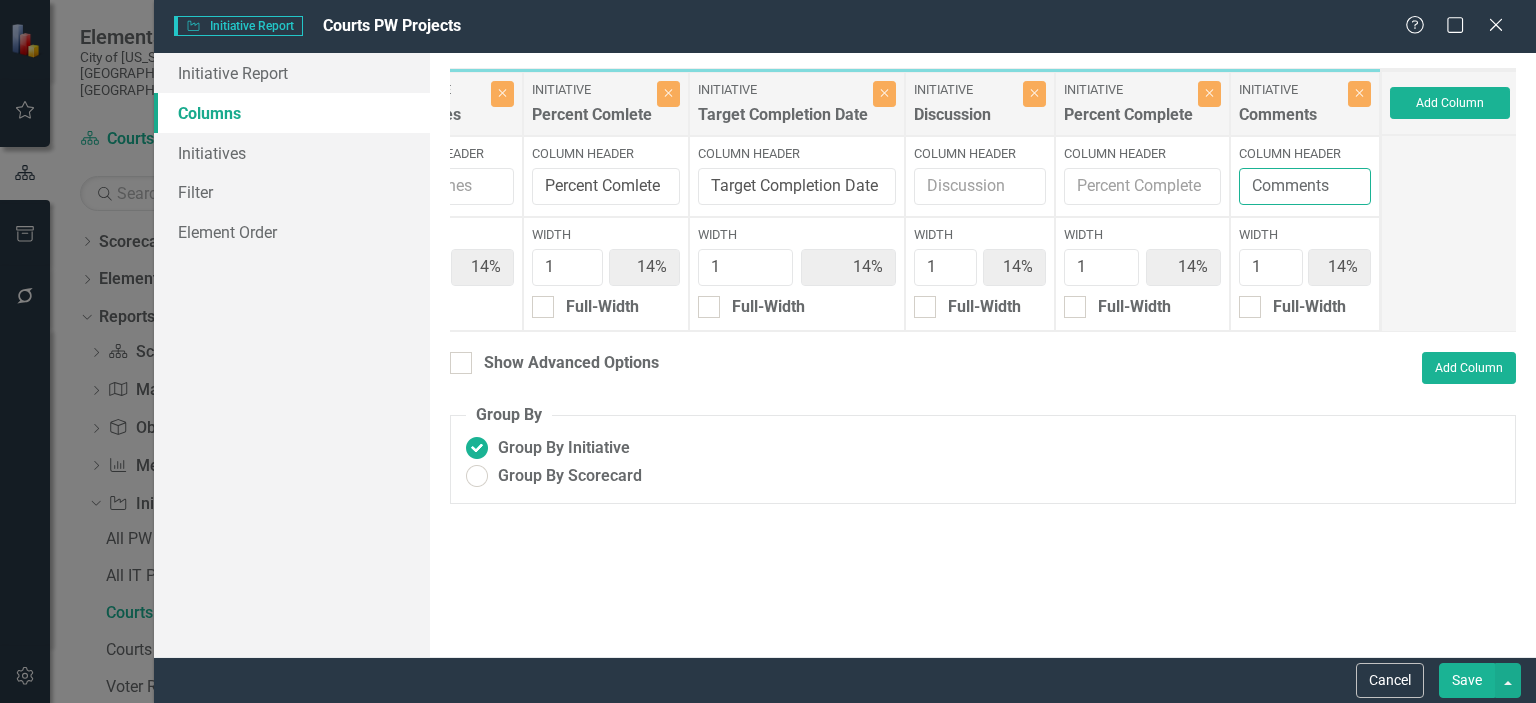 type on "Comments" 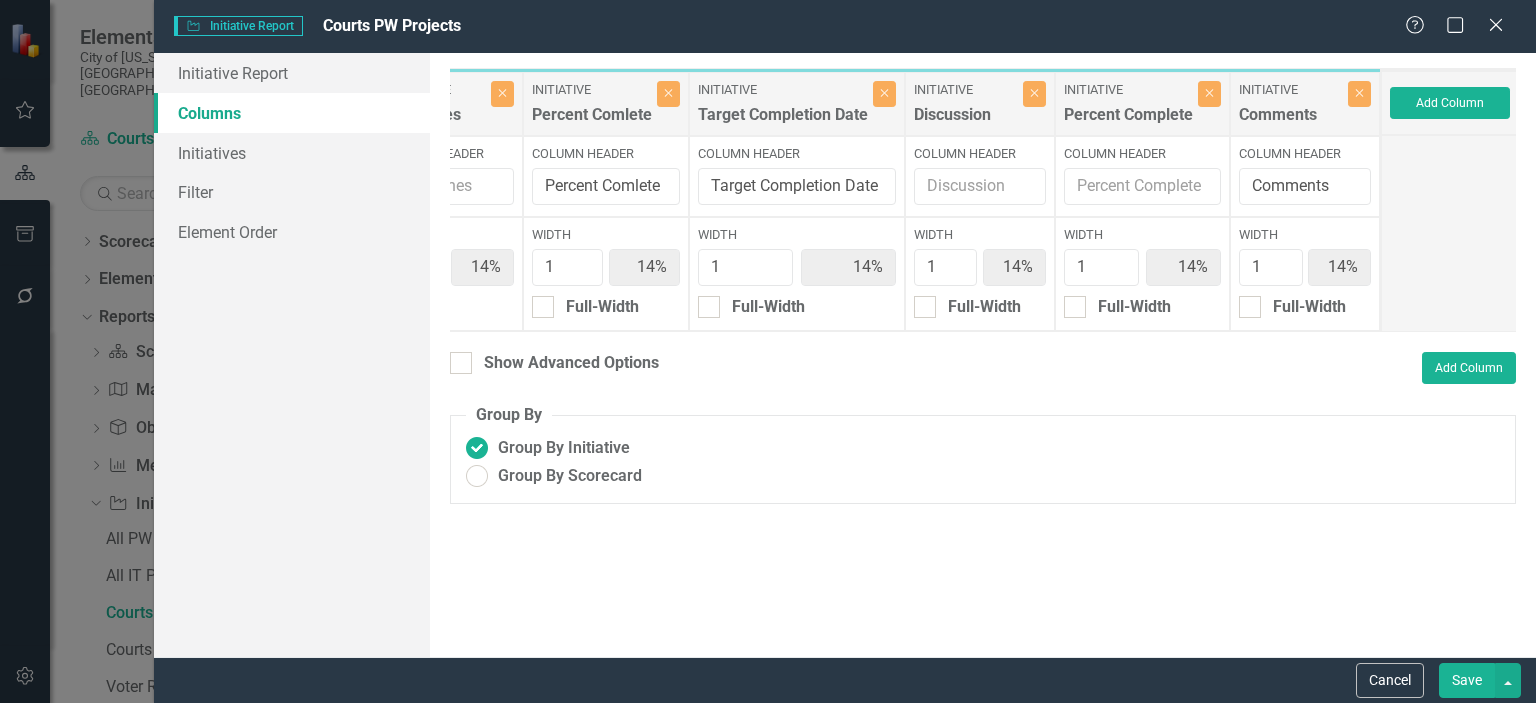 click at bounding box center (1450, 233) 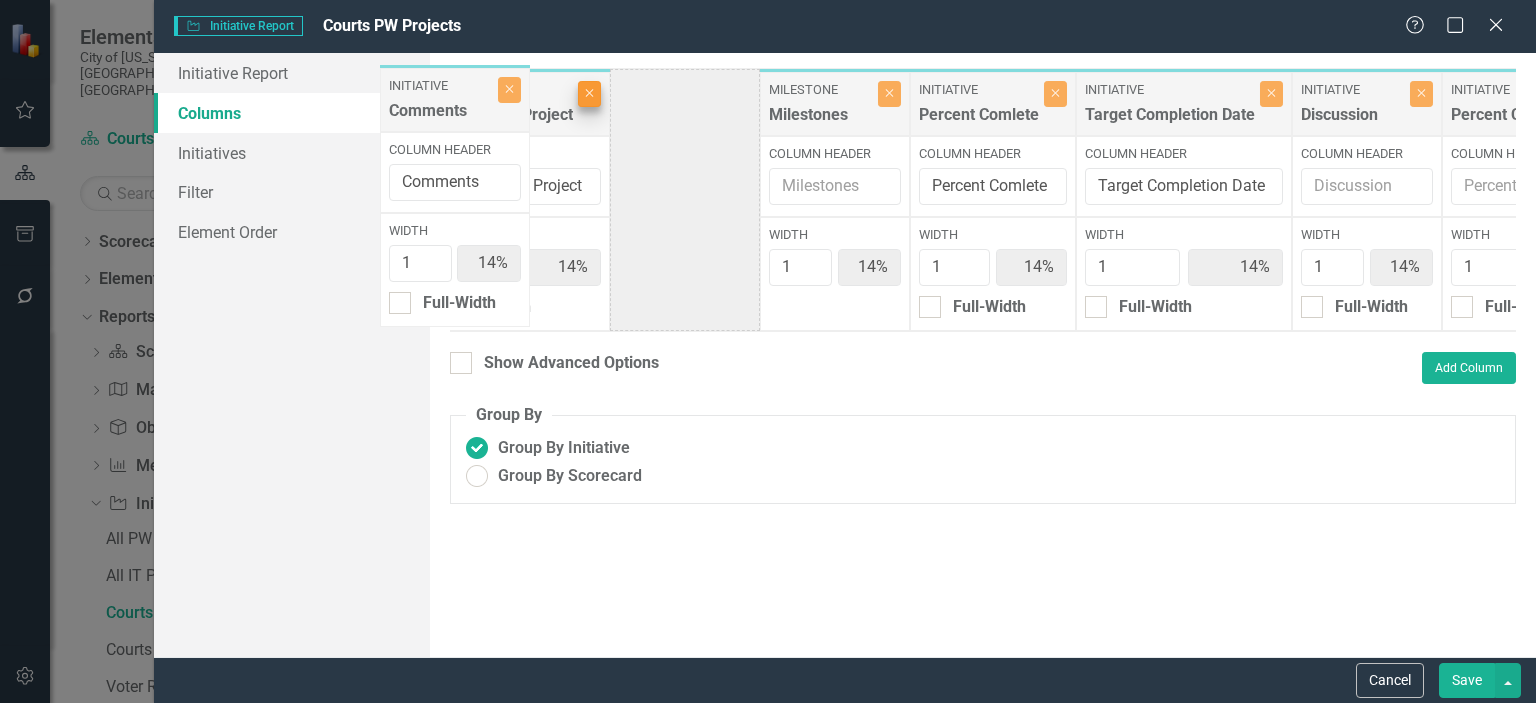 scroll, scrollTop: 0, scrollLeft: 0, axis: both 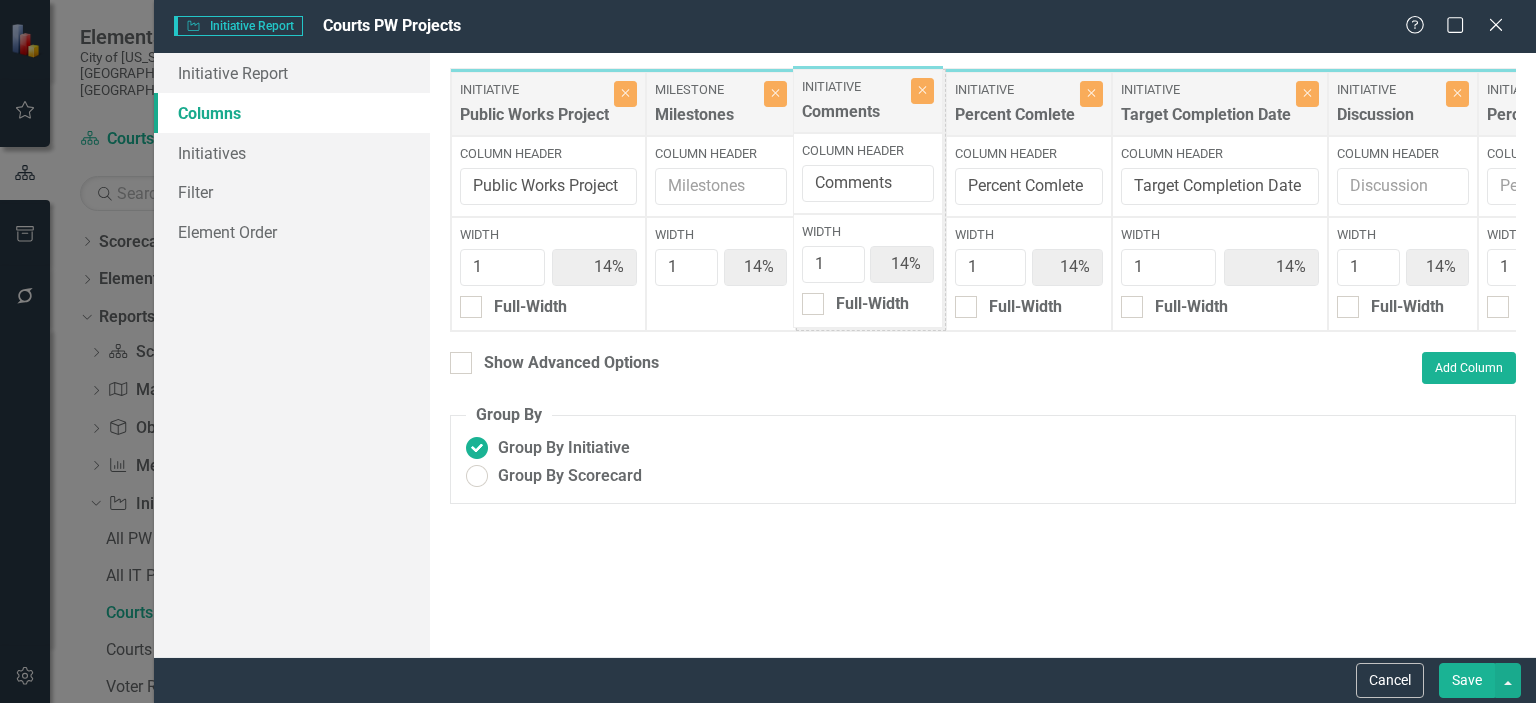 drag, startPoint x: 1312, startPoint y: 101, endPoint x: 879, endPoint y: 98, distance: 433.0104 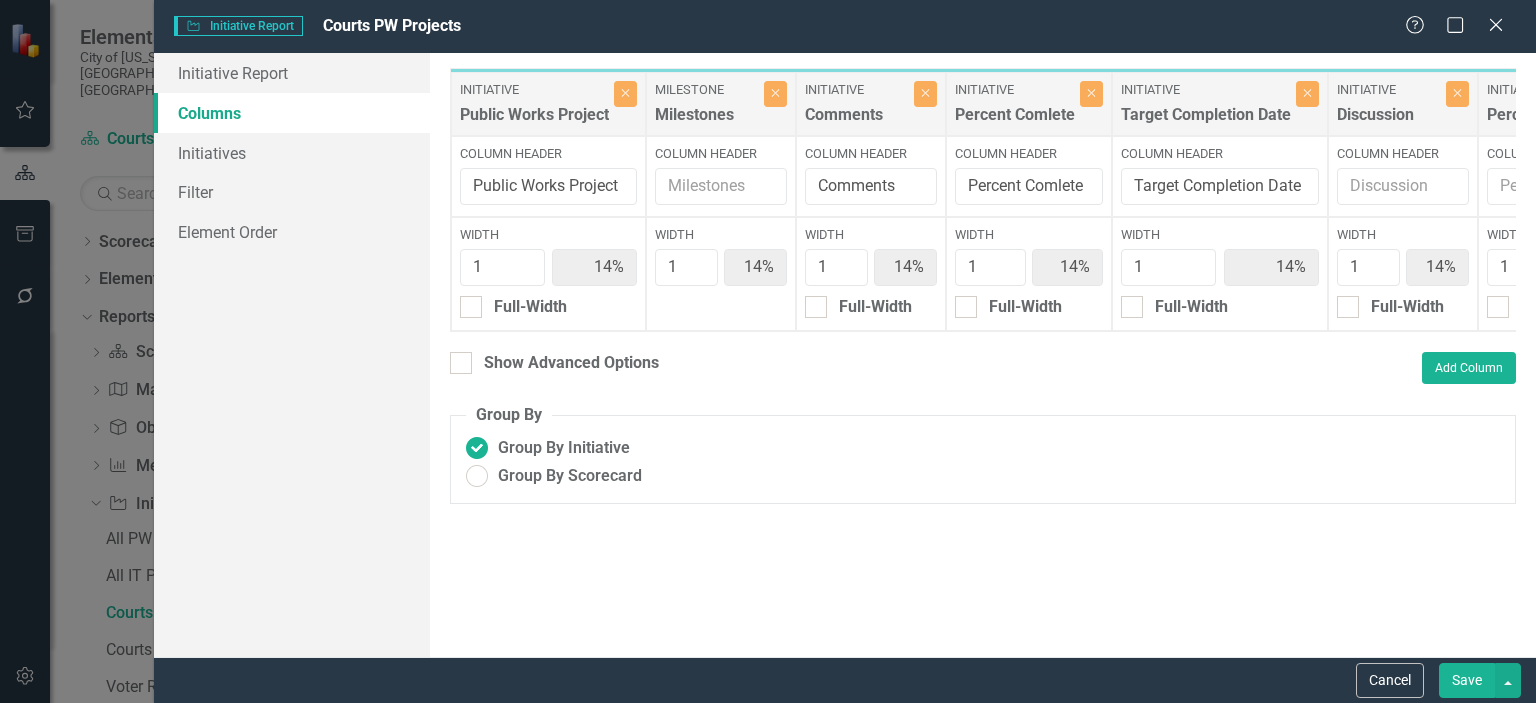 click on "Save" at bounding box center (1467, 680) 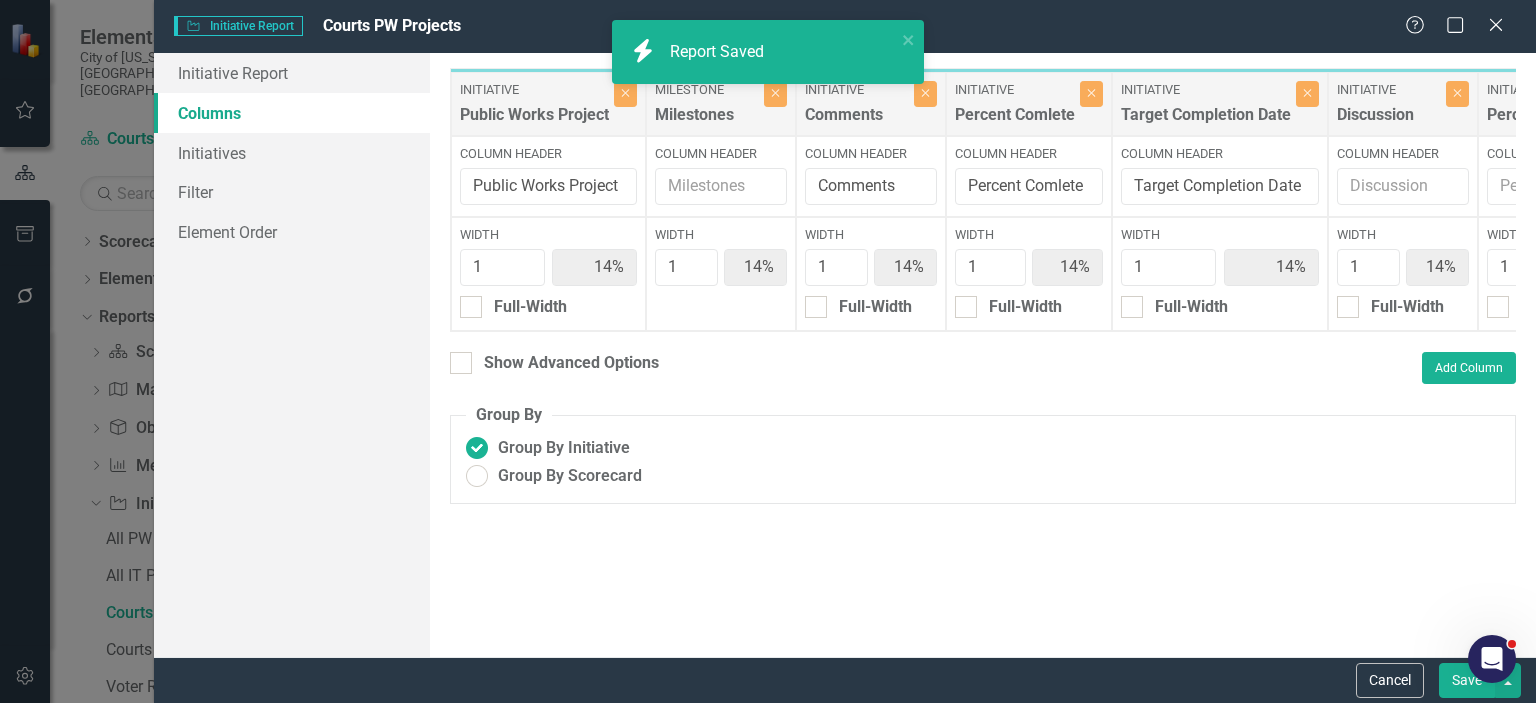 radio on "false" 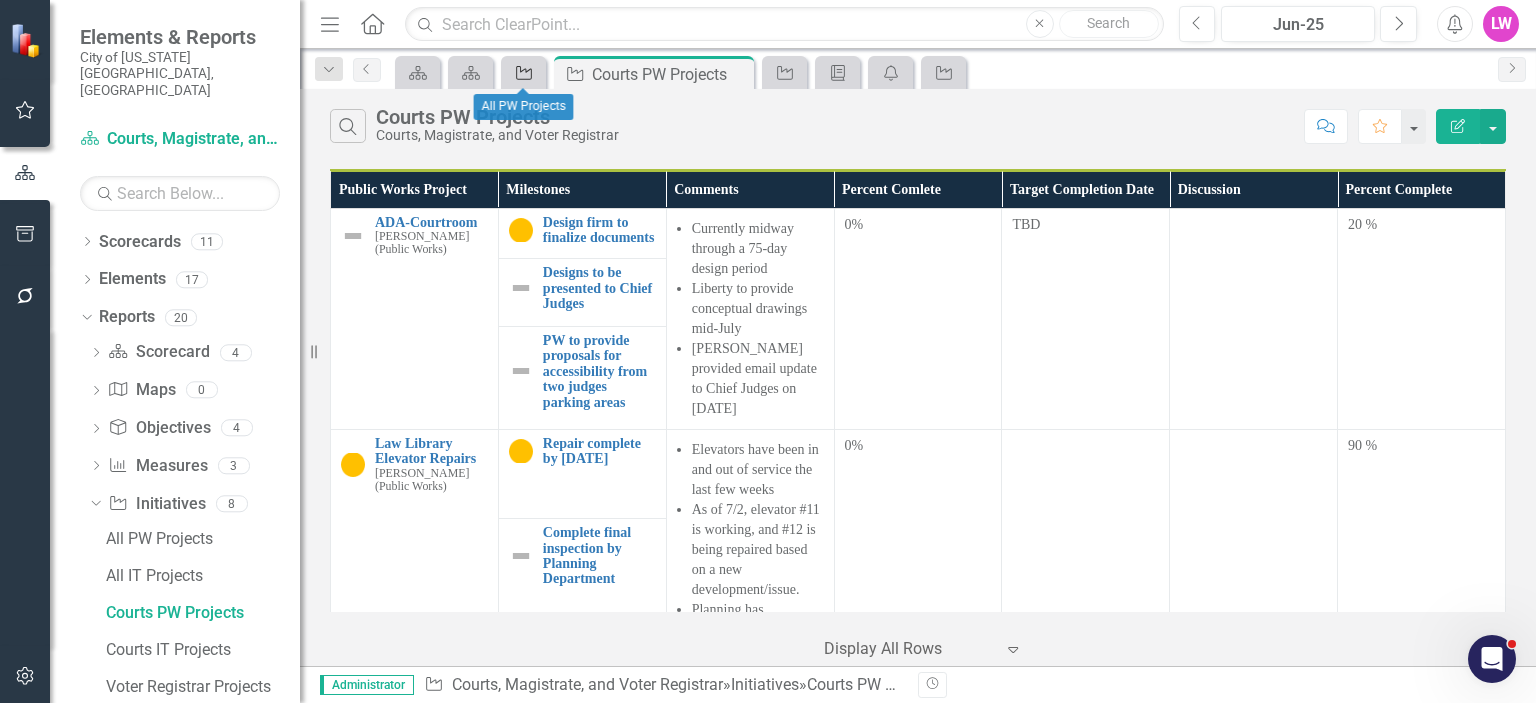 click on "Initiative" 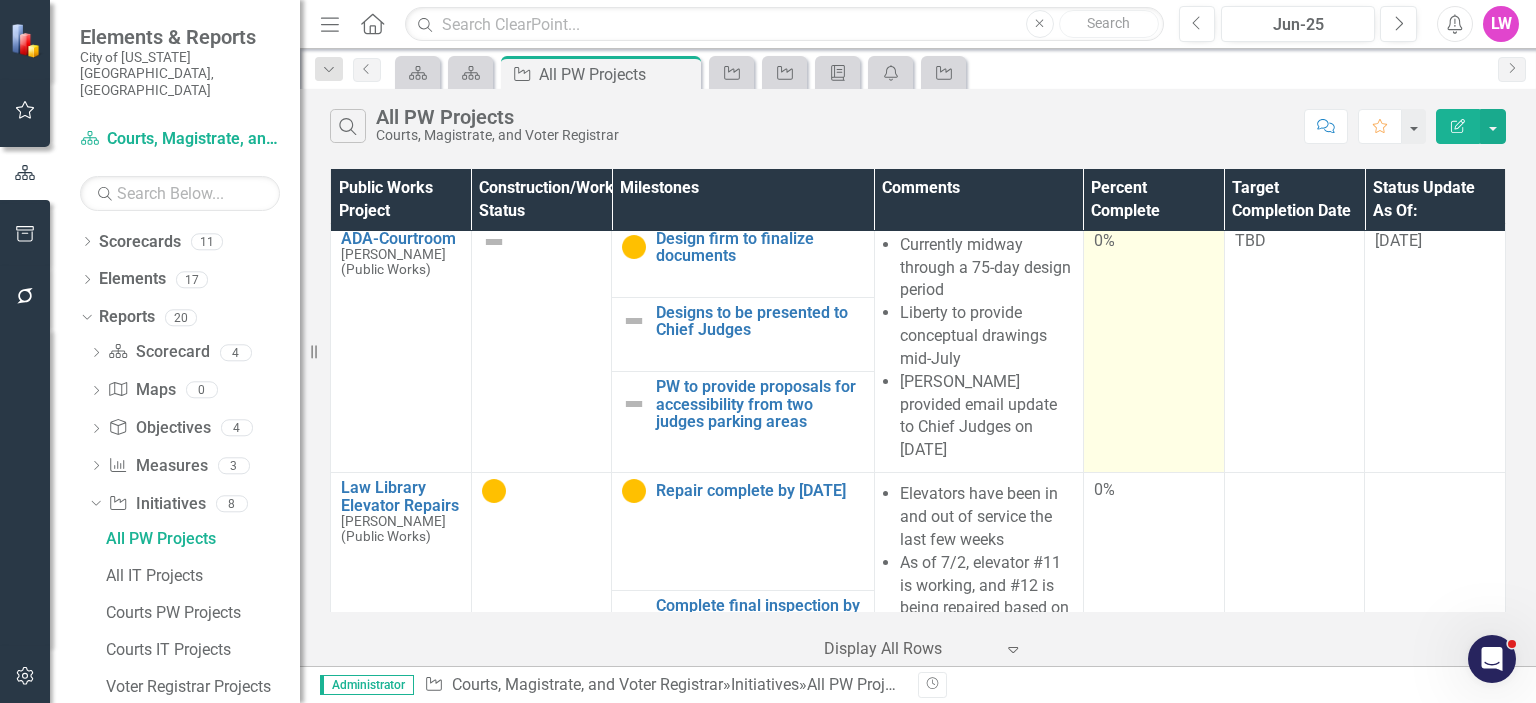 scroll, scrollTop: 0, scrollLeft: 0, axis: both 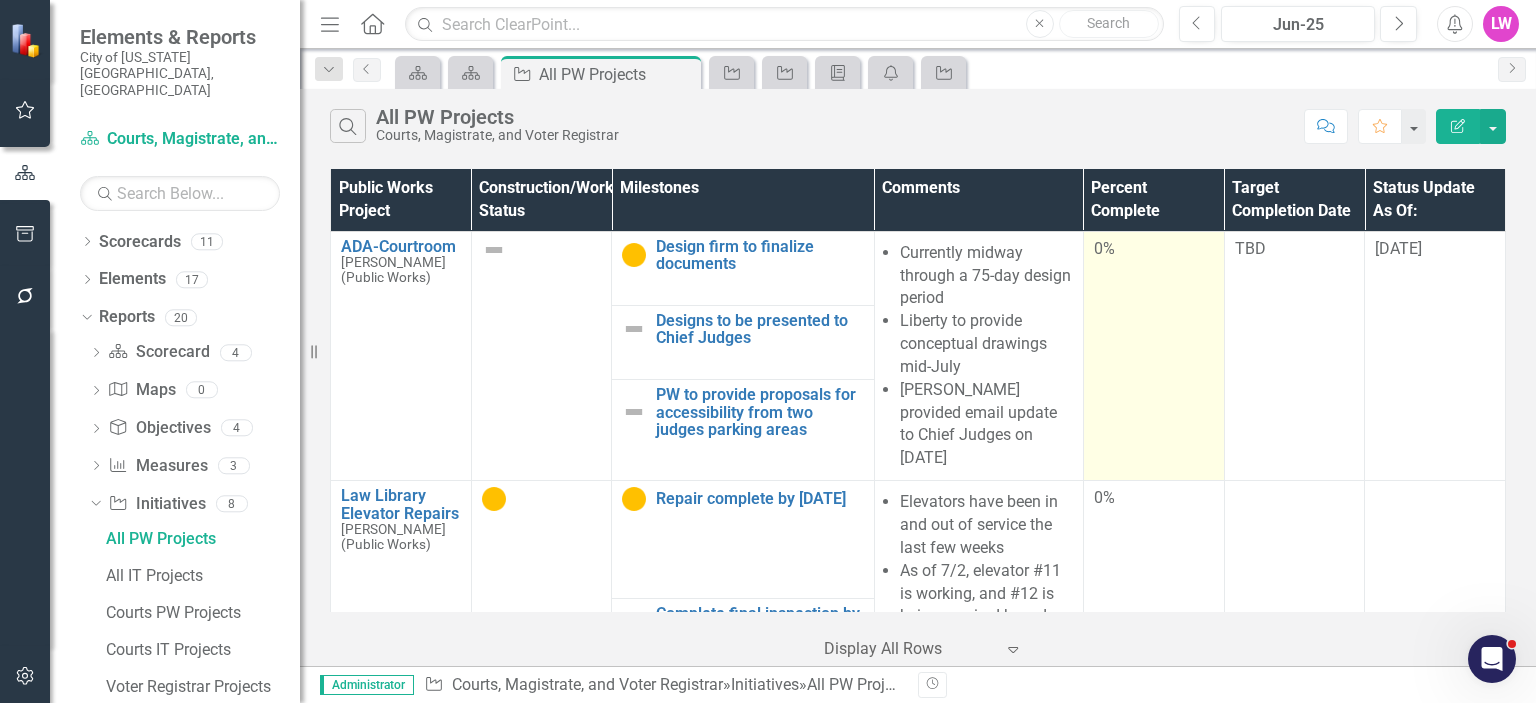 click on "0%" at bounding box center [1153, 355] 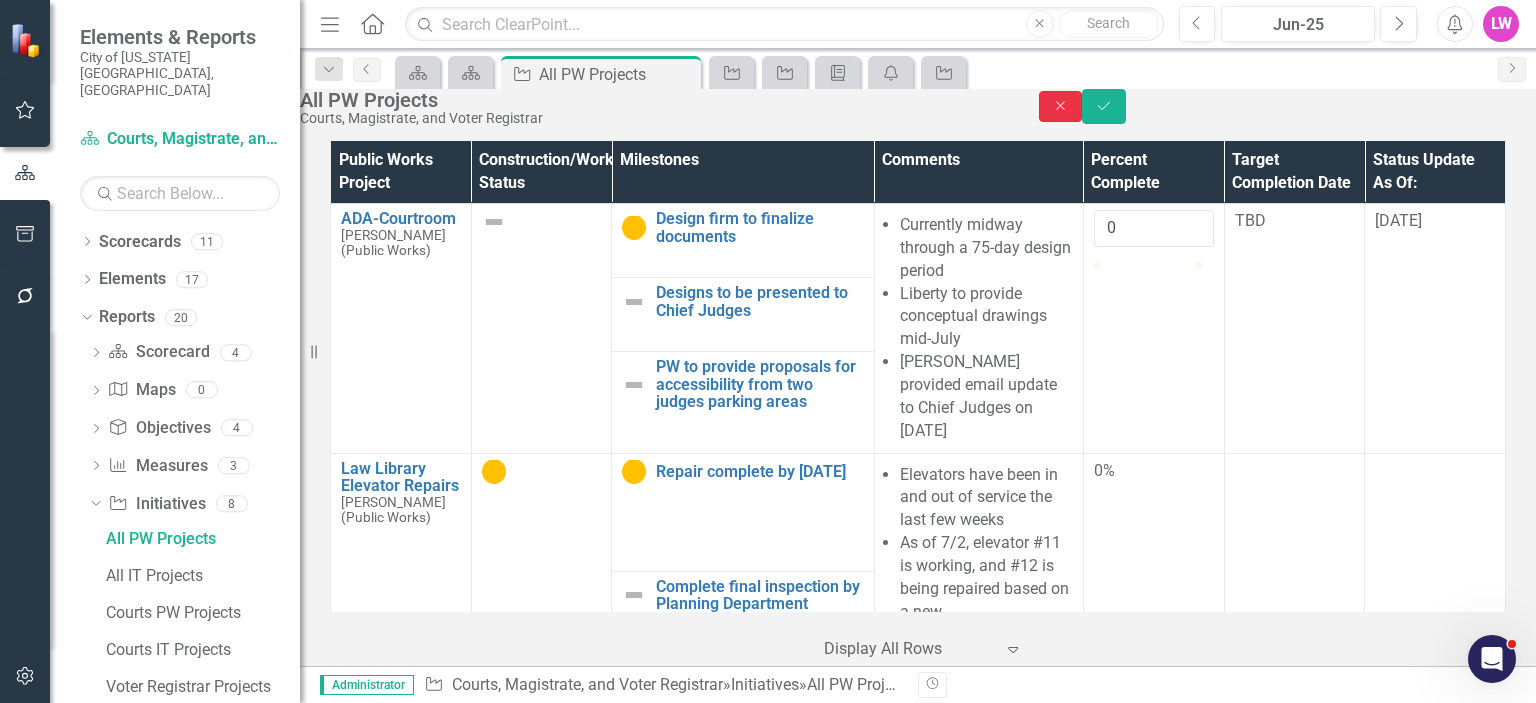 click on "Close" at bounding box center [1061, 106] 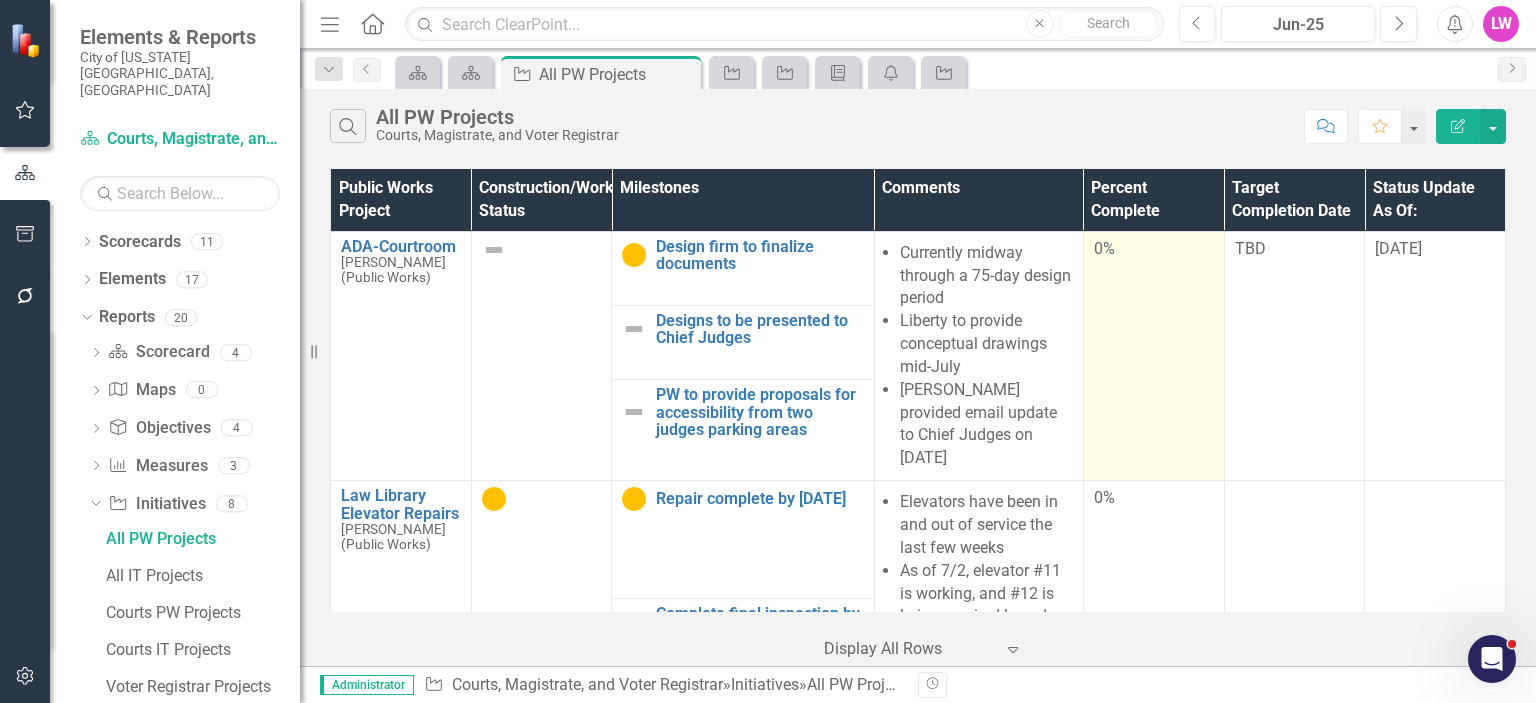 click on "0%" at bounding box center (1154, 249) 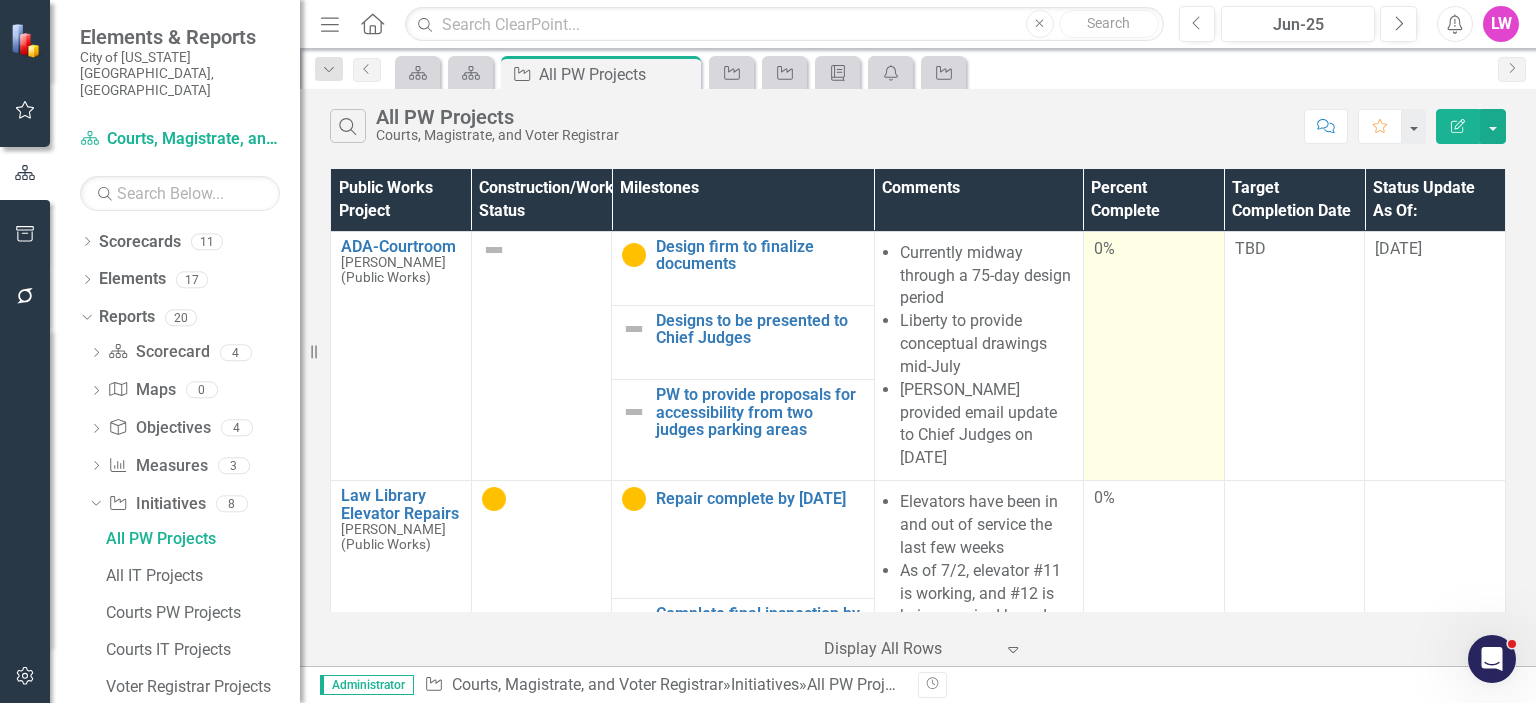 click on "0%" at bounding box center [1154, 249] 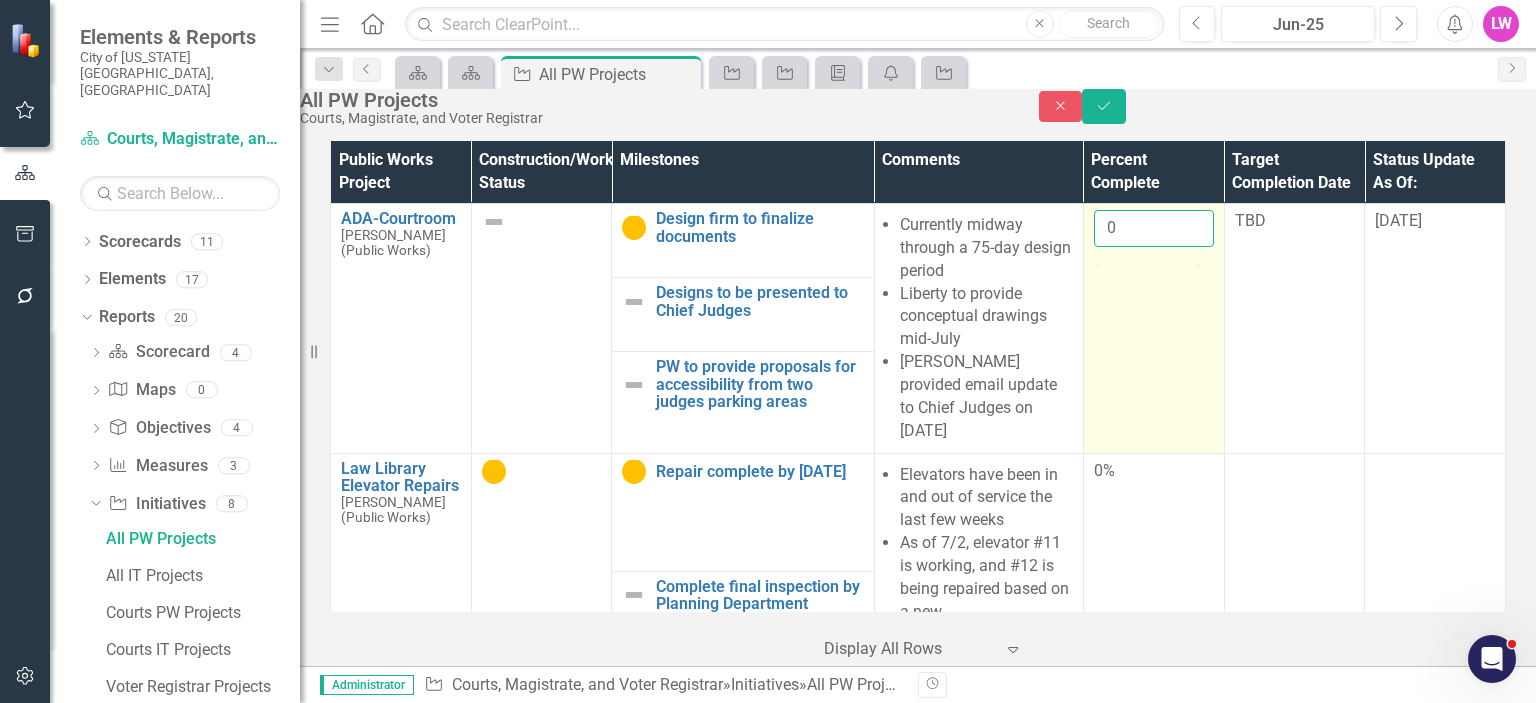 drag, startPoint x: 1115, startPoint y: 259, endPoint x: 1075, endPoint y: 251, distance: 40.792156 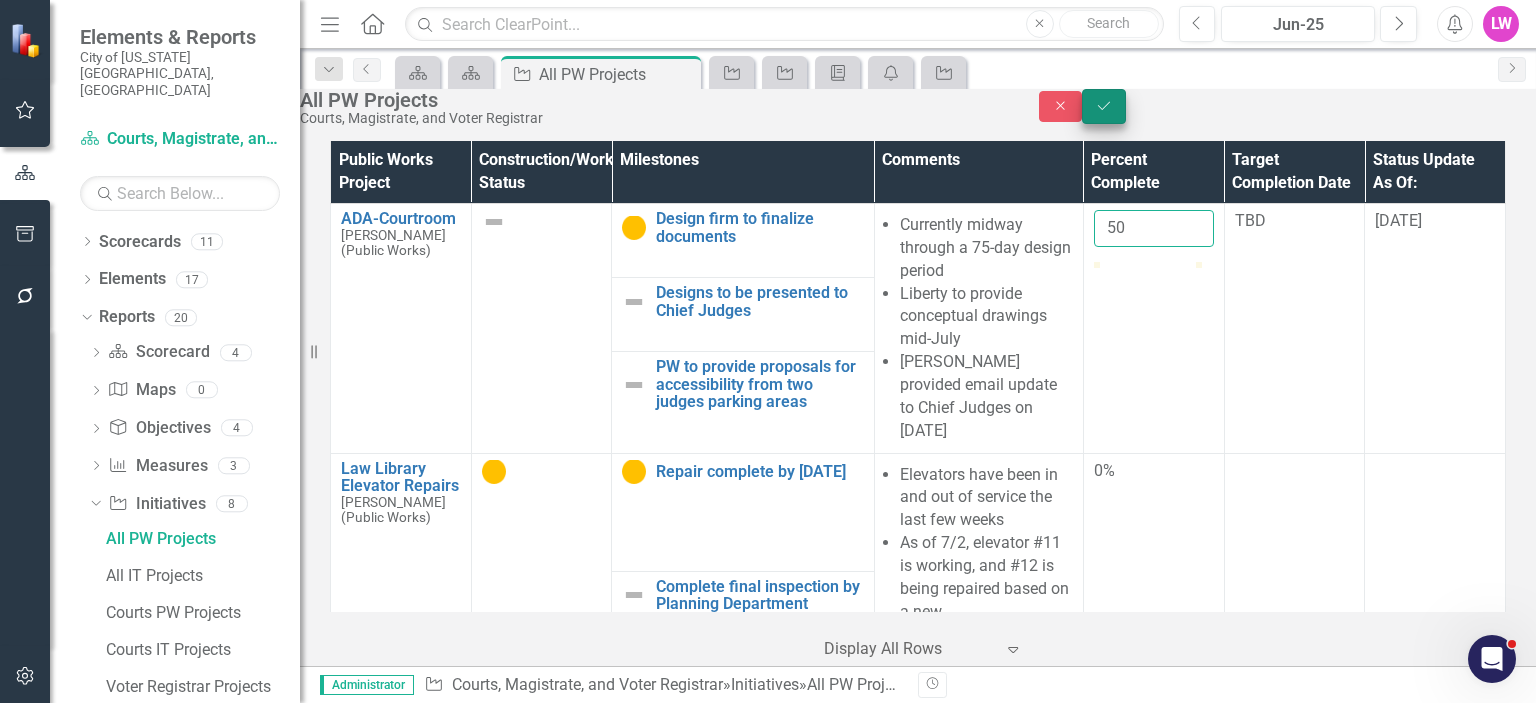 type on "50" 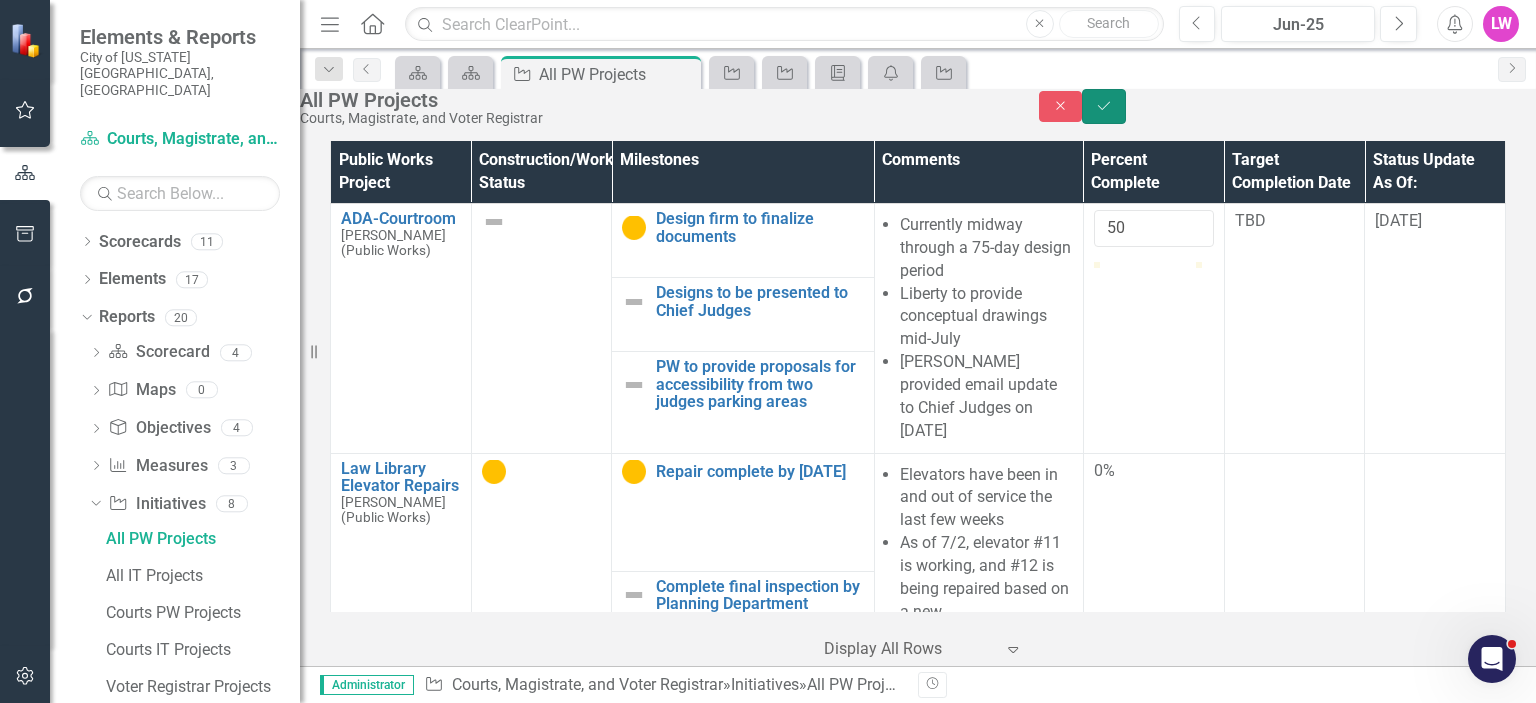 click on "Save" at bounding box center (1104, 106) 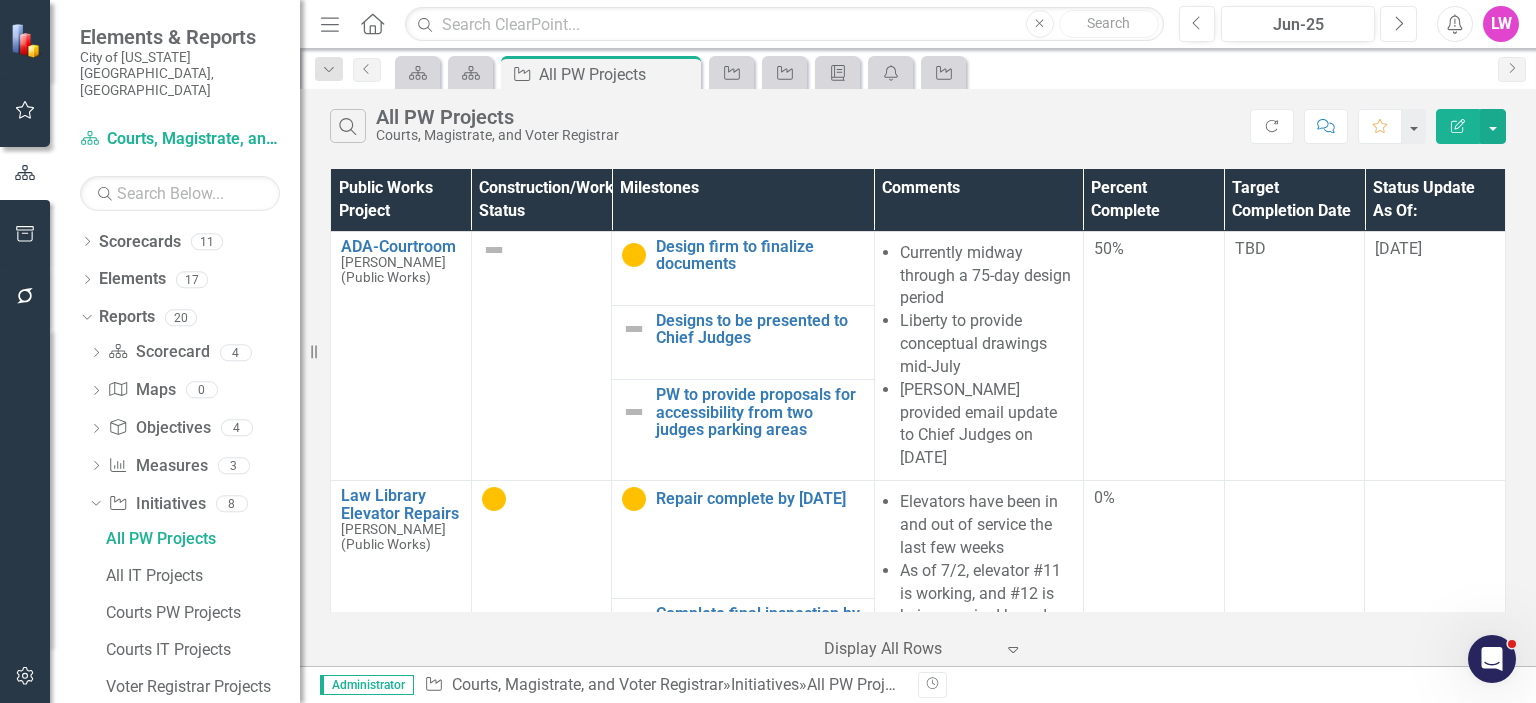 click on "Next" 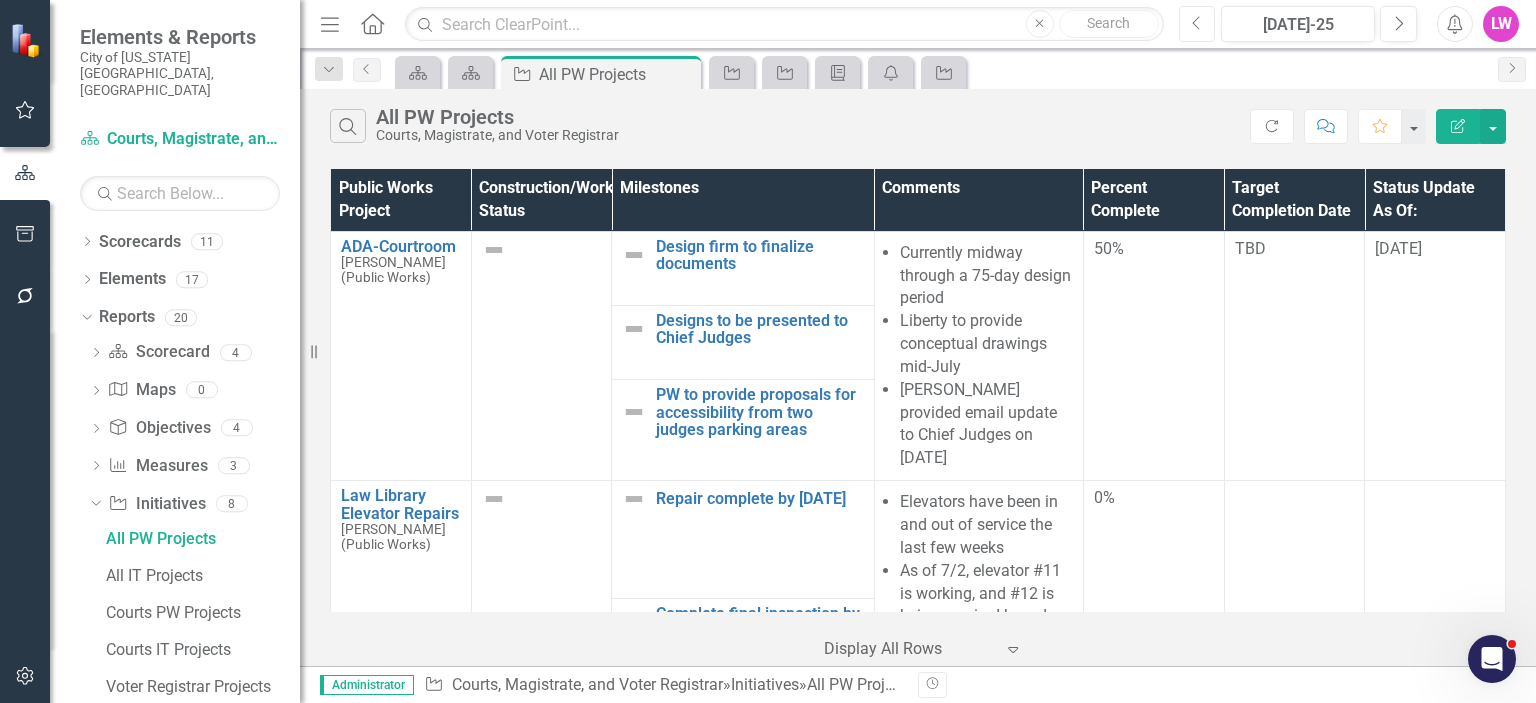 click on "Previous" 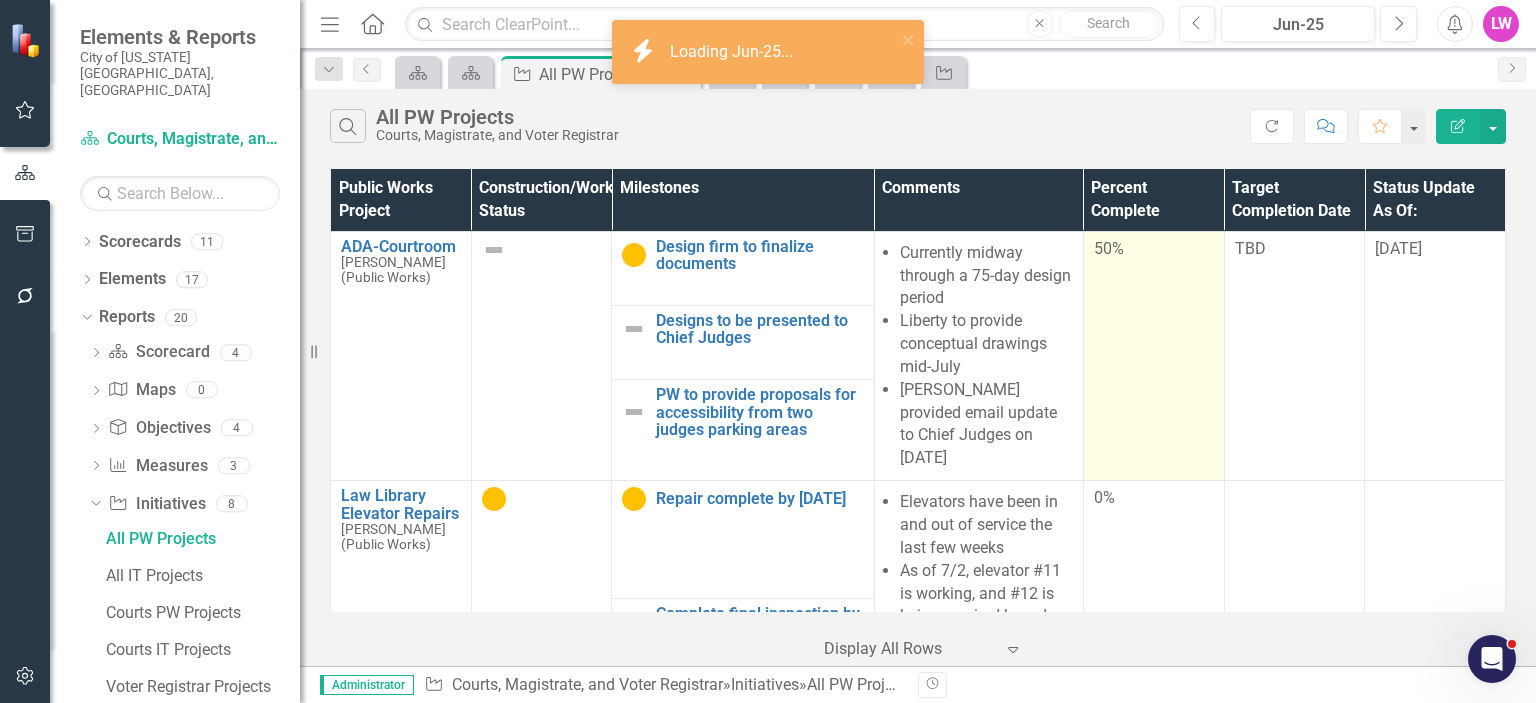 click on "50%" at bounding box center (1153, 355) 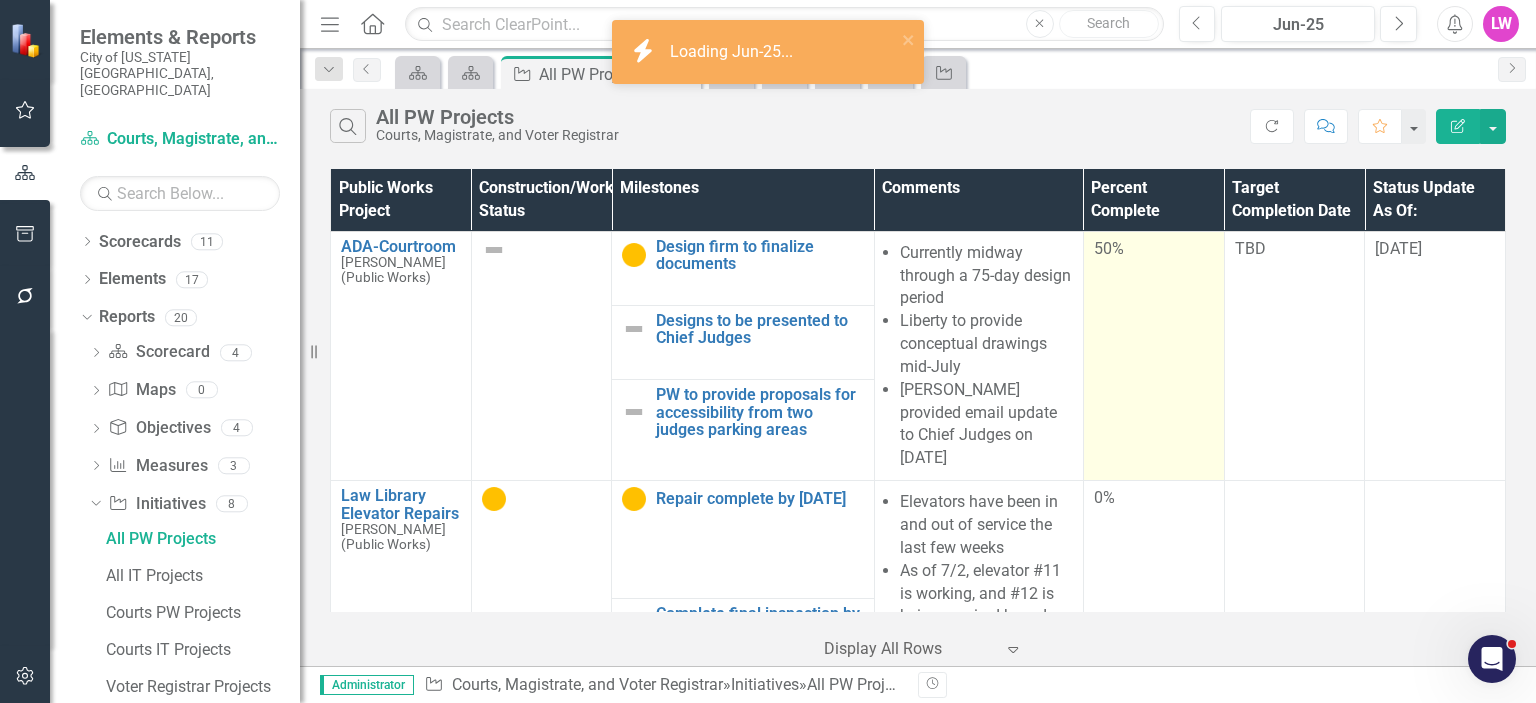 click on "50%" at bounding box center (1153, 355) 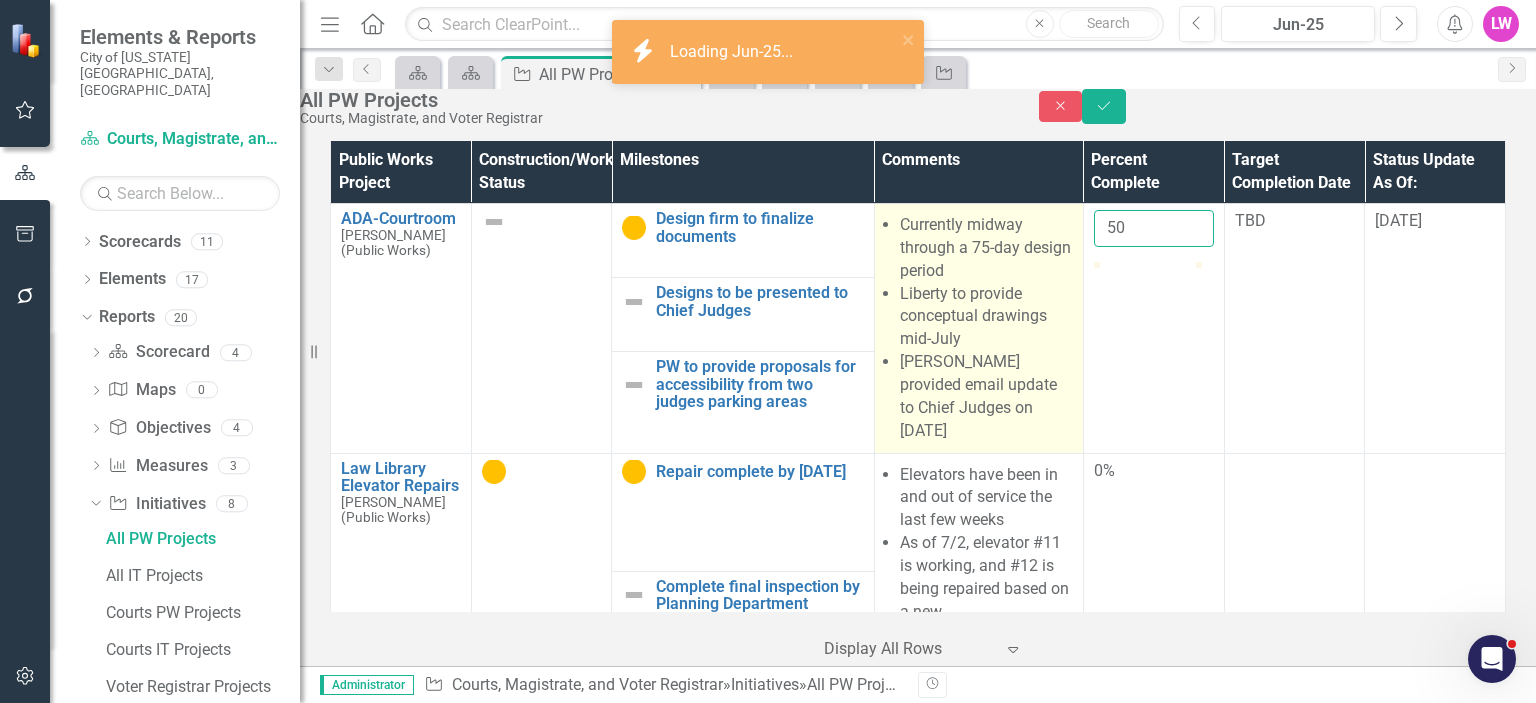 drag, startPoint x: 1130, startPoint y: 261, endPoint x: 1060, endPoint y: 249, distance: 71.021126 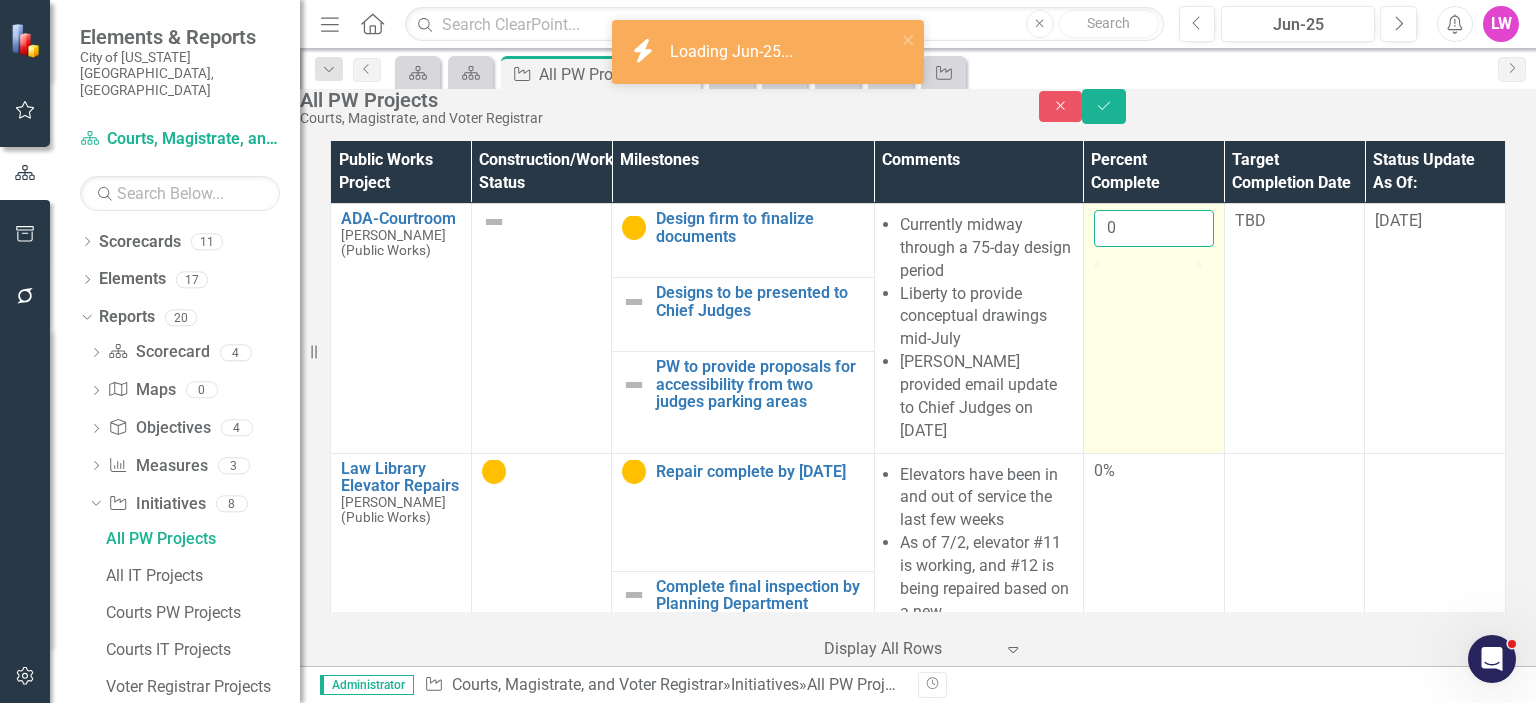 type on "0" 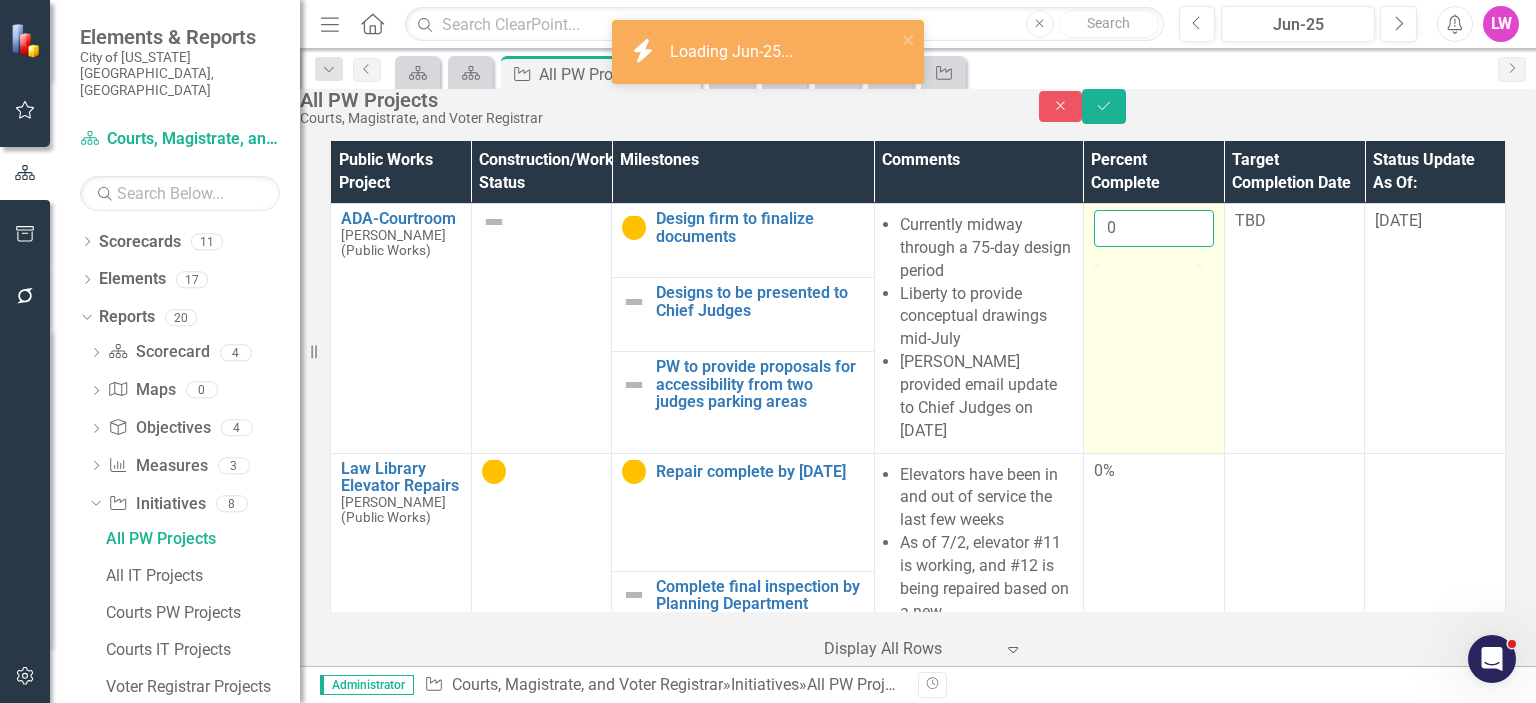 click on "Save" at bounding box center [1104, 106] 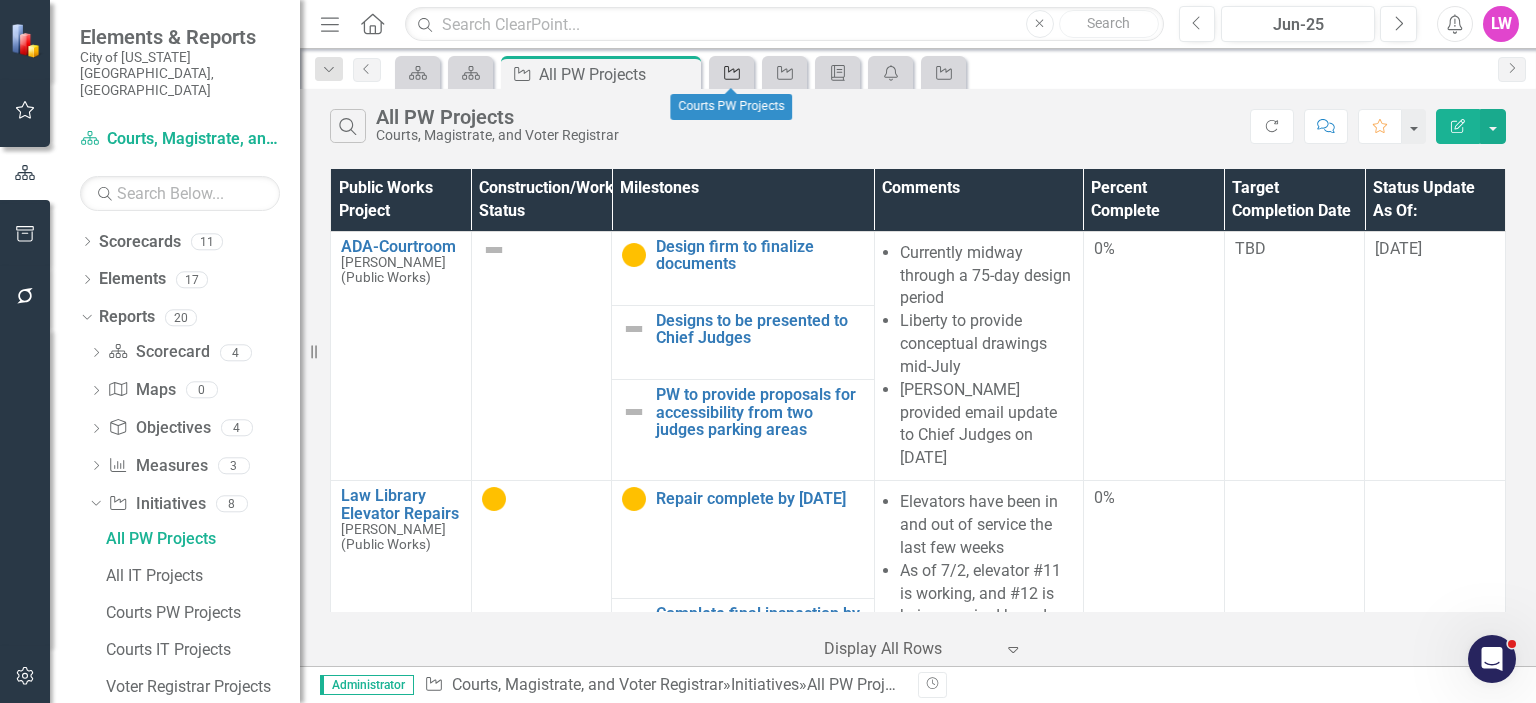 click on "Initiative" 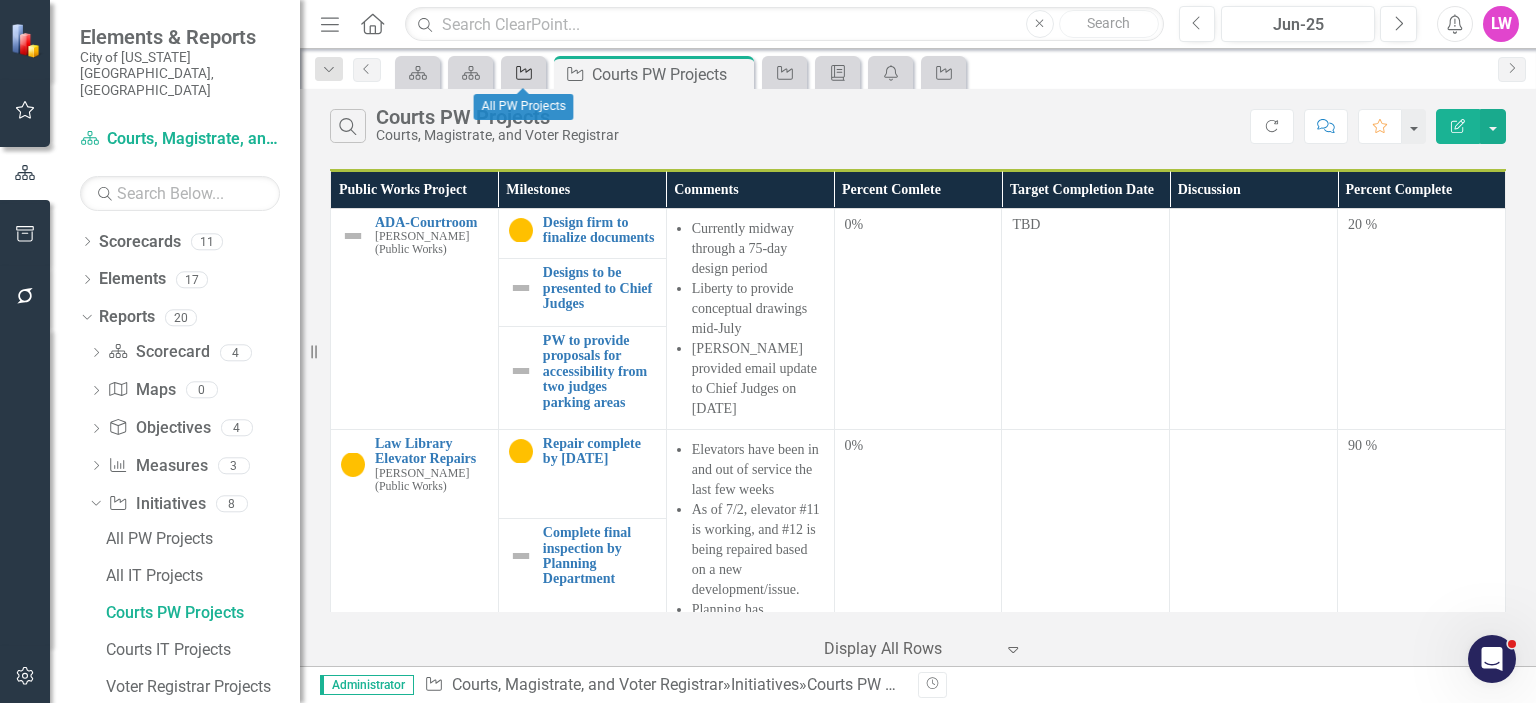 click on "Initiative" 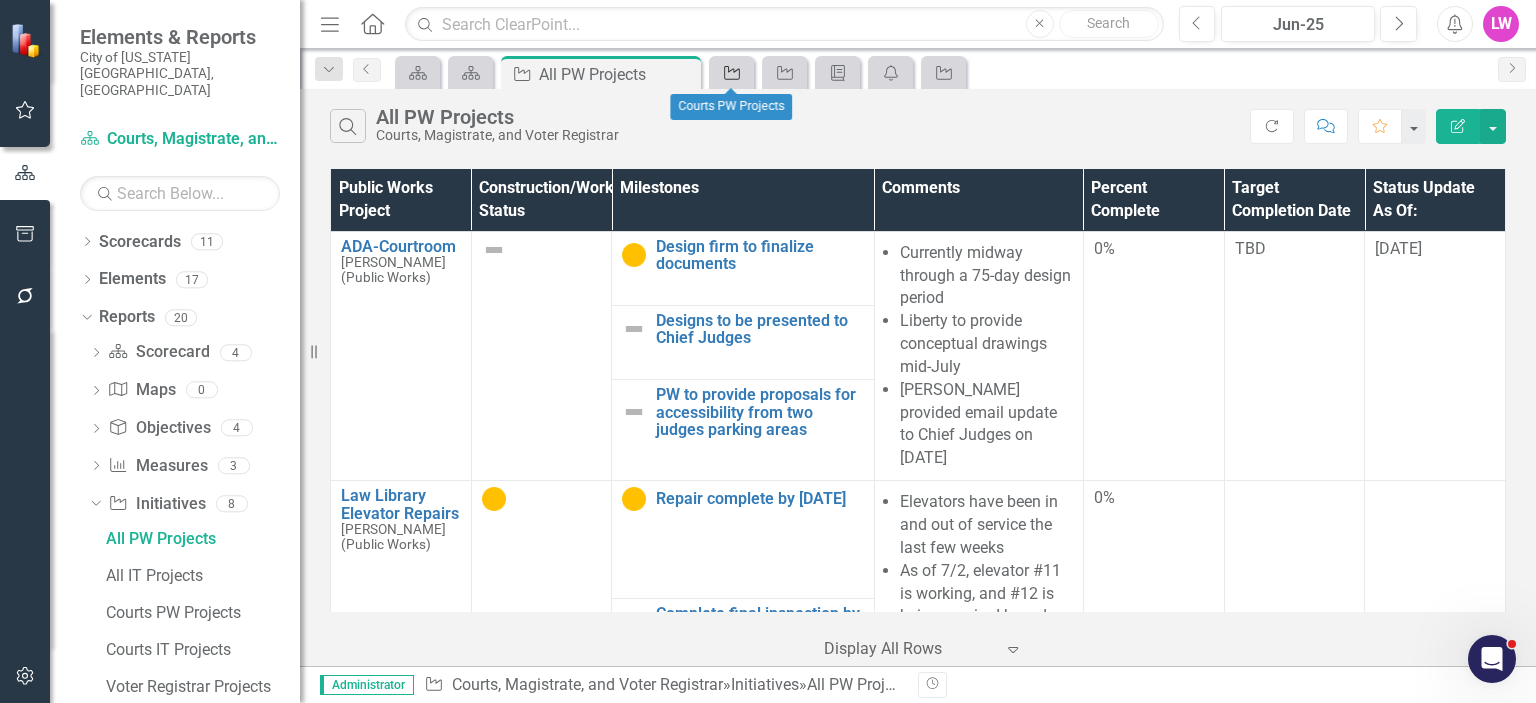 click on "Initiative" 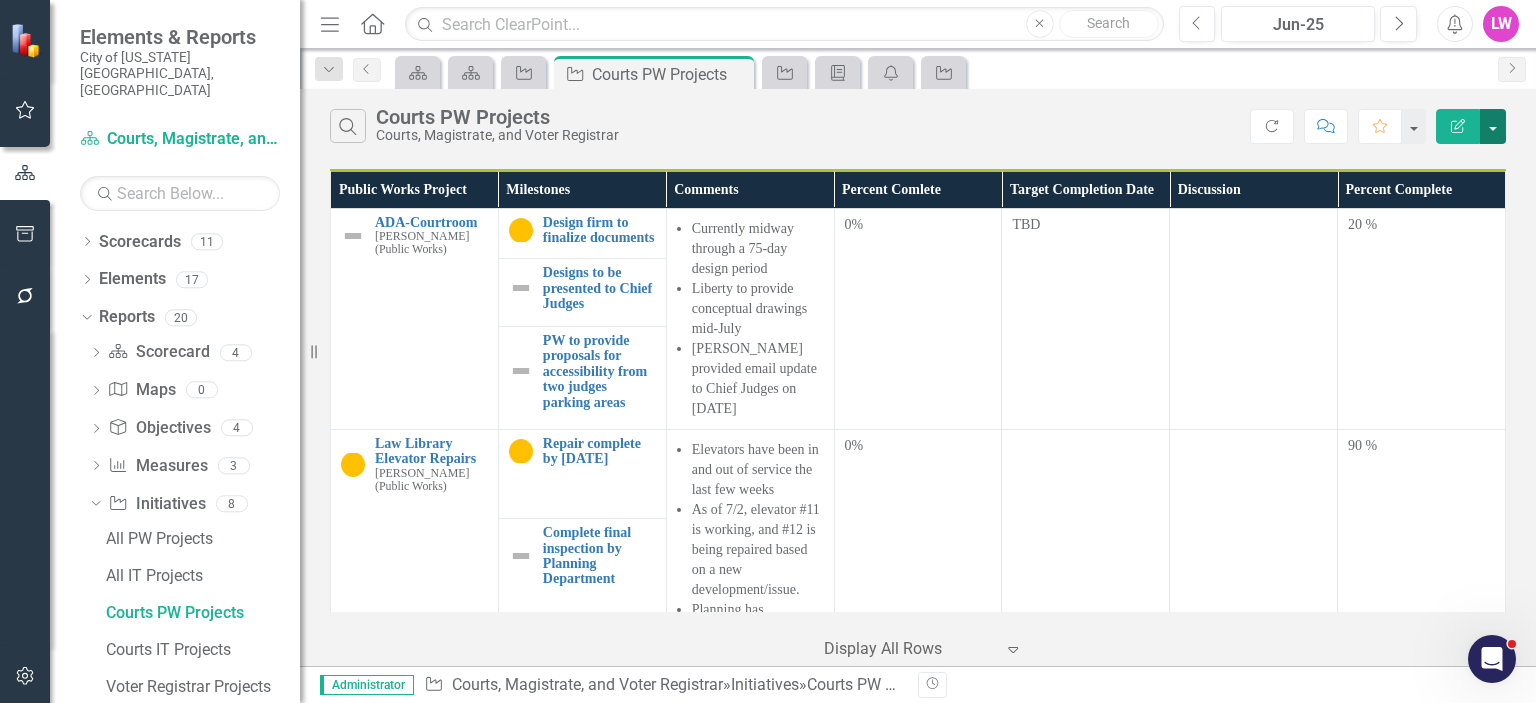 click at bounding box center [1493, 126] 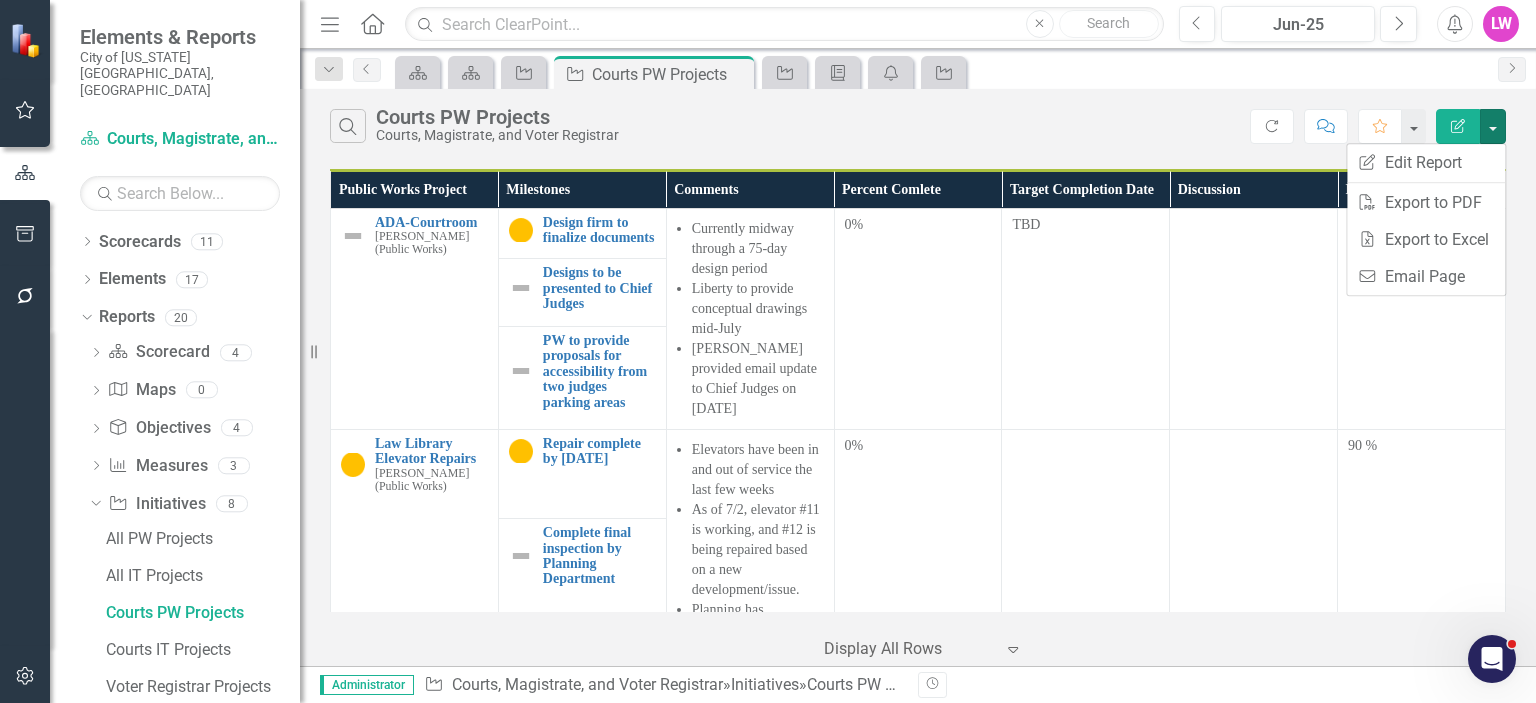 click on "Search Courts PW Projects Courts, Magistrate, and Voter Registrar Refresh Comment Favorite Edit Report" at bounding box center [918, 121] 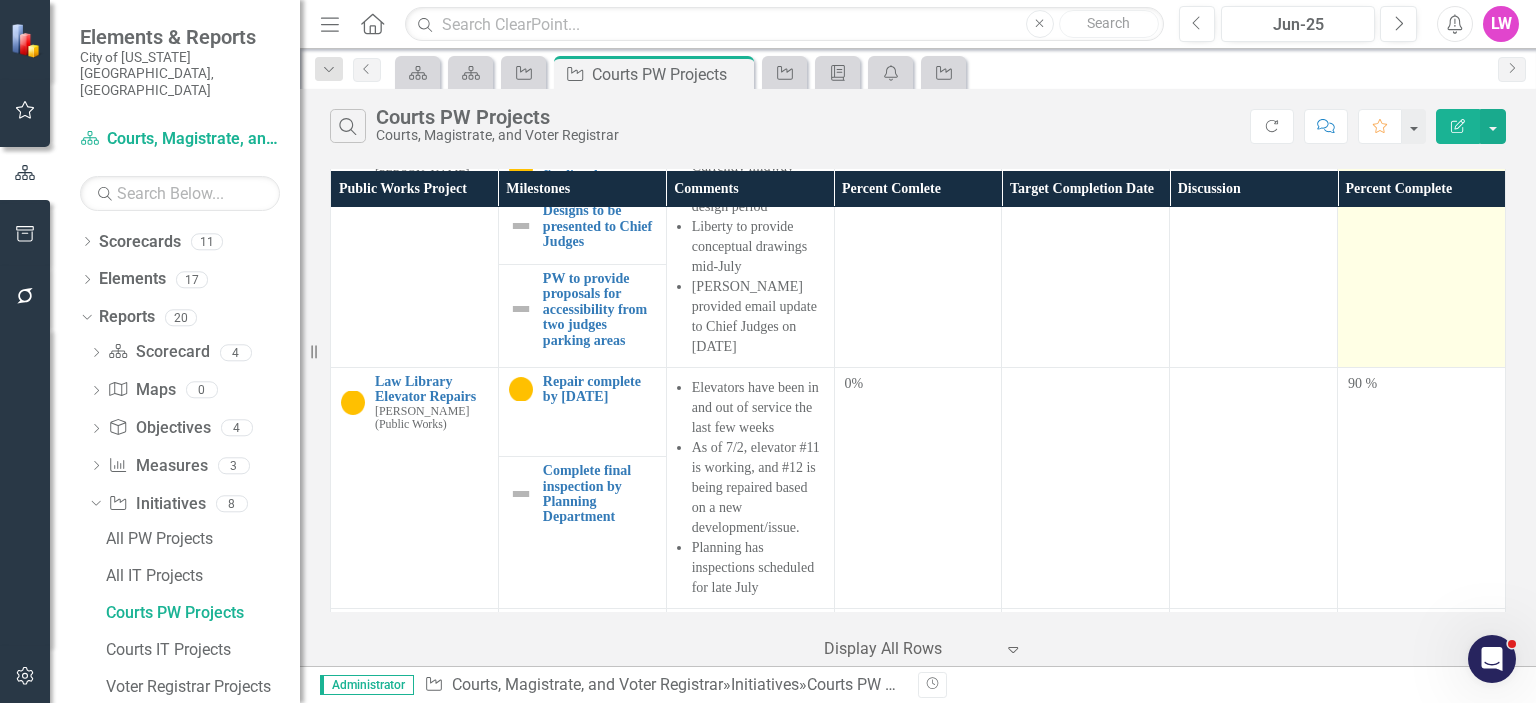 scroll, scrollTop: 0, scrollLeft: 0, axis: both 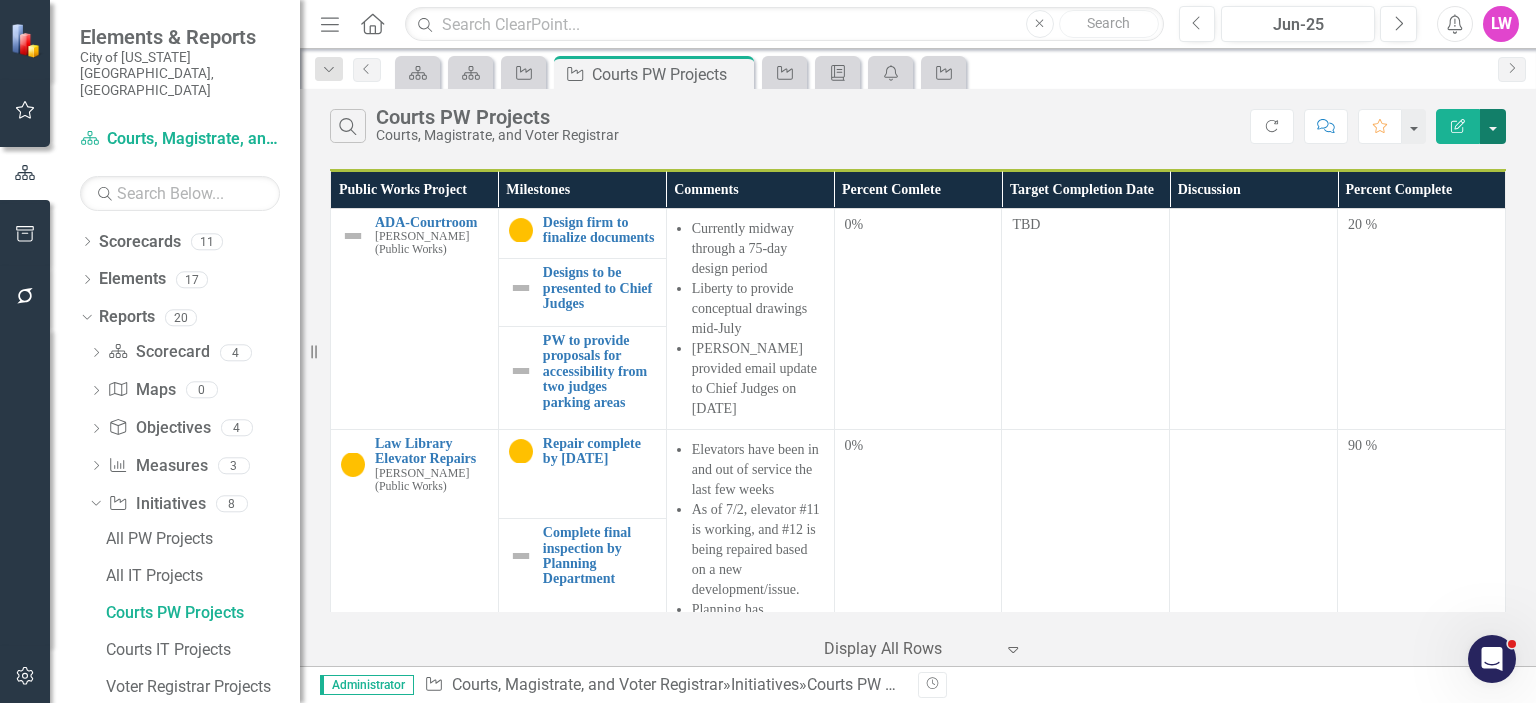 click at bounding box center [1493, 126] 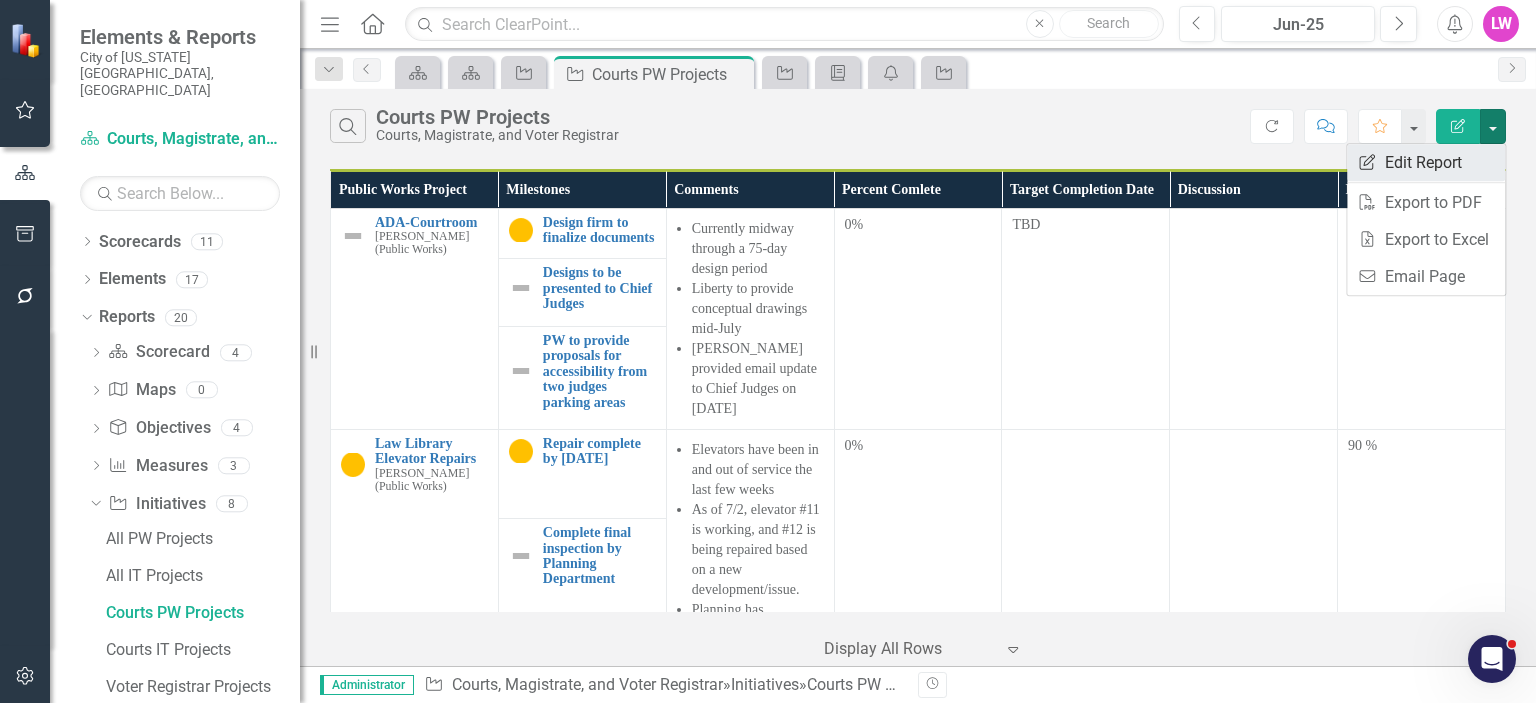 click on "Edit Report Edit Report" at bounding box center (1426, 162) 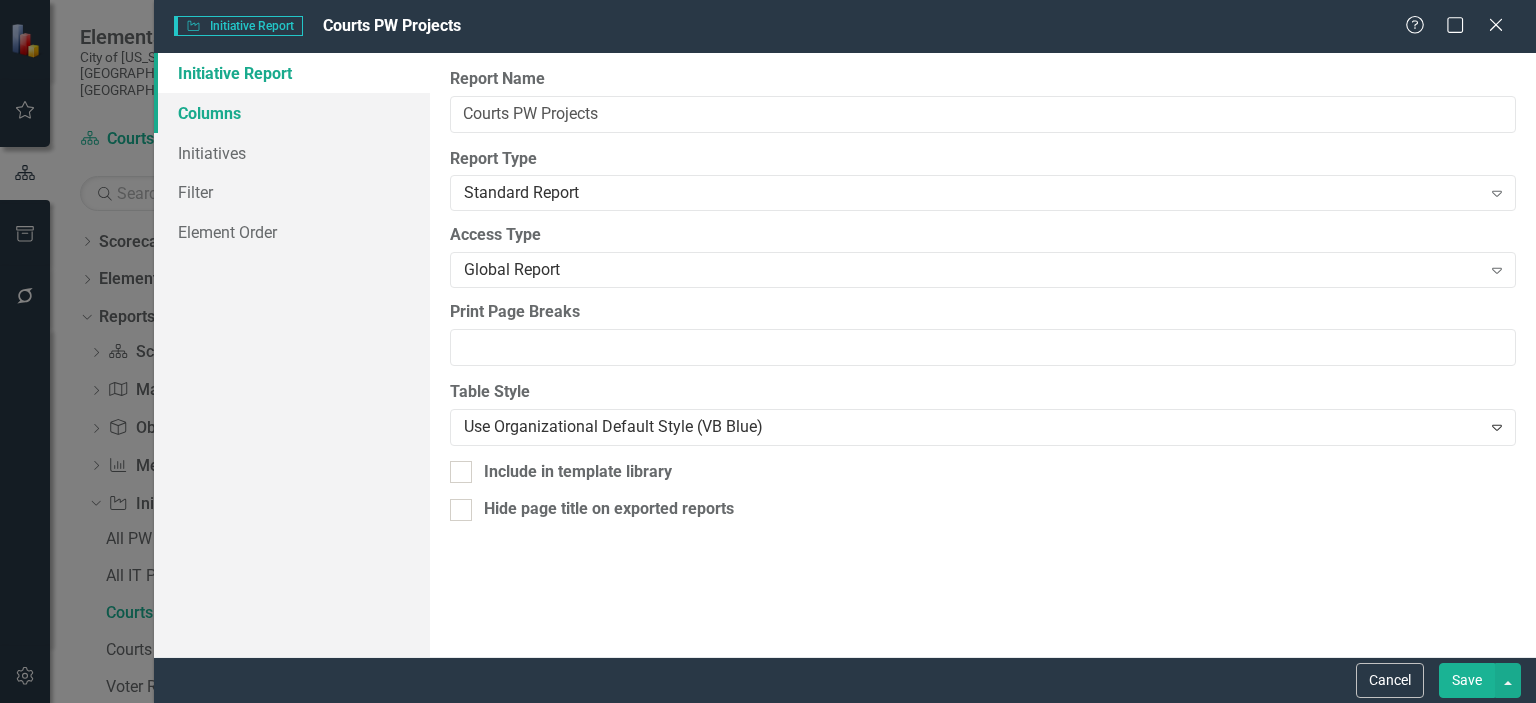 drag, startPoint x: 212, startPoint y: 118, endPoint x: 223, endPoint y: 111, distance: 13.038404 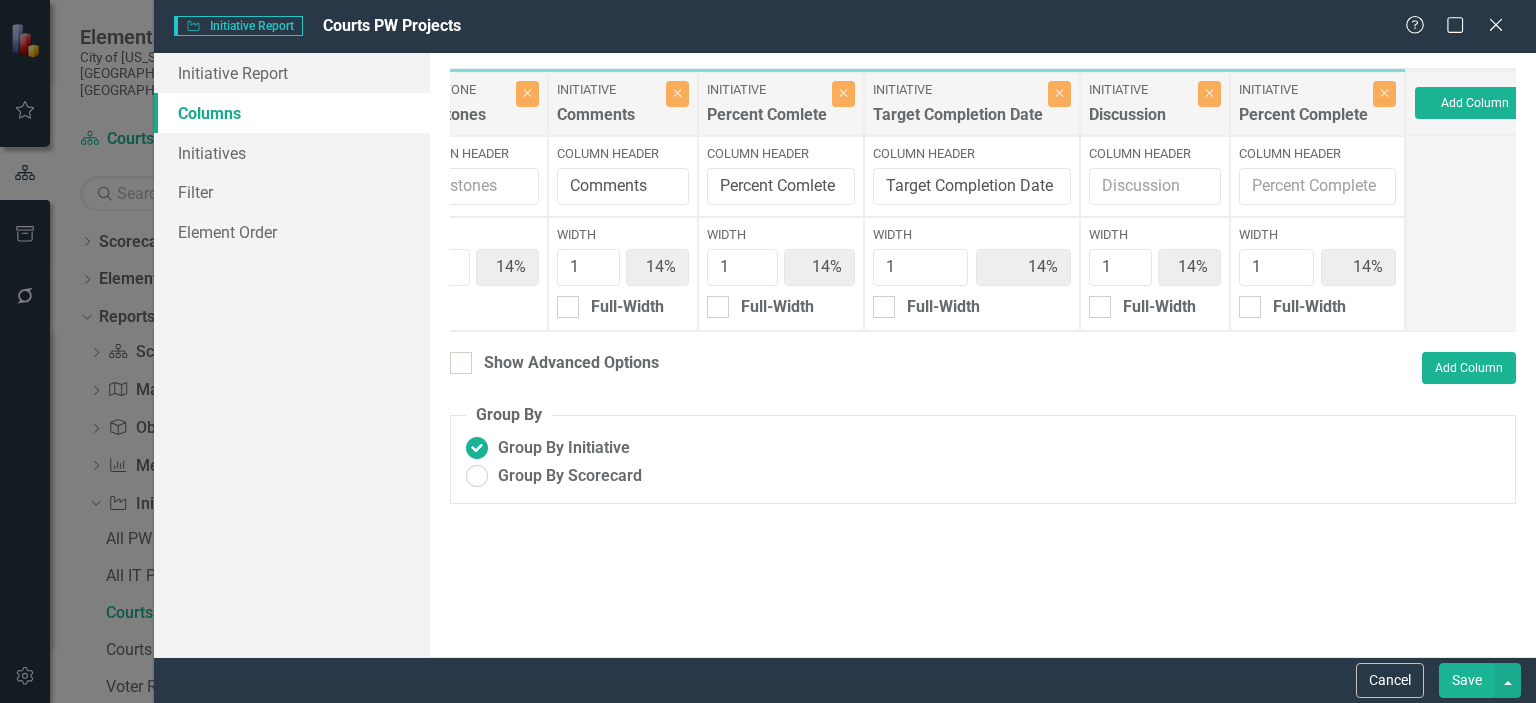 scroll, scrollTop: 0, scrollLeft: 273, axis: horizontal 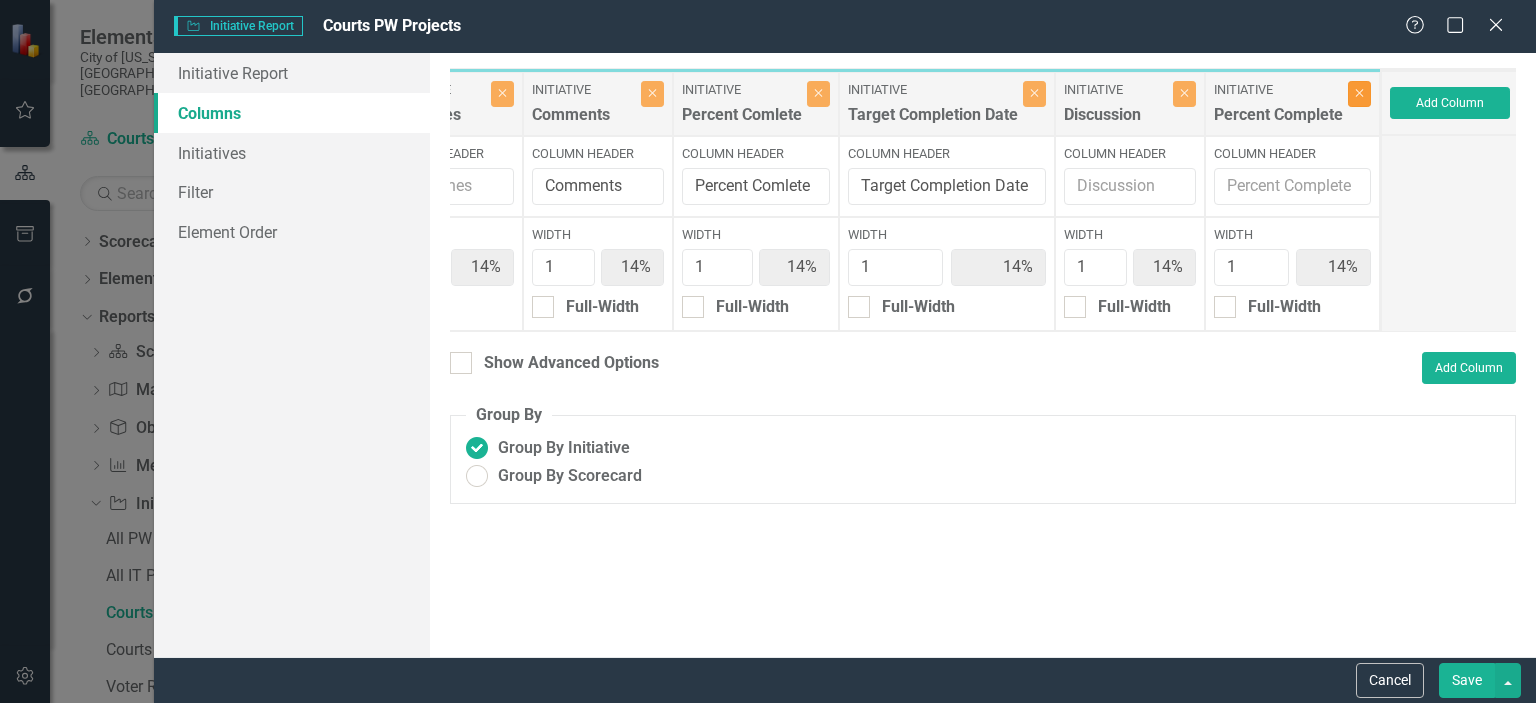 click on "Close" 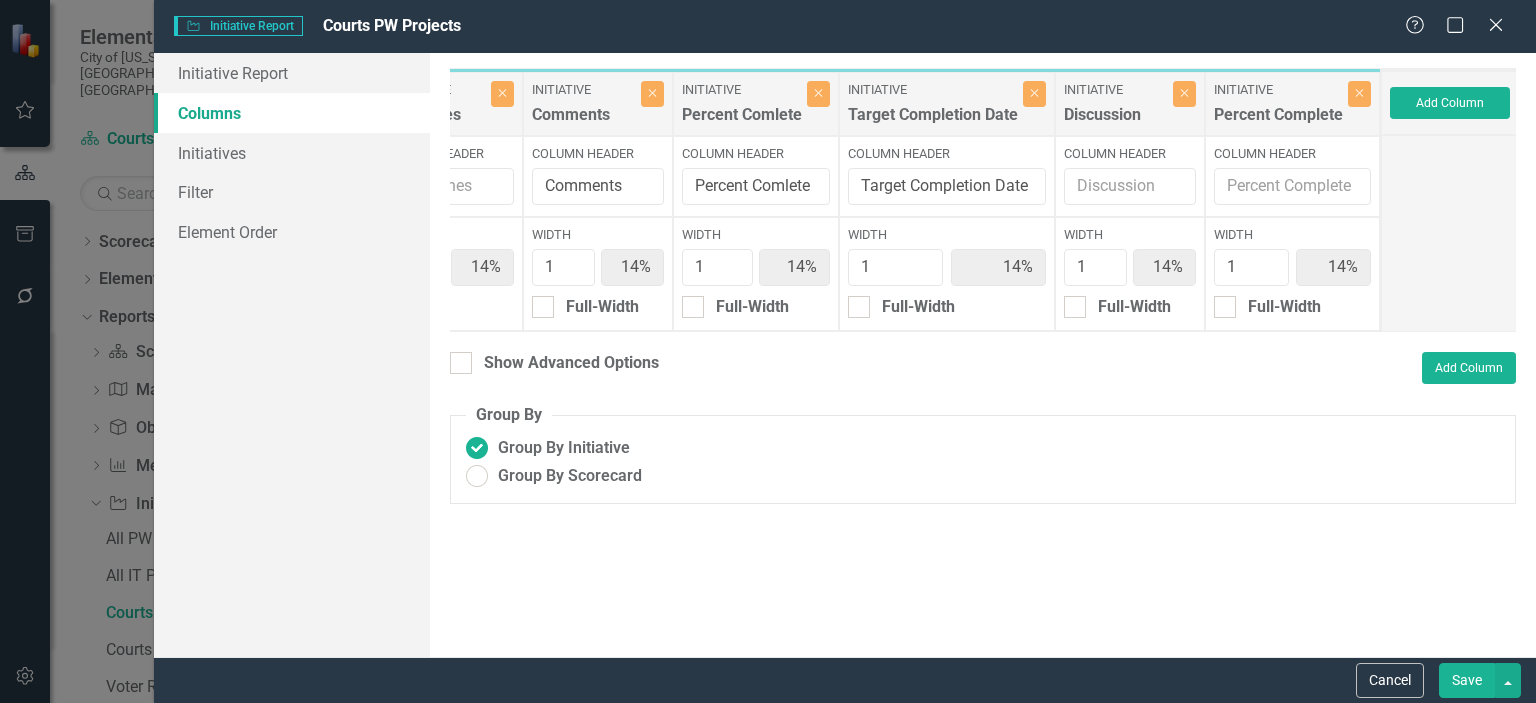 type on "17%" 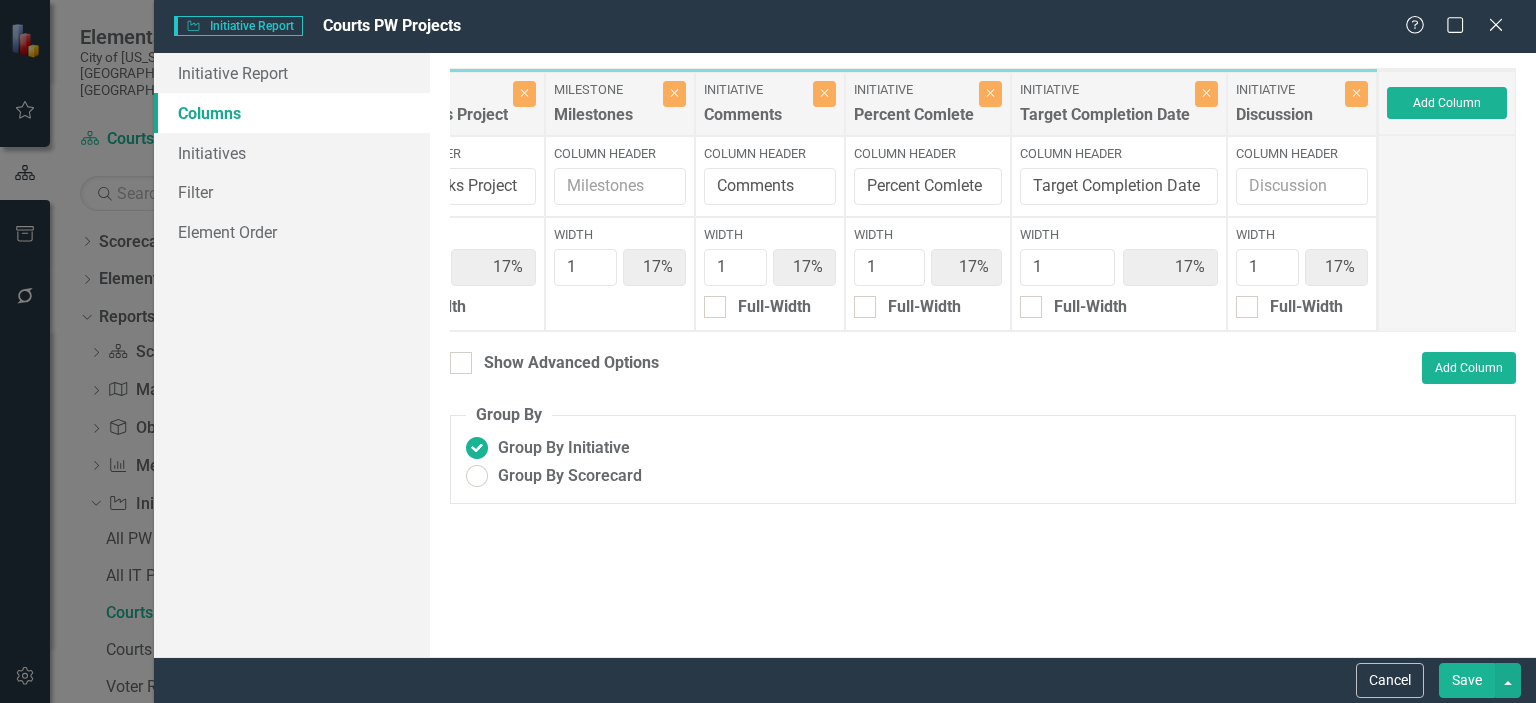 scroll, scrollTop: 0, scrollLeft: 99, axis: horizontal 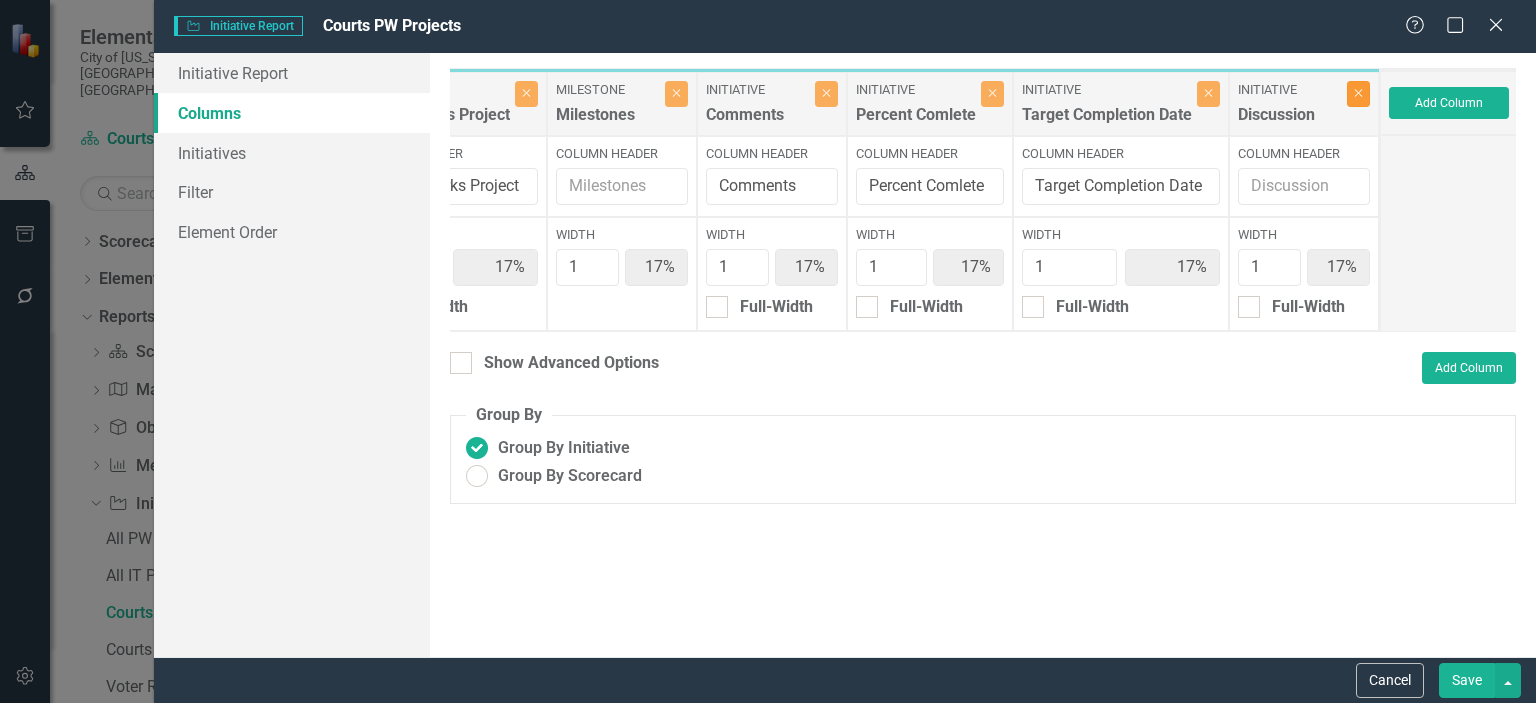click on "Close" at bounding box center [1358, 94] 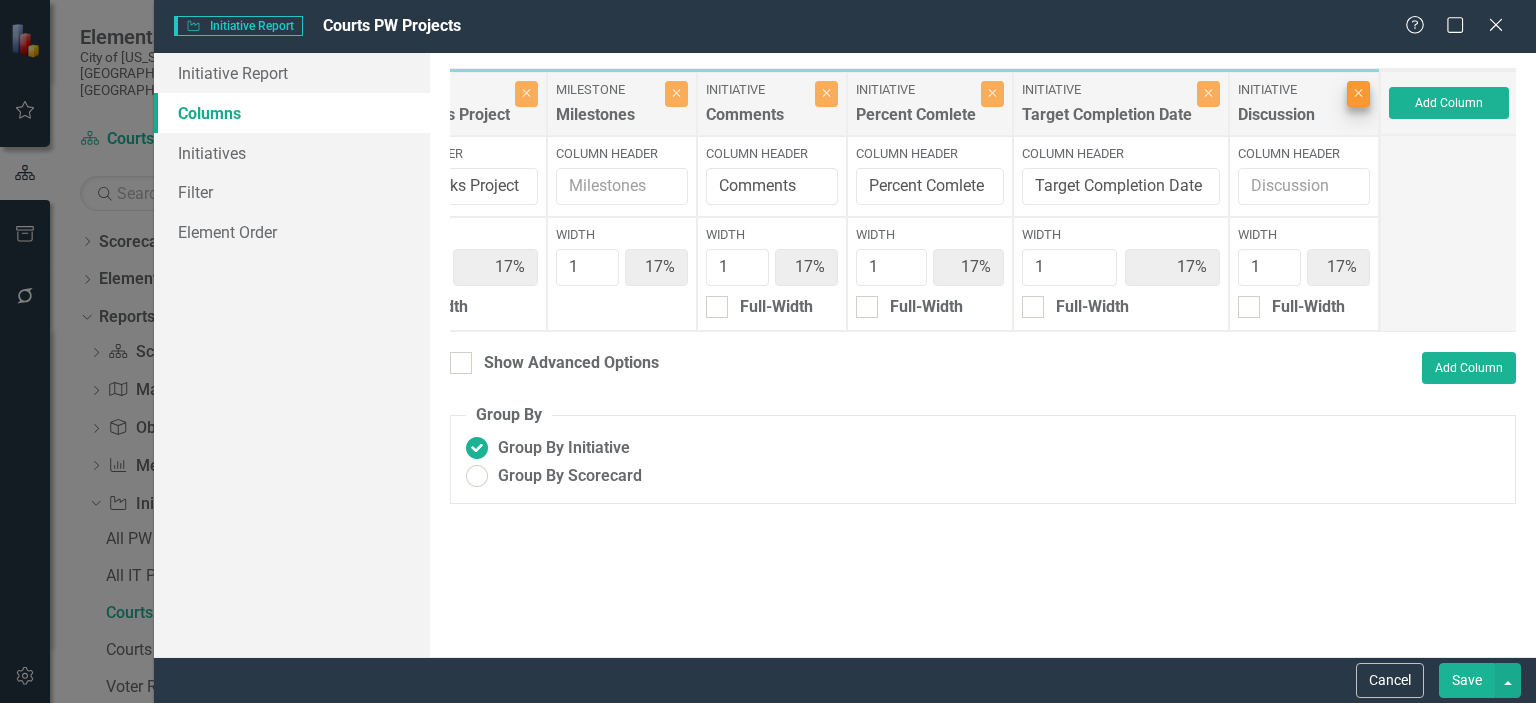 type on "20%" 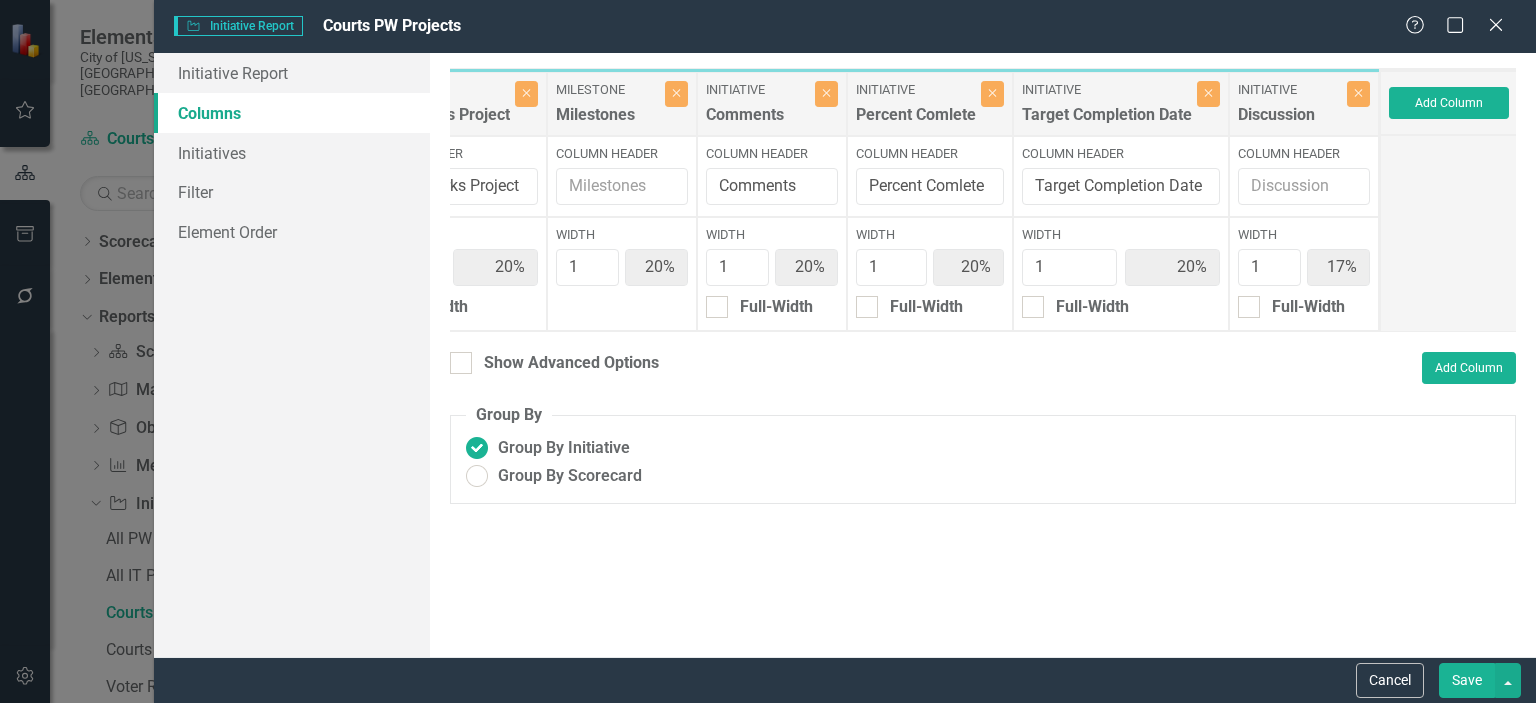 scroll, scrollTop: 0, scrollLeft: 0, axis: both 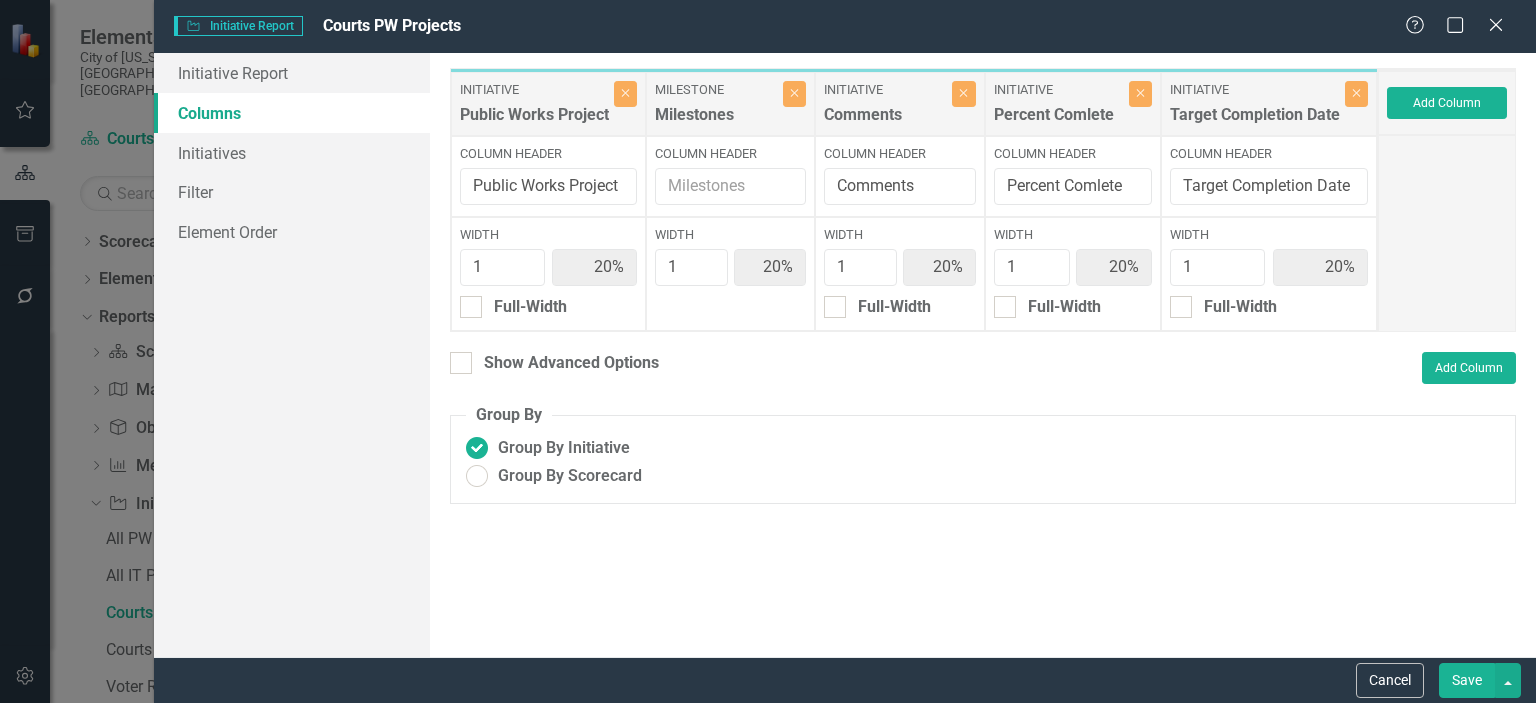 click on "Save" at bounding box center [1467, 680] 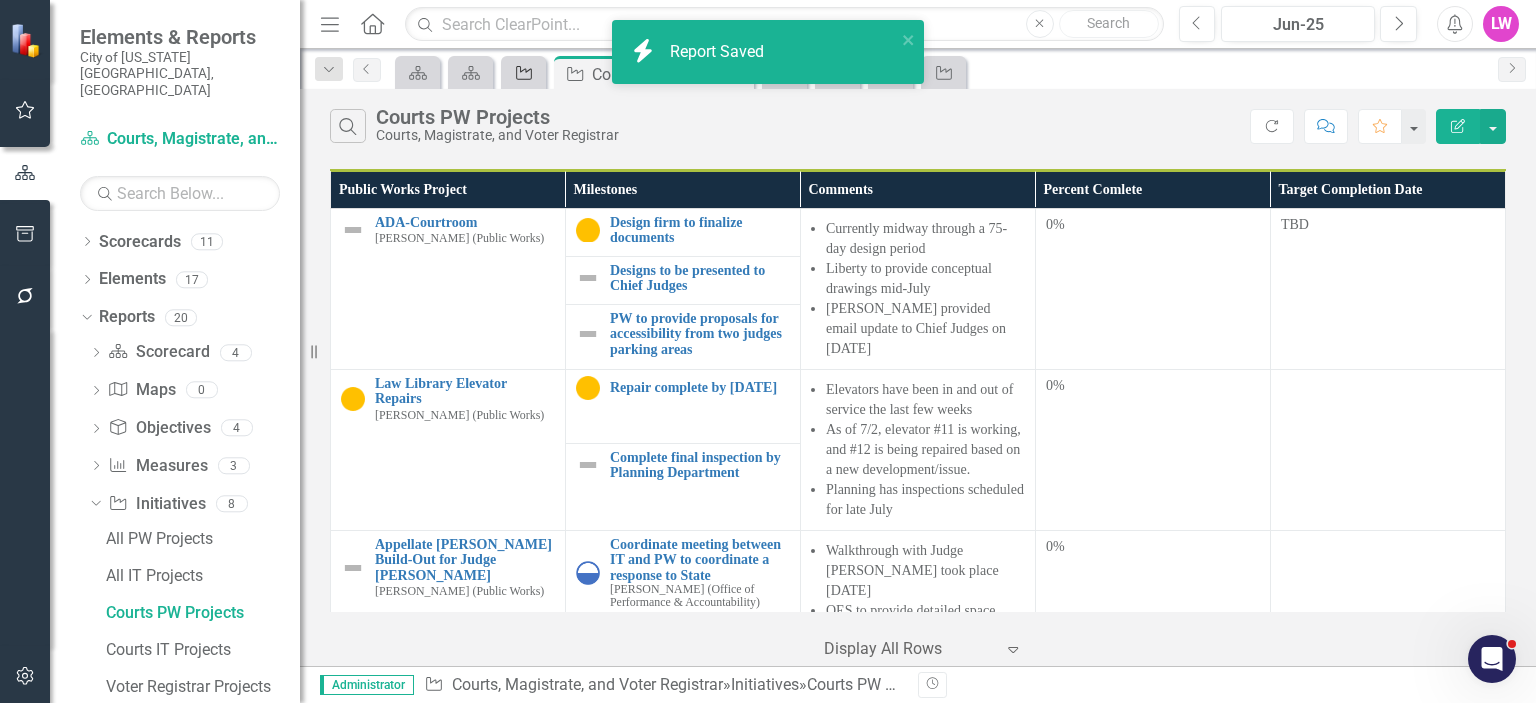 click on "Initiative" 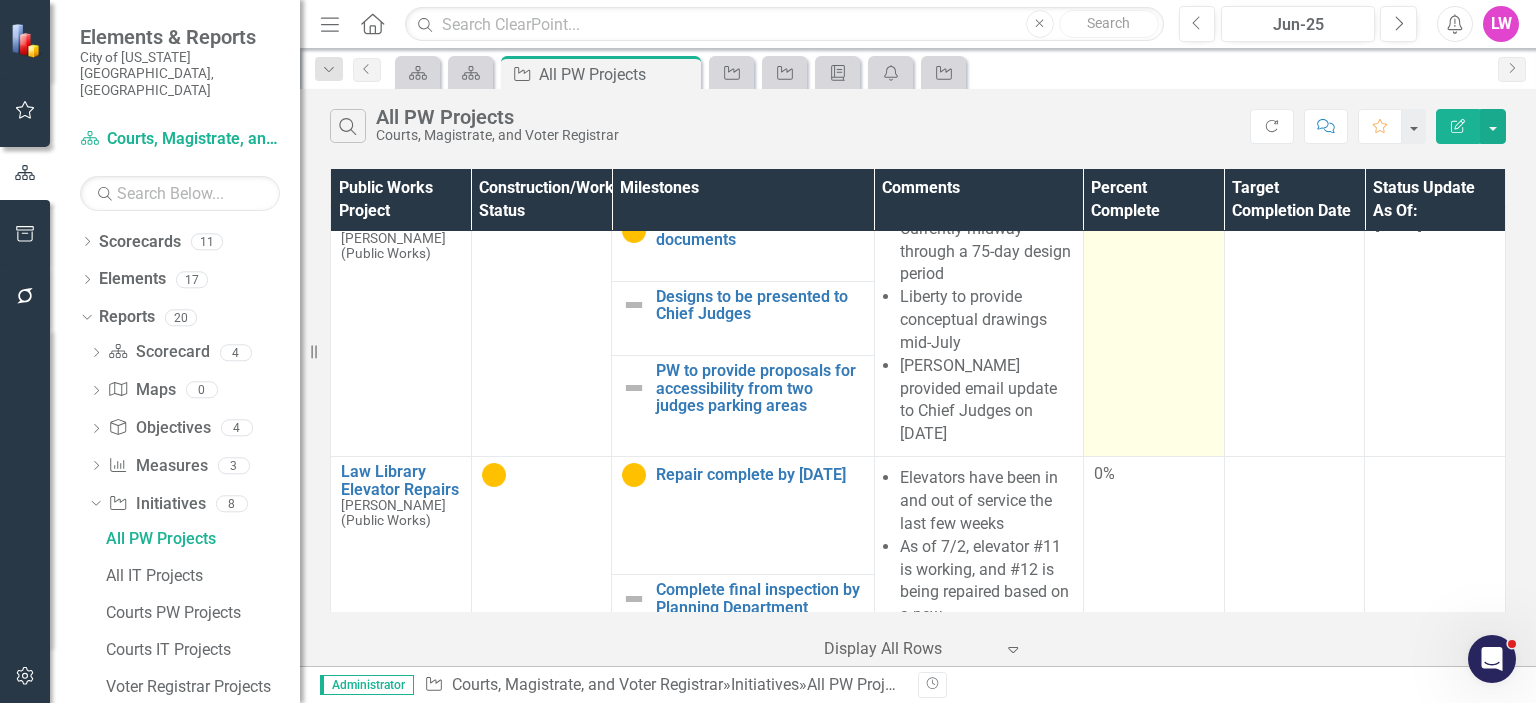 scroll, scrollTop: 0, scrollLeft: 0, axis: both 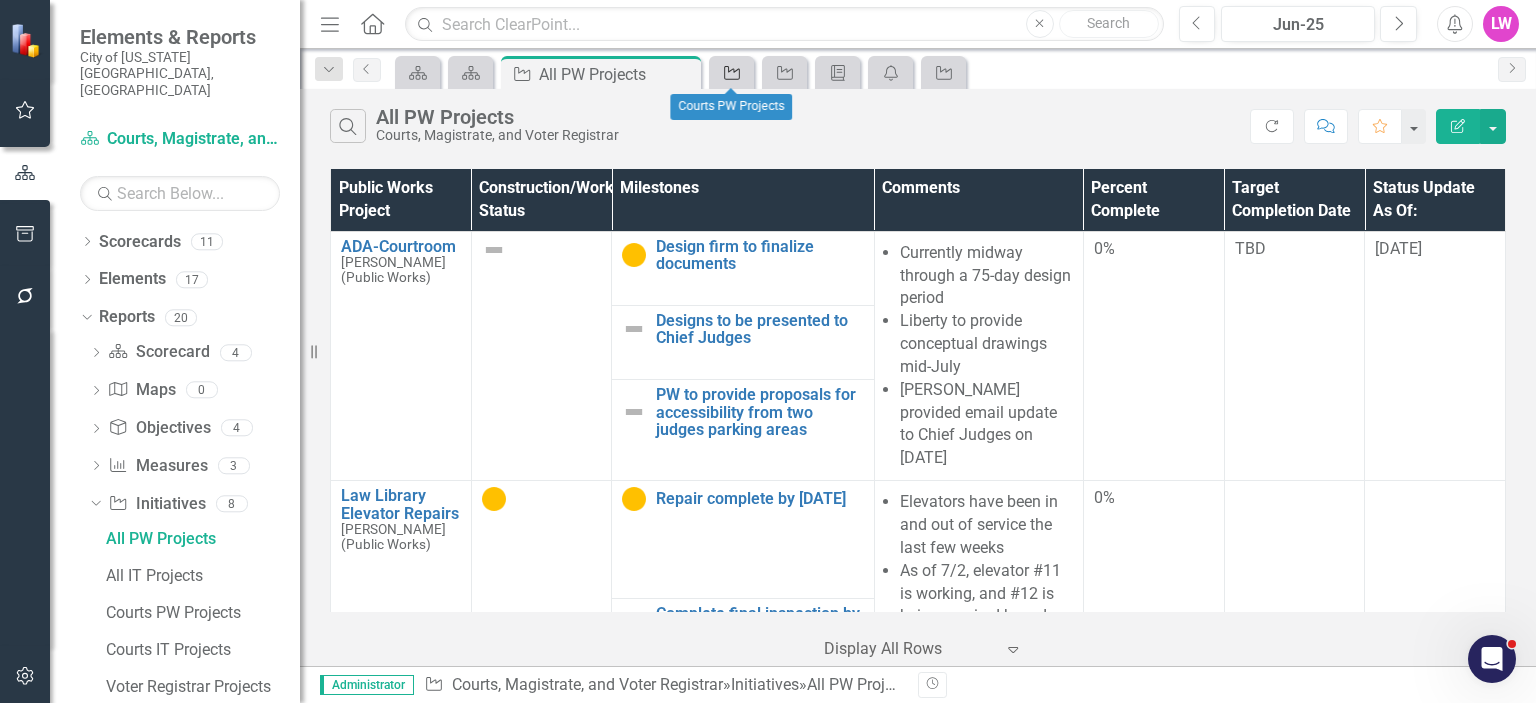click on "Initiative" 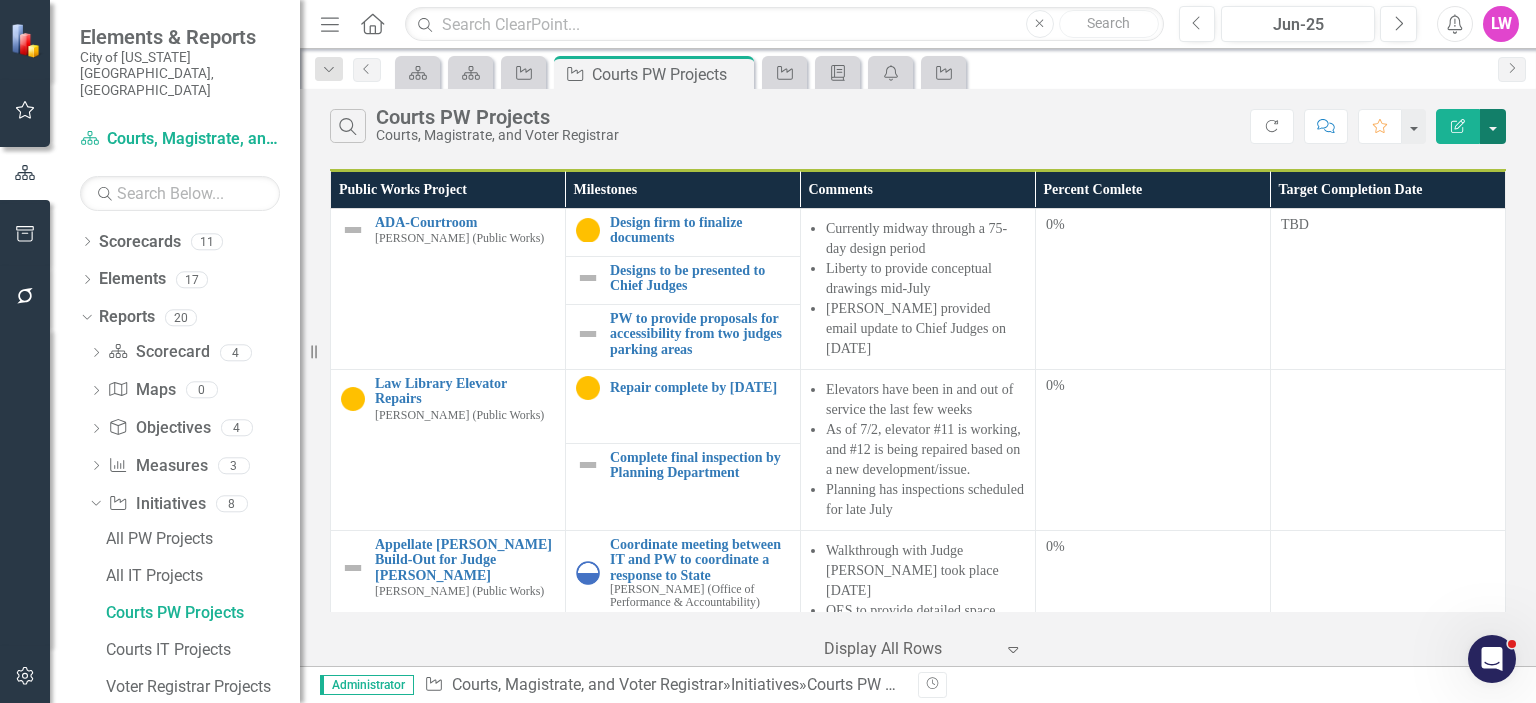 click at bounding box center [1493, 126] 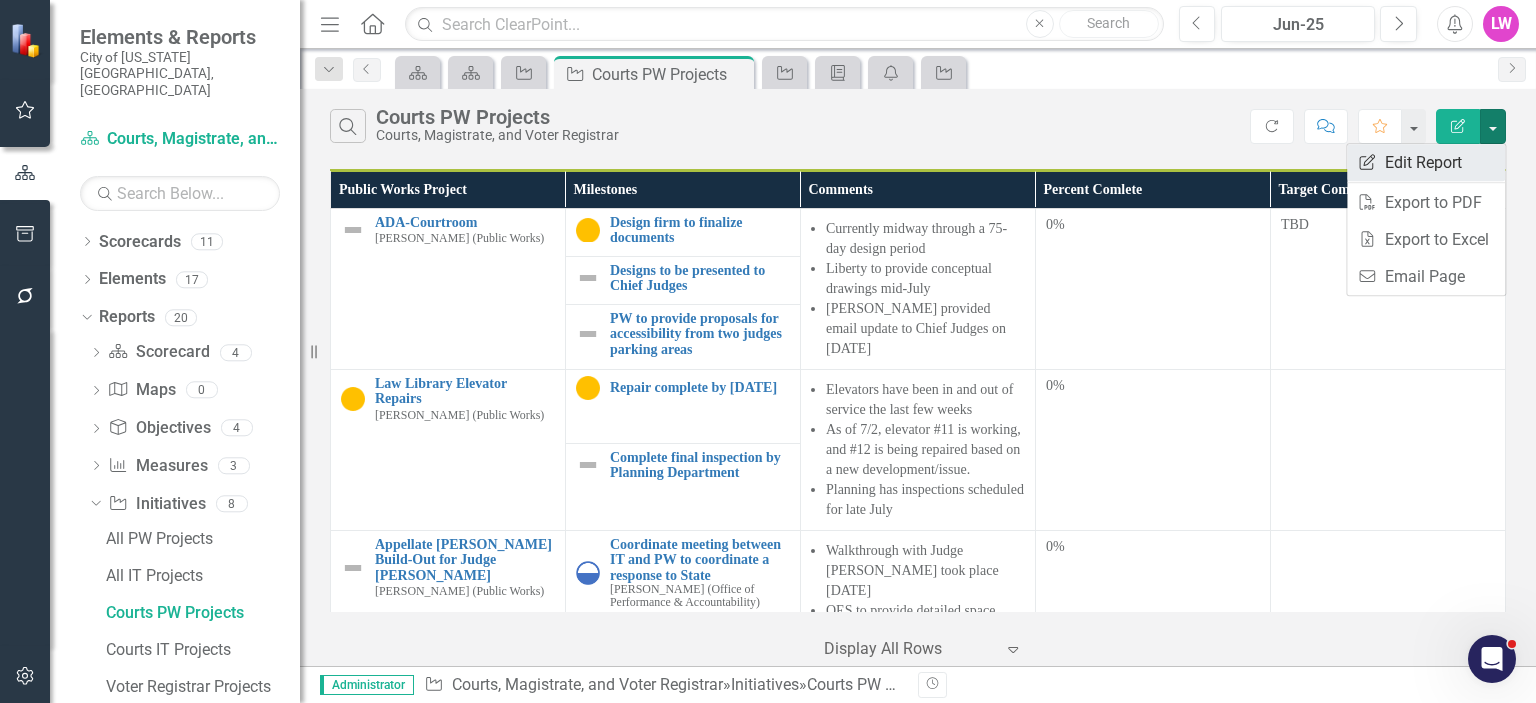 click on "Edit Report Edit Report" at bounding box center [1426, 162] 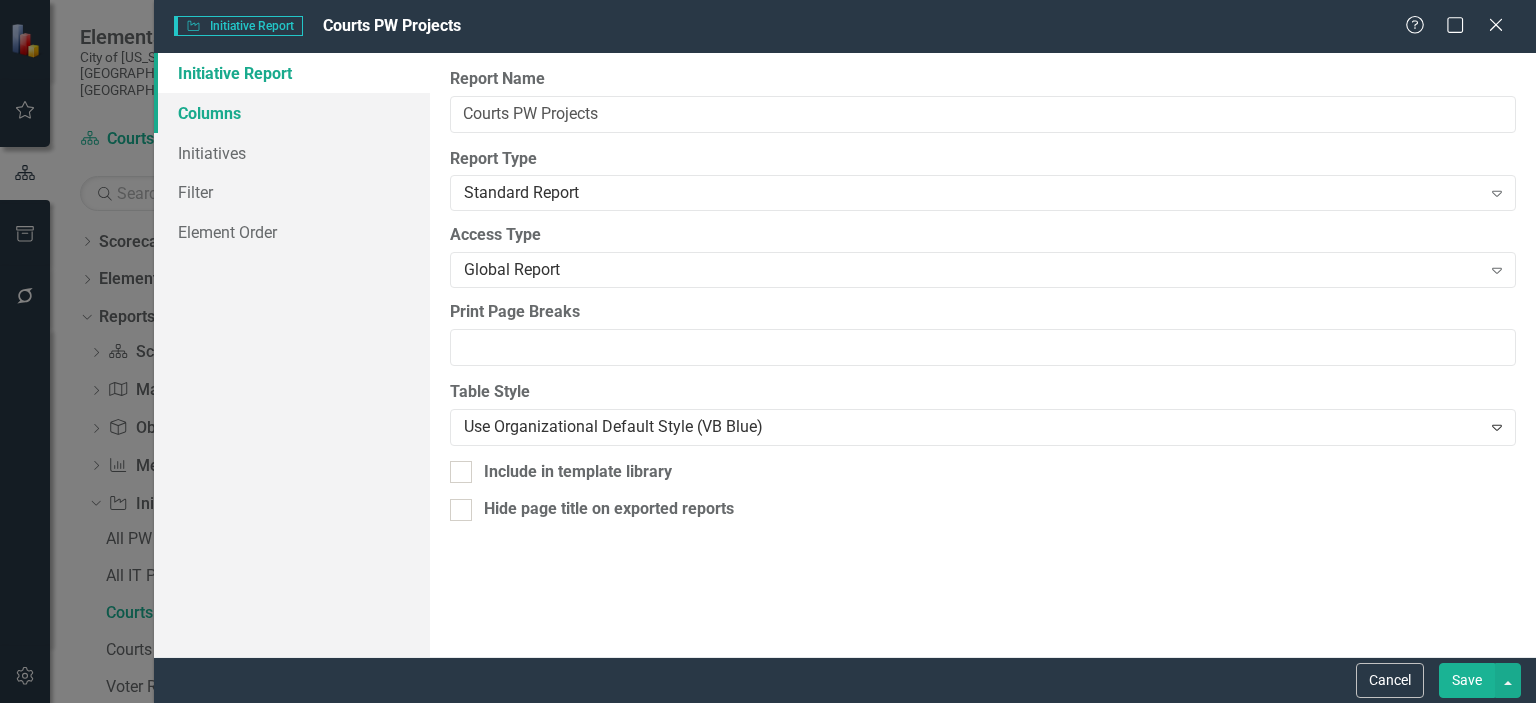 click on "Columns" at bounding box center [292, 113] 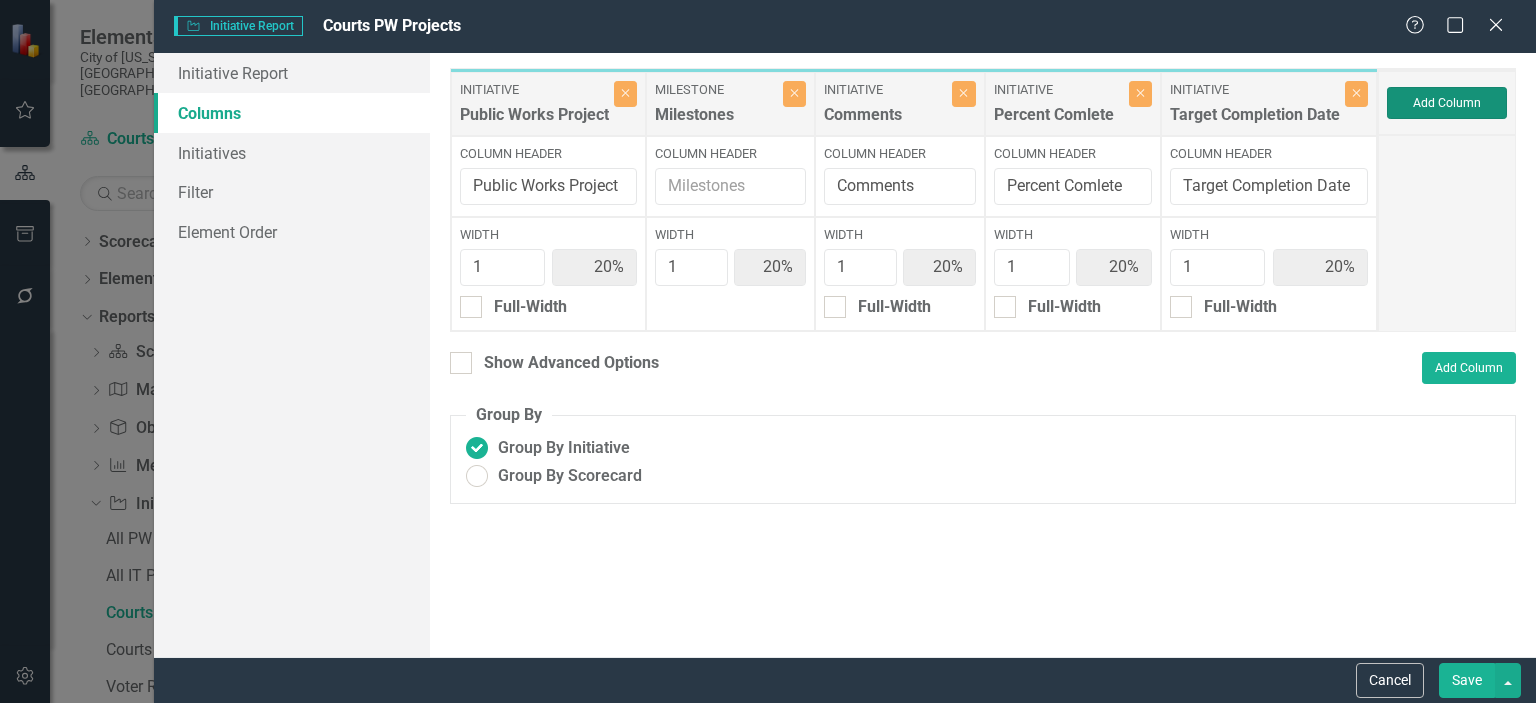 click on "Add Column" at bounding box center (1447, 103) 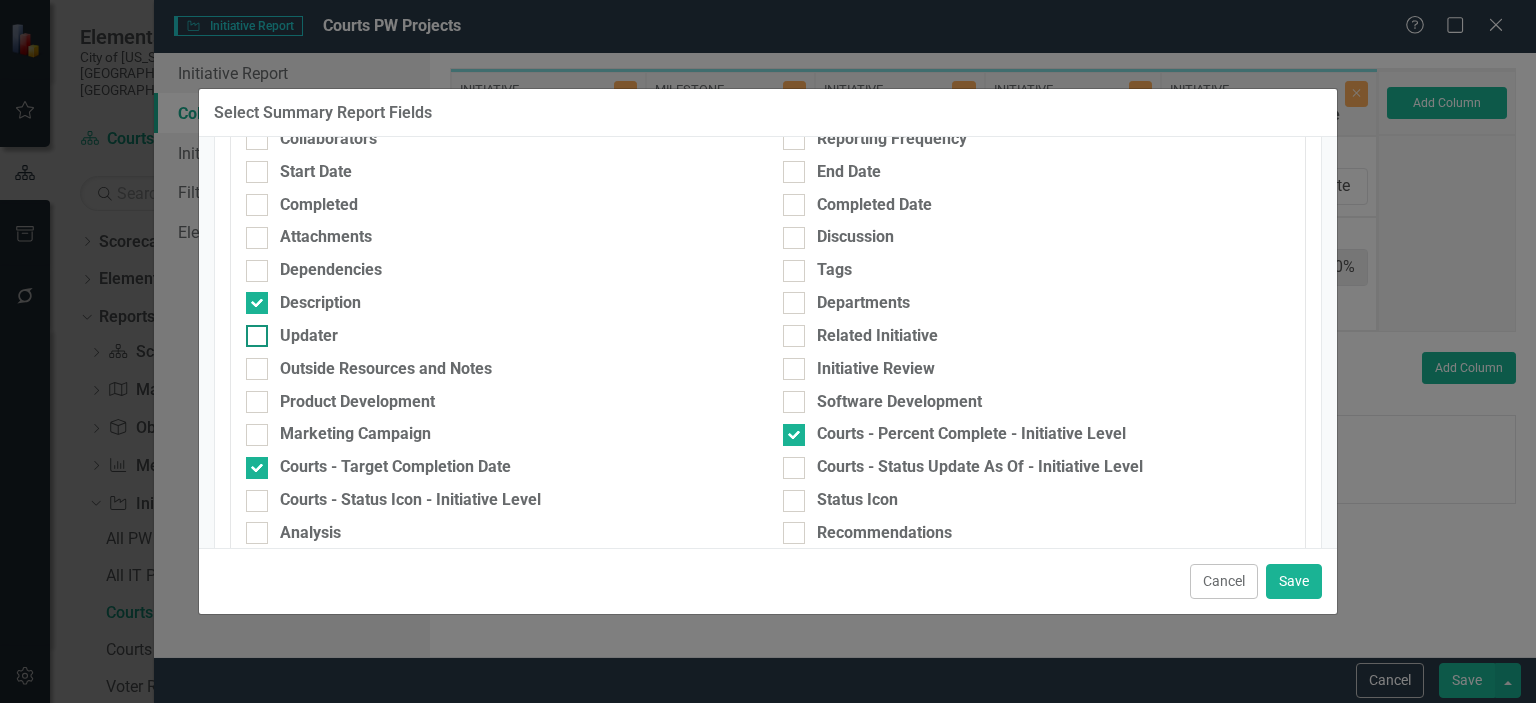 scroll, scrollTop: 300, scrollLeft: 0, axis: vertical 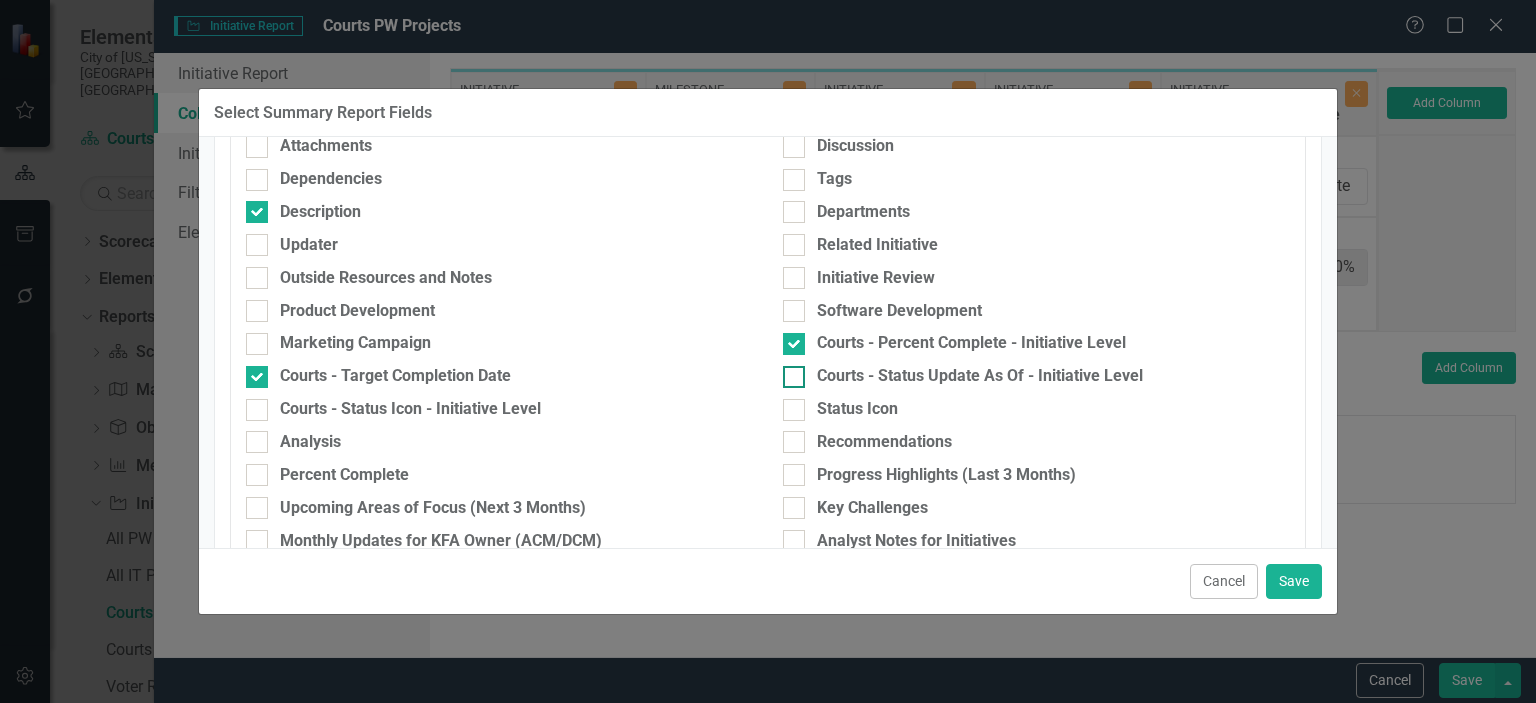 click at bounding box center (794, 377) 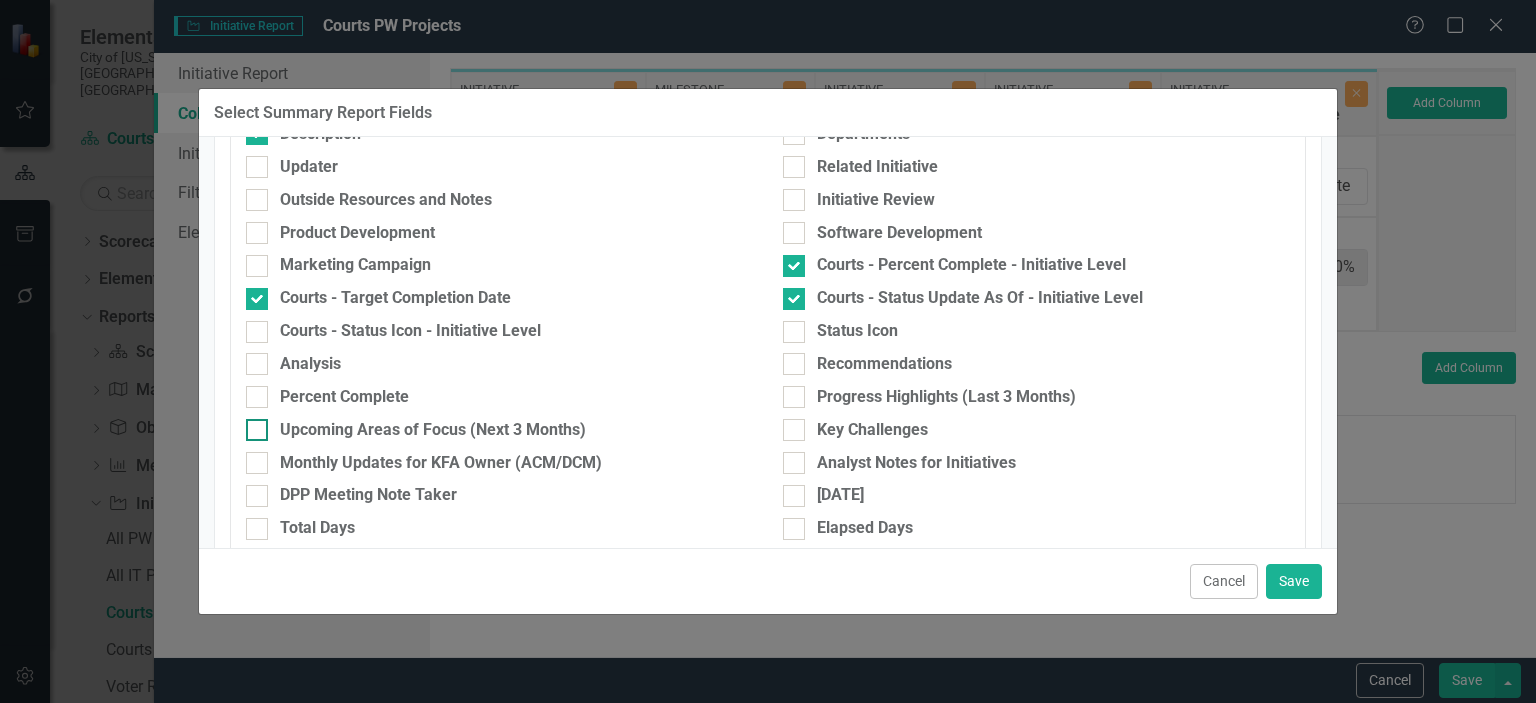 scroll, scrollTop: 400, scrollLeft: 0, axis: vertical 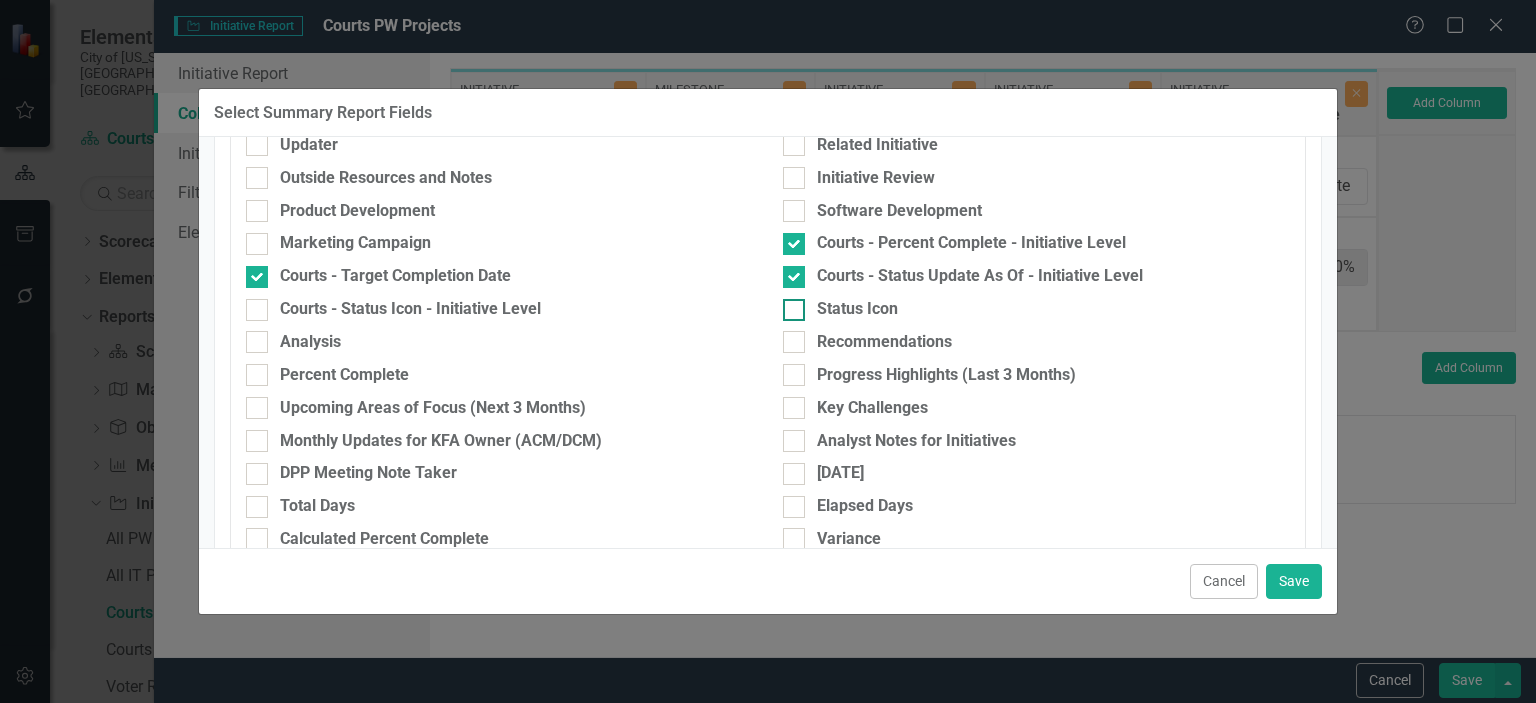 click at bounding box center (794, 310) 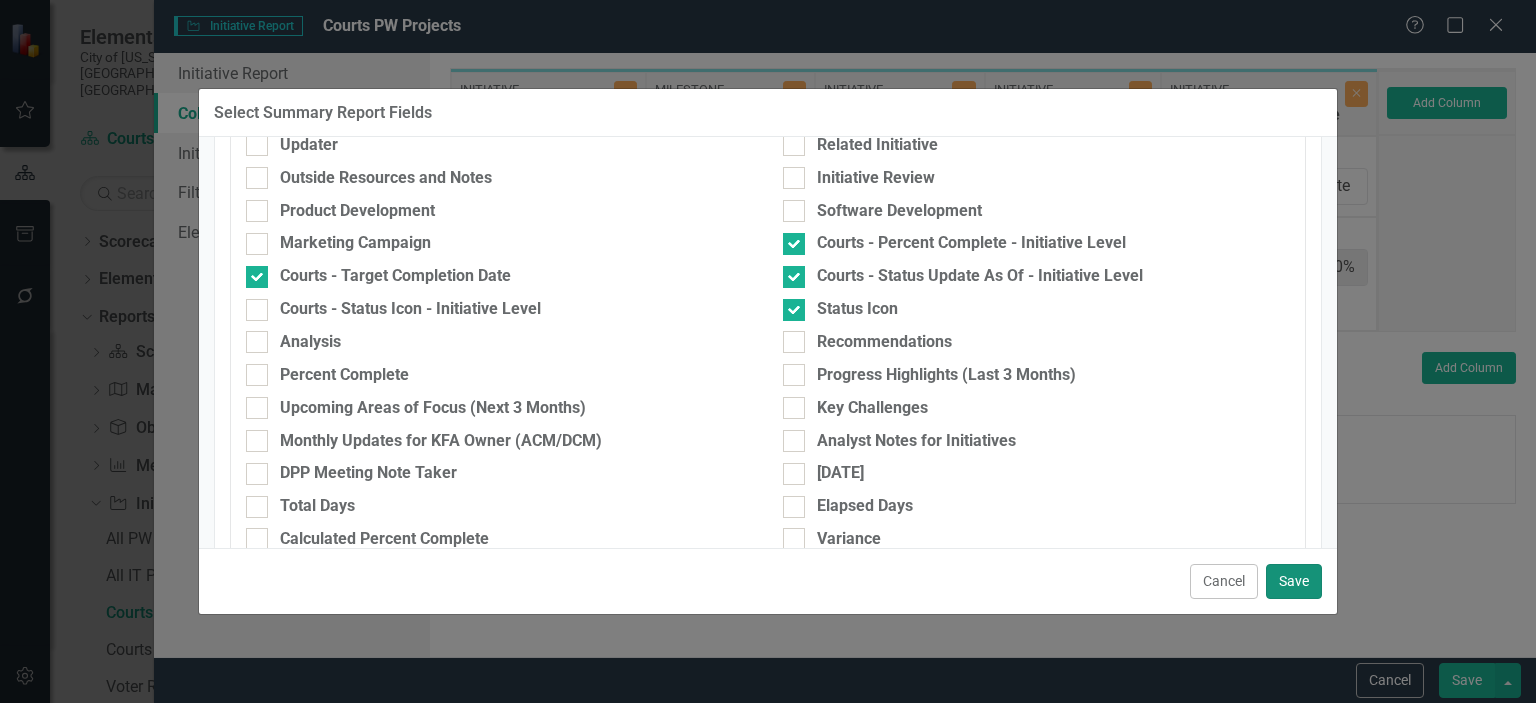 click on "Save" at bounding box center [1294, 581] 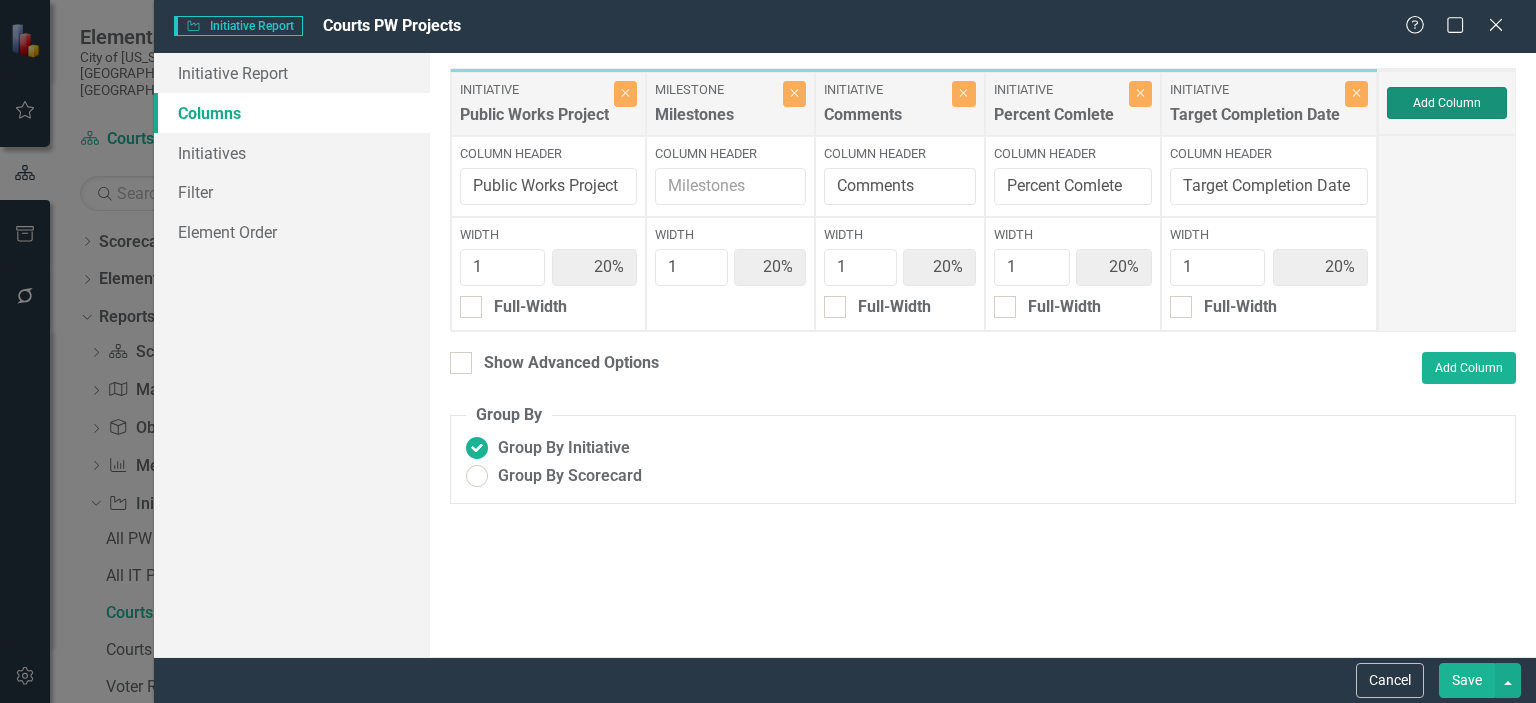type on "14%" 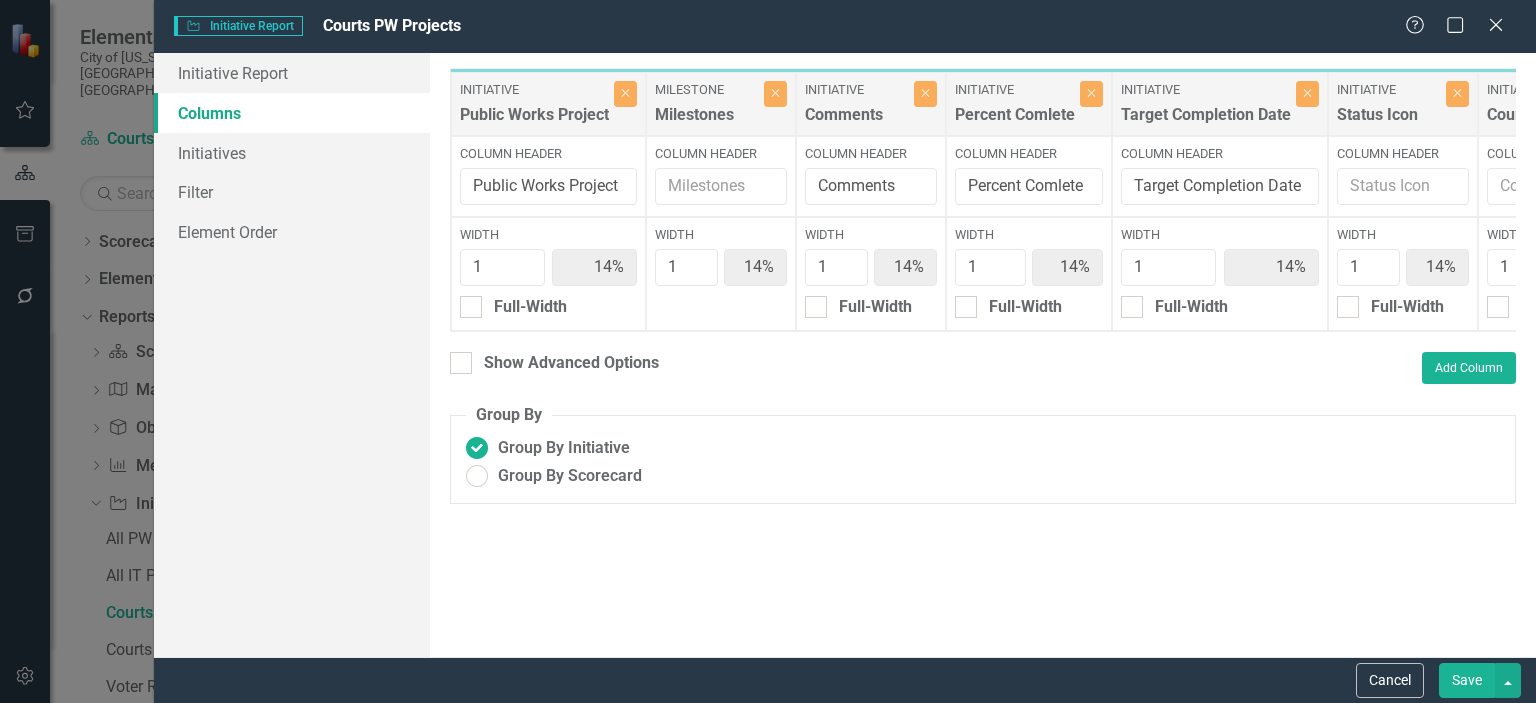 click on "Save" at bounding box center (1467, 680) 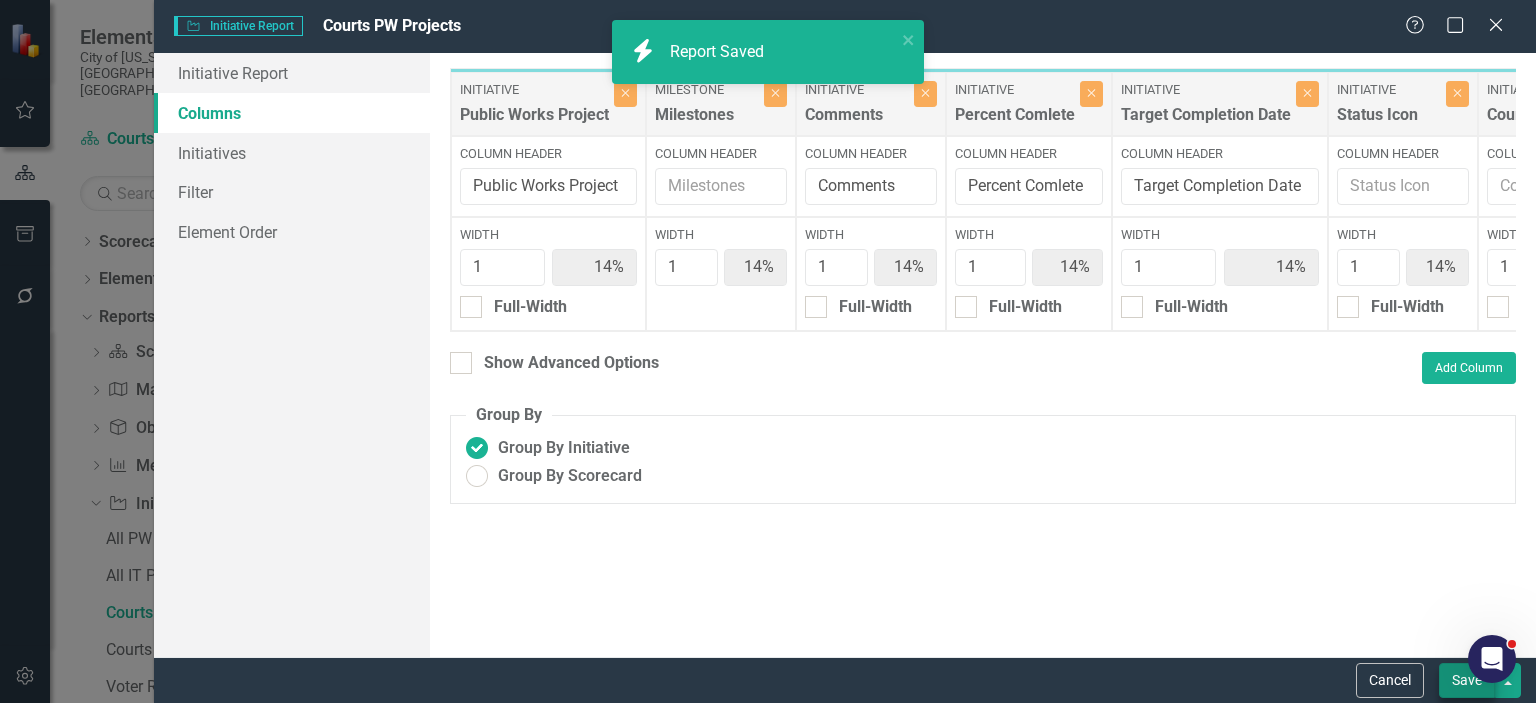 radio on "false" 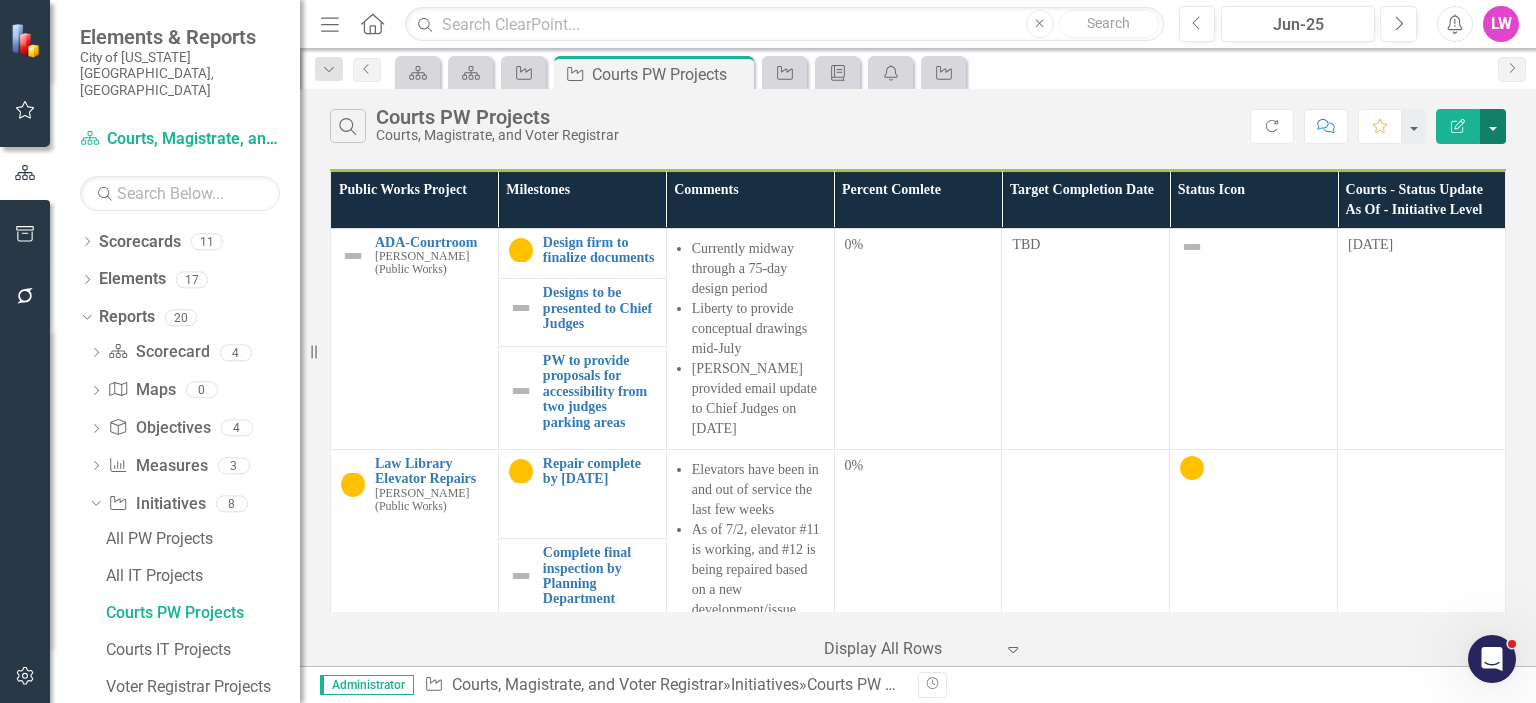 click at bounding box center (1493, 126) 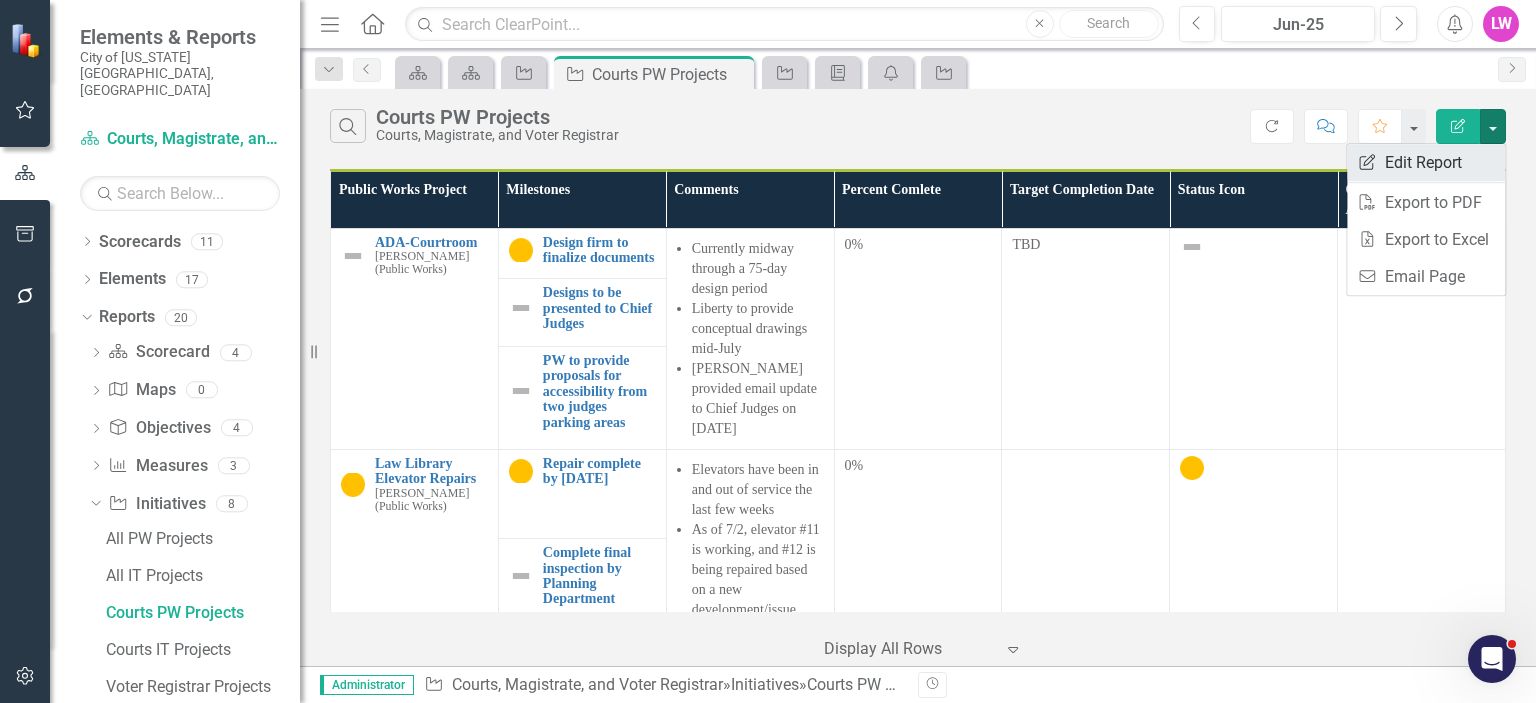 click on "Edit Report Edit Report" at bounding box center [1426, 162] 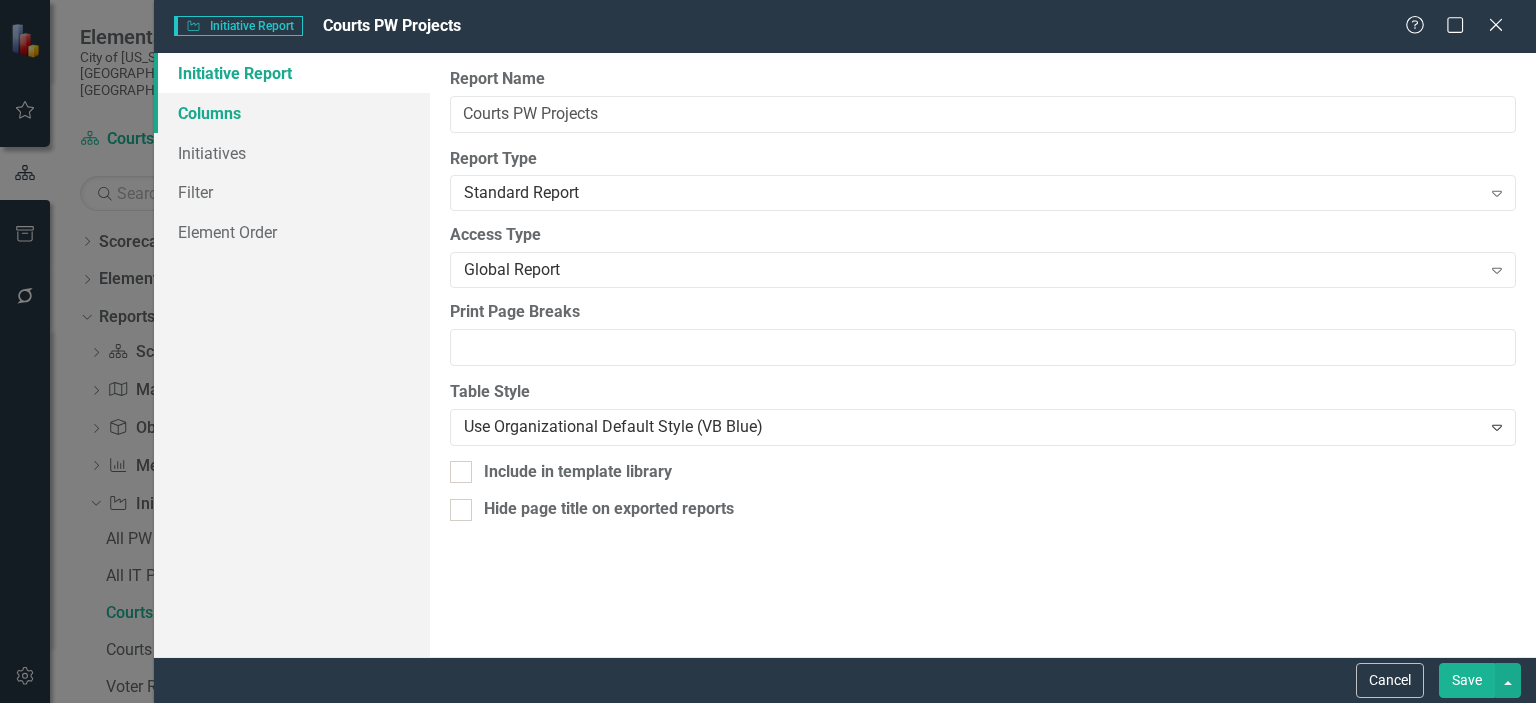 click on "Columns" at bounding box center (292, 113) 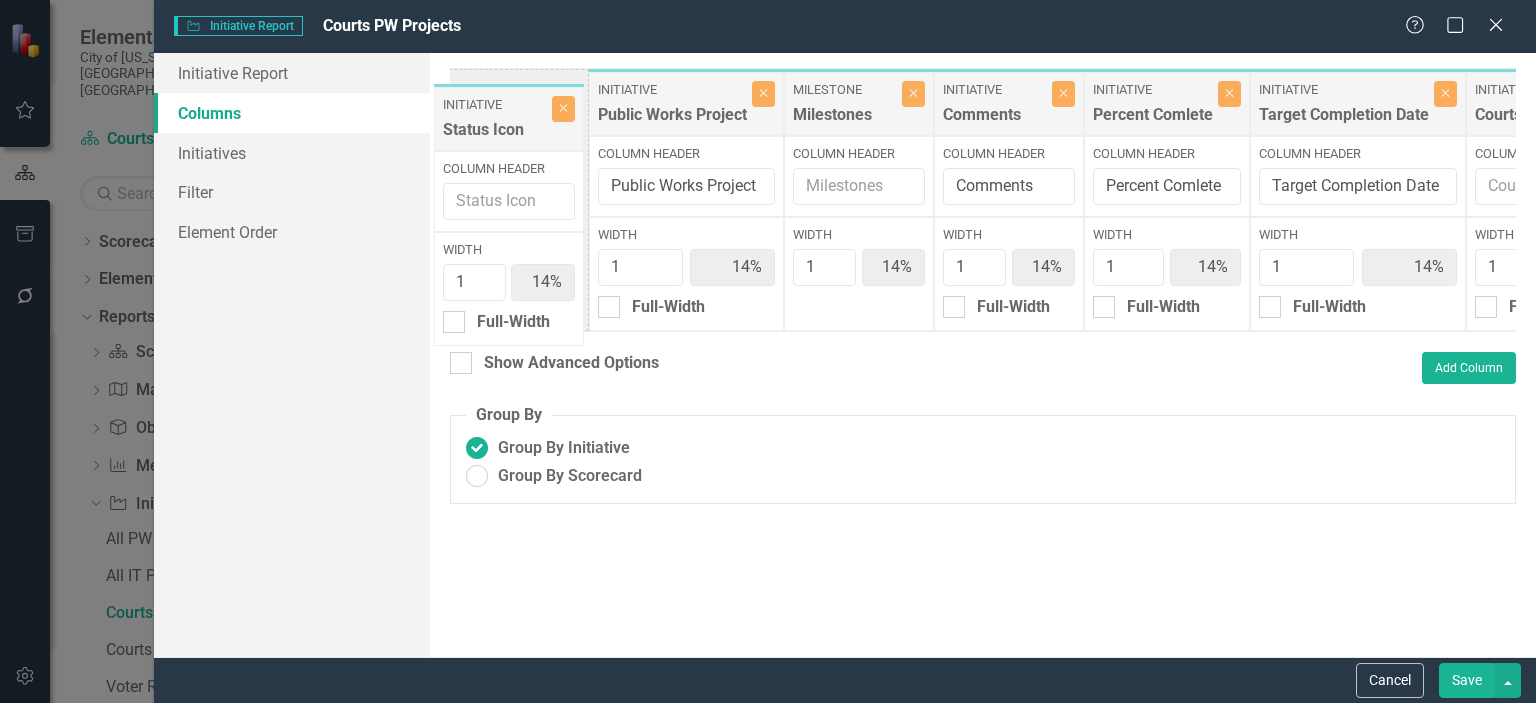 scroll, scrollTop: 0, scrollLeft: 0, axis: both 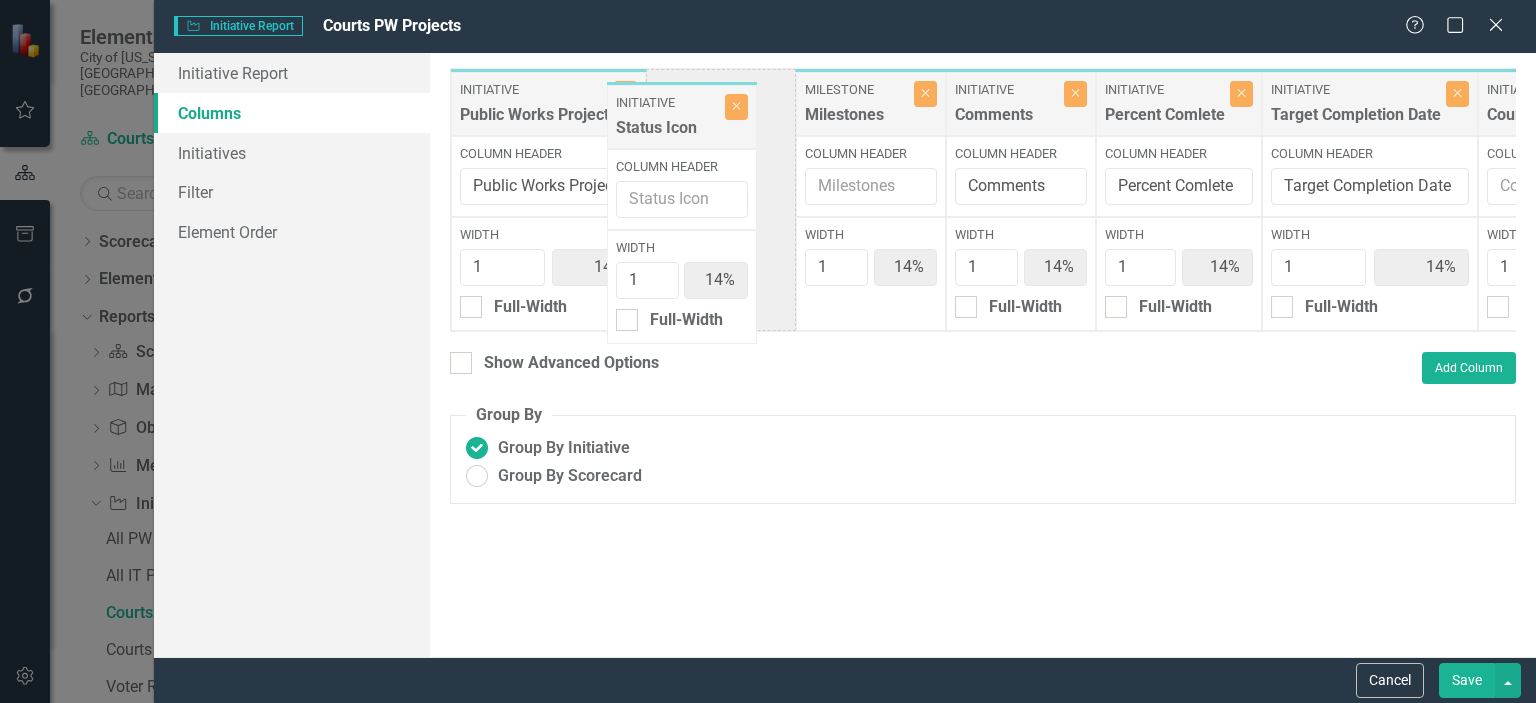 drag, startPoint x: 889, startPoint y: 117, endPoint x: 713, endPoint y: 136, distance: 177.0226 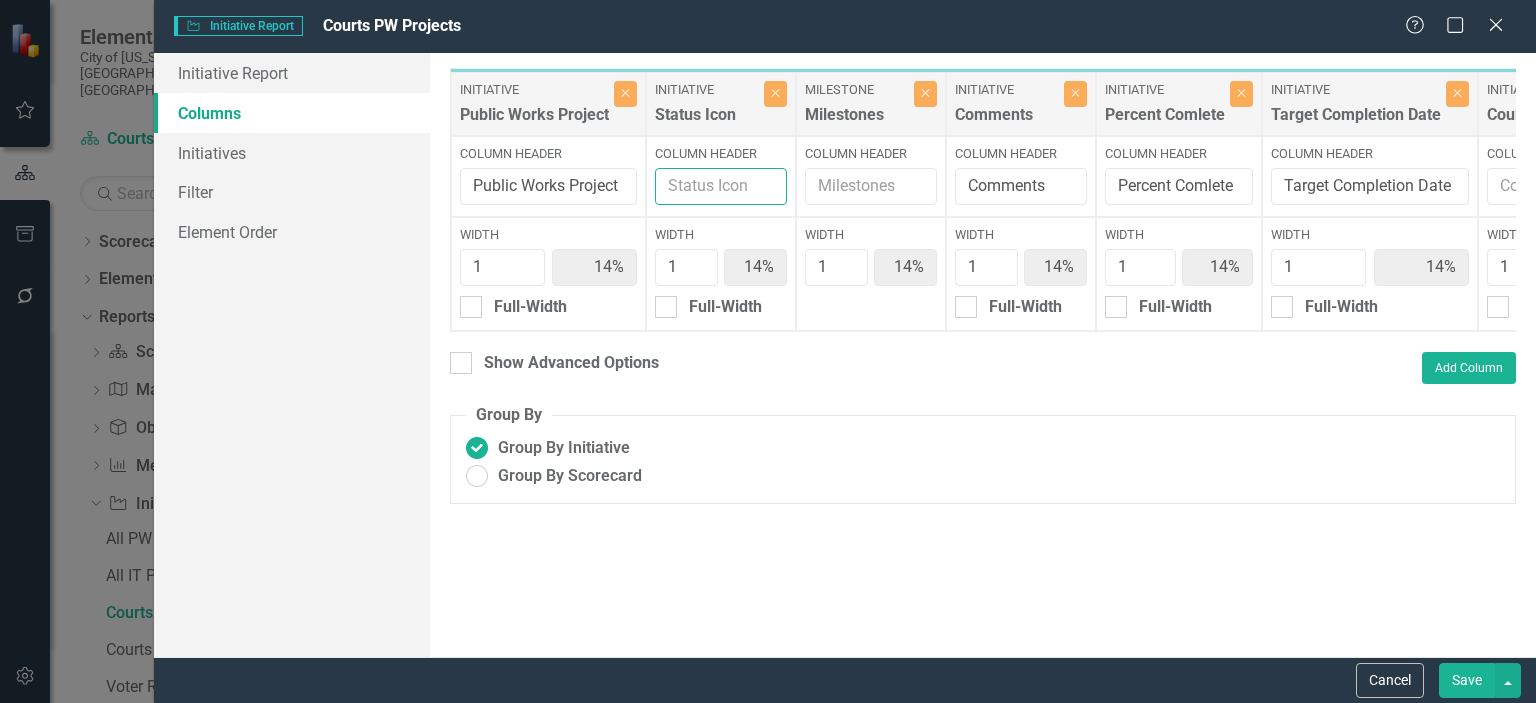click on "Column Header" at bounding box center [721, 186] 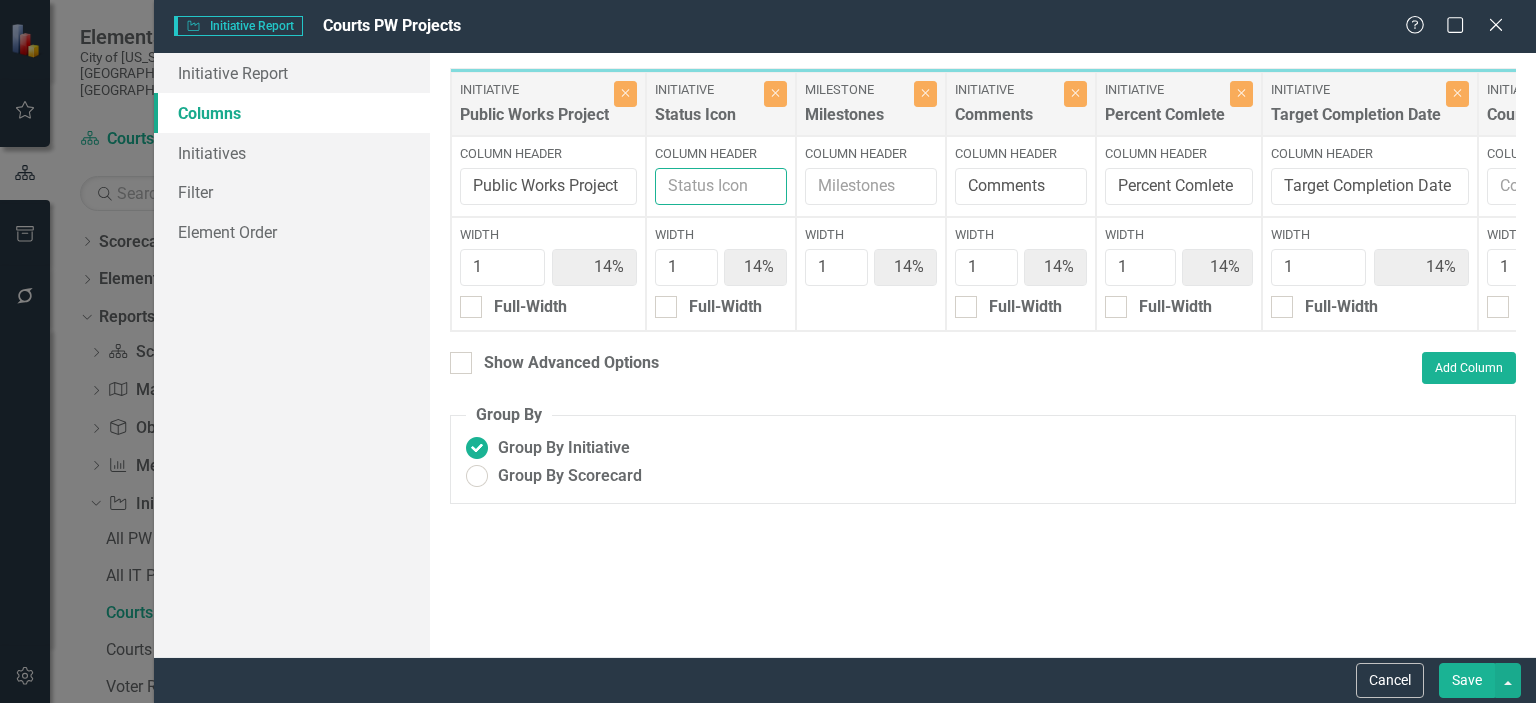 type on "Construction/Work Status" 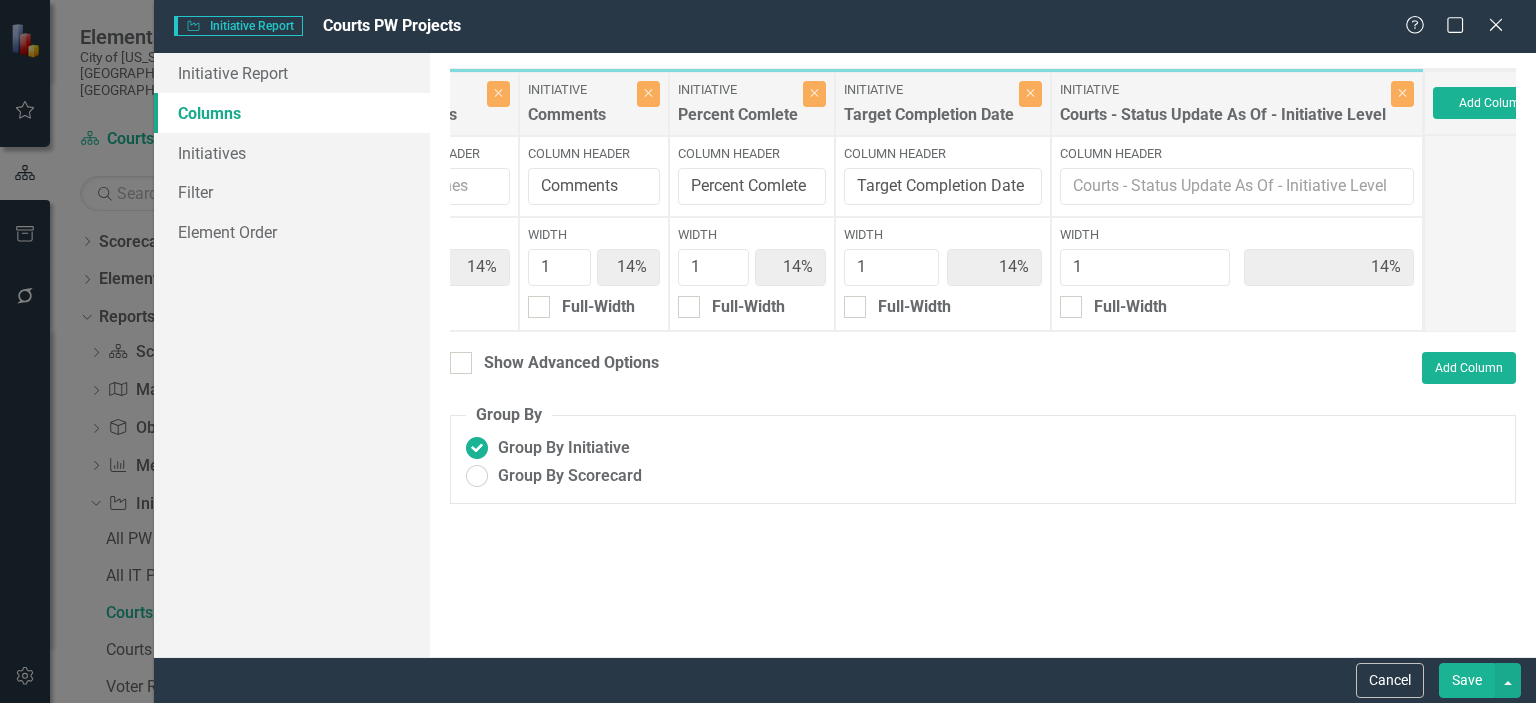 scroll, scrollTop: 0, scrollLeft: 552, axis: horizontal 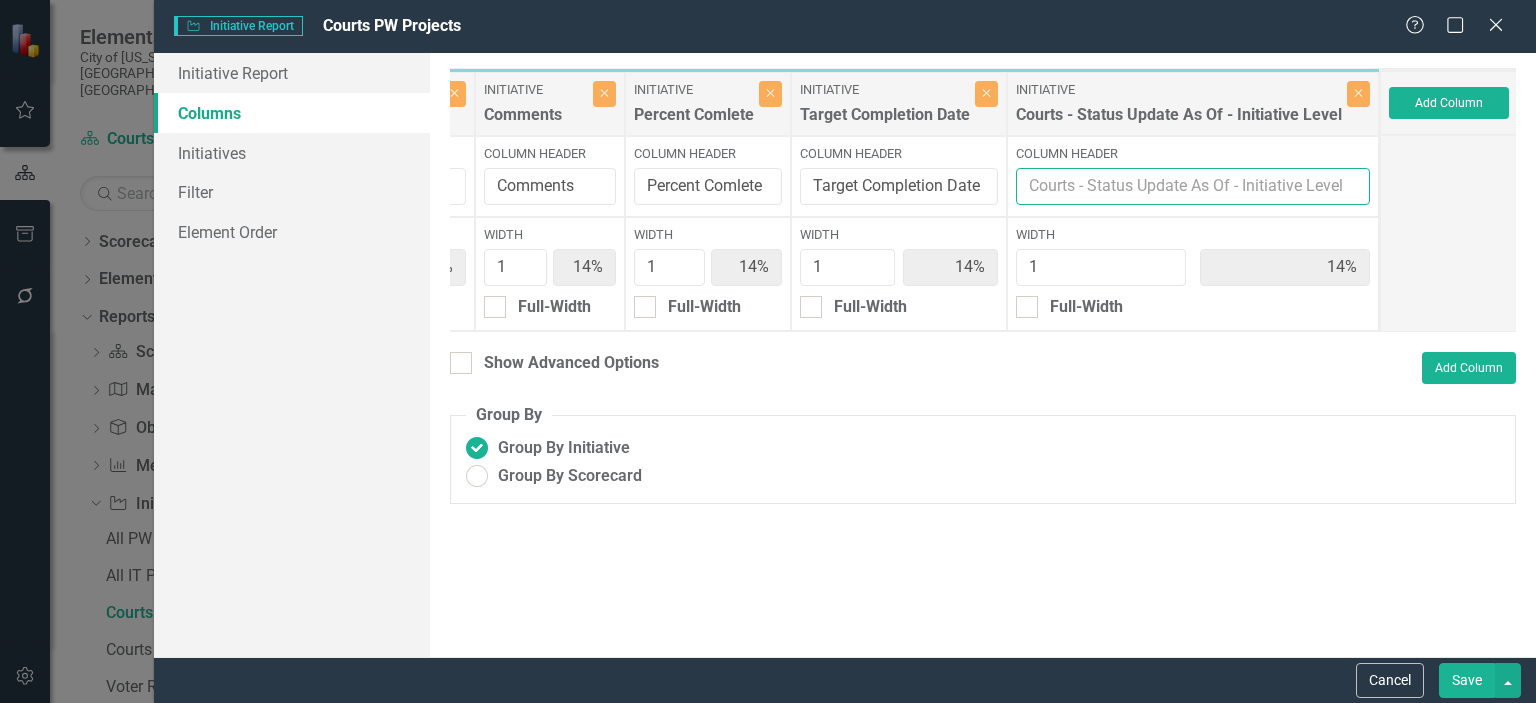 drag, startPoint x: 1146, startPoint y: 181, endPoint x: 1160, endPoint y: 191, distance: 17.20465 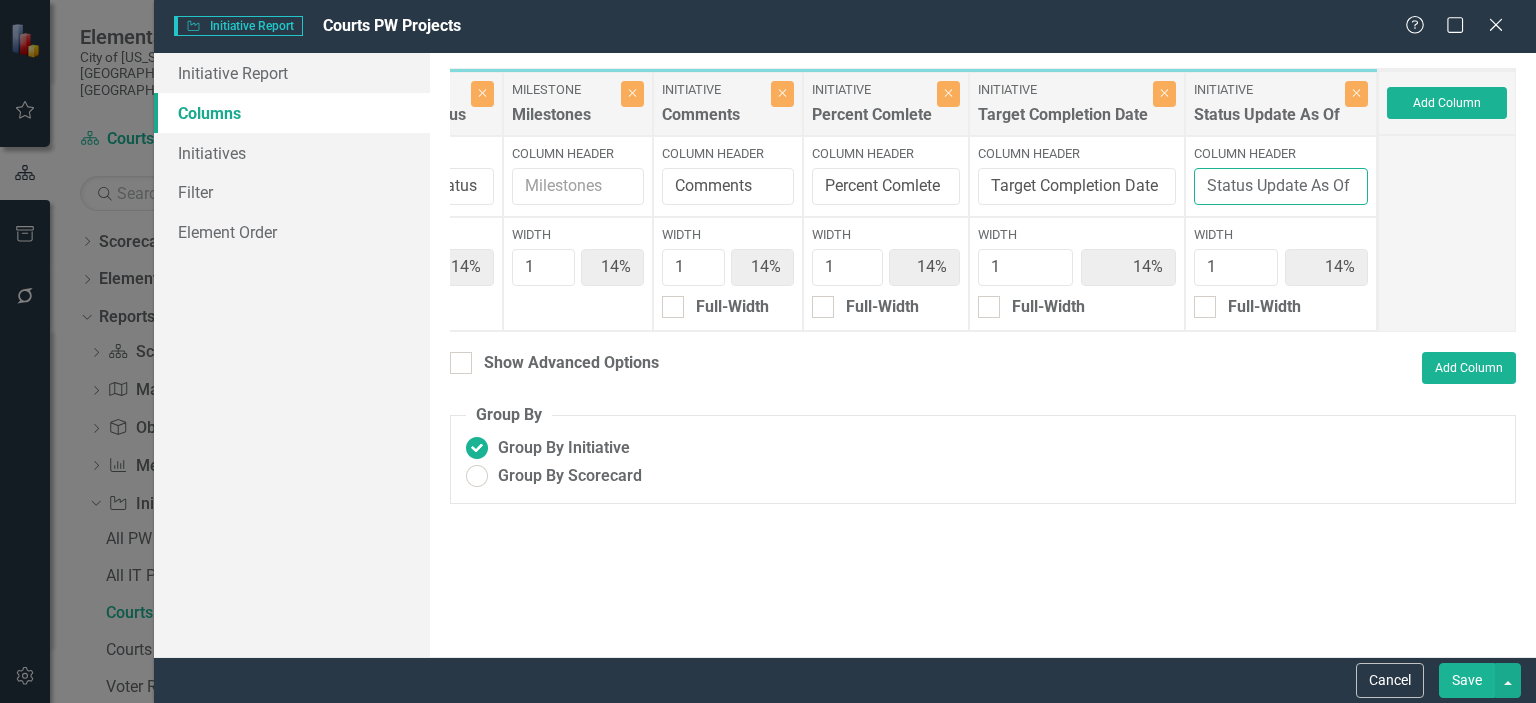 scroll, scrollTop: 0, scrollLeft: 372, axis: horizontal 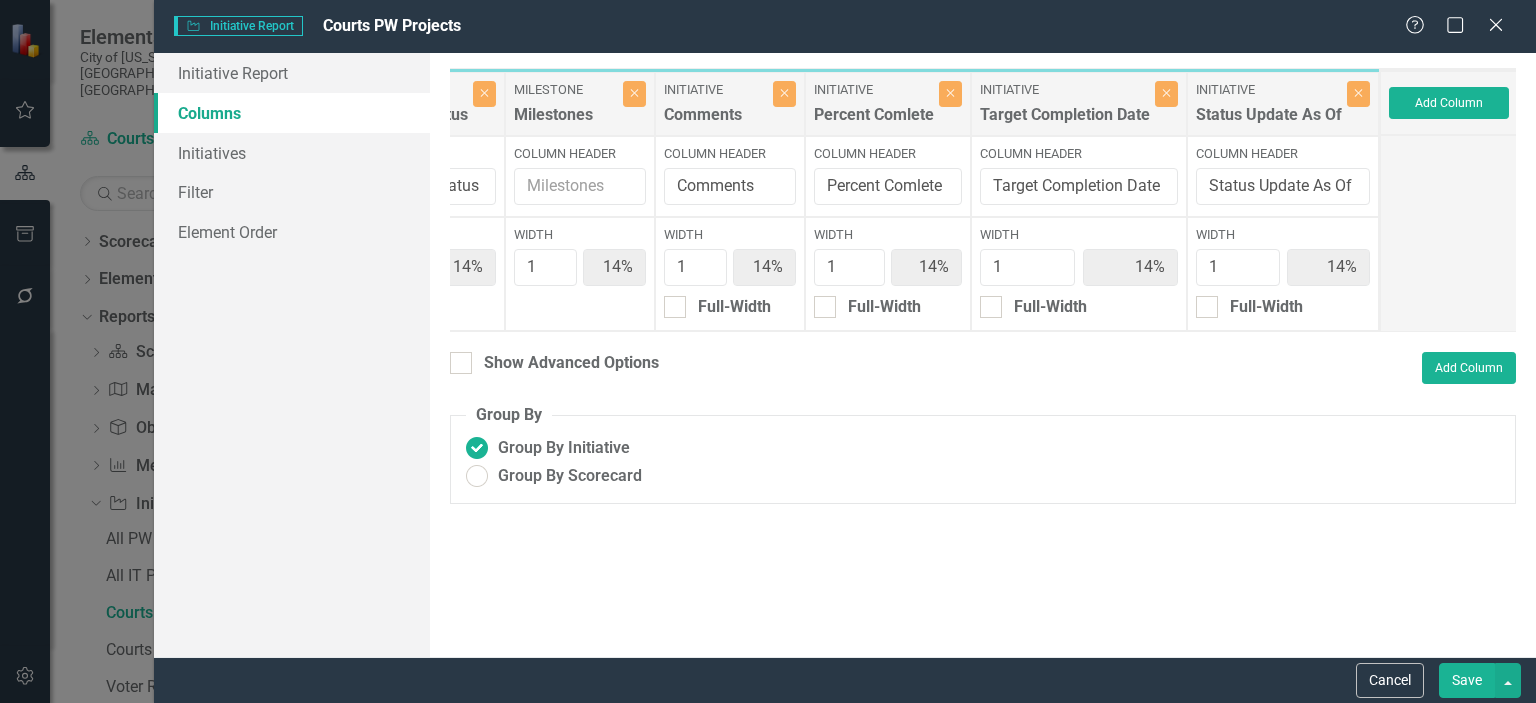 click on "Save" at bounding box center [1467, 680] 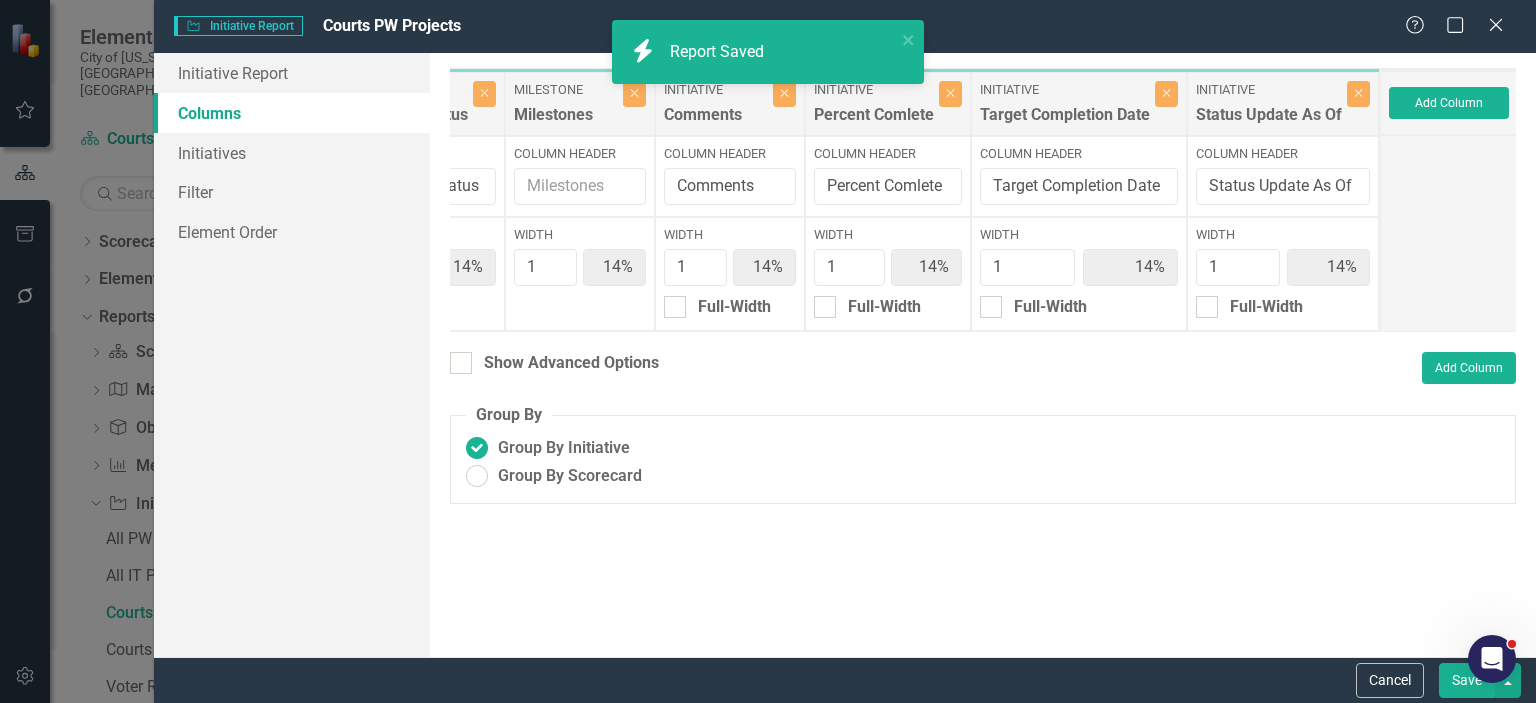 radio on "false" 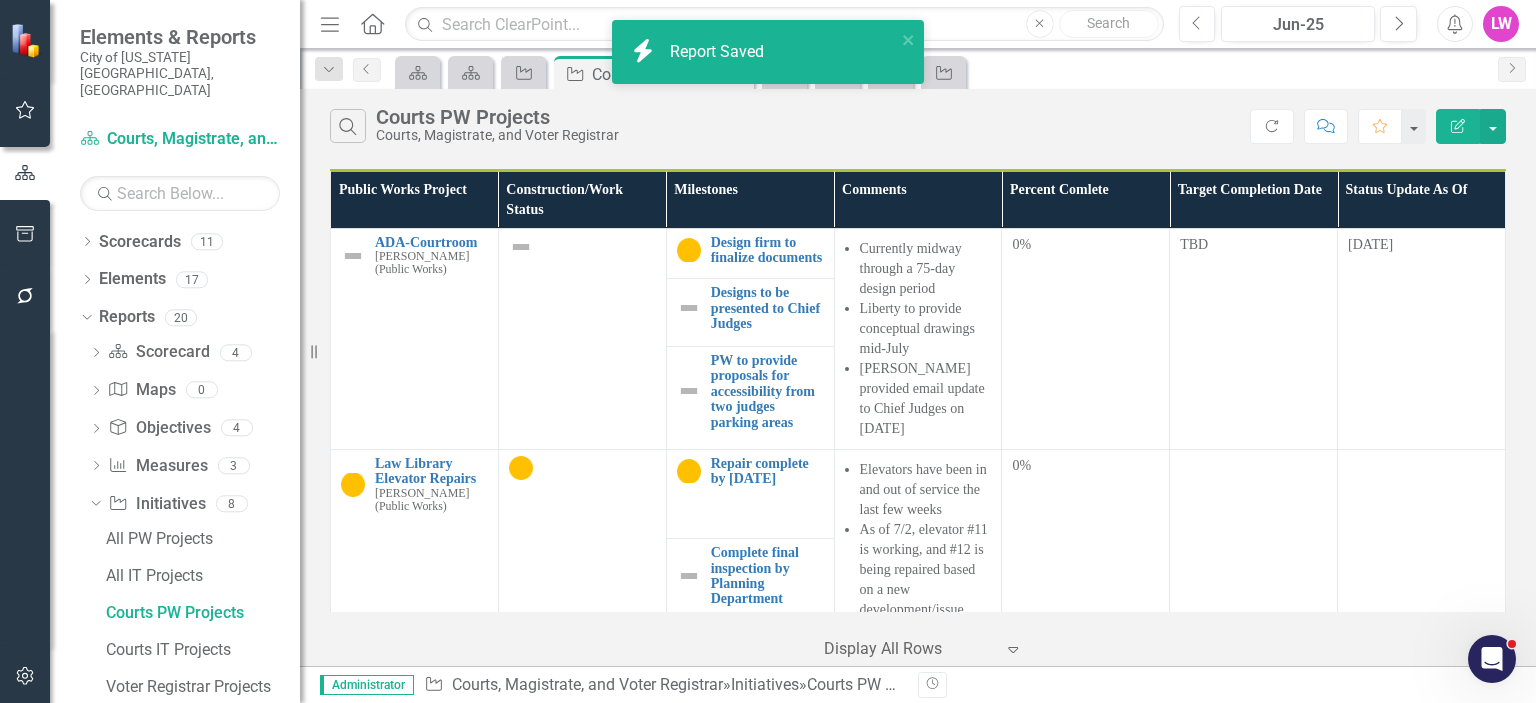 click on "Menu" 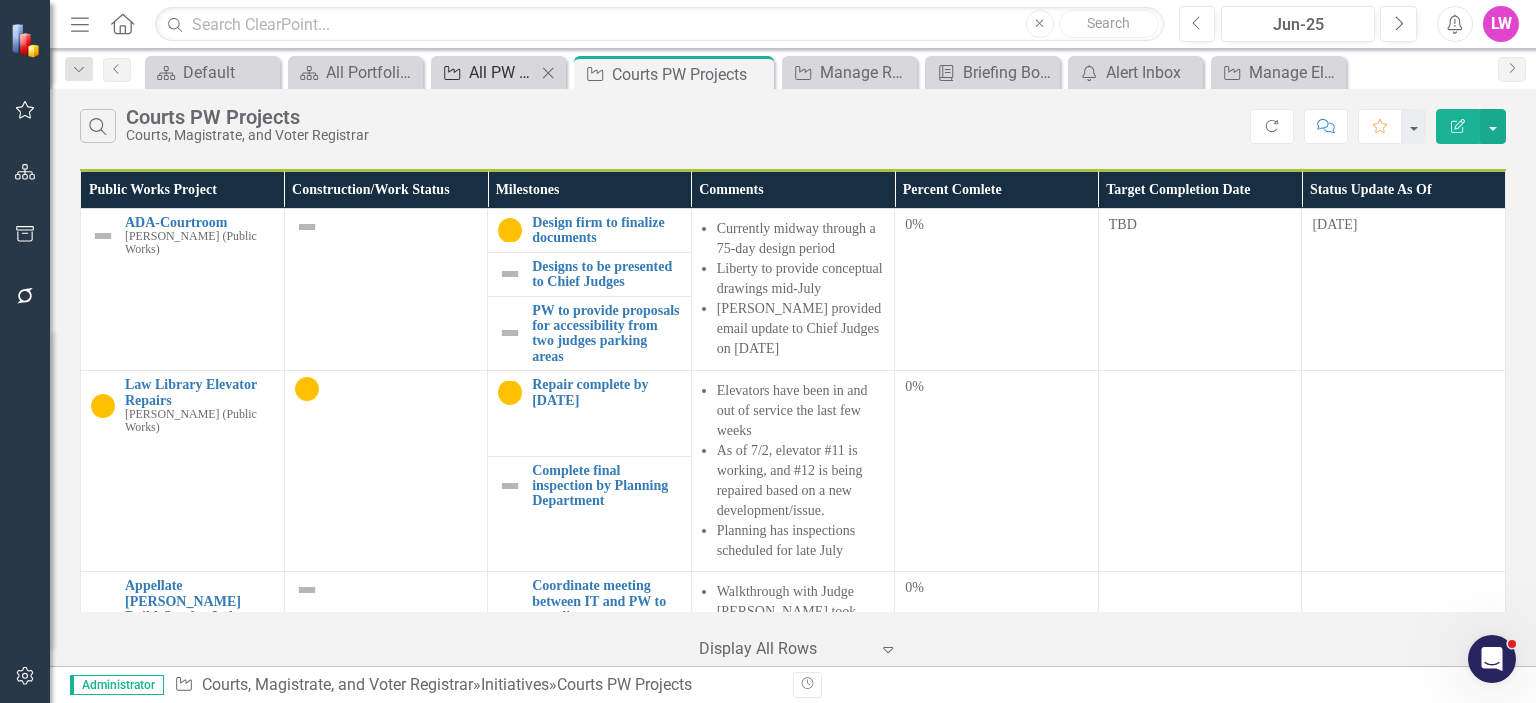 click on "All PW Projects" at bounding box center [502, 72] 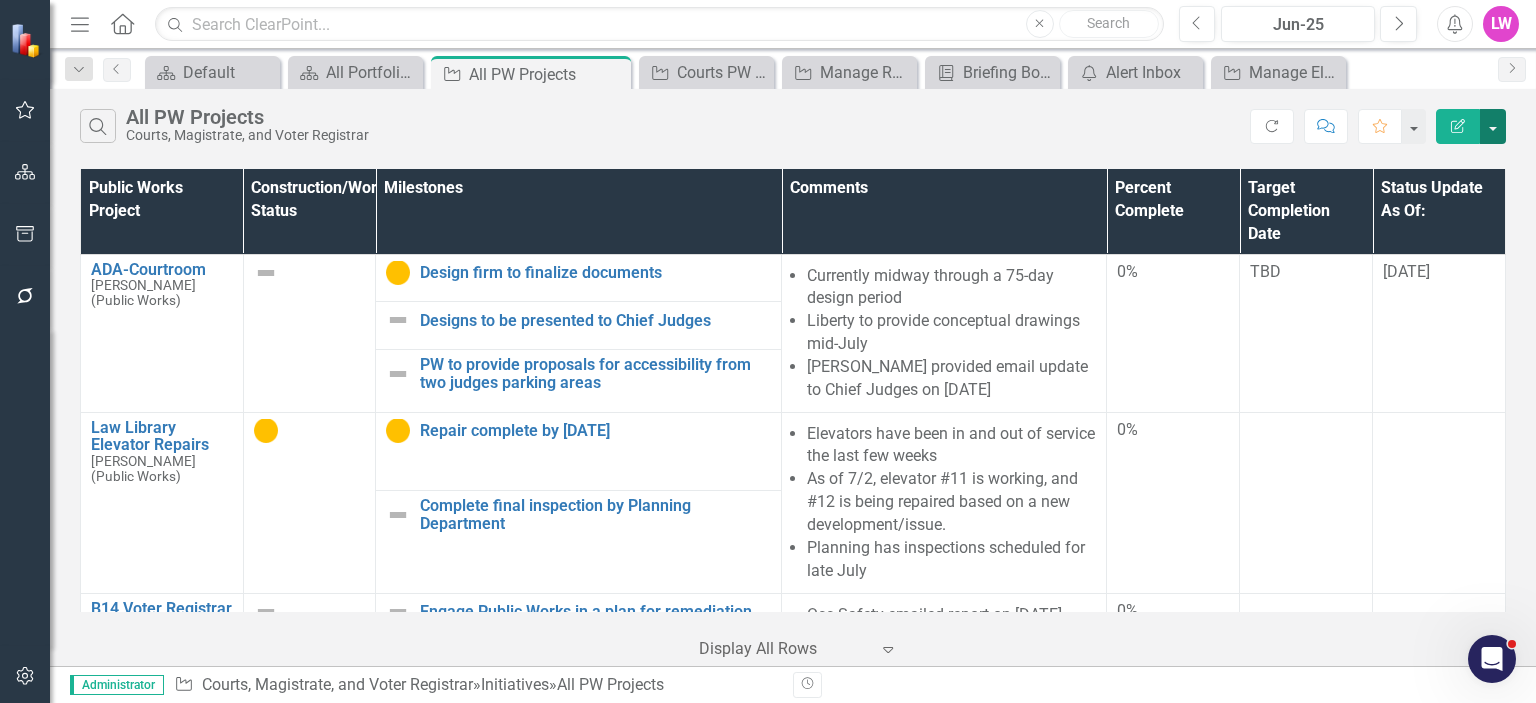 click at bounding box center (1493, 126) 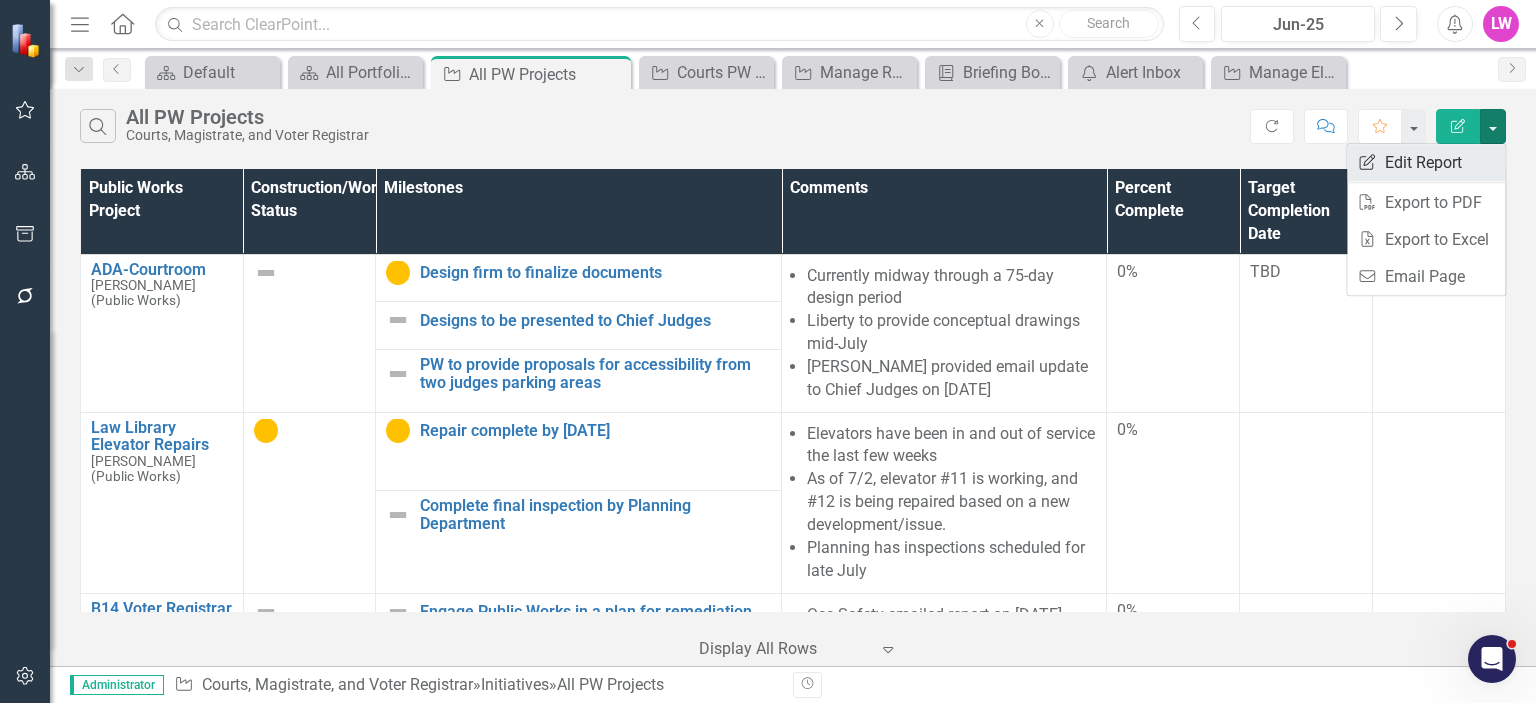 click on "Edit Report Edit Report" at bounding box center (1426, 162) 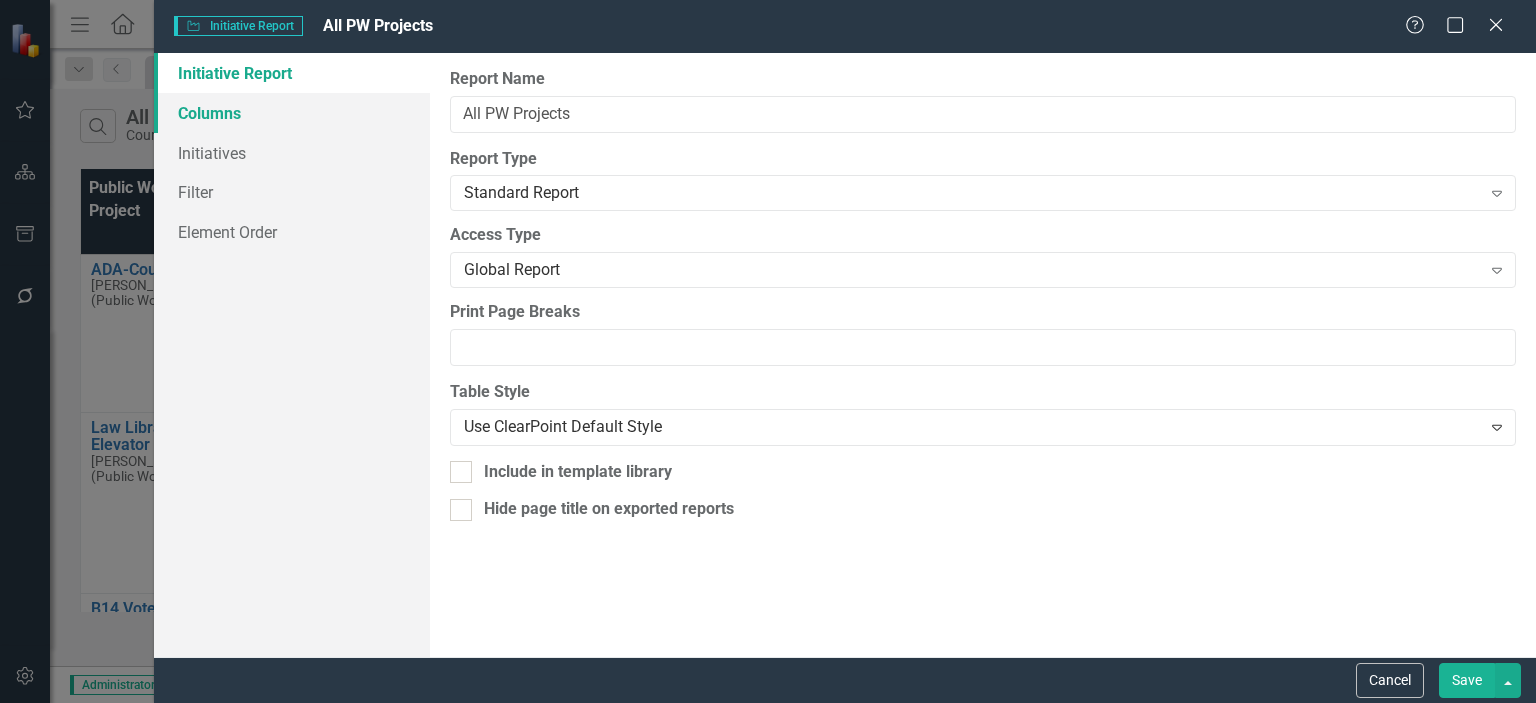 click on "Columns" at bounding box center (292, 113) 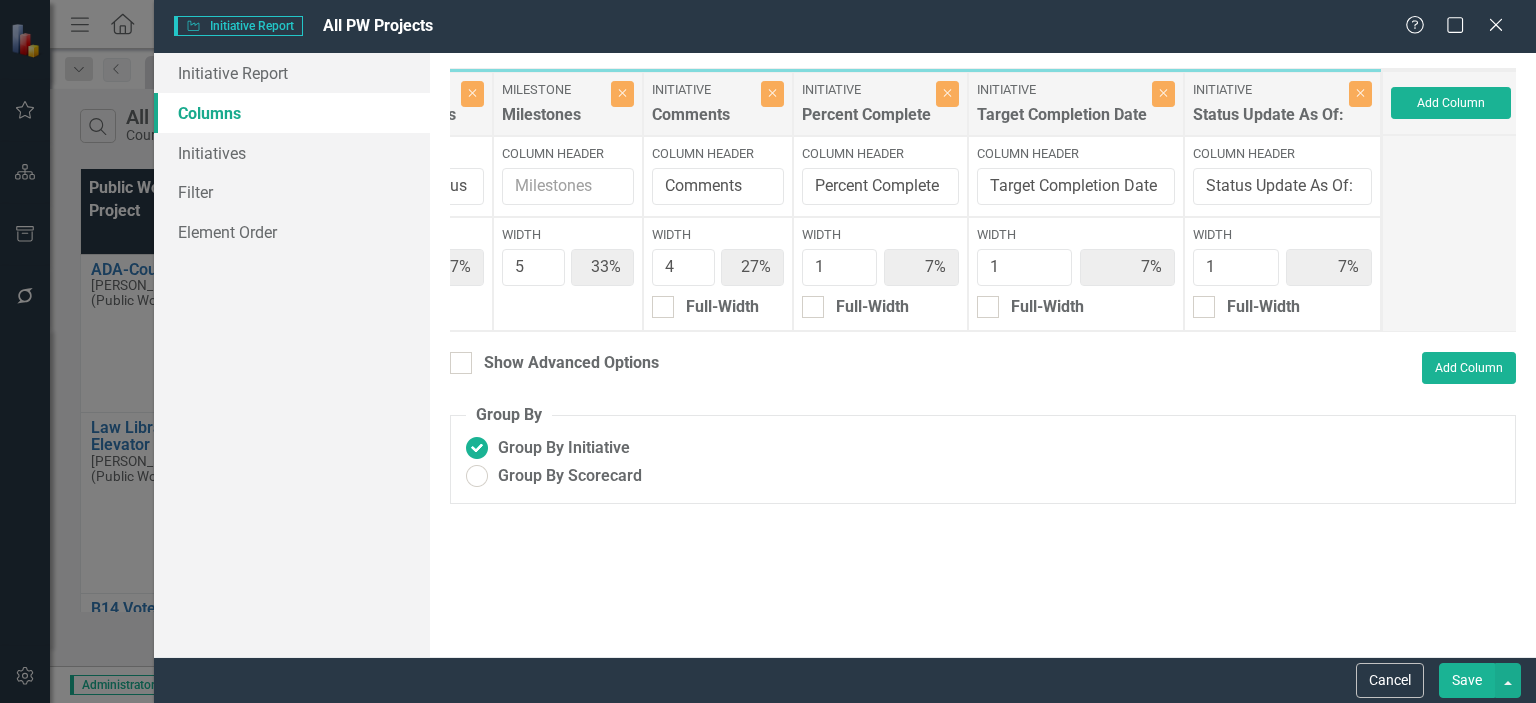 scroll, scrollTop: 0, scrollLeft: 0, axis: both 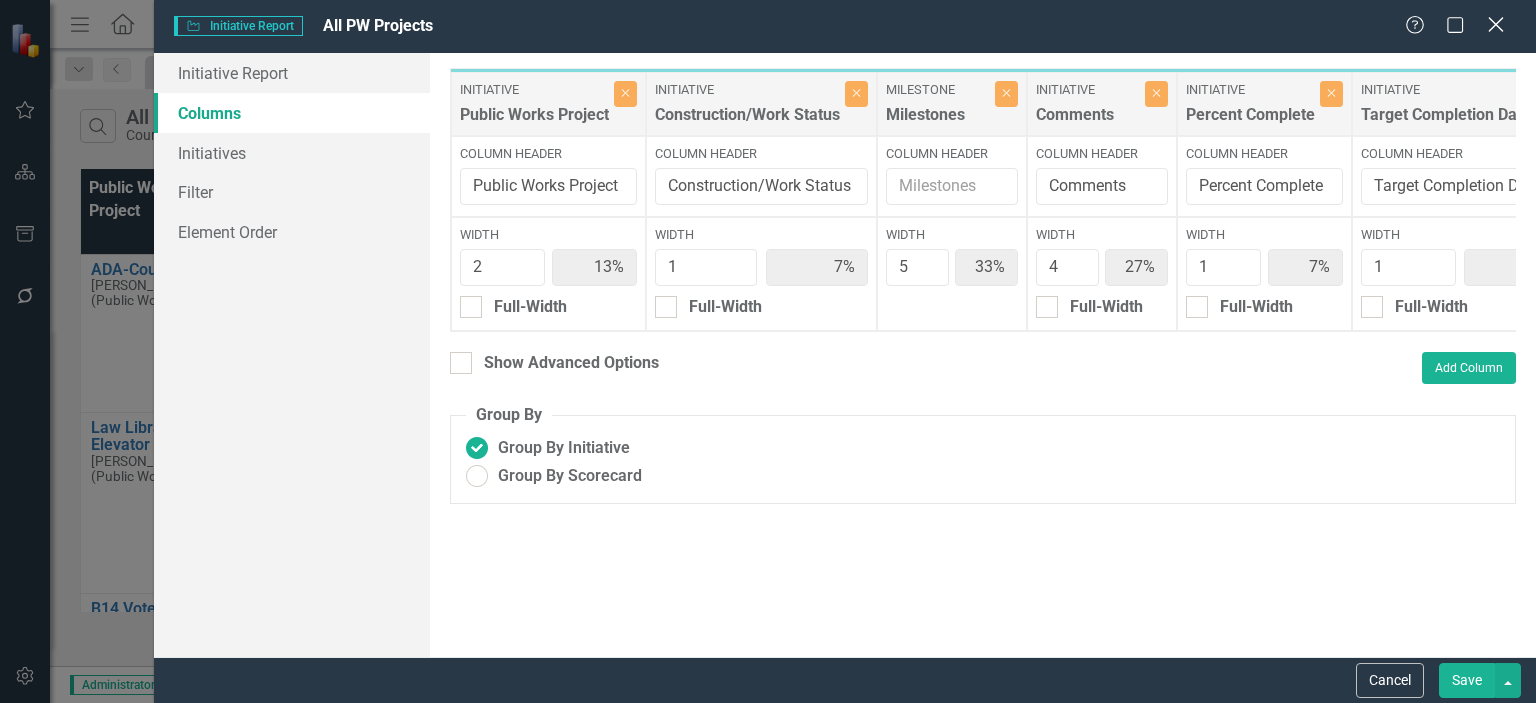 click on "Close" 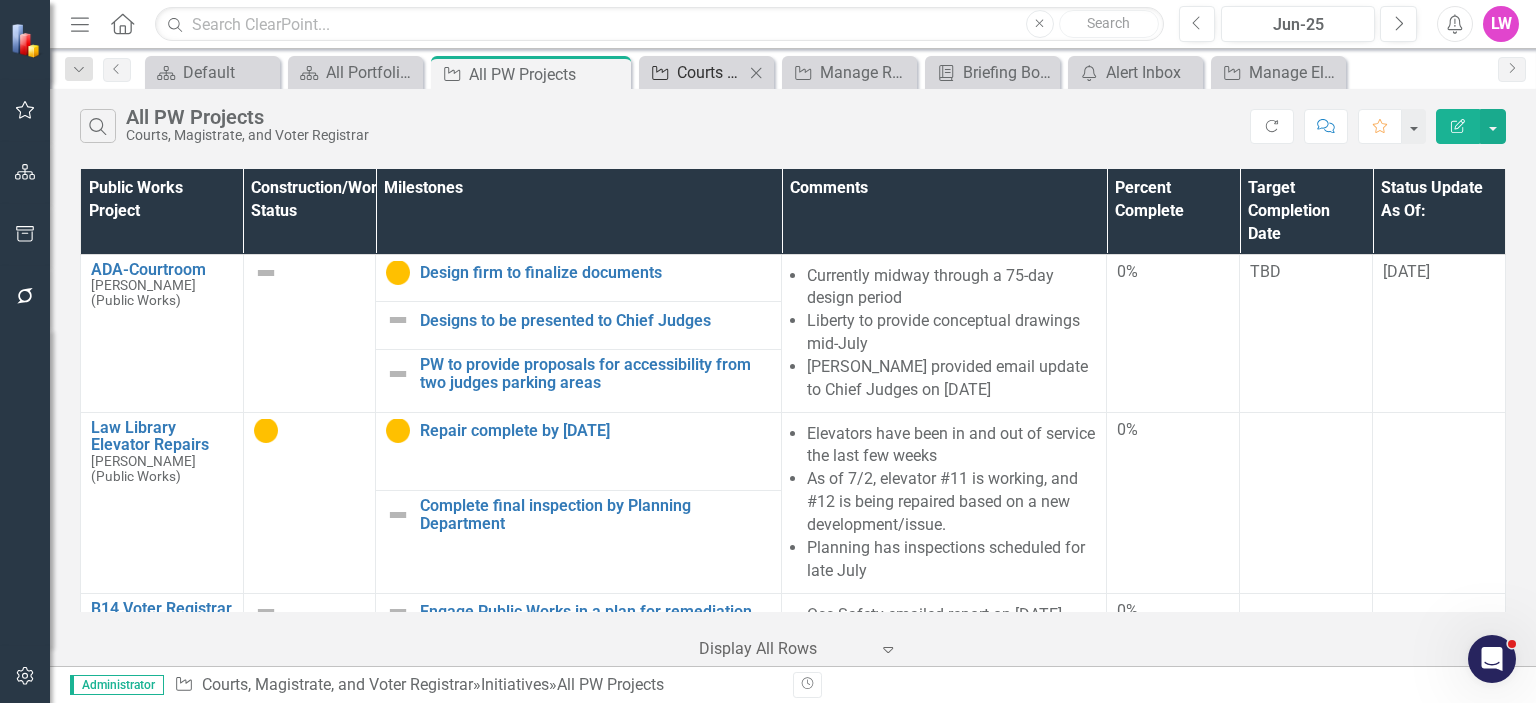 click on "Courts PW Projects" at bounding box center (710, 72) 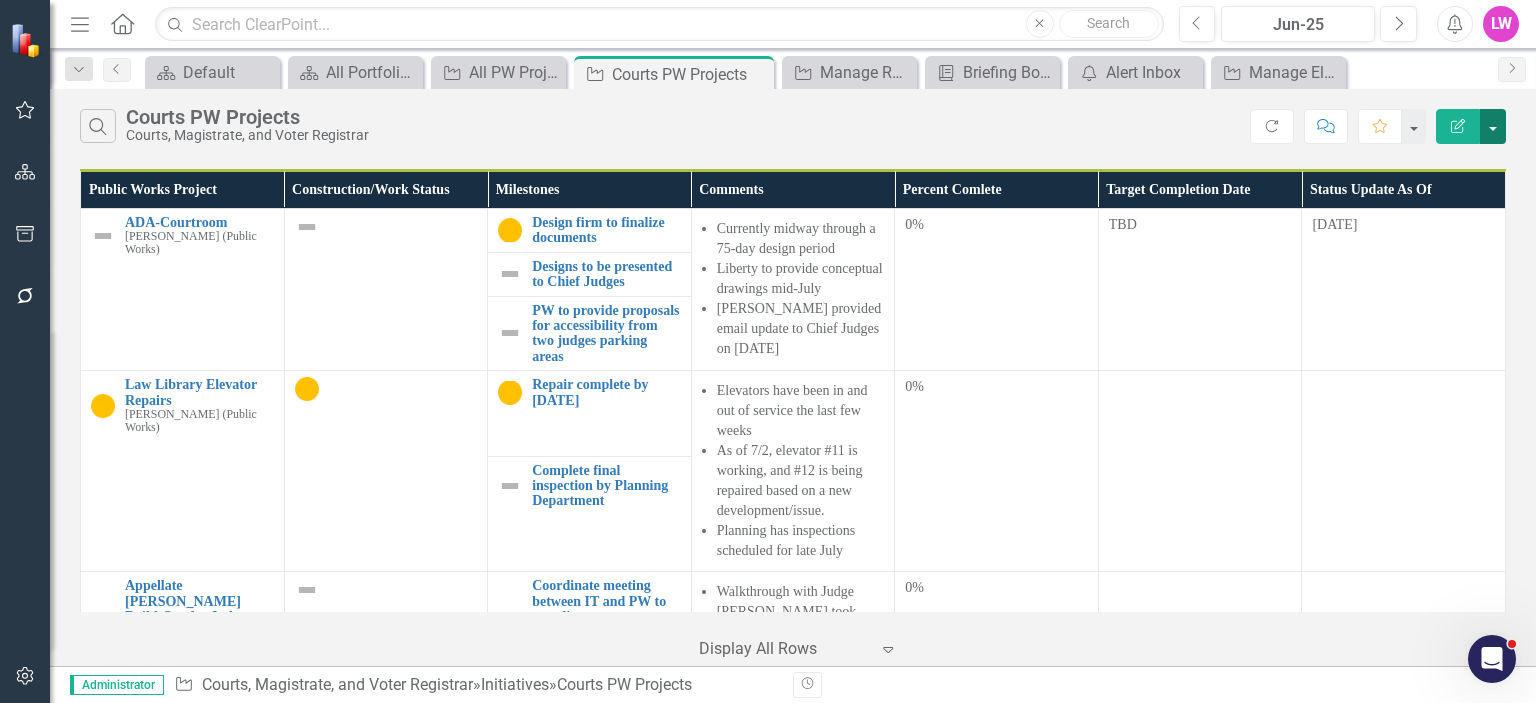 click at bounding box center [1493, 126] 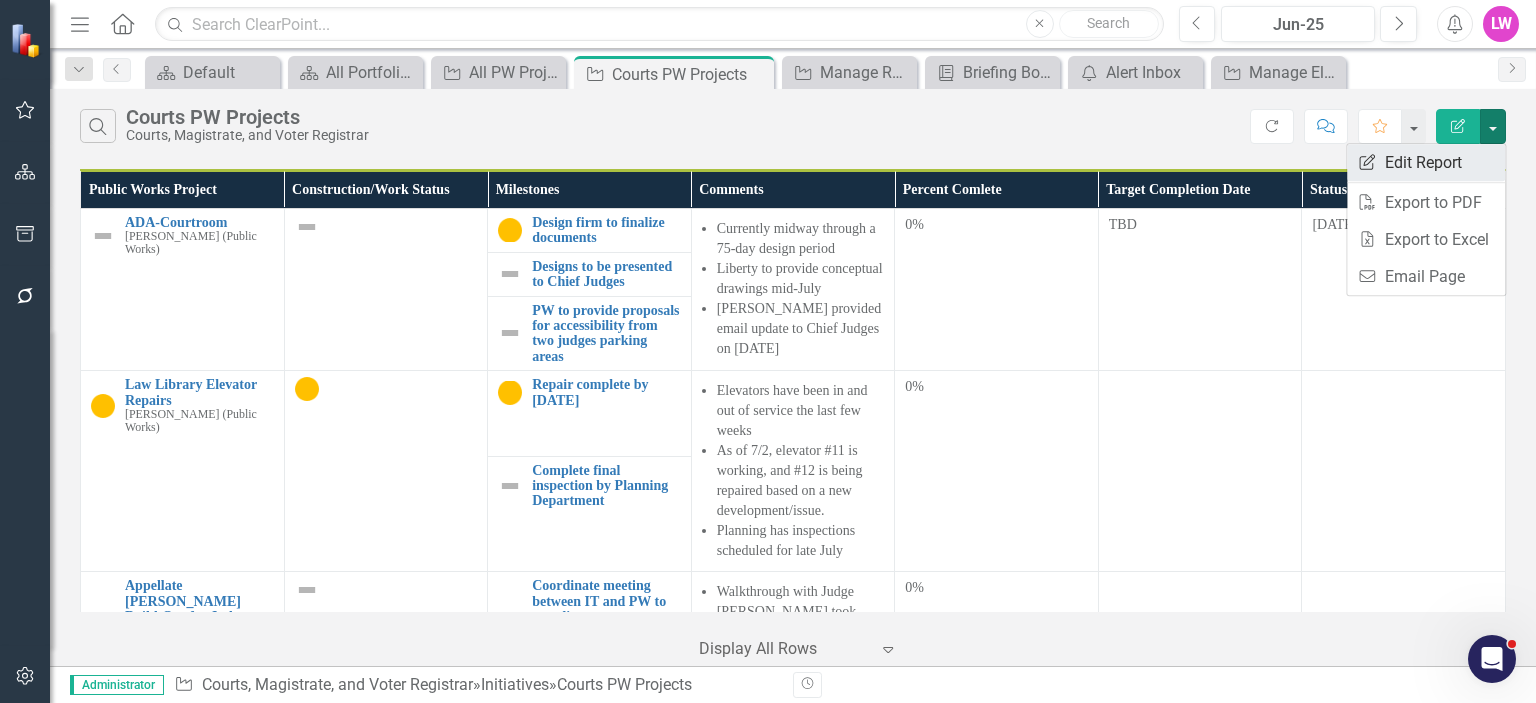 click on "Edit Report Edit Report" at bounding box center (1426, 162) 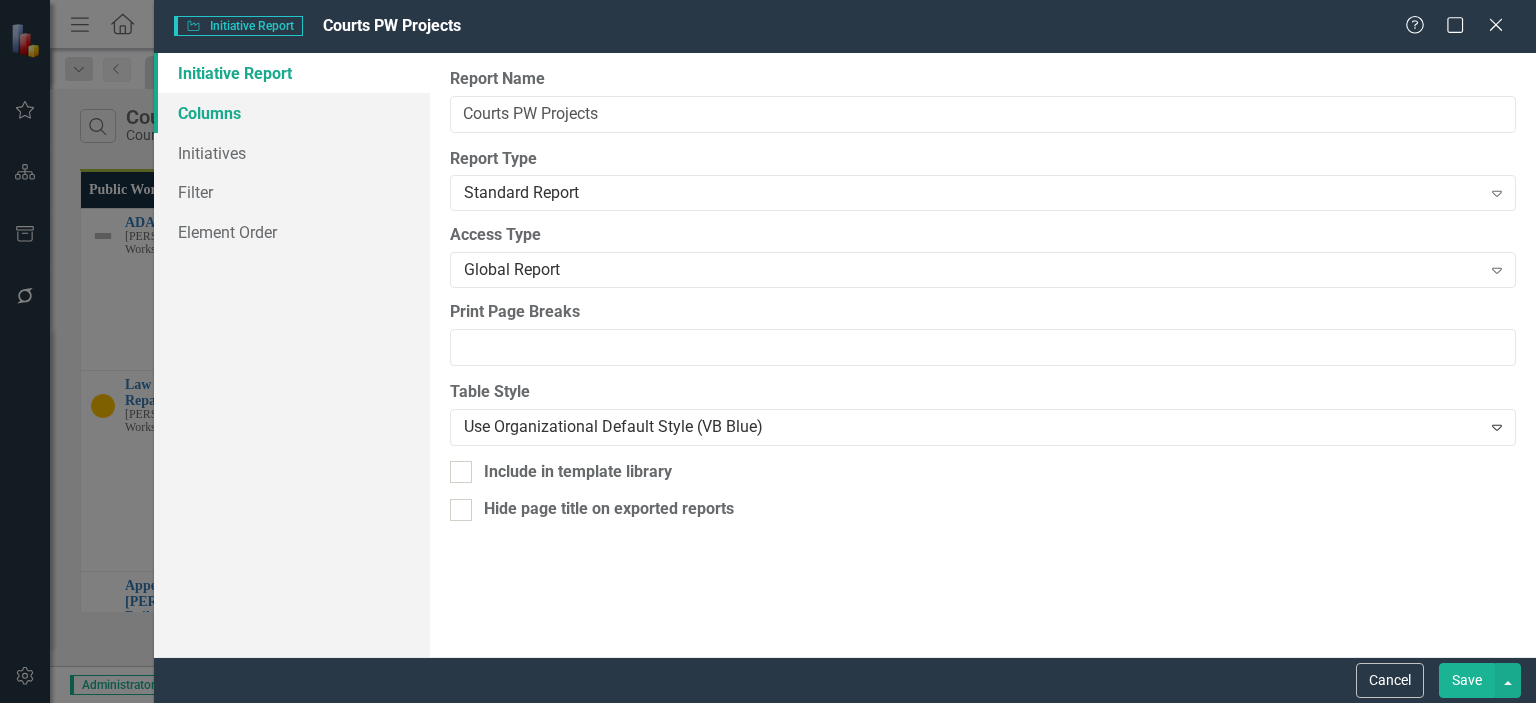 click on "Columns" at bounding box center [292, 113] 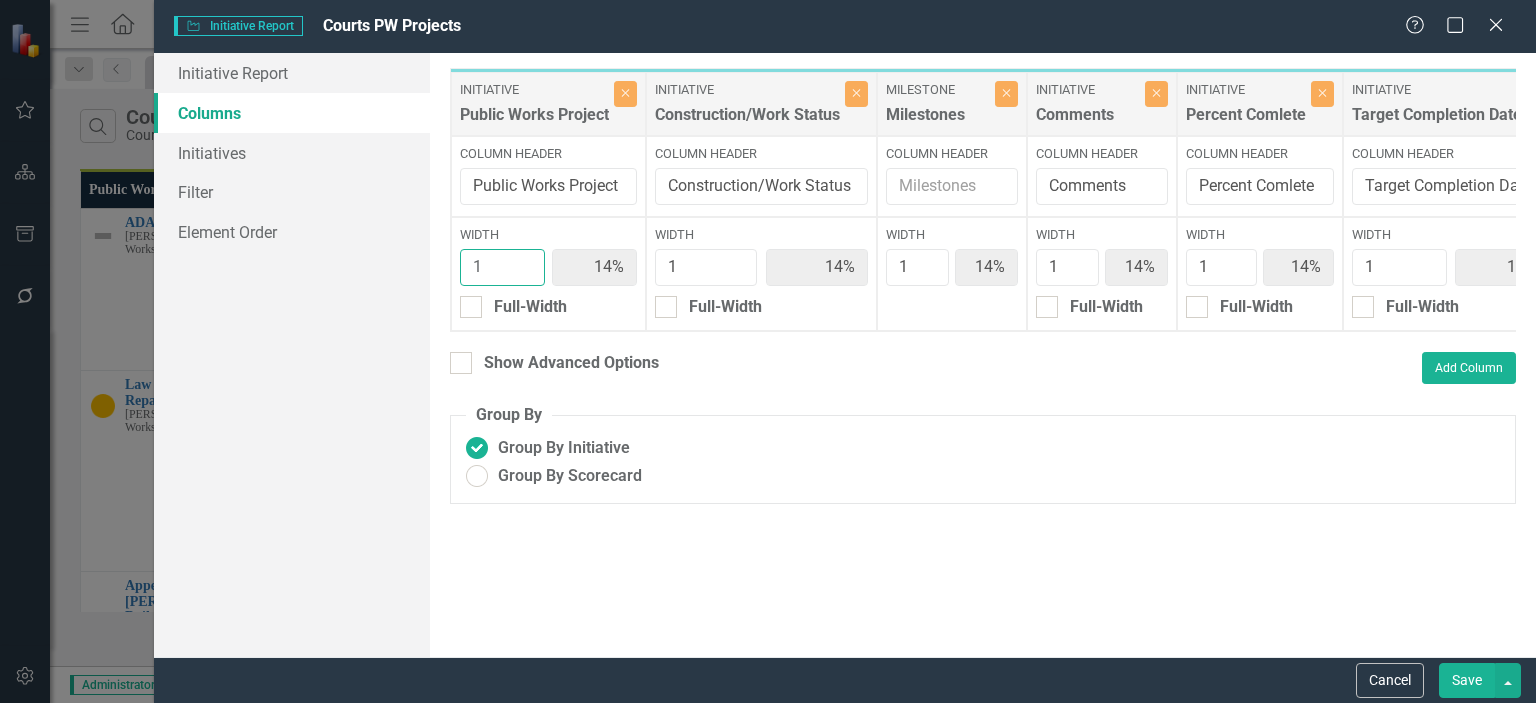 type on "2" 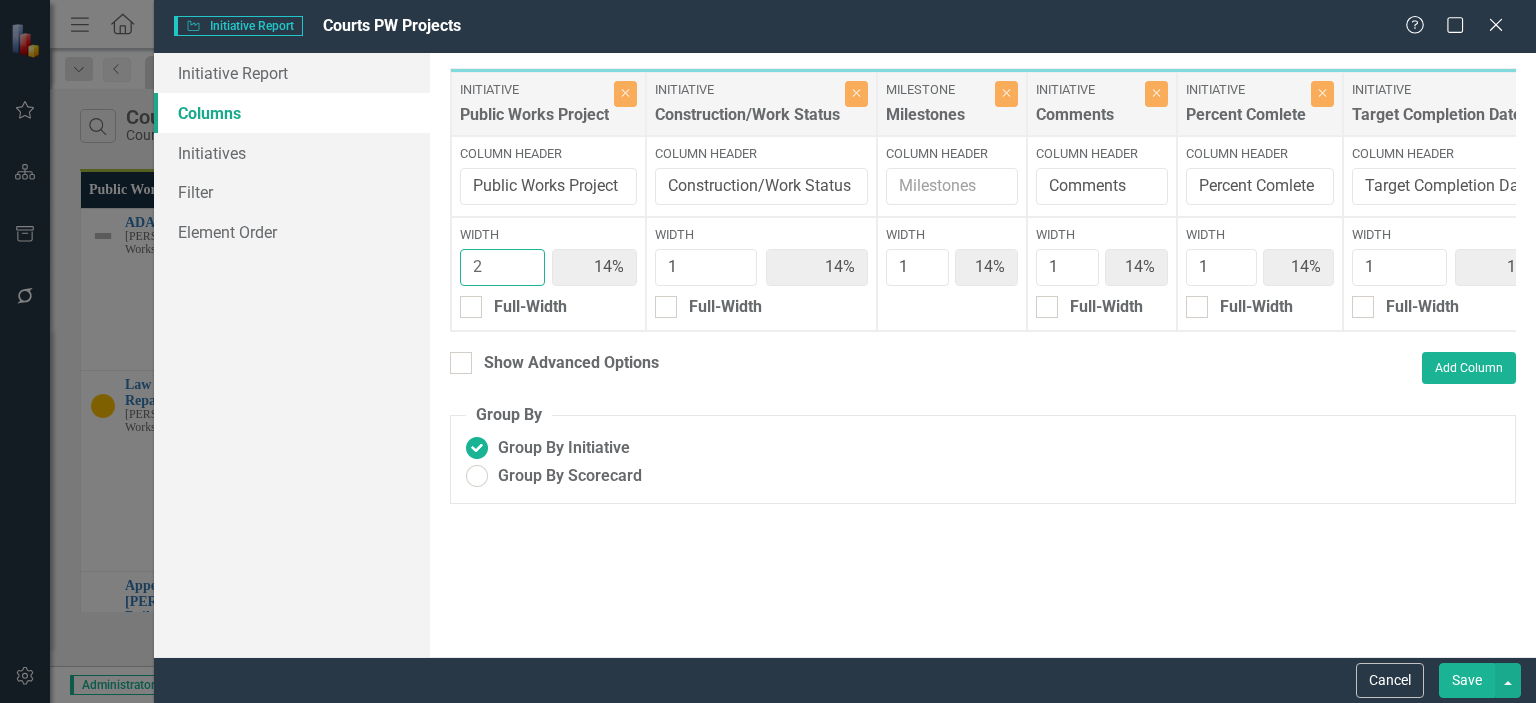 type on "25%" 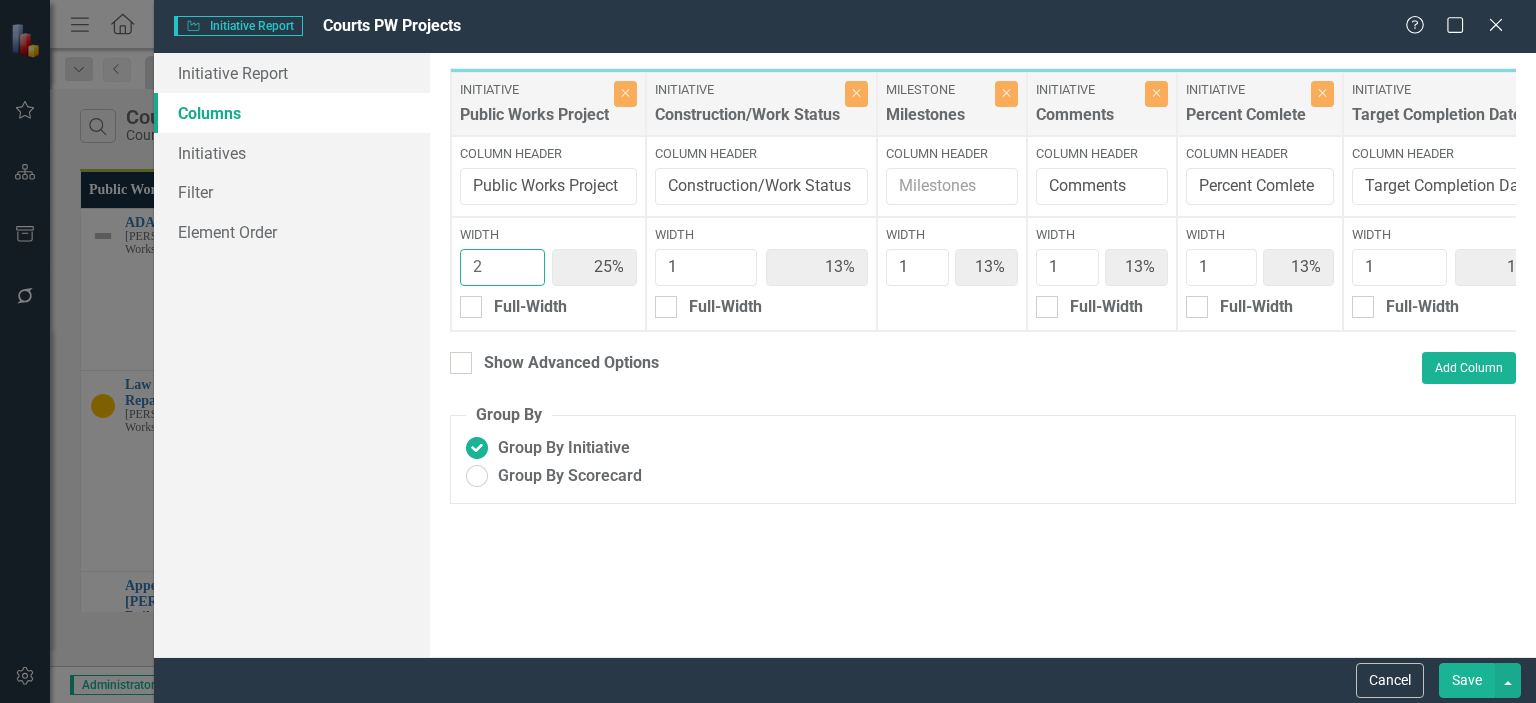 type on "2" 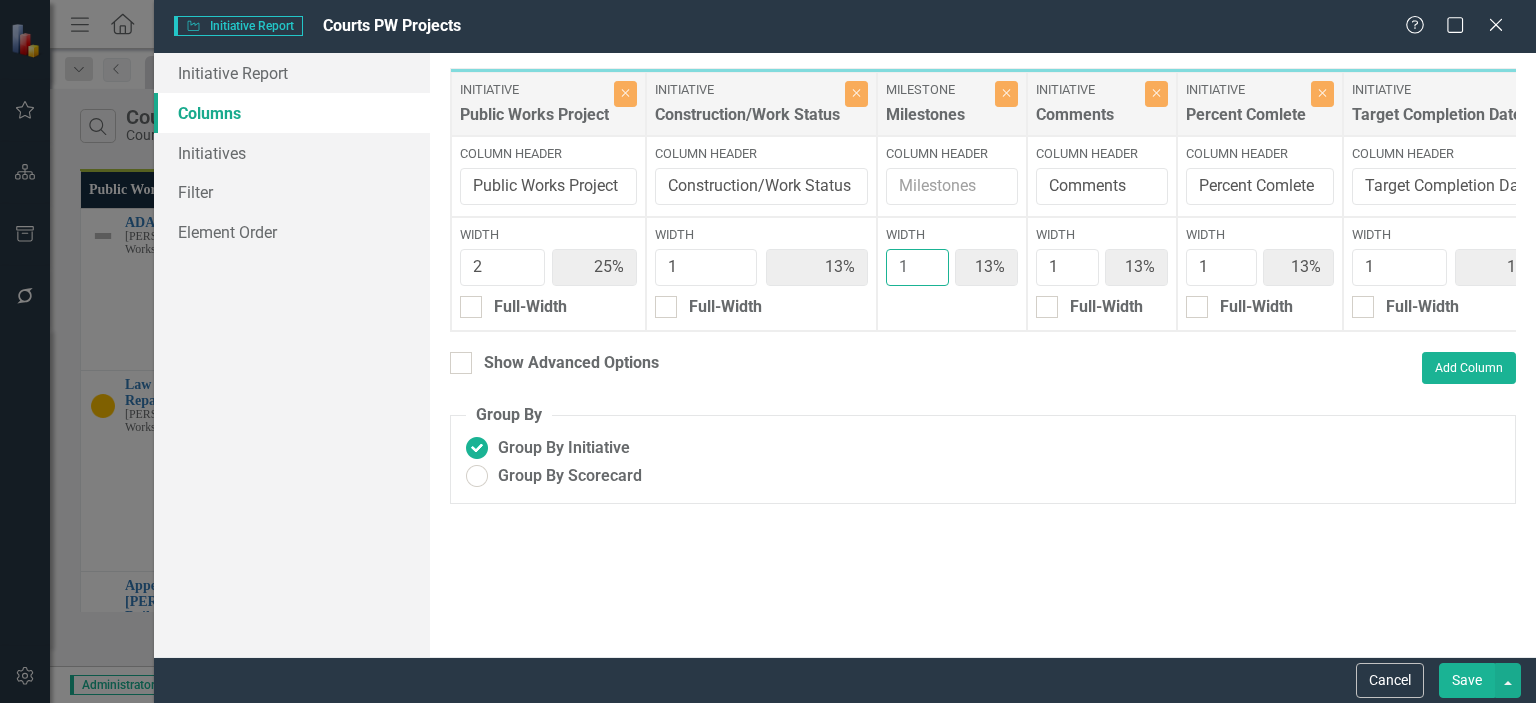 click on "1" at bounding box center (917, 267) 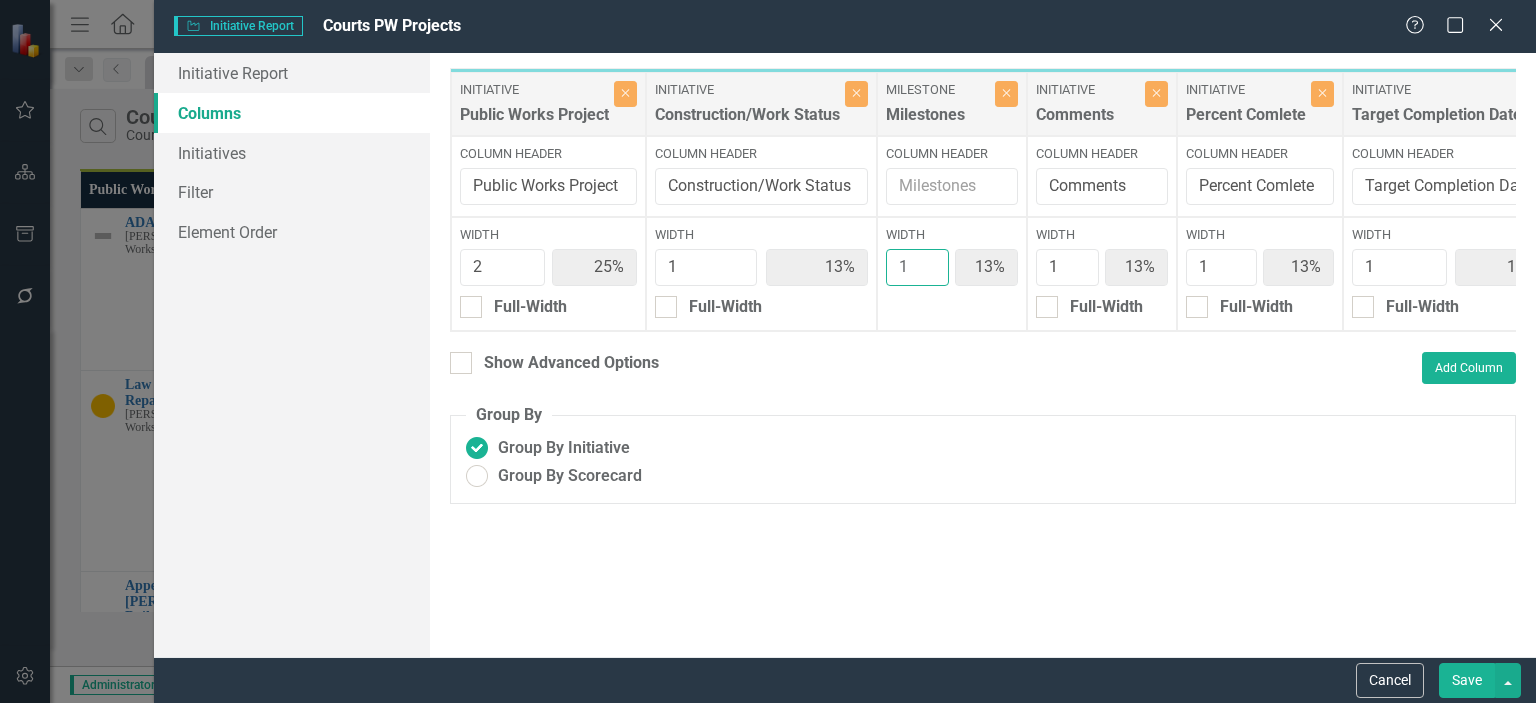 type on "2" 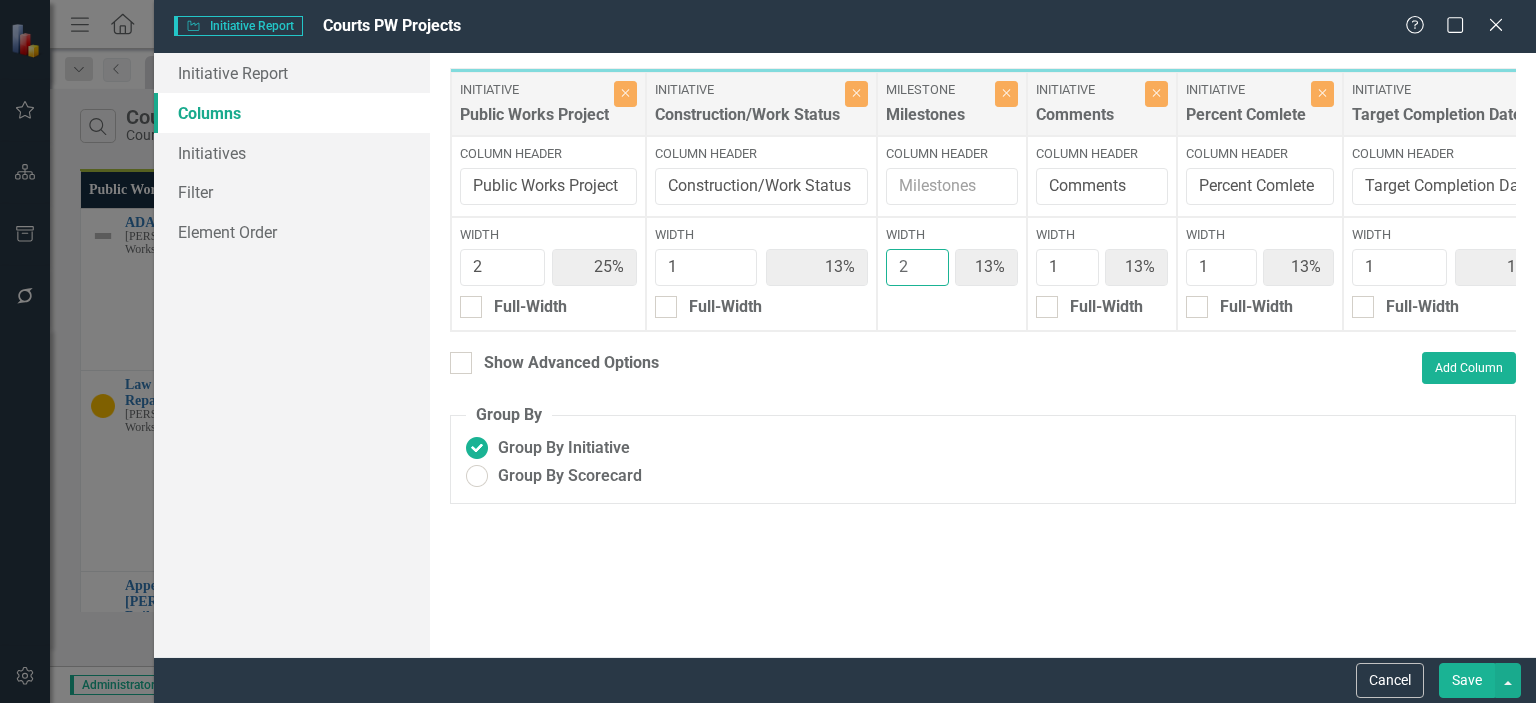 type on "22%" 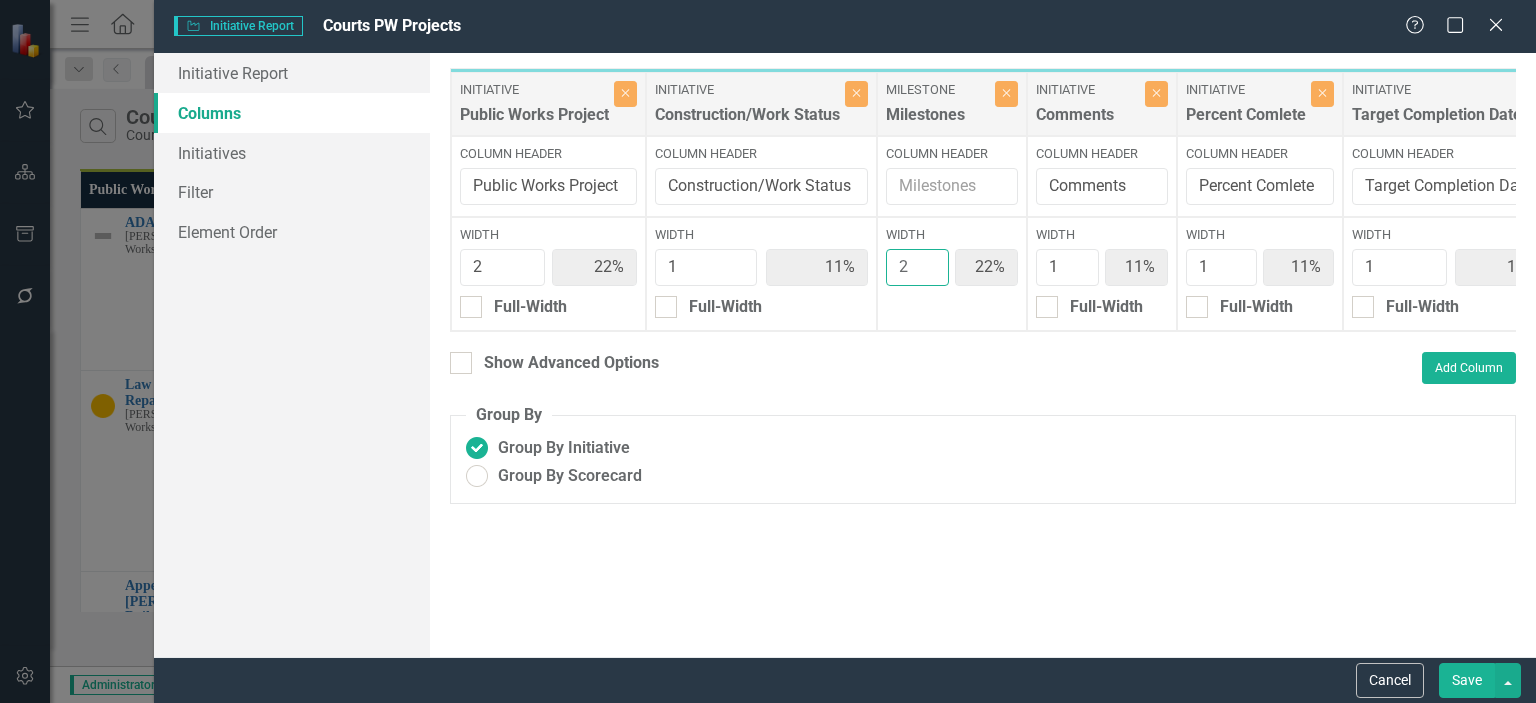 click on "2" at bounding box center (917, 267) 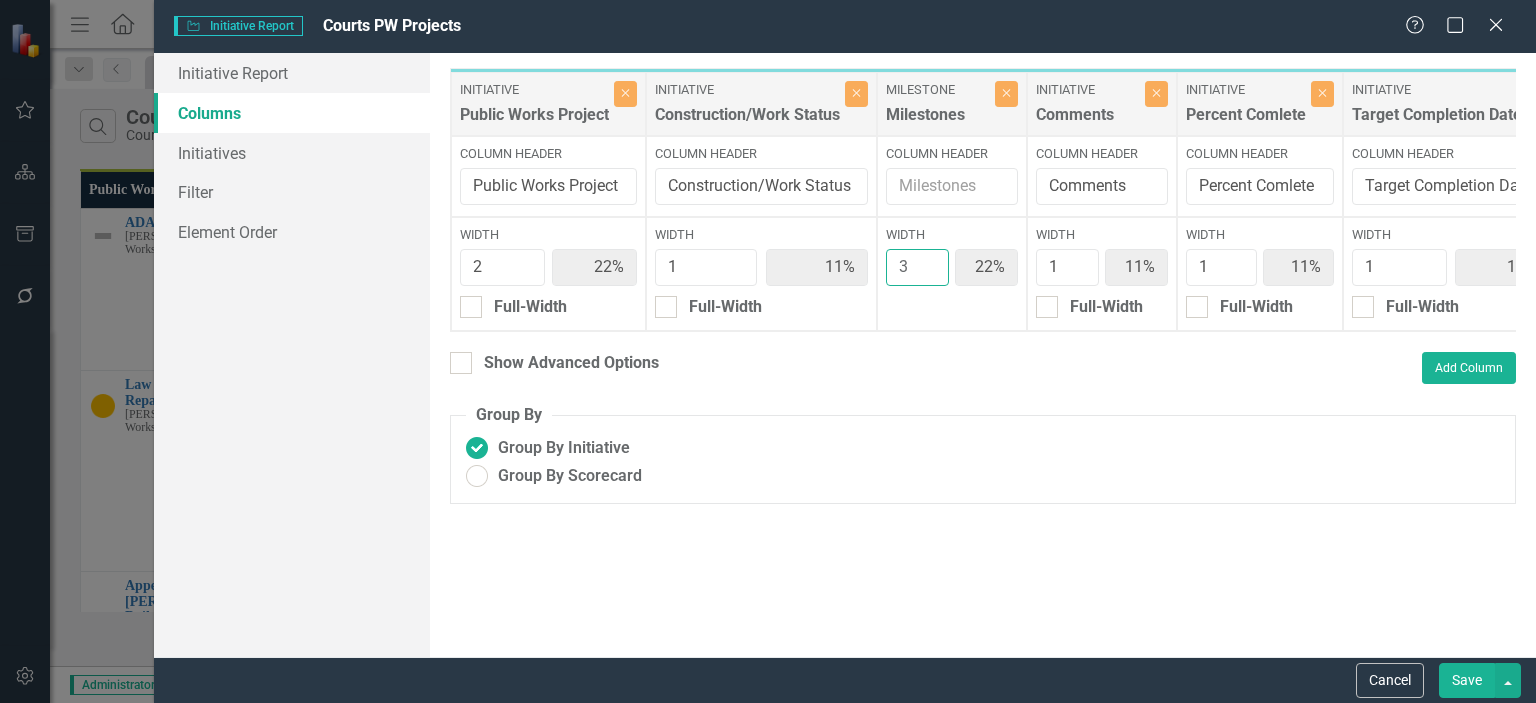type on "3" 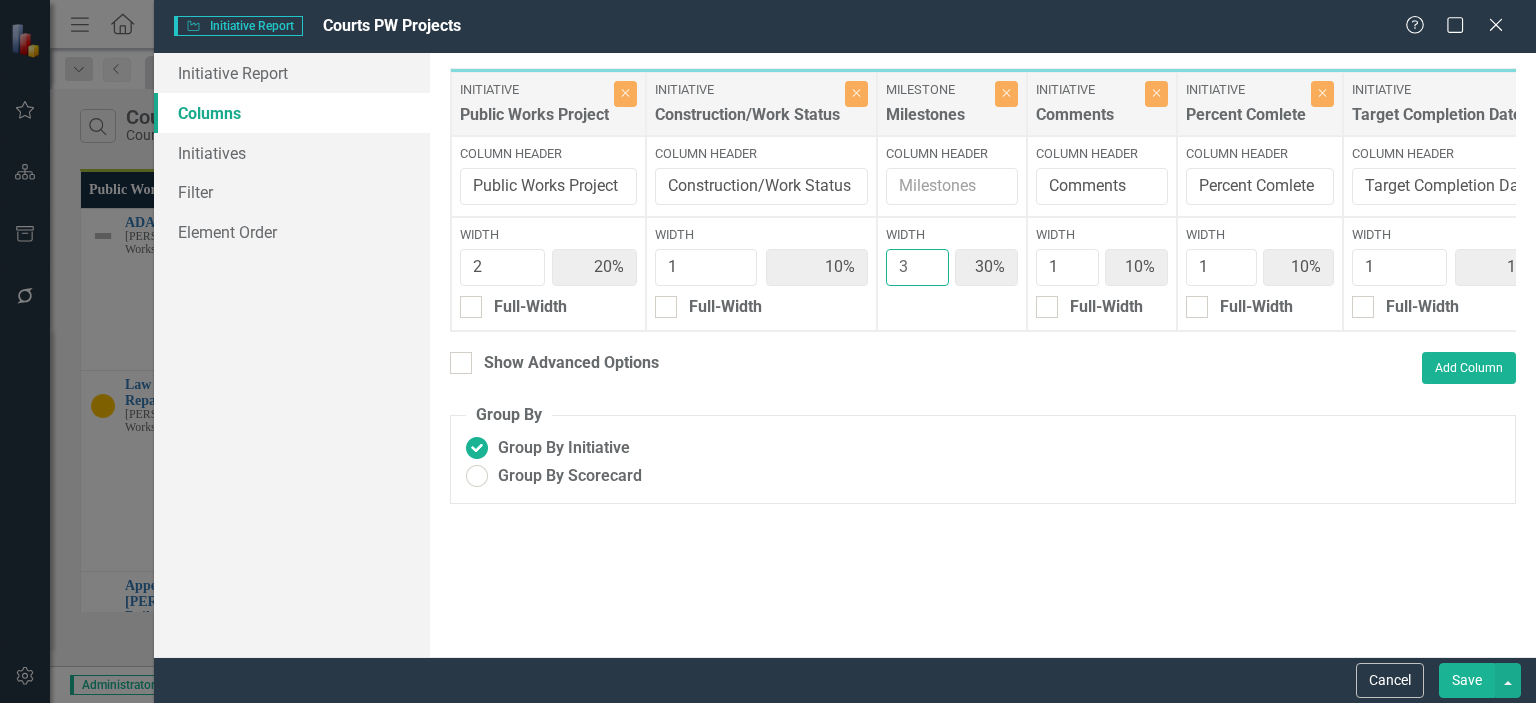 type on "4" 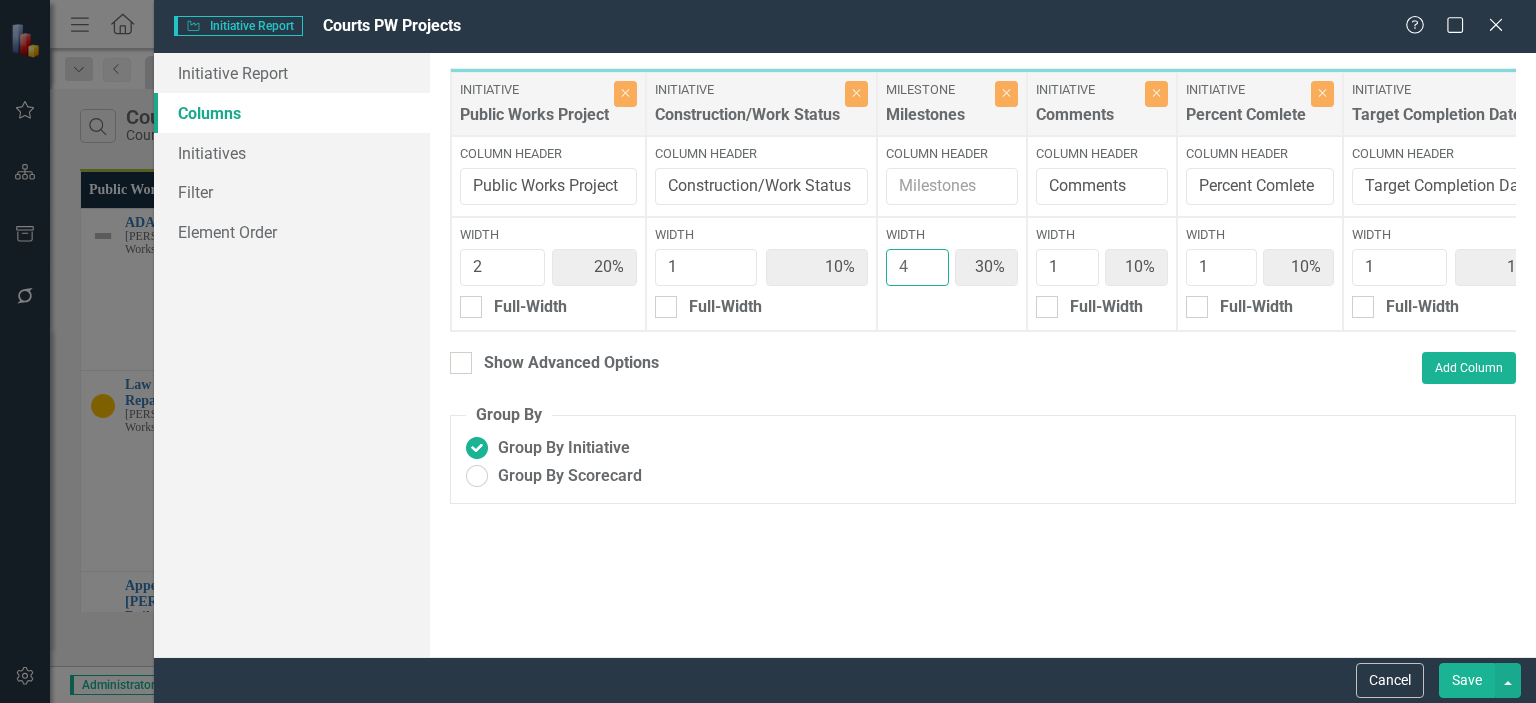 type on "18%" 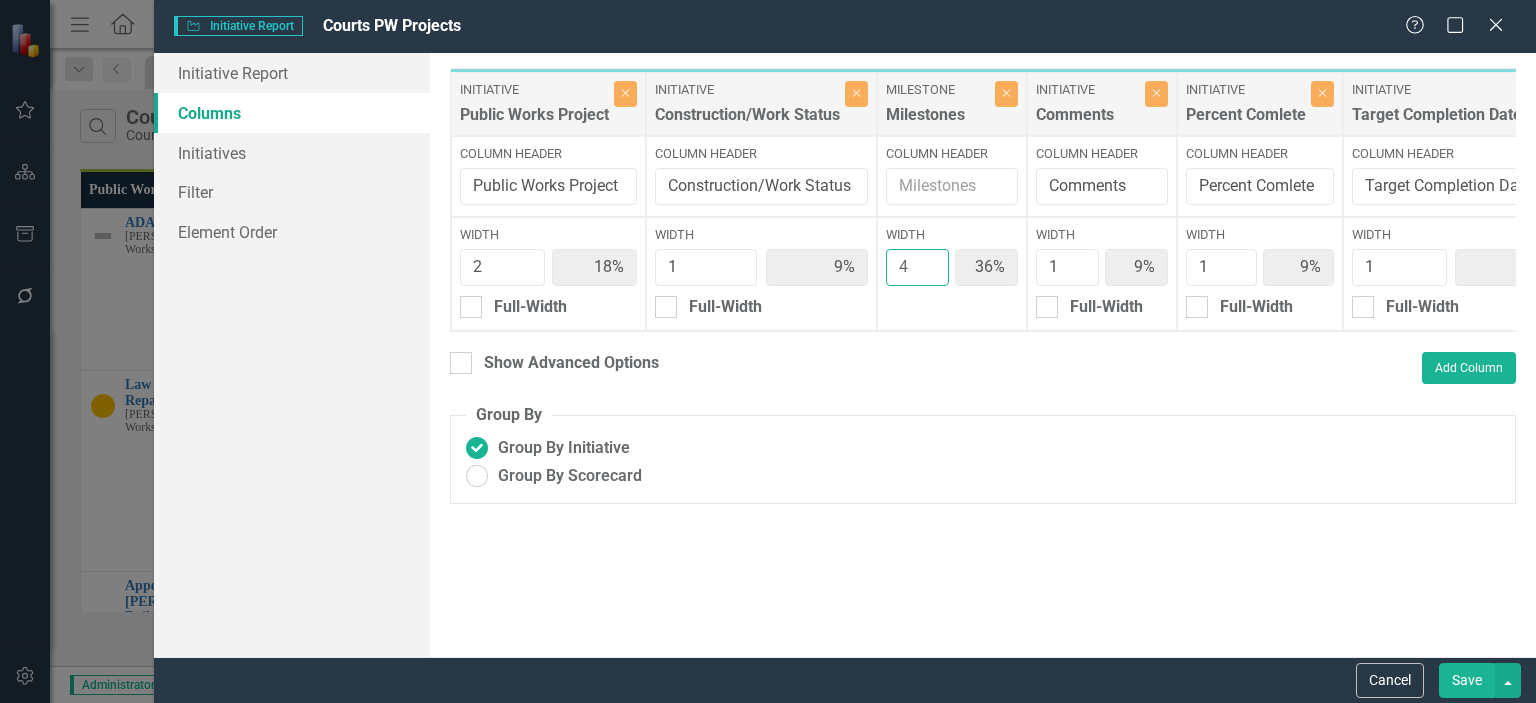 click on "4" at bounding box center (917, 267) 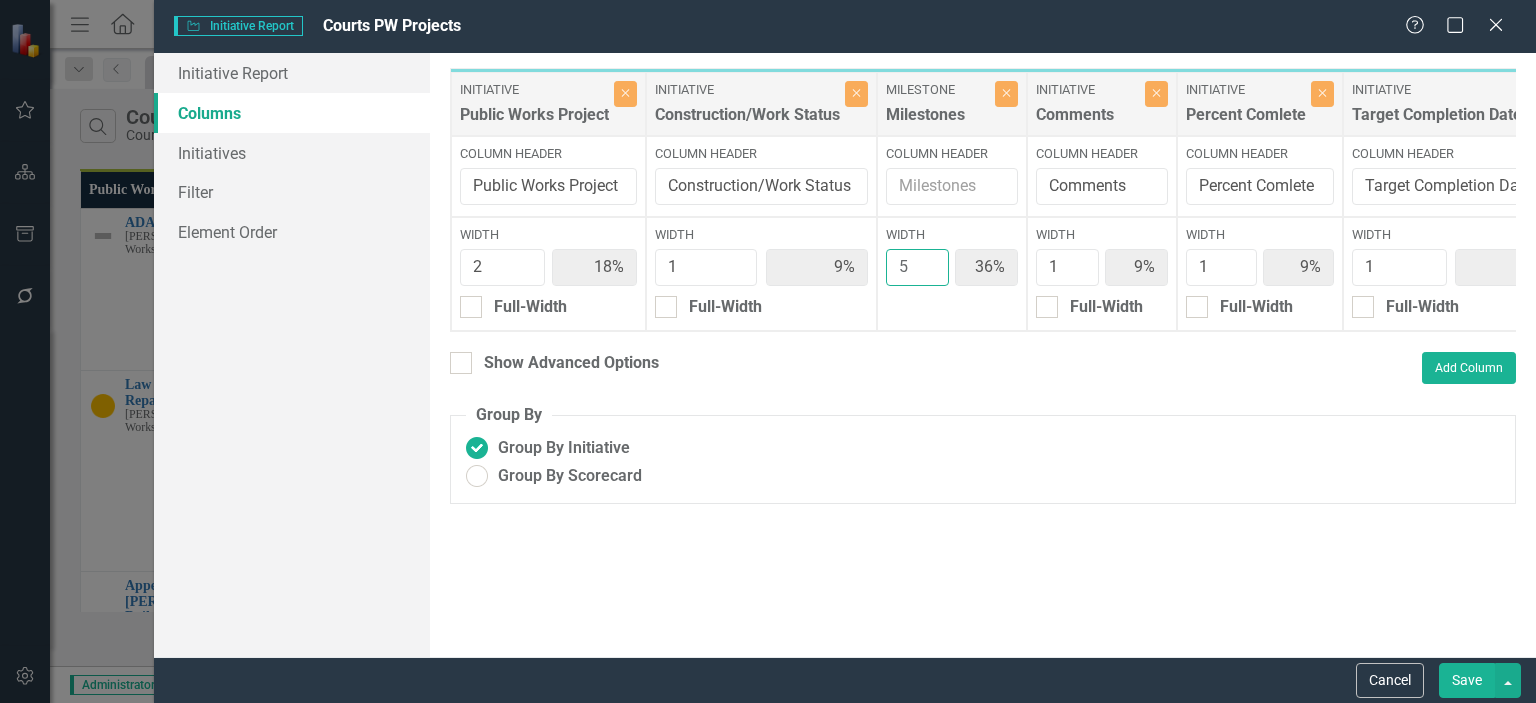 type on "17%" 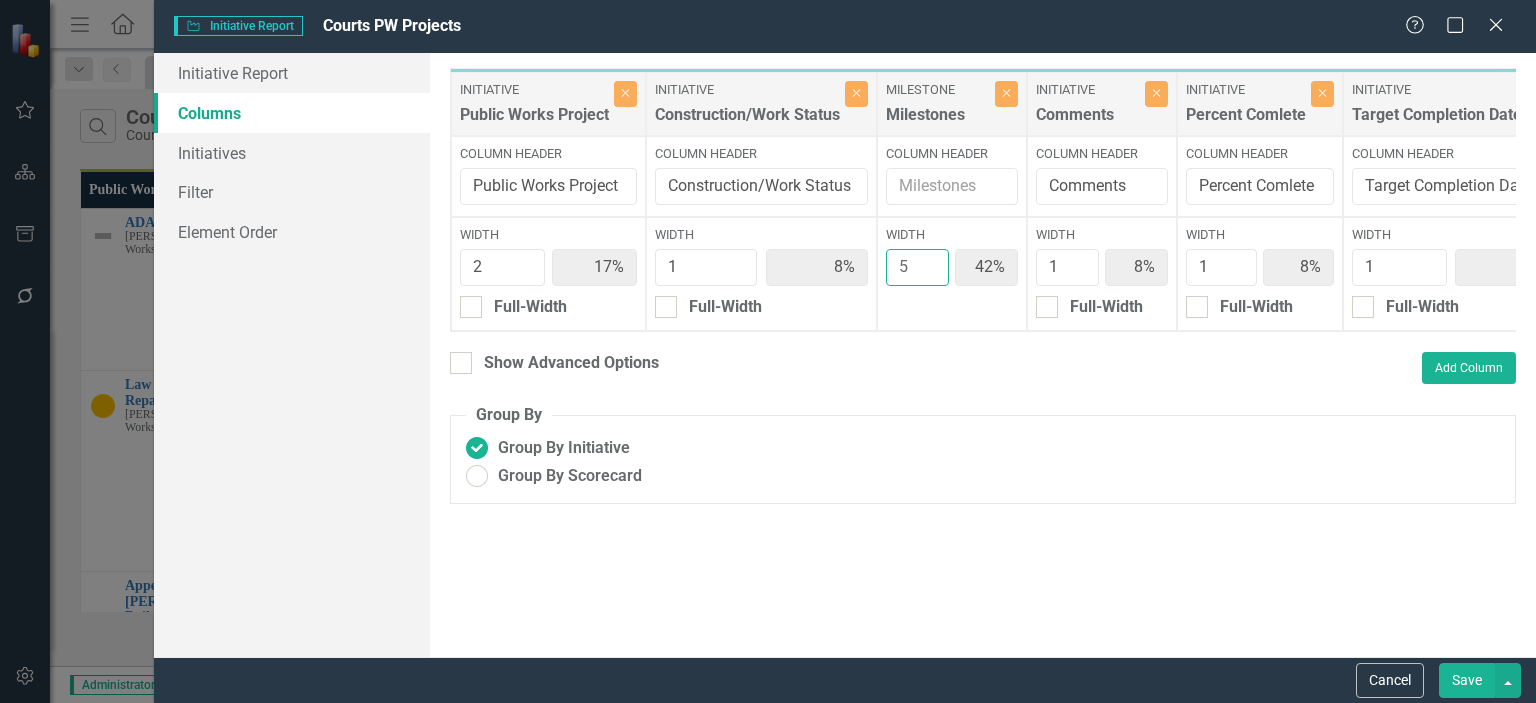 type on "5" 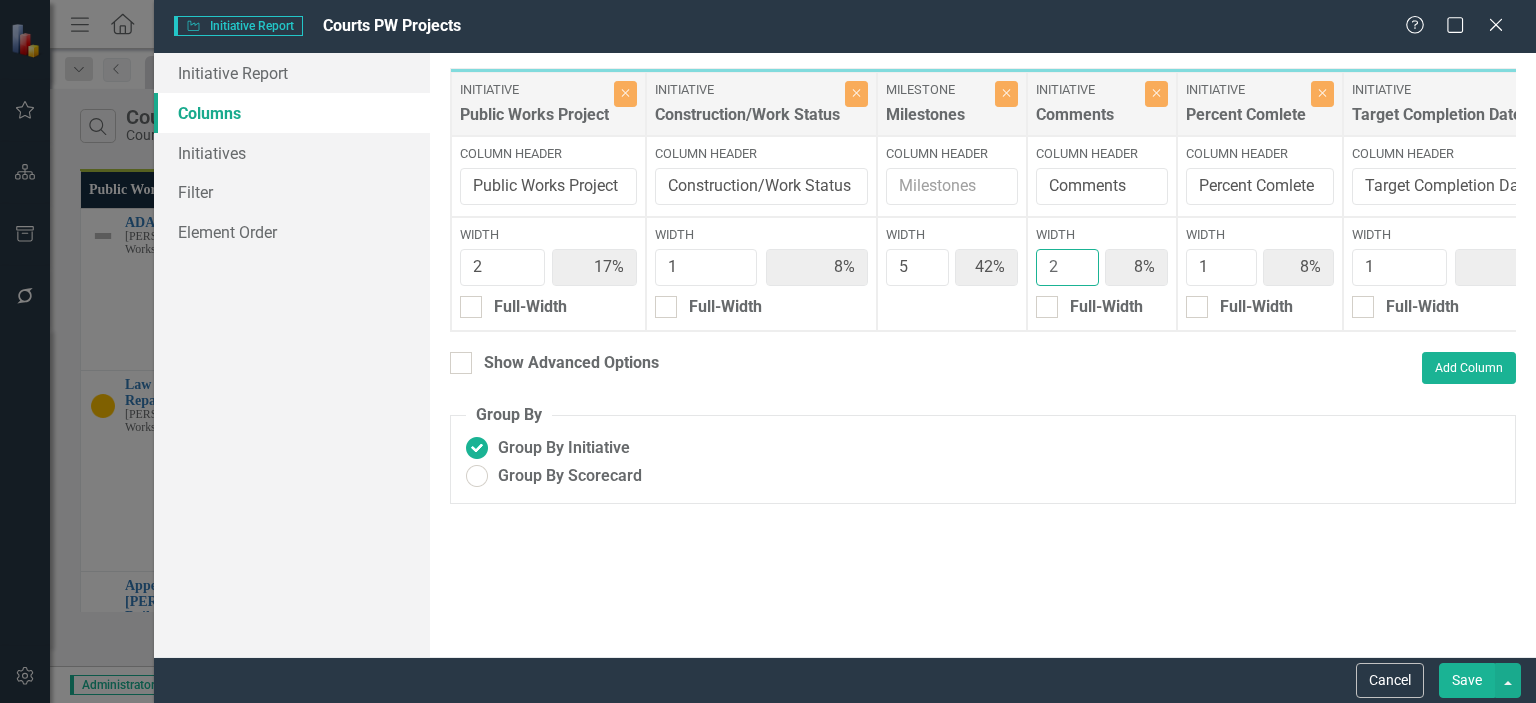type on "2" 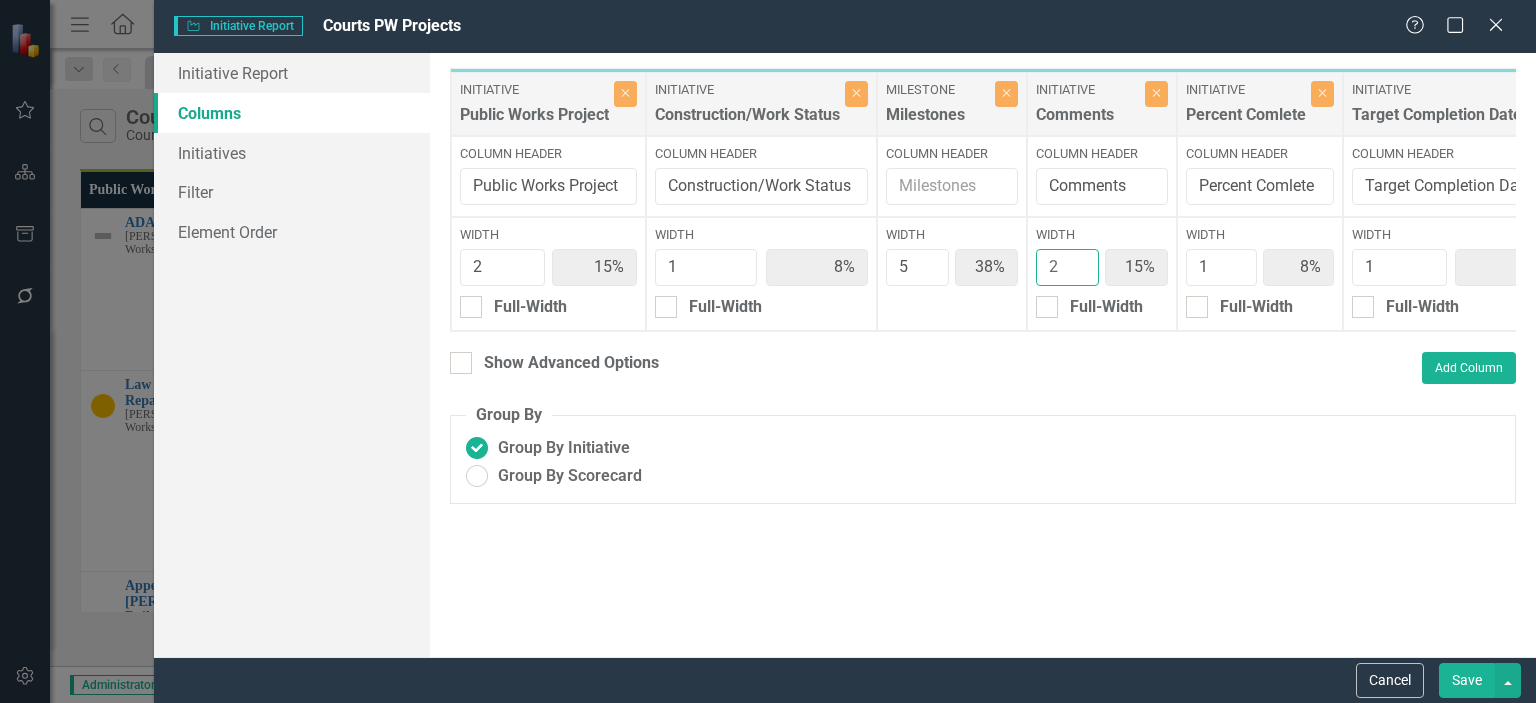 type on "3" 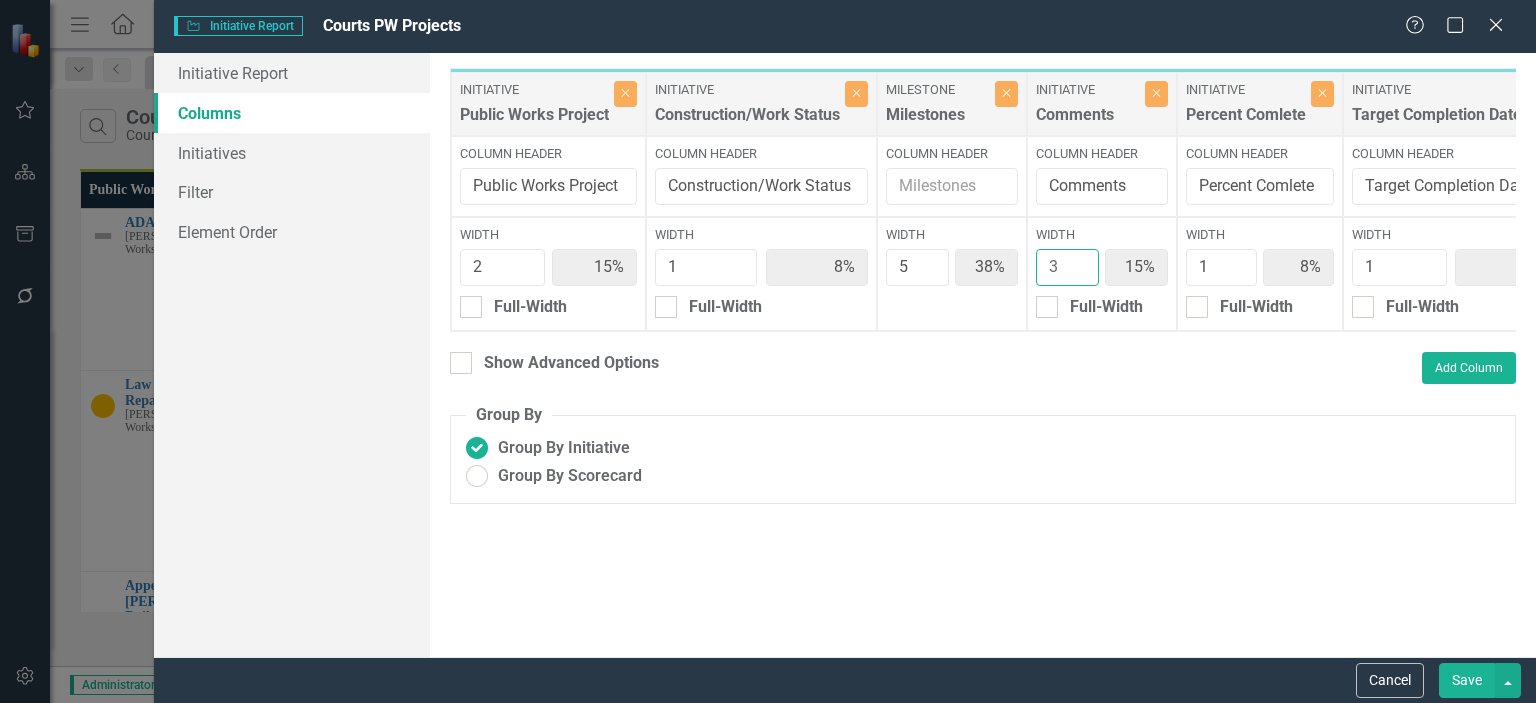 type on "14%" 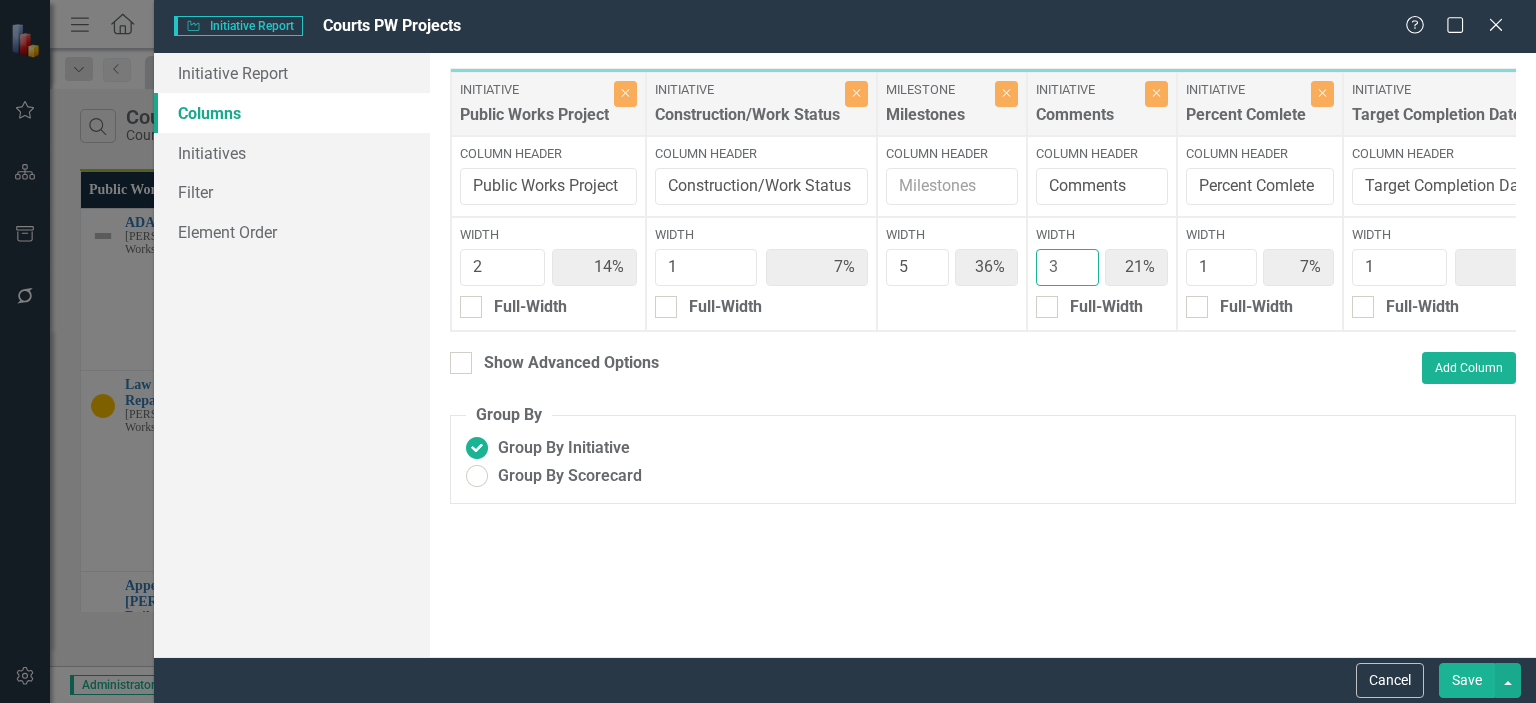 click on "3" at bounding box center [1067, 267] 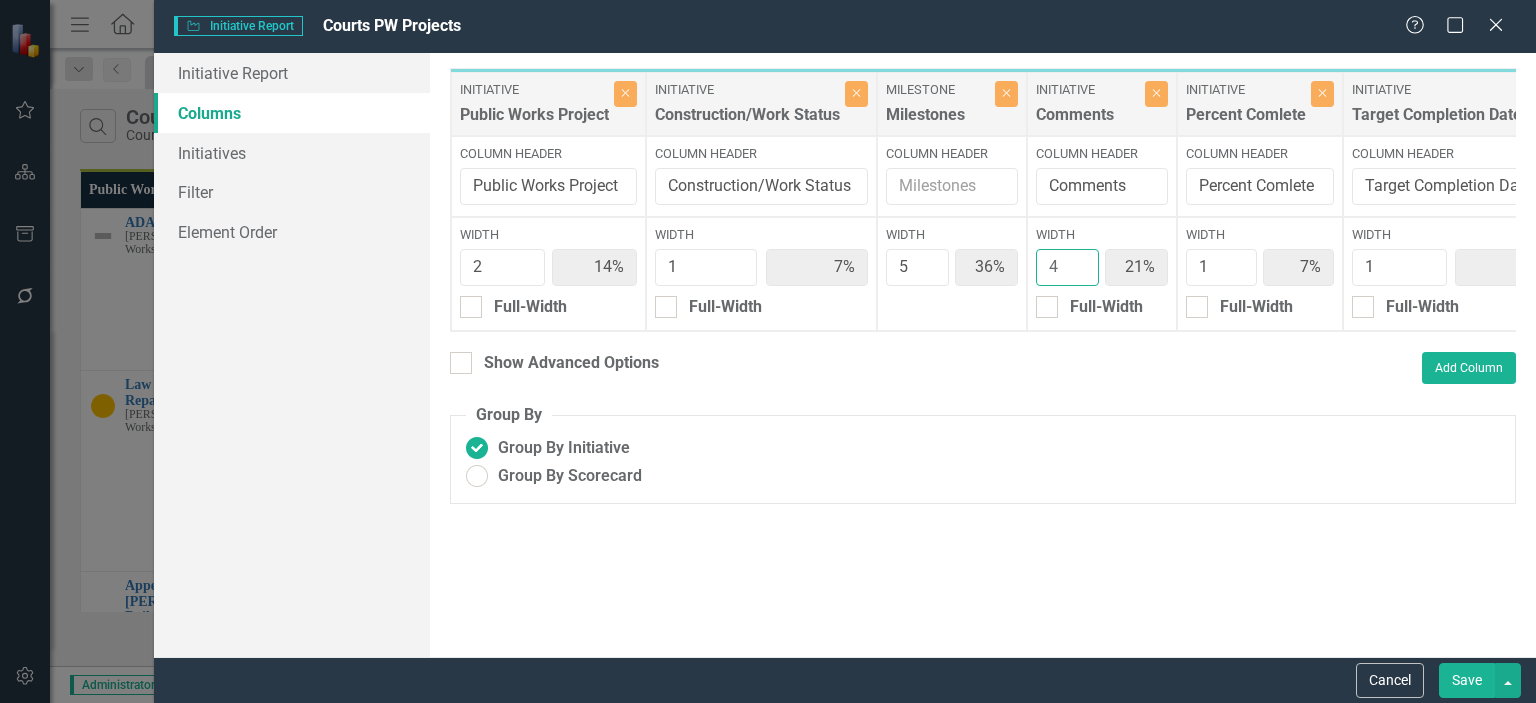 type on "13%" 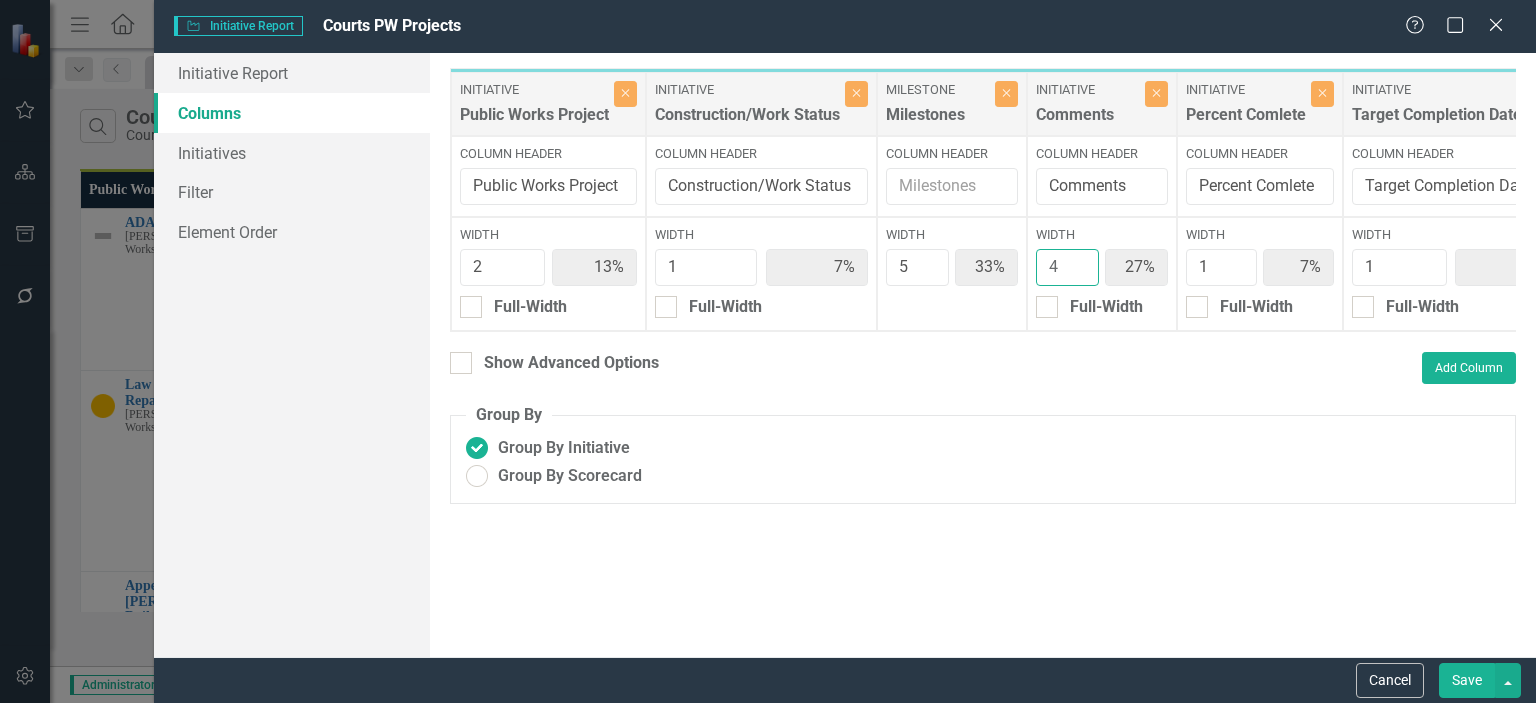 click on "4" at bounding box center (1067, 267) 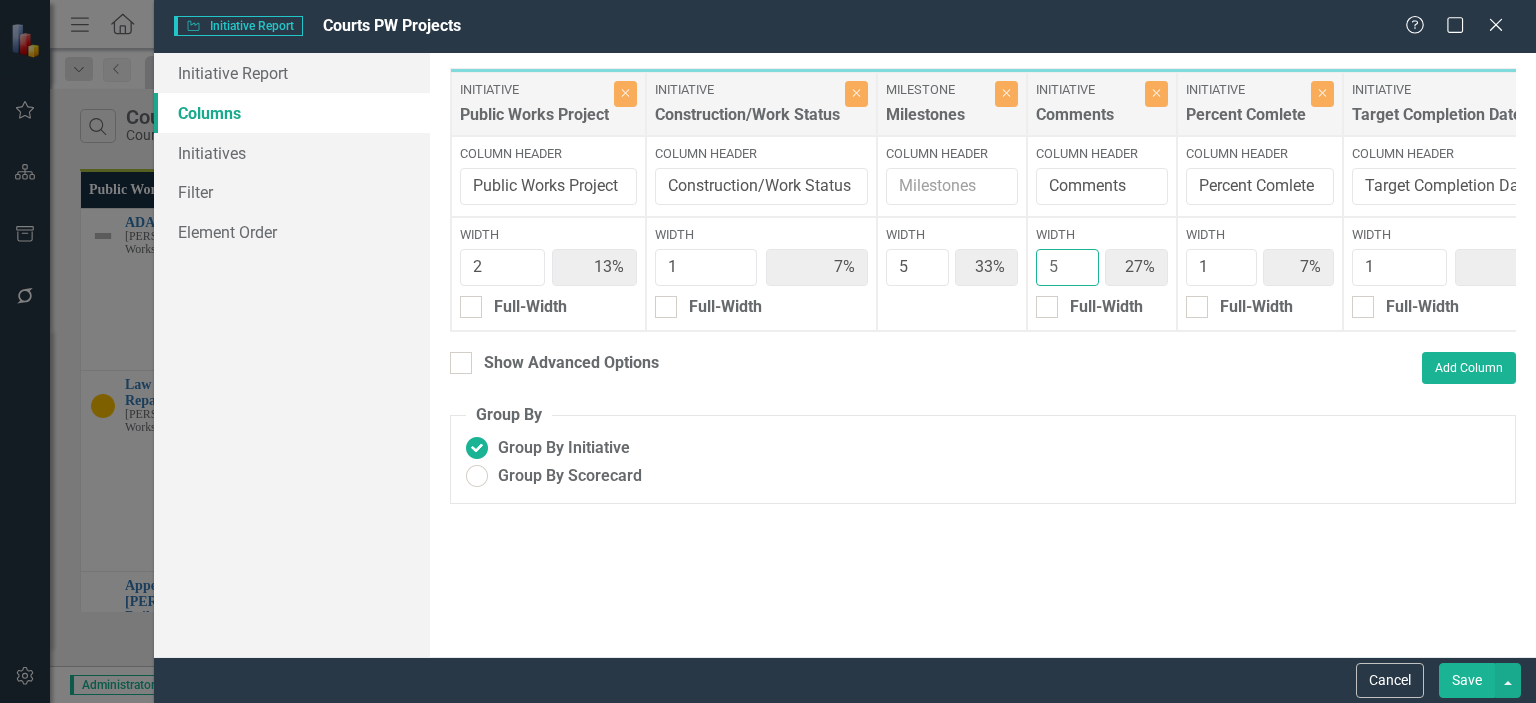 type on "6%" 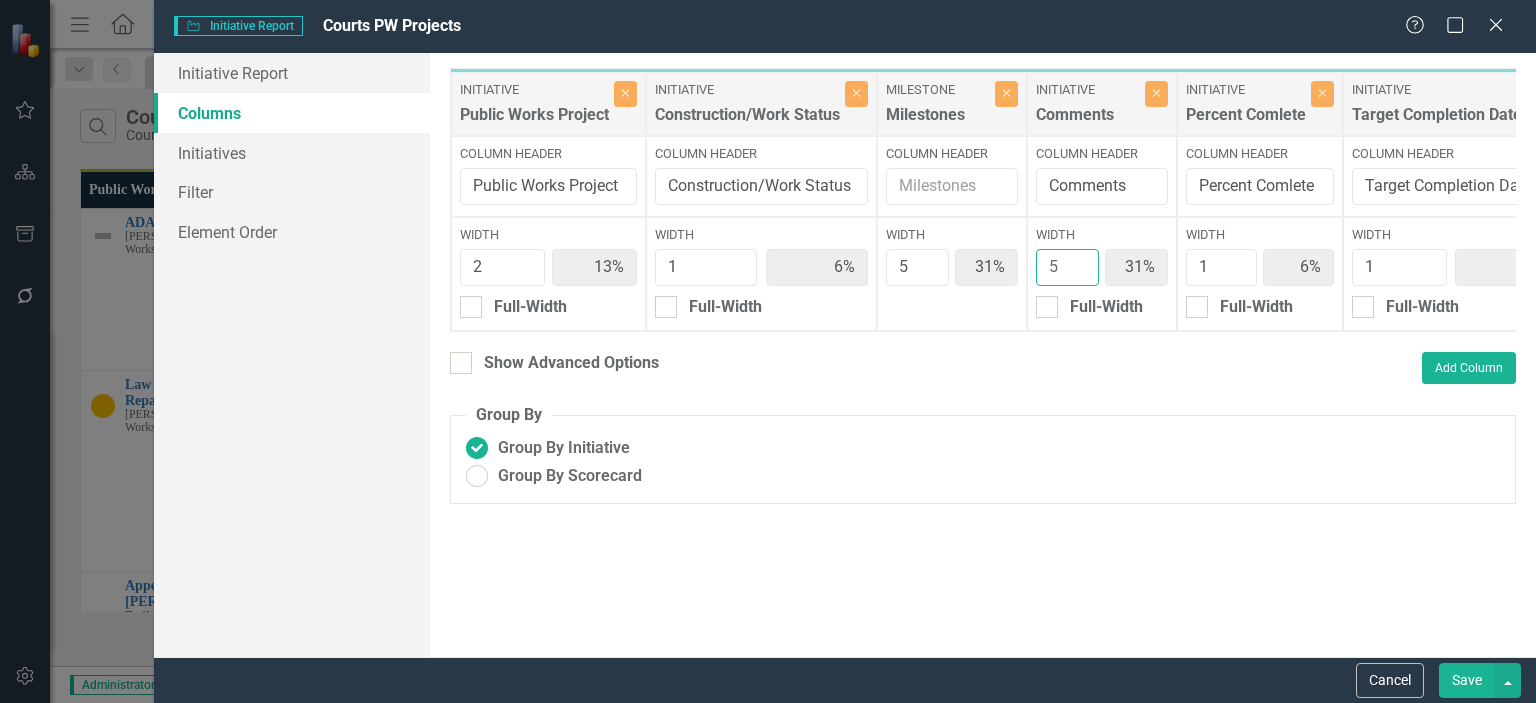 click on "5" at bounding box center [1067, 267] 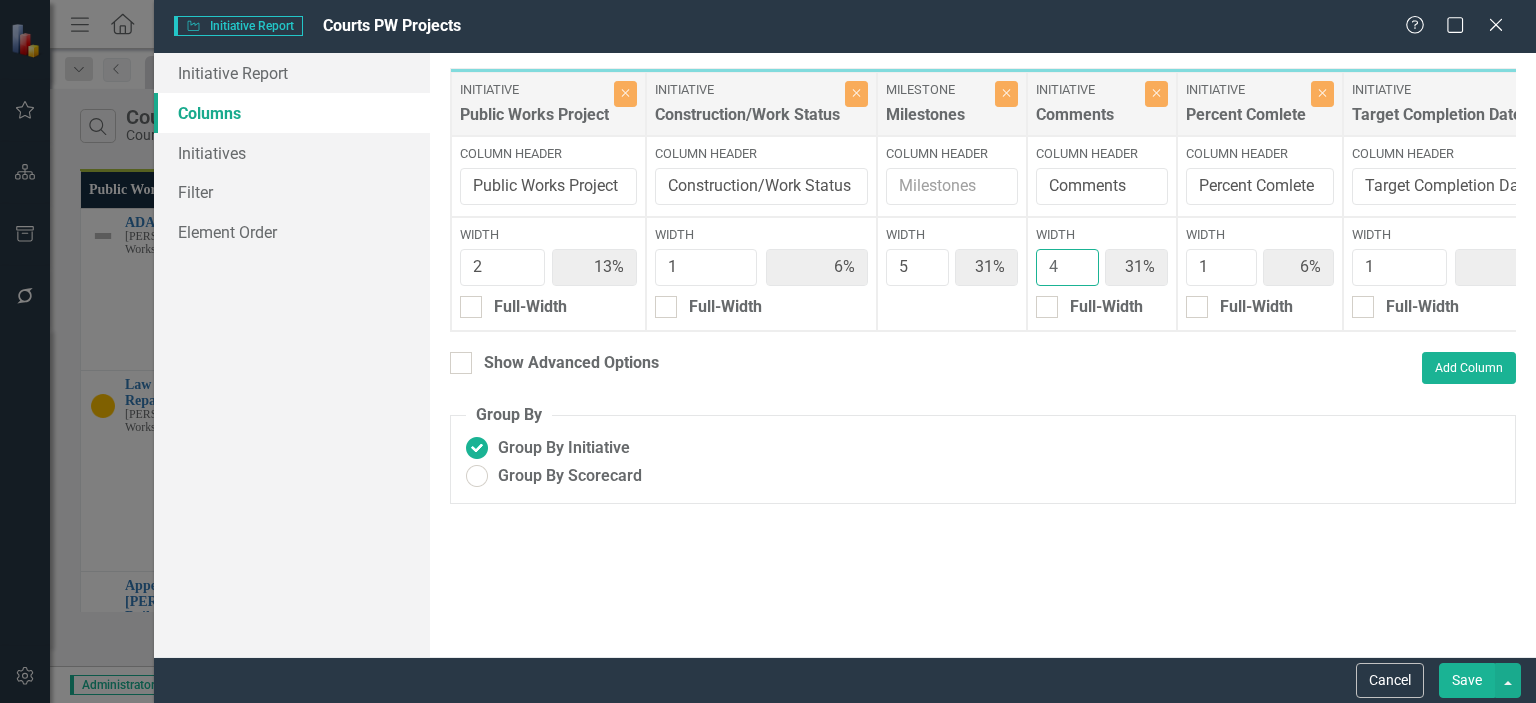 type on "7%" 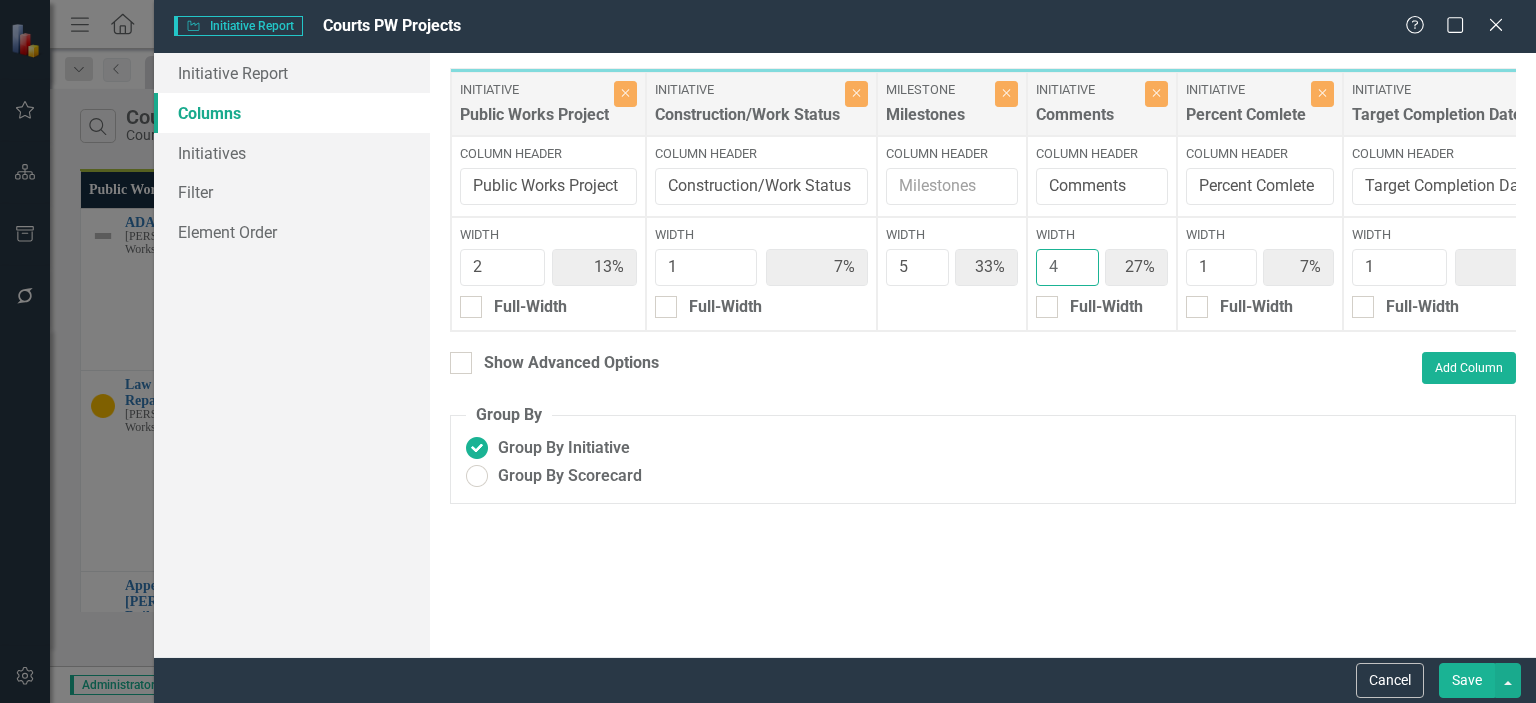 type on "4" 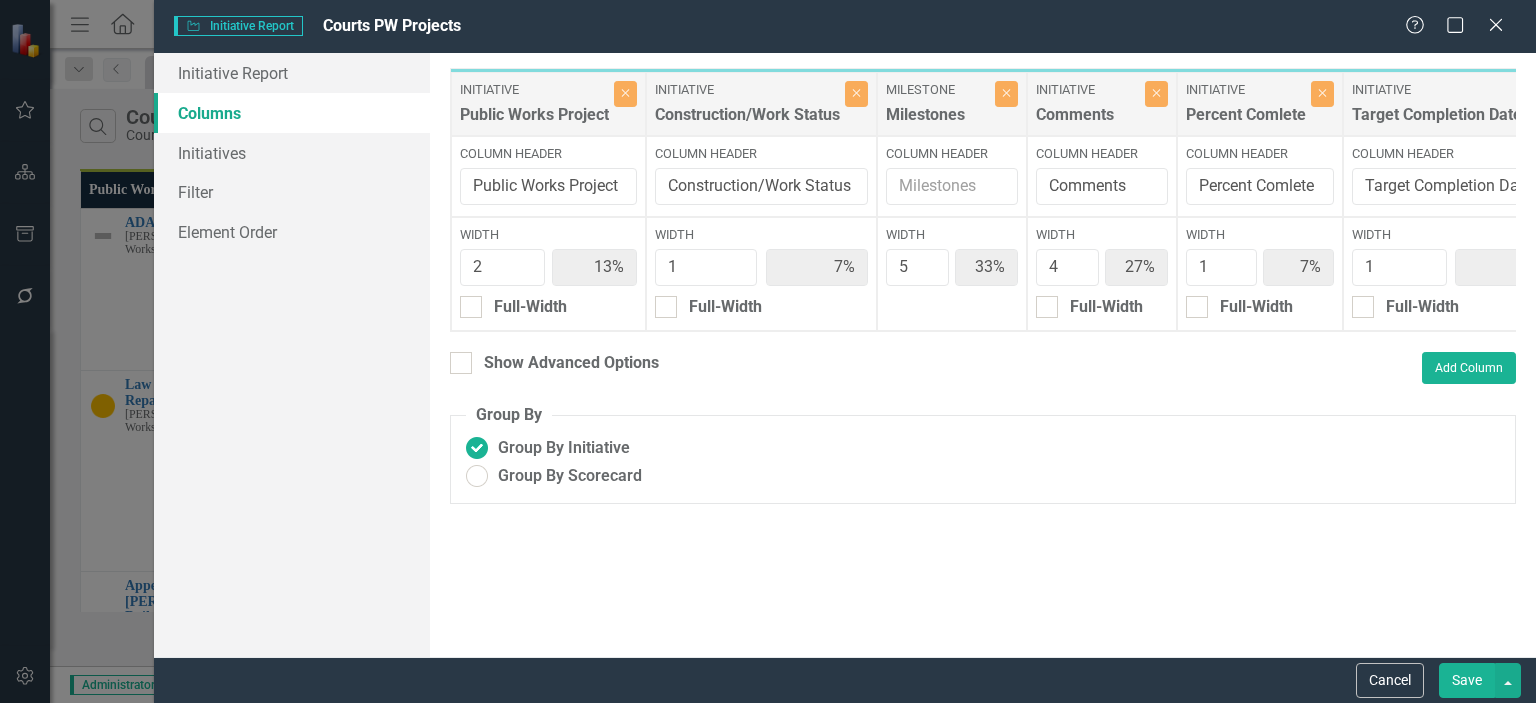click on "Save" at bounding box center (1467, 680) 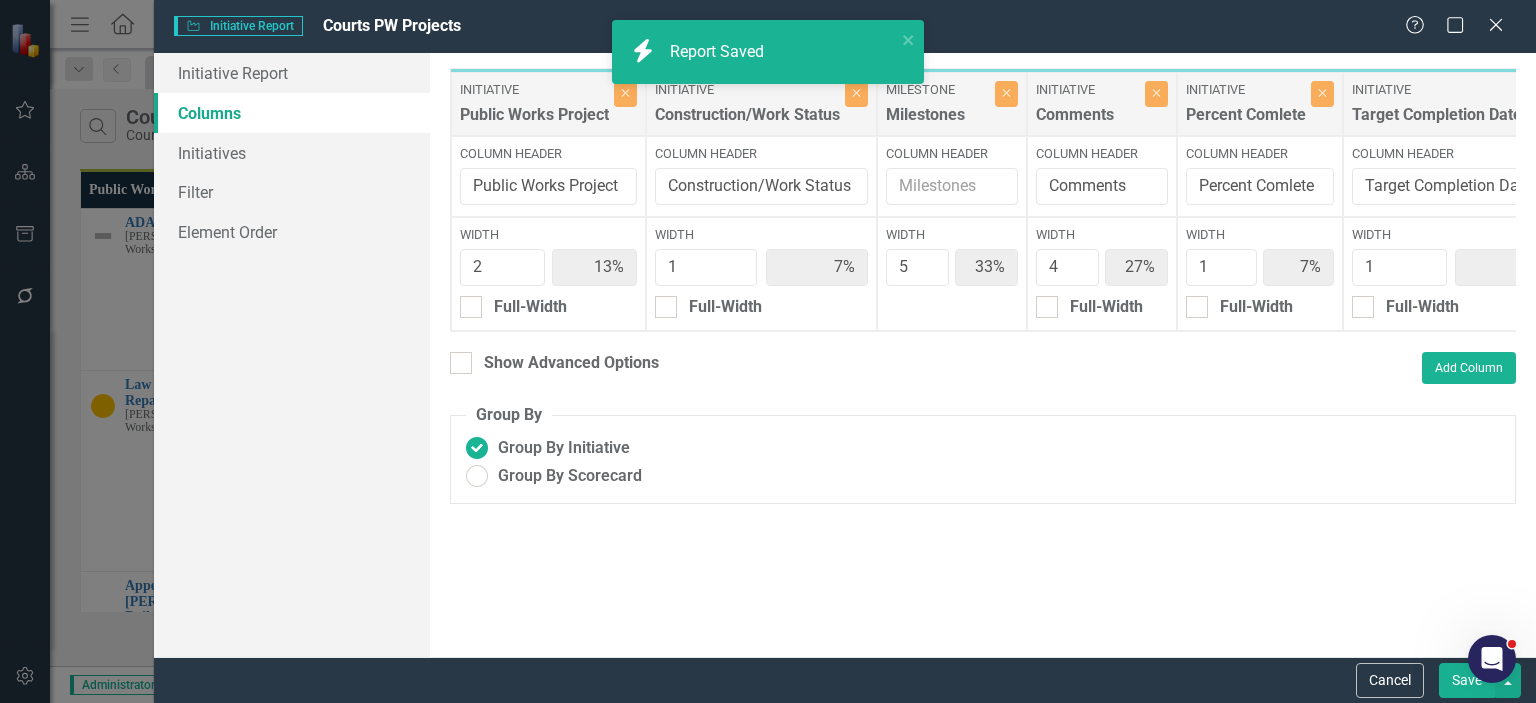 radio on "false" 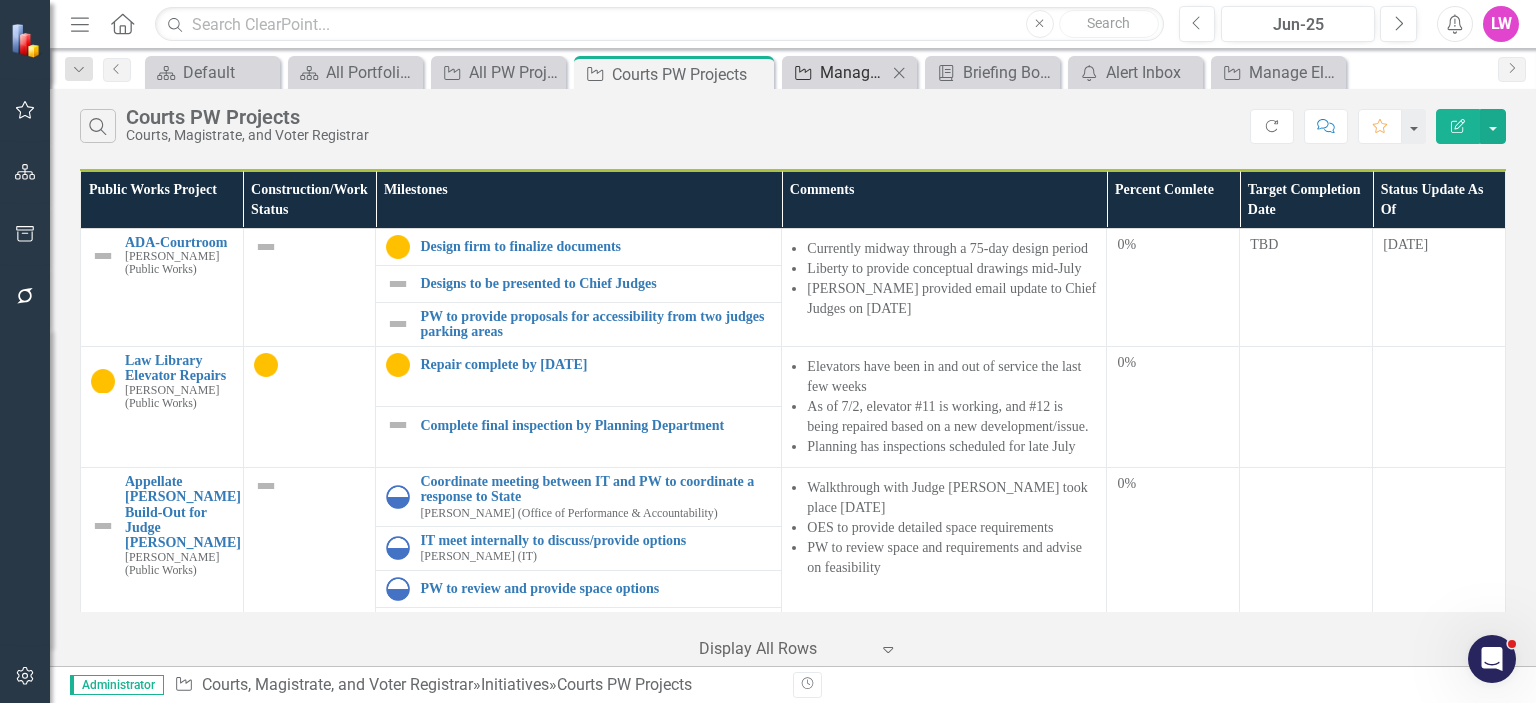click on "Manage Reports" at bounding box center [853, 72] 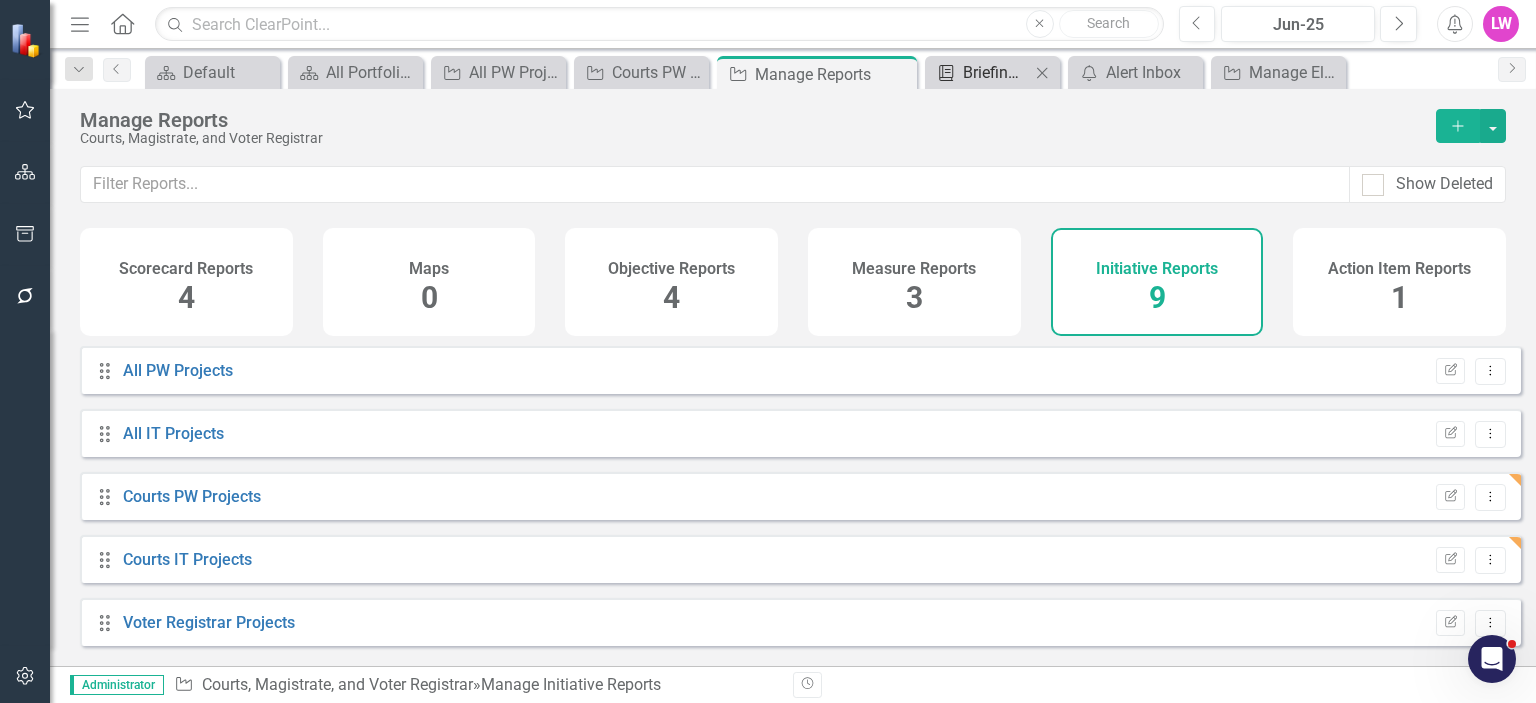 click on "Briefing Books" at bounding box center (996, 72) 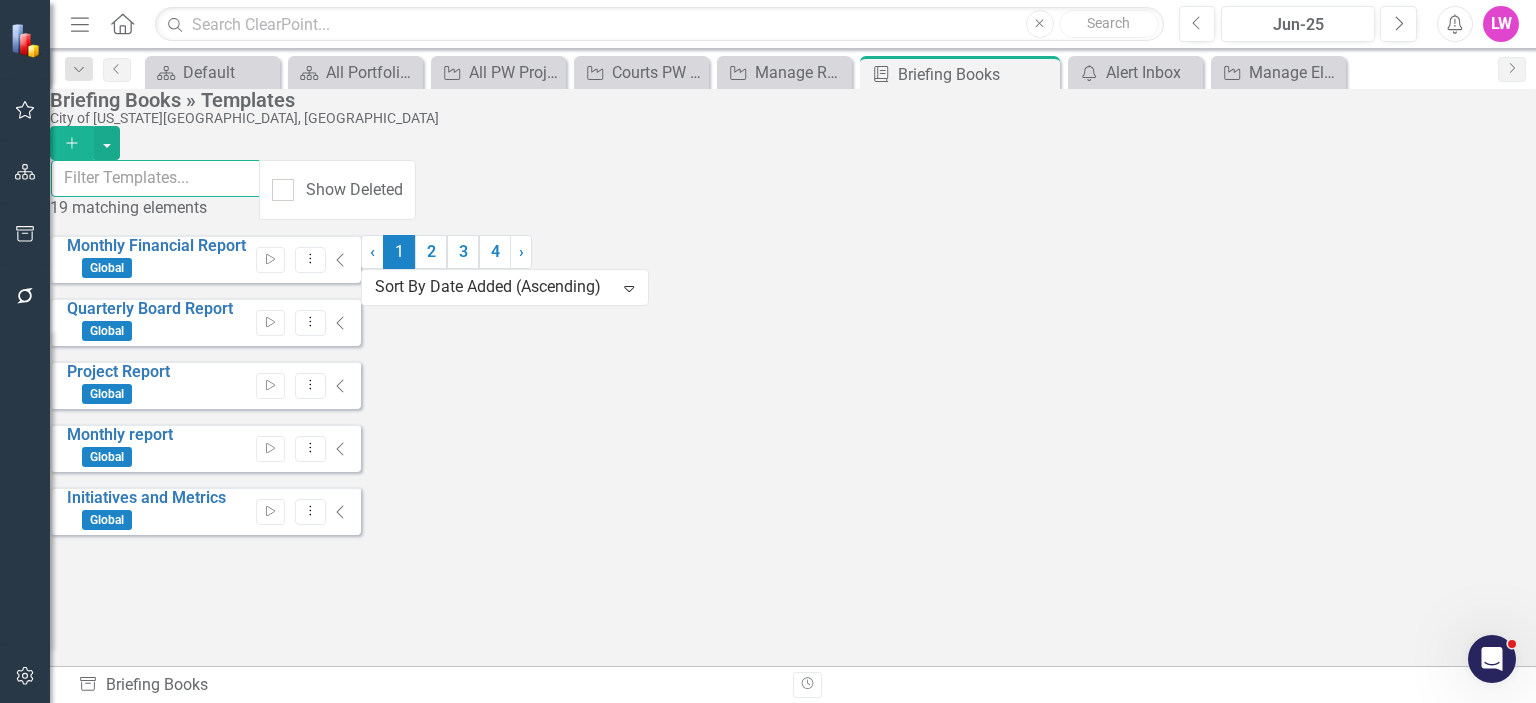 click at bounding box center (156, 178) 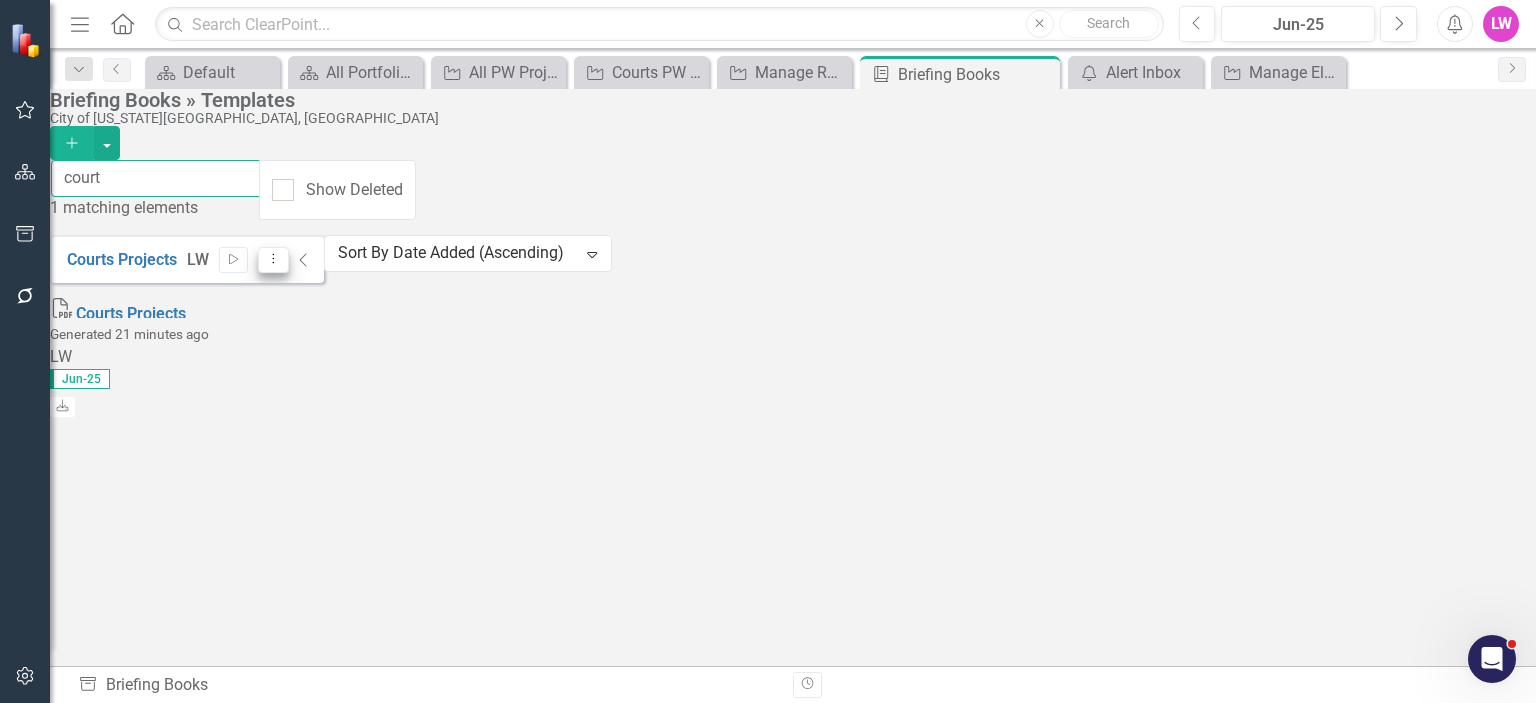 type on "court" 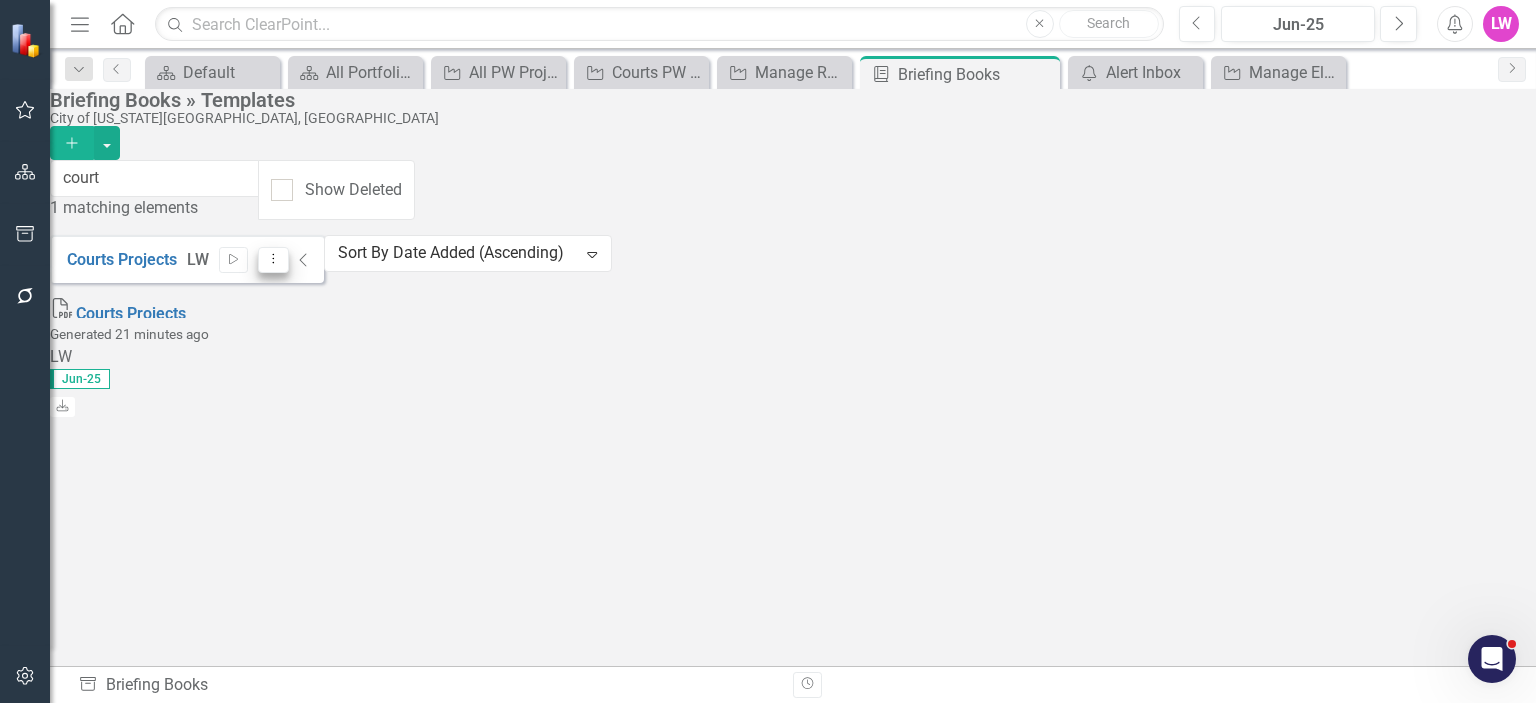 click on "Dropdown Menu" 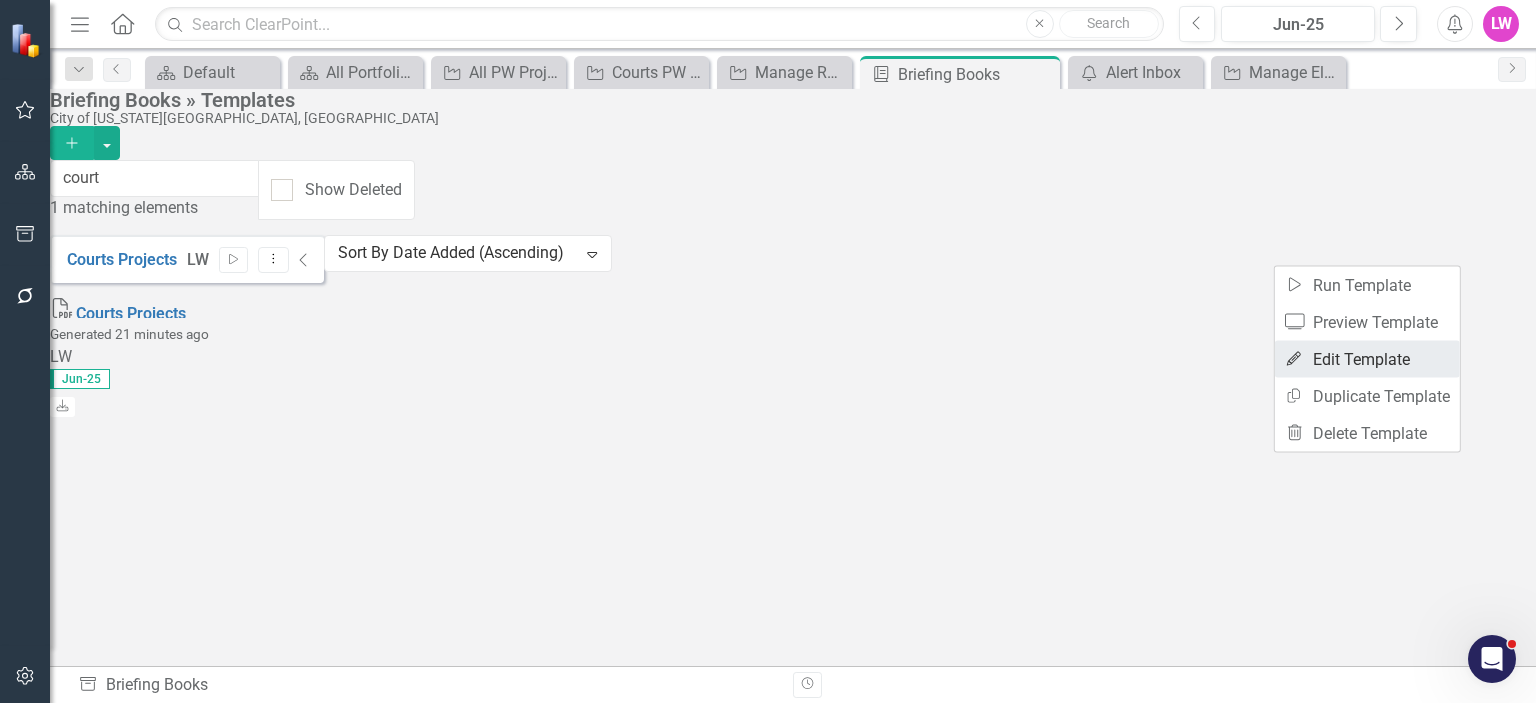 click on "Edit Edit Template" at bounding box center [1367, 359] 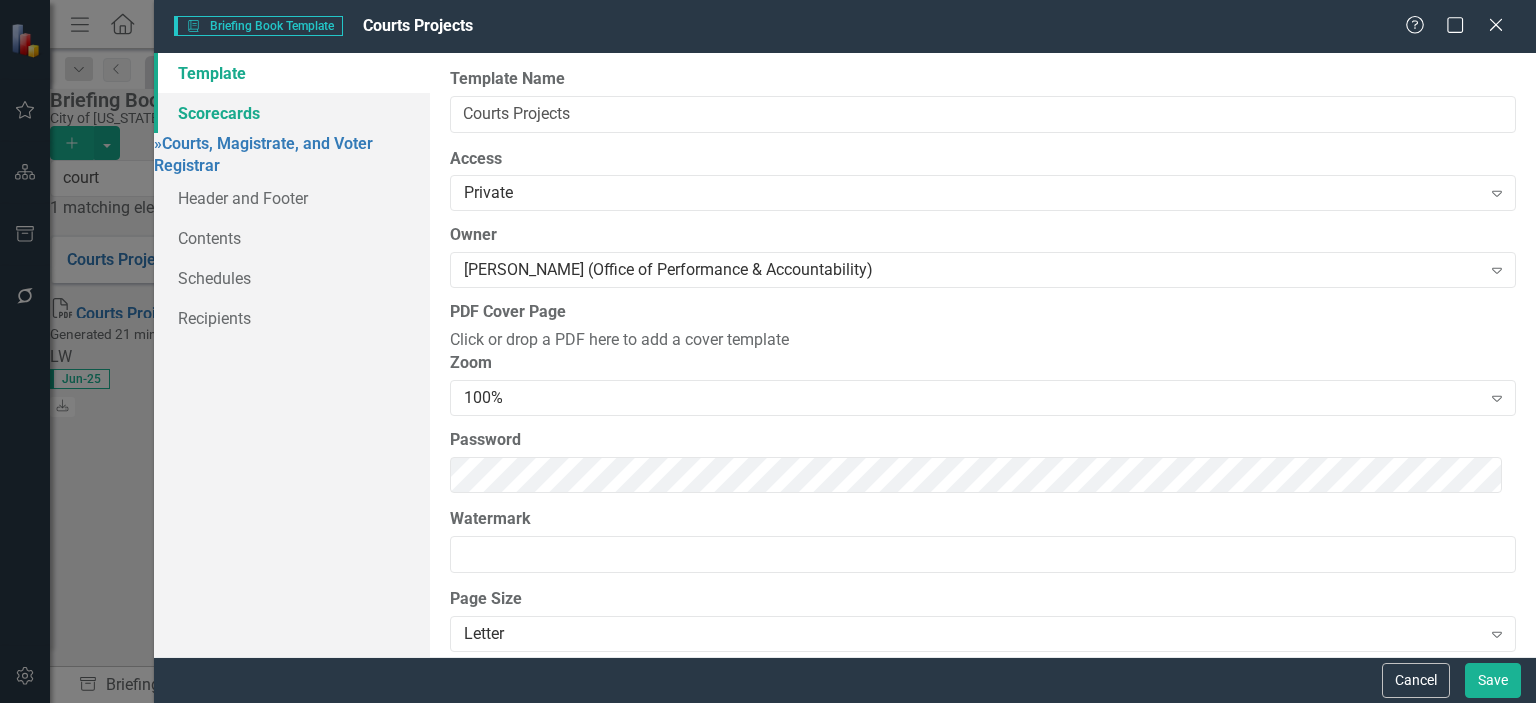 click on "Scorecards" at bounding box center [292, 113] 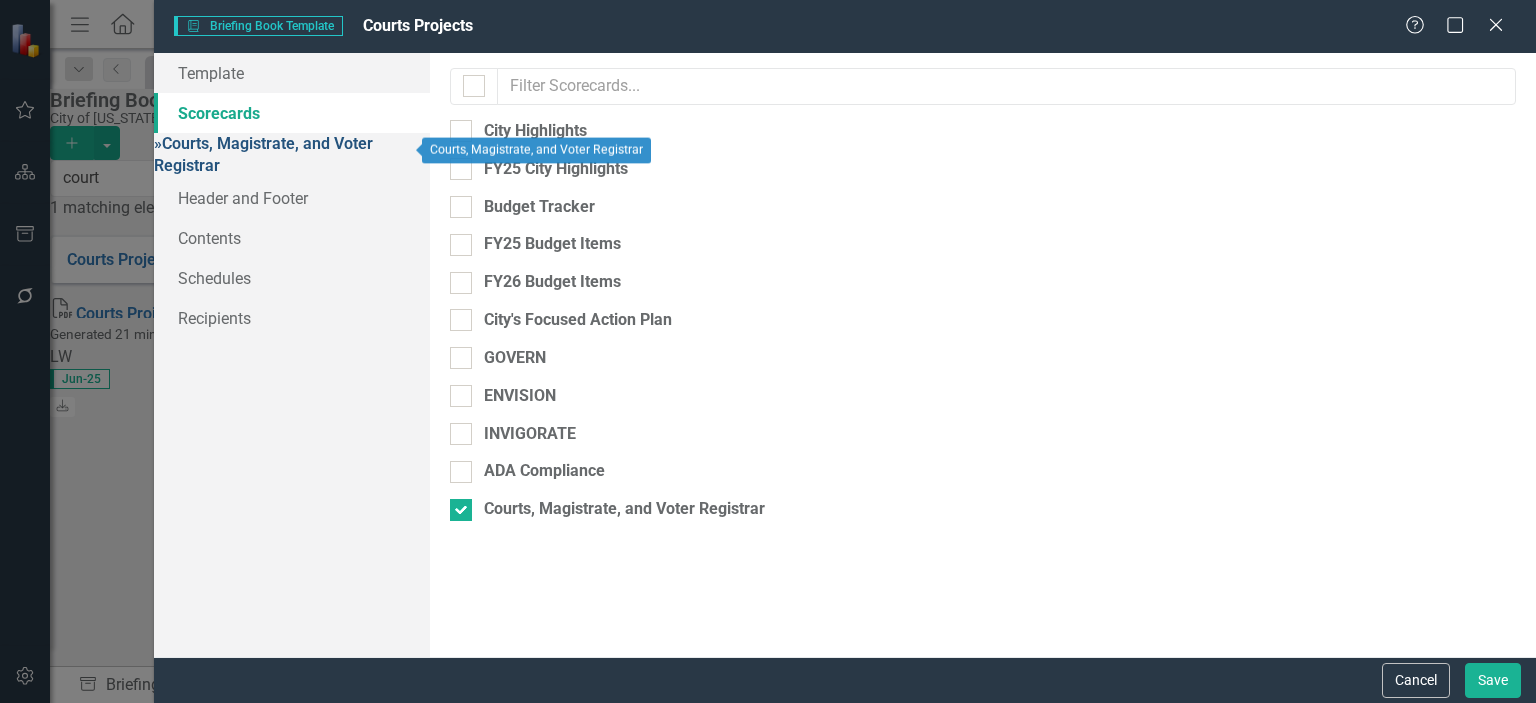 click on "»  Courts, Magistrate, and Voter Registrar" at bounding box center [263, 155] 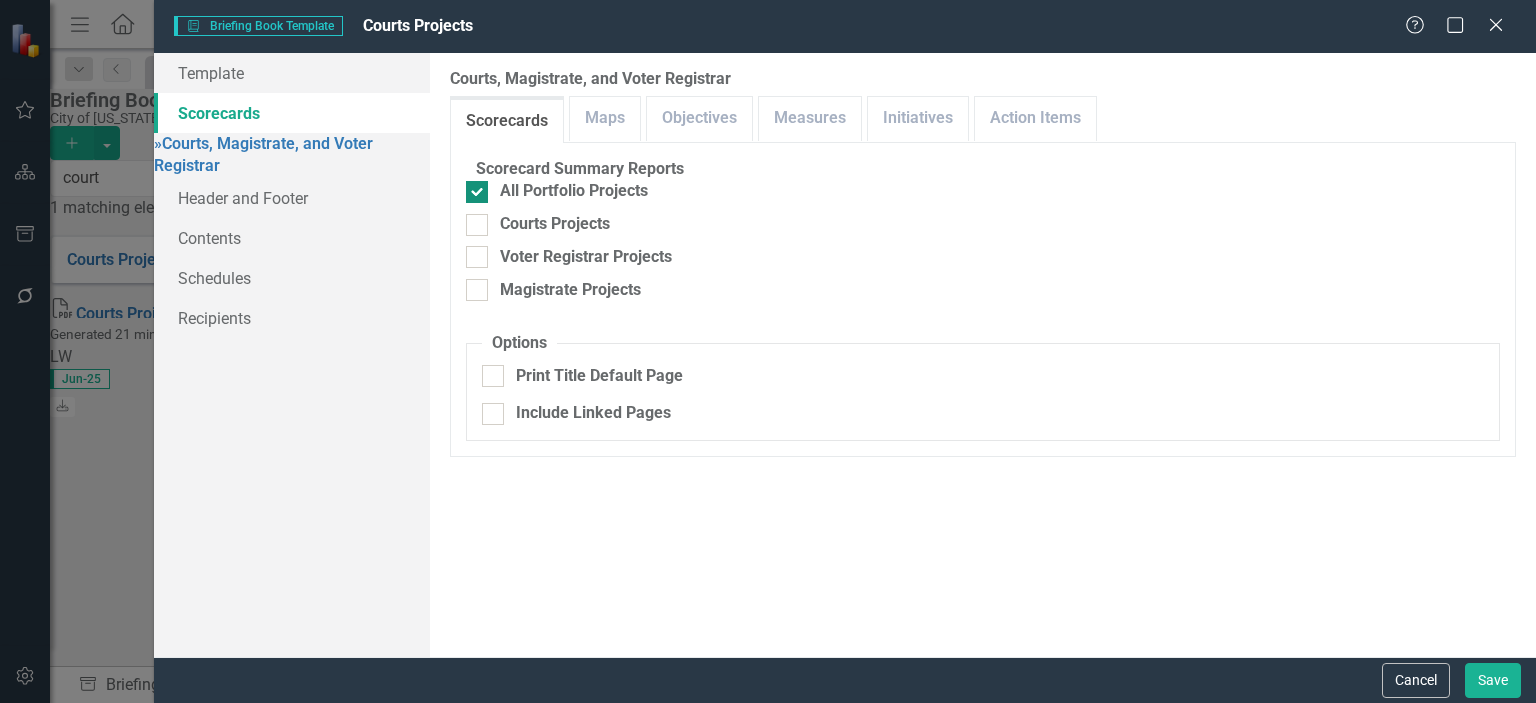 click on "All Portfolio Projects" at bounding box center [472, 187] 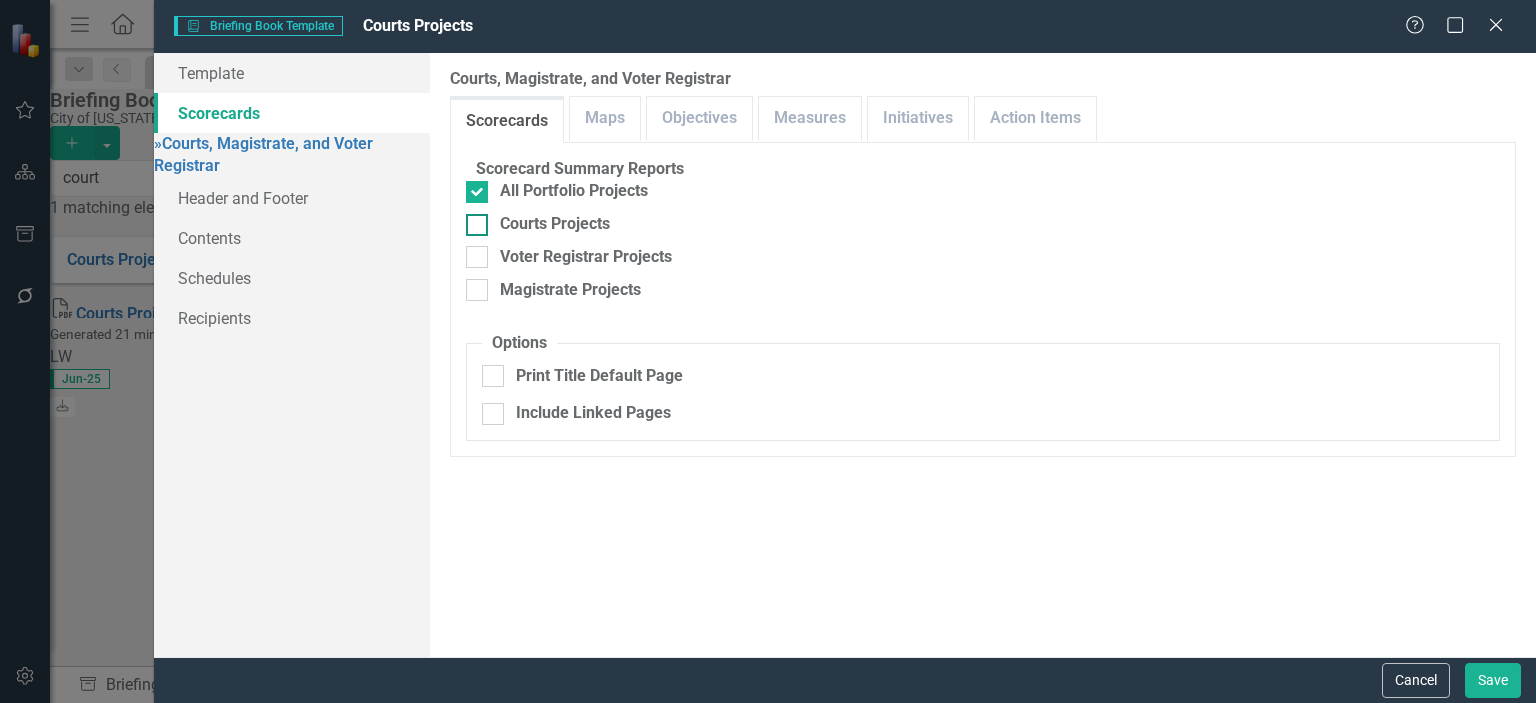 checkbox on "false" 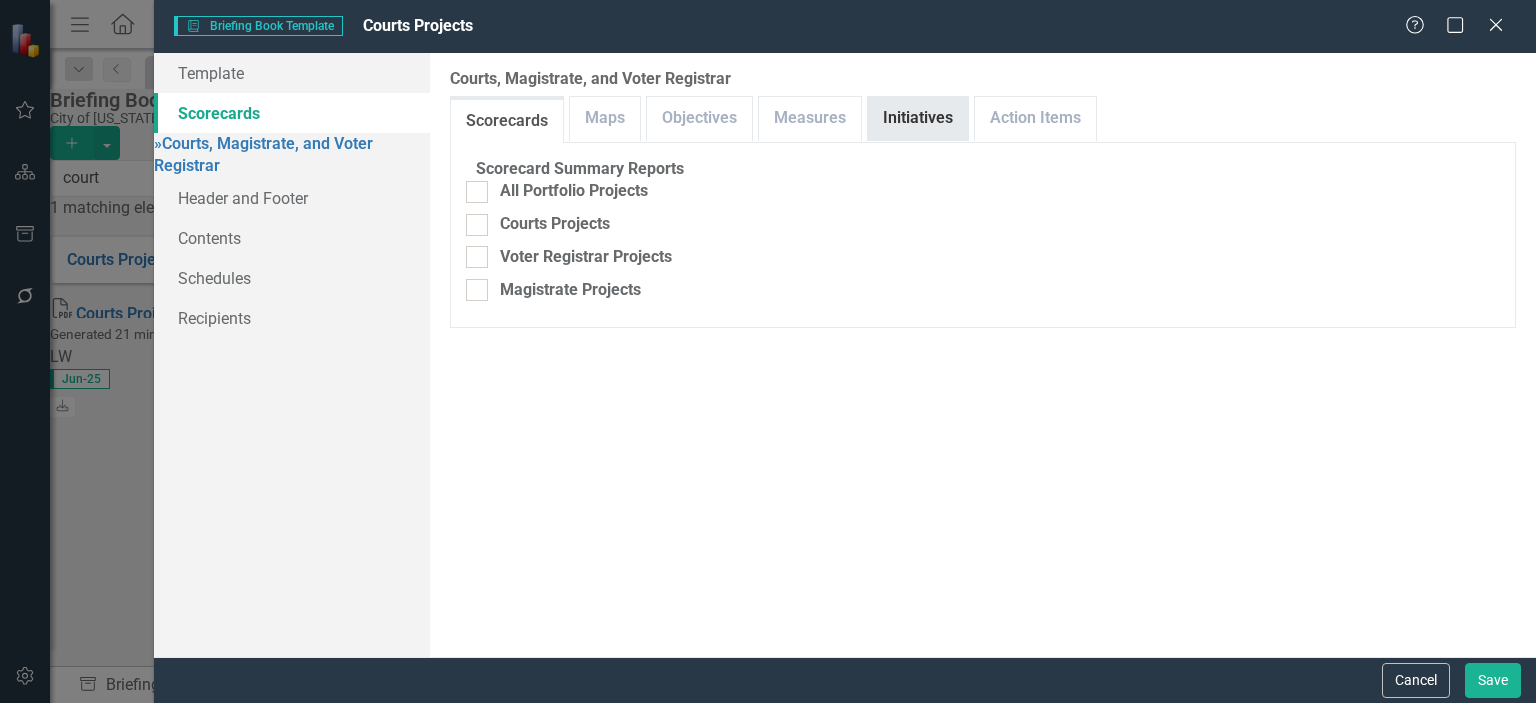 click on "Initiatives" at bounding box center [918, 118] 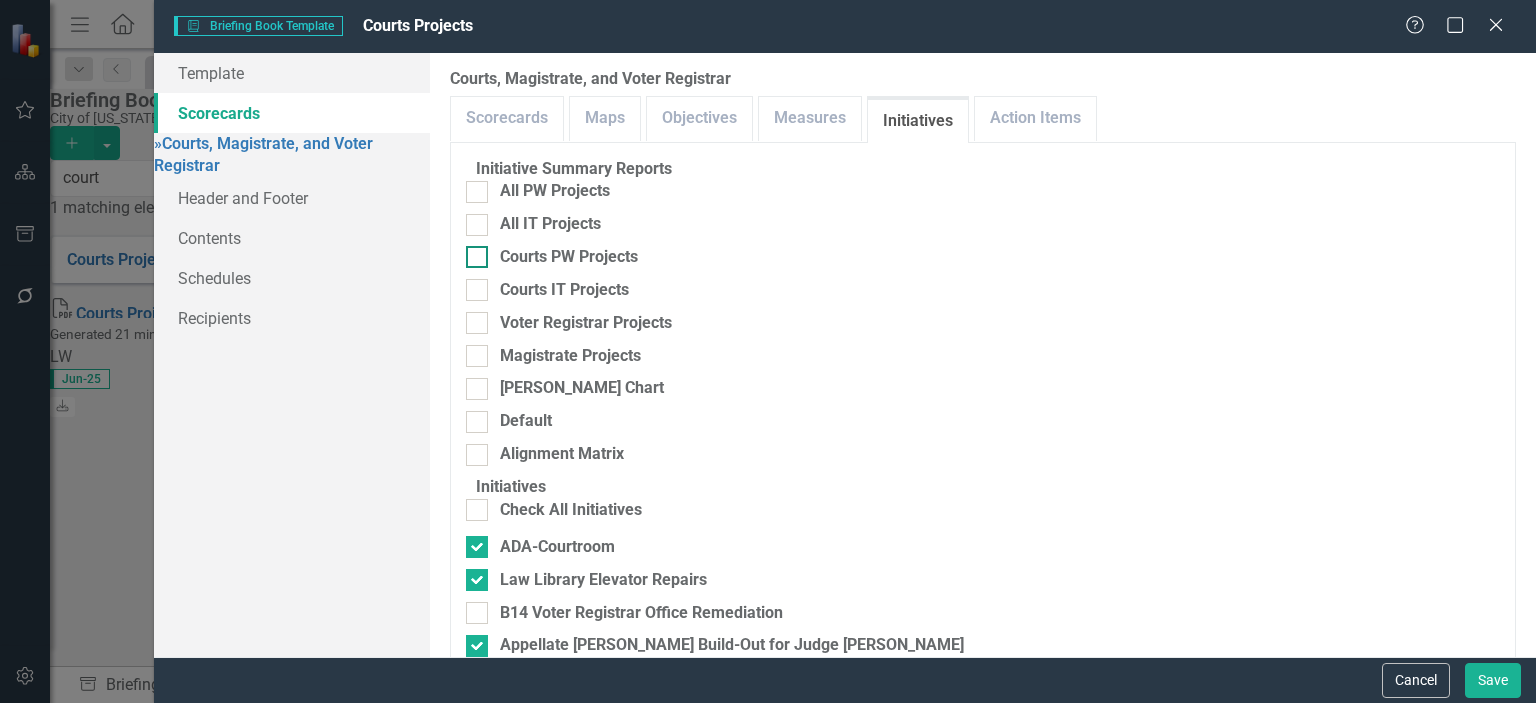 click at bounding box center [477, 257] 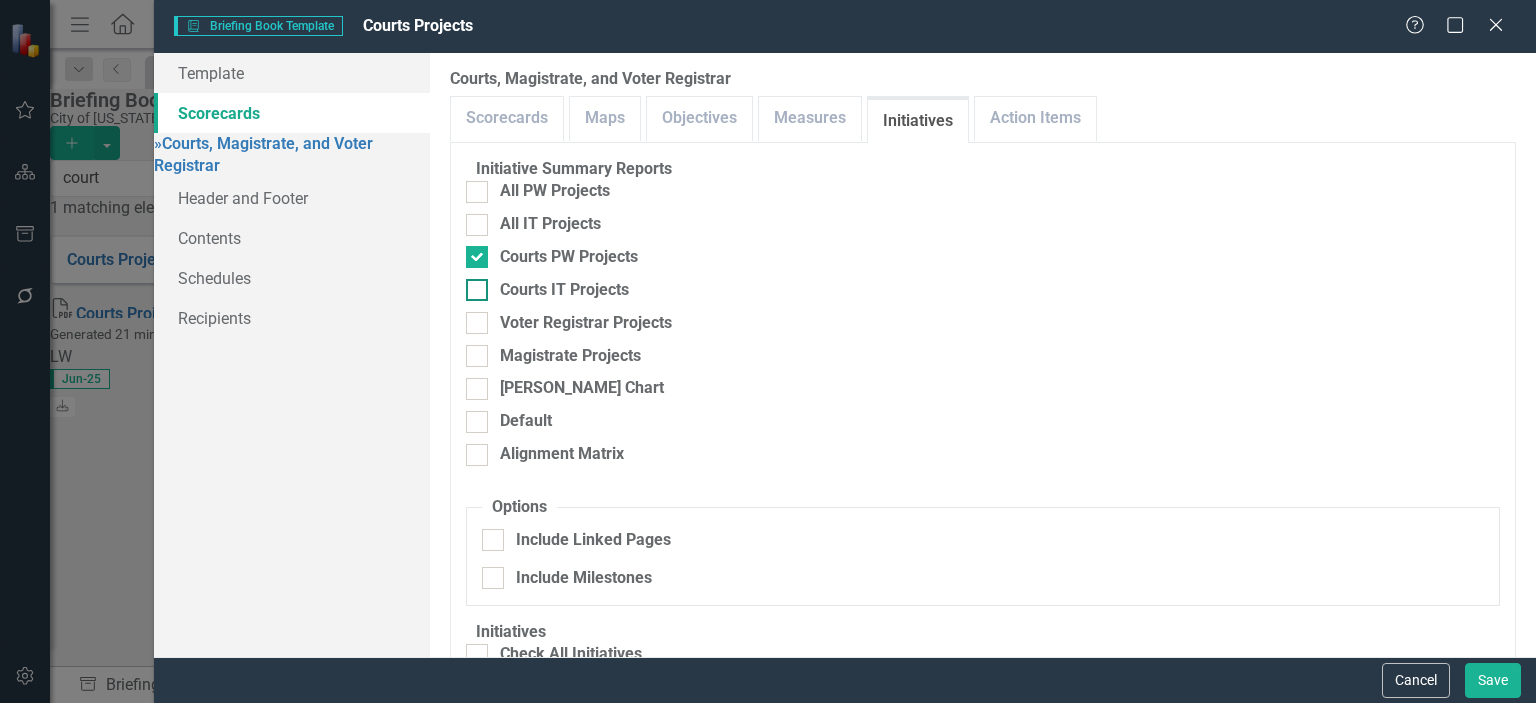 drag, startPoint x: 496, startPoint y: 297, endPoint x: 600, endPoint y: 302, distance: 104.120125 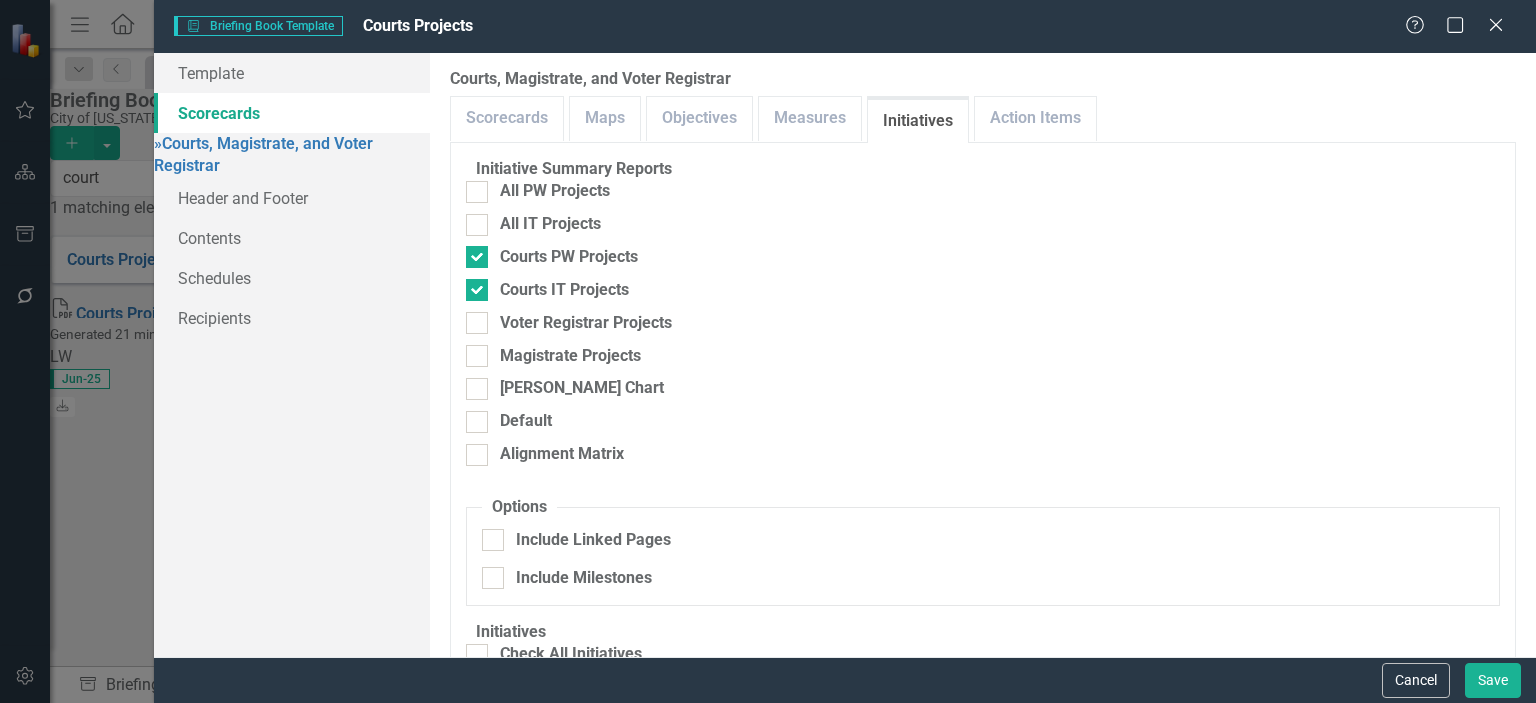 scroll, scrollTop: 200, scrollLeft: 0, axis: vertical 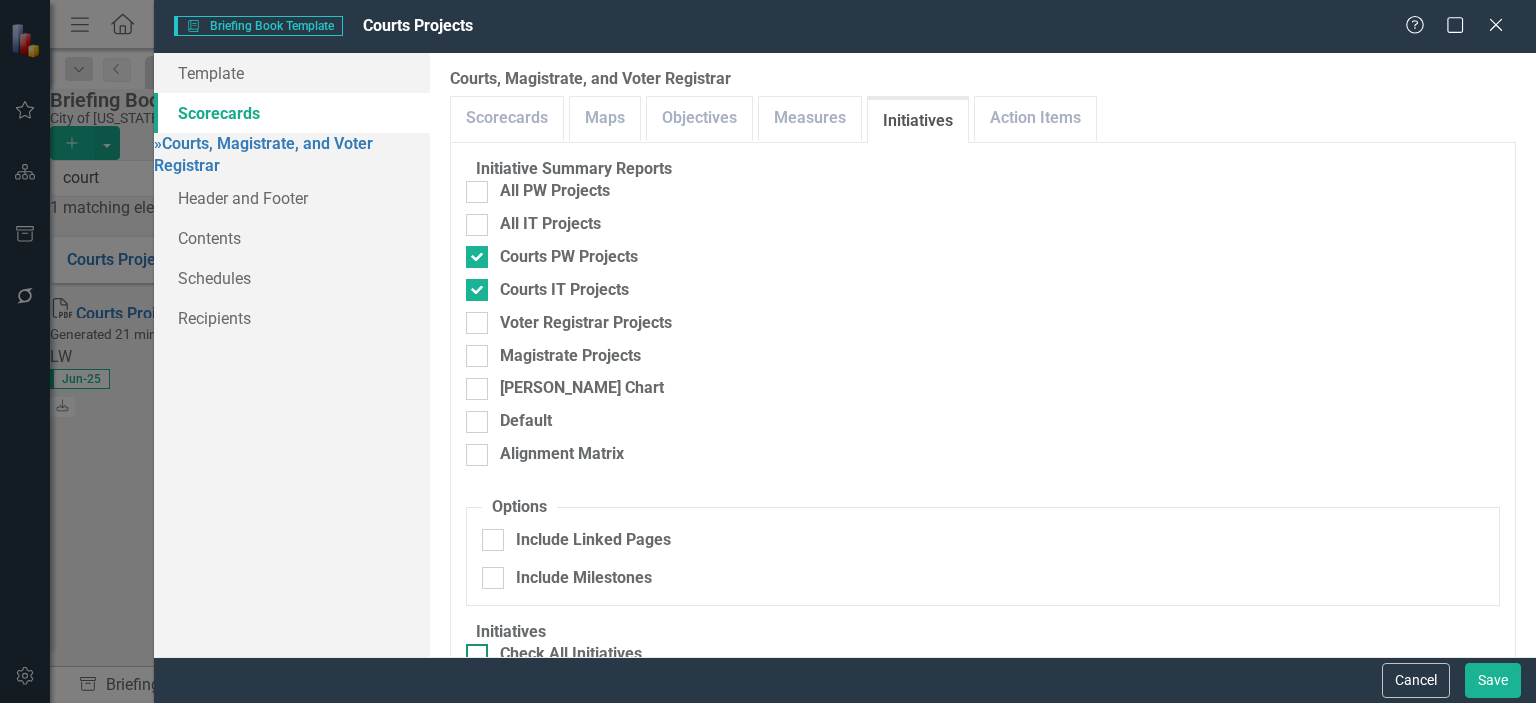 click at bounding box center [477, 655] 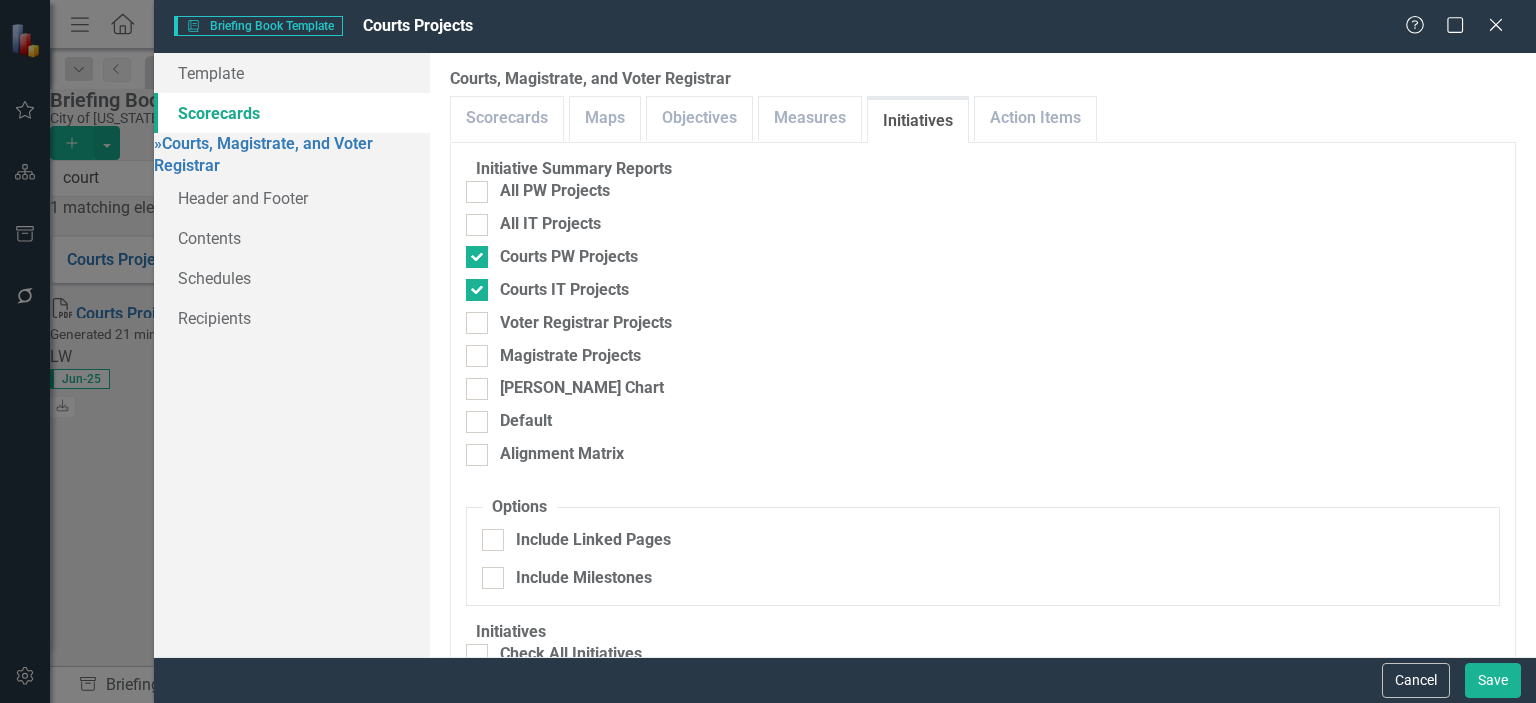 checkbox on "true" 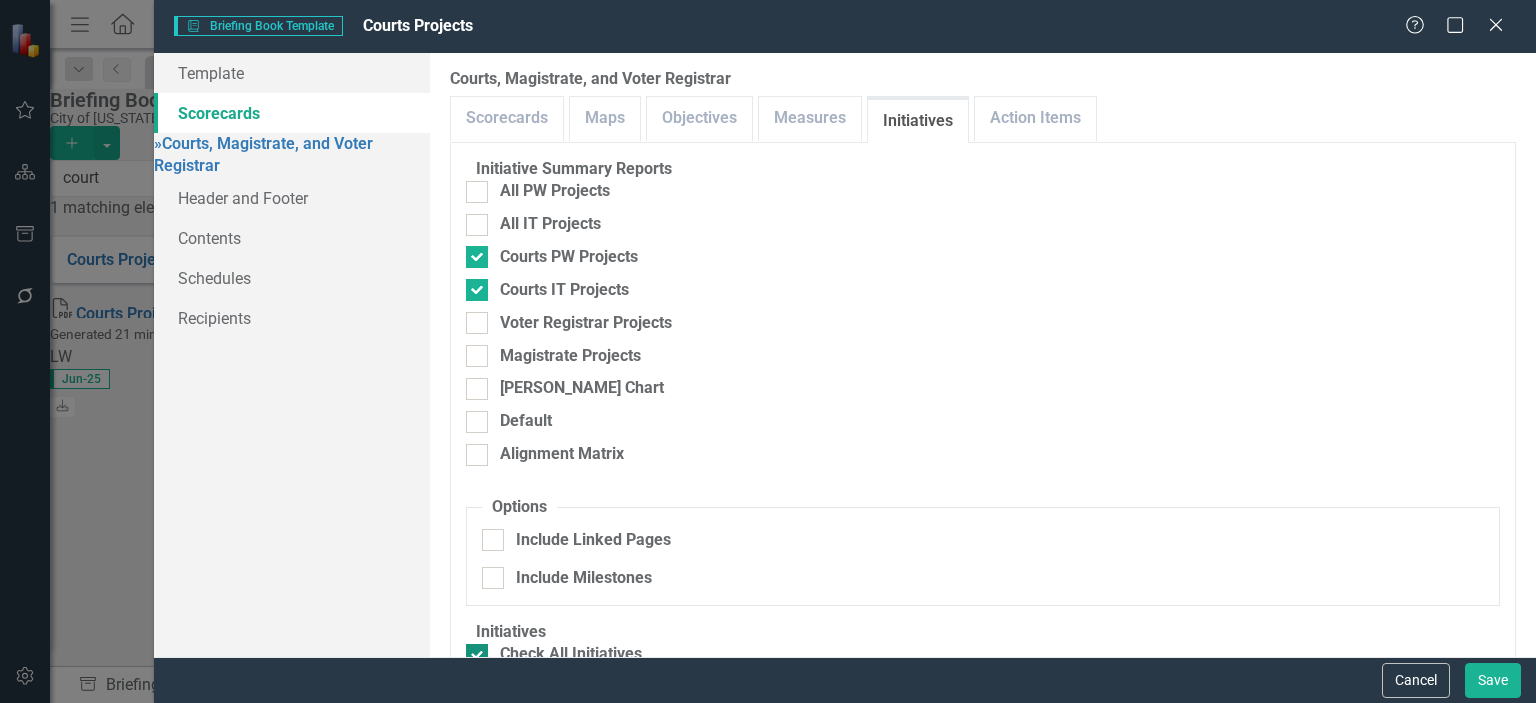click at bounding box center [477, 655] 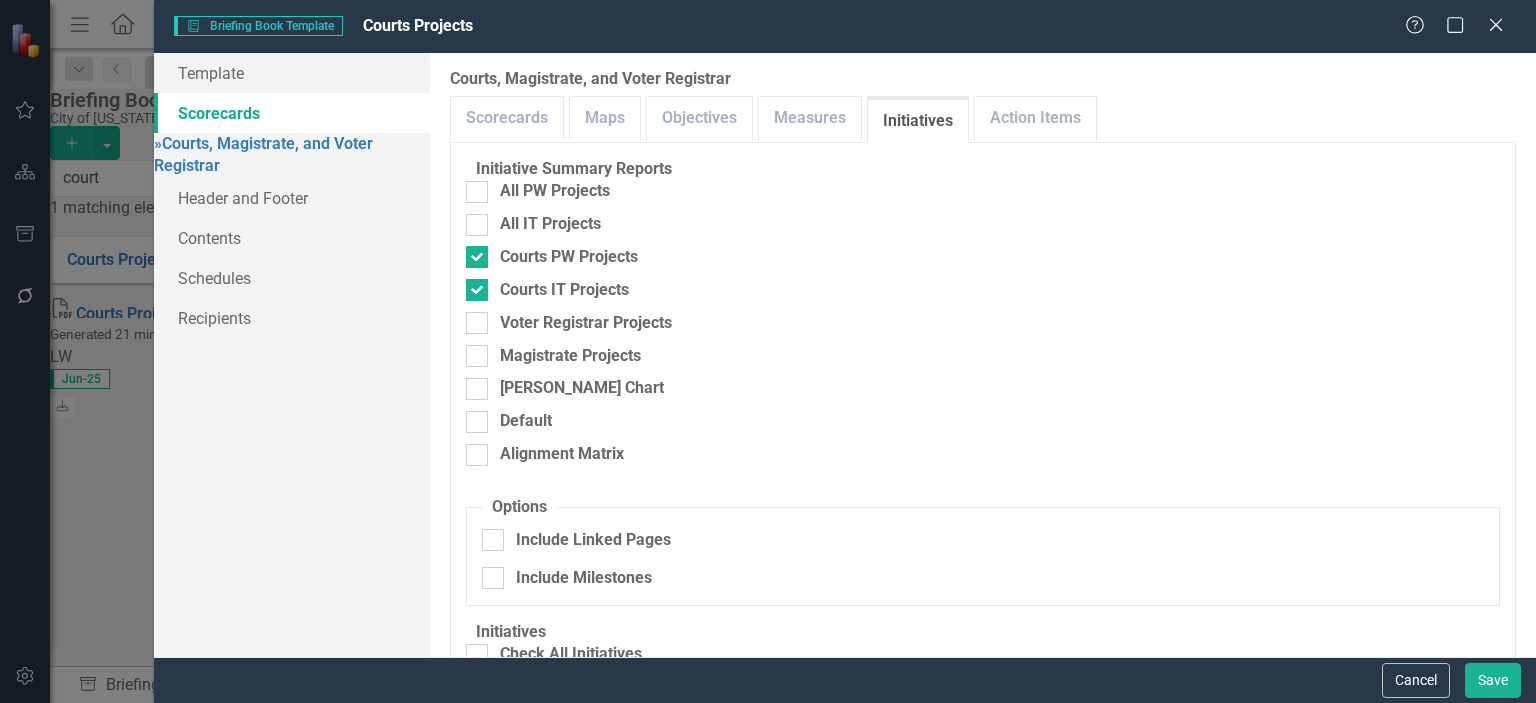 scroll, scrollTop: 0, scrollLeft: 0, axis: both 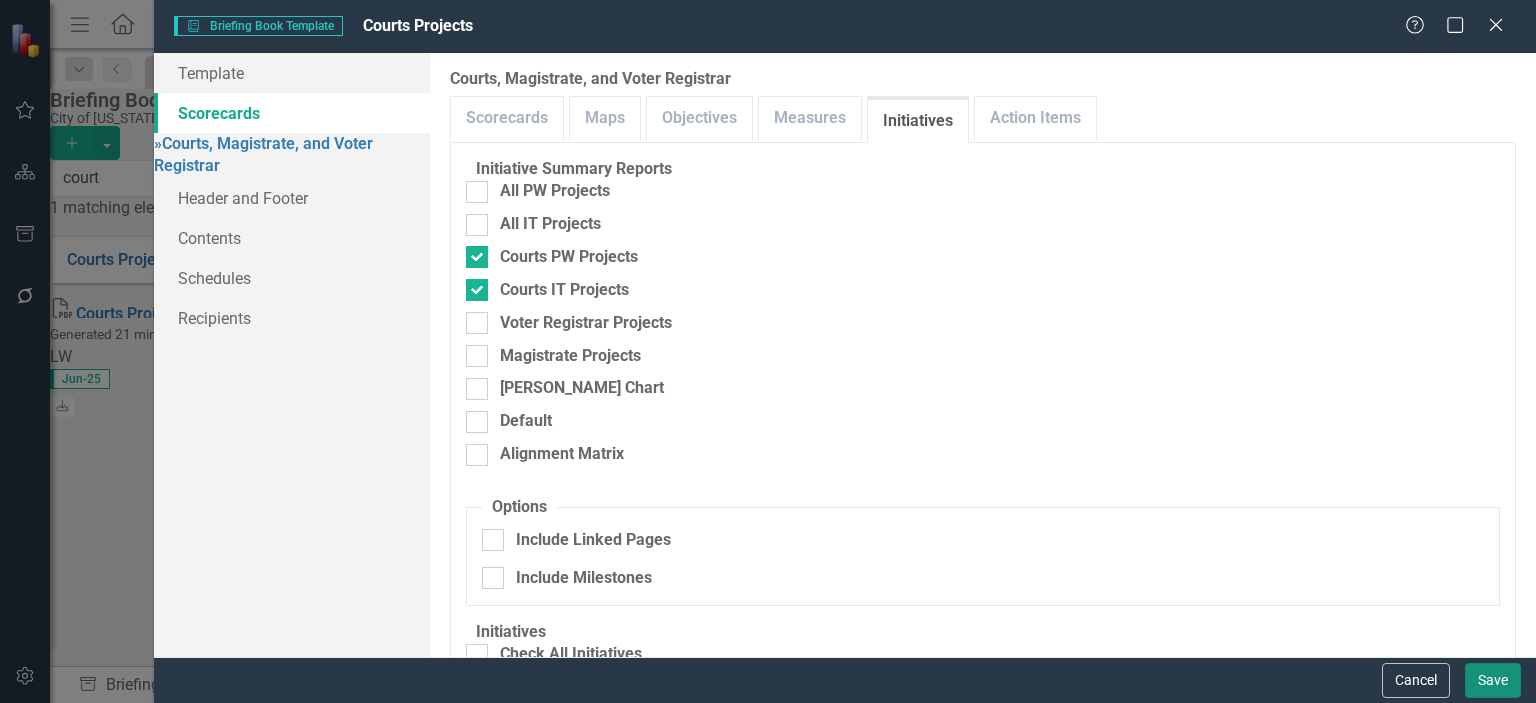 click on "Save" at bounding box center [1493, 680] 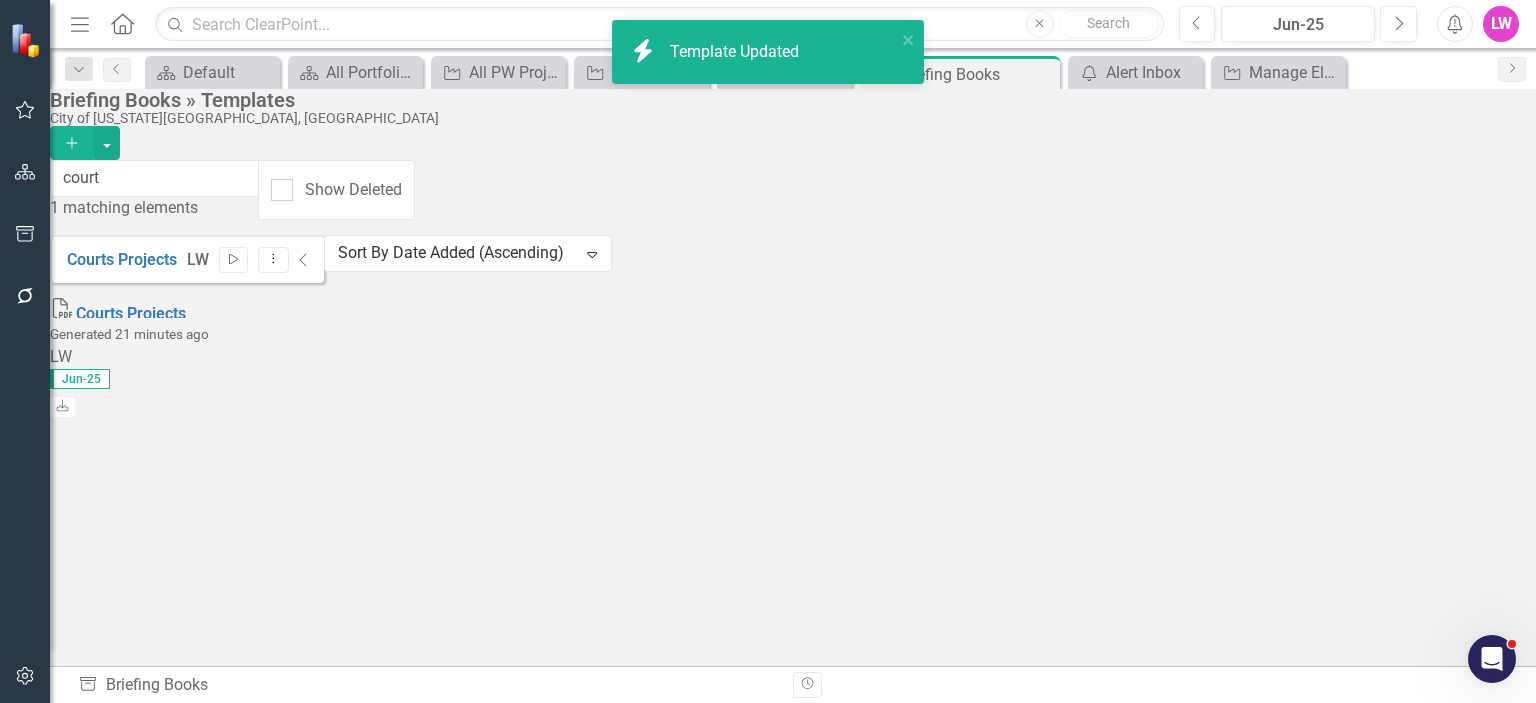 click on "Start" 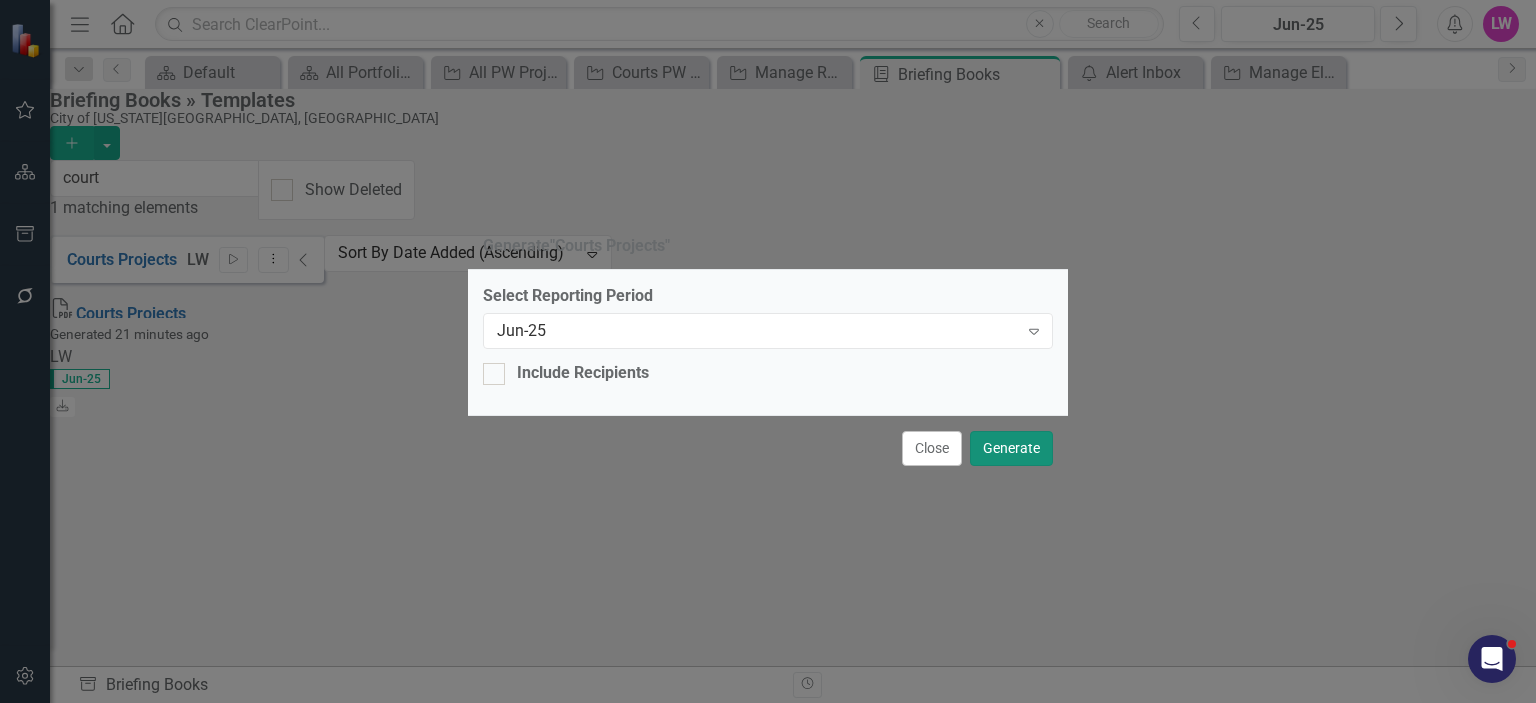 click on "Generate" at bounding box center [1011, 448] 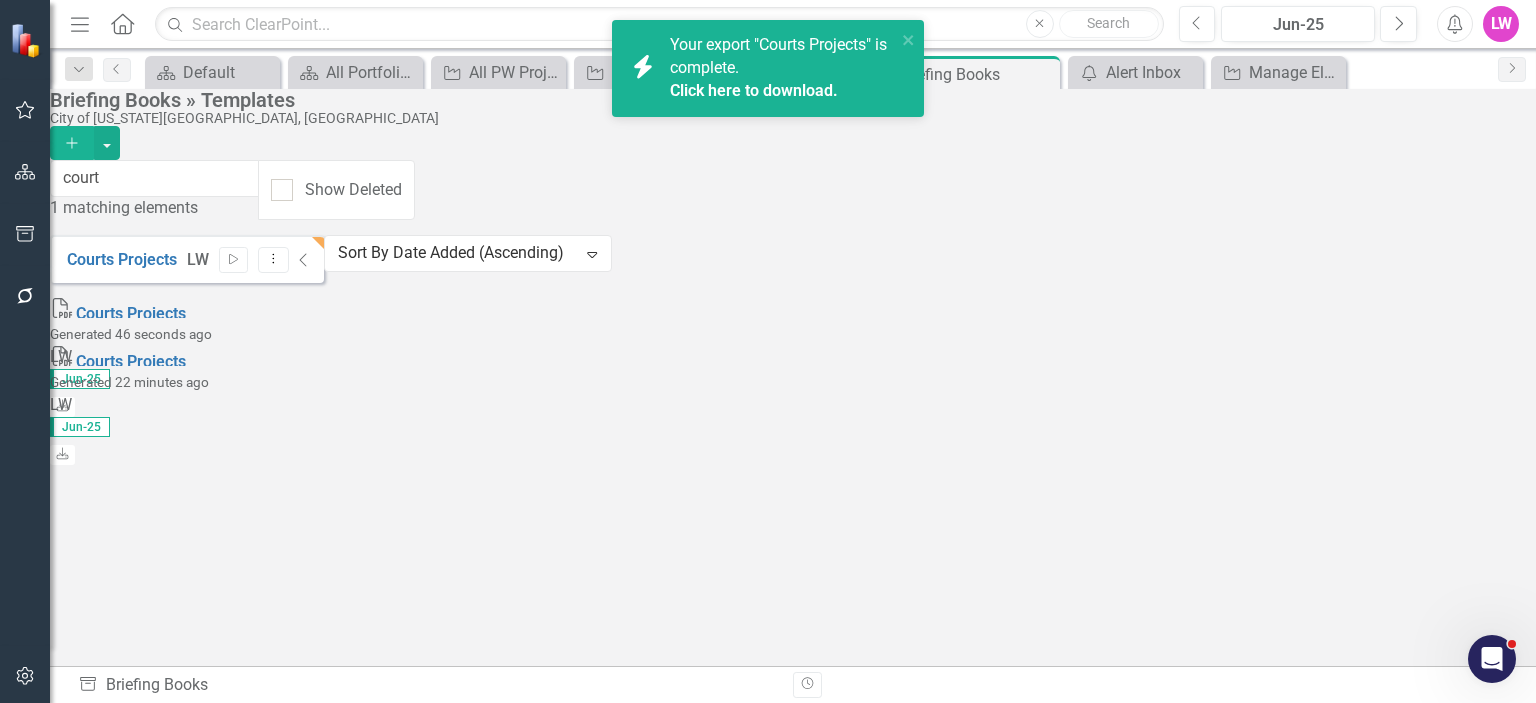click on "Click here to download." at bounding box center (754, 90) 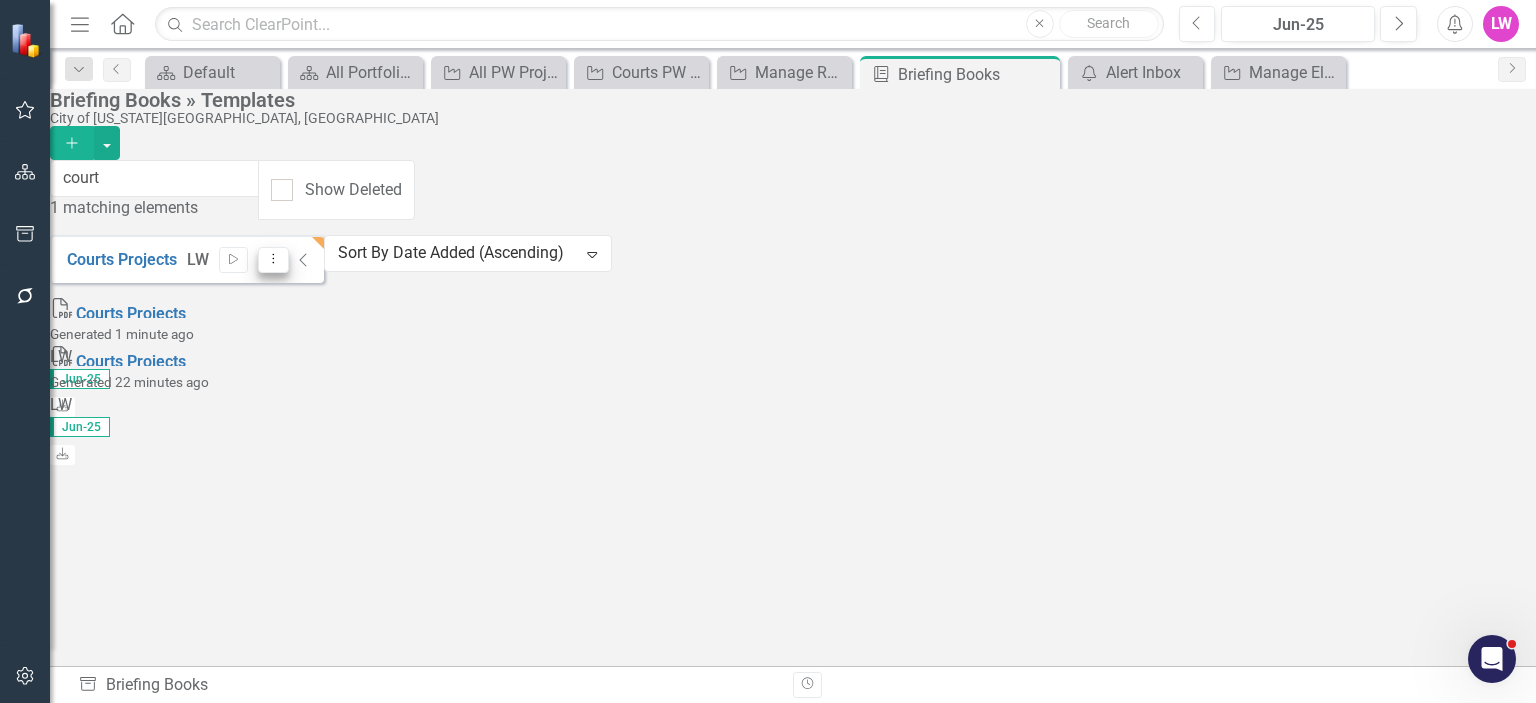 click on "Dropdown Menu" at bounding box center (273, 260) 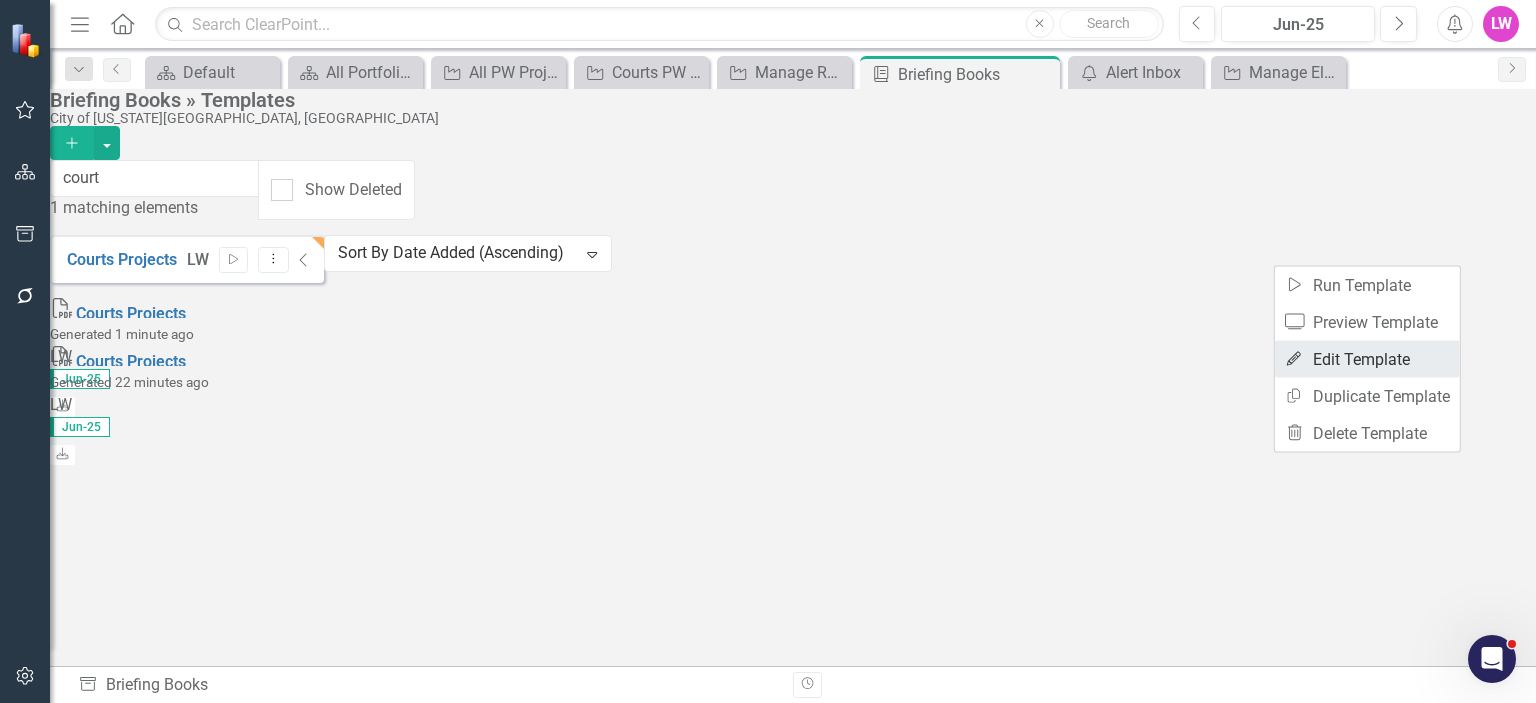 click on "Edit Edit Template" at bounding box center [1367, 359] 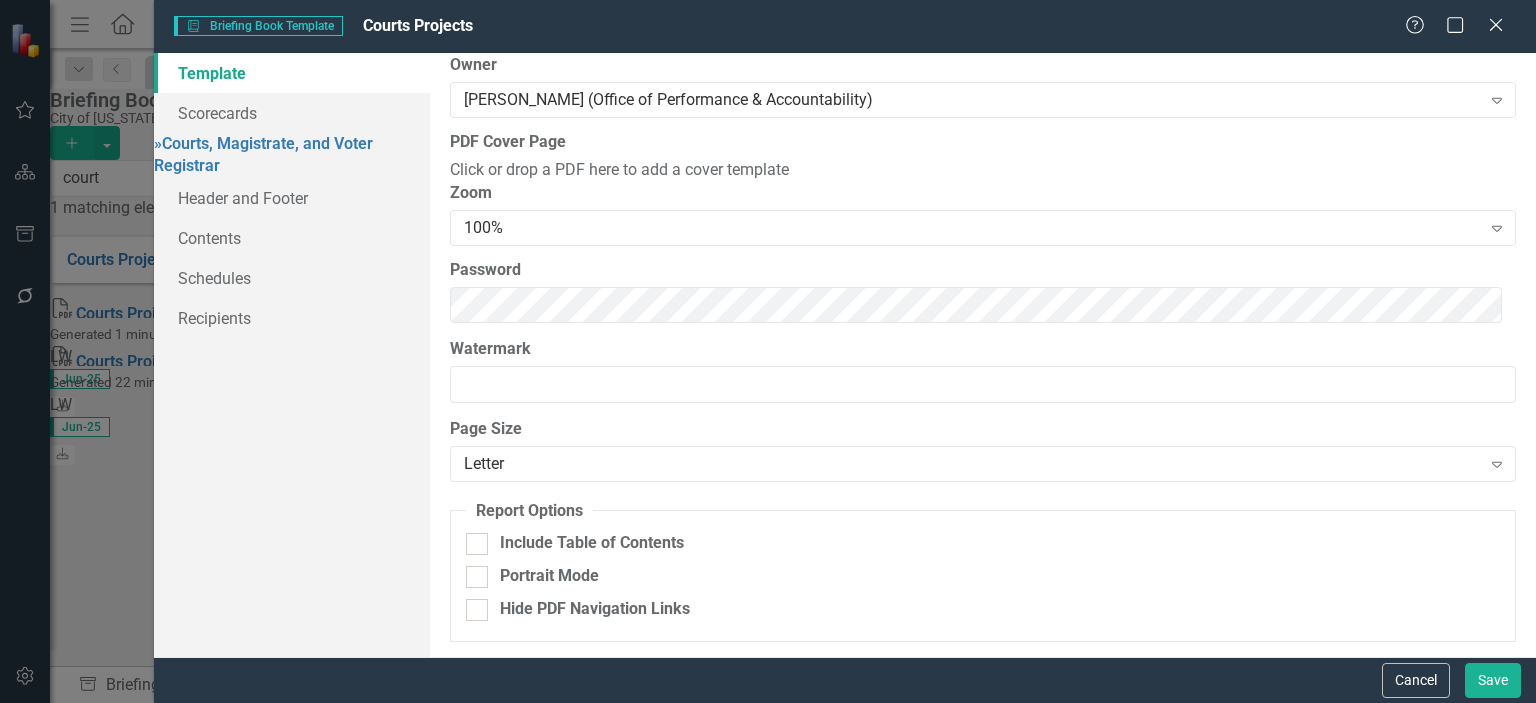 scroll, scrollTop: 232, scrollLeft: 0, axis: vertical 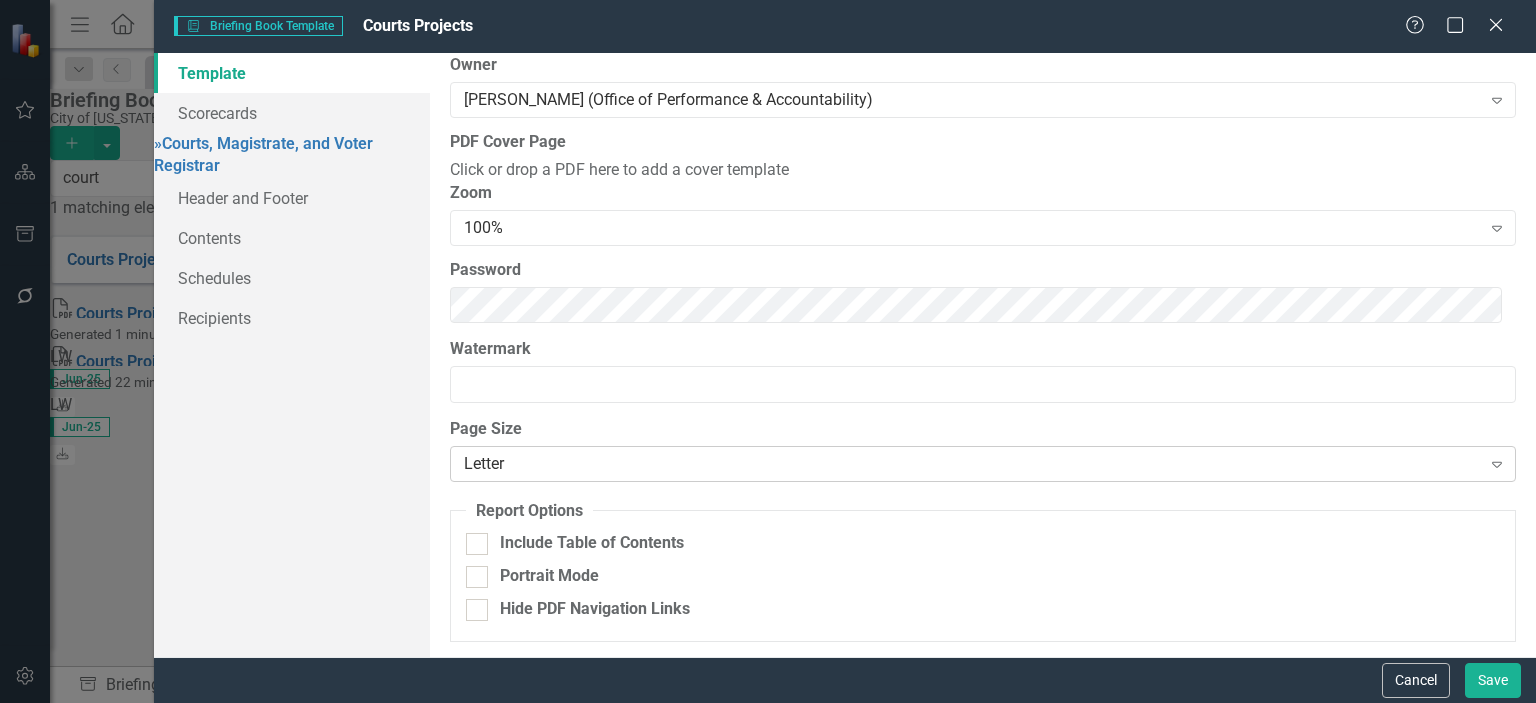click on "Letter" at bounding box center [972, 463] 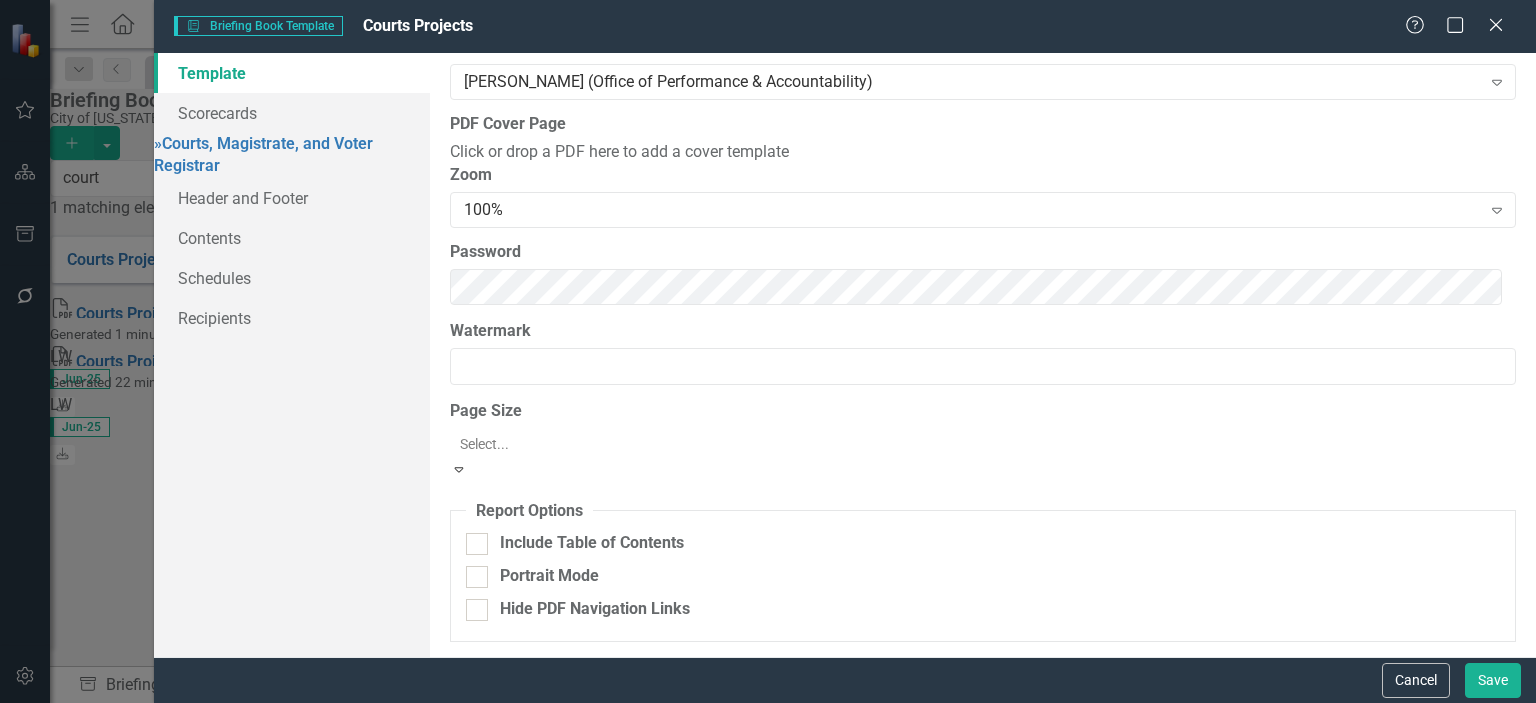 click on "Legal" at bounding box center (768, 737) 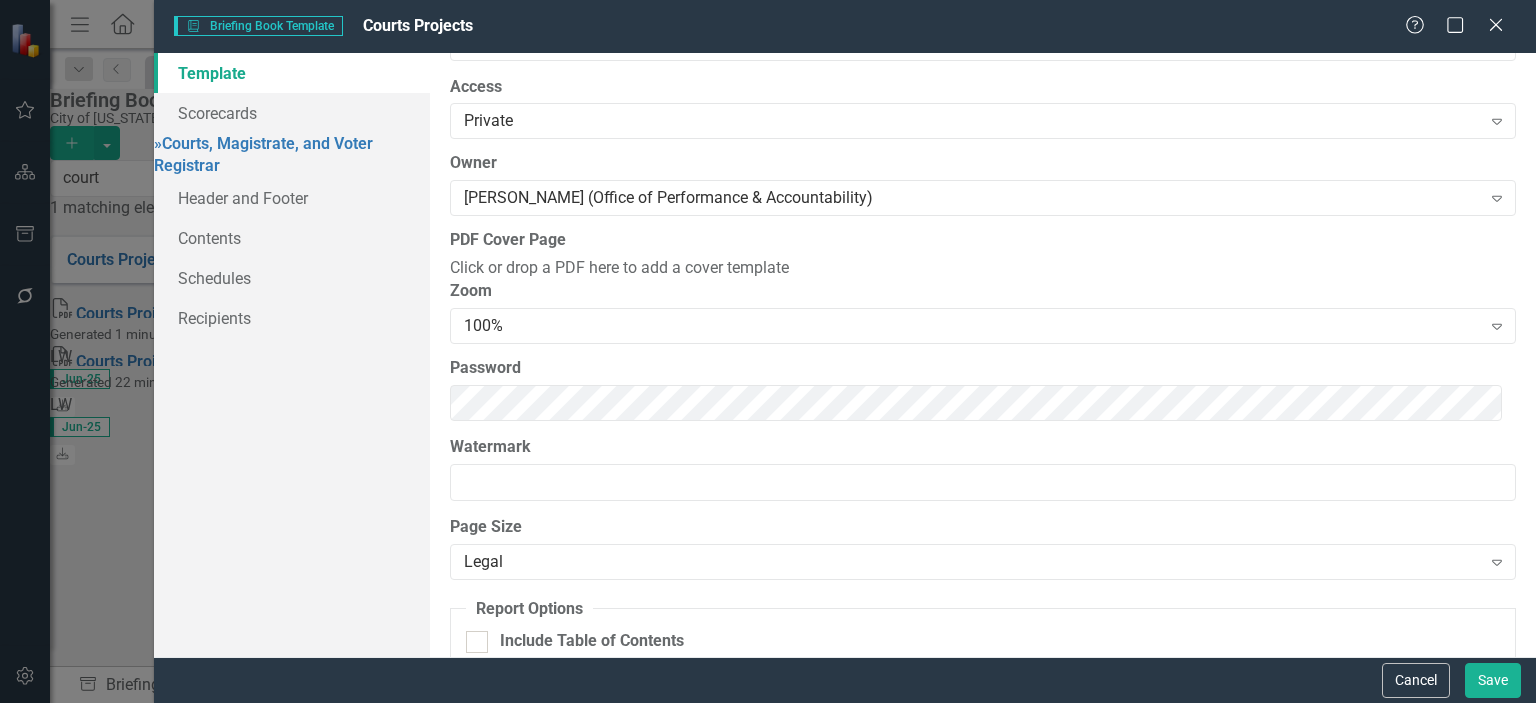 scroll, scrollTop: 0, scrollLeft: 0, axis: both 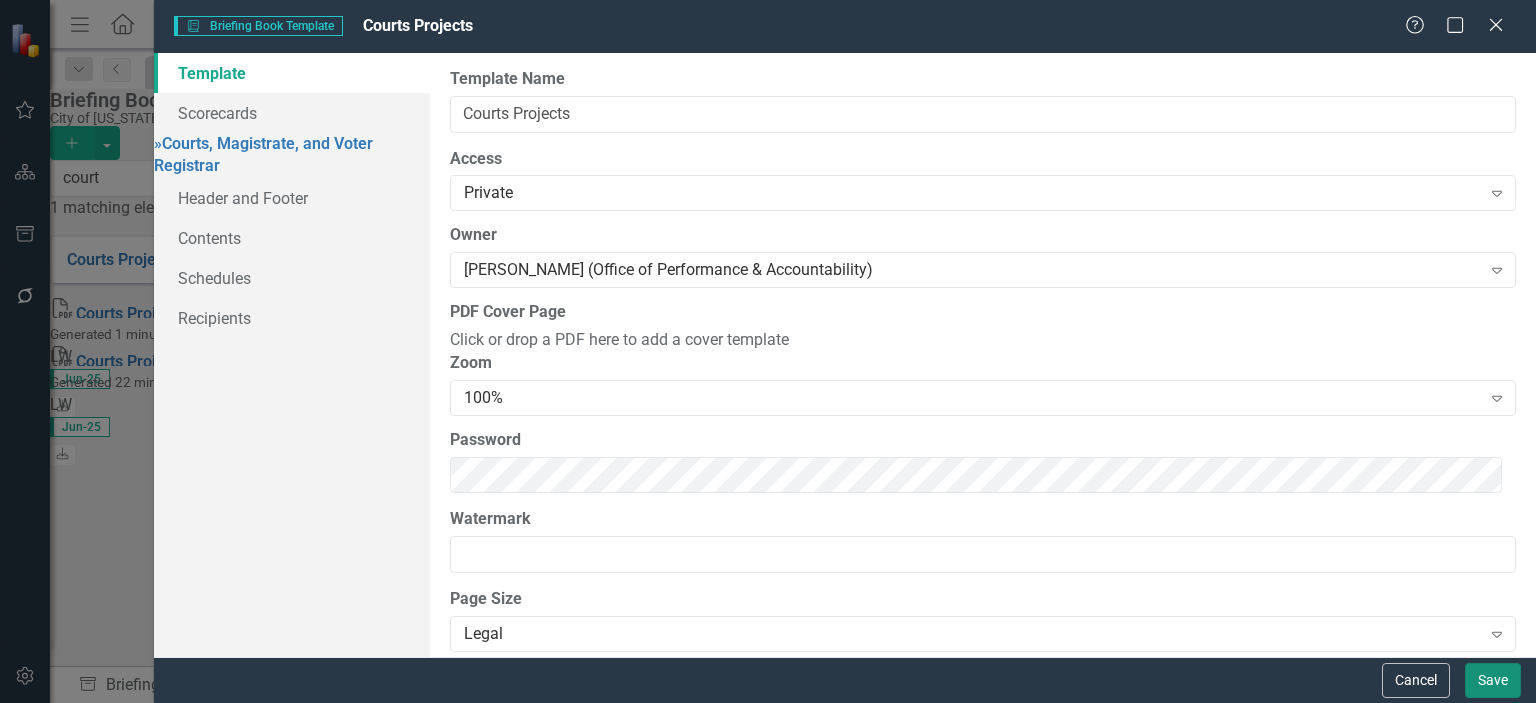 click on "Save" at bounding box center (1493, 680) 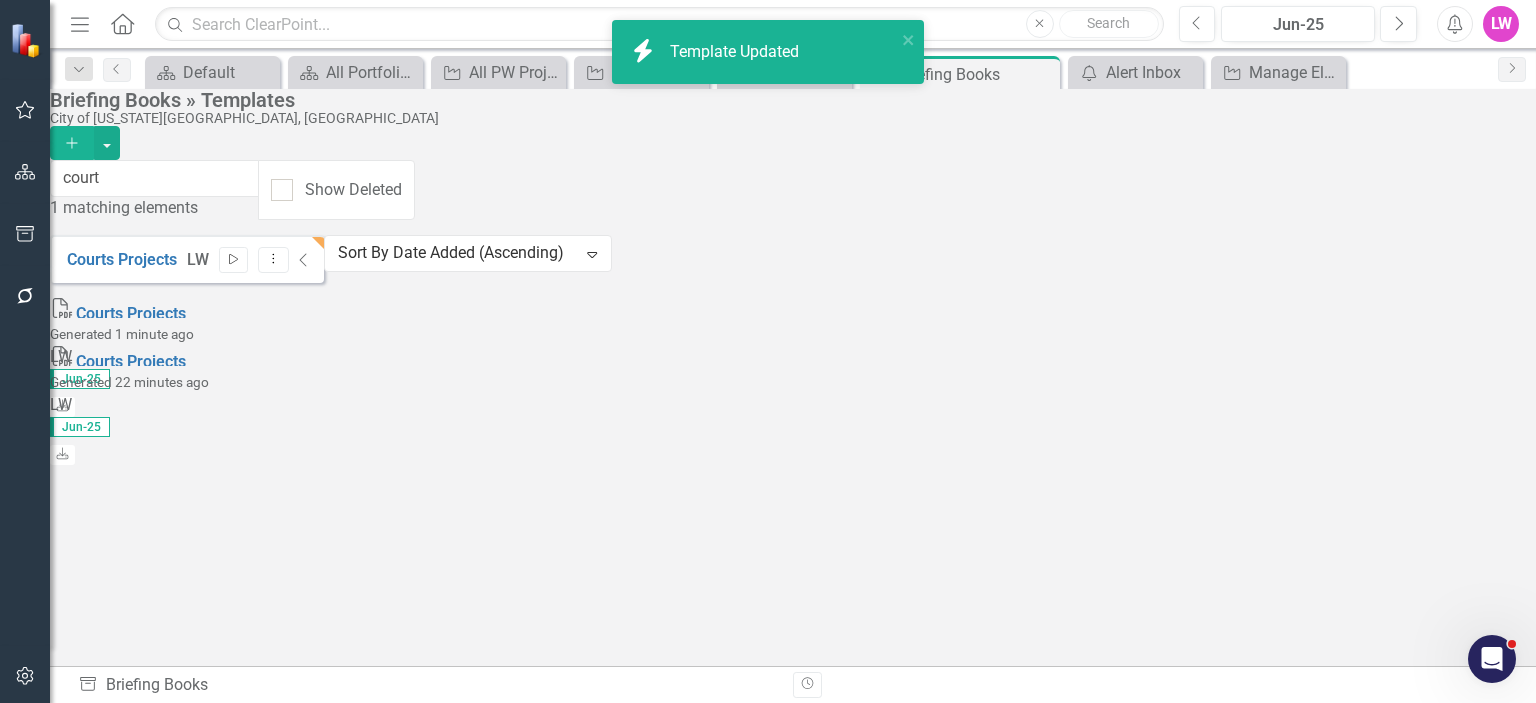 click on "Start" 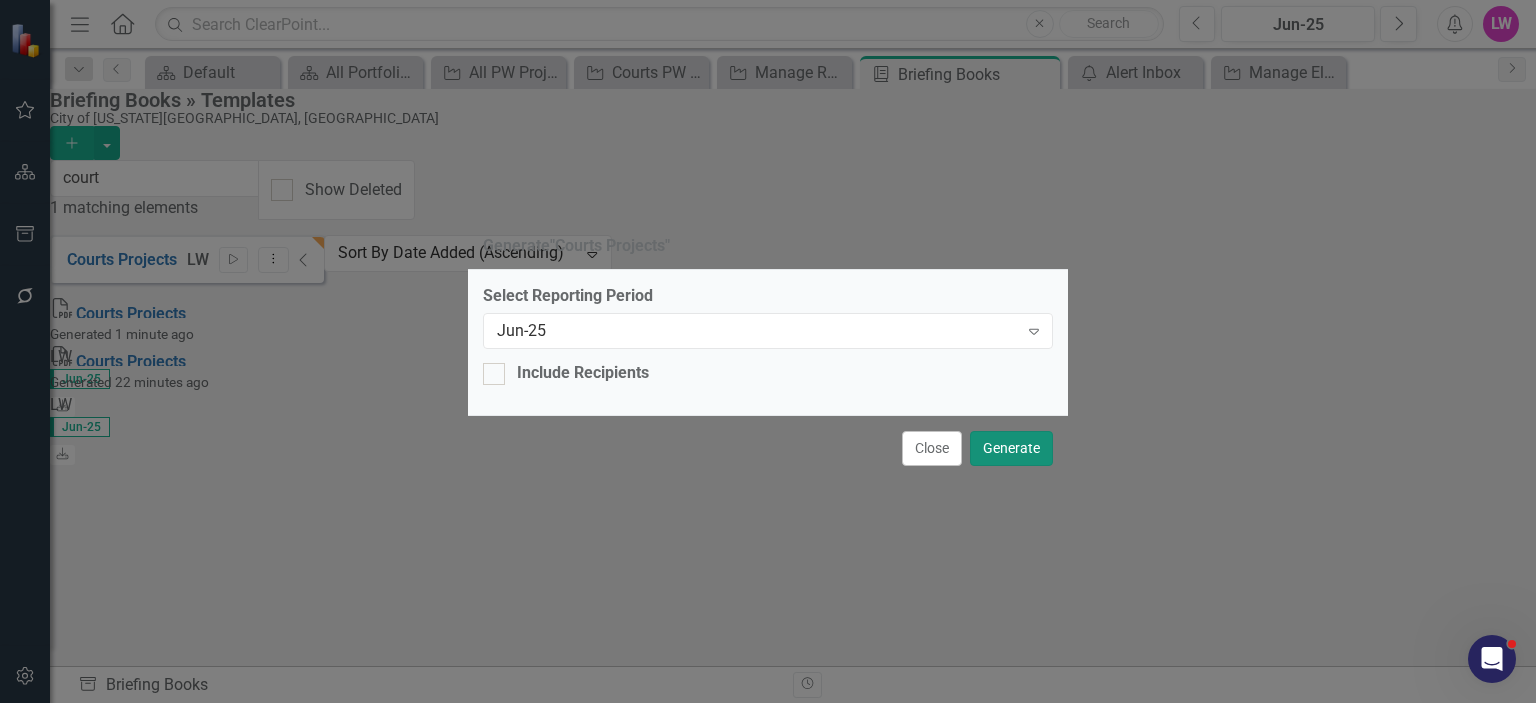 click on "Generate" at bounding box center (1011, 448) 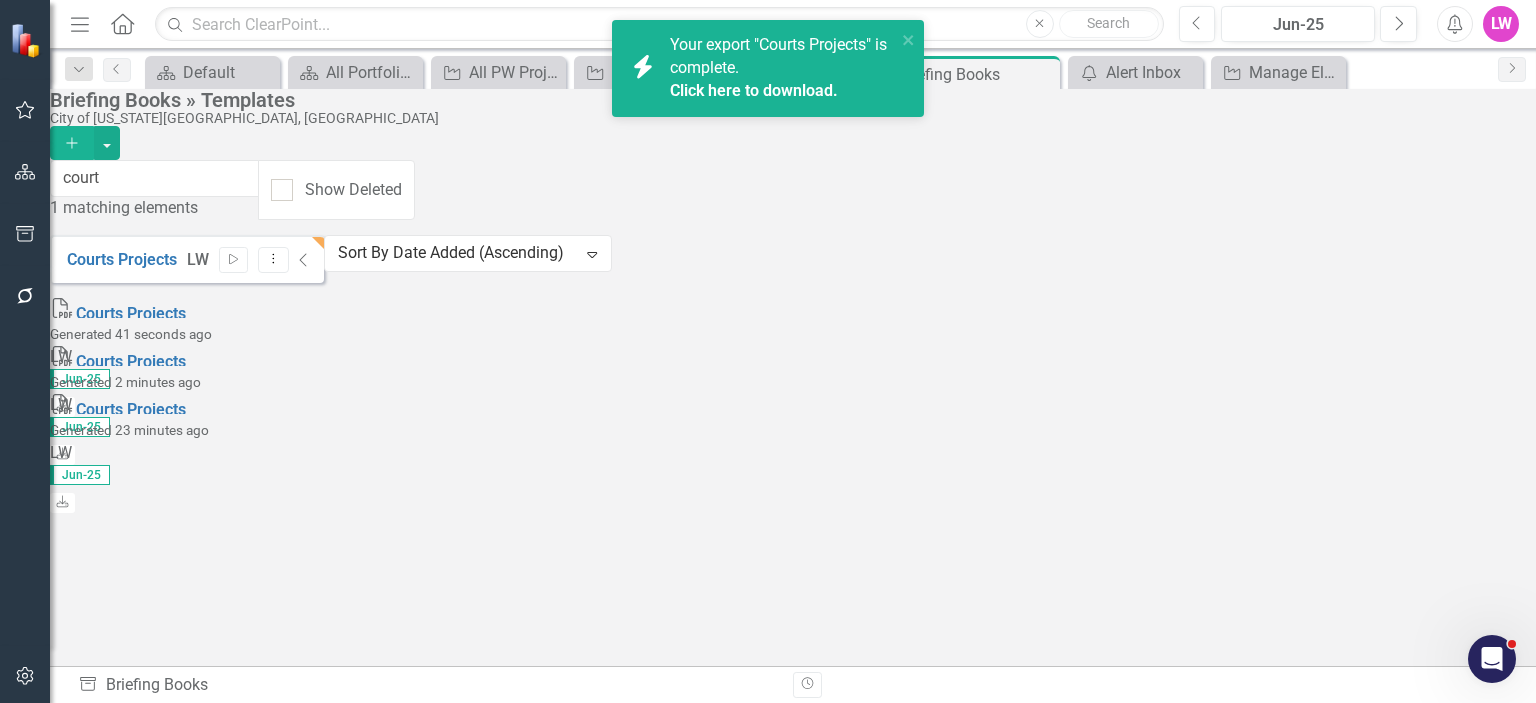 click on "Click here to download." at bounding box center [754, 90] 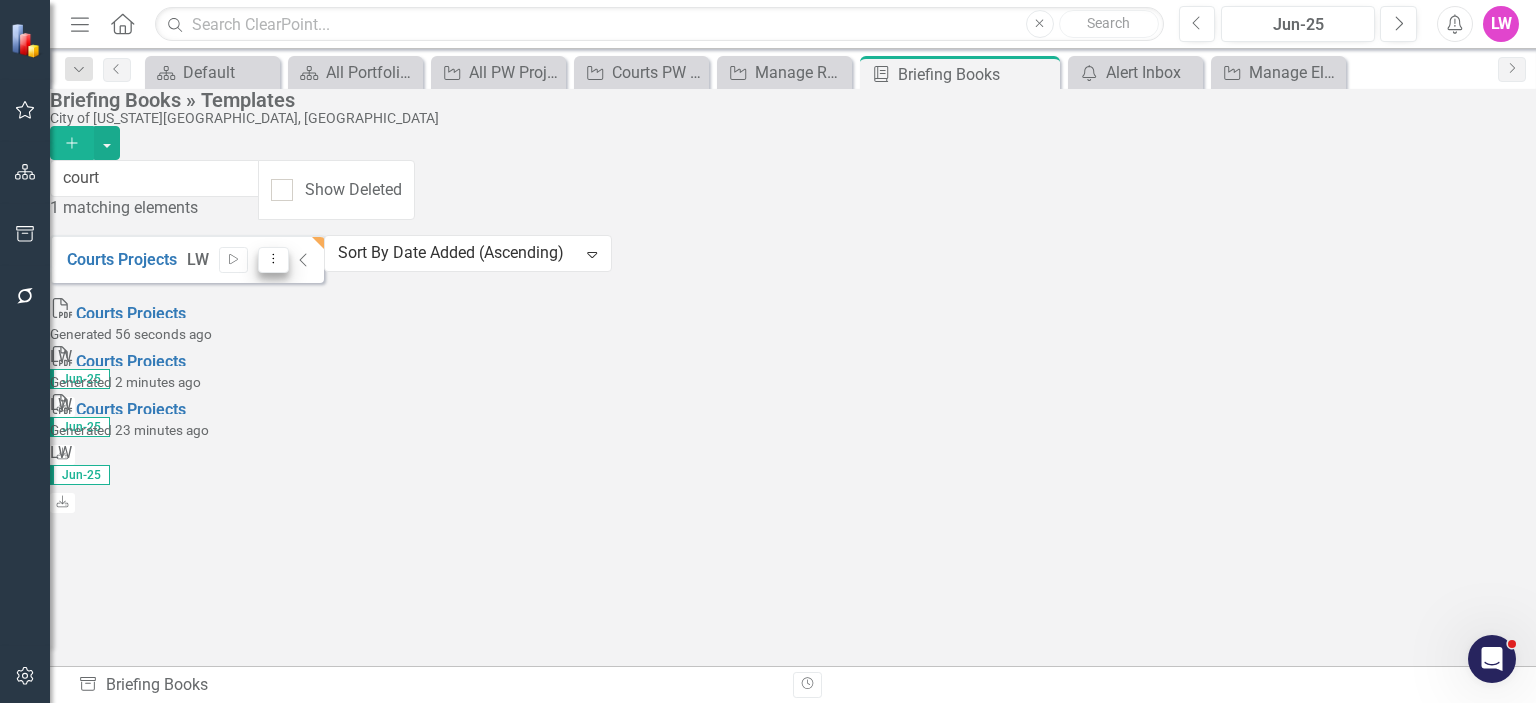 click on "Dropdown Menu" 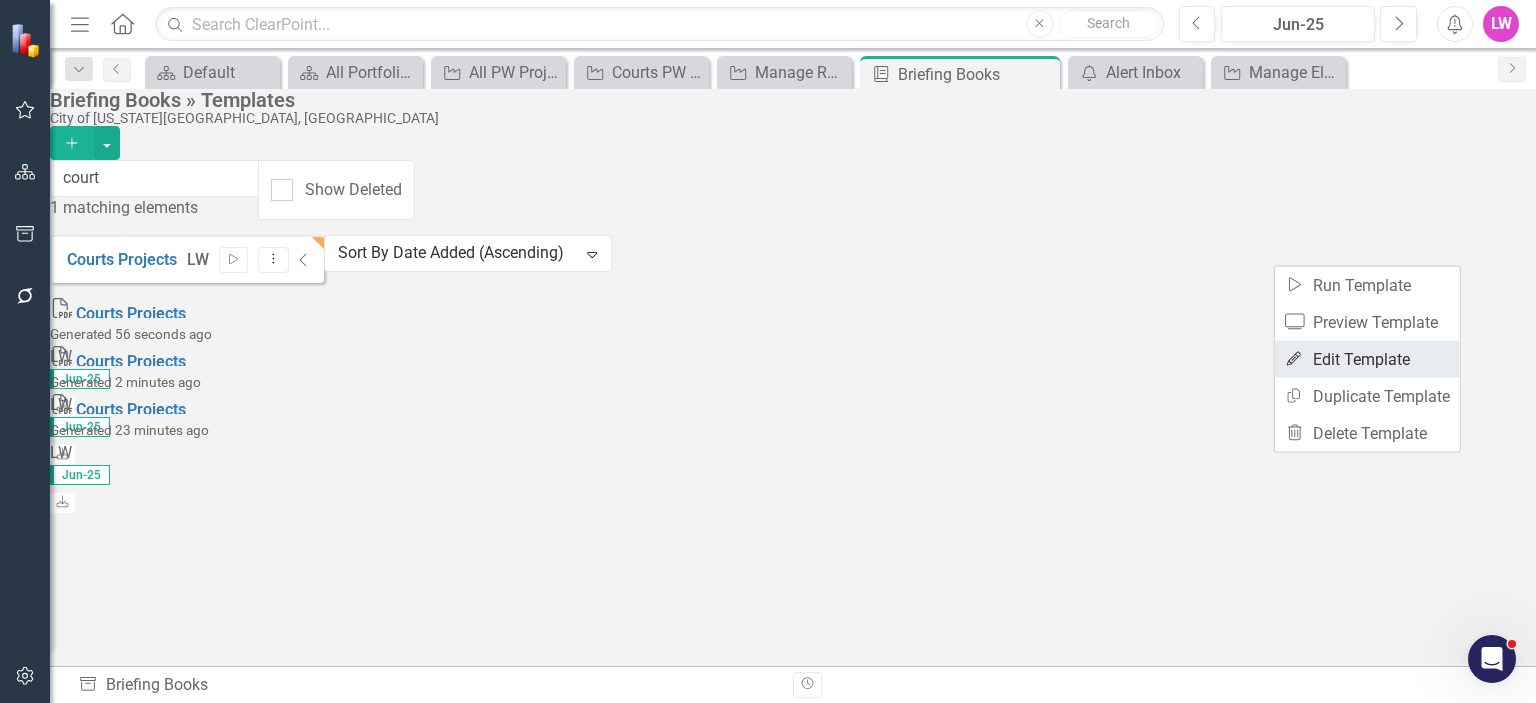 click on "Edit Edit Template" at bounding box center (1367, 359) 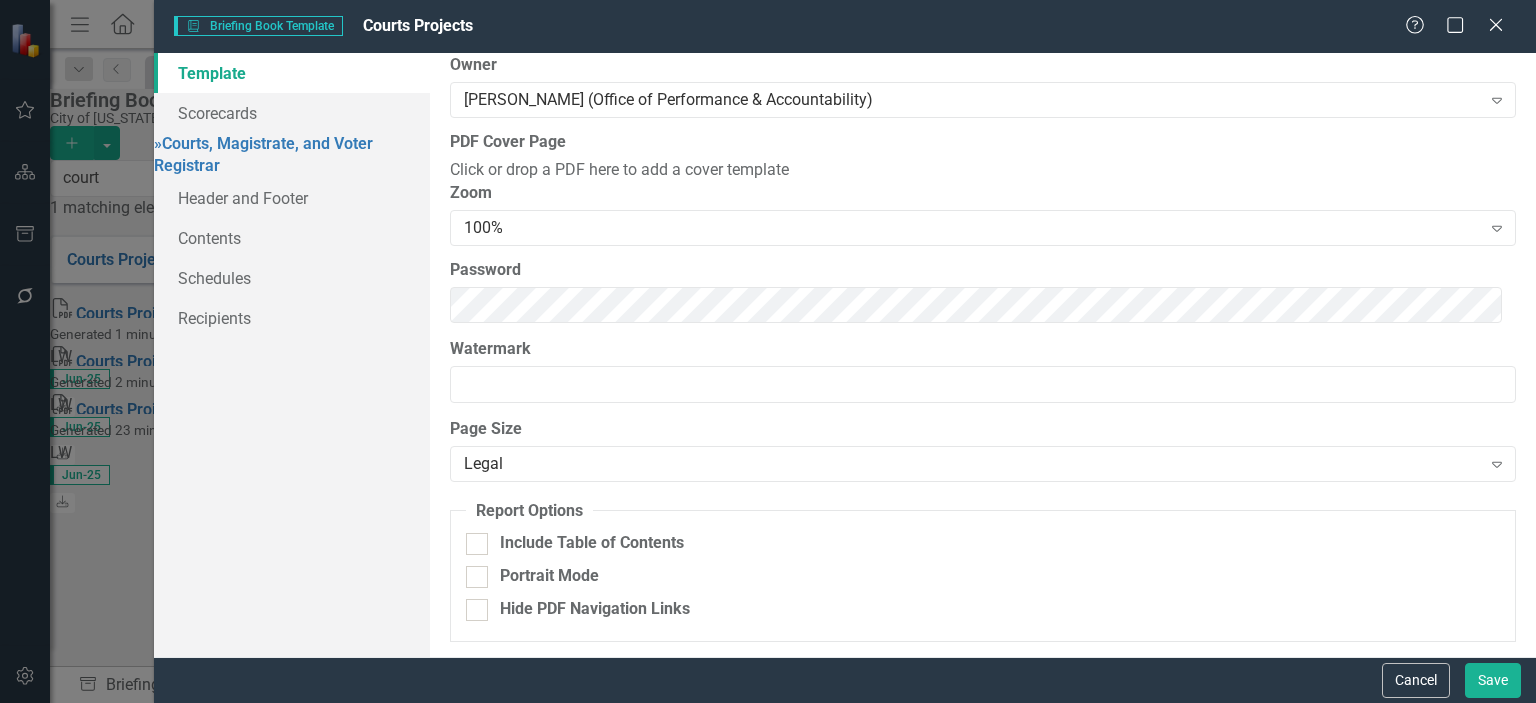 scroll, scrollTop: 232, scrollLeft: 0, axis: vertical 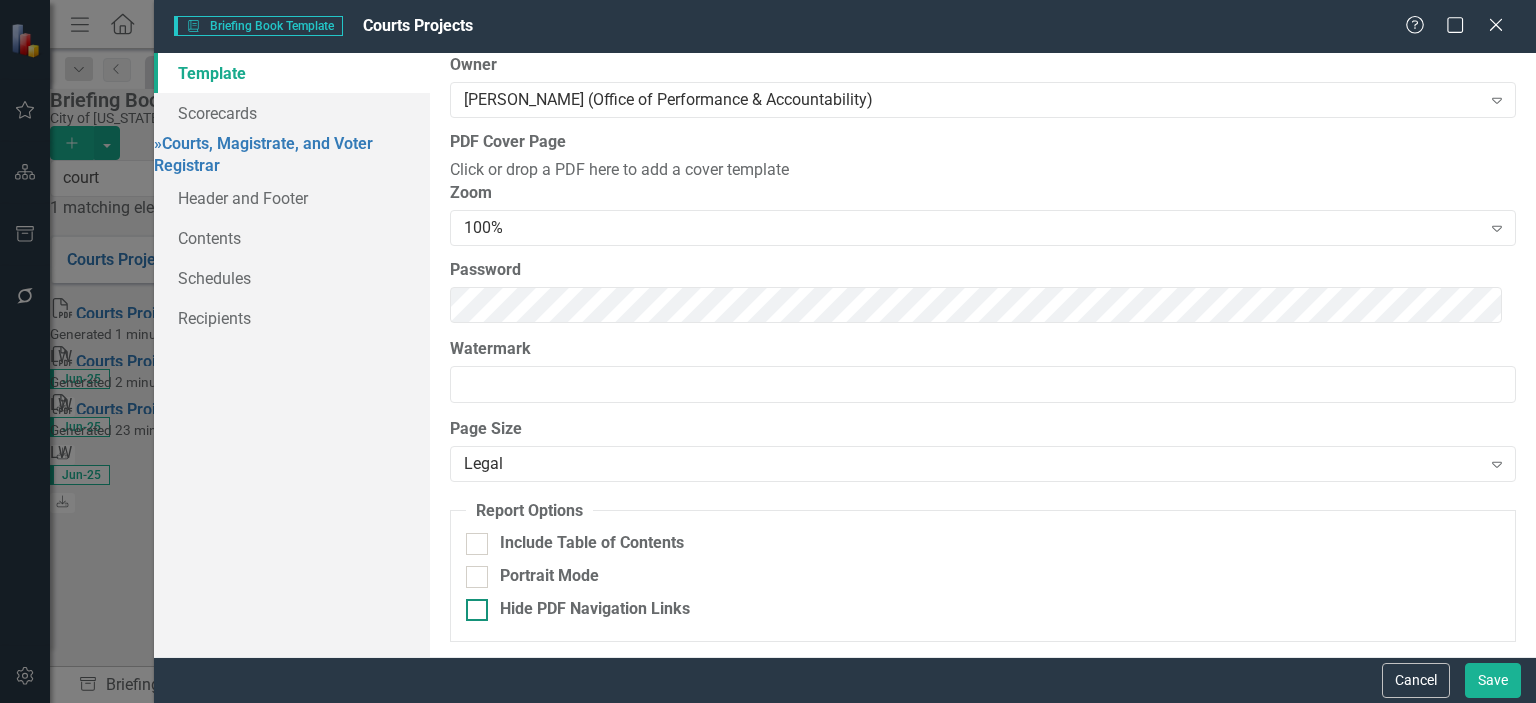 click on "Hide PDF Navigation Links" at bounding box center (983, 609) 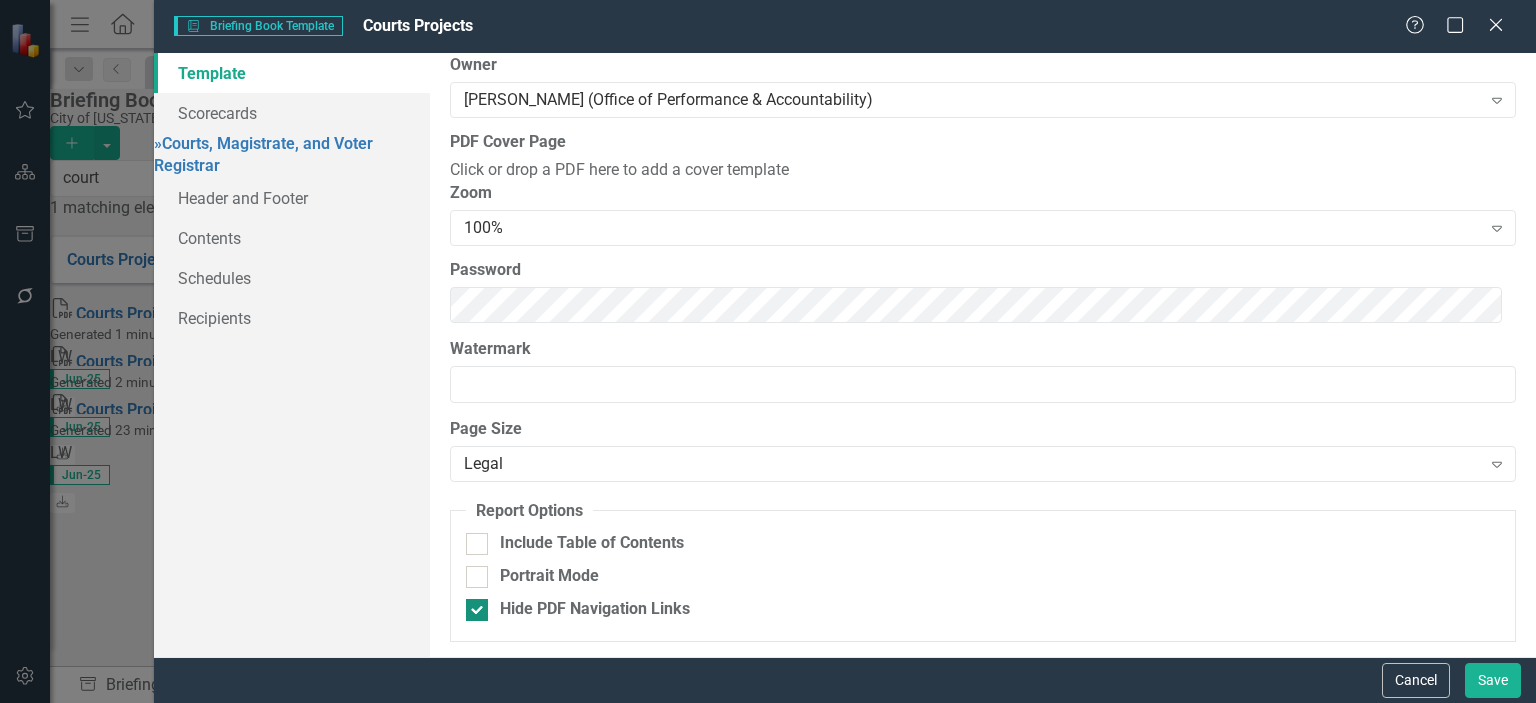 click on "Hide PDF Navigation Links" at bounding box center [595, 609] 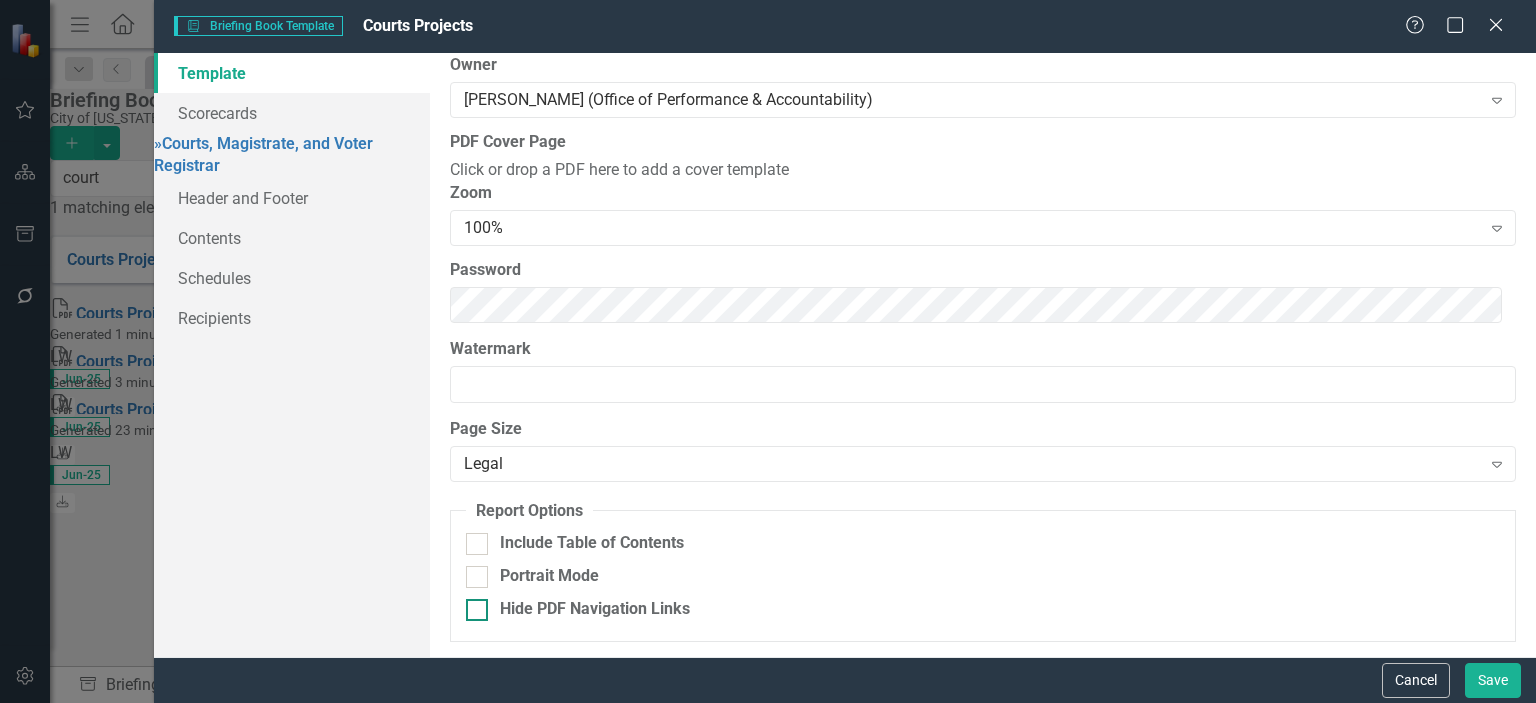 click on "Hide PDF Navigation Links" at bounding box center [595, 609] 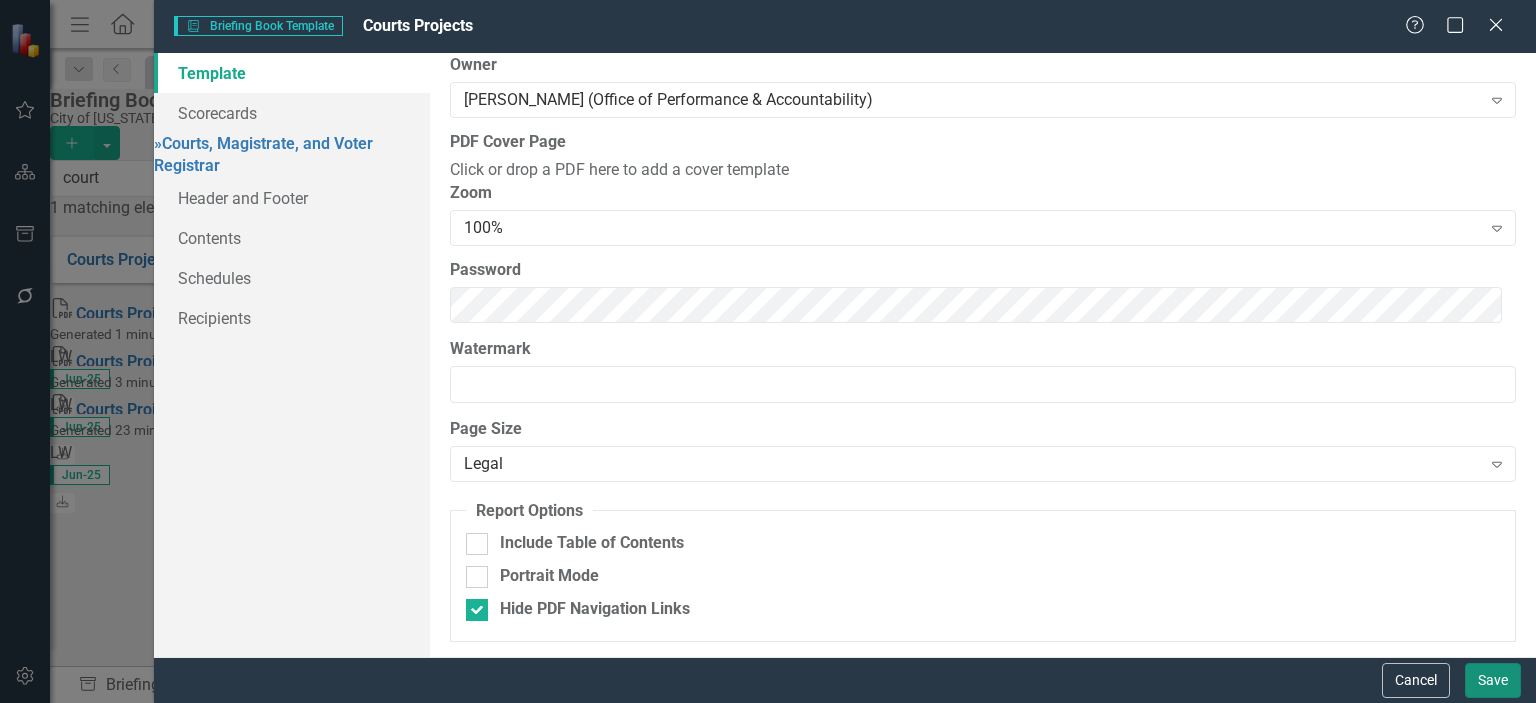 click on "Save" at bounding box center (1493, 680) 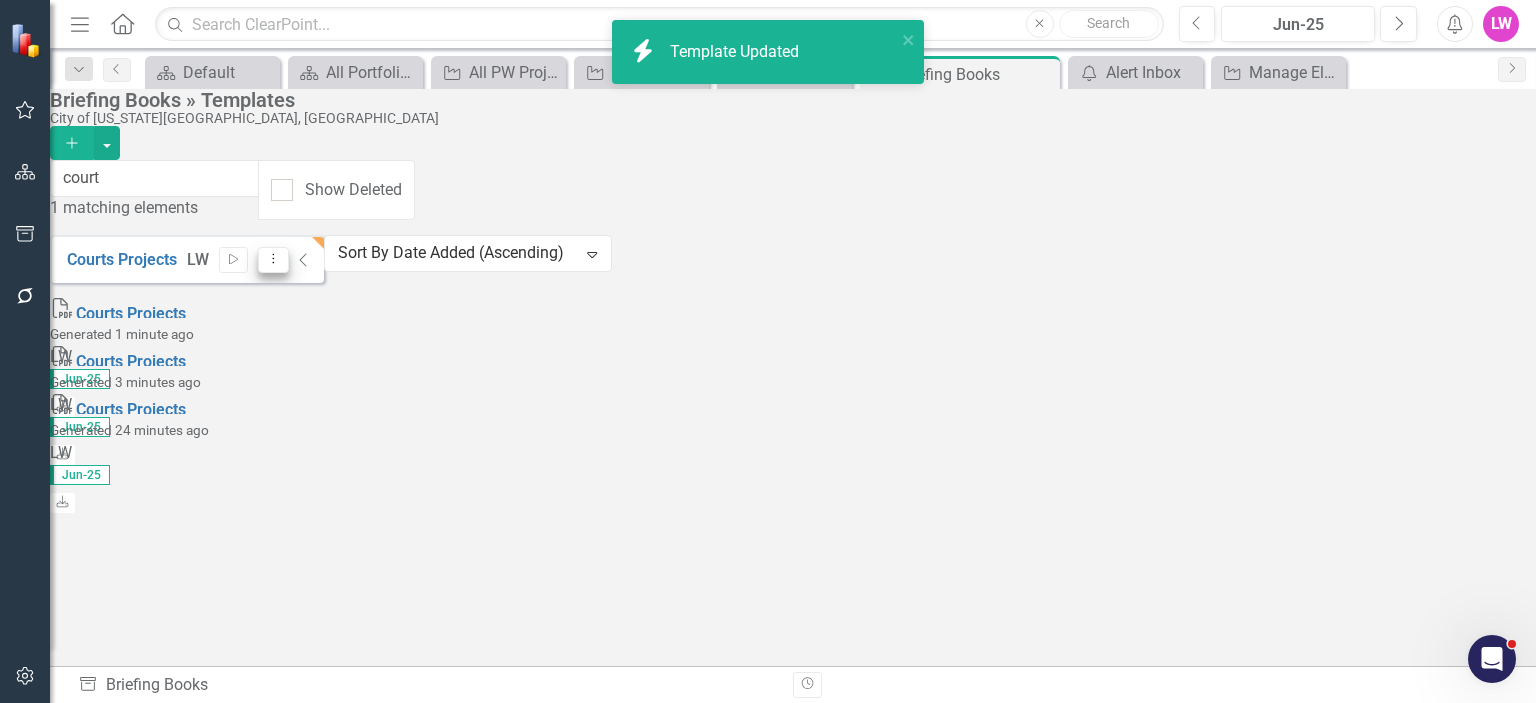 click on "Dropdown Menu" 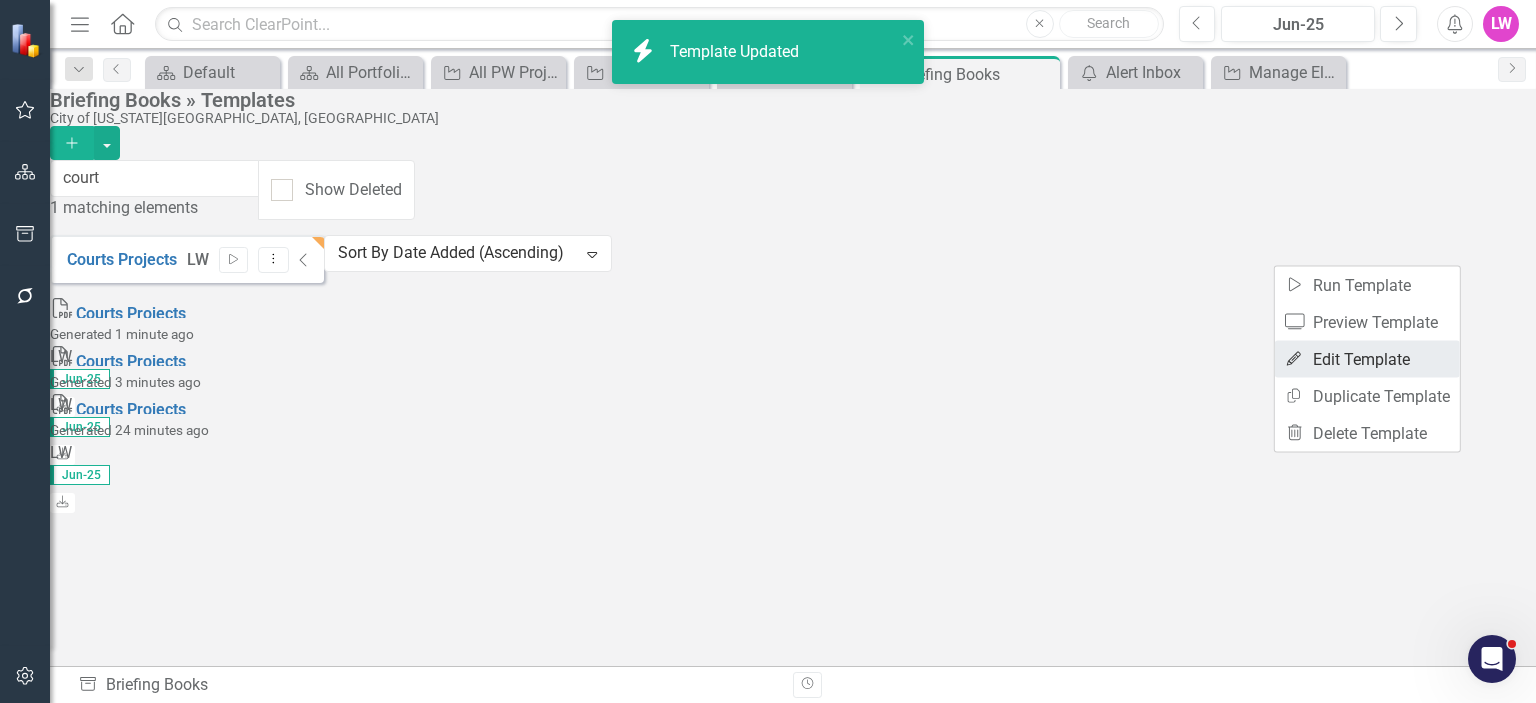 click on "Edit Edit Template" at bounding box center [1367, 359] 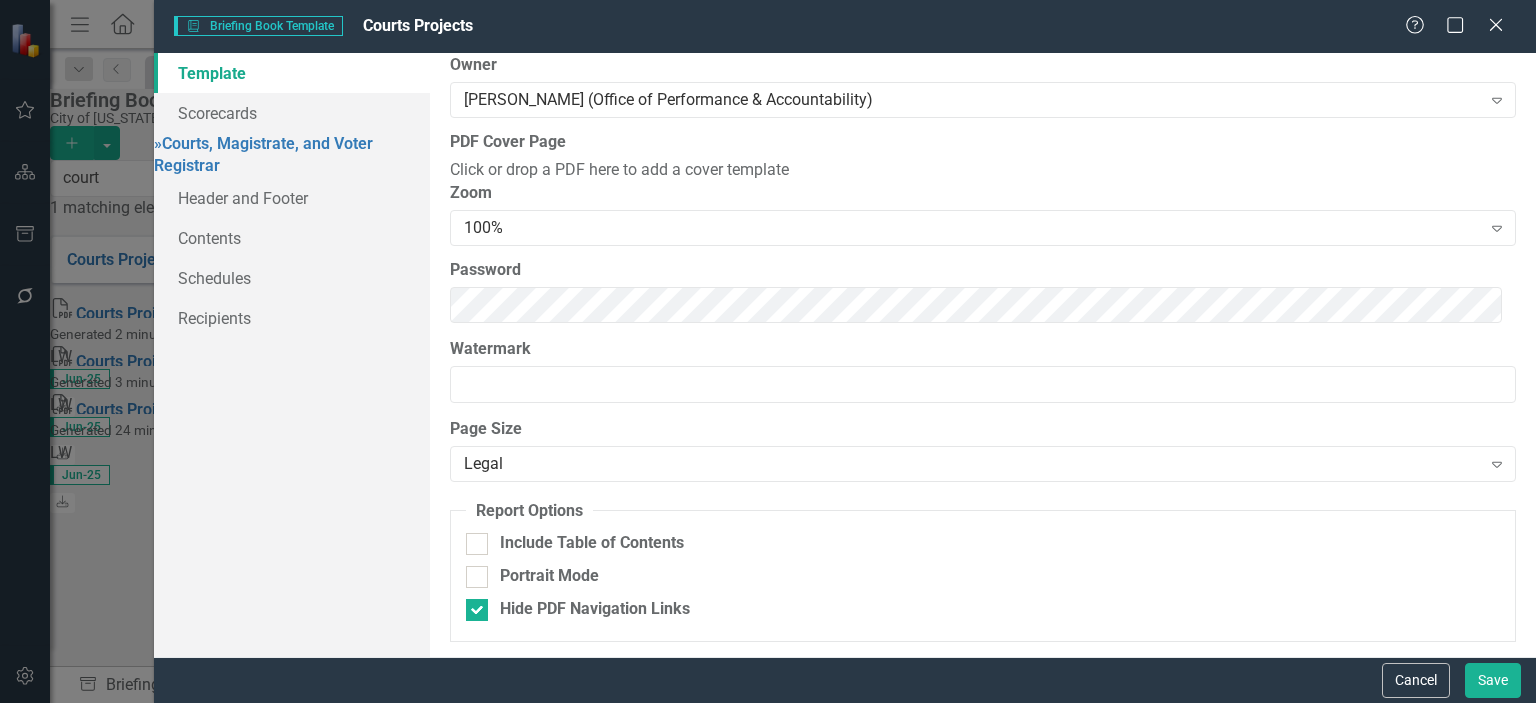 scroll, scrollTop: 232, scrollLeft: 0, axis: vertical 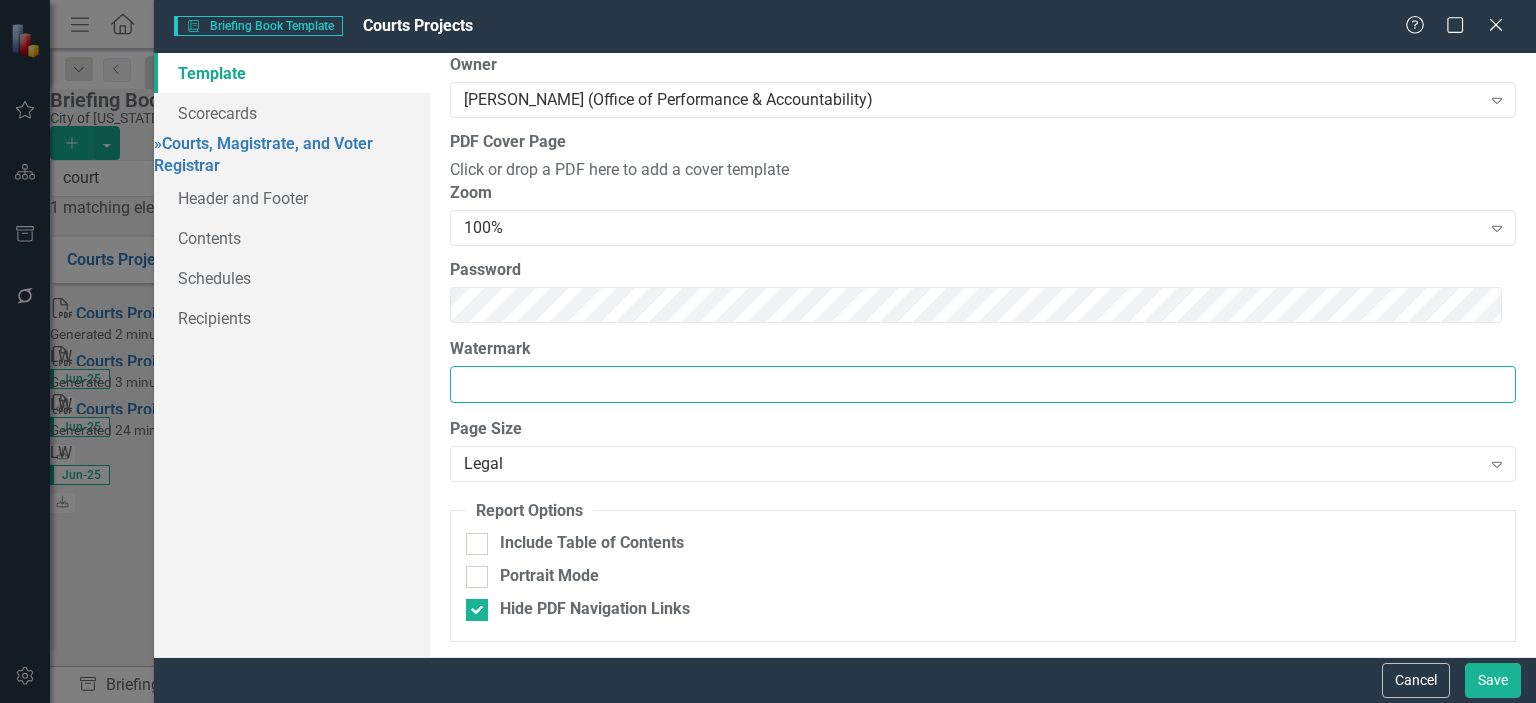 click on "Watermark" at bounding box center [983, 384] 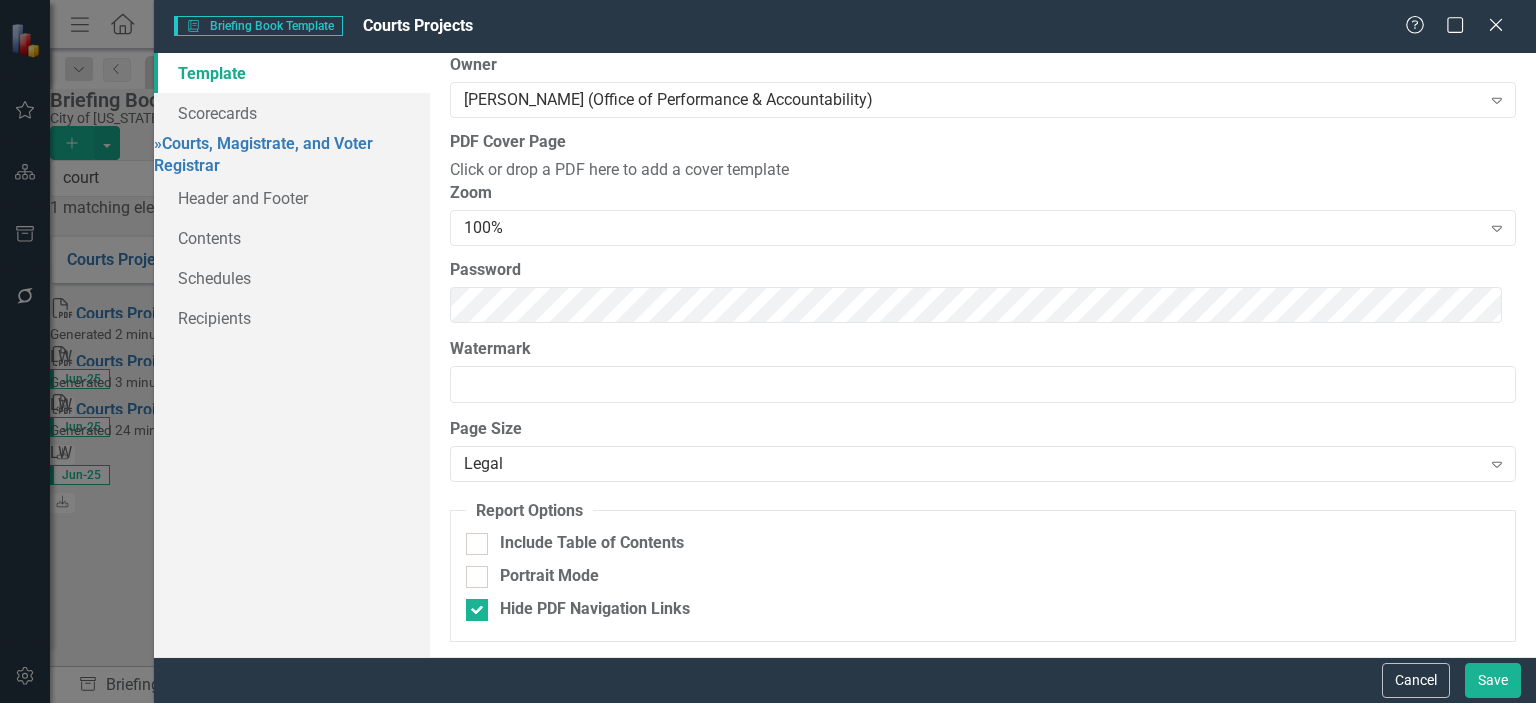 click on "Template Scorecards »  Courts, Magistrate, and Voter Registrar Header and Footer Contents Schedules Recipients" at bounding box center (292, 355) 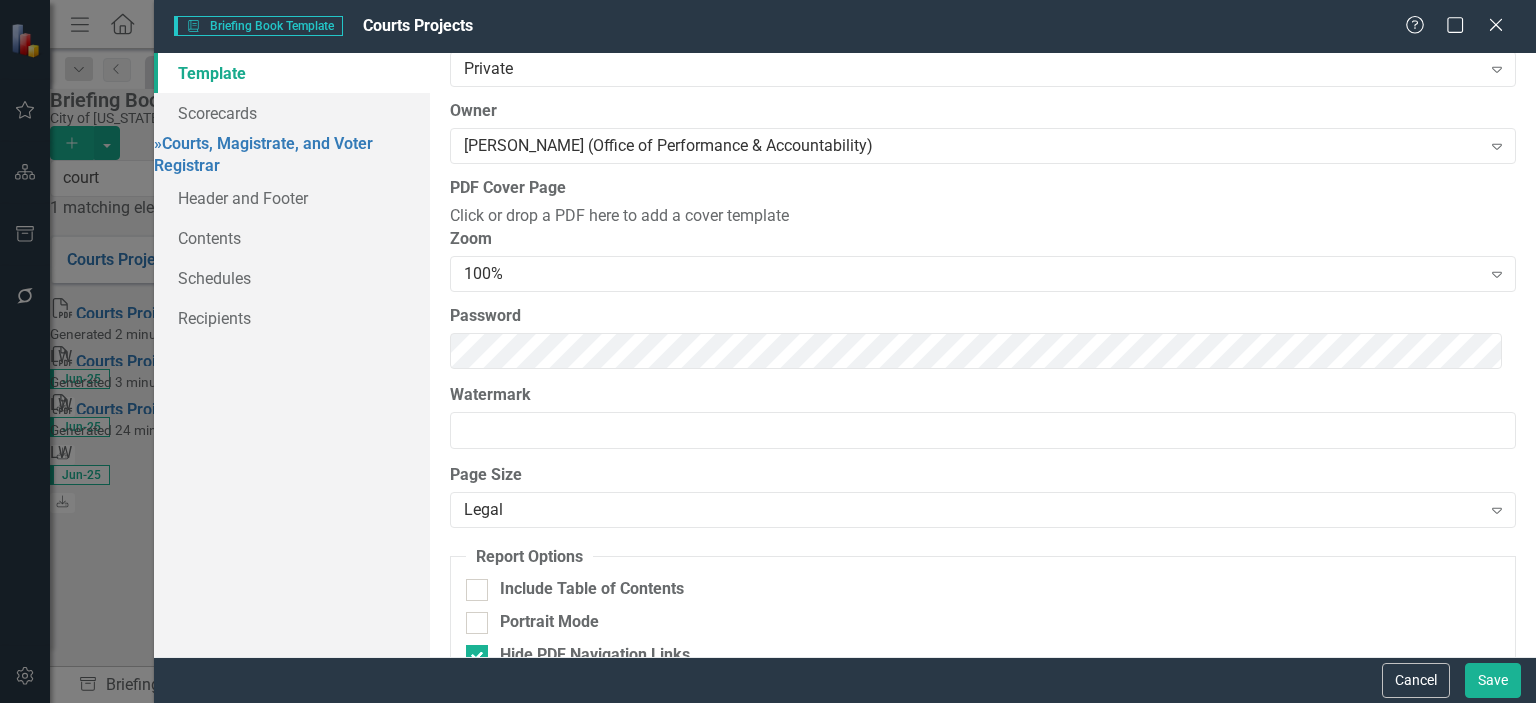 scroll, scrollTop: 0, scrollLeft: 0, axis: both 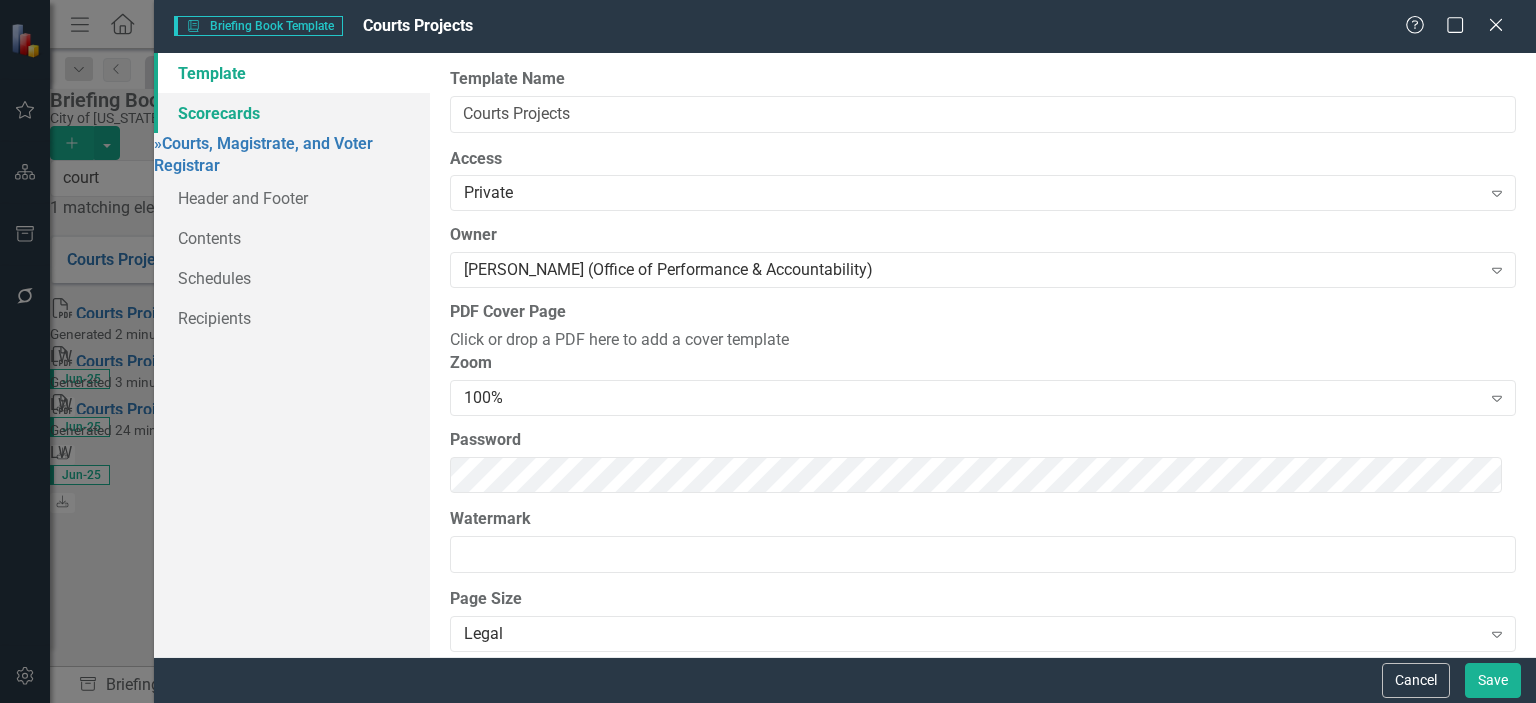 click on "Scorecards" at bounding box center (292, 113) 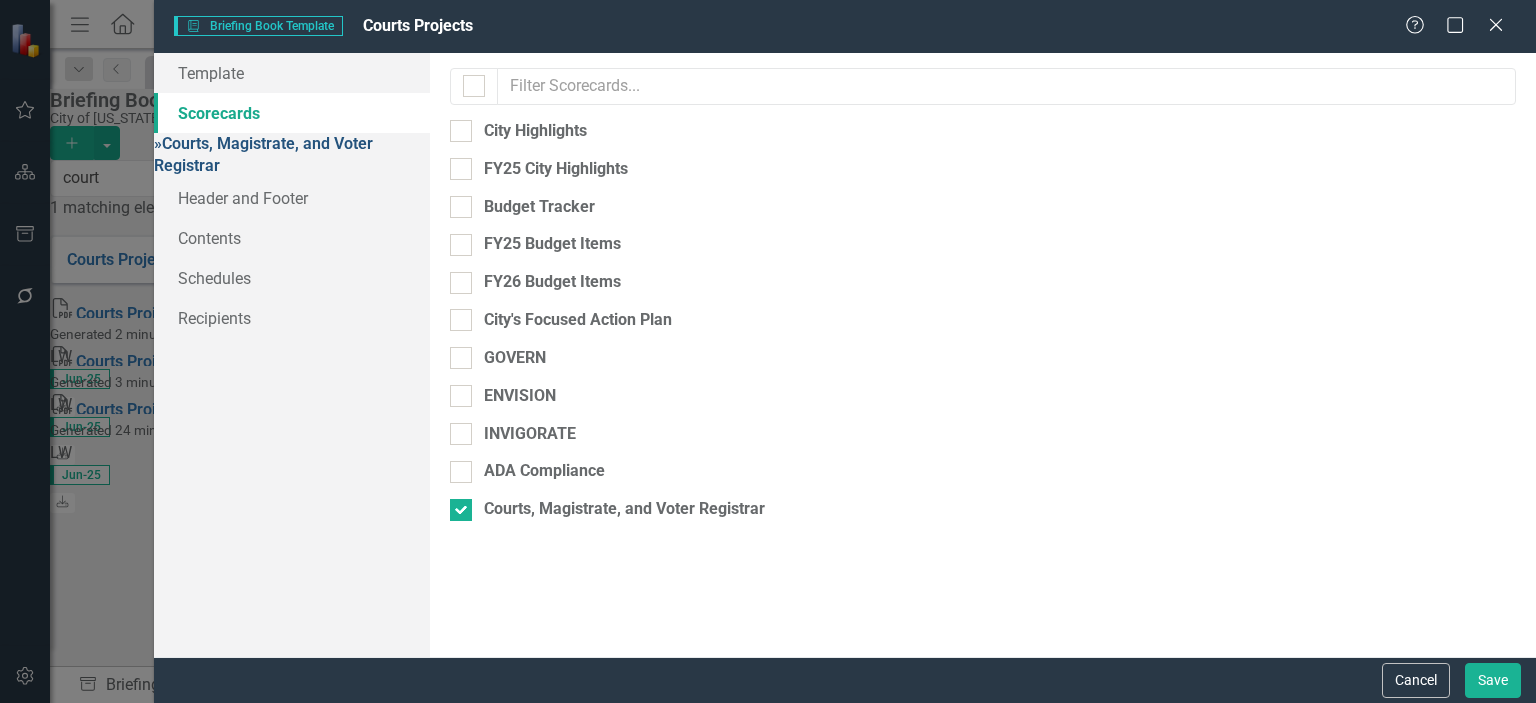 click on "»  Courts, Magistrate, and Voter Registrar" at bounding box center [263, 155] 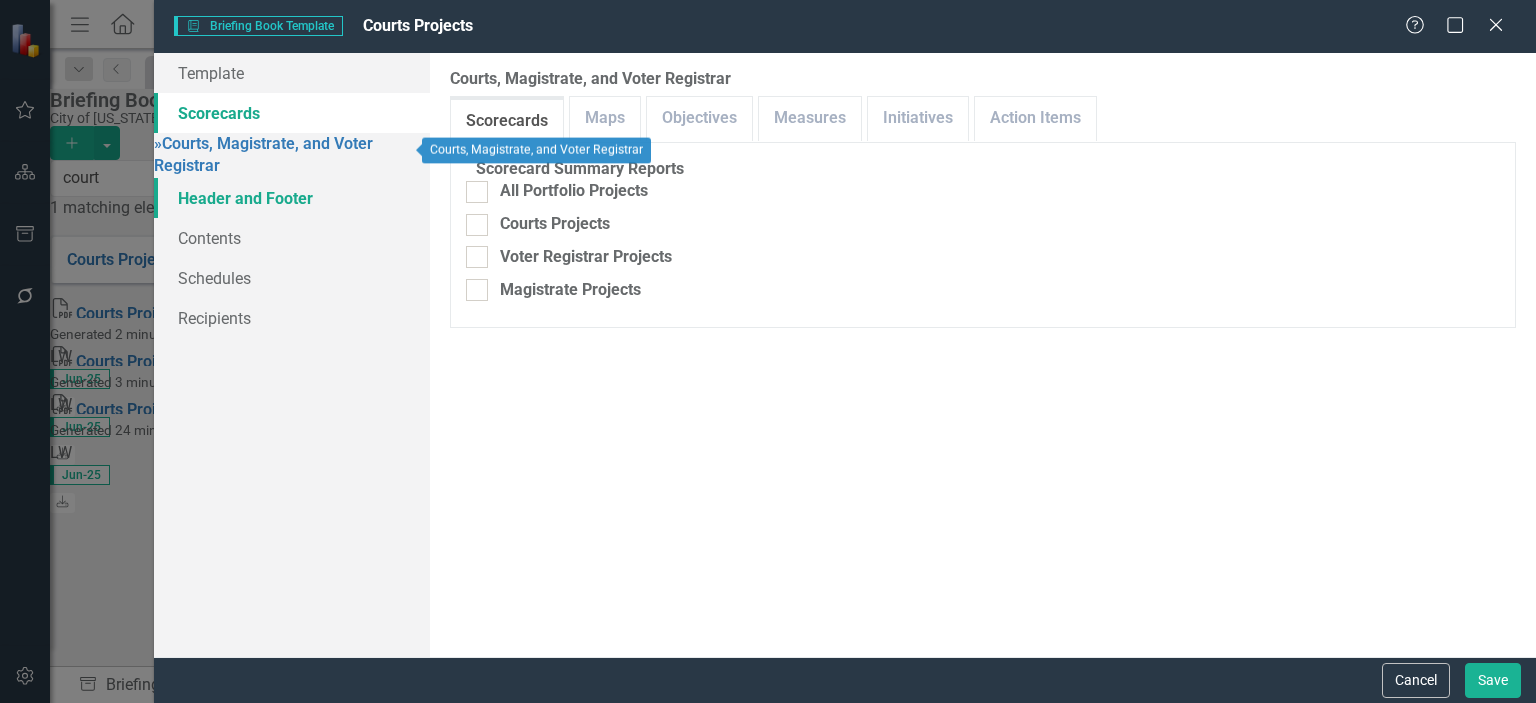 click on "Header and Footer" at bounding box center [292, 198] 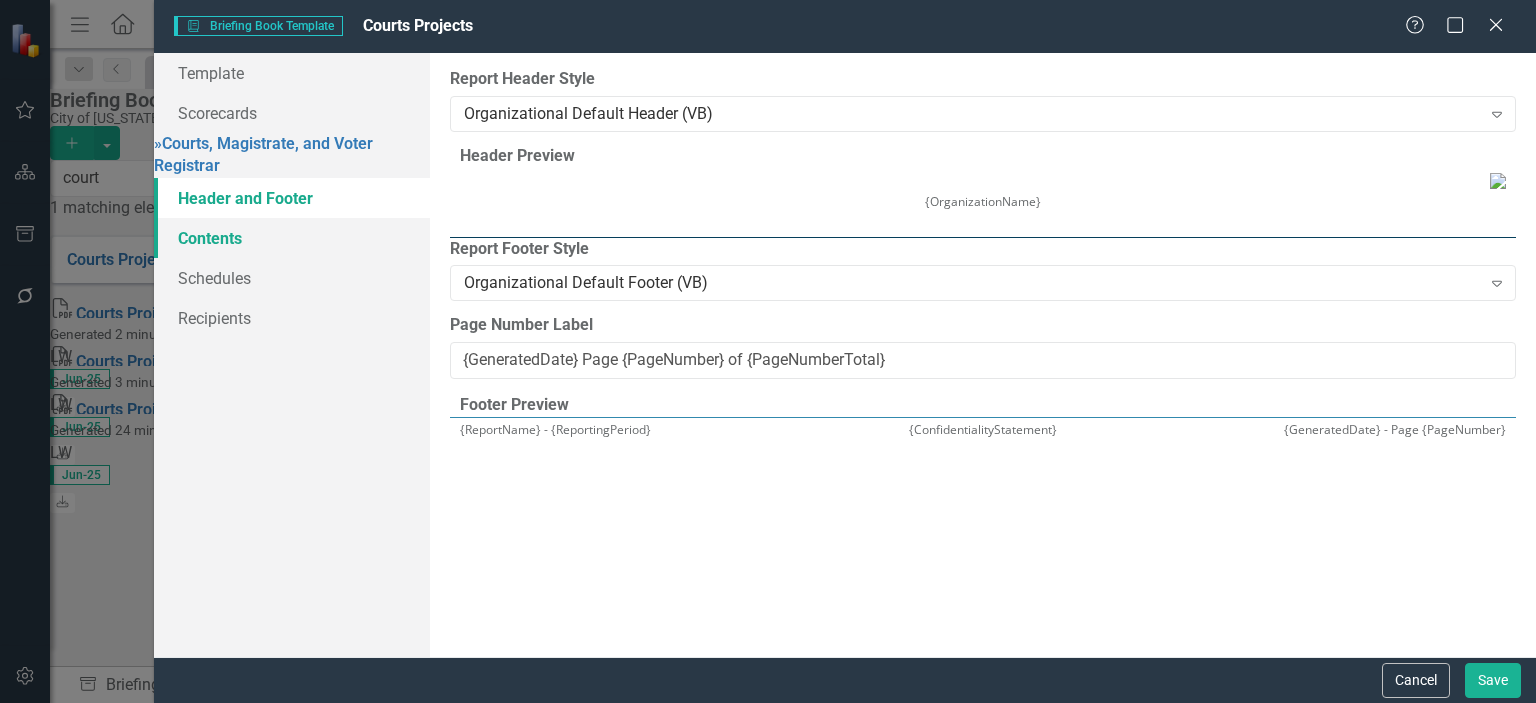 click on "Contents" at bounding box center [292, 238] 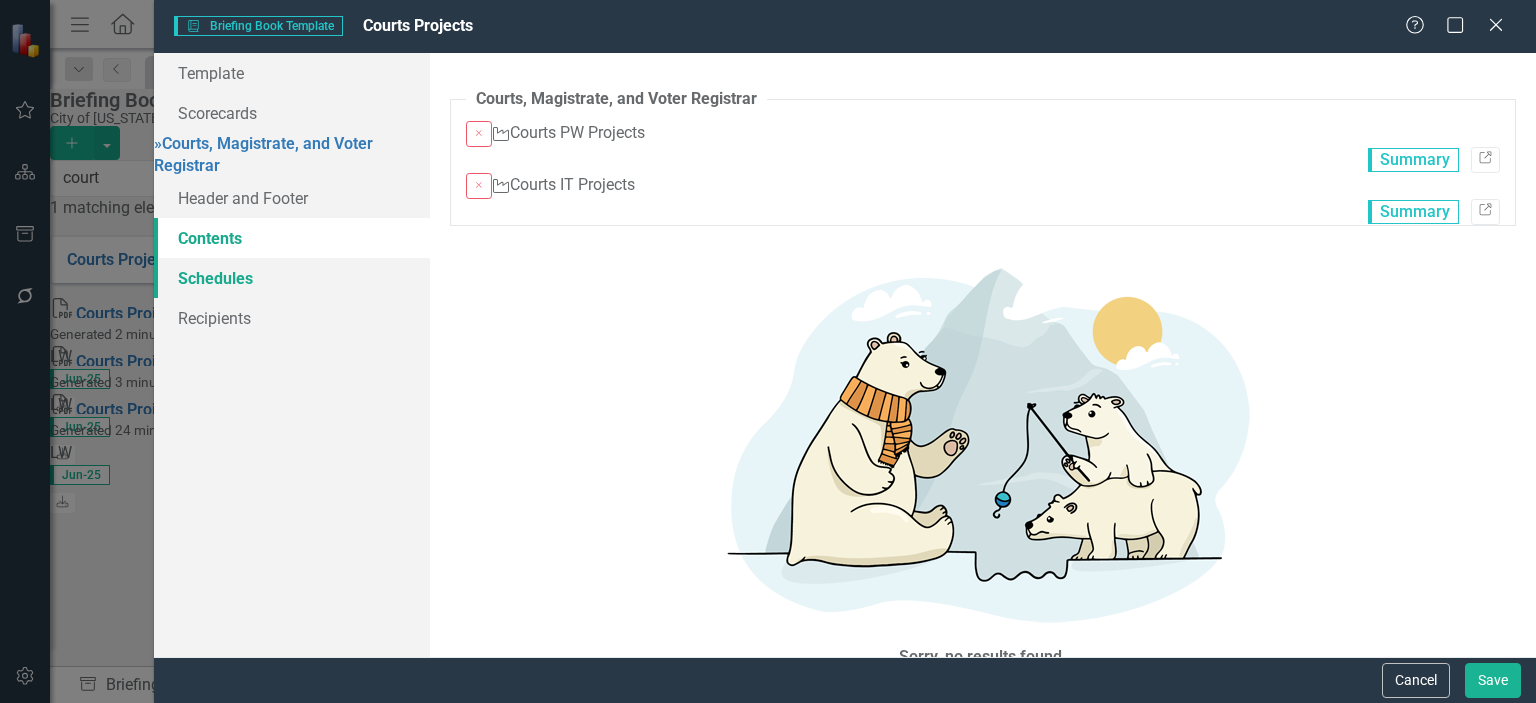 click on "Schedules" at bounding box center [292, 278] 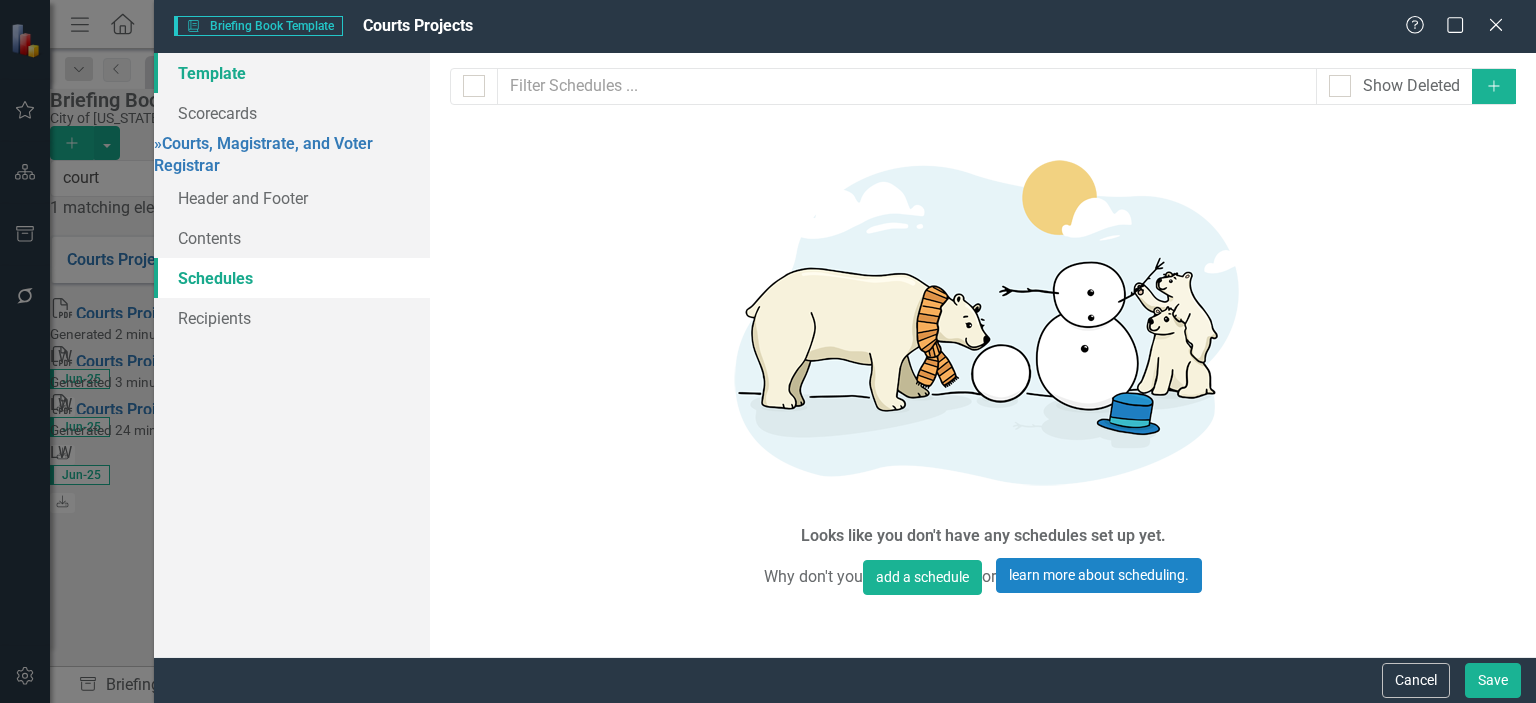 click on "Template" at bounding box center [292, 73] 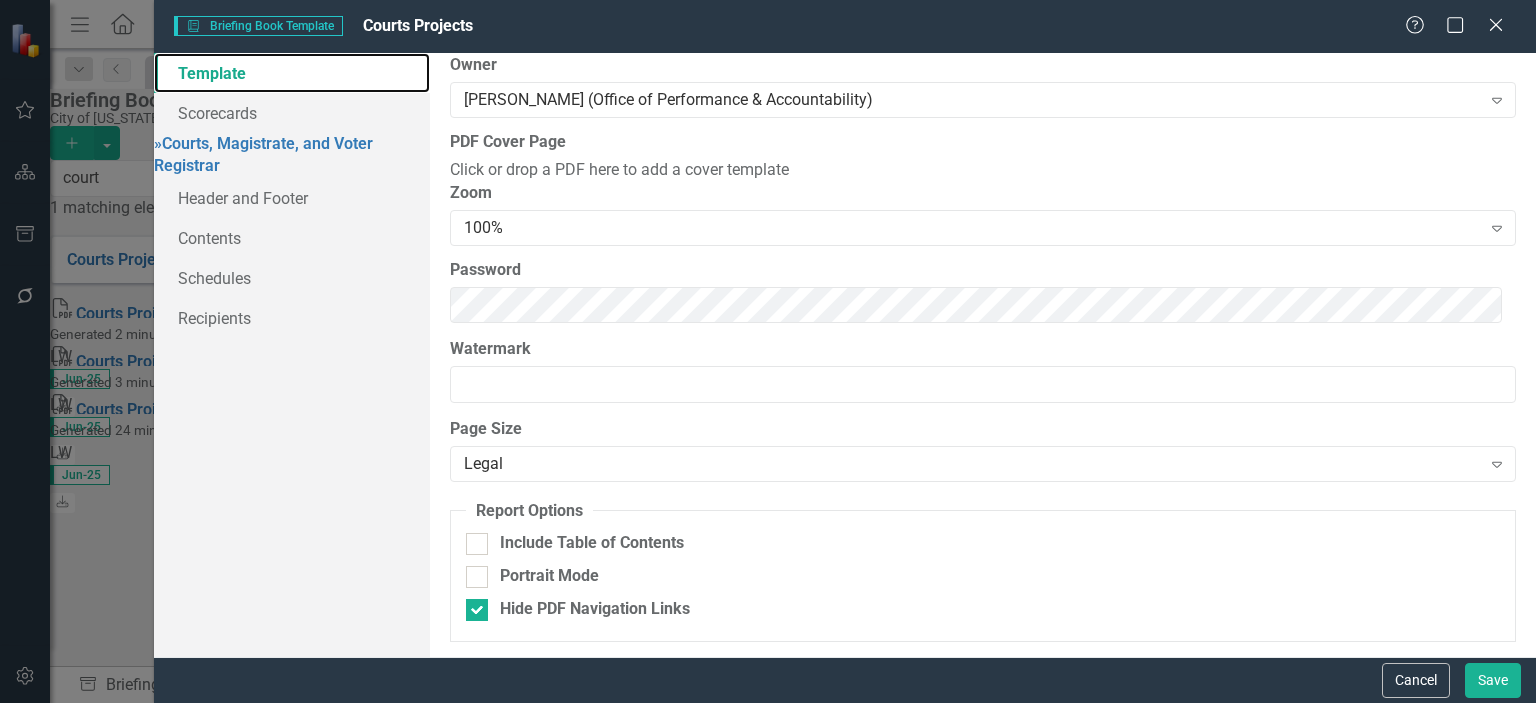 scroll, scrollTop: 232, scrollLeft: 0, axis: vertical 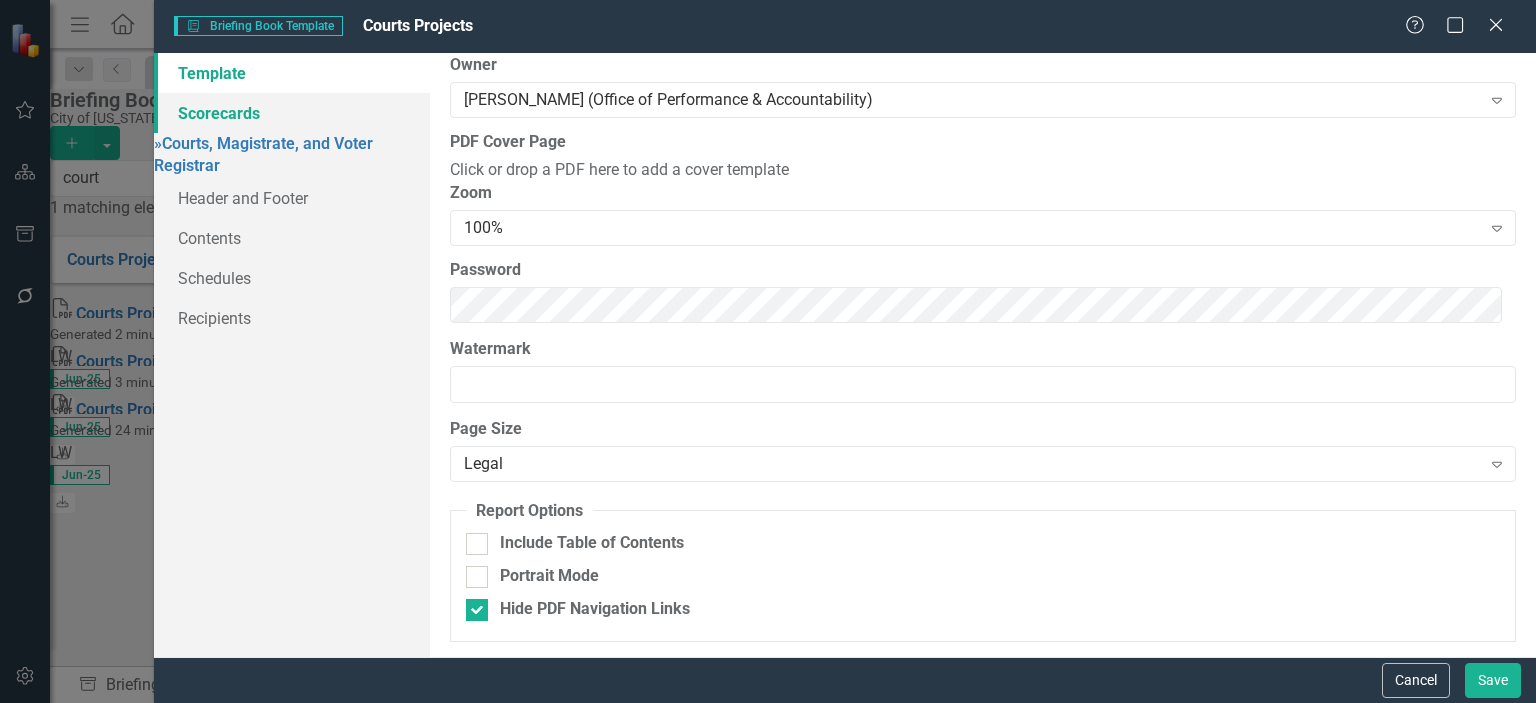 click on "Scorecards" at bounding box center (292, 113) 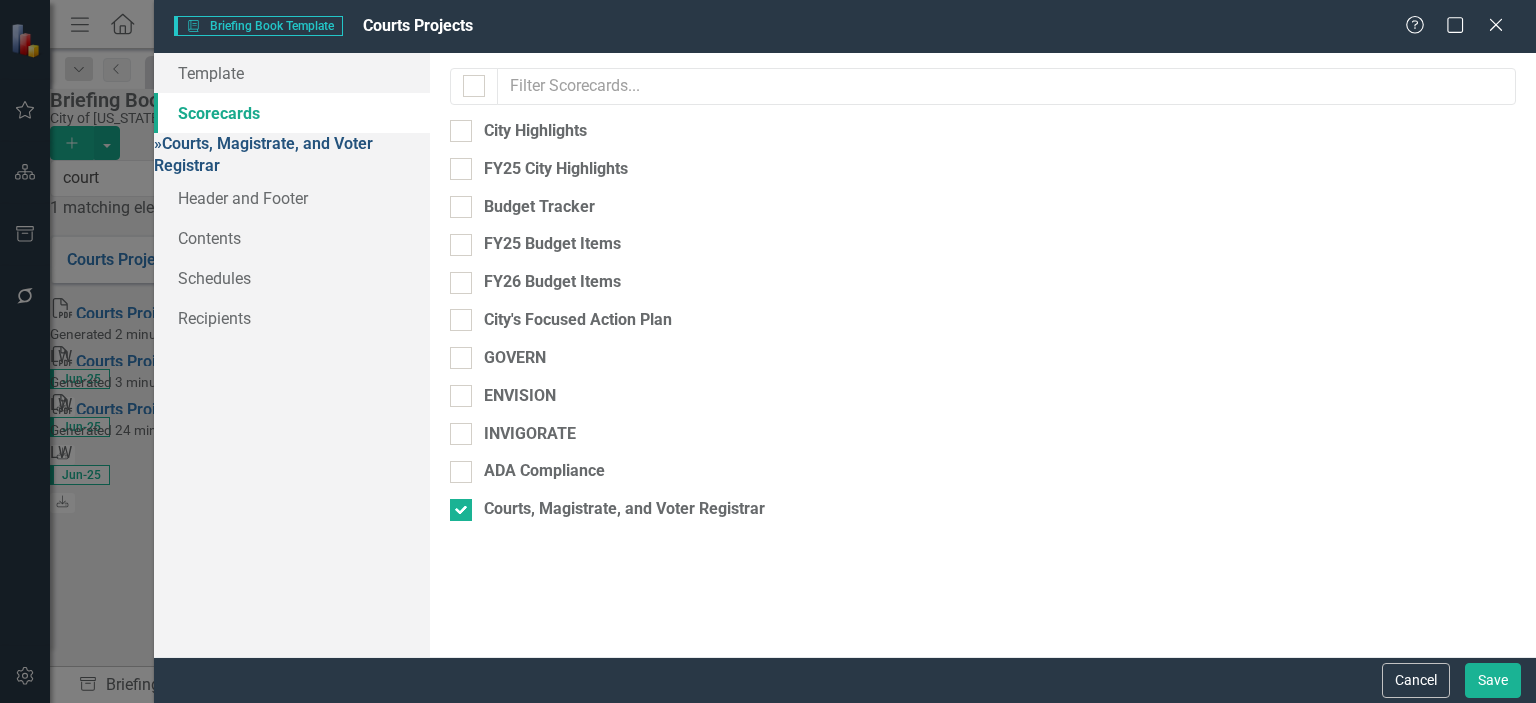 click on "»  Courts, Magistrate, and Voter Registrar" at bounding box center (263, 155) 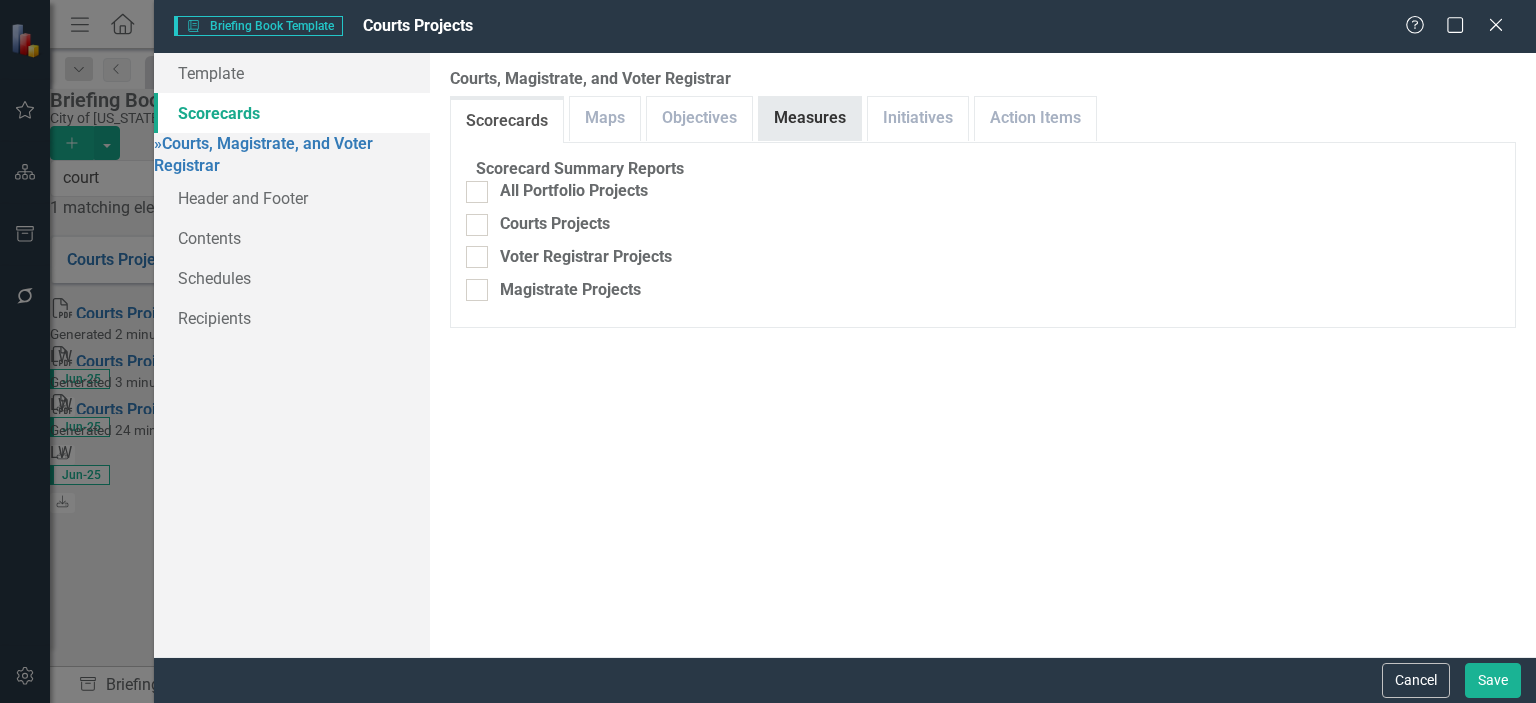 click on "Measures" at bounding box center [810, 118] 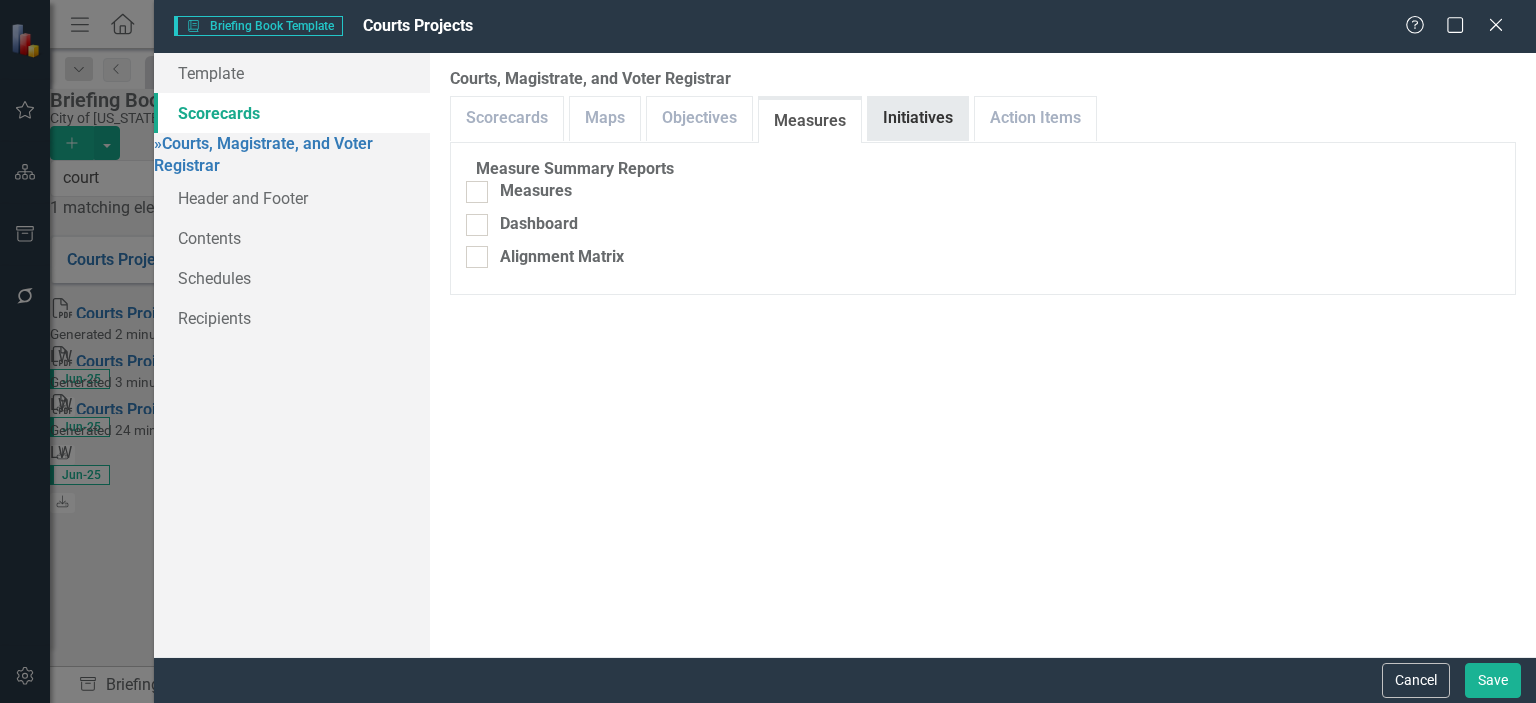 click on "Initiatives" at bounding box center (918, 118) 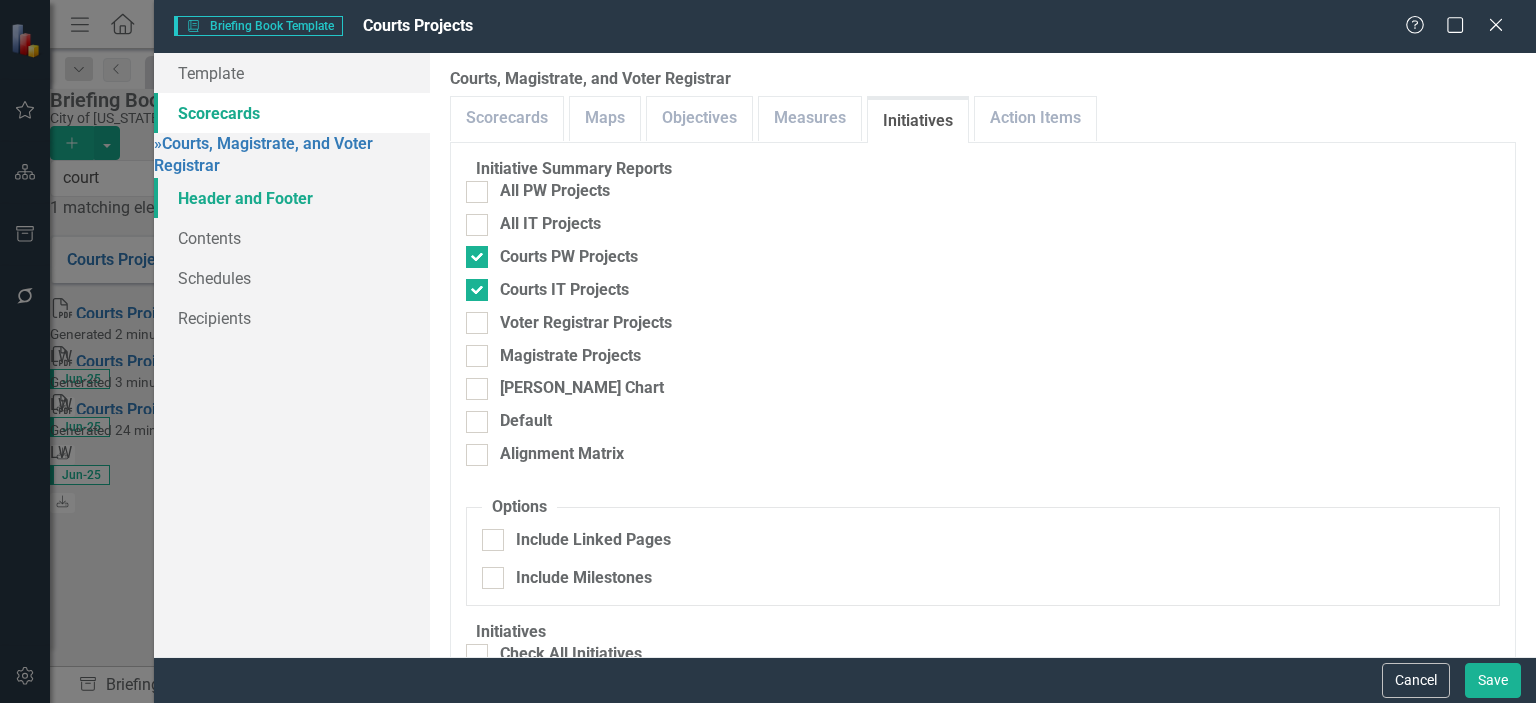 click on "Header and Footer" at bounding box center [292, 198] 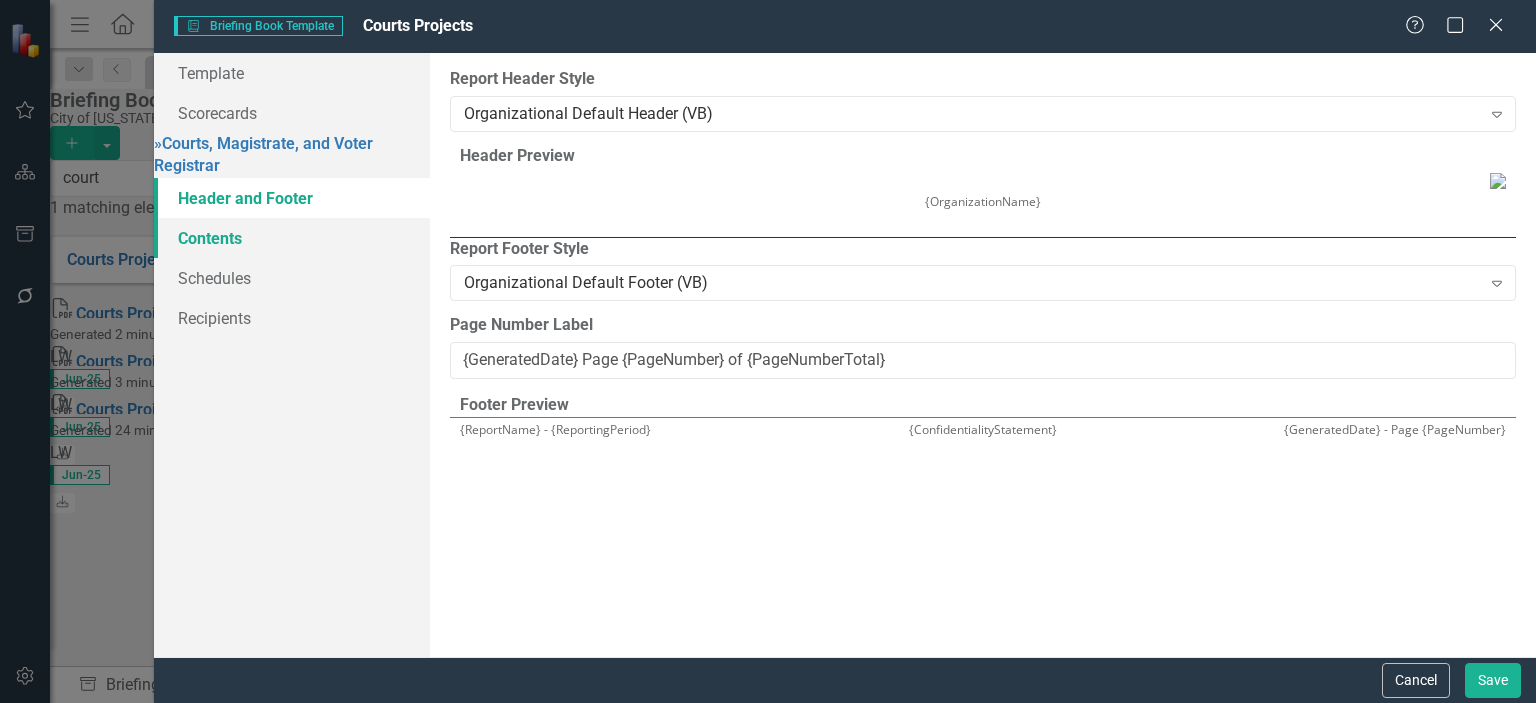 click on "Contents" at bounding box center (292, 238) 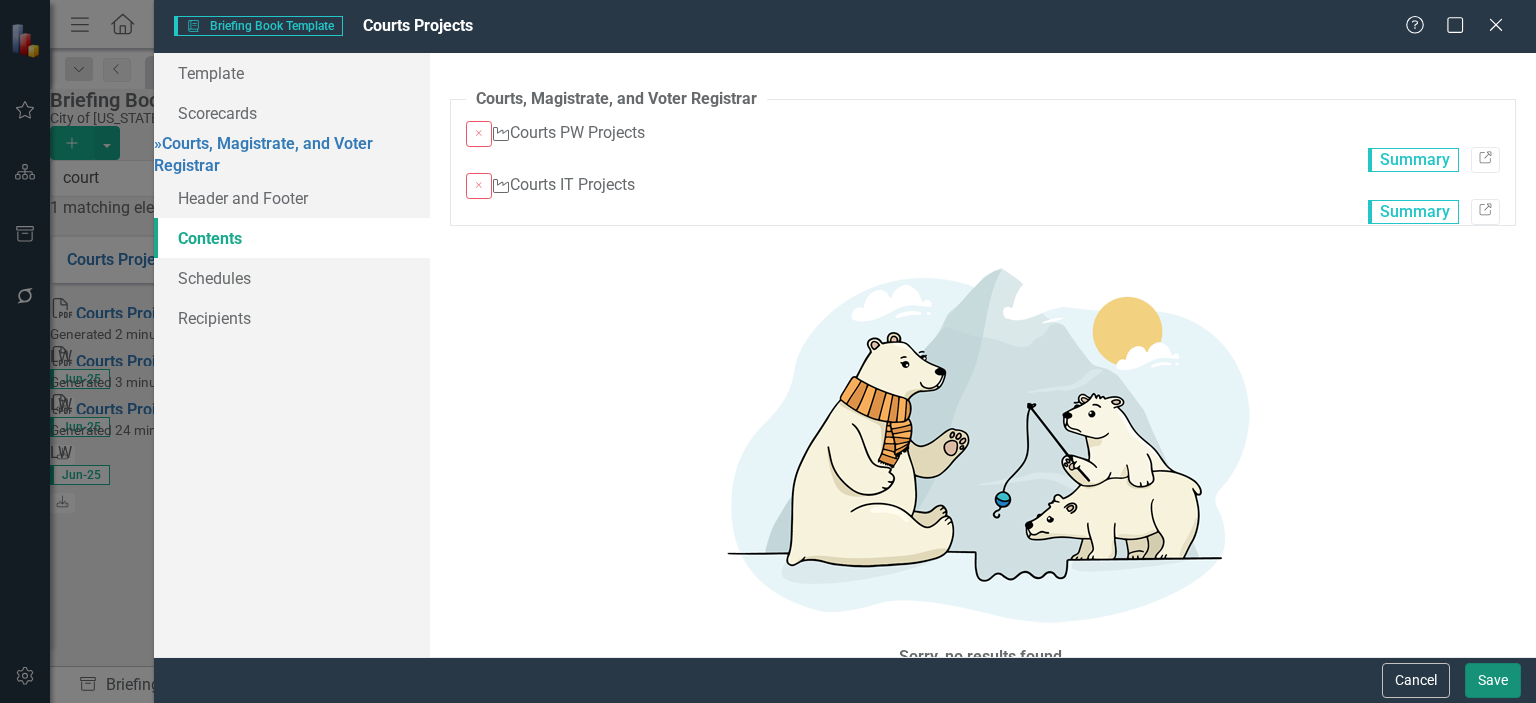 click on "Save" at bounding box center [1493, 680] 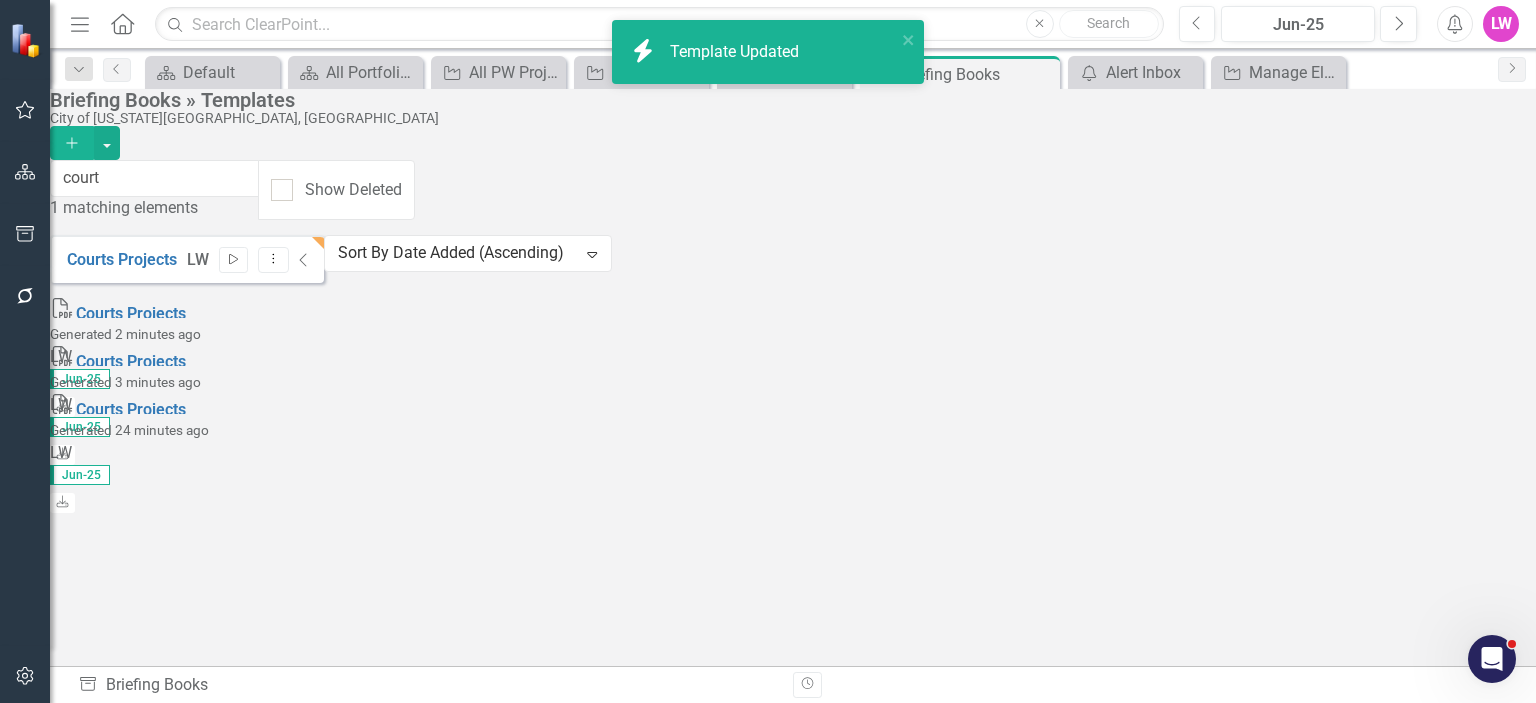 click on "Start" 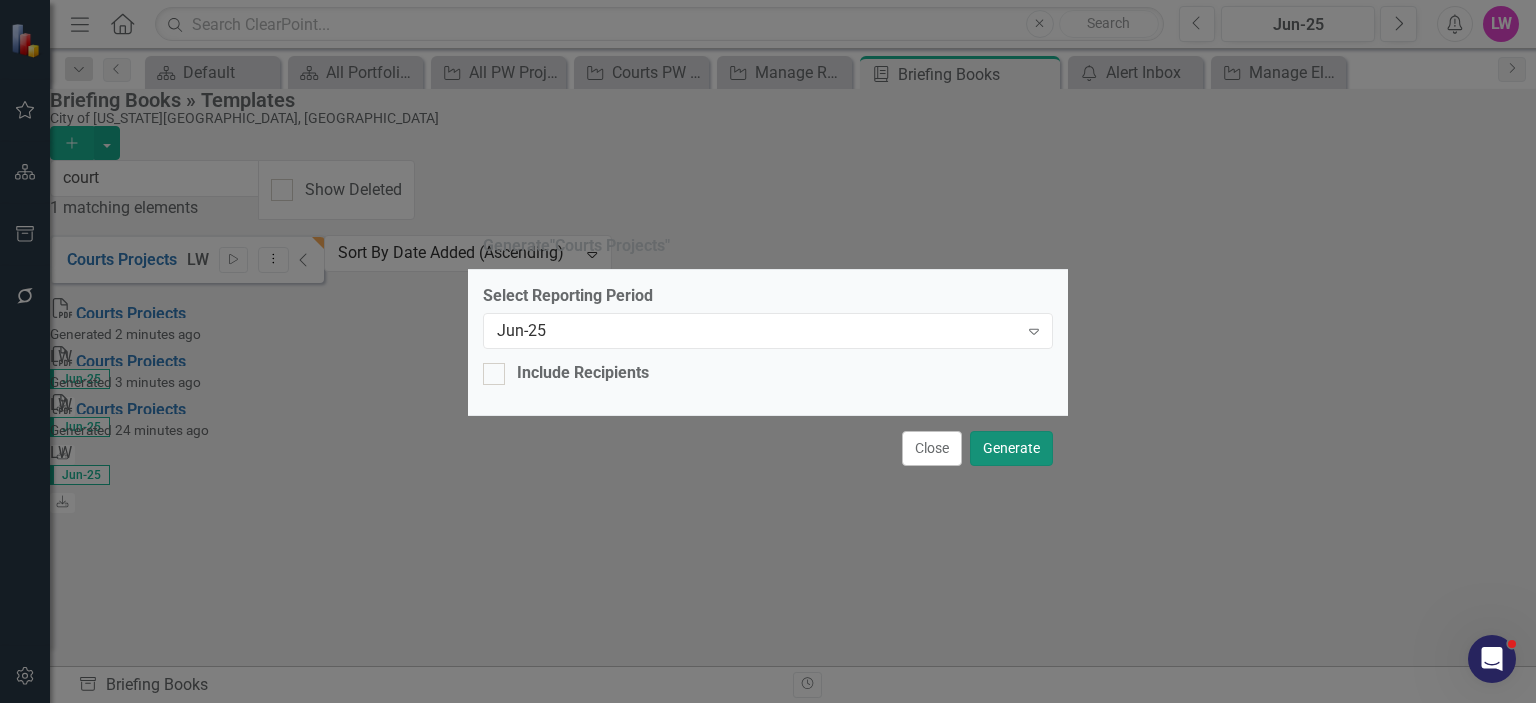 click on "Generate" at bounding box center (1011, 448) 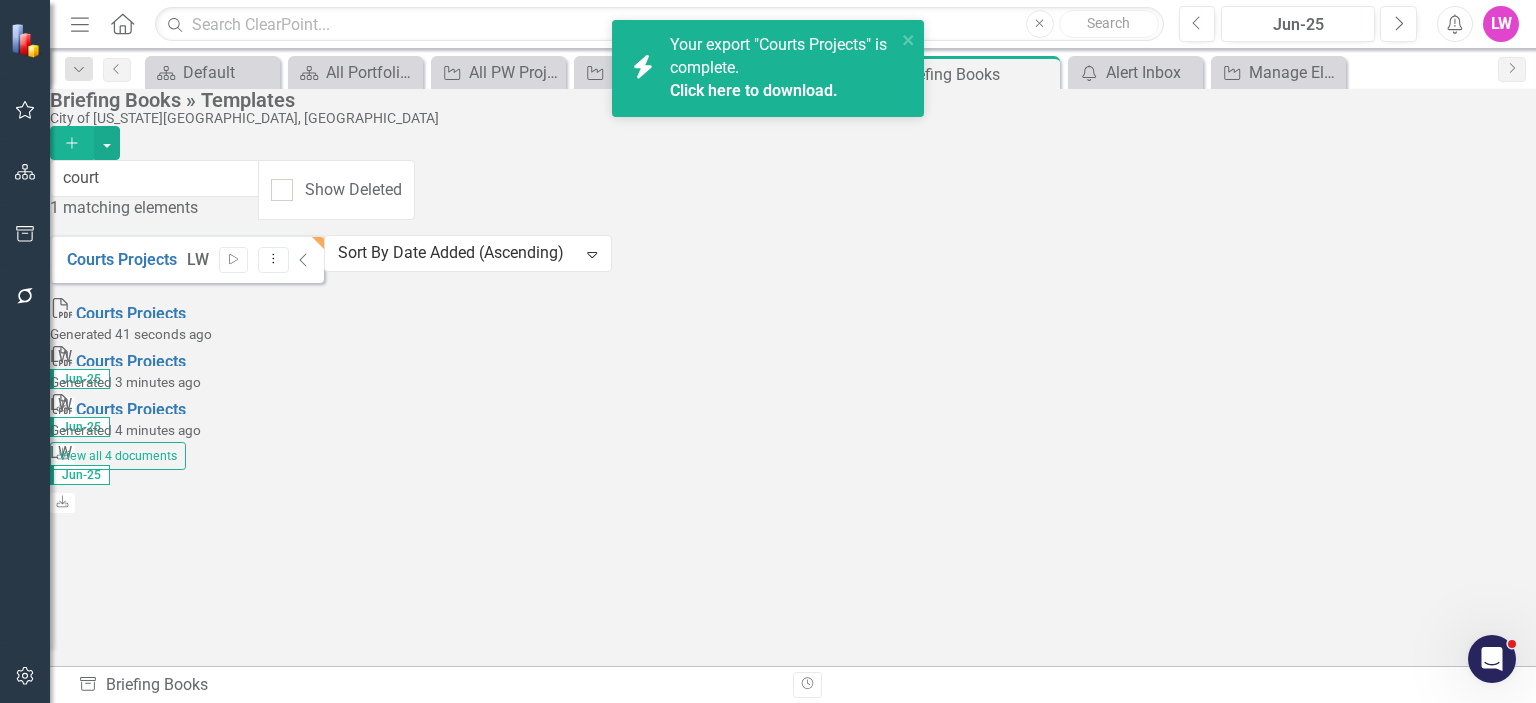 click on "Click here to download." at bounding box center (754, 90) 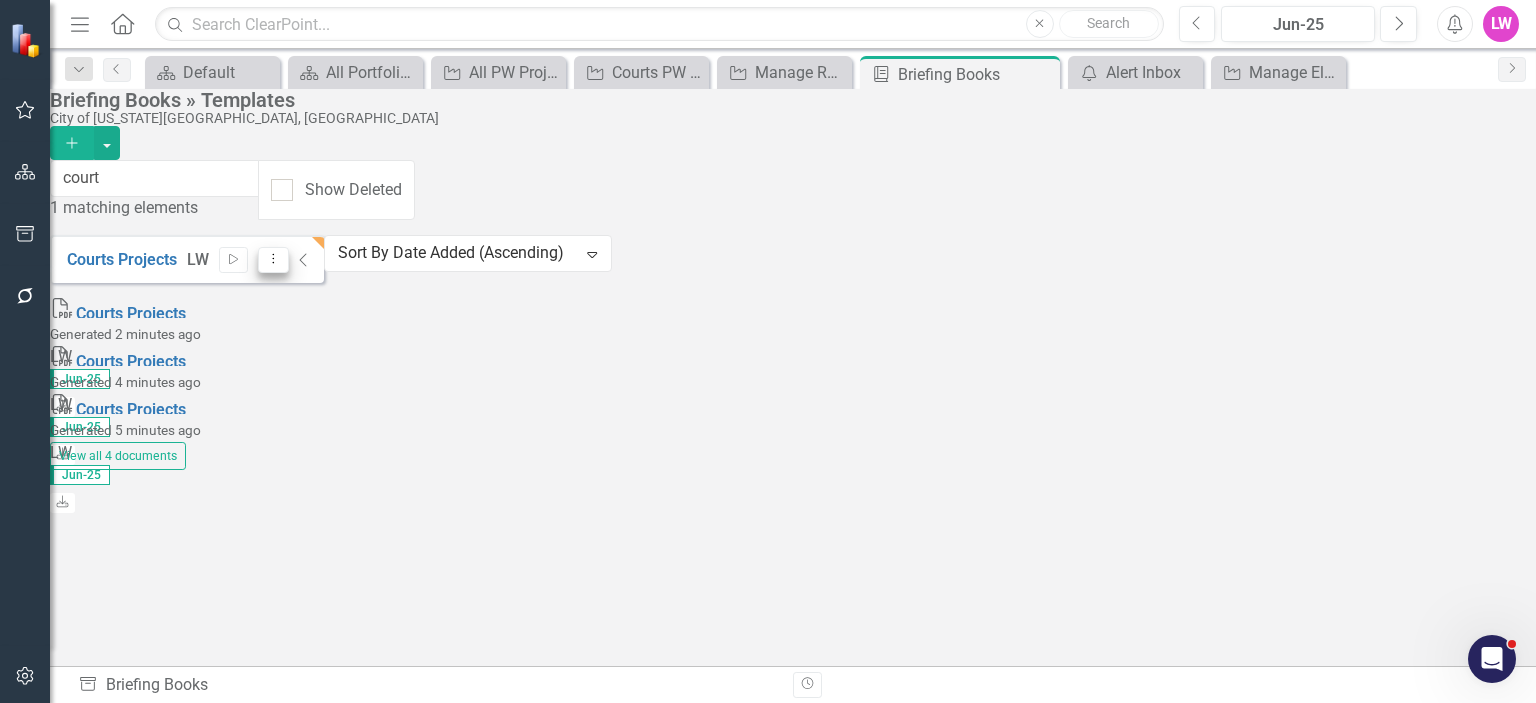 click on "Dropdown Menu" 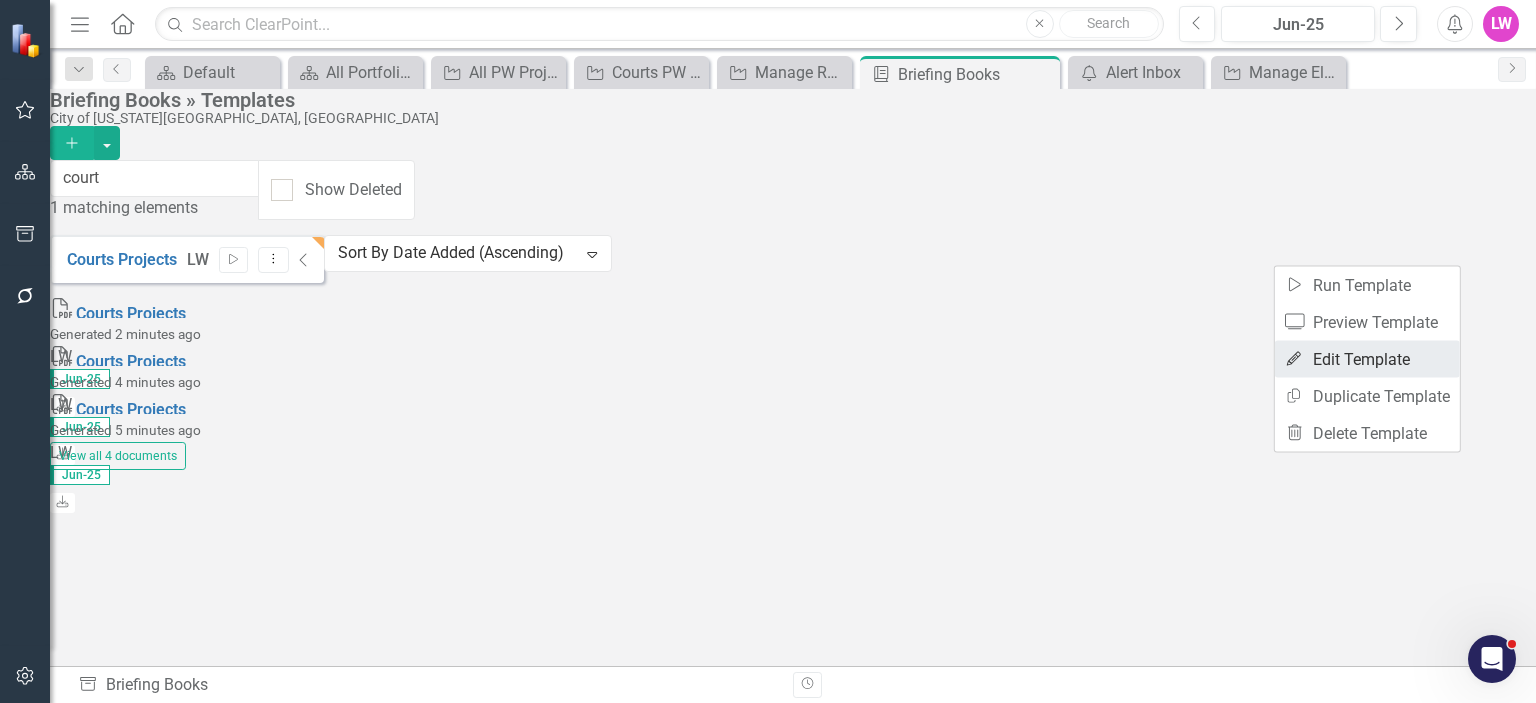 click on "Edit Edit Template" at bounding box center [1367, 359] 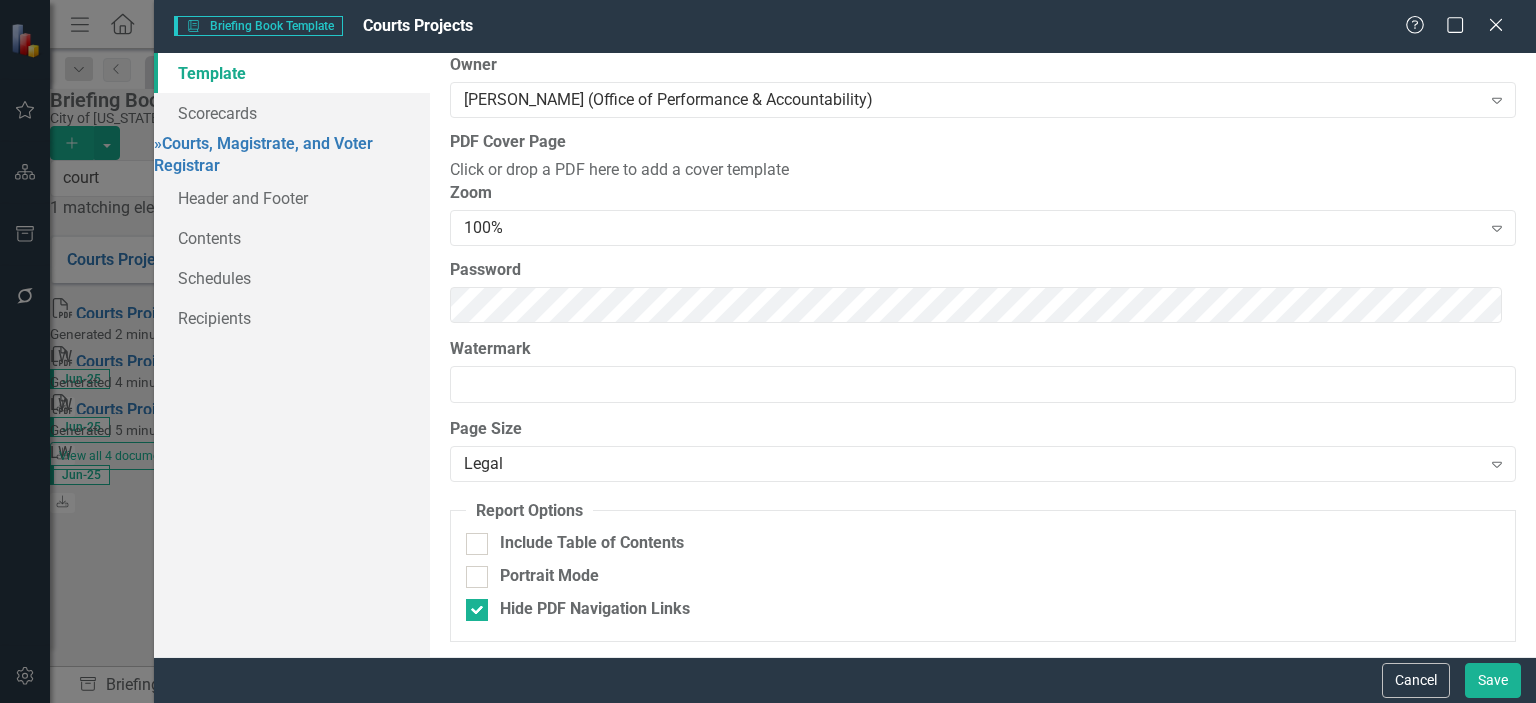 scroll, scrollTop: 232, scrollLeft: 0, axis: vertical 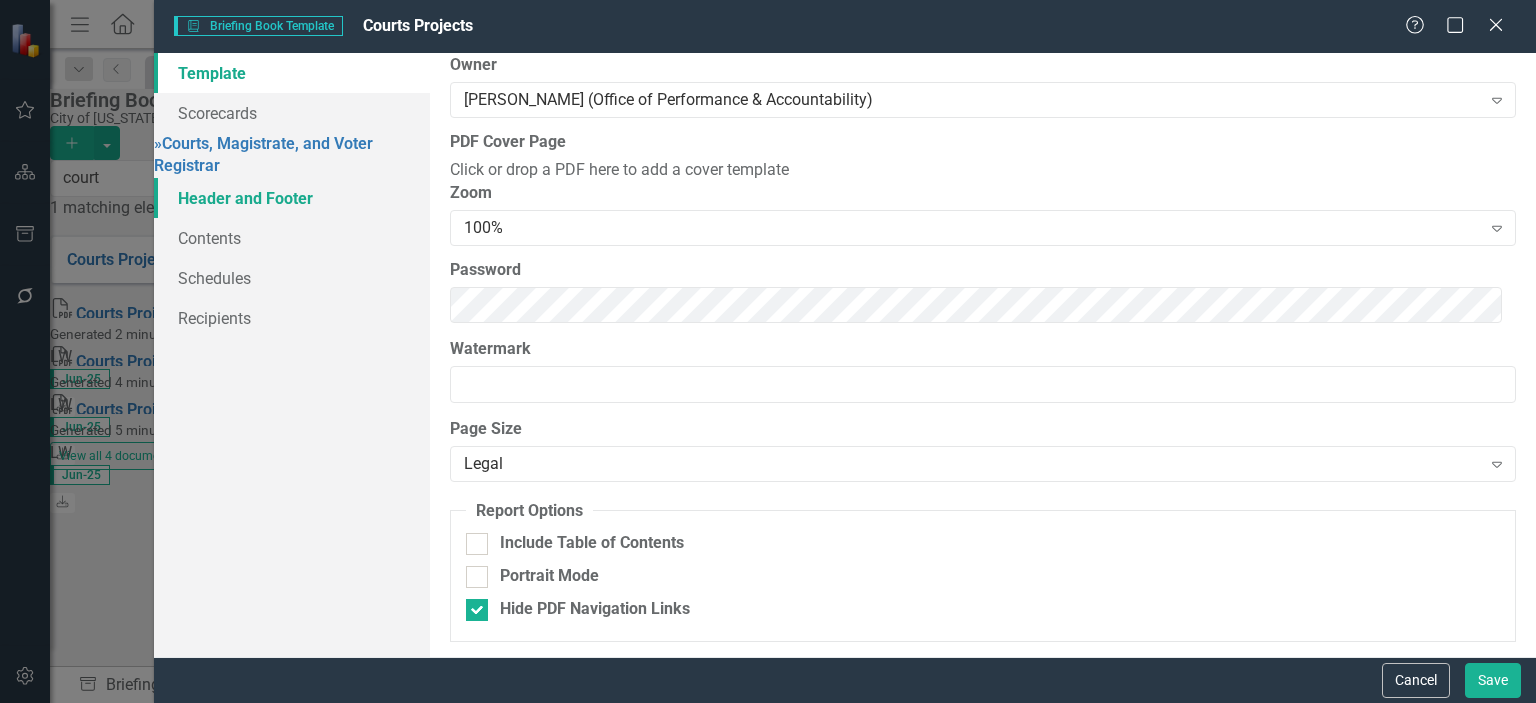 click on "Header and Footer" at bounding box center (292, 198) 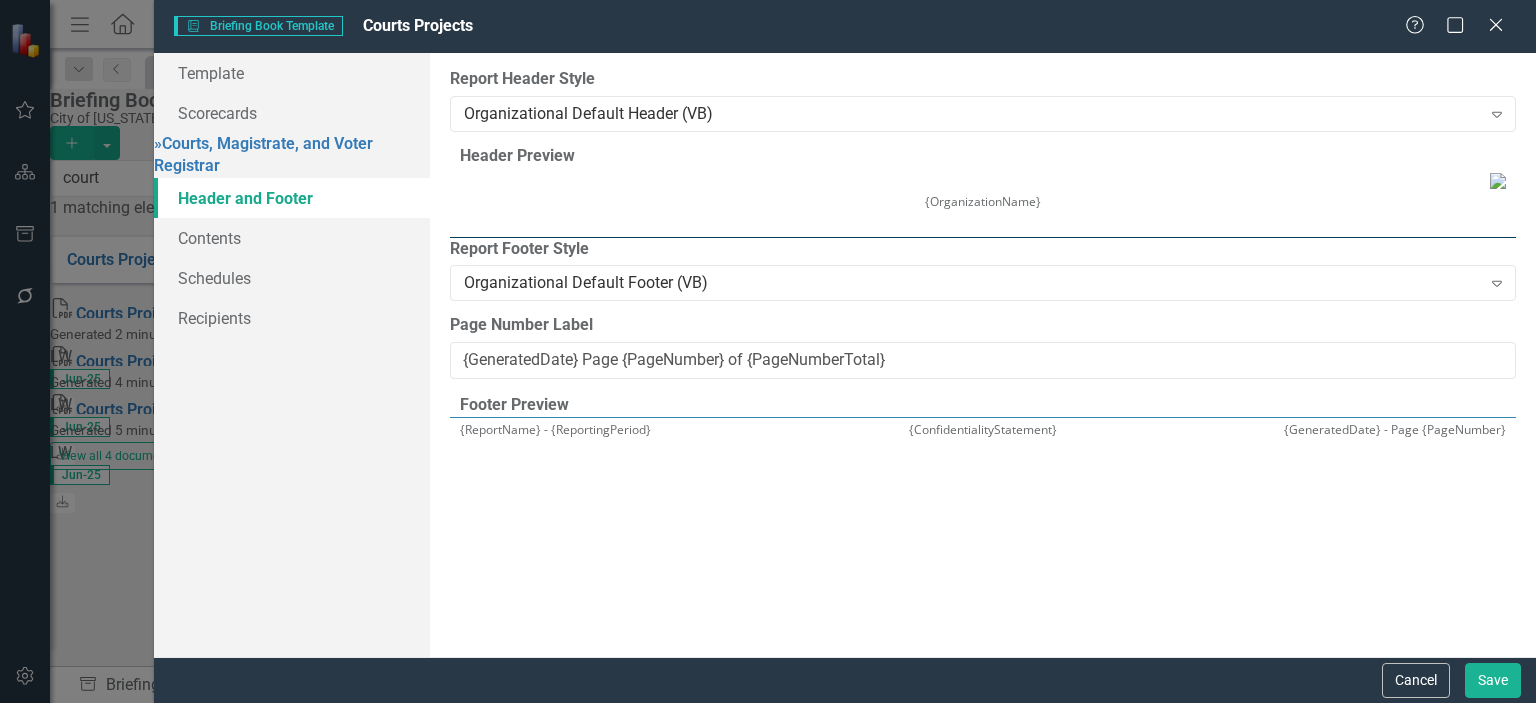 click at bounding box center (1340, 202) 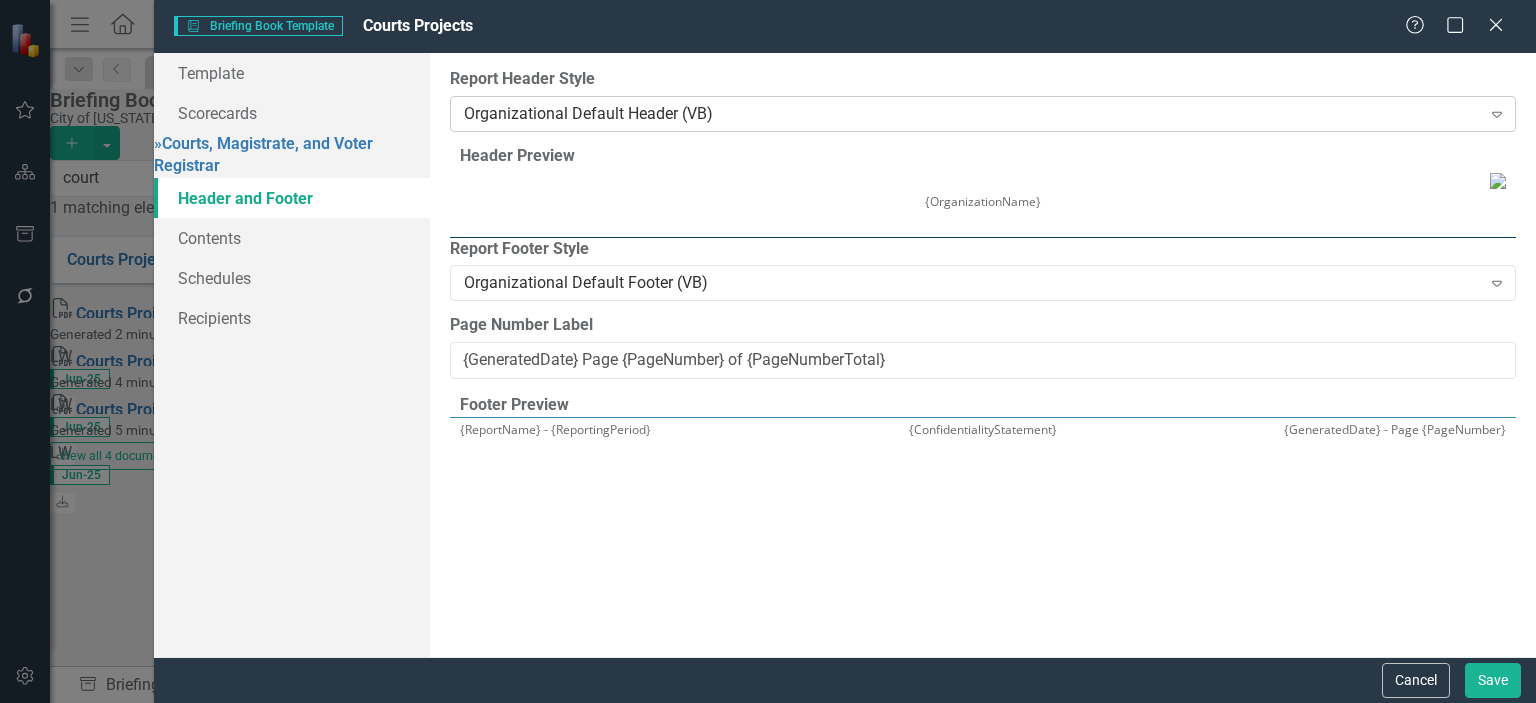 click on "Organizational Default Header (VB)" at bounding box center [972, 113] 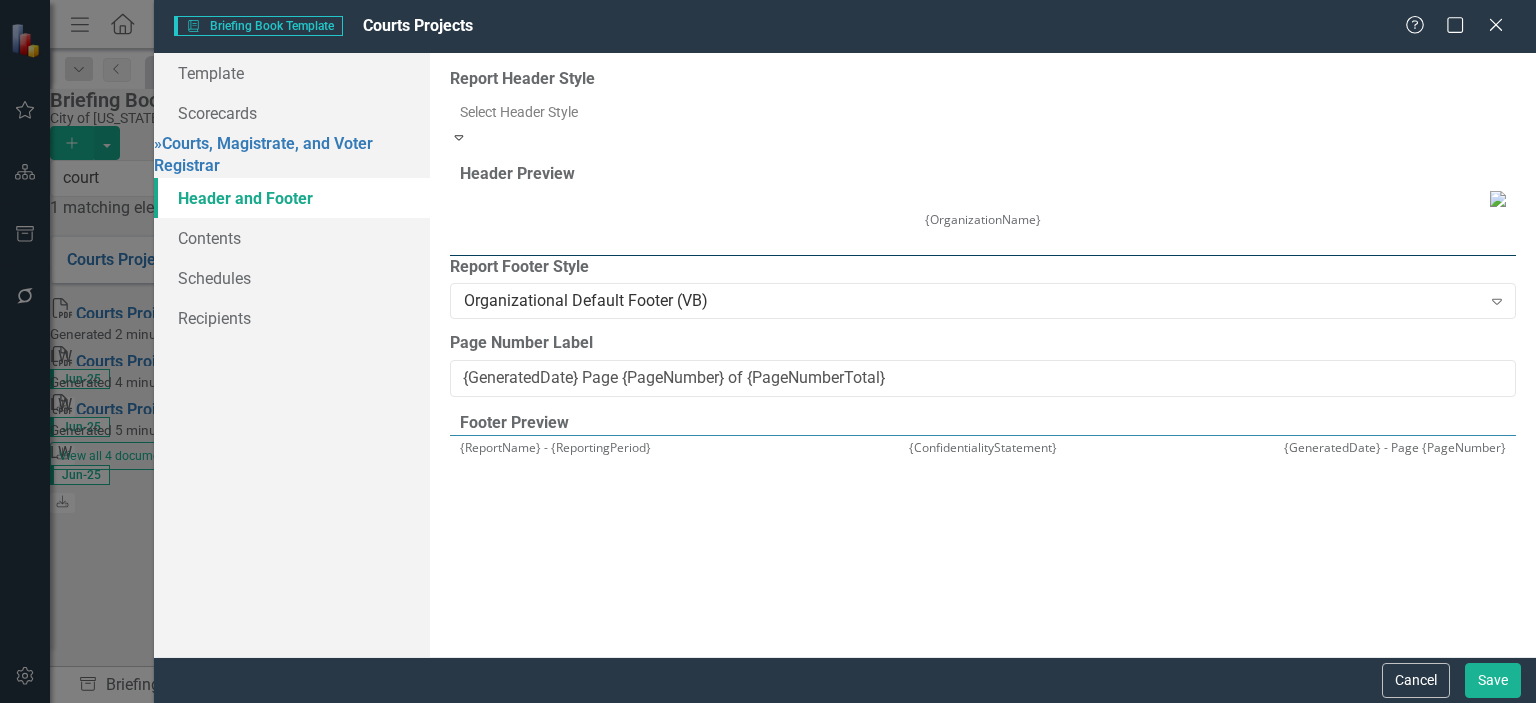 click on "No Header" at bounding box center (768, 714) 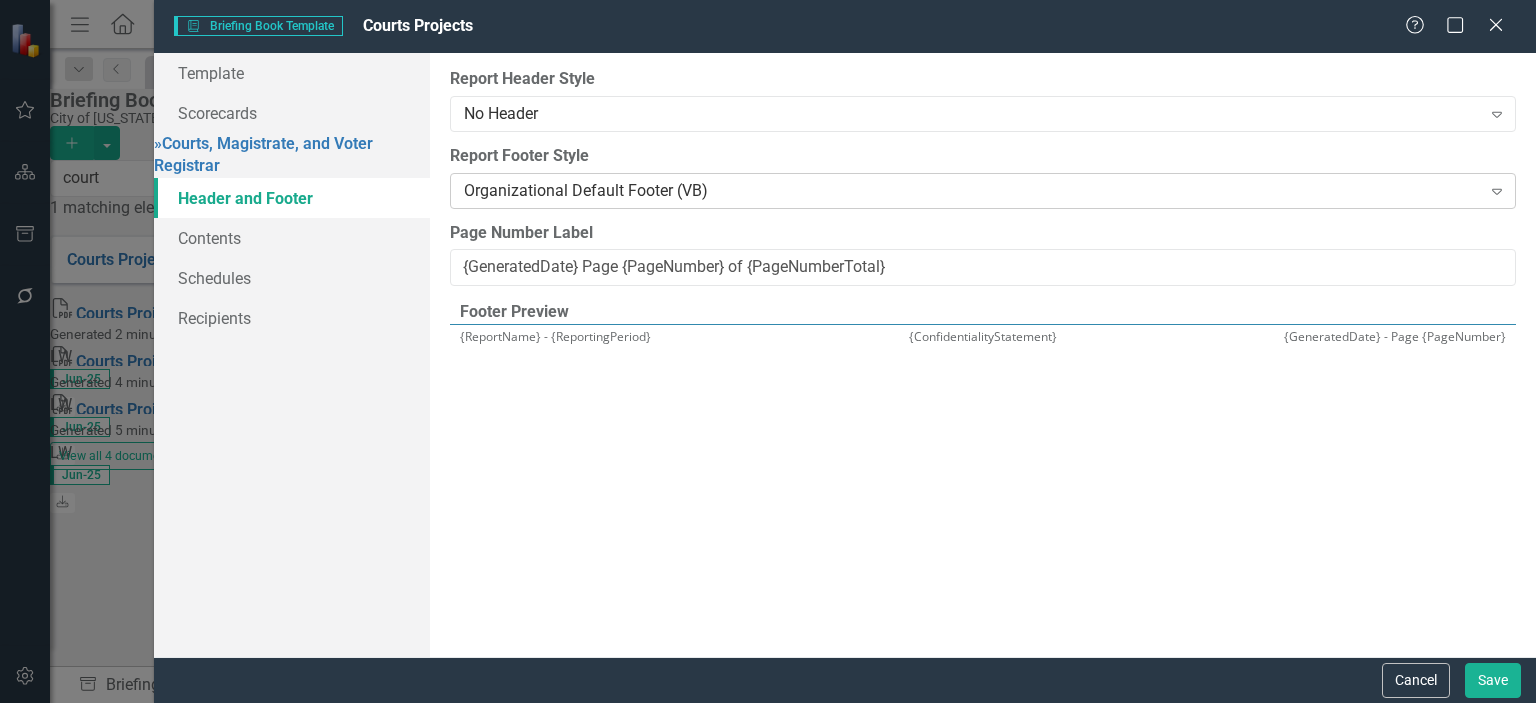 click on "Organizational Default Footer (VB)" at bounding box center (972, 190) 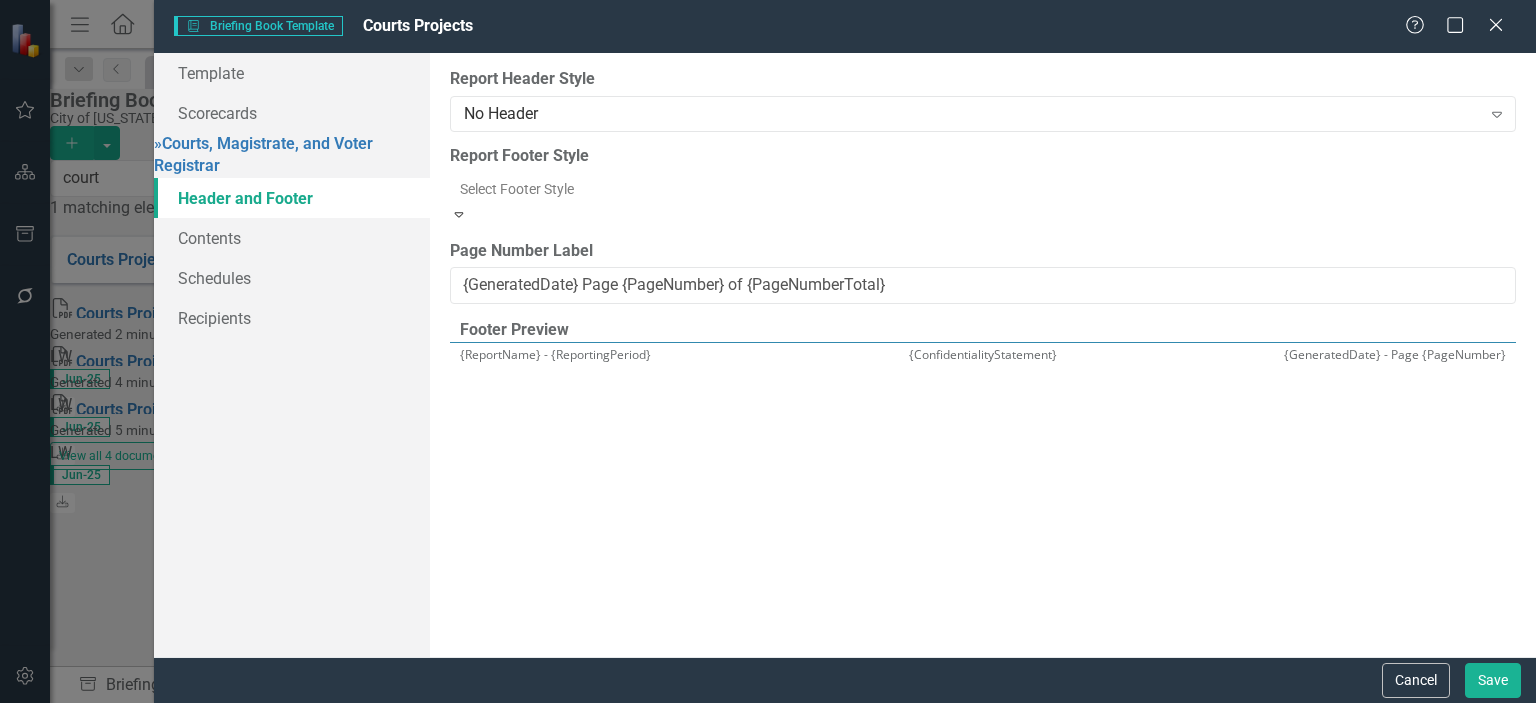click on "Custom Footer" at bounding box center [768, 805] 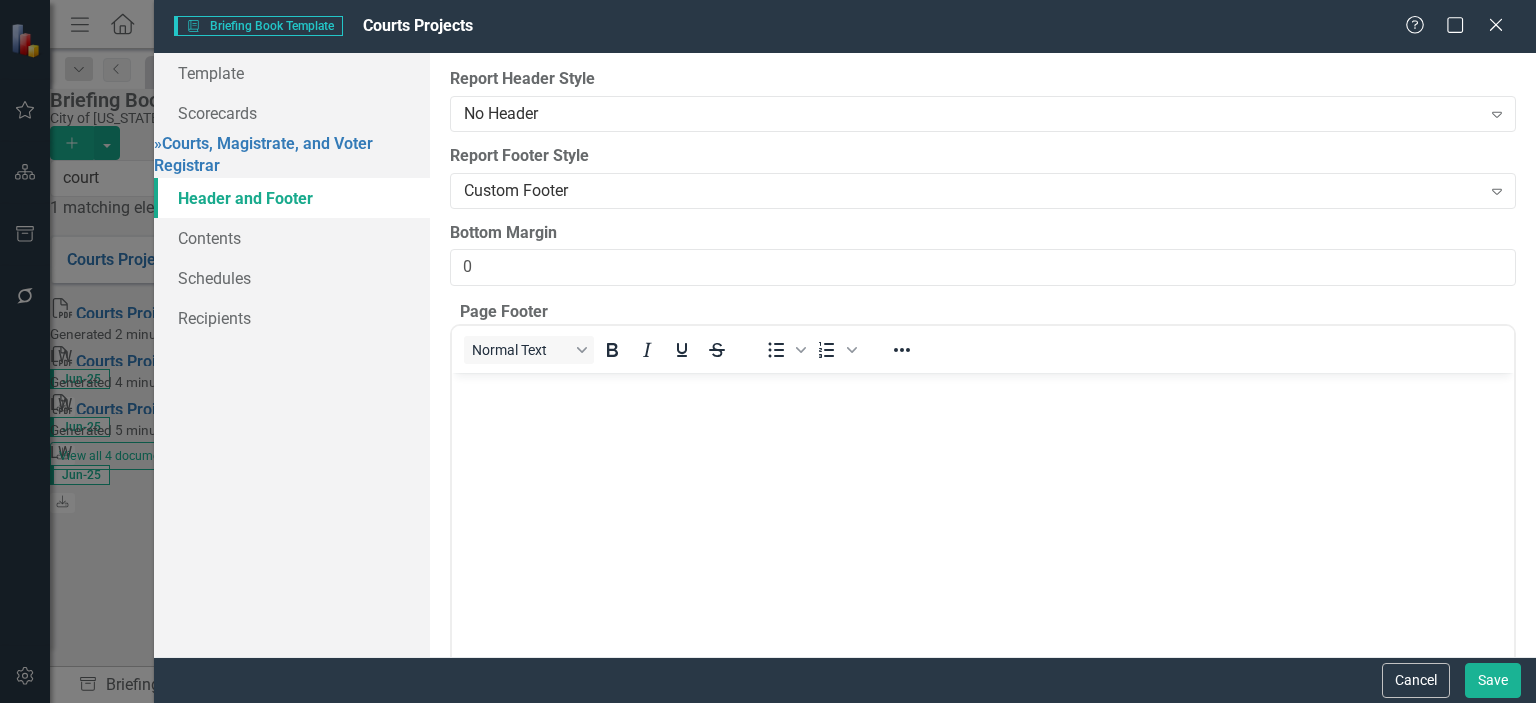 scroll, scrollTop: 0, scrollLeft: 0, axis: both 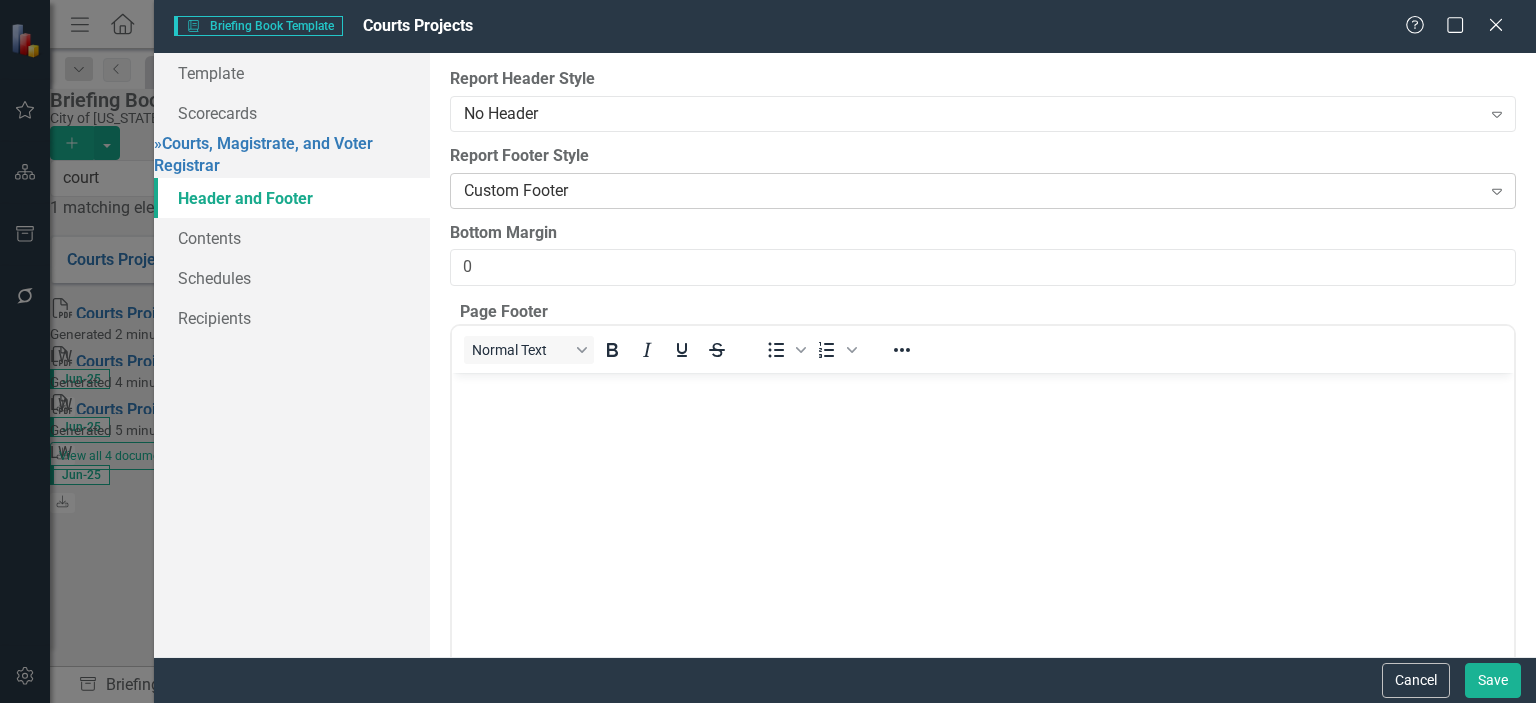 click on "Custom Footer" at bounding box center [972, 190] 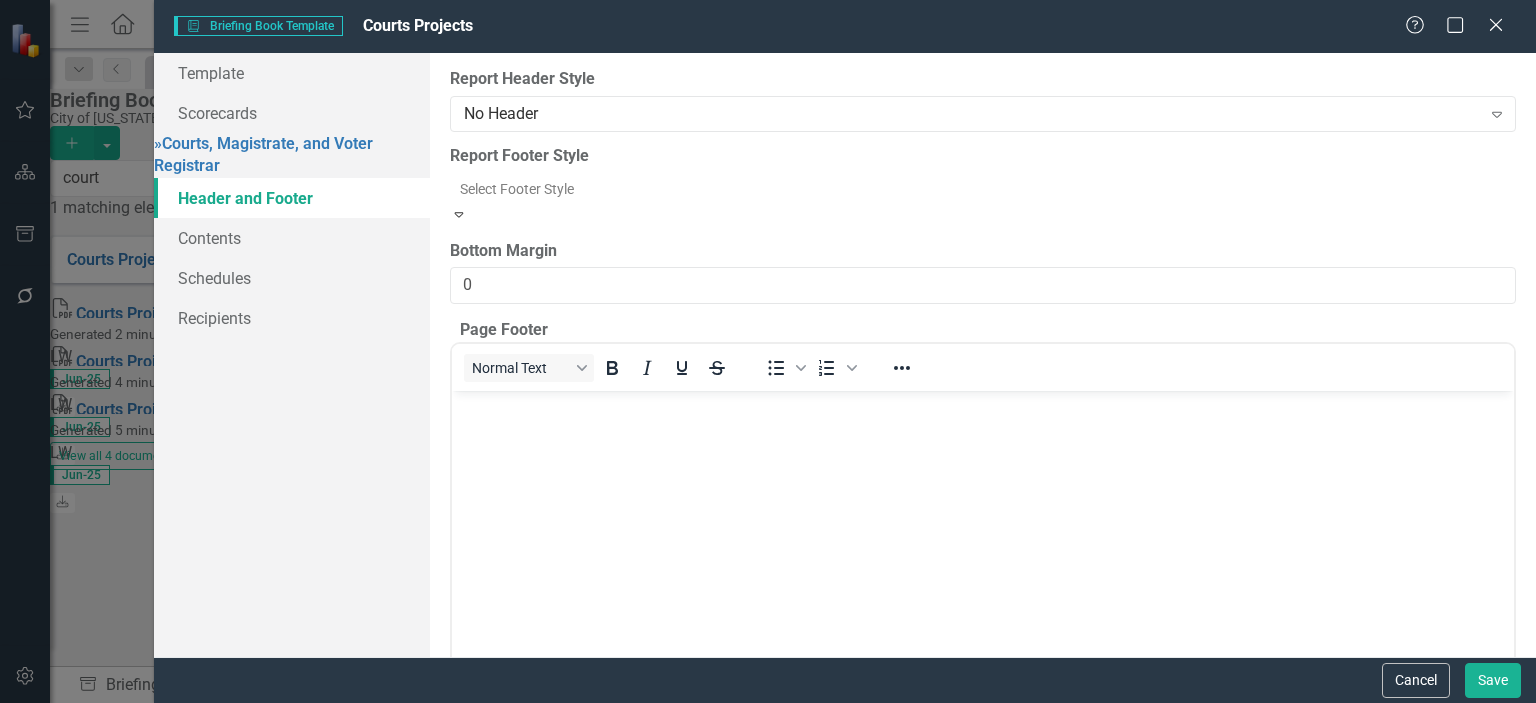 click on "VB 60 Icon" at bounding box center [768, 783] 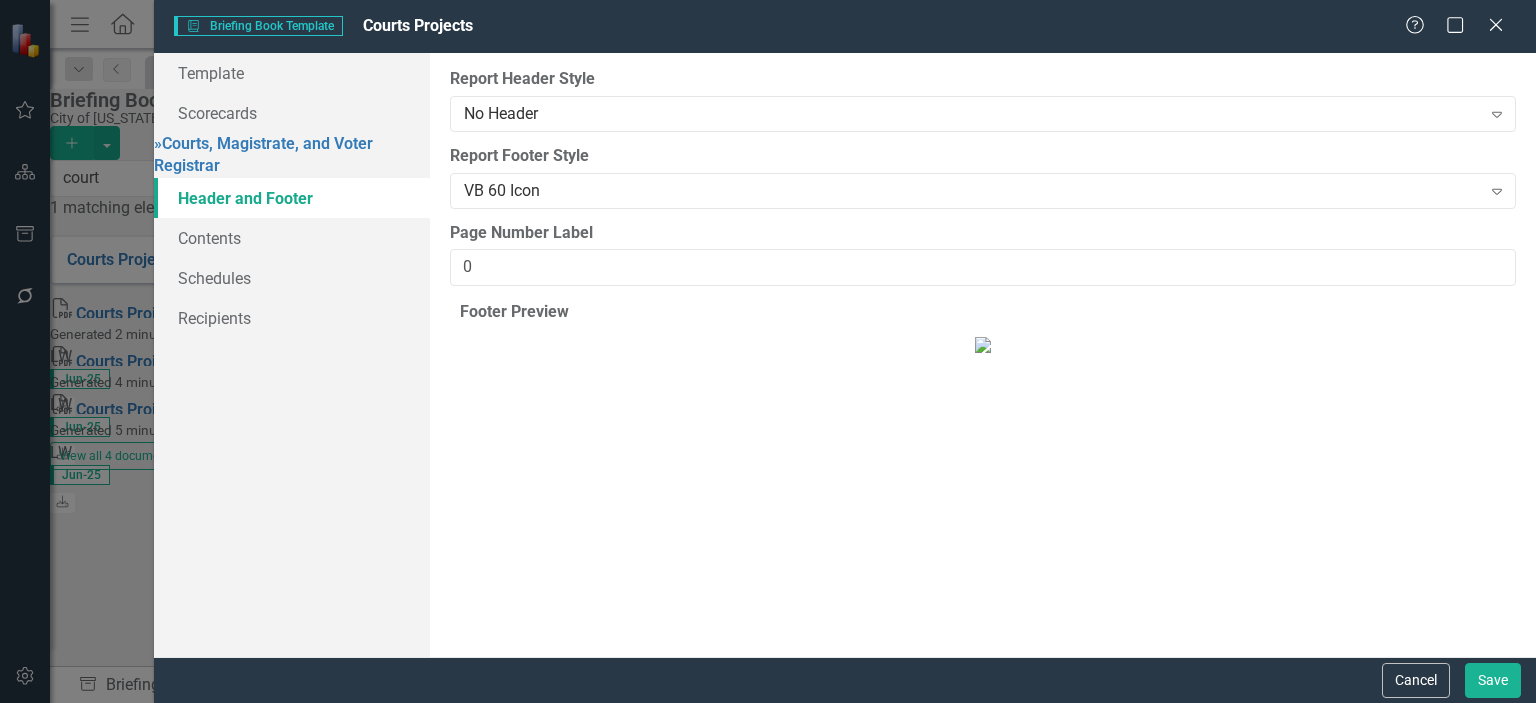 type on "{GeneratedDate} Page {PageNumber} of {PageNumberTotal}" 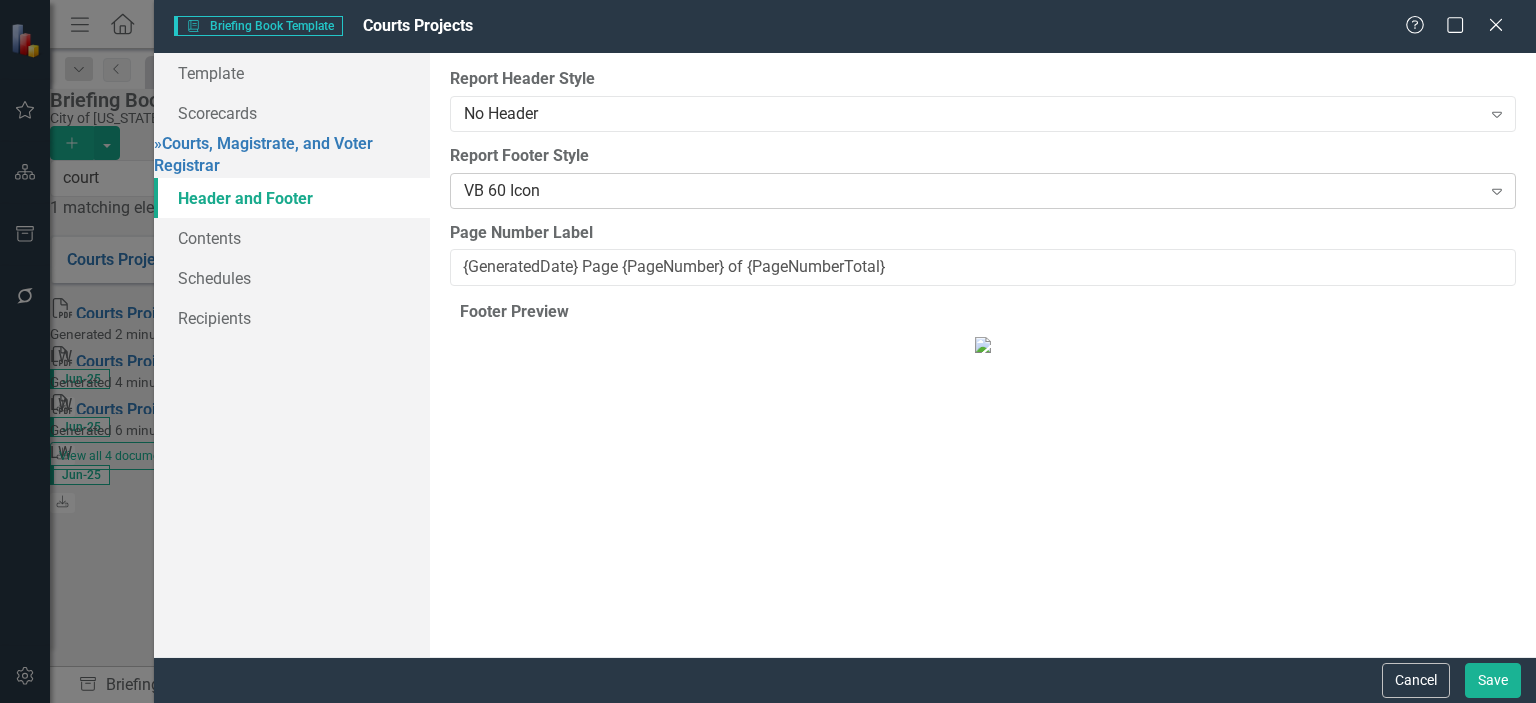 click on "VB 60 Icon Expand" at bounding box center (983, 191) 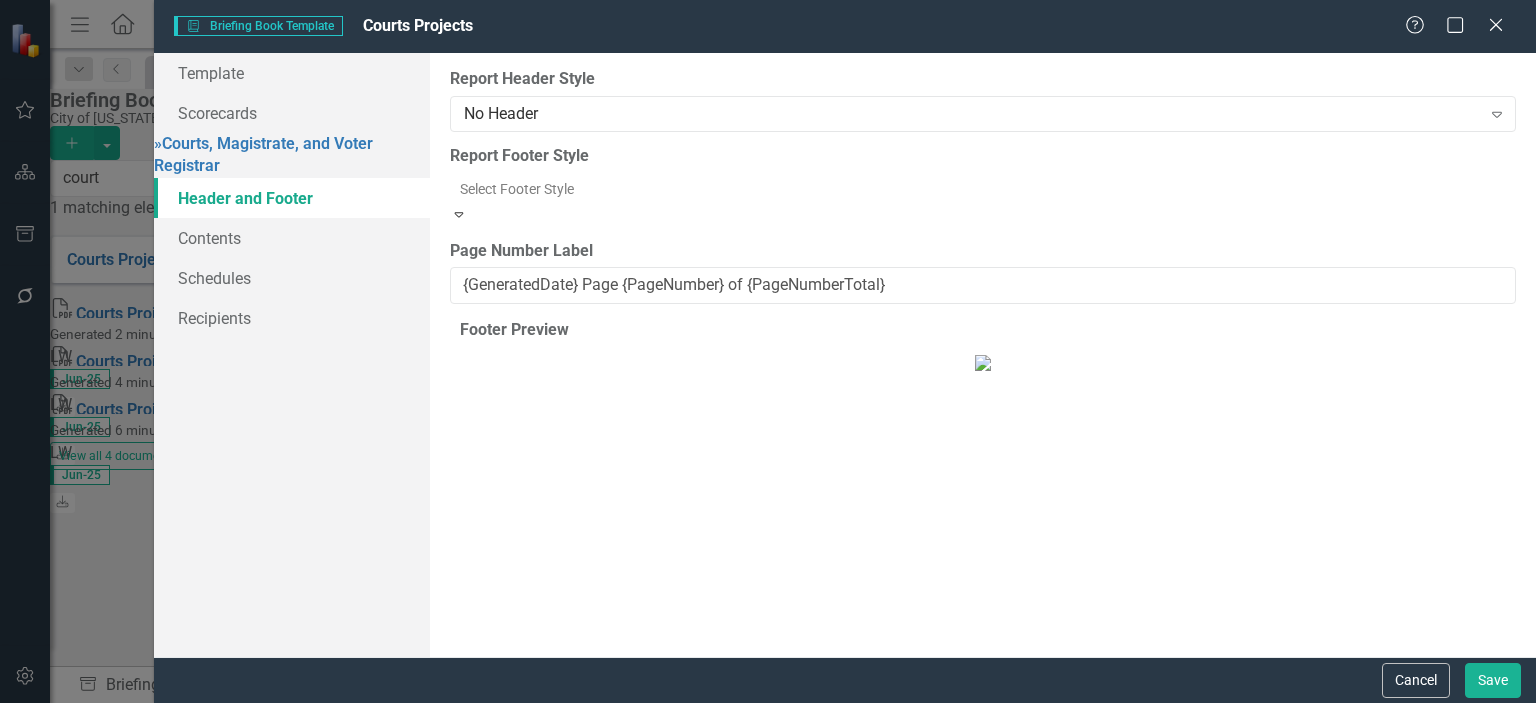 click on "Organizational Default Footer (VB)" at bounding box center (768, 760) 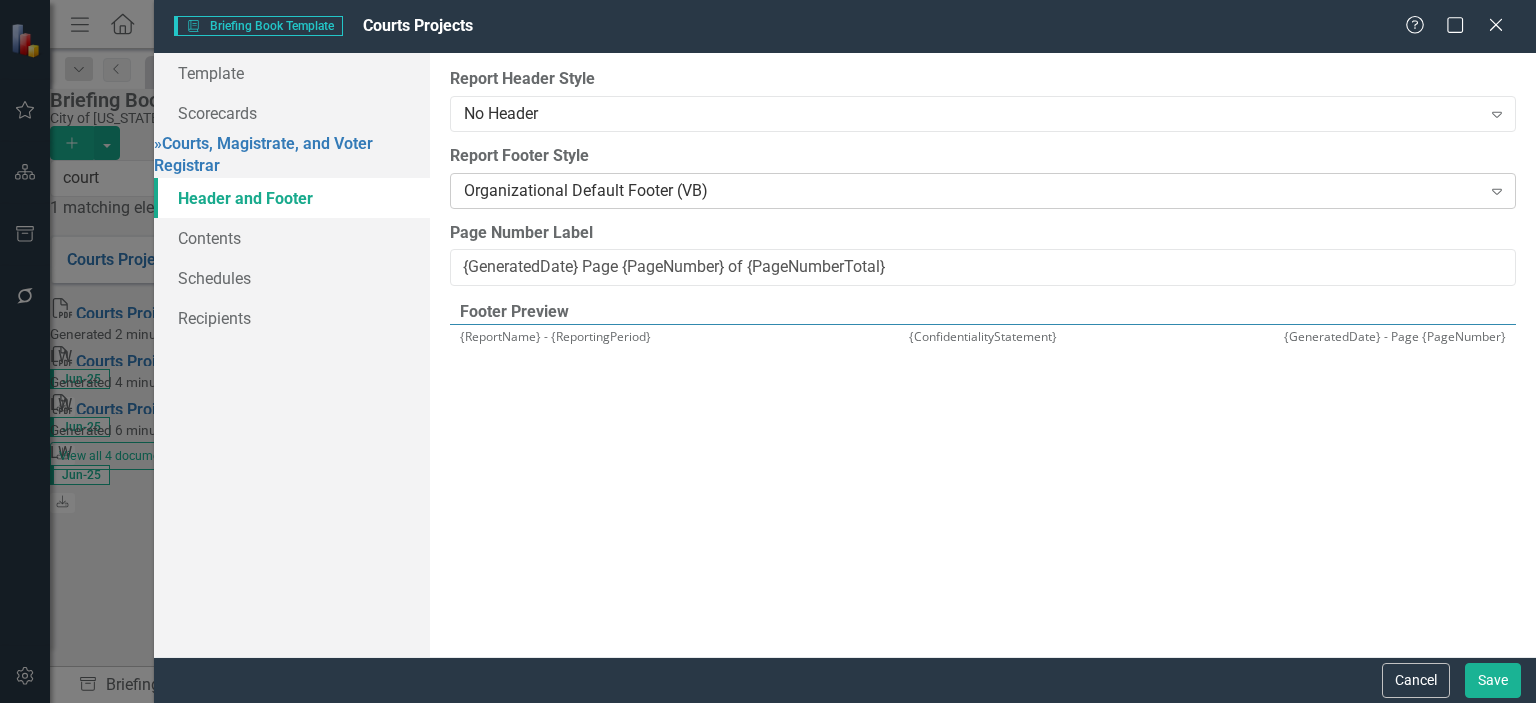 click on "Organizational Default Footer (VB)" at bounding box center (972, 190) 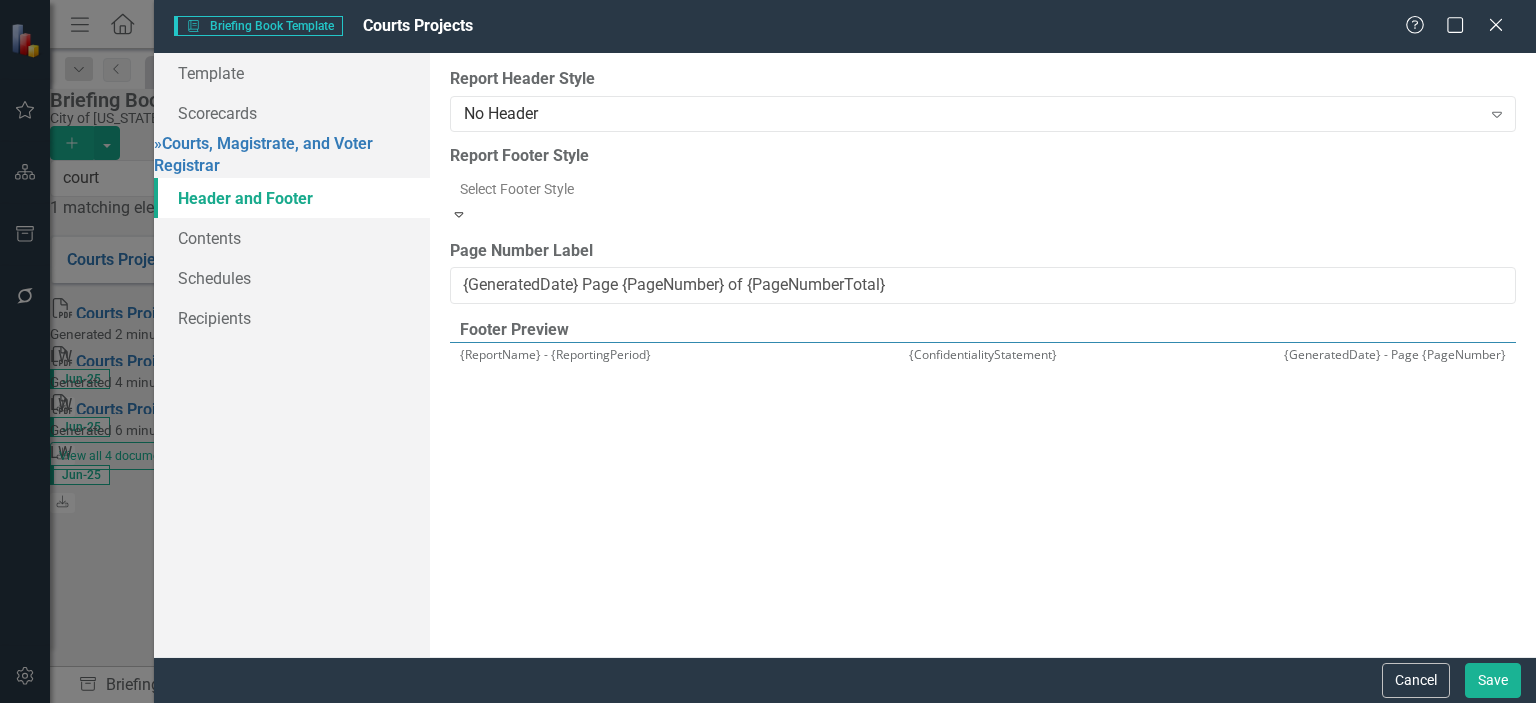click on "ClearPoint Default Footer" at bounding box center [768, 737] 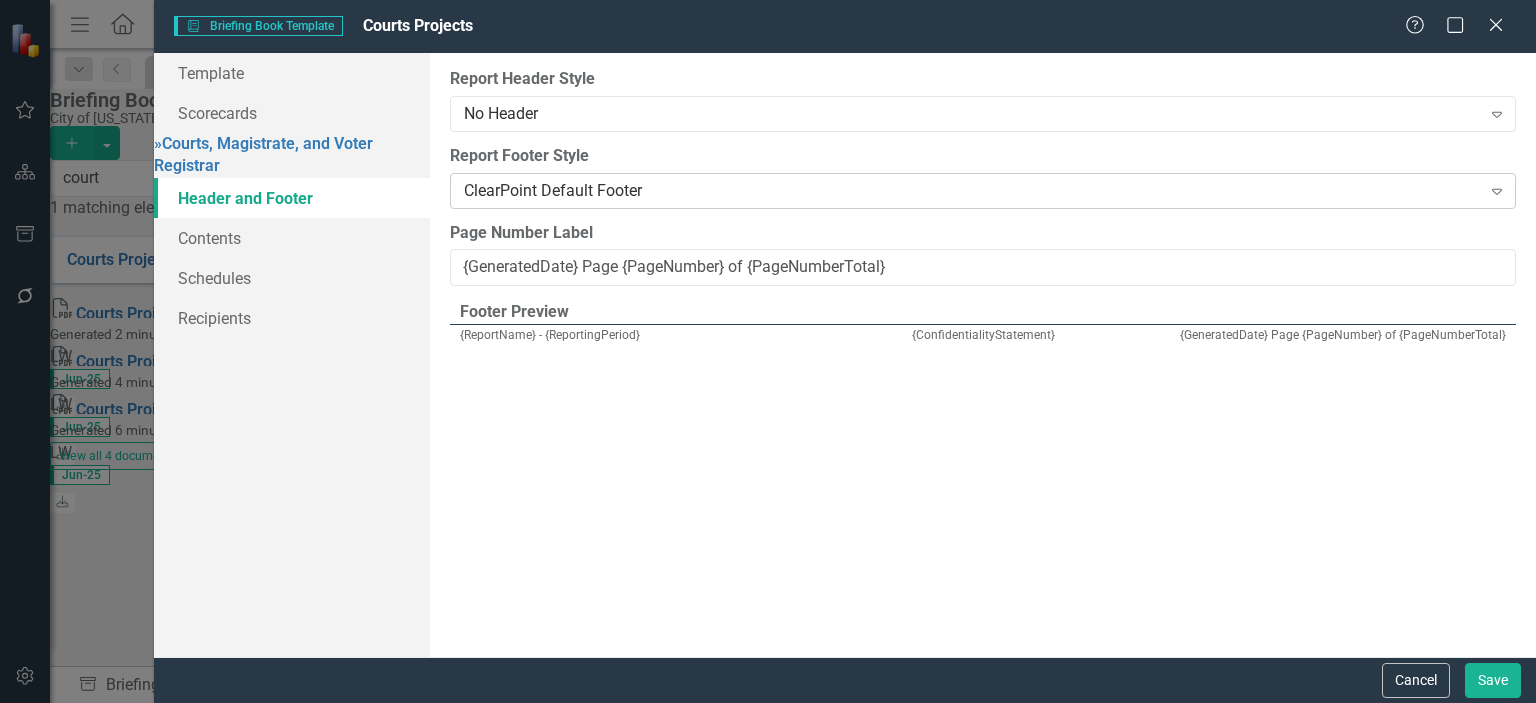 click on "ClearPoint Default Footer" at bounding box center [972, 190] 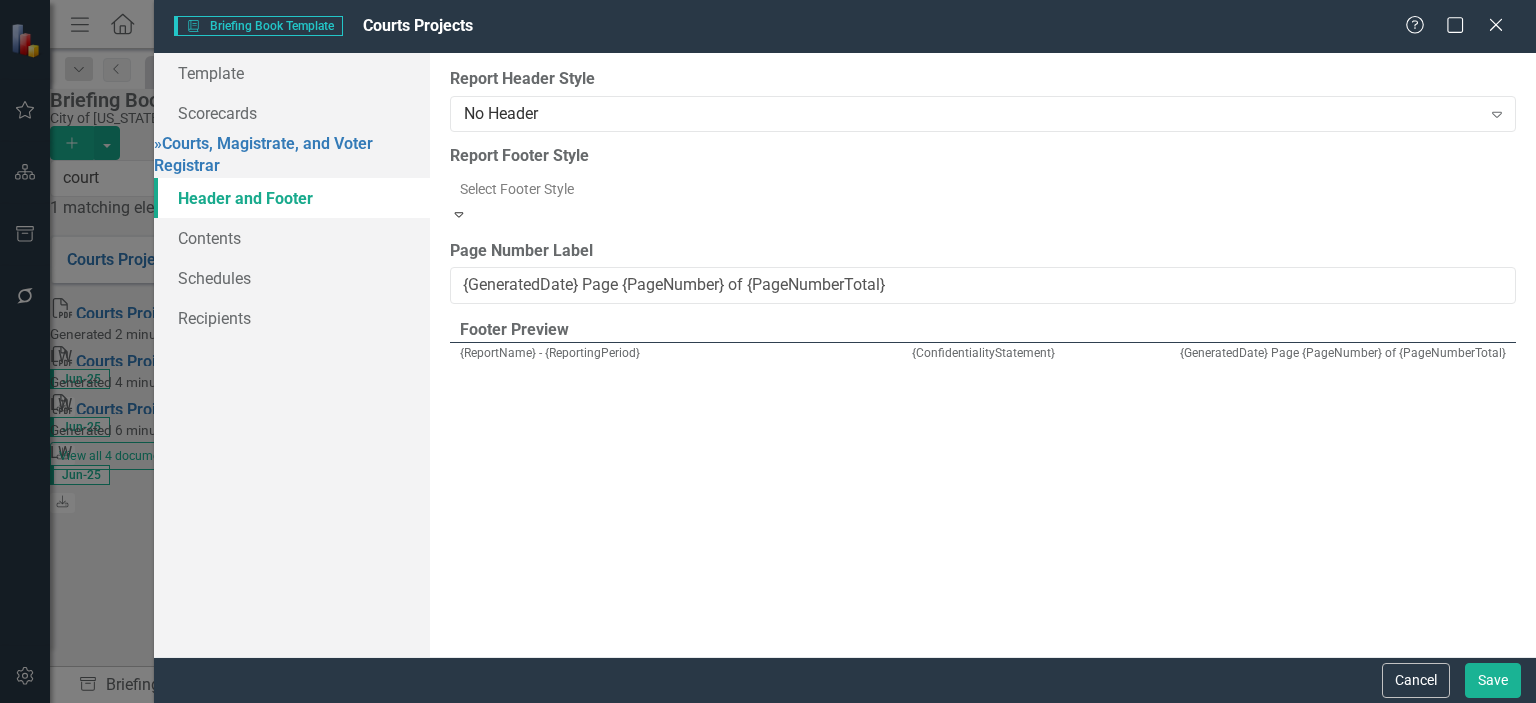 click on "No Footer" at bounding box center [768, 714] 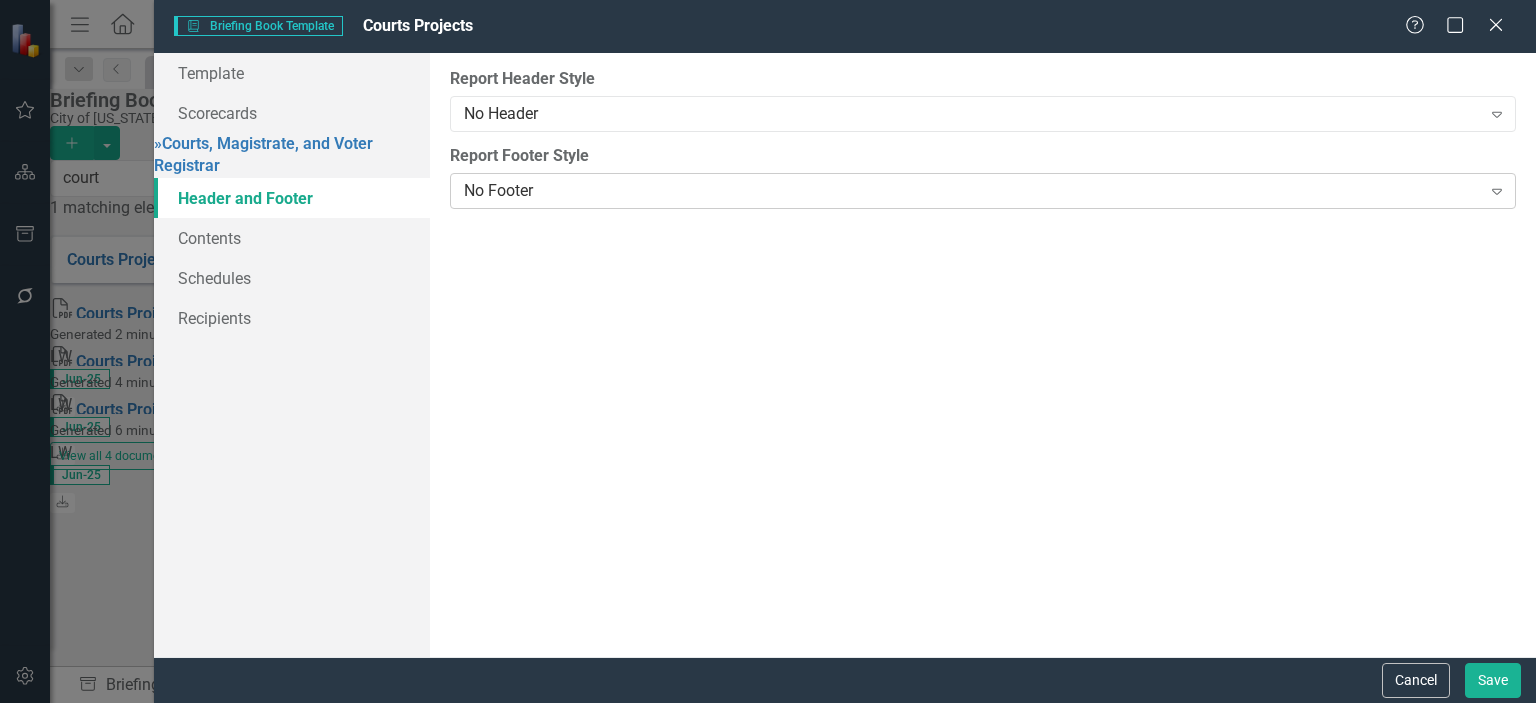 click on "No Footer" at bounding box center [972, 190] 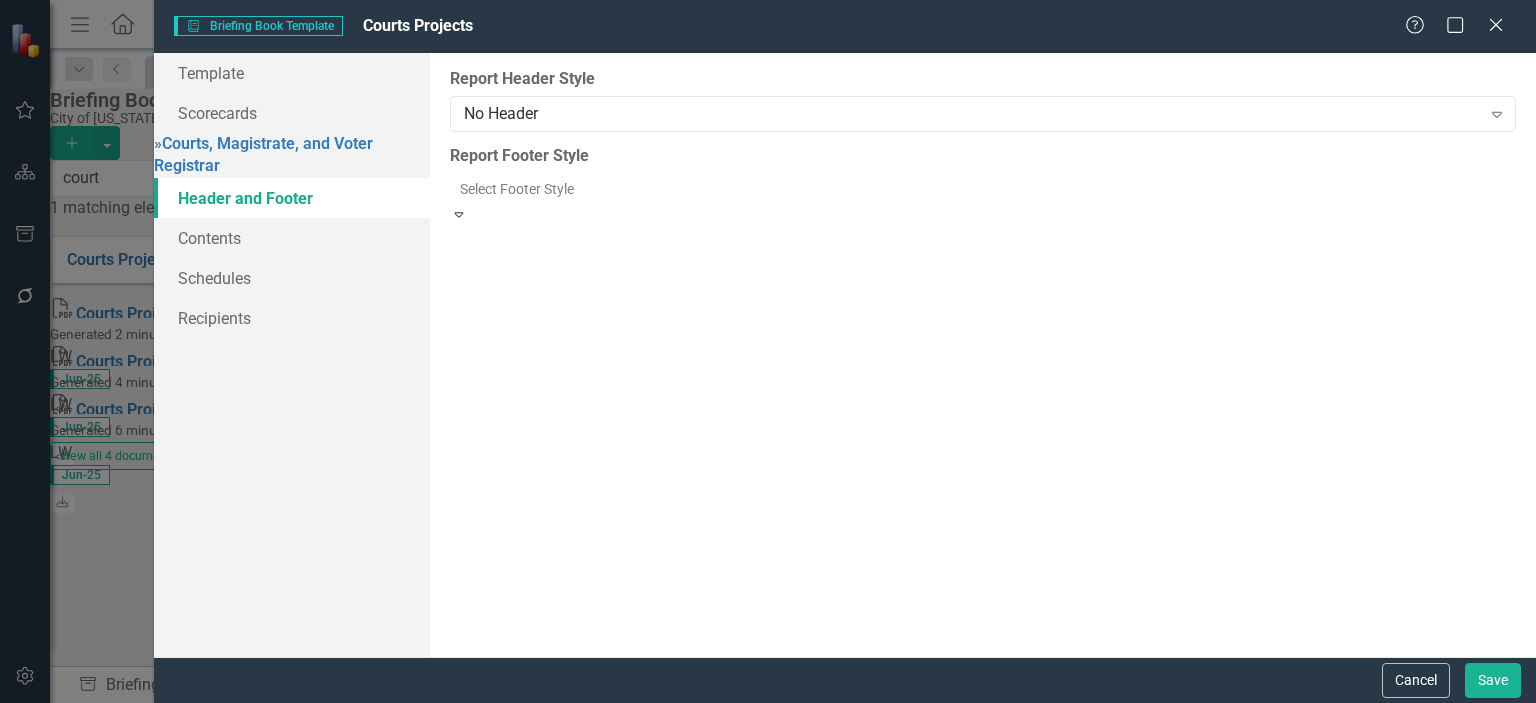click on "Organizational Default Footer (VB)" at bounding box center (768, 760) 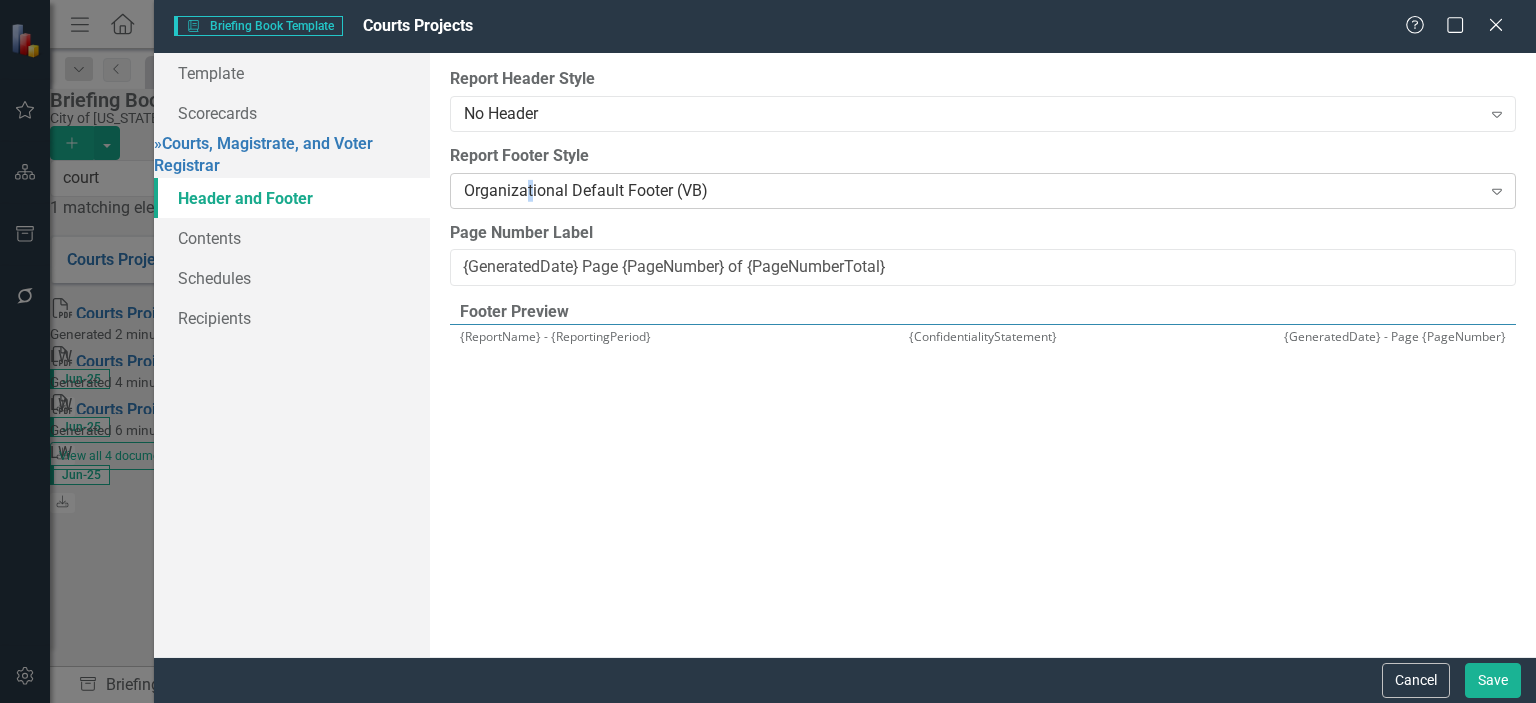 click on "Organizational Default Footer (VB)" at bounding box center [972, 190] 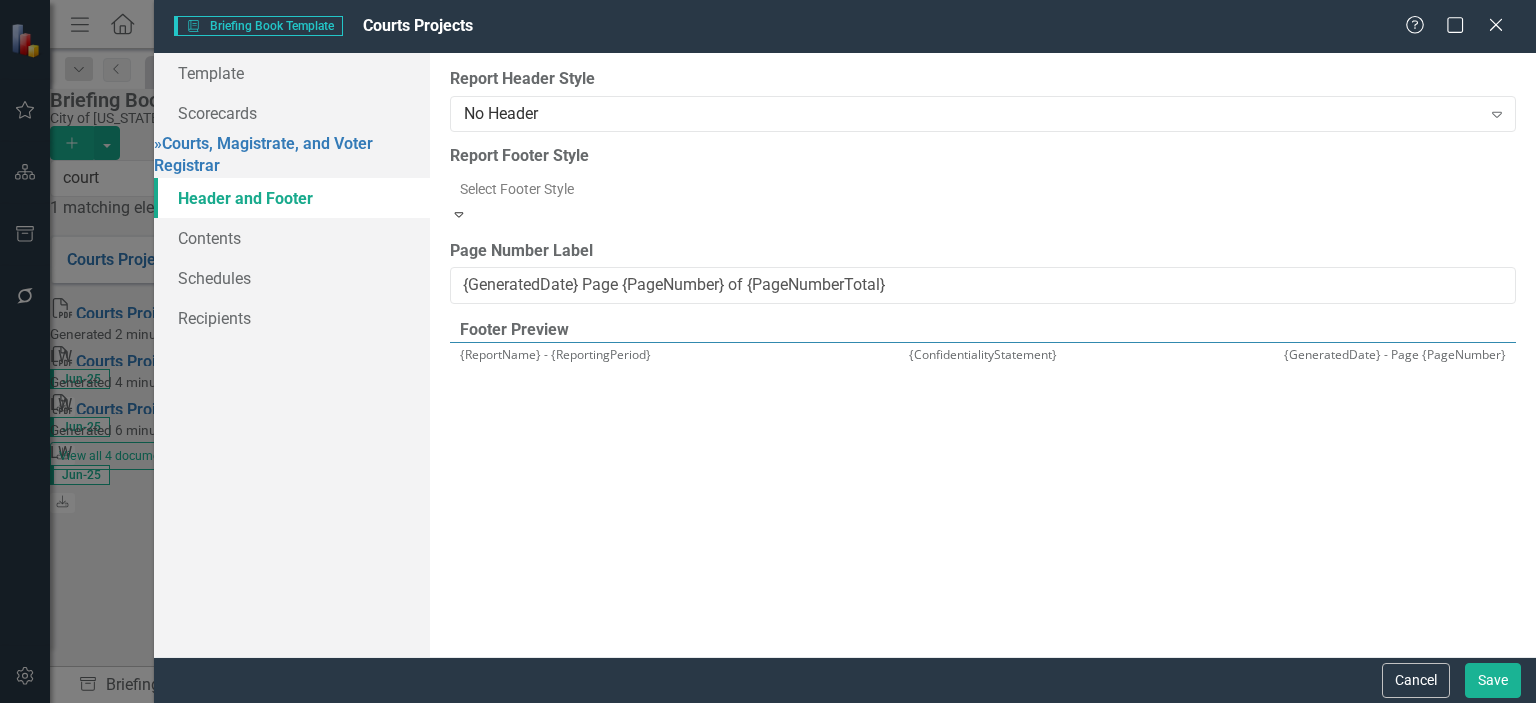 click on "VB 60 Icon" at bounding box center (768, 783) 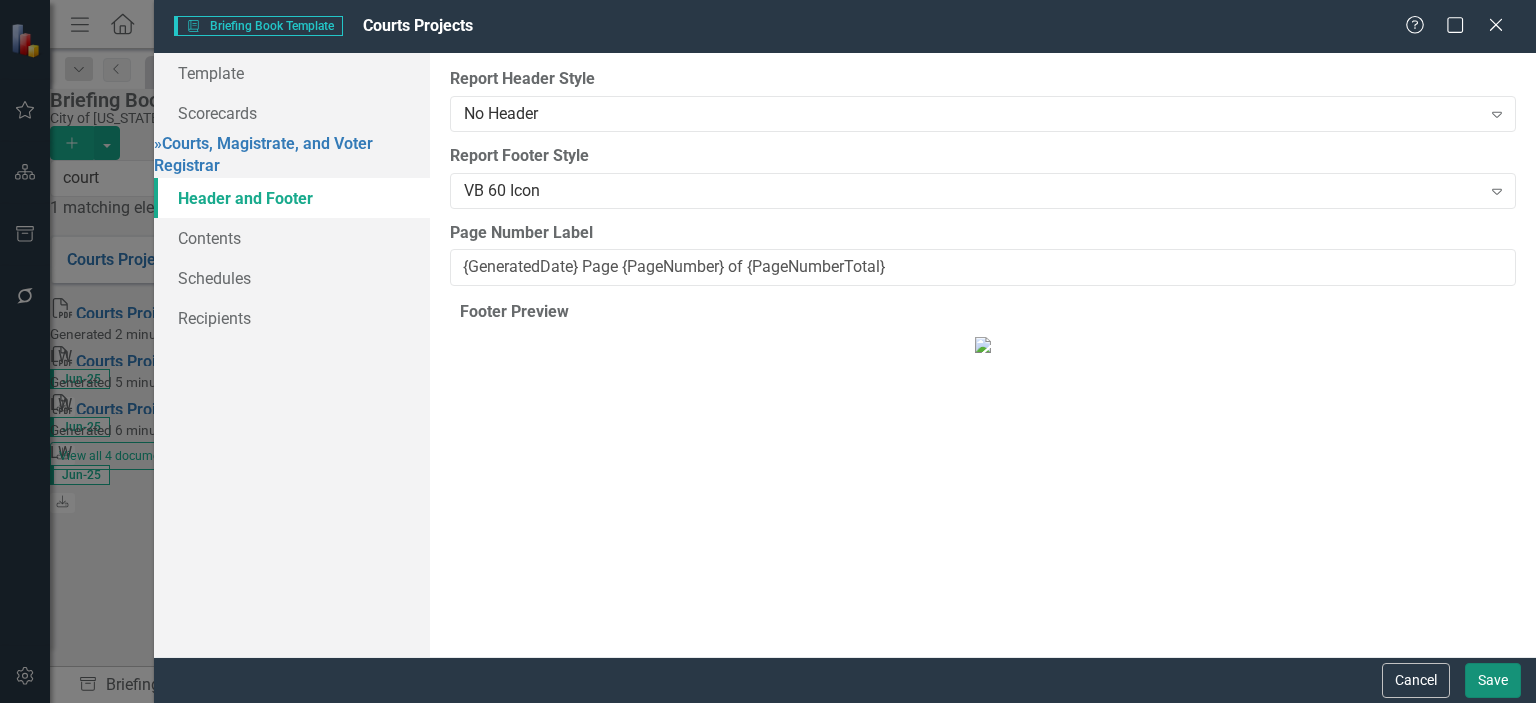 click on "Save" at bounding box center (1493, 680) 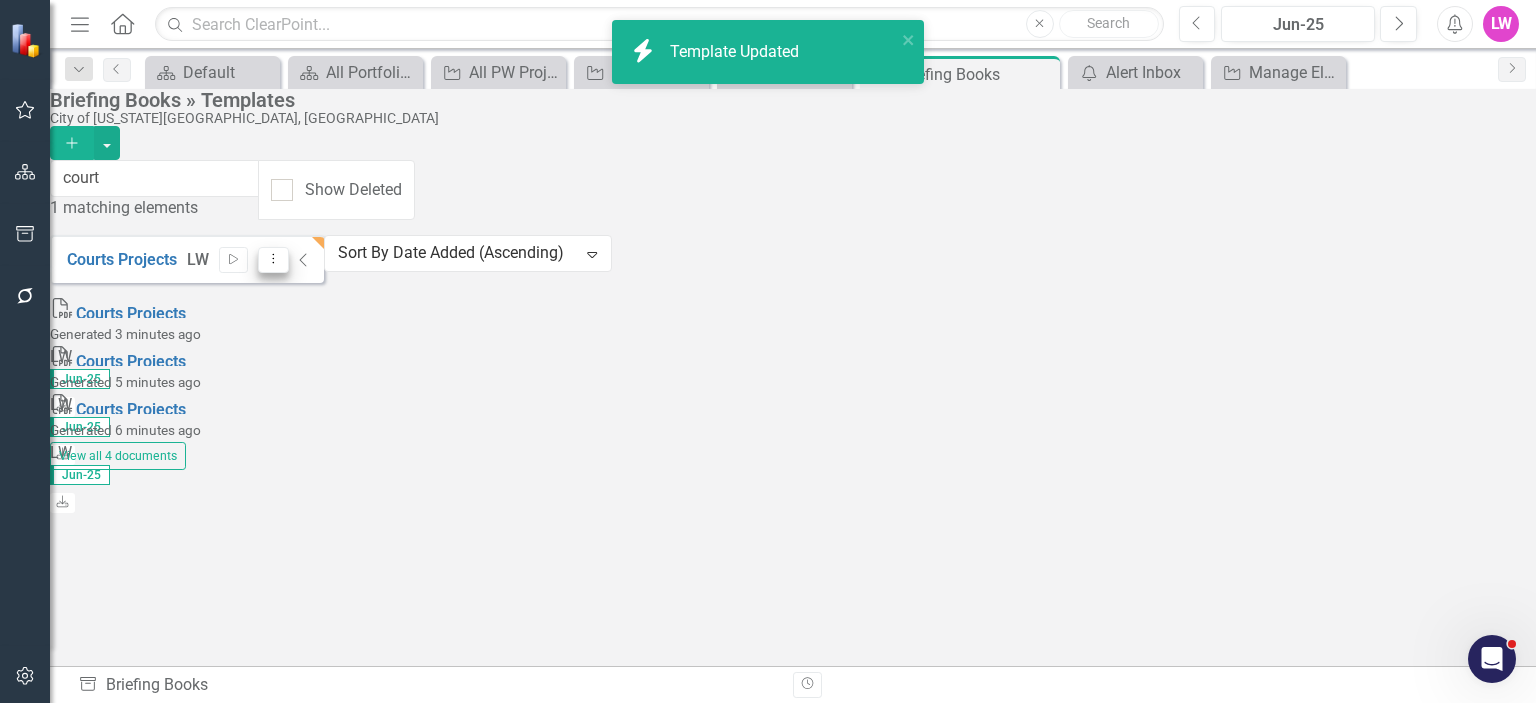 click on "Dropdown Menu" at bounding box center [273, 260] 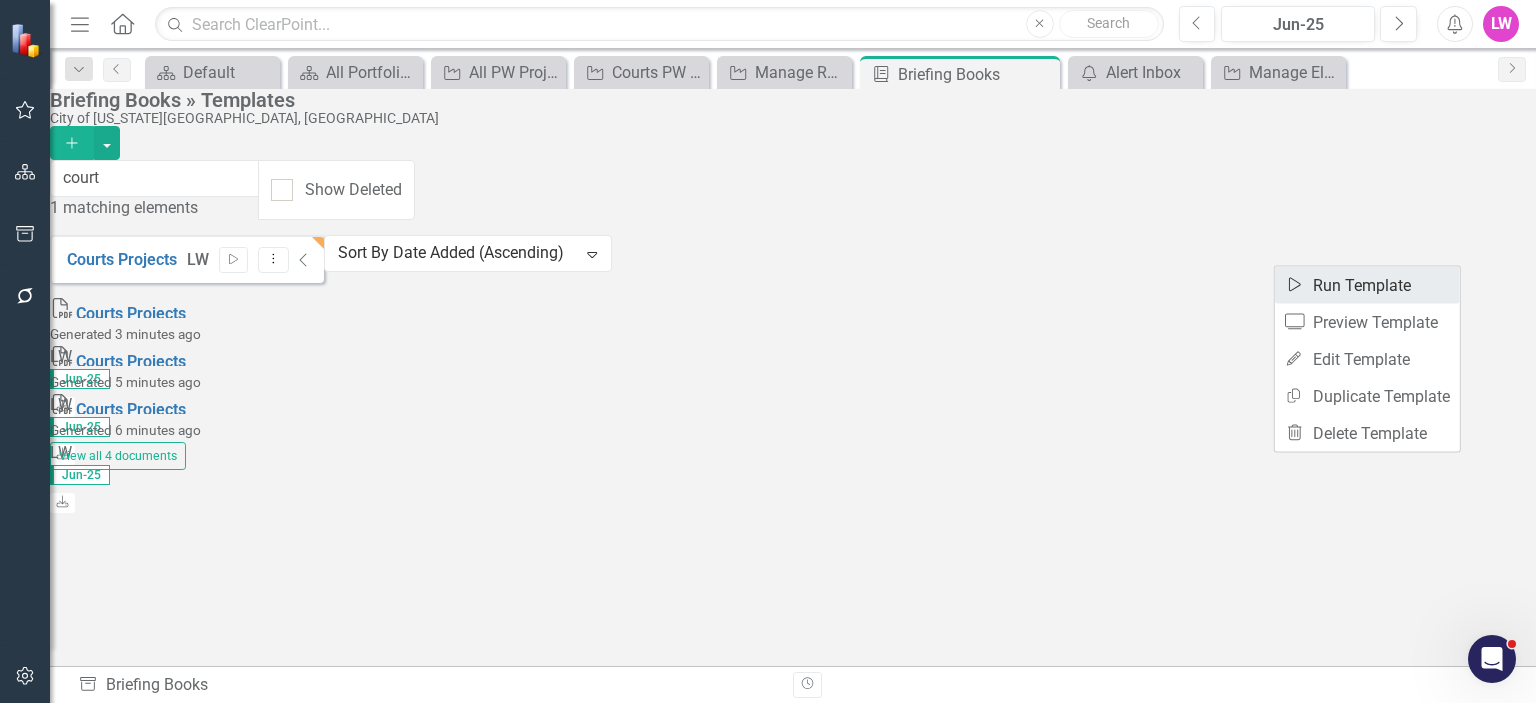 click on "Start Run Template" at bounding box center [1367, 285] 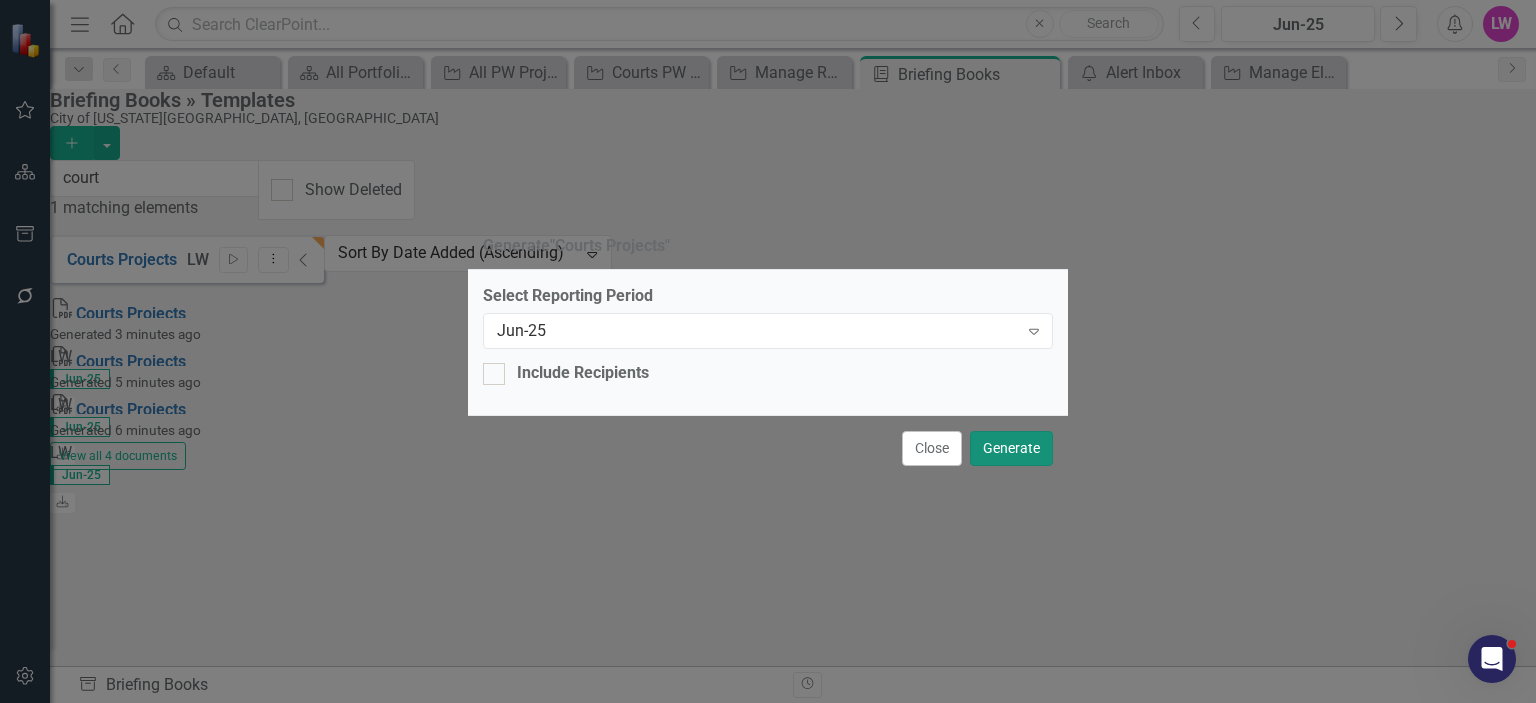 click on "Generate" at bounding box center (1011, 448) 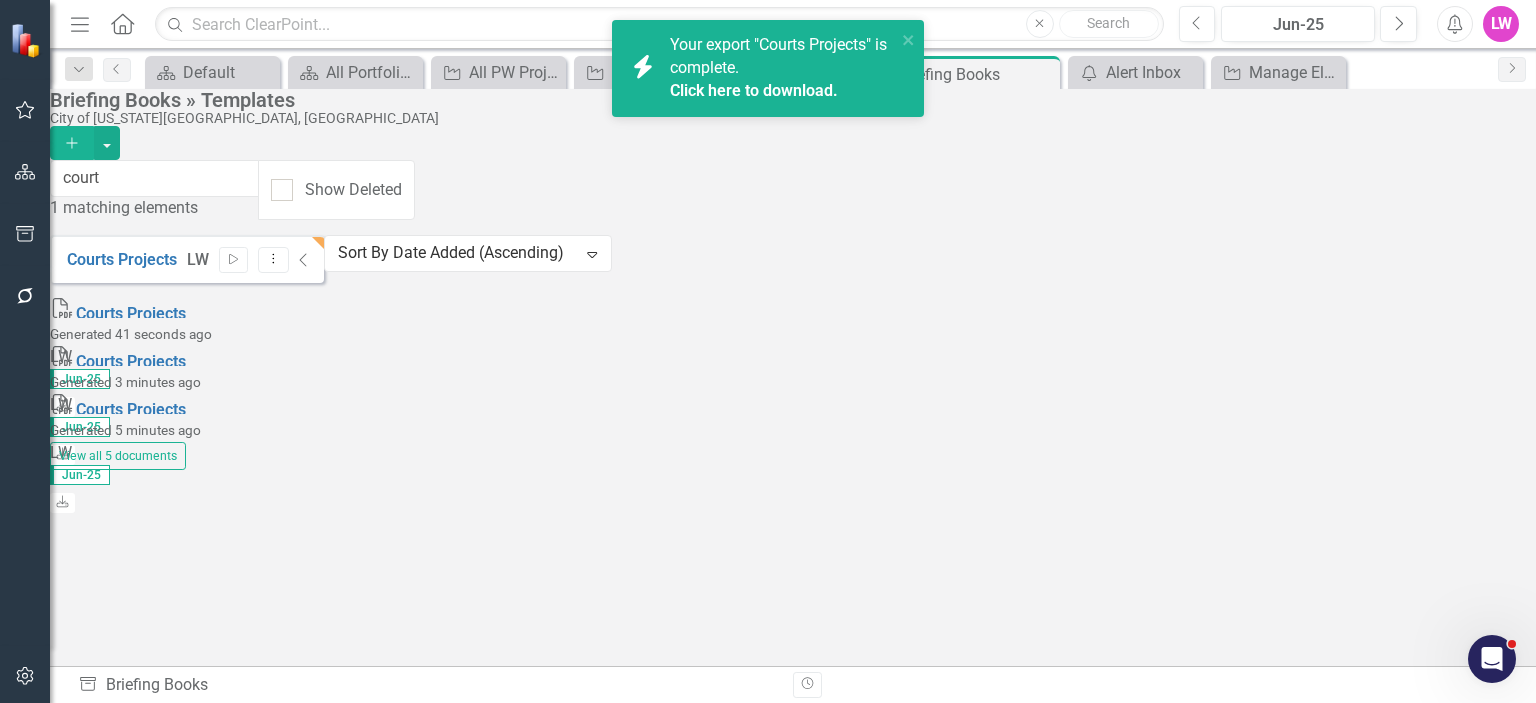 click on "Click here to download." at bounding box center [754, 90] 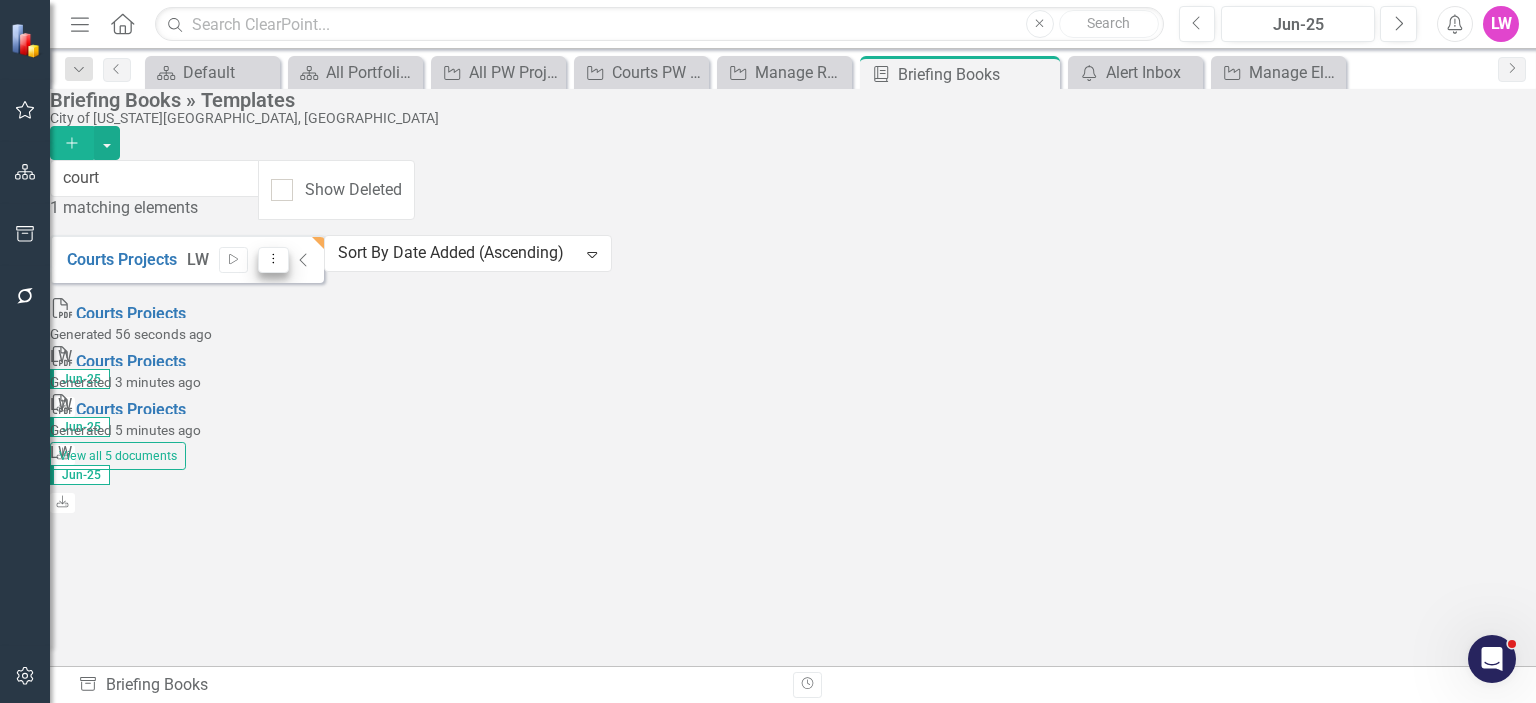click on "Dropdown Menu" 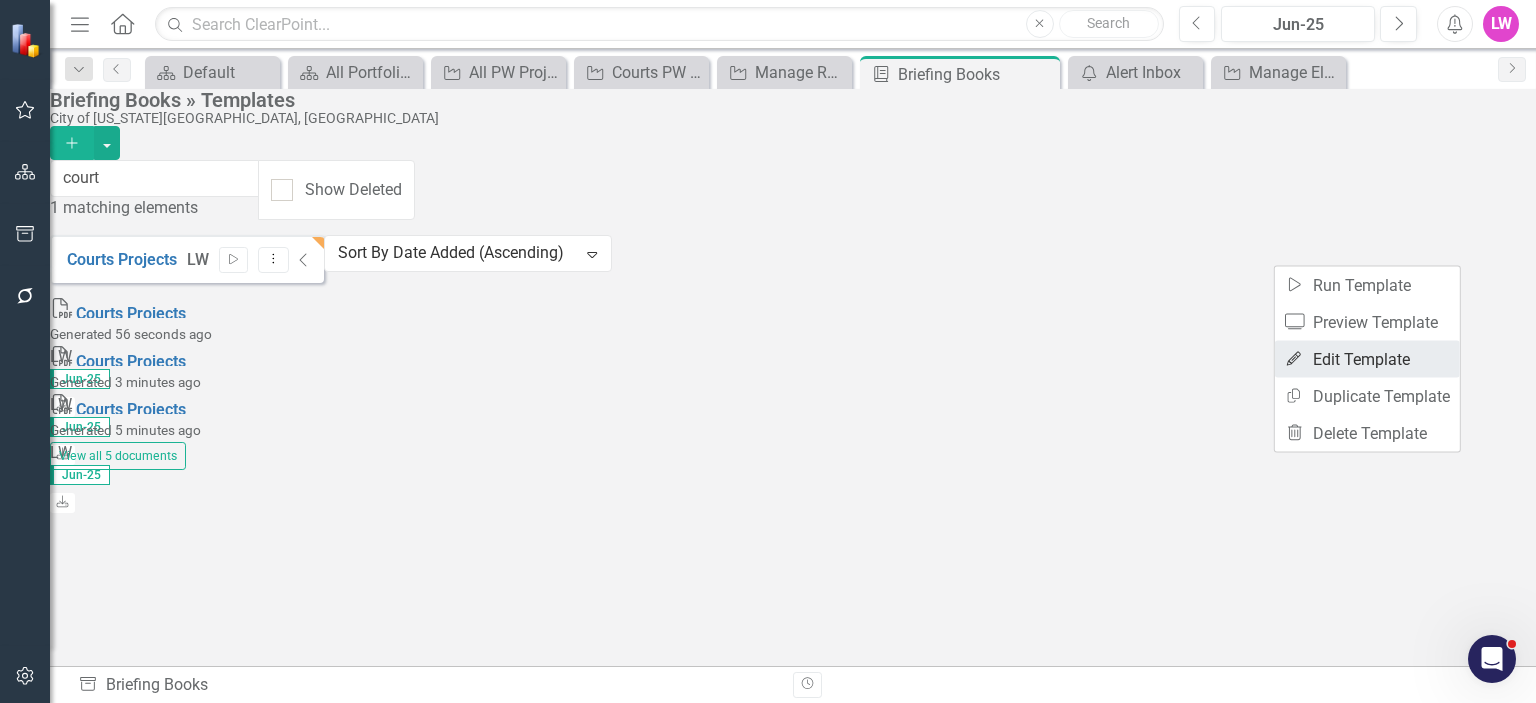click on "Edit Edit Template" at bounding box center (1367, 359) 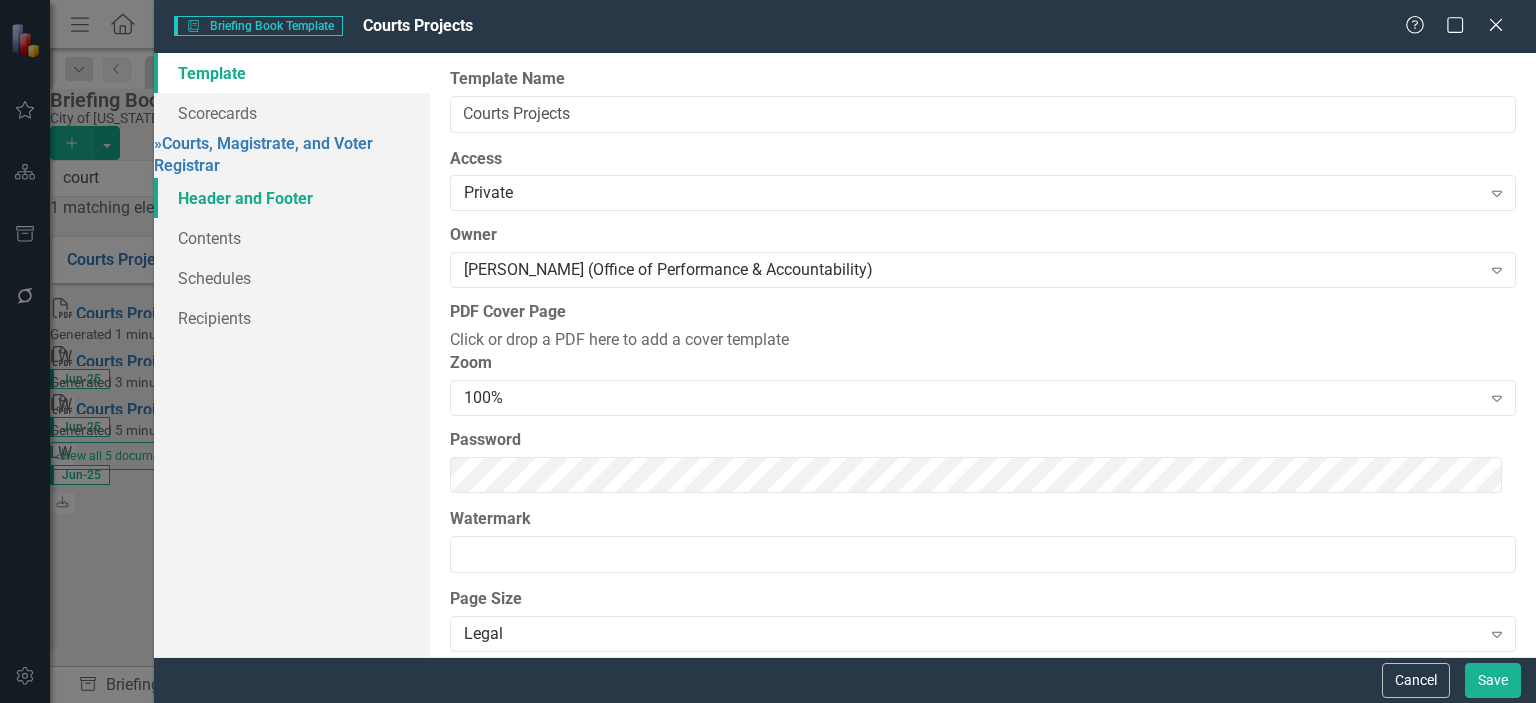 click on "Header and Footer" at bounding box center (292, 198) 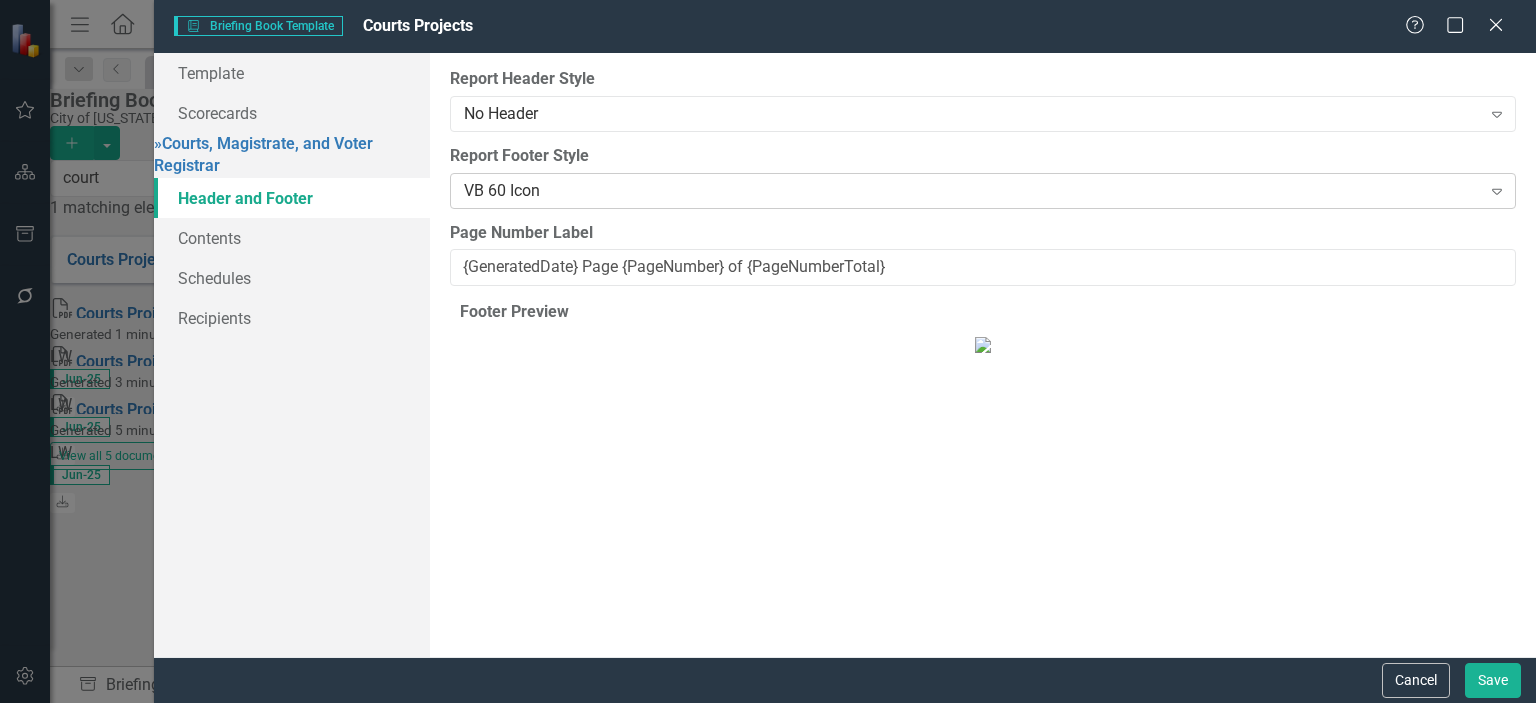 click on "VB 60 Icon" at bounding box center (972, 190) 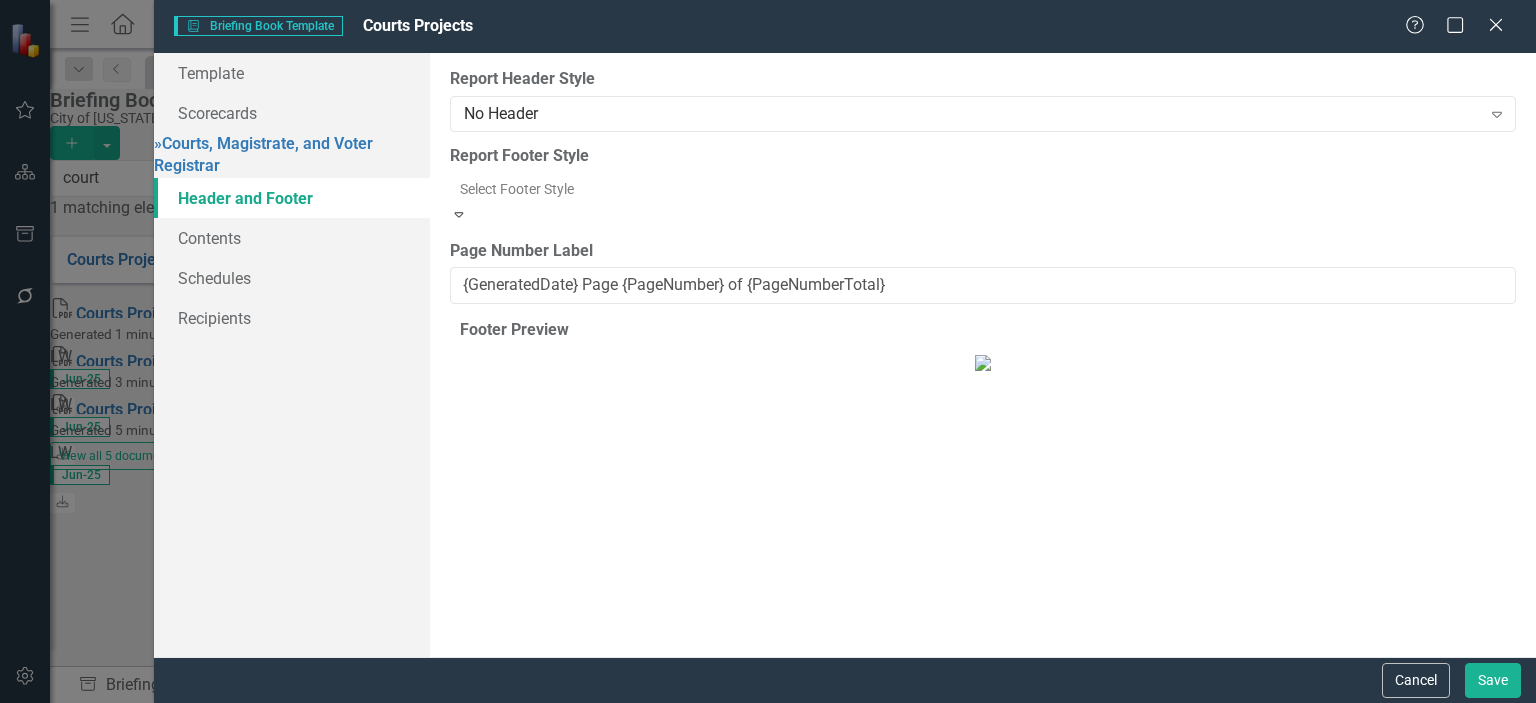click on "No Footer" at bounding box center (768, 714) 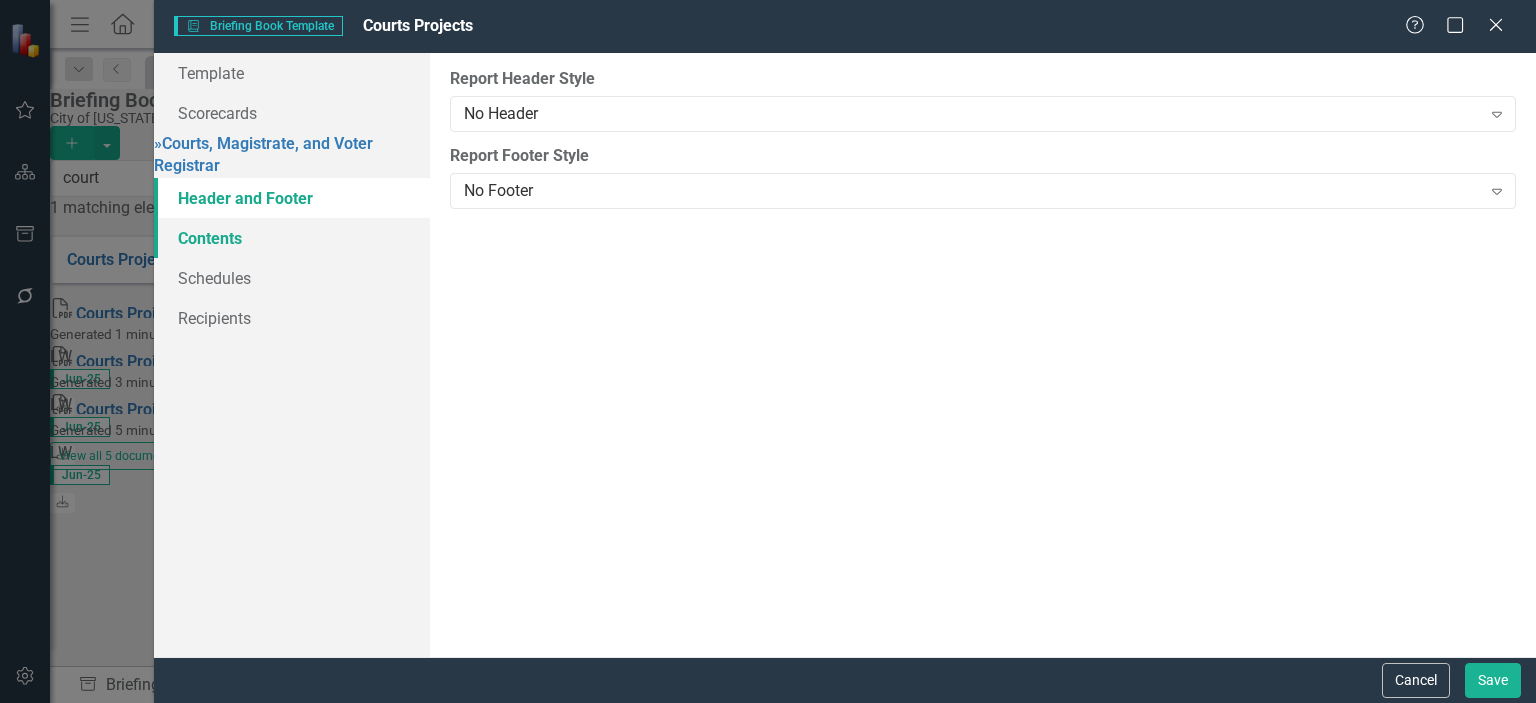 click on "Contents" at bounding box center (292, 238) 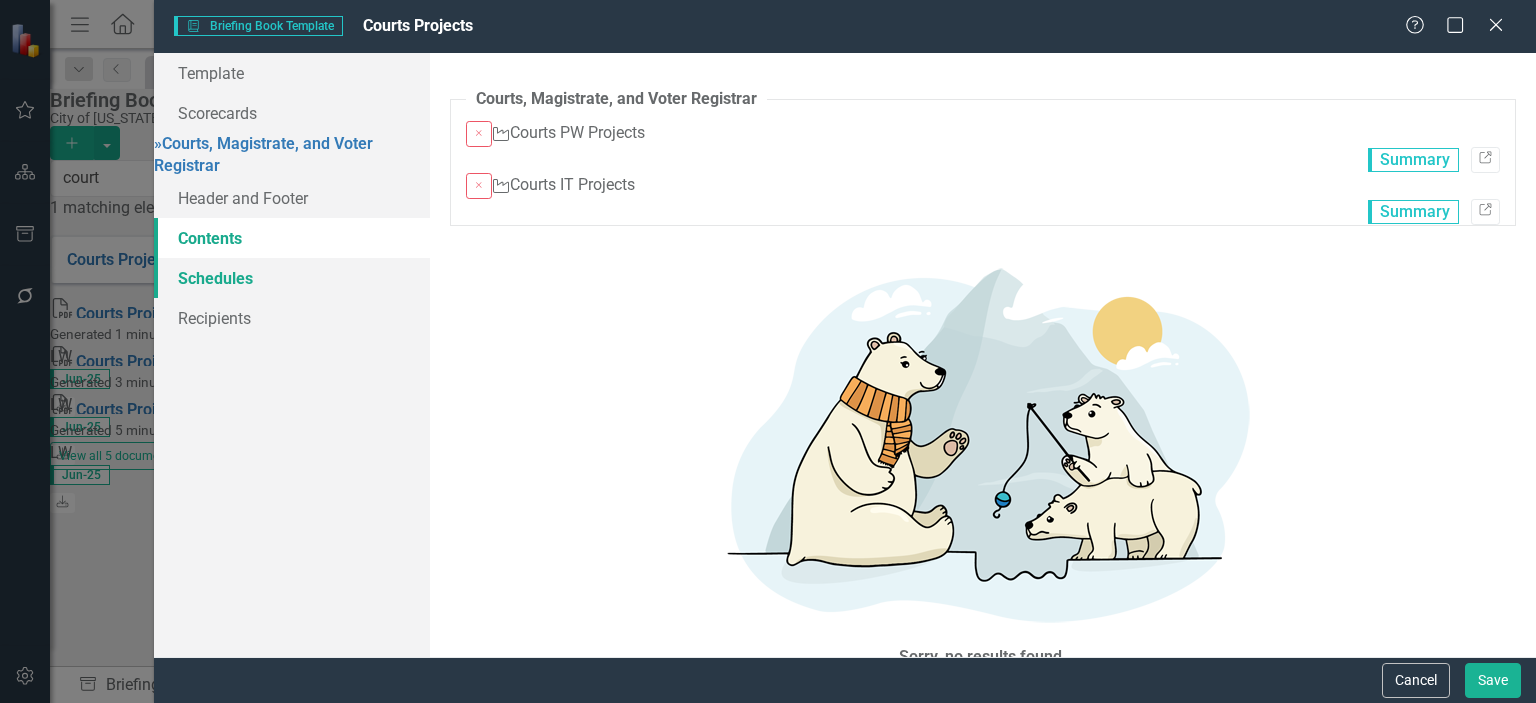 click on "Schedules" at bounding box center (292, 278) 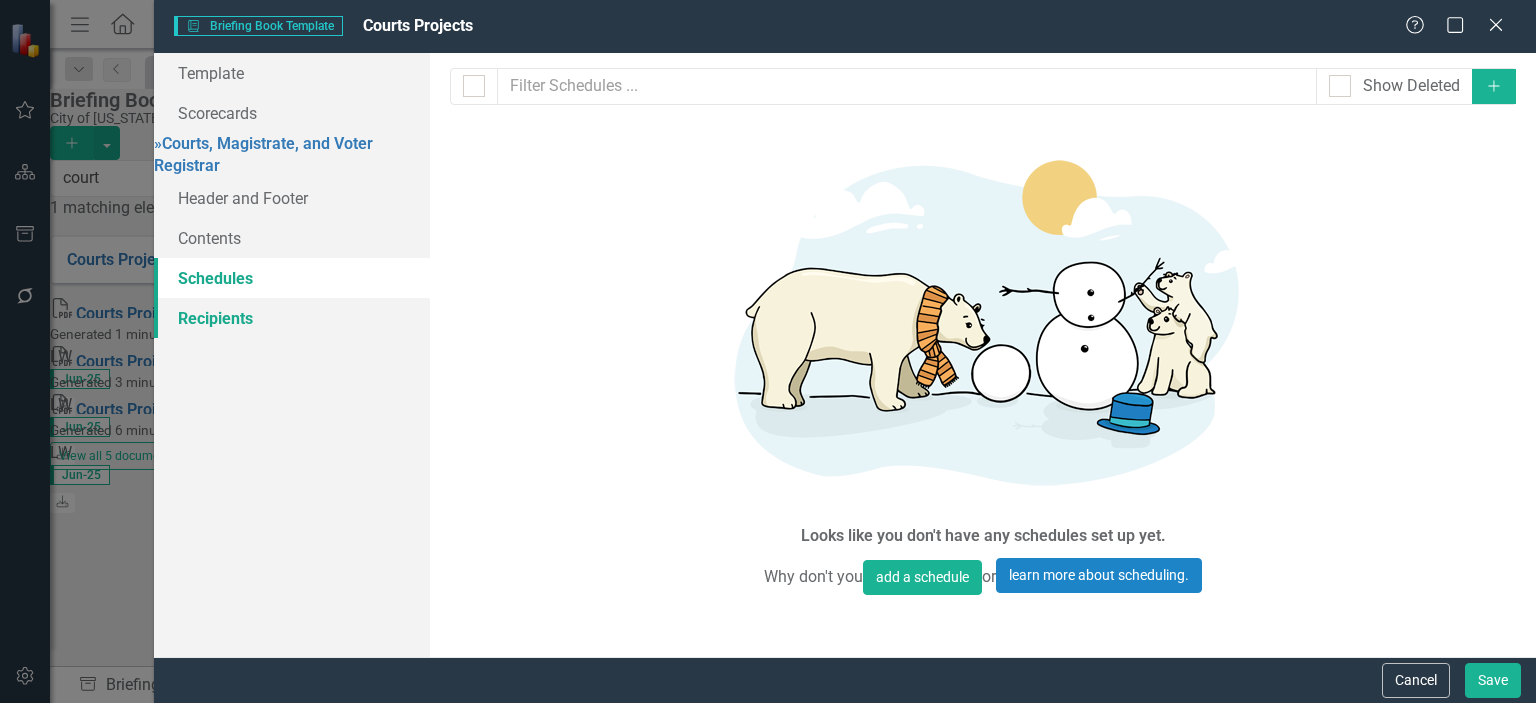 click on "Recipients" at bounding box center [292, 318] 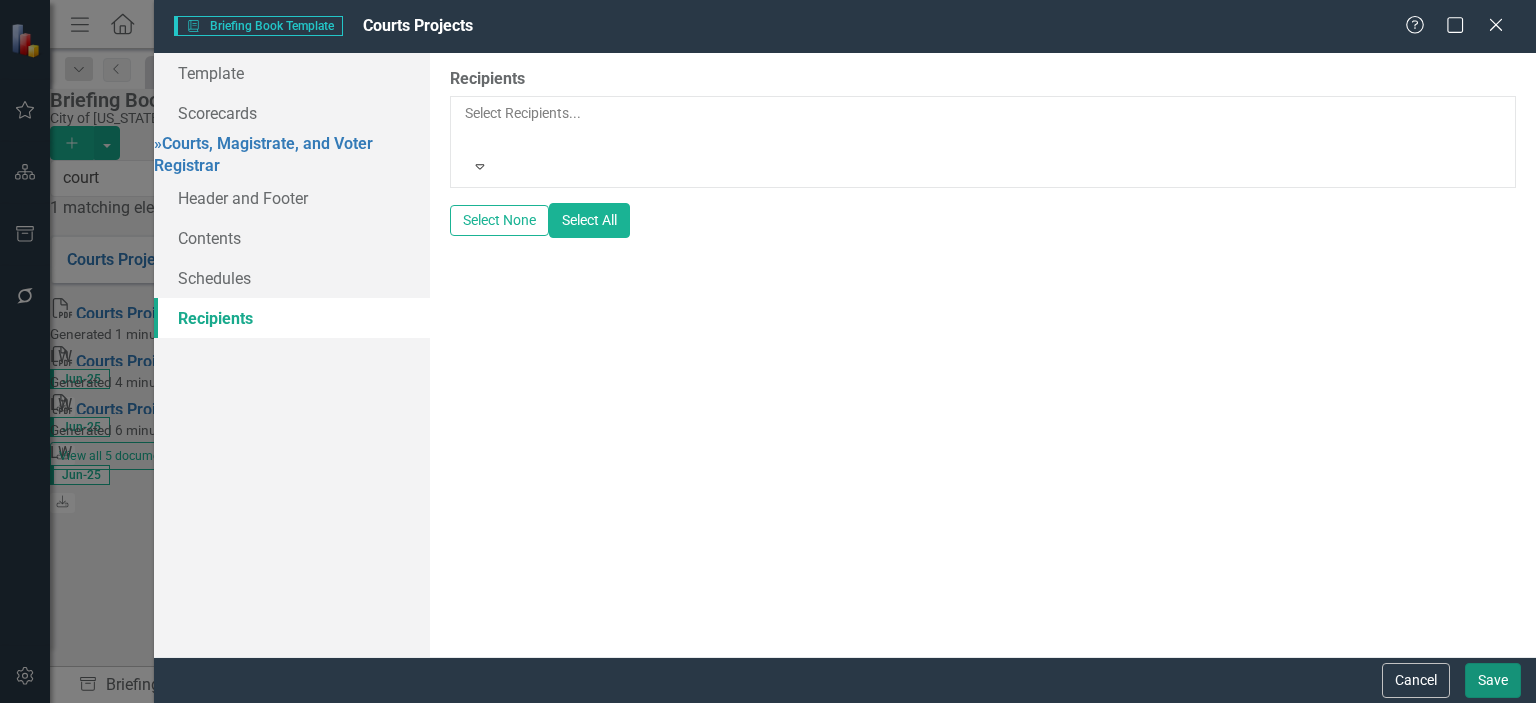 click on "Save" at bounding box center [1493, 680] 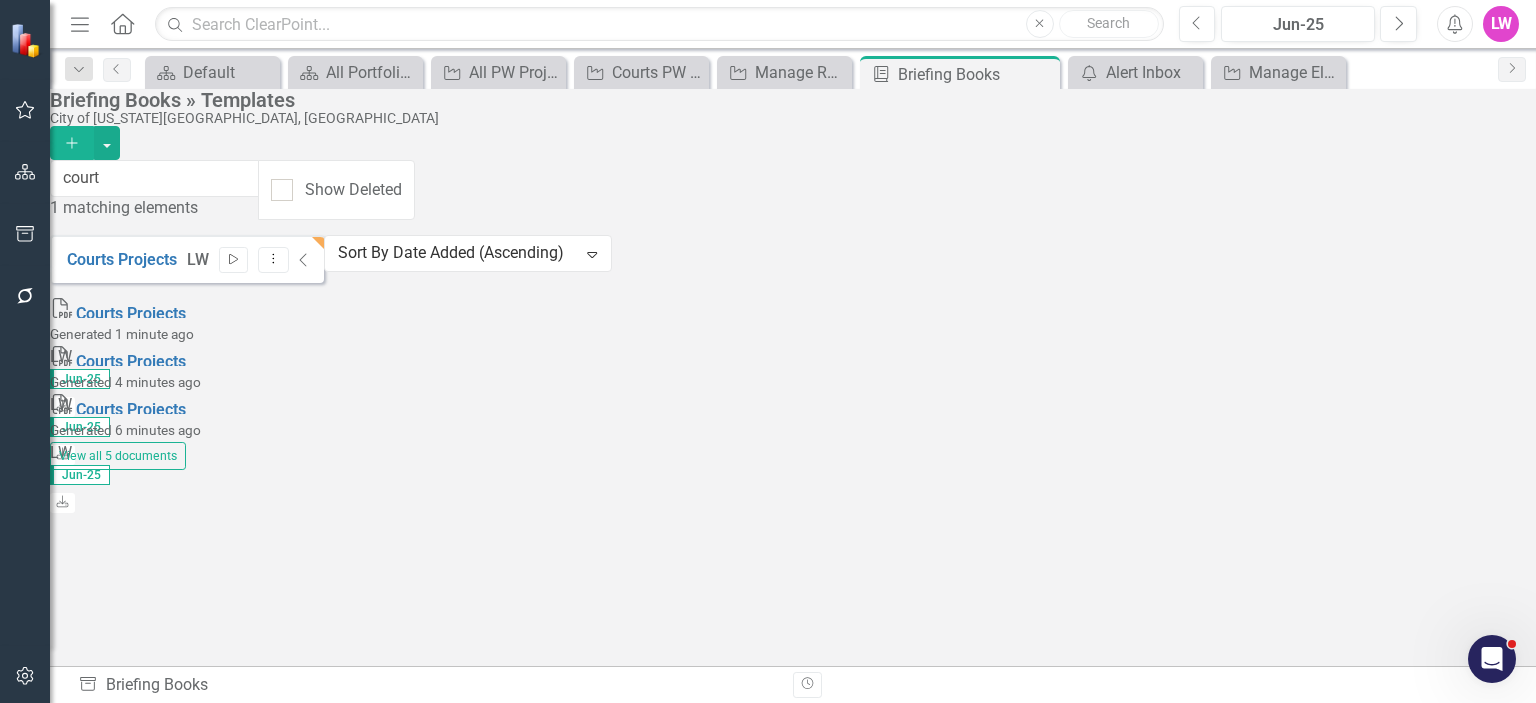 click on "Start" 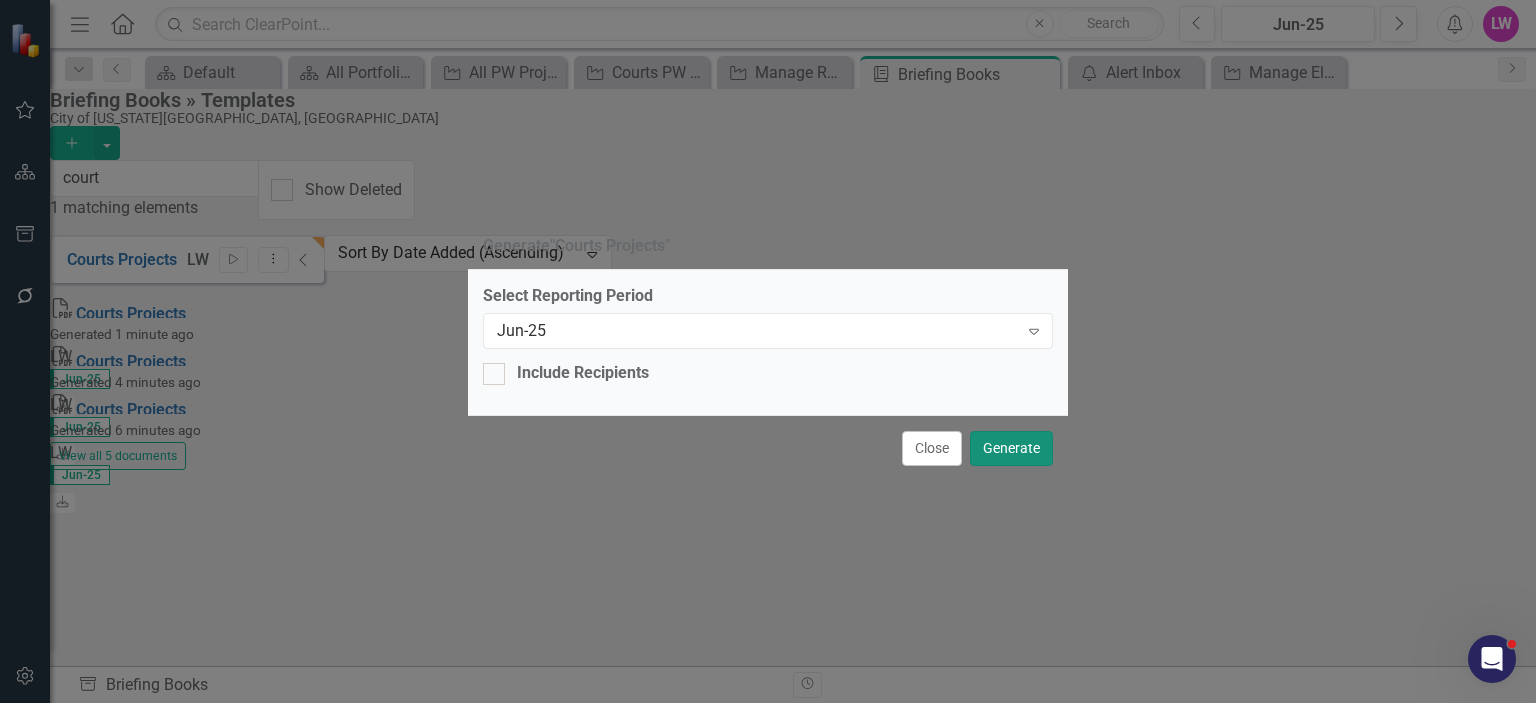 click on "Generate" at bounding box center [1011, 448] 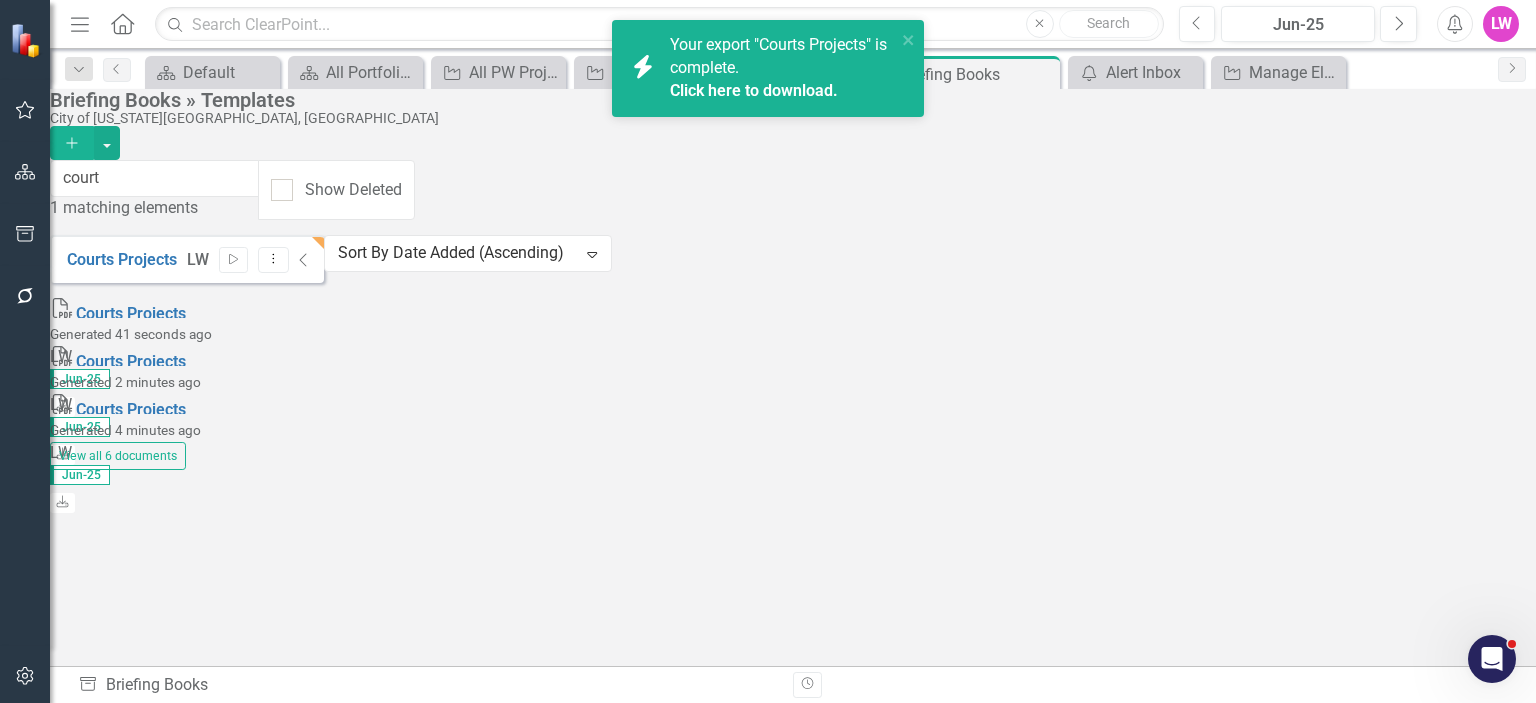 click on "Click here to download." at bounding box center [754, 90] 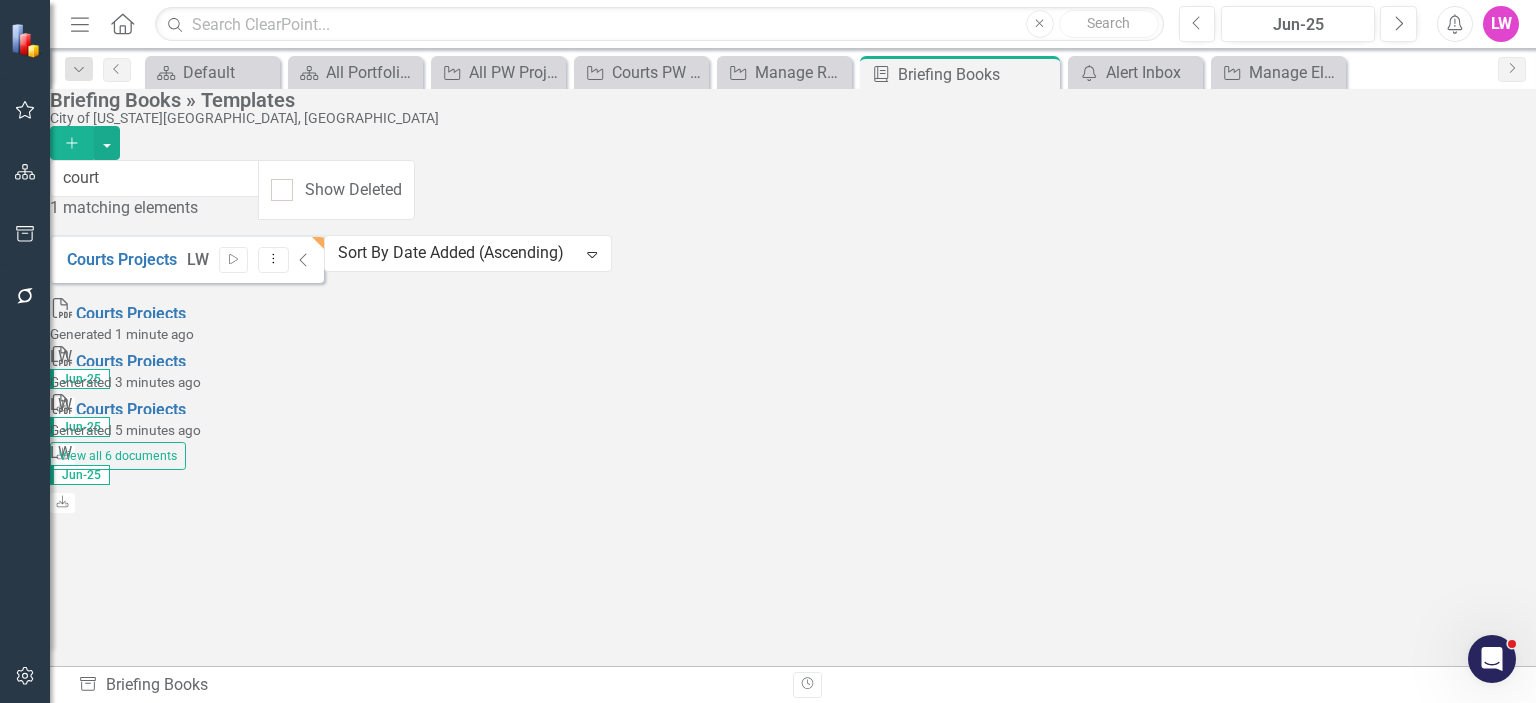 click on "Menu" 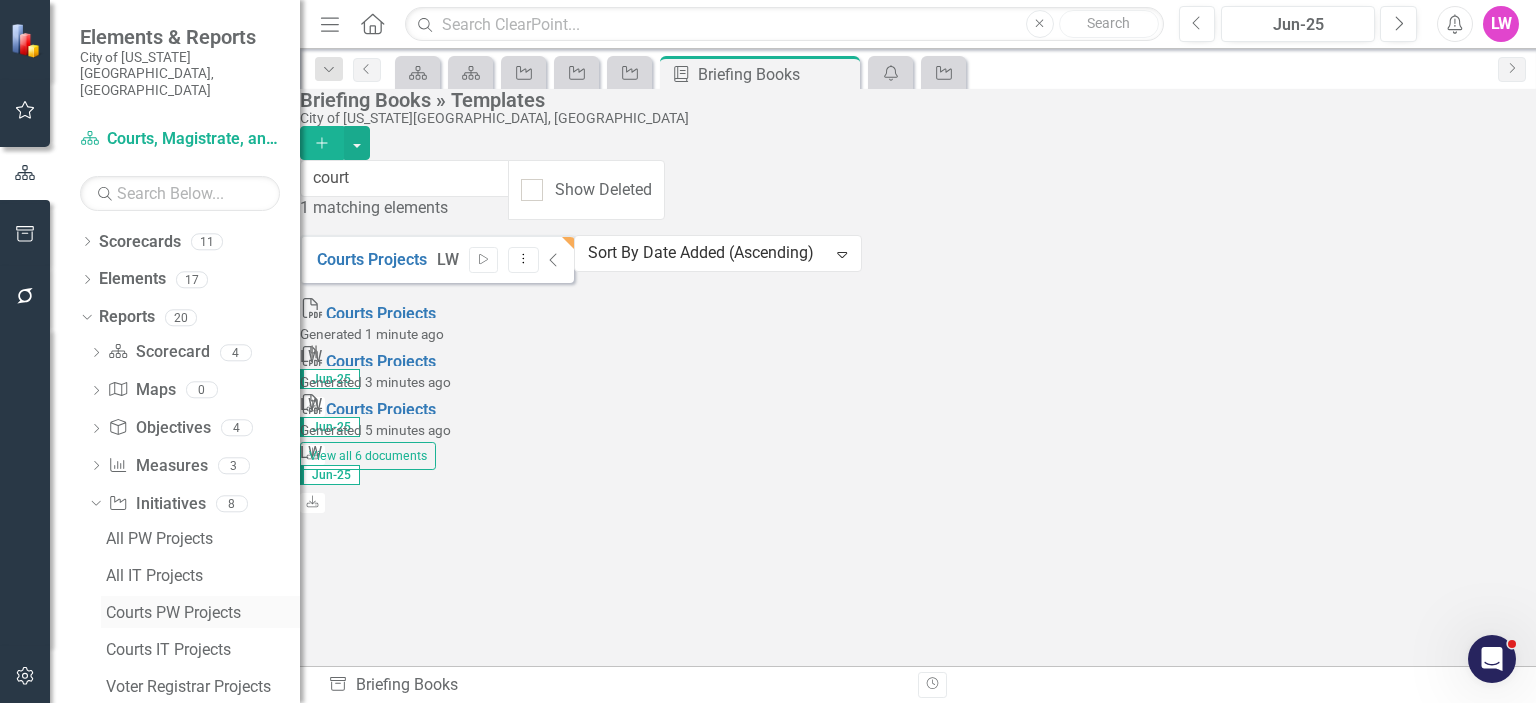 click on "Courts PW Projects" at bounding box center (203, 613) 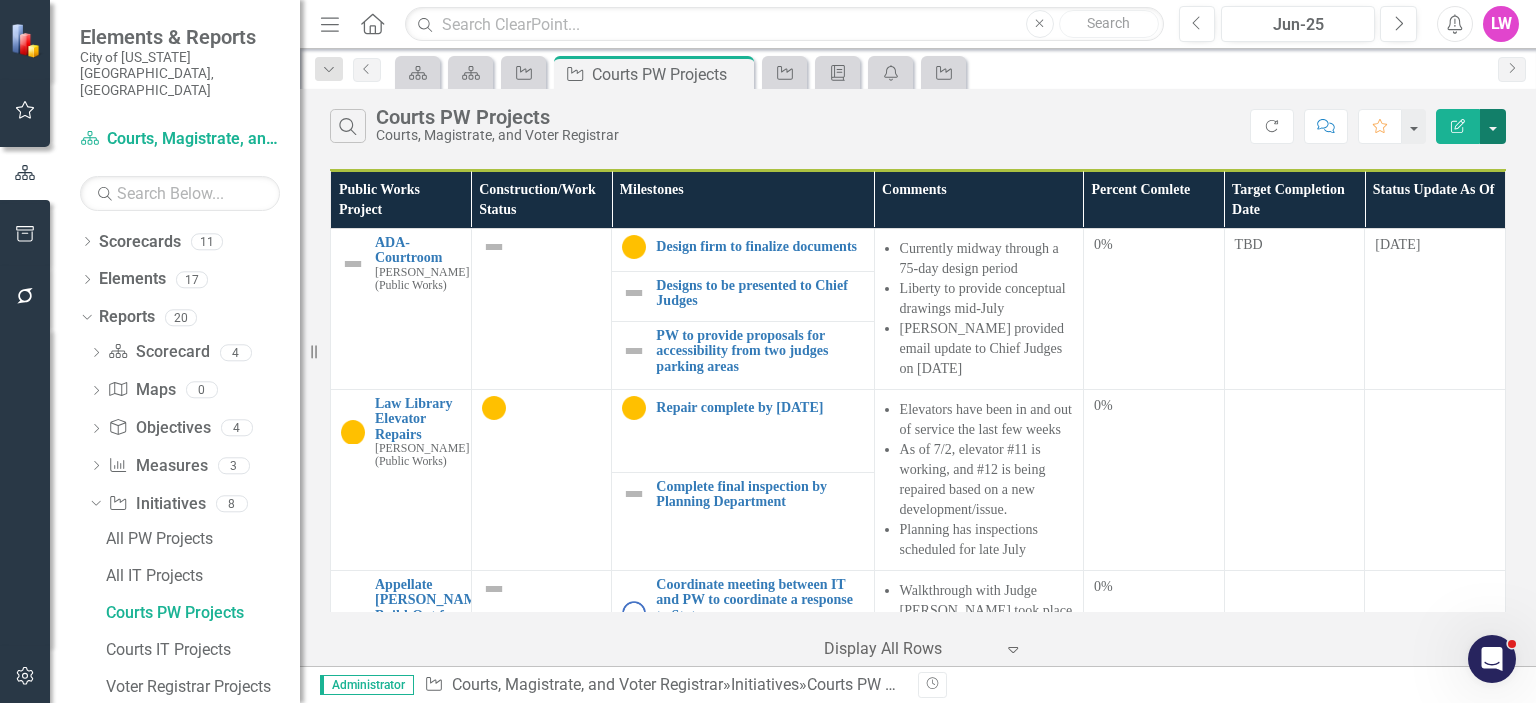 click at bounding box center [1493, 126] 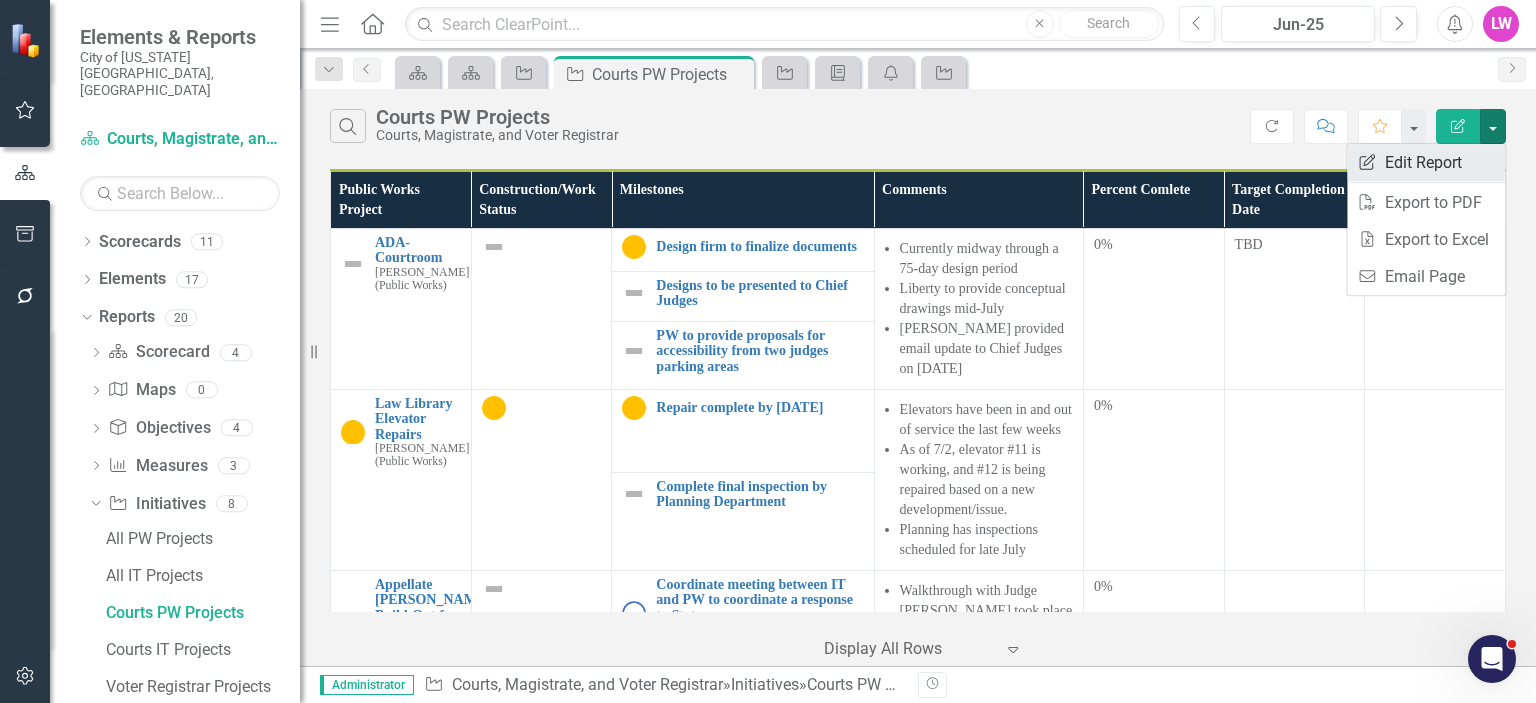 click on "Edit Report Edit Report" at bounding box center (1426, 162) 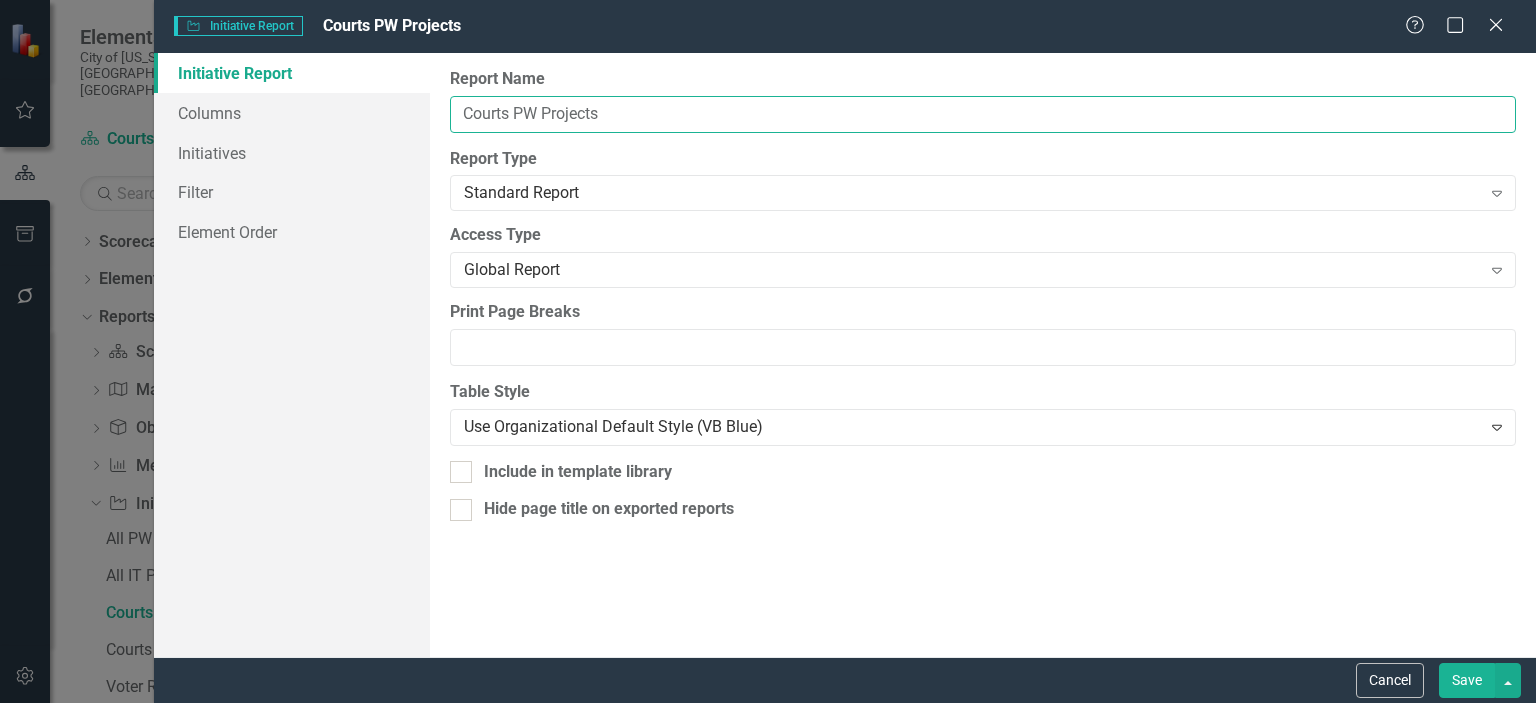 drag, startPoint x: 518, startPoint y: 114, endPoint x: 568, endPoint y: 147, distance: 59.908264 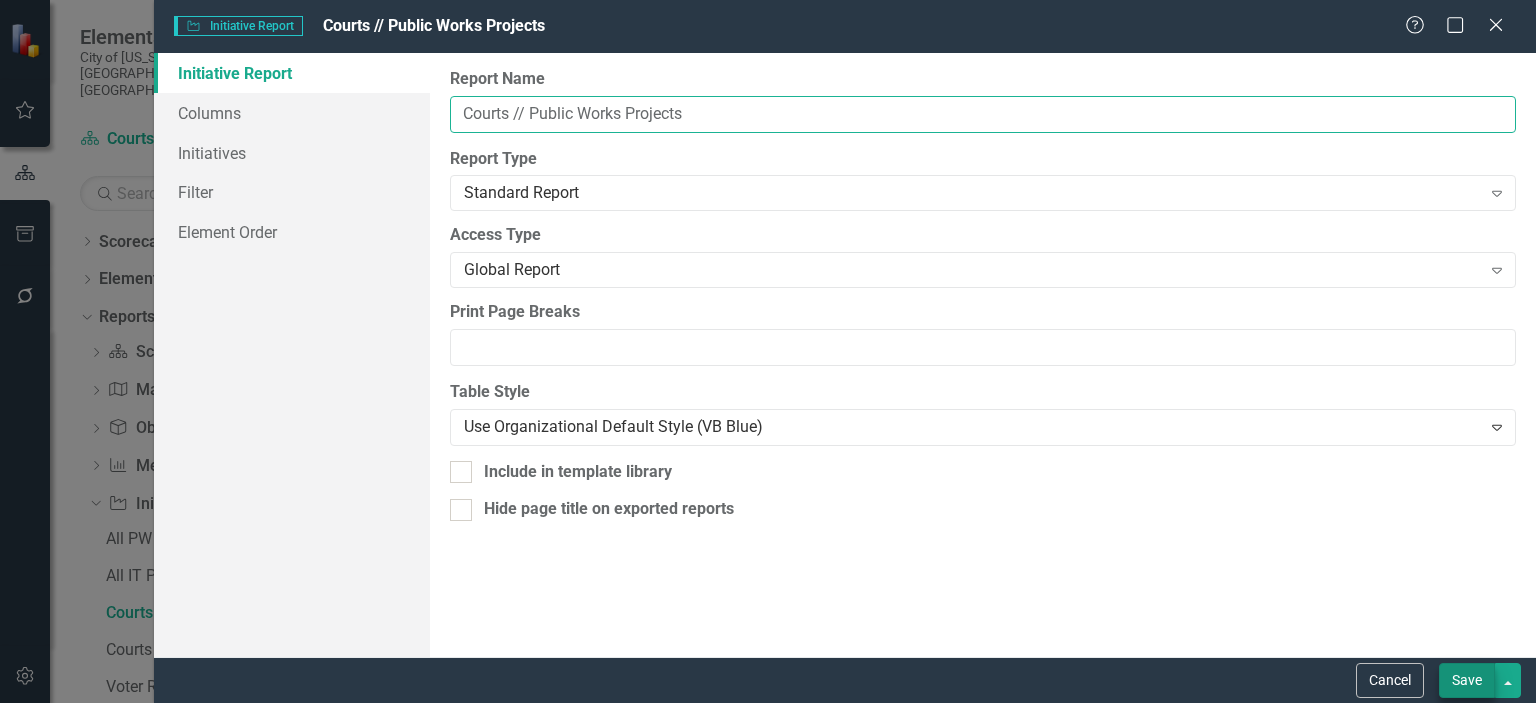 type on "Courts // Public Works Projects" 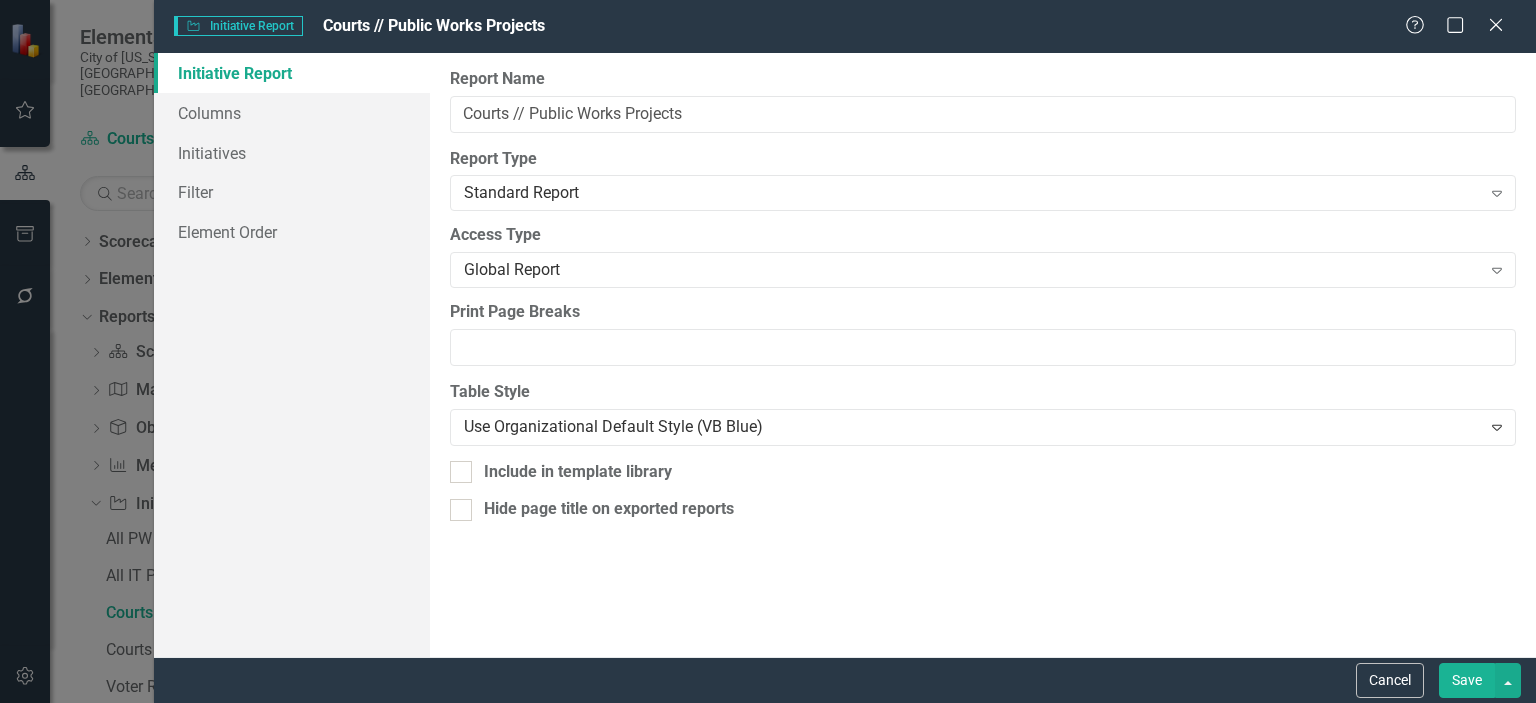 click on "Save" at bounding box center (1467, 680) 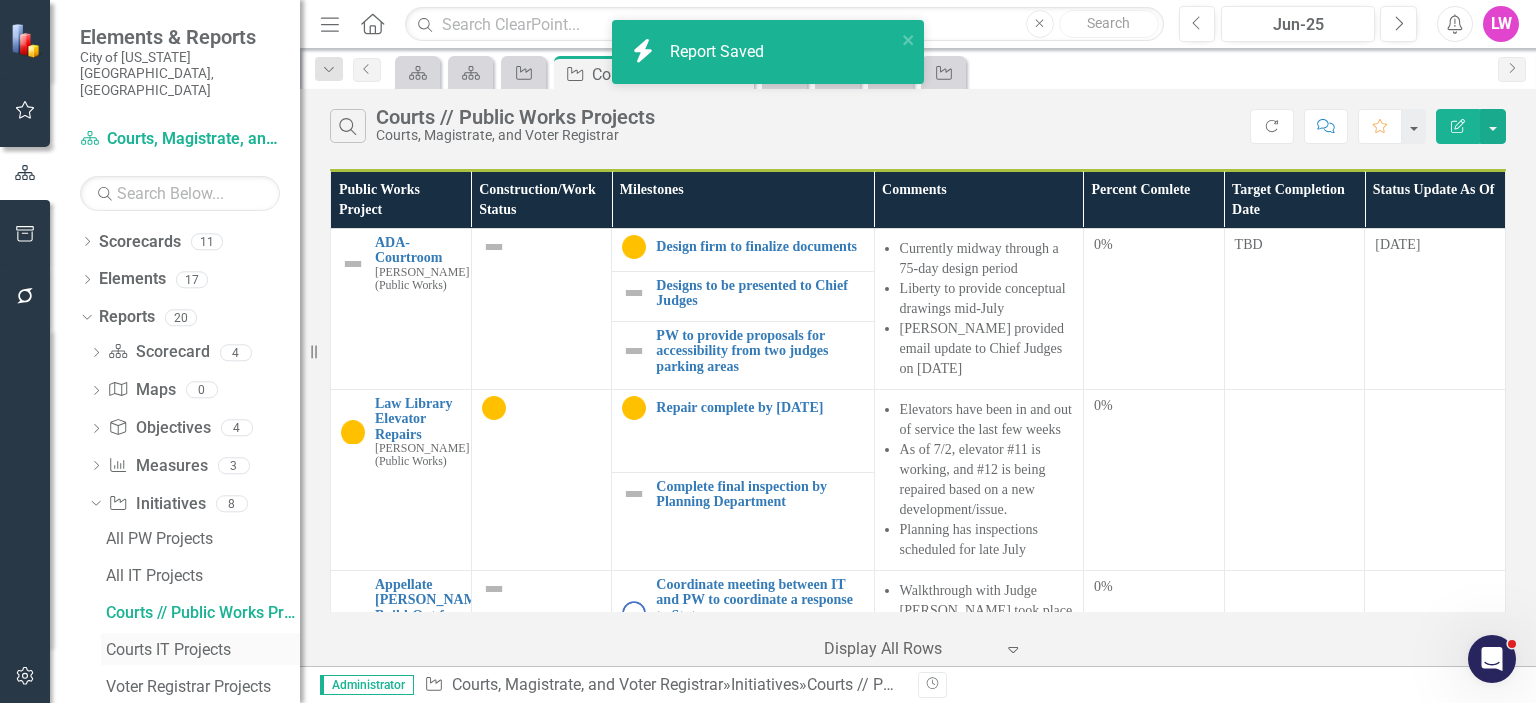 click on "Courts IT Projects" at bounding box center [203, 650] 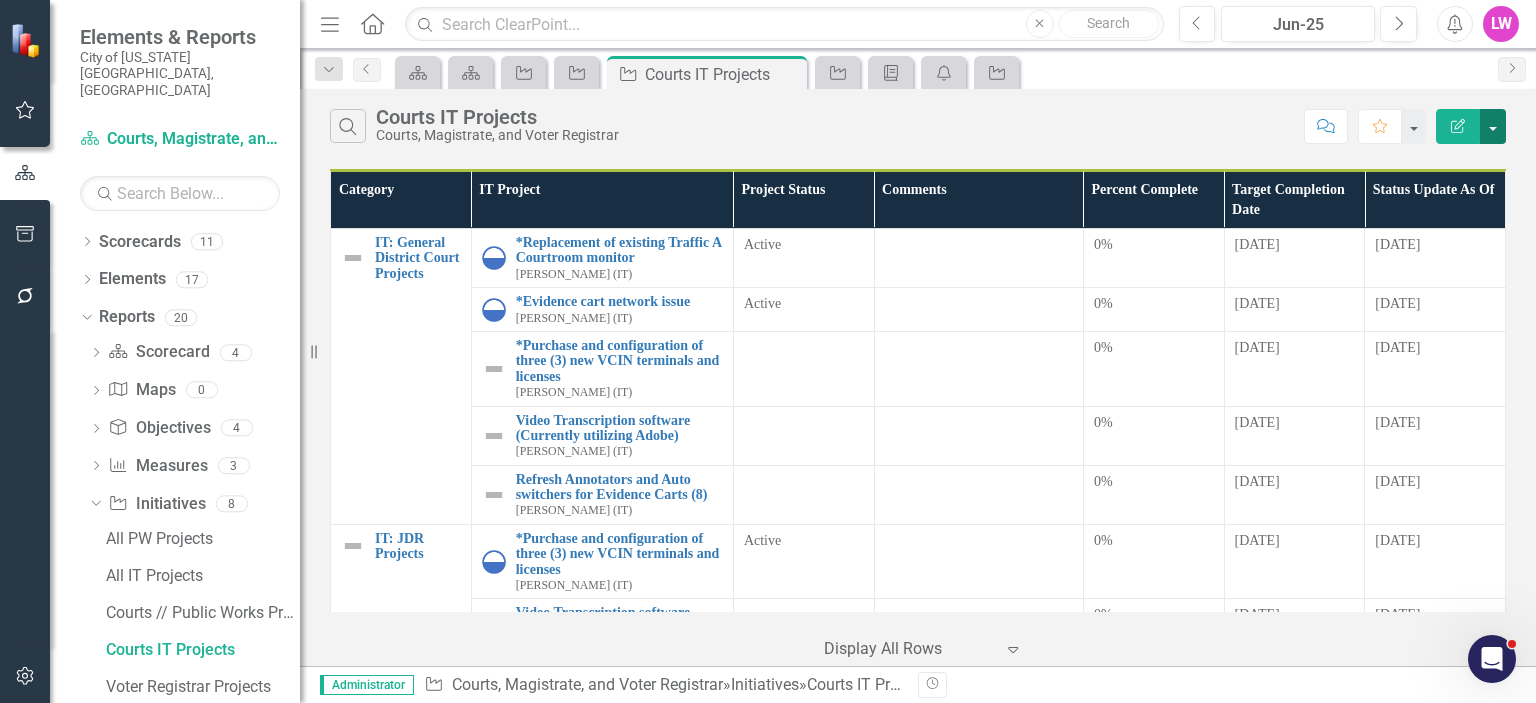 click at bounding box center [1493, 126] 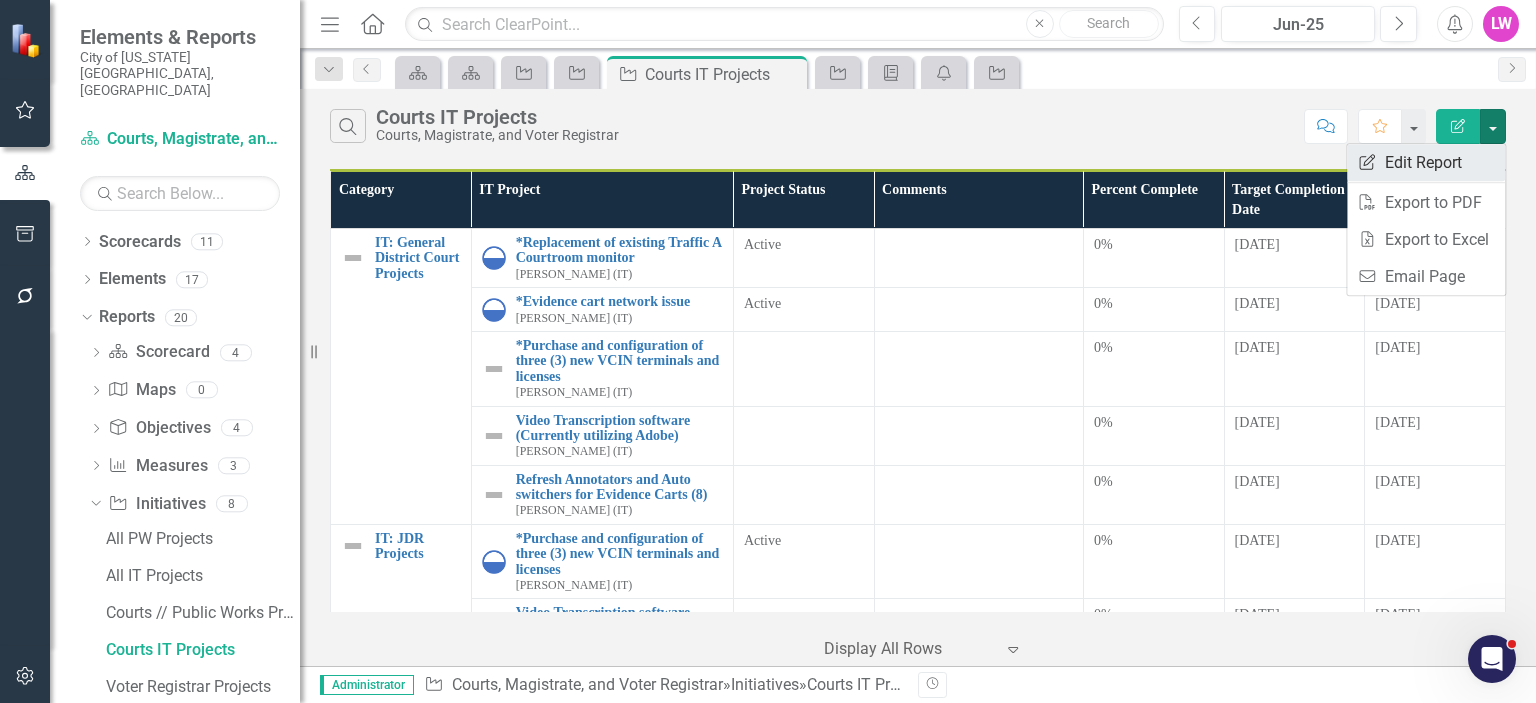 click on "Edit Report Edit Report" at bounding box center (1426, 162) 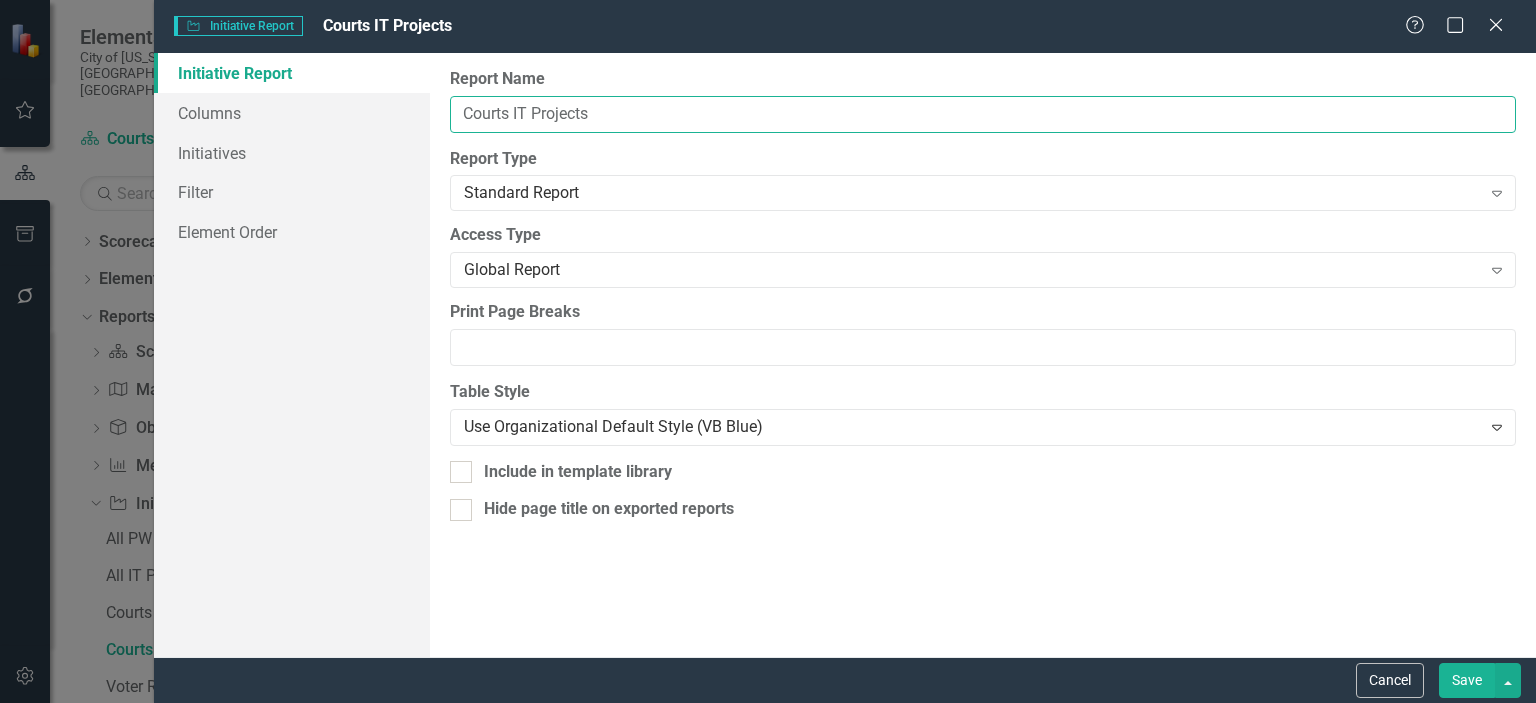 click on "Courts IT Projects" at bounding box center (983, 114) 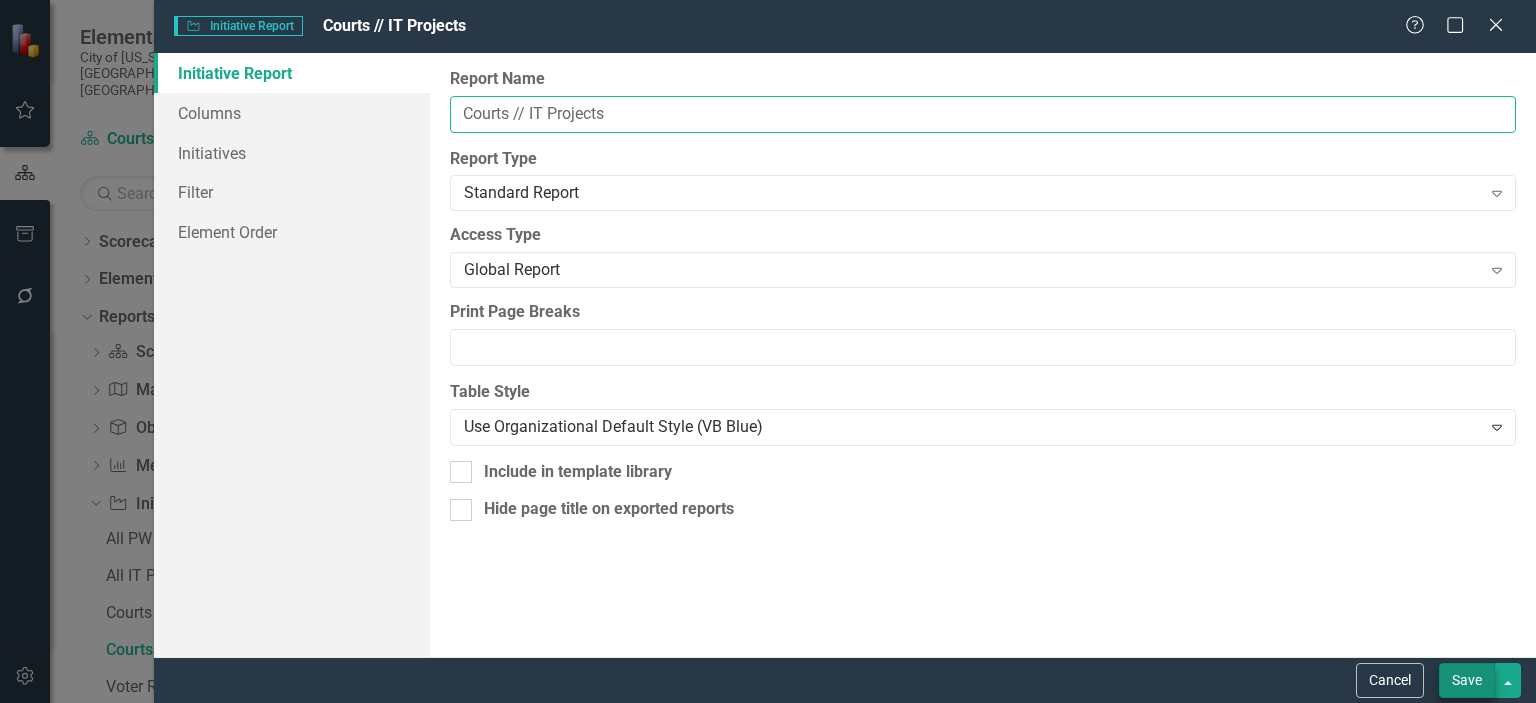 type on "Courts // IT Projects" 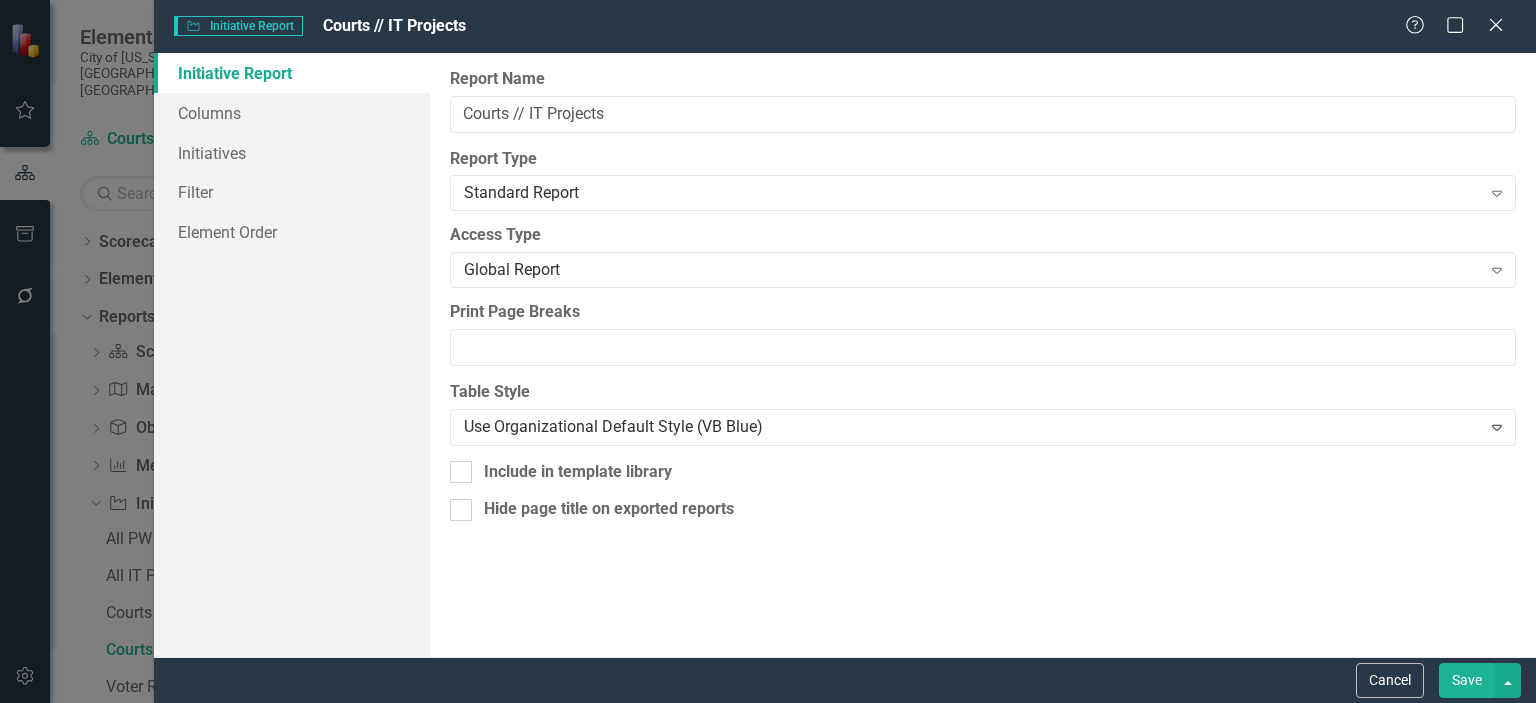 click on "Save" at bounding box center (1467, 680) 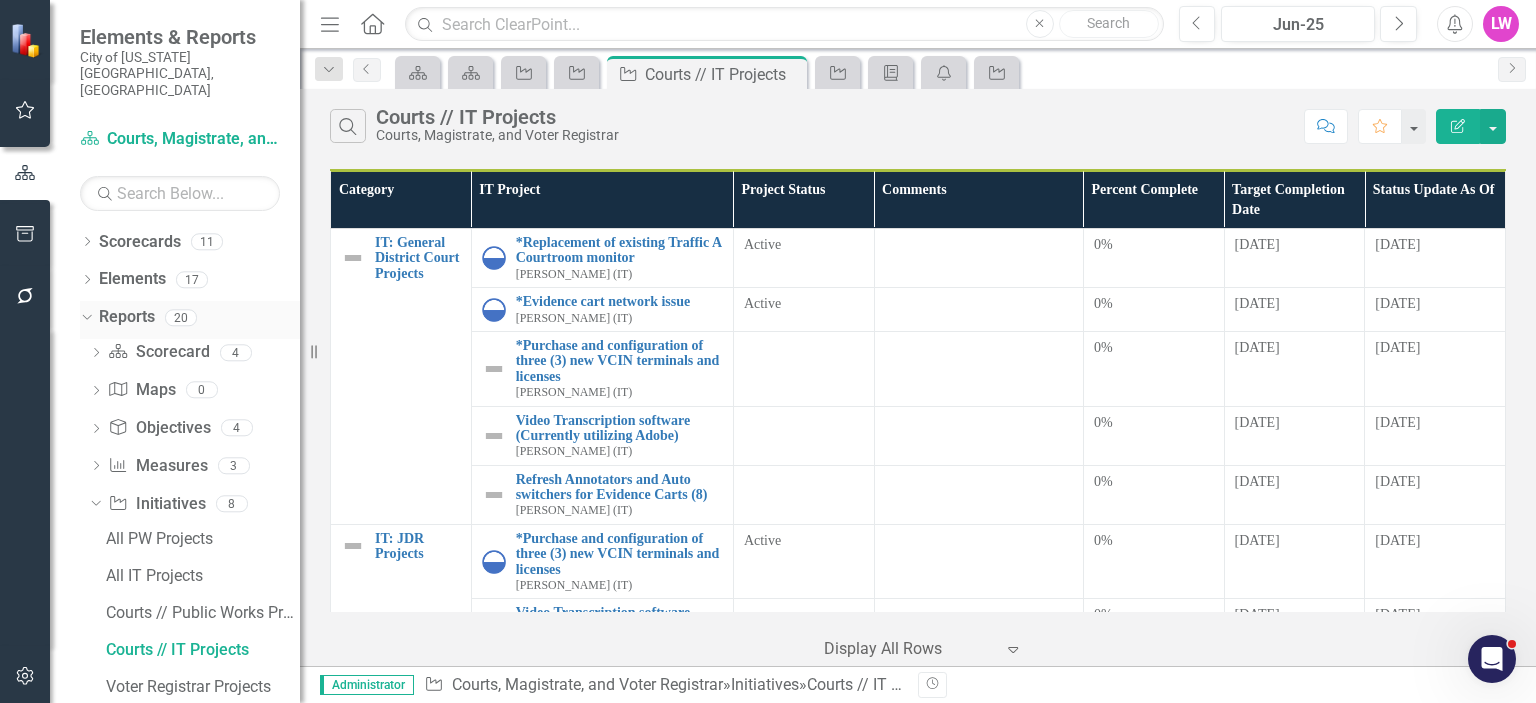 click on "Dropdown Reports 20" at bounding box center [190, 320] 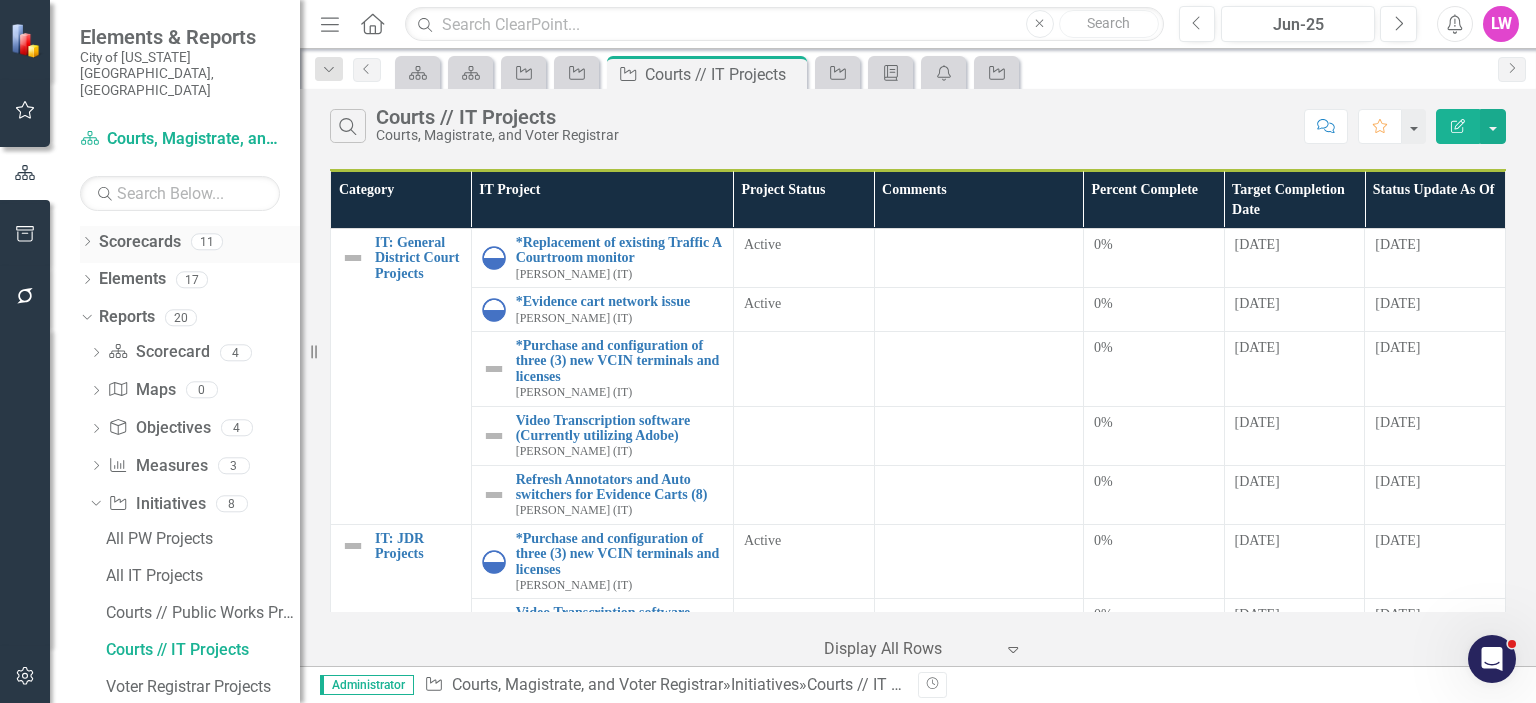 click on "Dropdown" 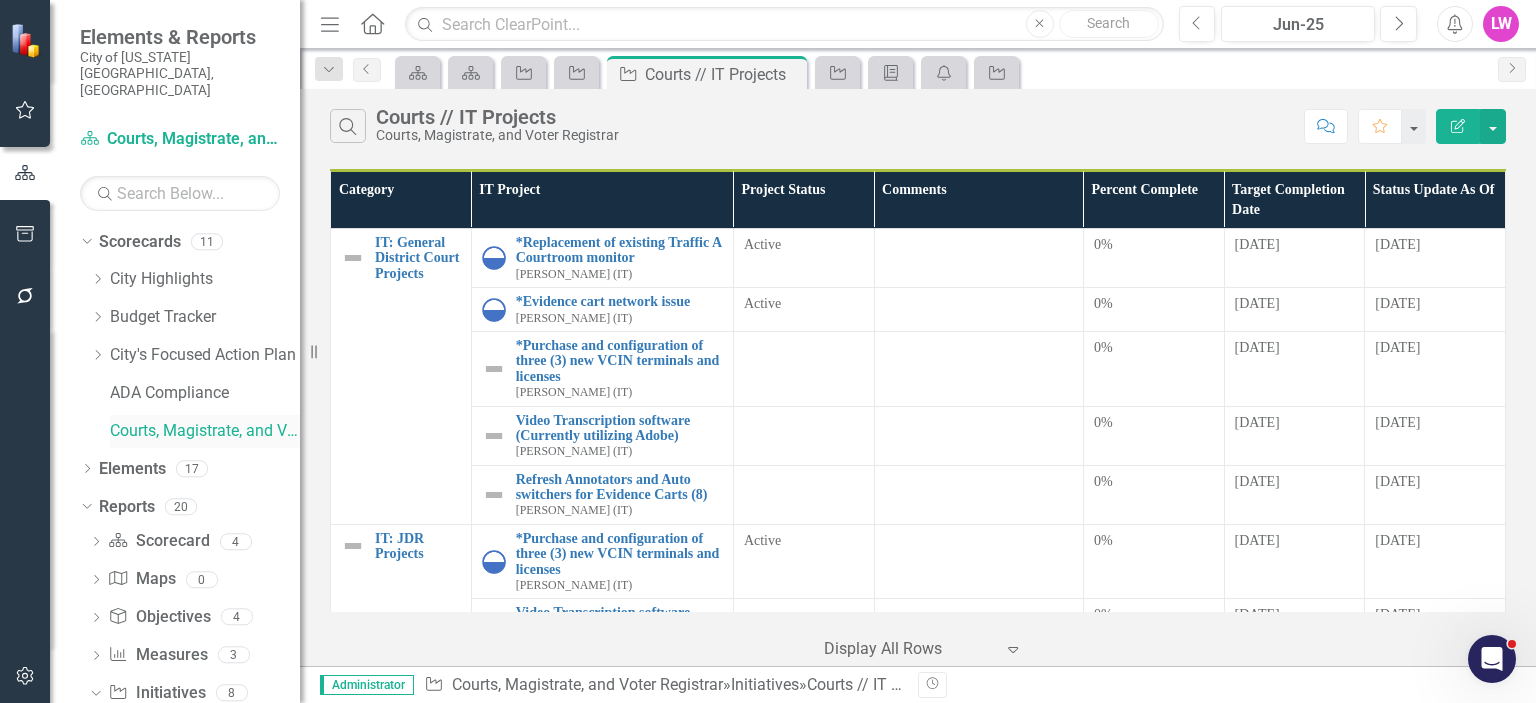 click on "Courts, Magistrate, and Voter Registrar" at bounding box center (205, 431) 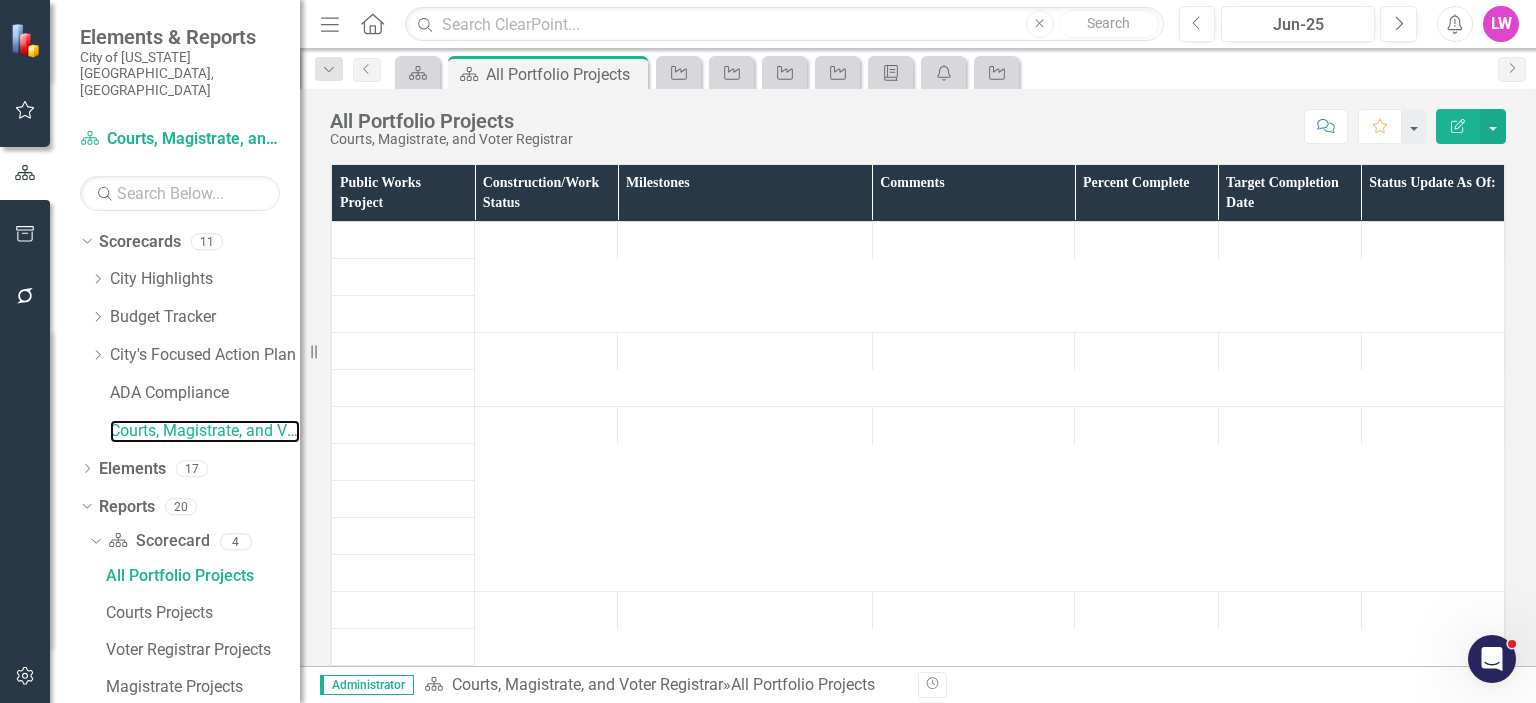 scroll, scrollTop: 0, scrollLeft: 0, axis: both 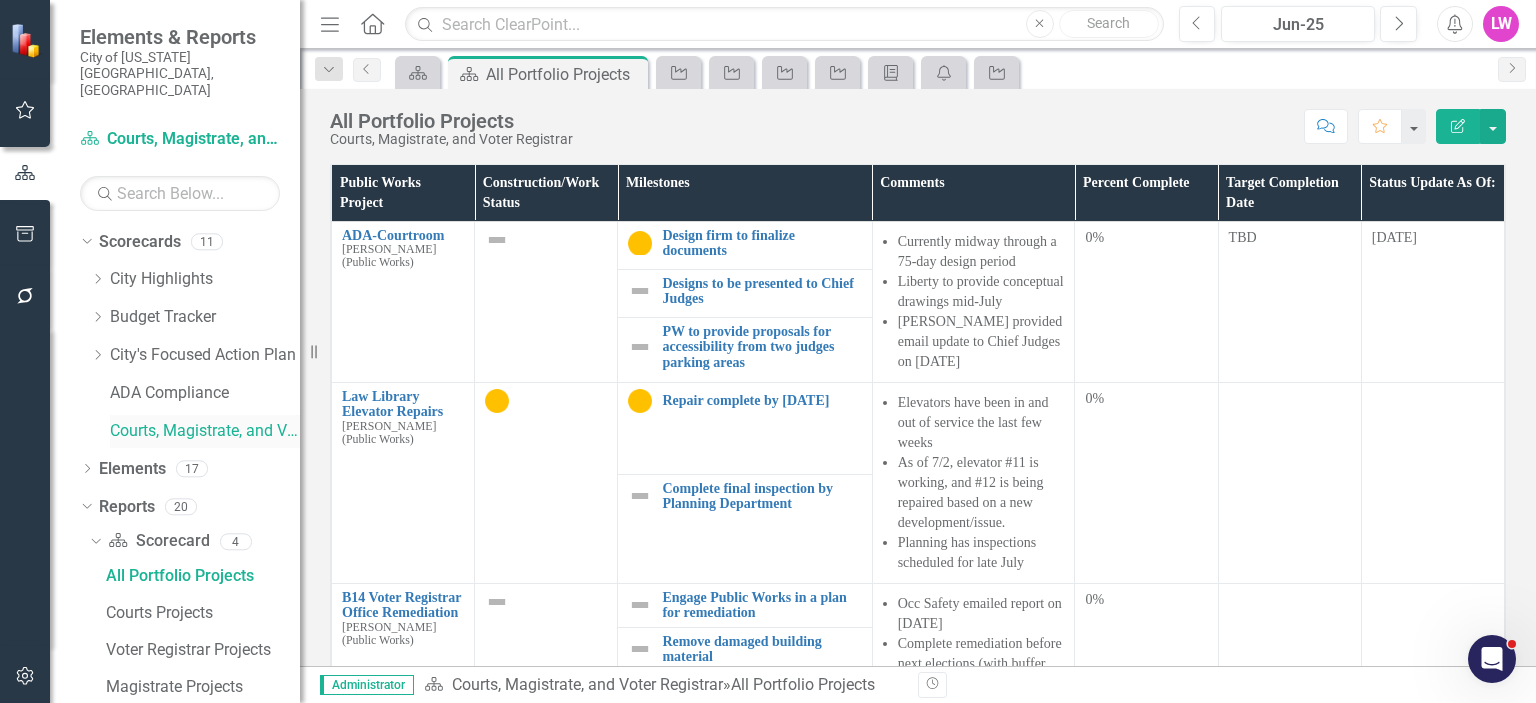 click on "Courts, Magistrate, and Voter Registrar" at bounding box center [205, 431] 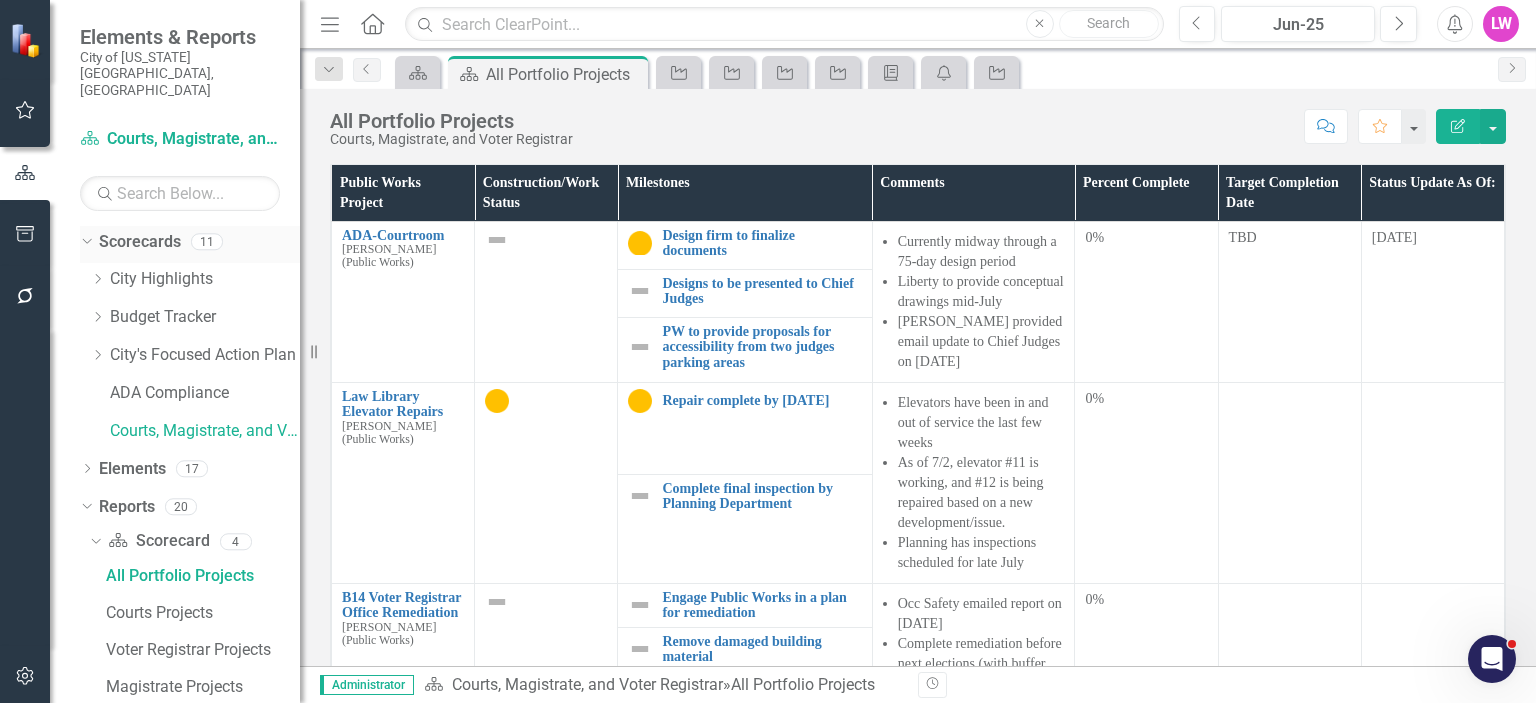 click on "Scorecards" at bounding box center (140, 242) 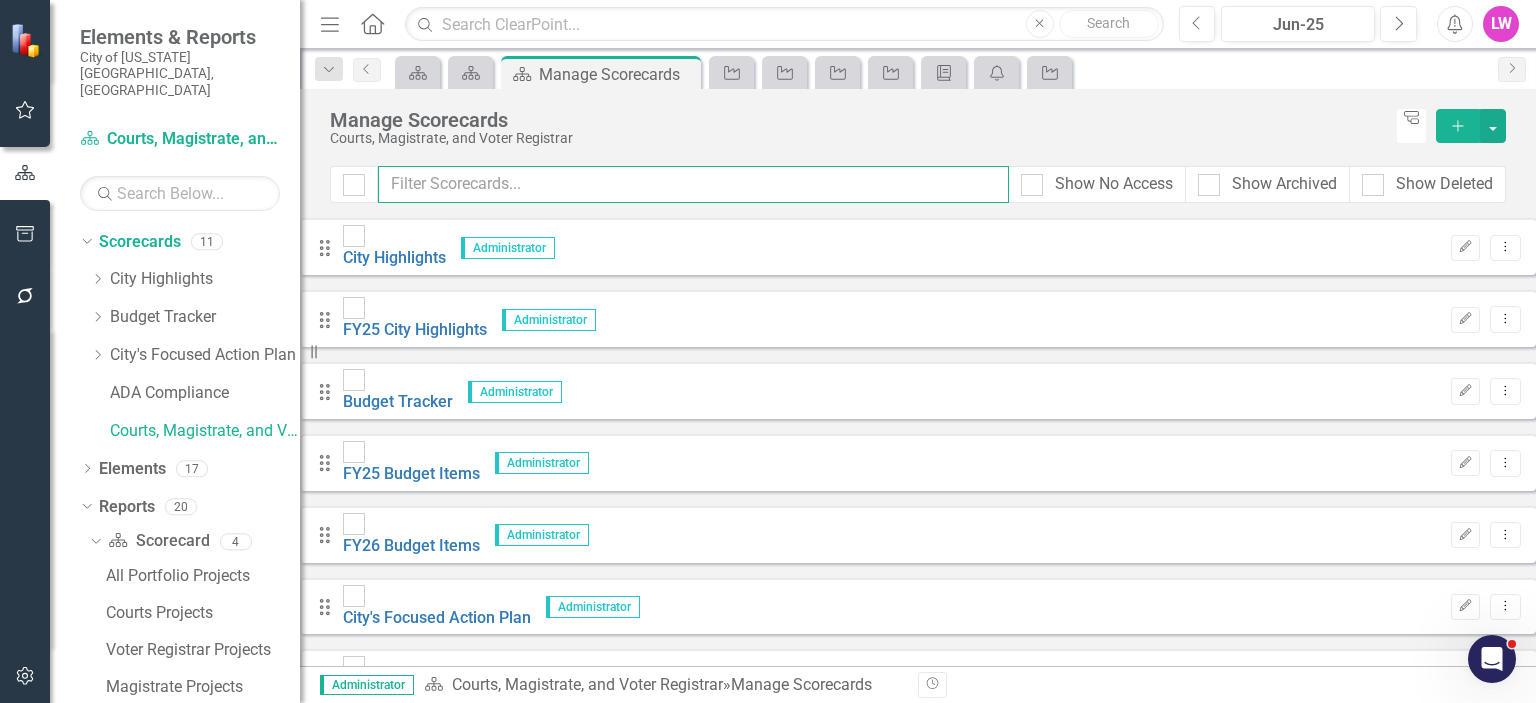 click at bounding box center (693, 184) 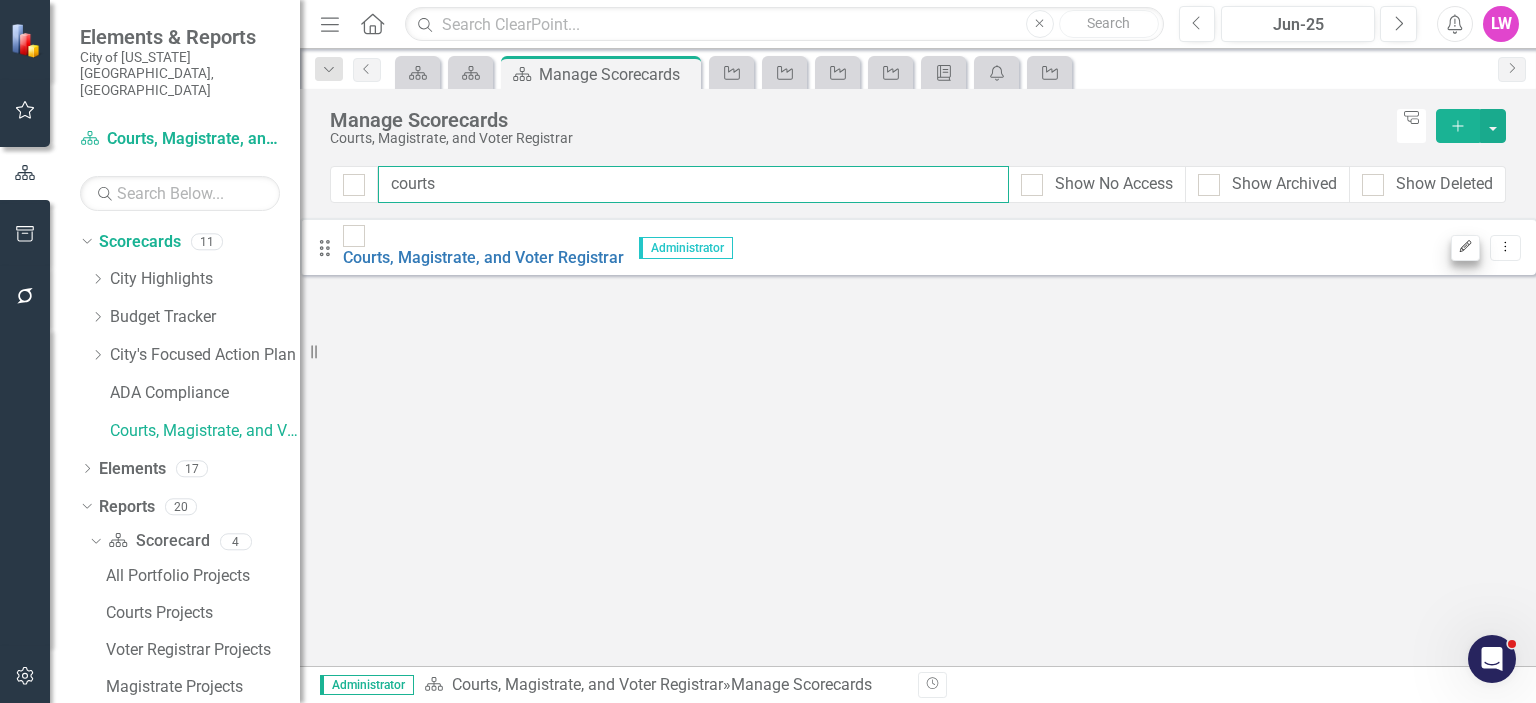 type on "courts" 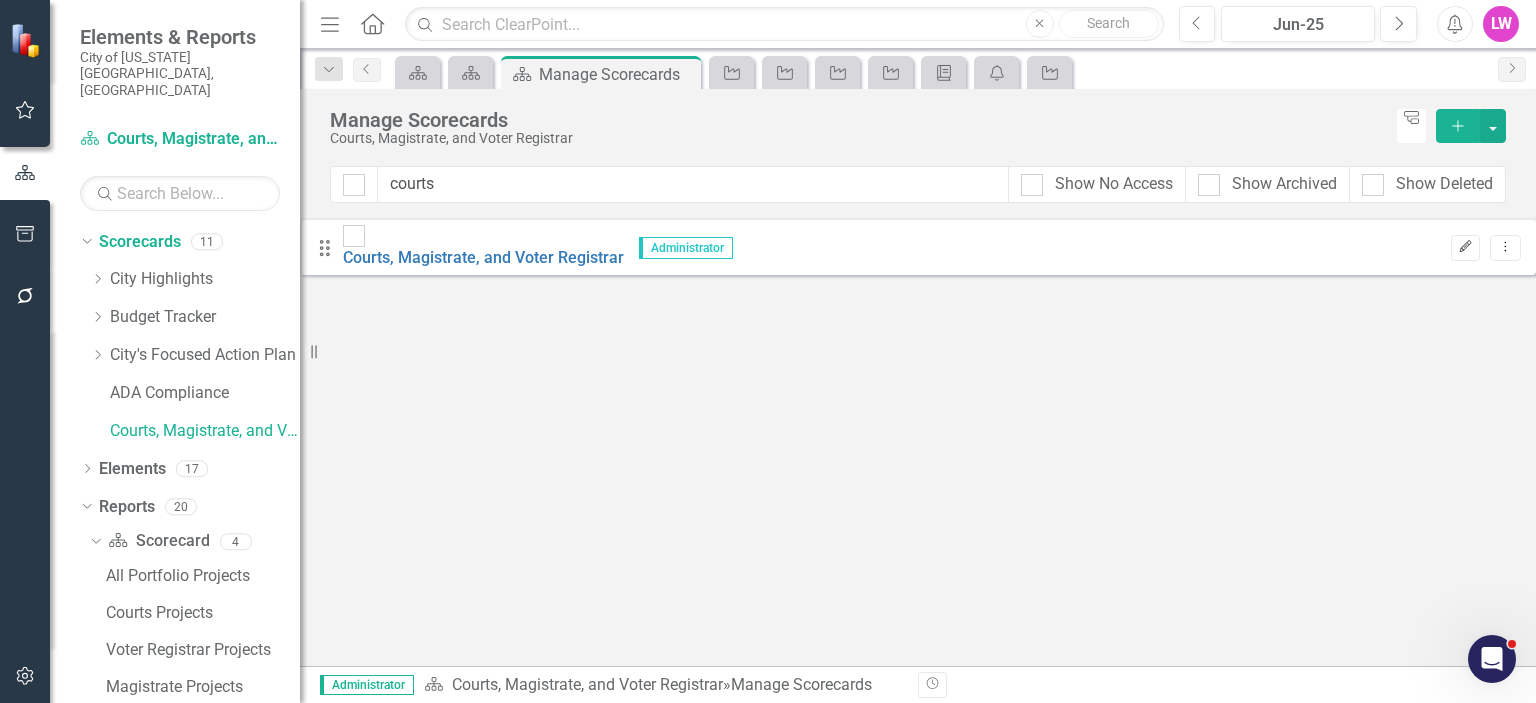 click on "Edit" 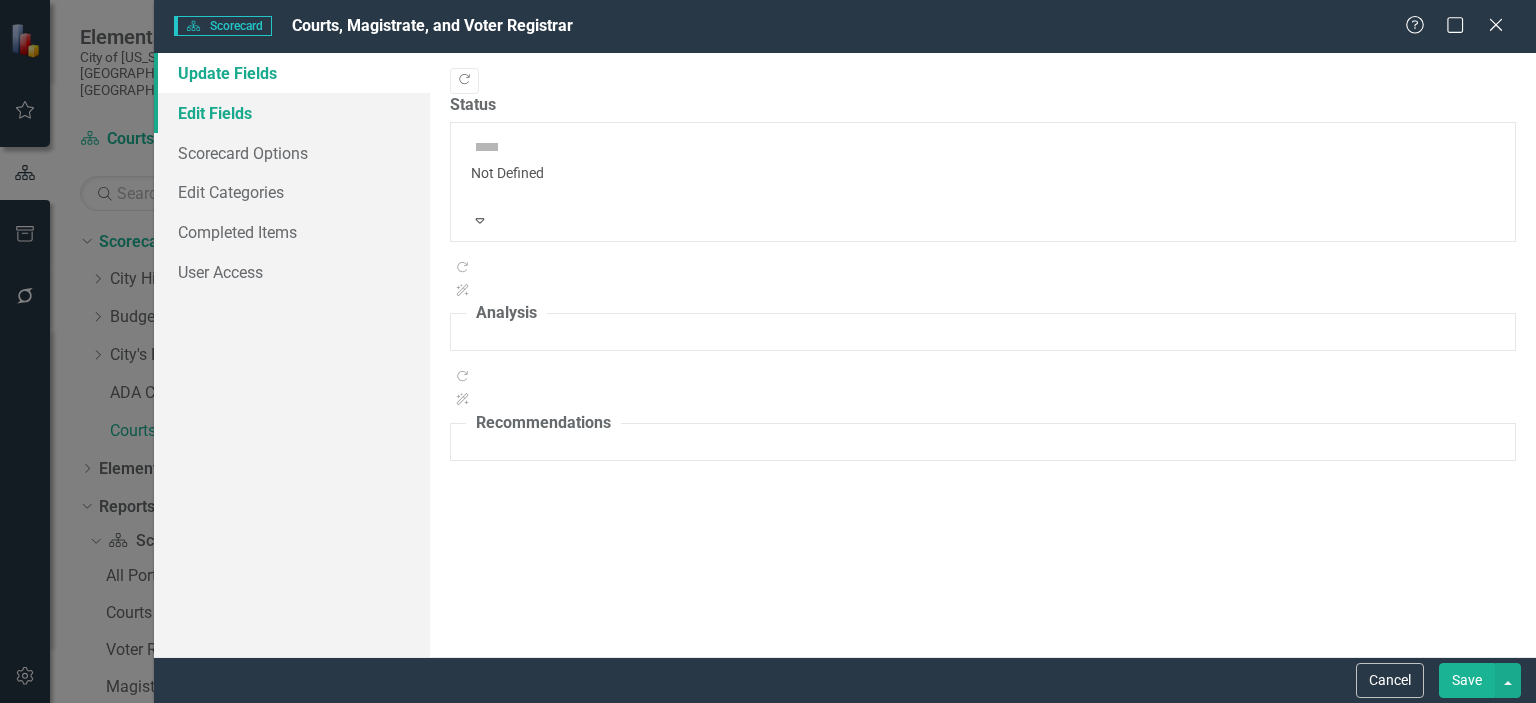click on "Edit Fields" at bounding box center (292, 113) 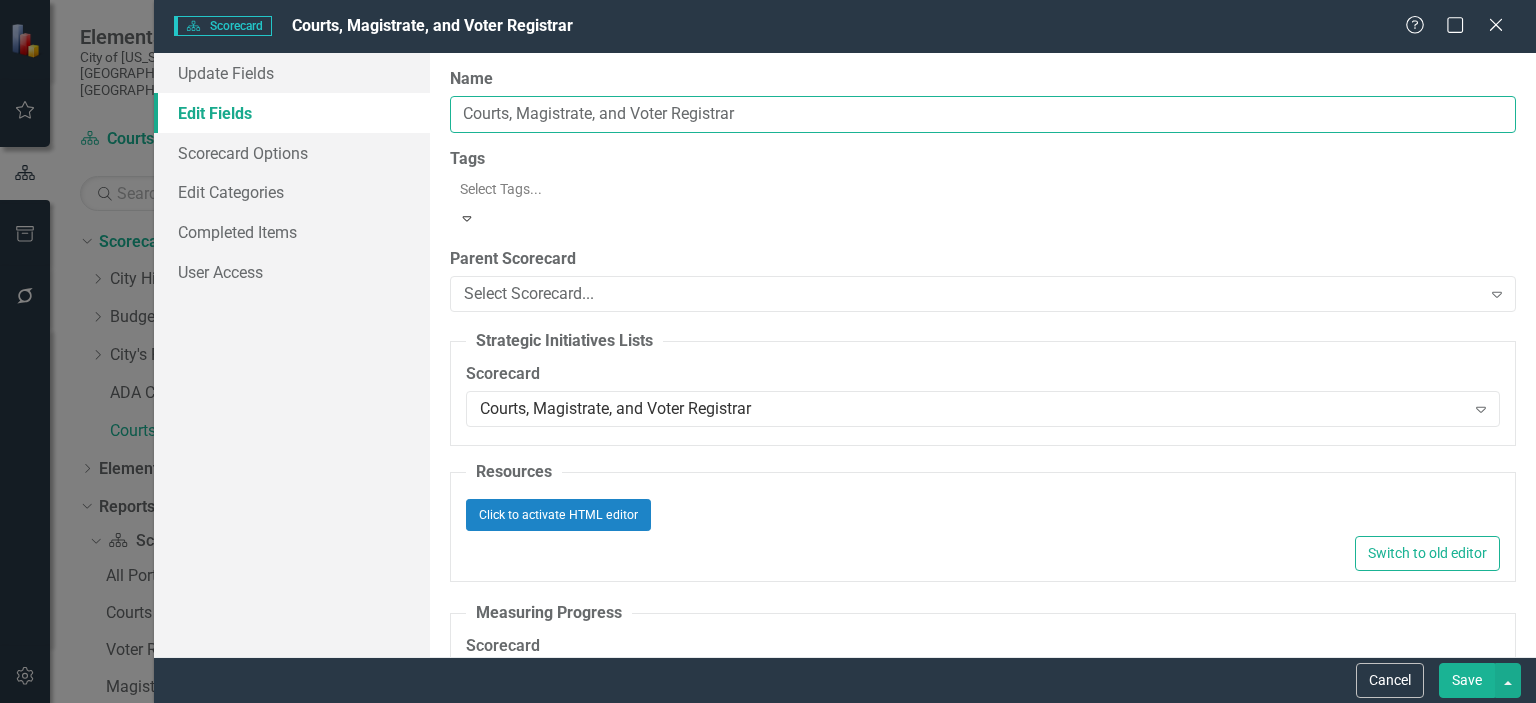 click on "Courts, Magistrate, and Voter Registrar" at bounding box center (983, 114) 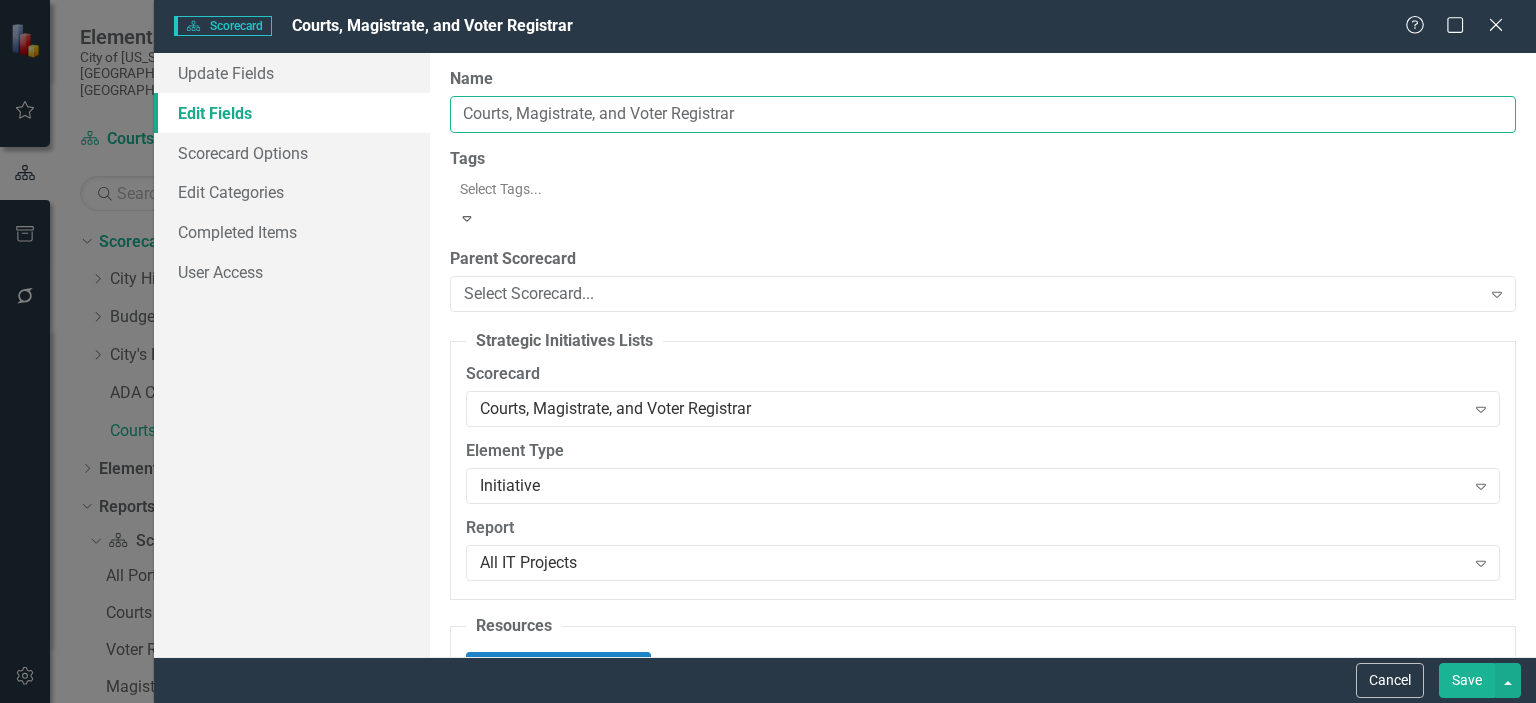 click on "Courts, Magistrate, and Voter Registrar" at bounding box center [983, 114] 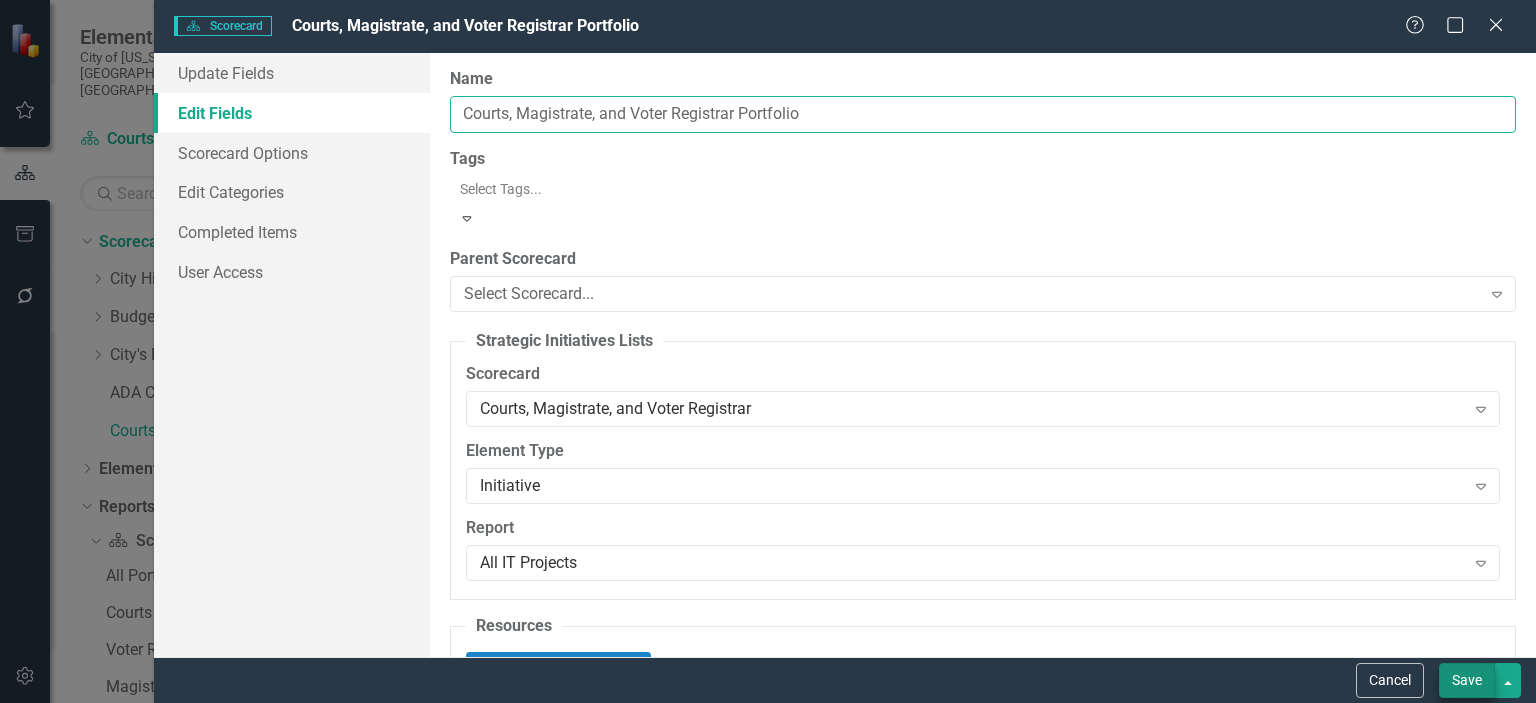 type on "Courts, Magistrate, and Voter Registrar Portfolio" 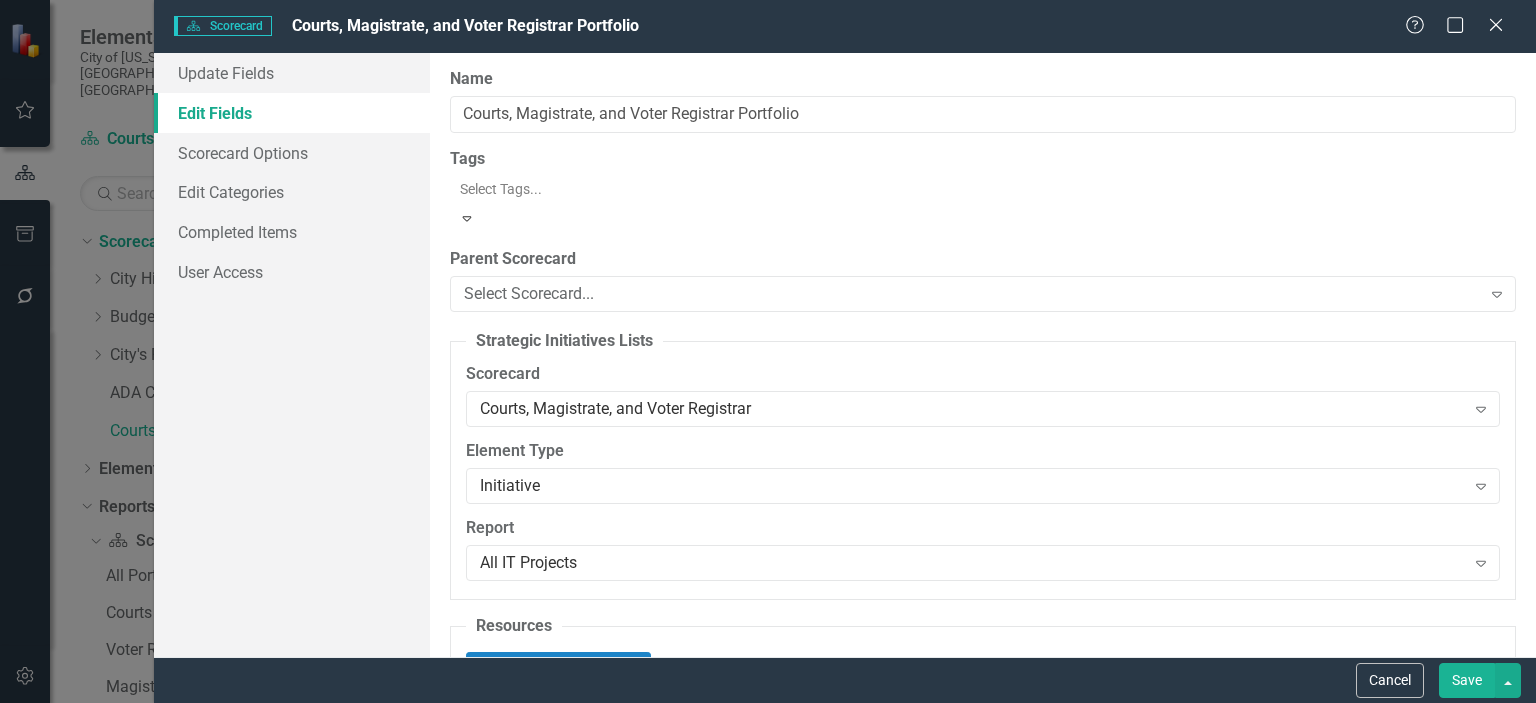 click on "Save" at bounding box center [1467, 680] 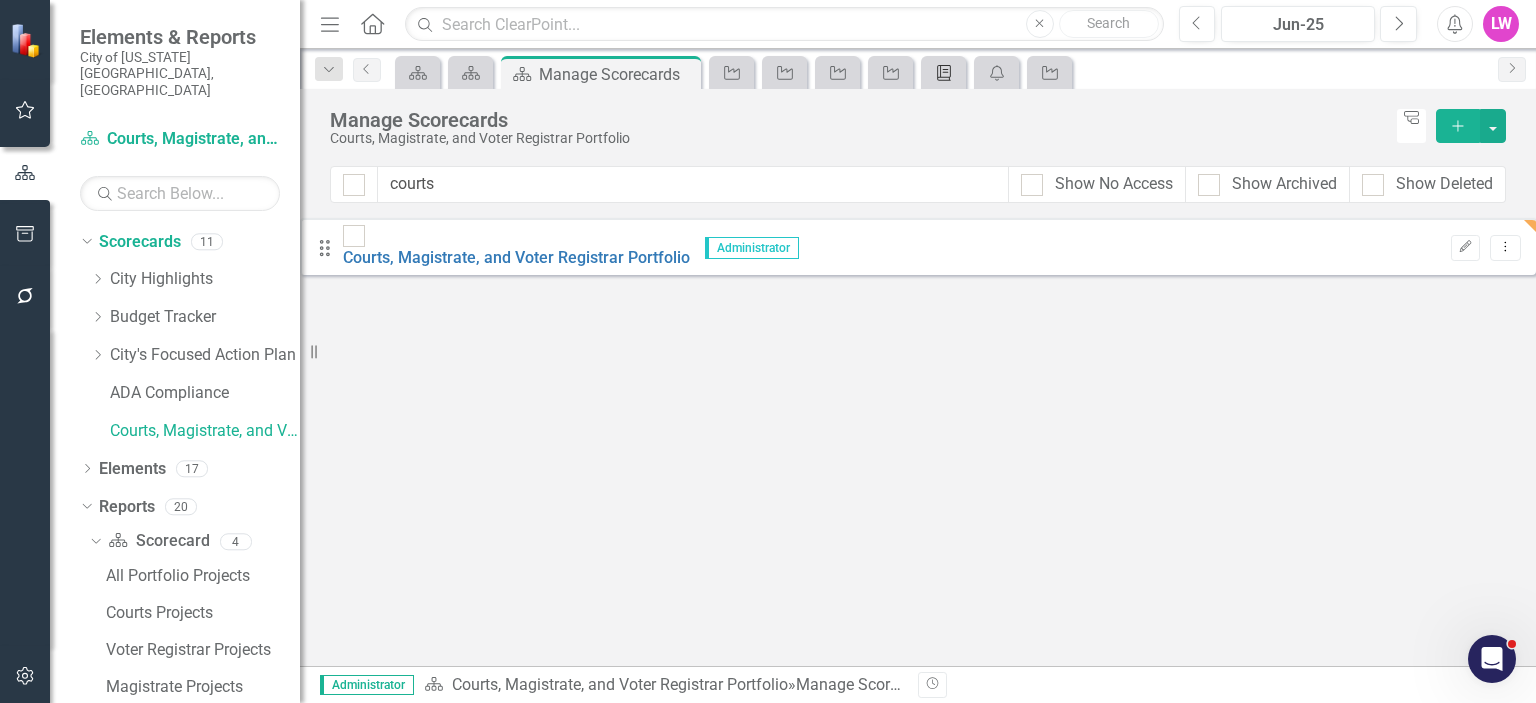 click on "Briefing Book Template" 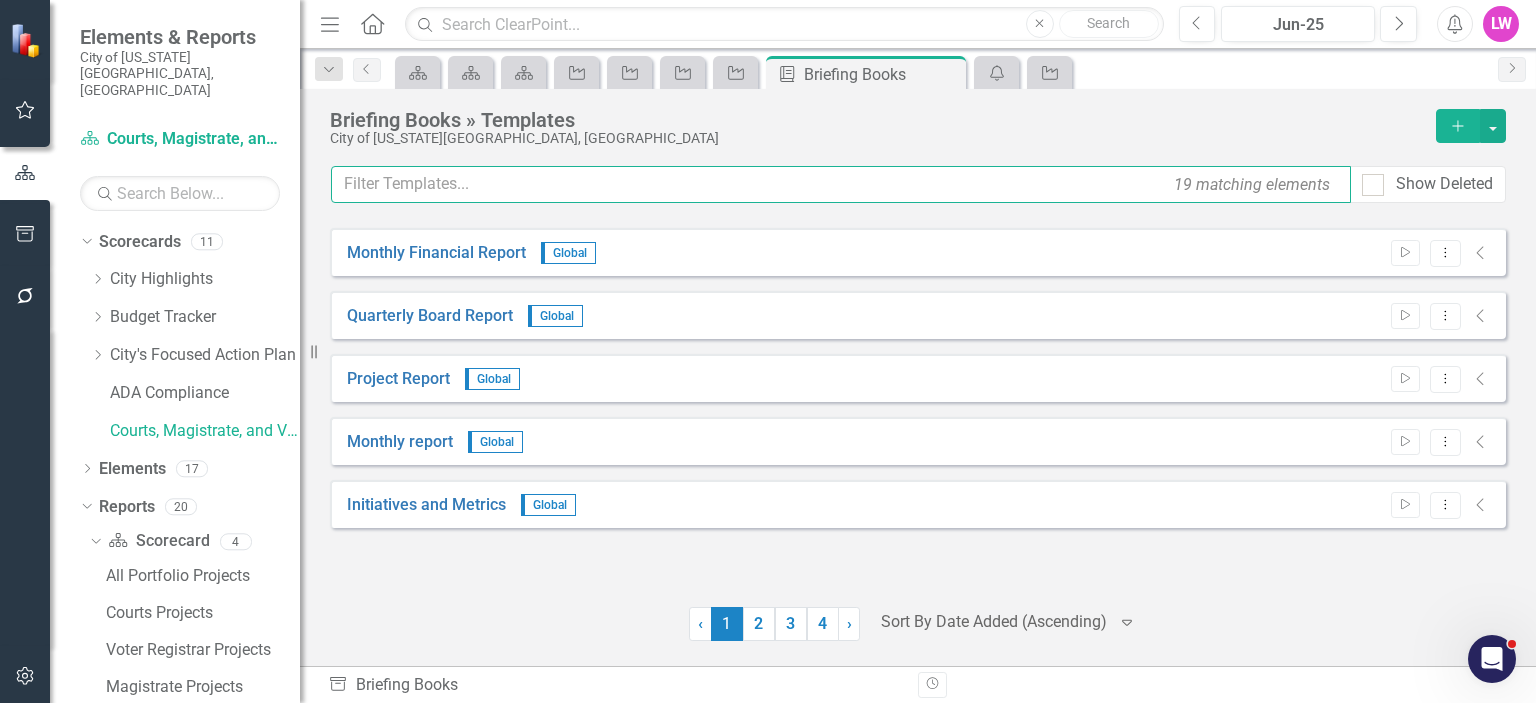 click at bounding box center [841, 184] 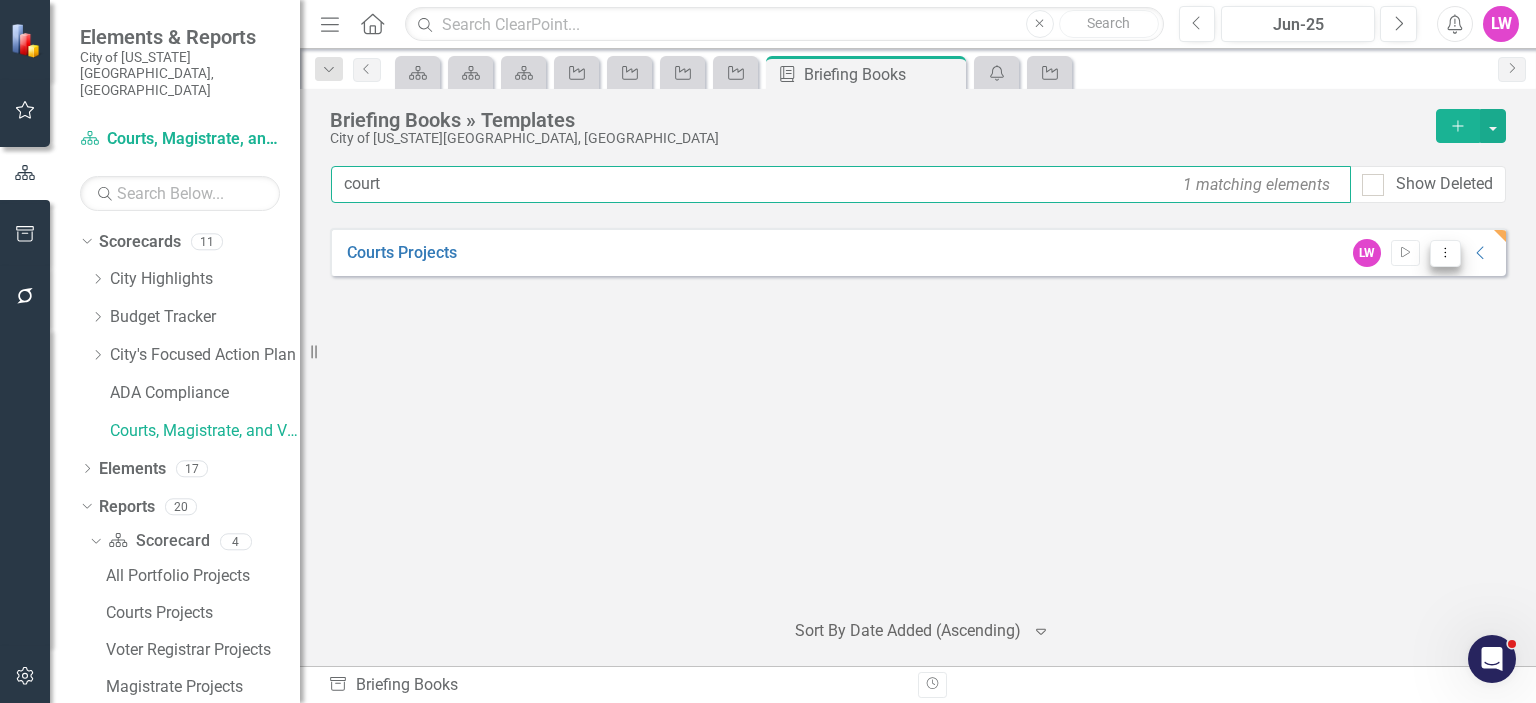 type on "court" 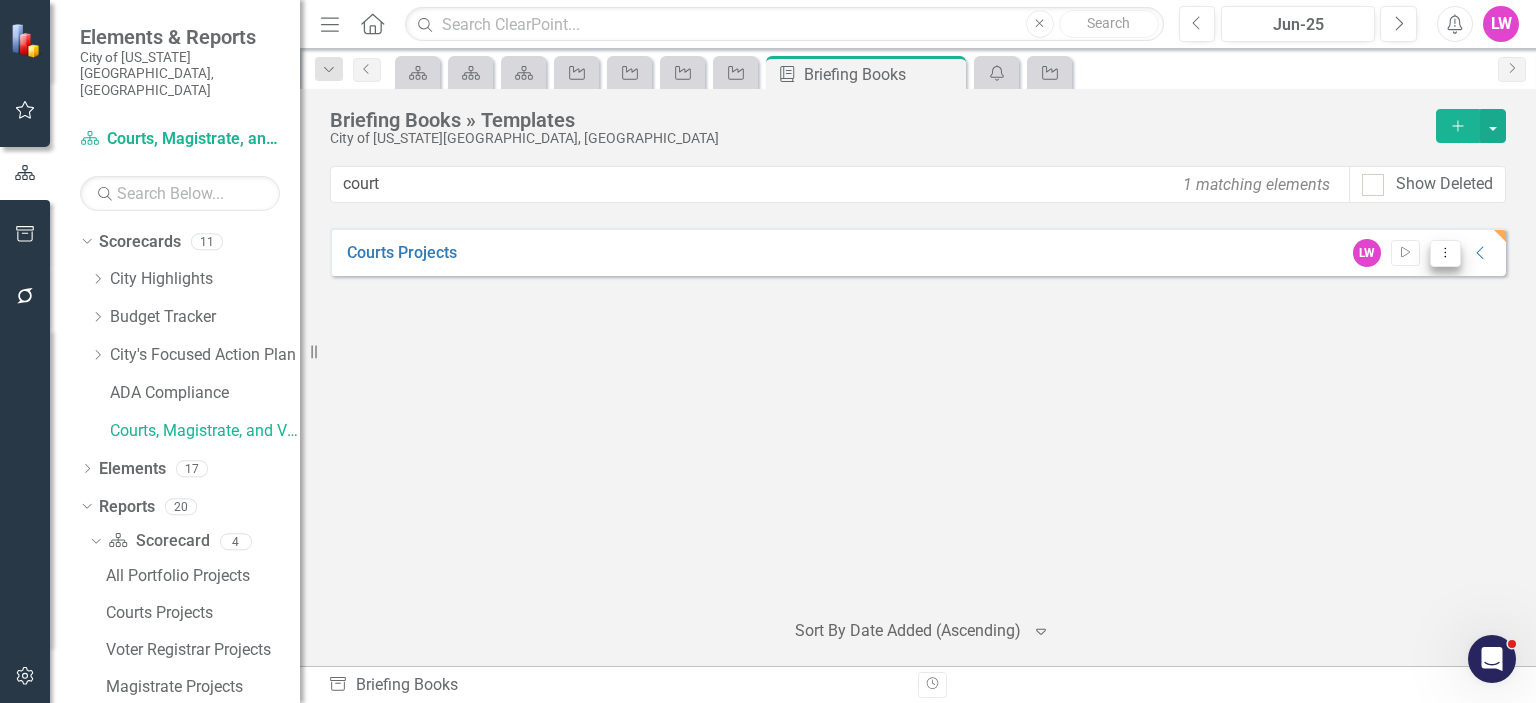 click on "Dropdown Menu" 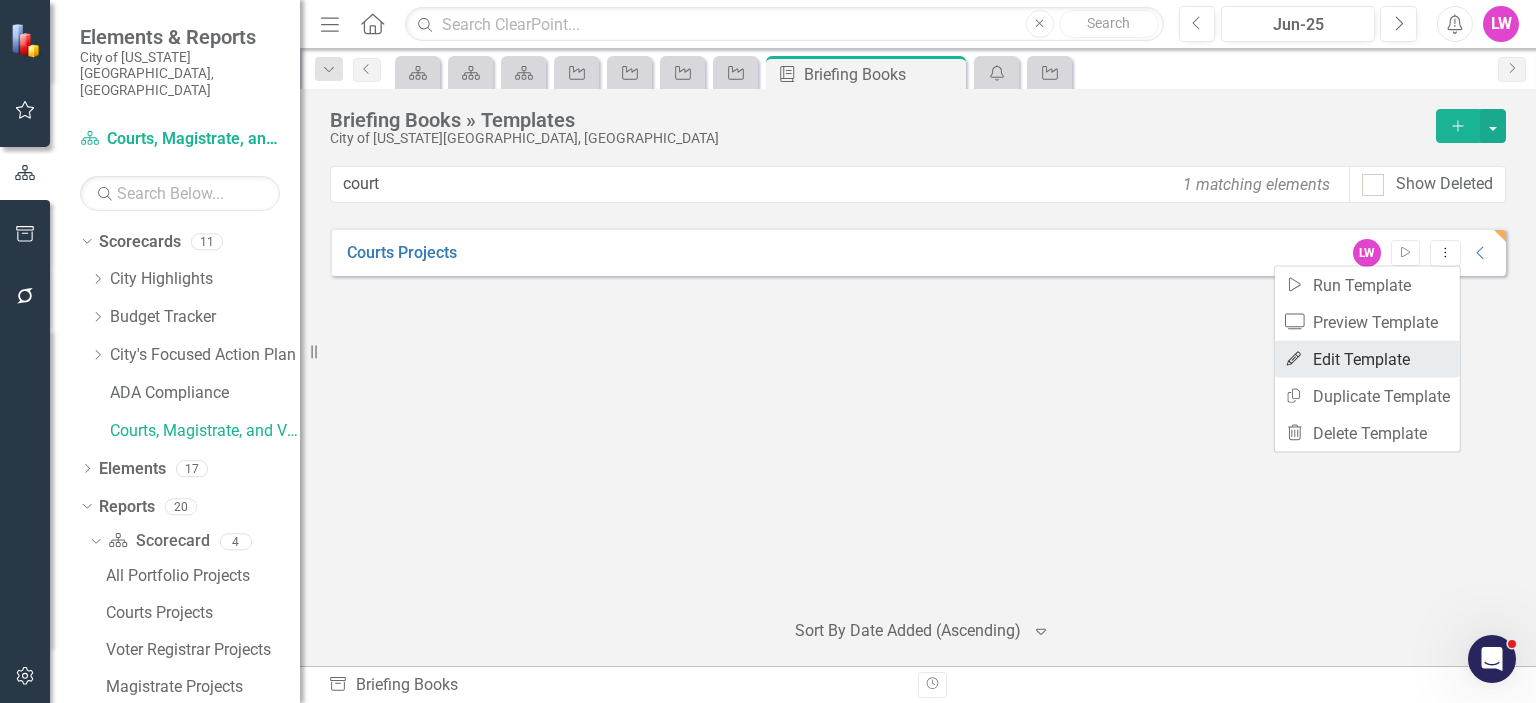 click on "Edit Edit Template" at bounding box center (1367, 359) 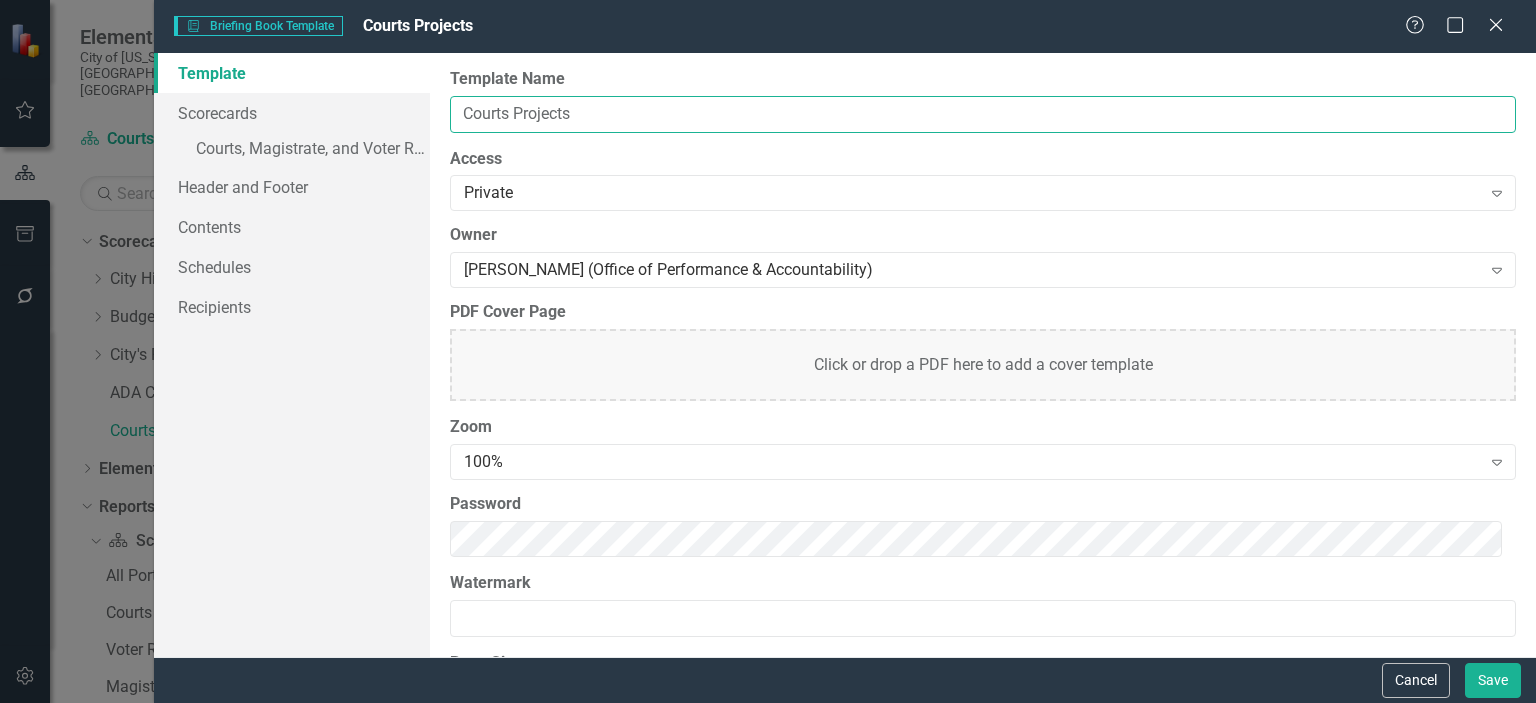 drag, startPoint x: 602, startPoint y: 120, endPoint x: 419, endPoint y: 106, distance: 183.53474 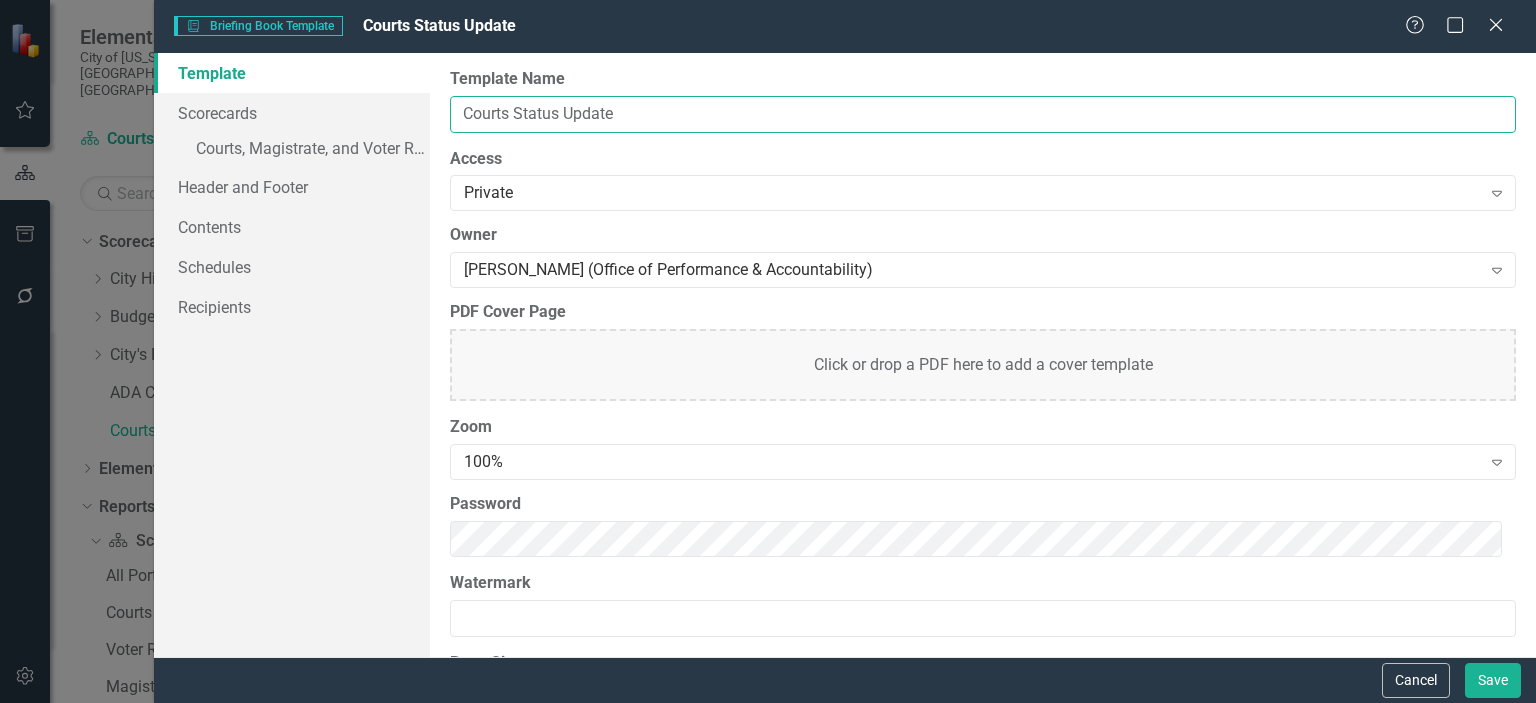 drag, startPoint x: 510, startPoint y: 108, endPoint x: 613, endPoint y: 147, distance: 110.13628 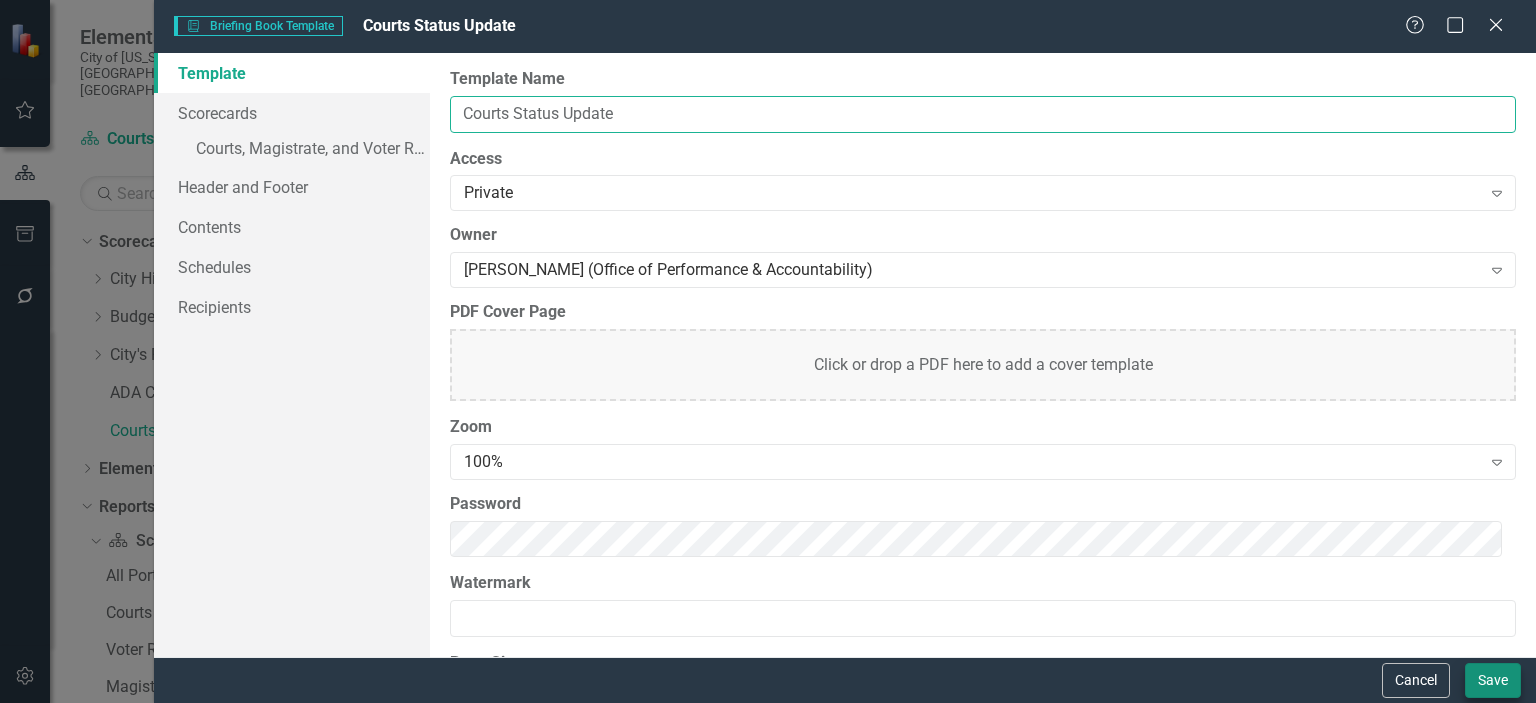 type on "Courts Status Update" 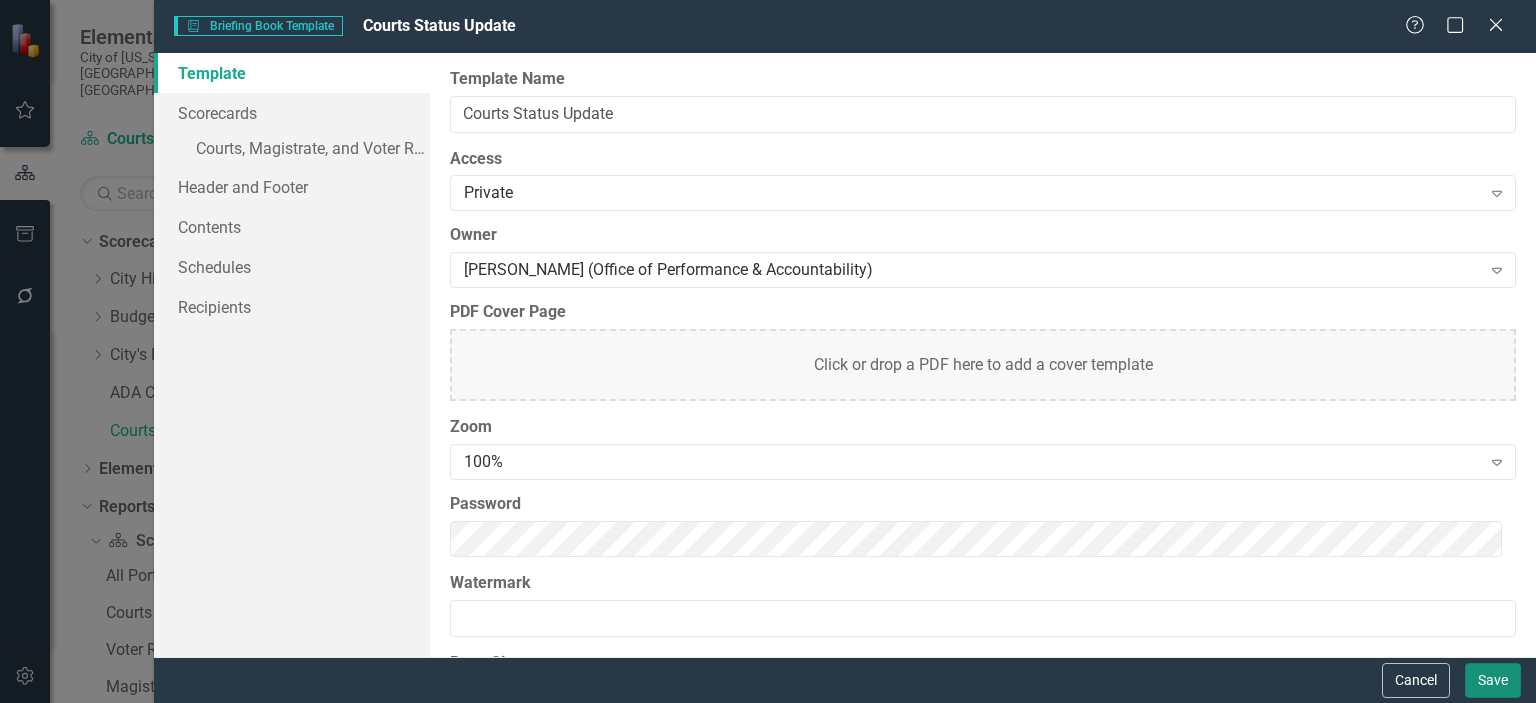 click on "Save" at bounding box center (1493, 680) 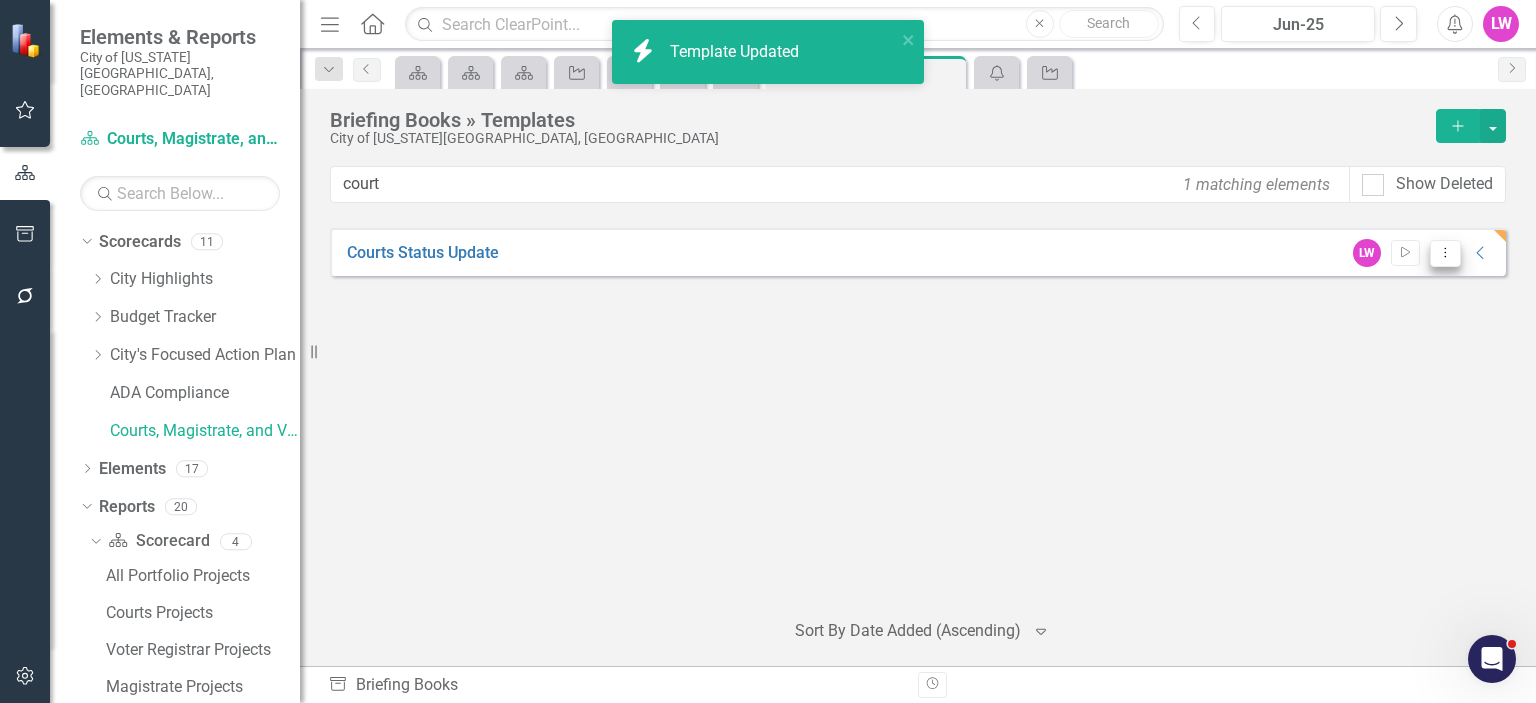 click on "Dropdown Menu" 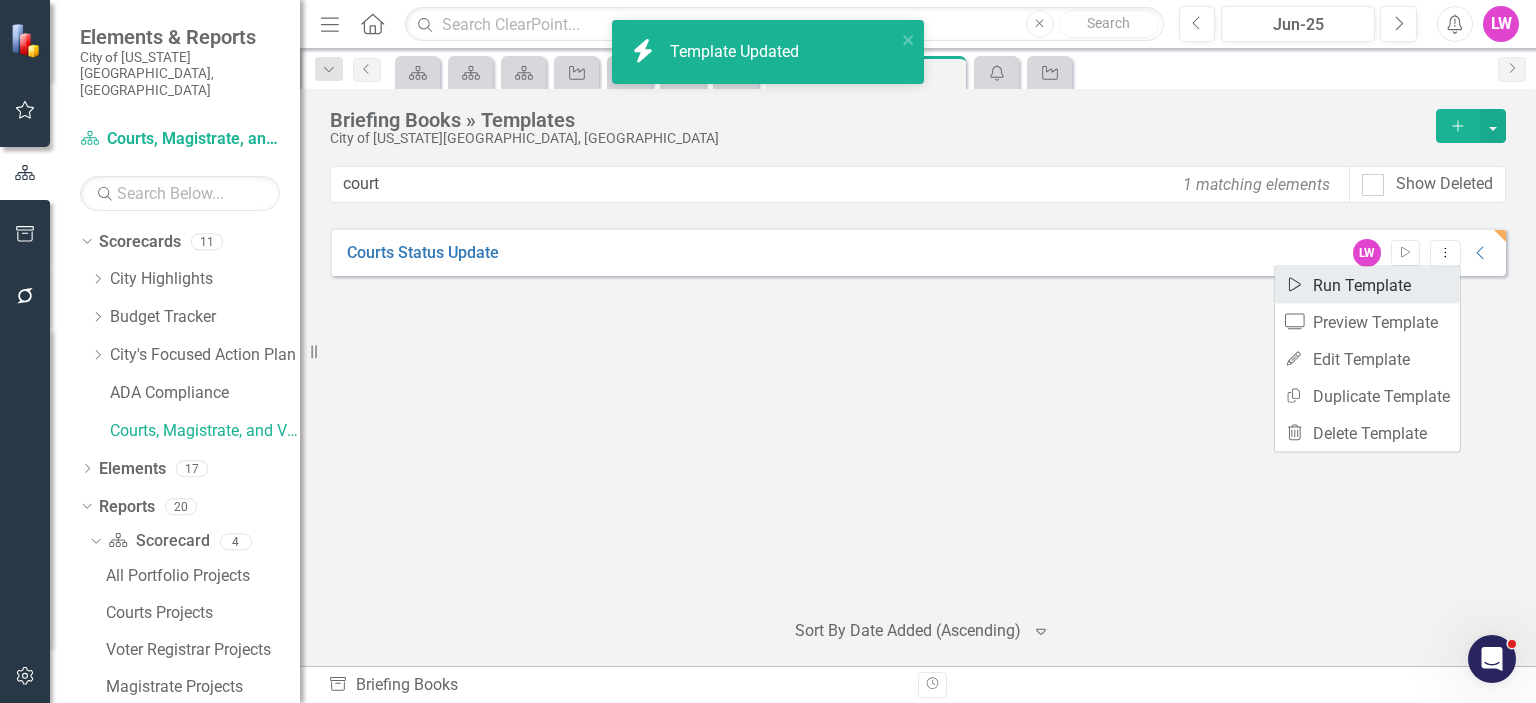 click on "Start Run Template" at bounding box center (1367, 285) 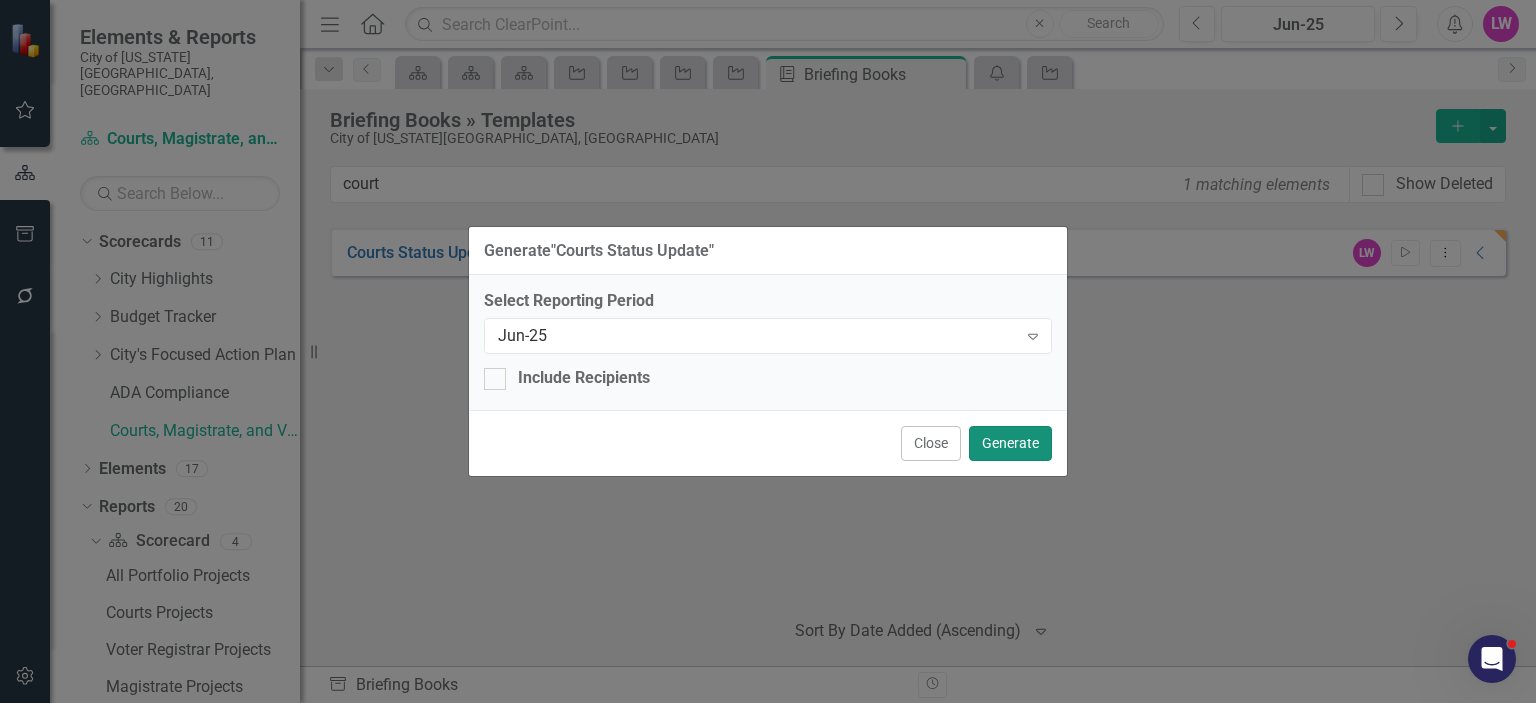 click on "Generate" at bounding box center (1010, 443) 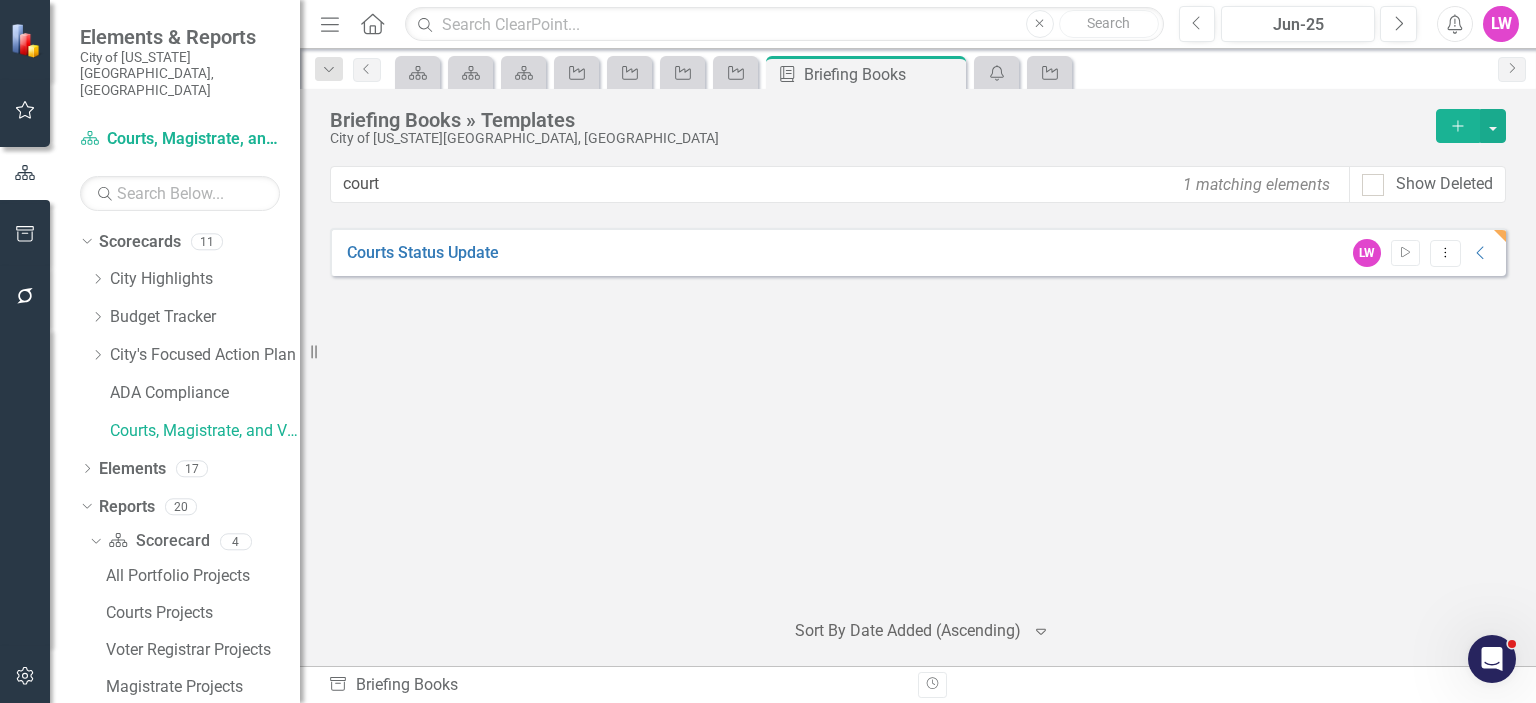 click on "Alerts" 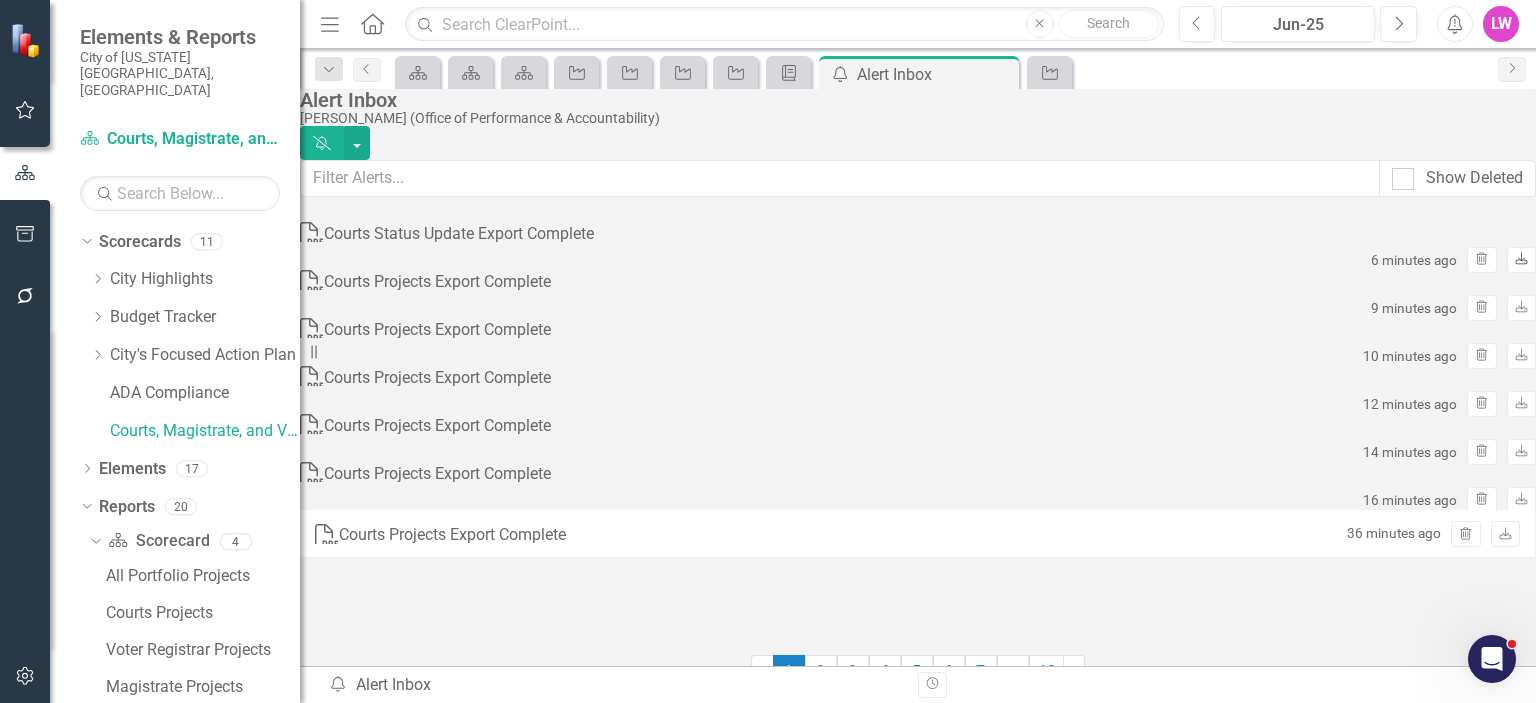 click 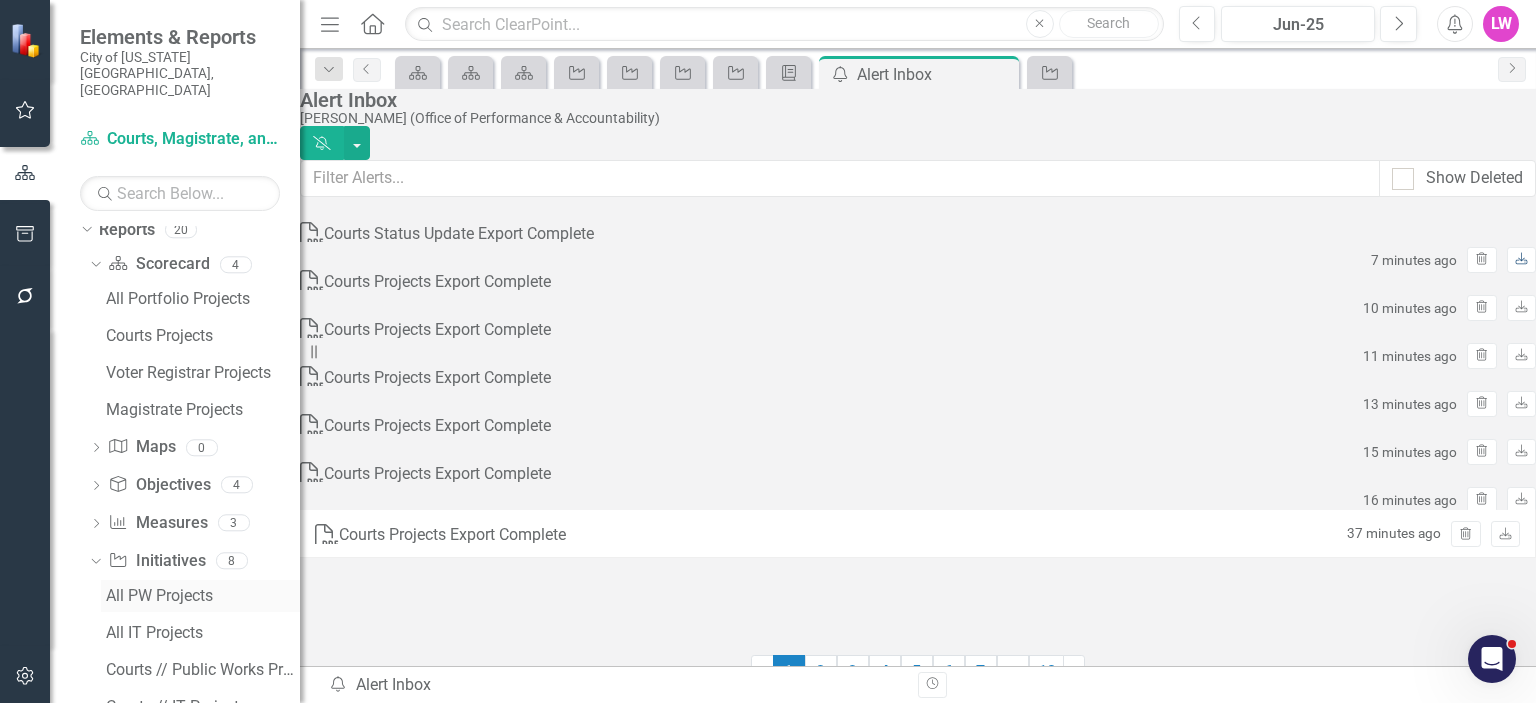 scroll, scrollTop: 300, scrollLeft: 0, axis: vertical 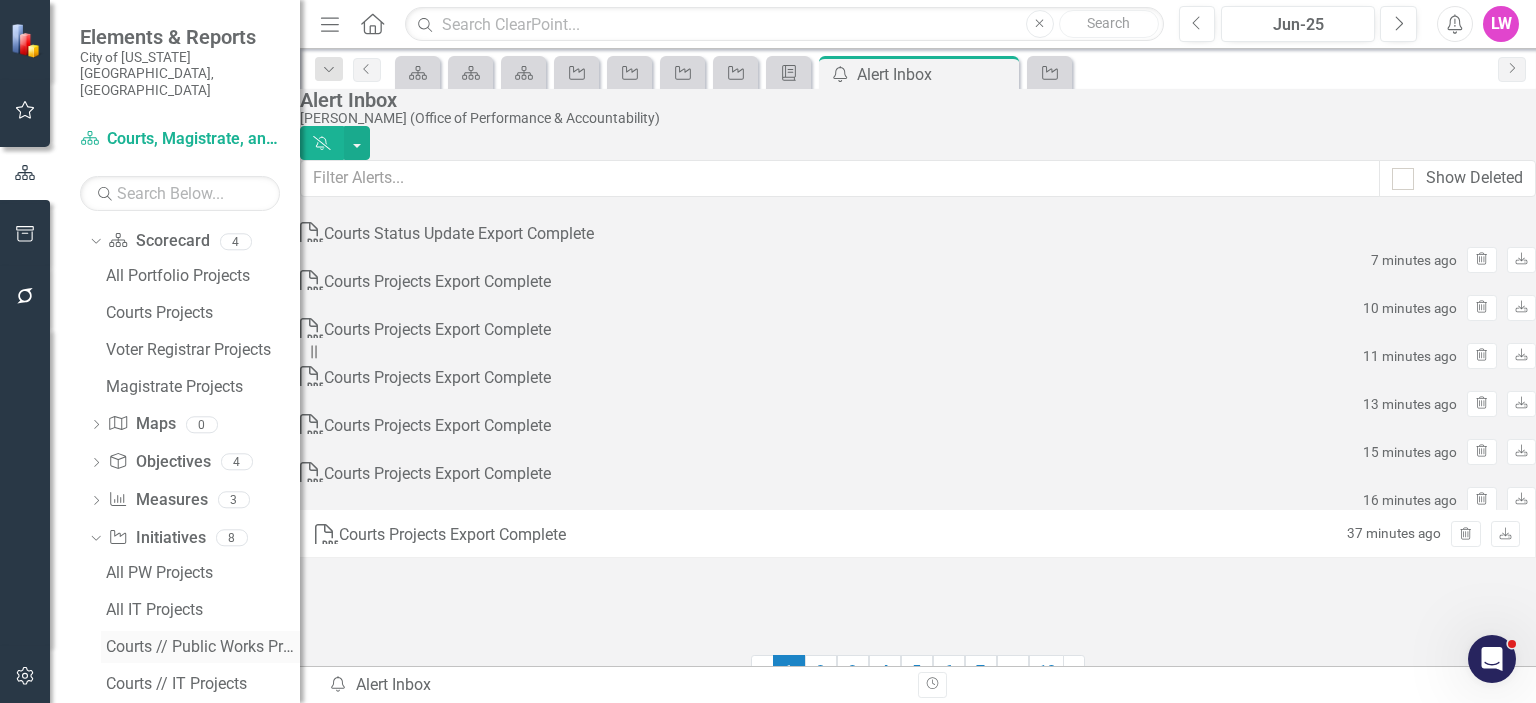 click on "Courts // Public Works Projects" at bounding box center [203, 647] 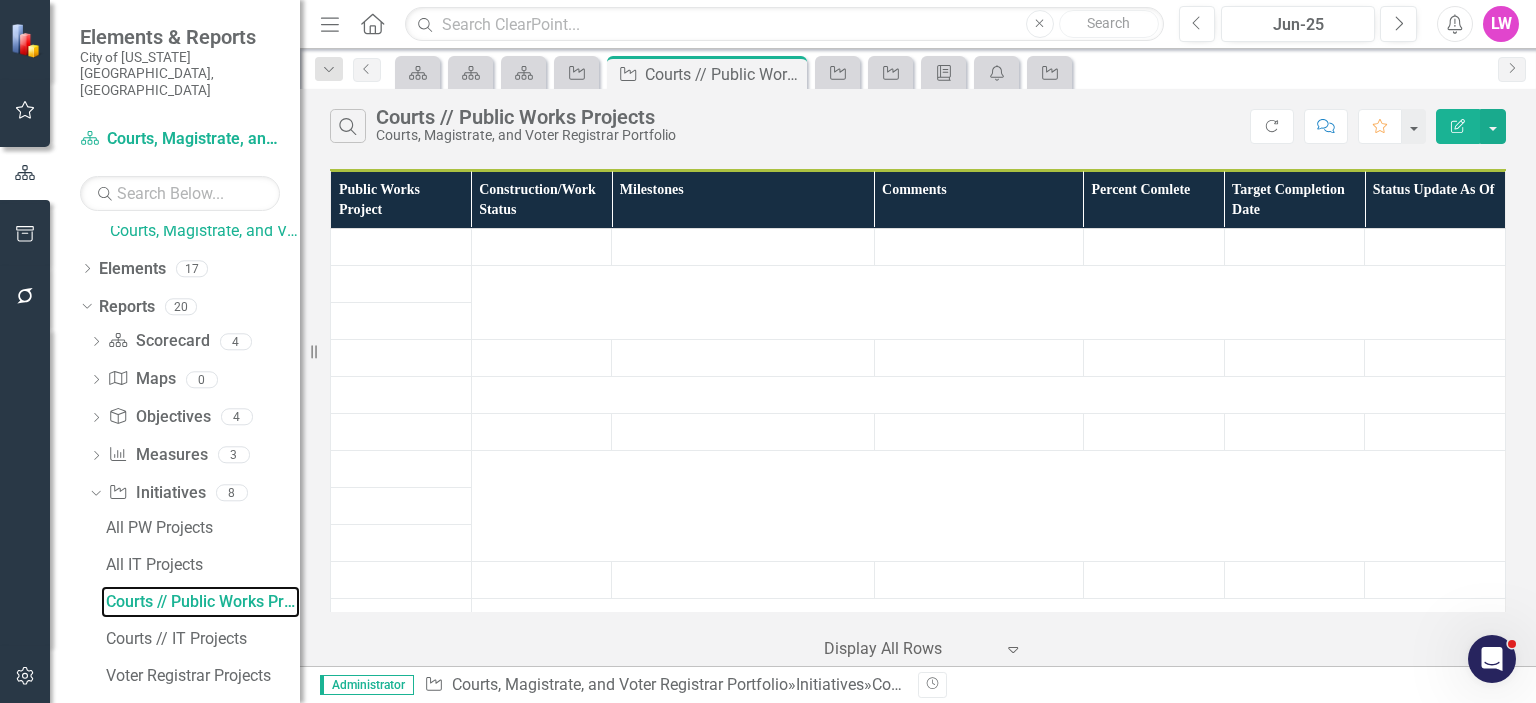 scroll, scrollTop: 81, scrollLeft: 0, axis: vertical 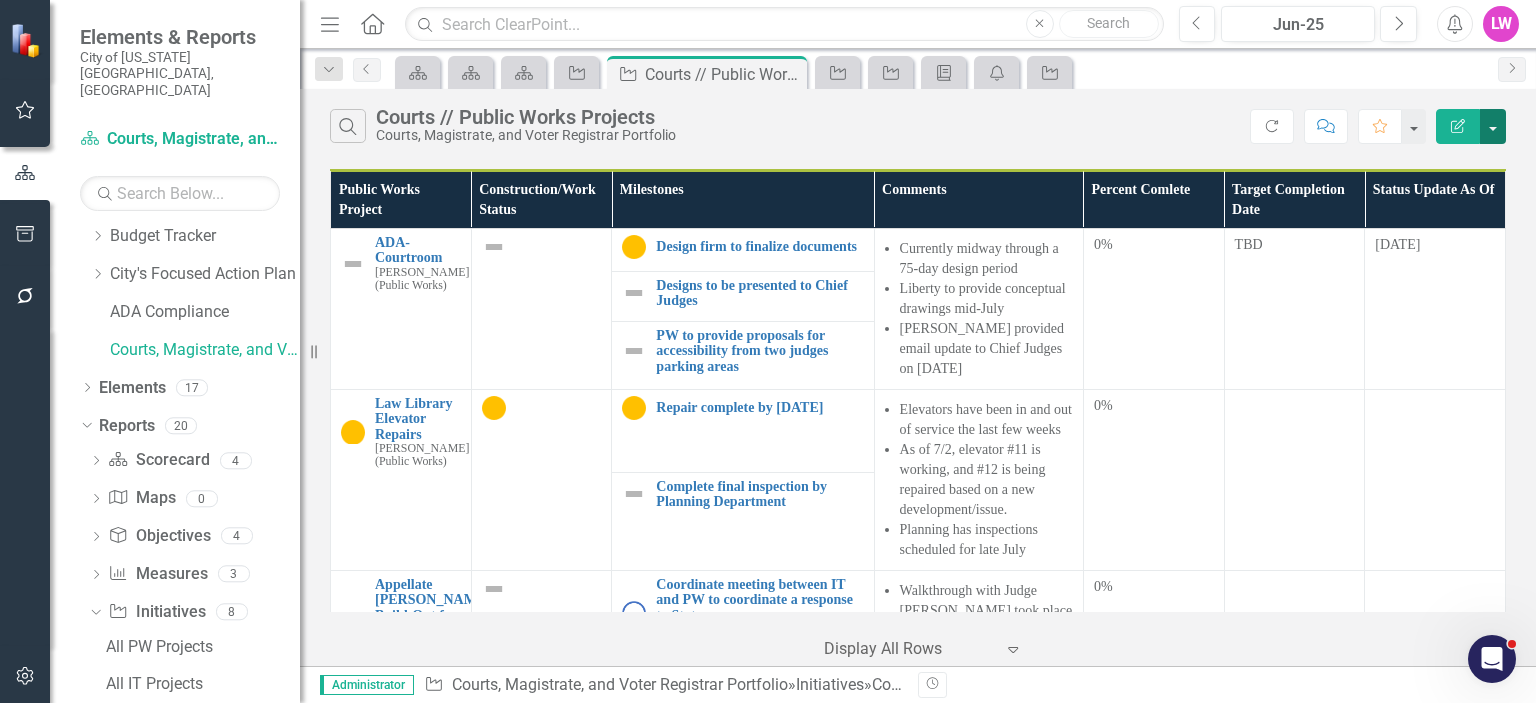 click at bounding box center (1493, 126) 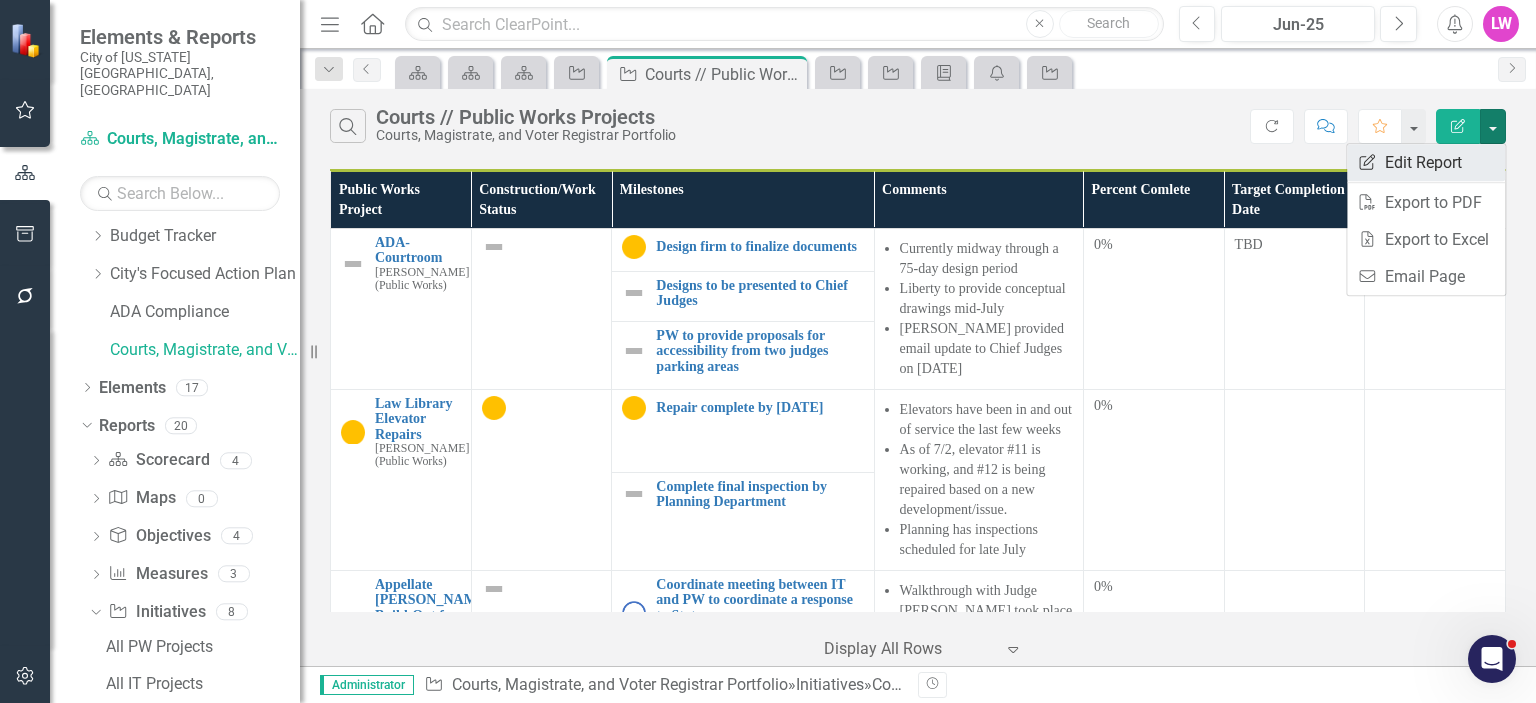 click on "Edit Report Edit Report" at bounding box center [1426, 162] 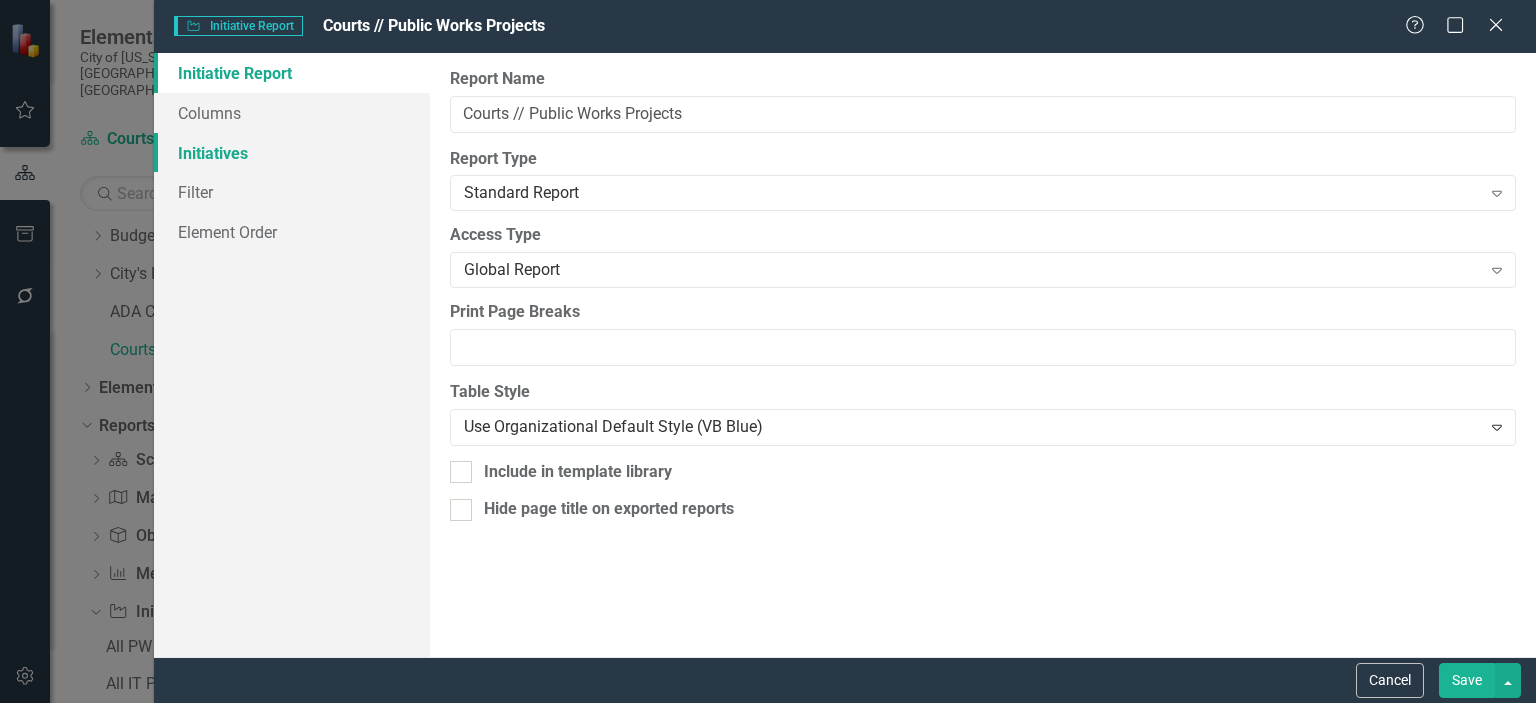 click on "Initiatives" at bounding box center (292, 153) 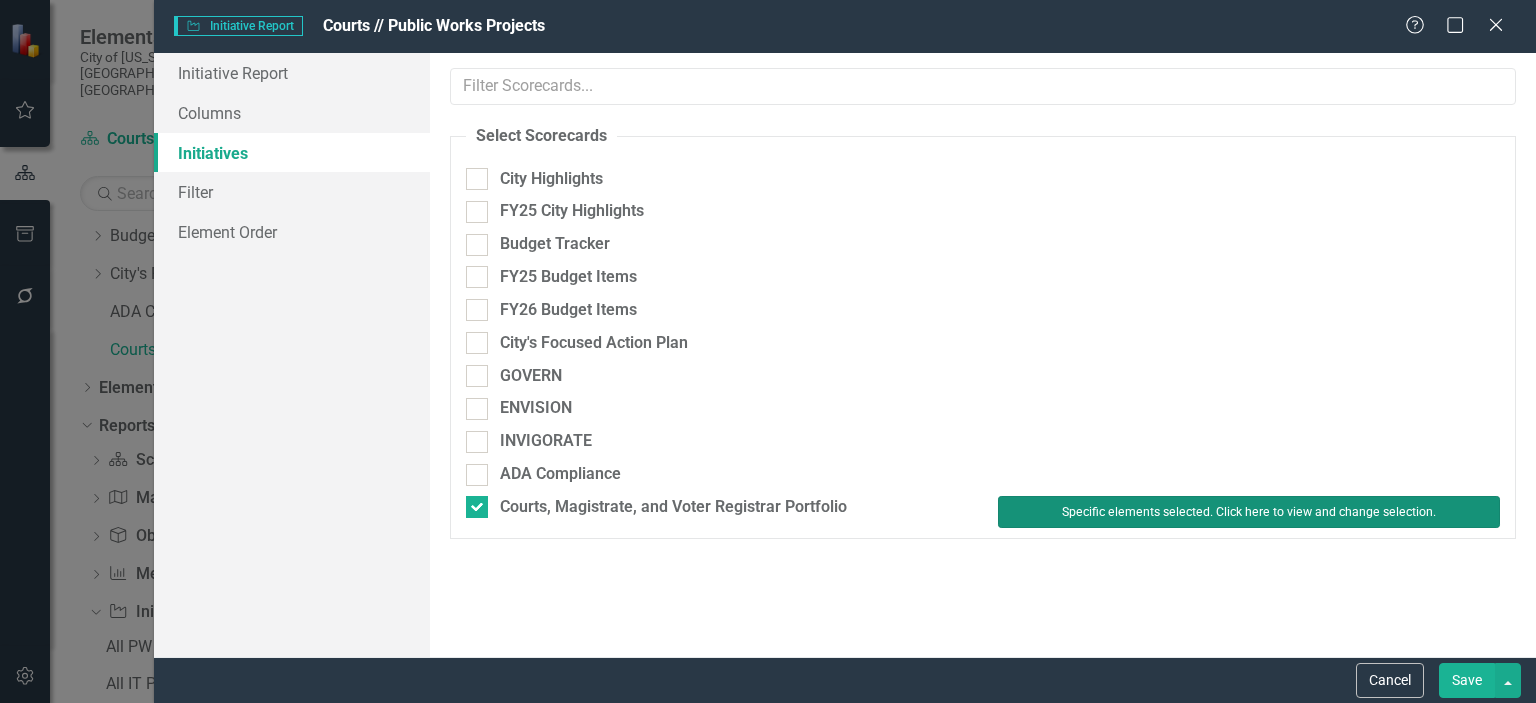 click on "Specific elements selected. Click here to view and change selection." at bounding box center [1249, 512] 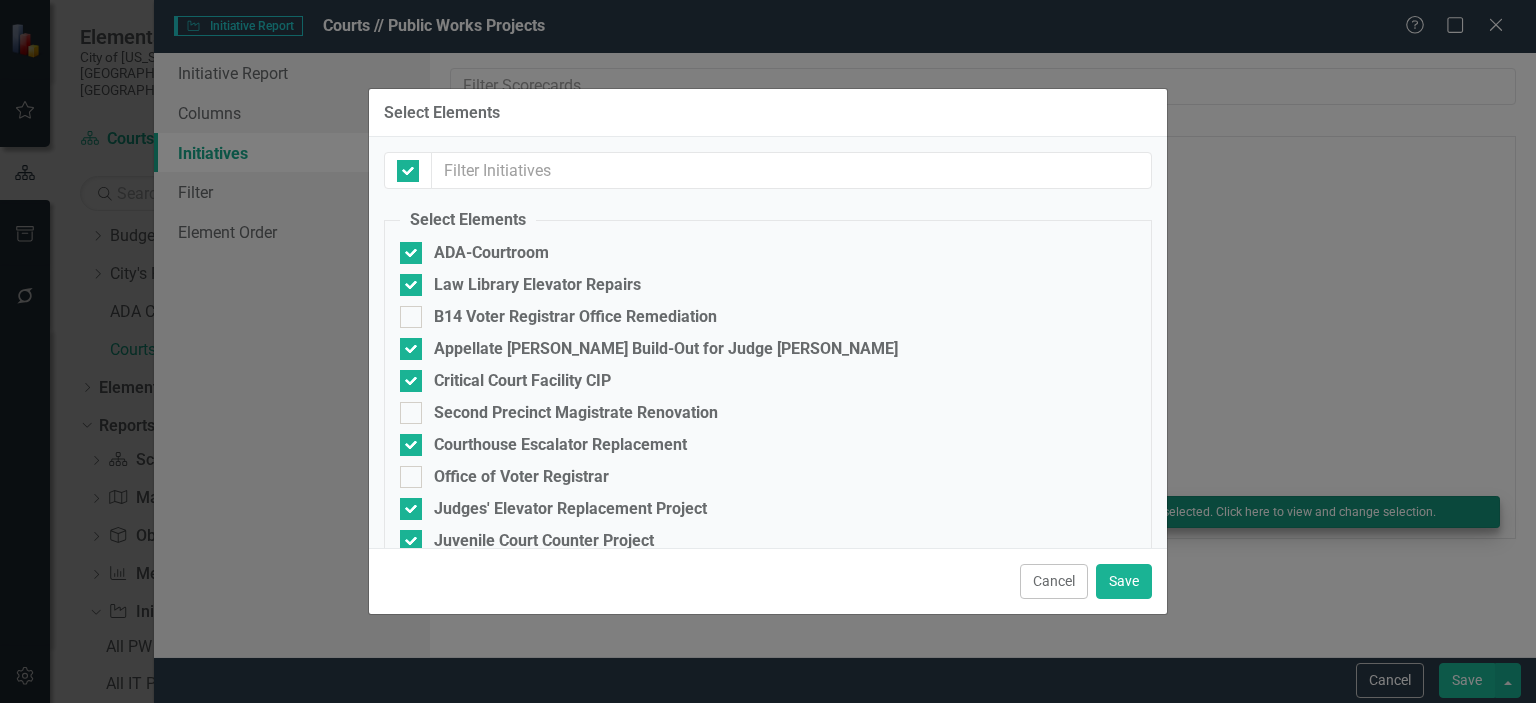 checkbox on "false" 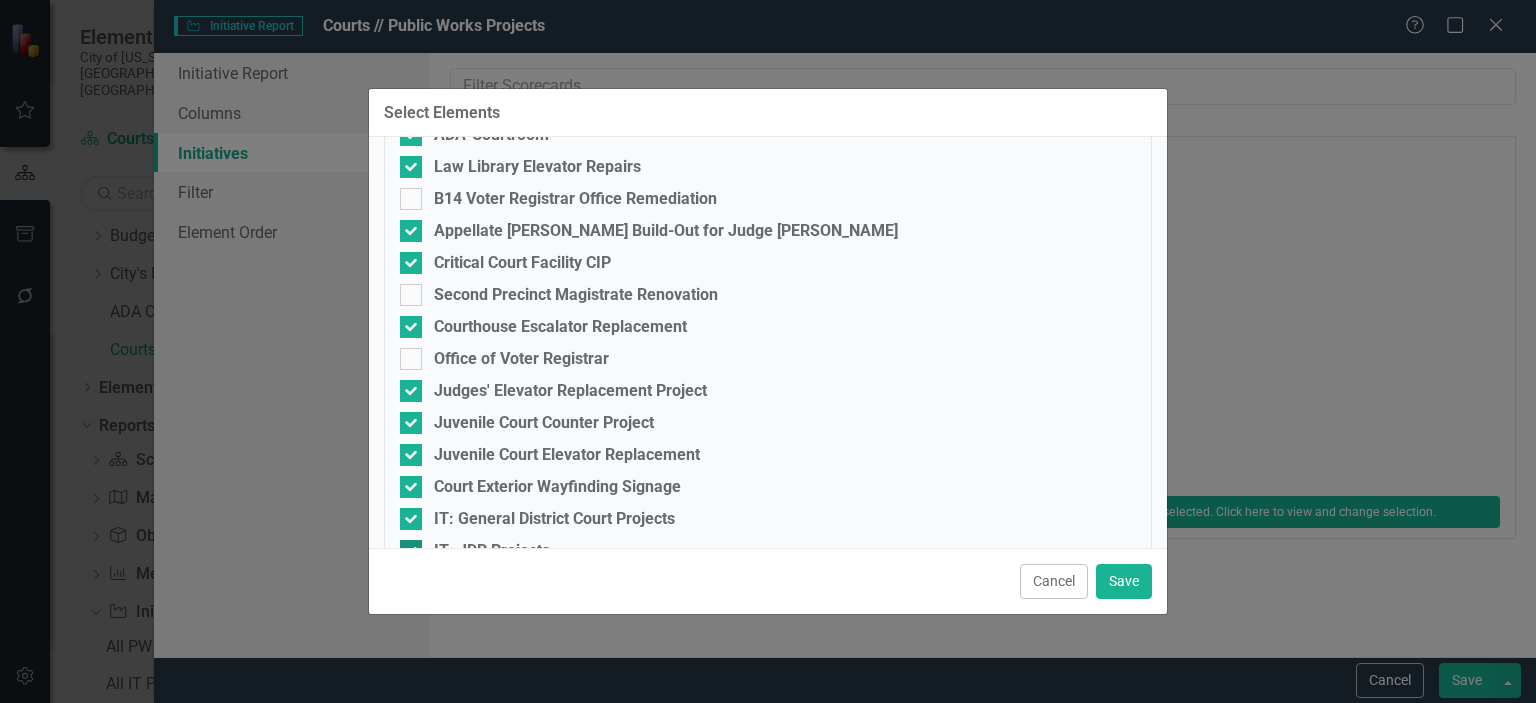 scroll, scrollTop: 252, scrollLeft: 0, axis: vertical 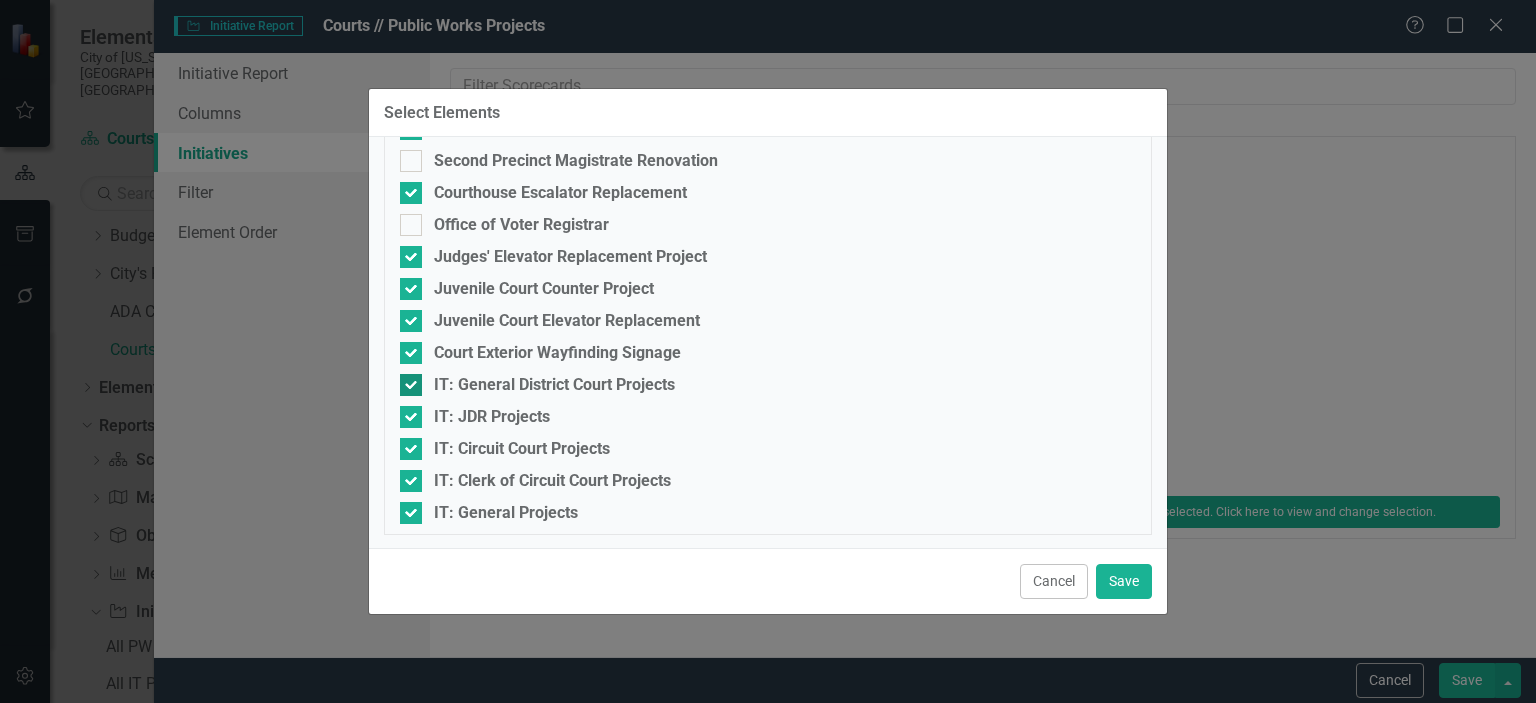 click at bounding box center [411, 385] 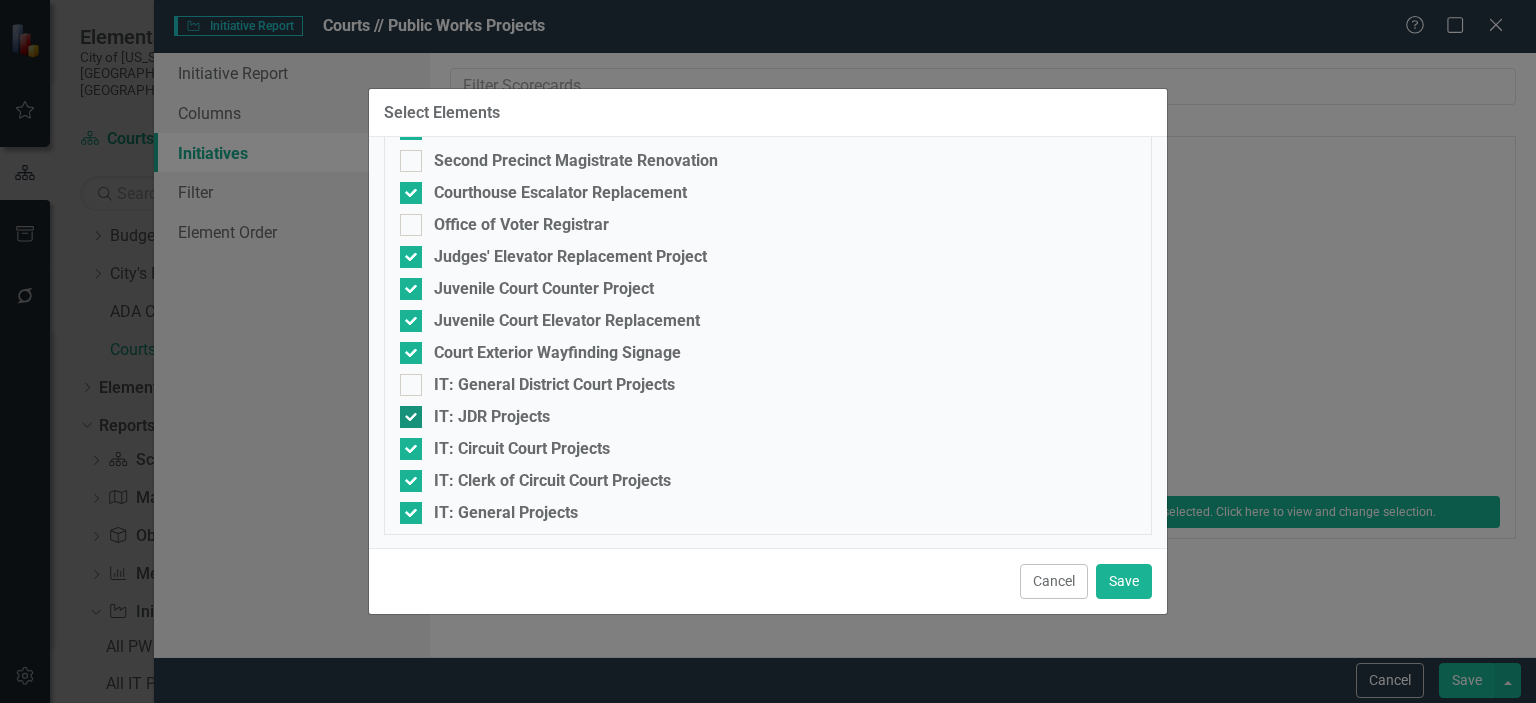 click at bounding box center (411, 417) 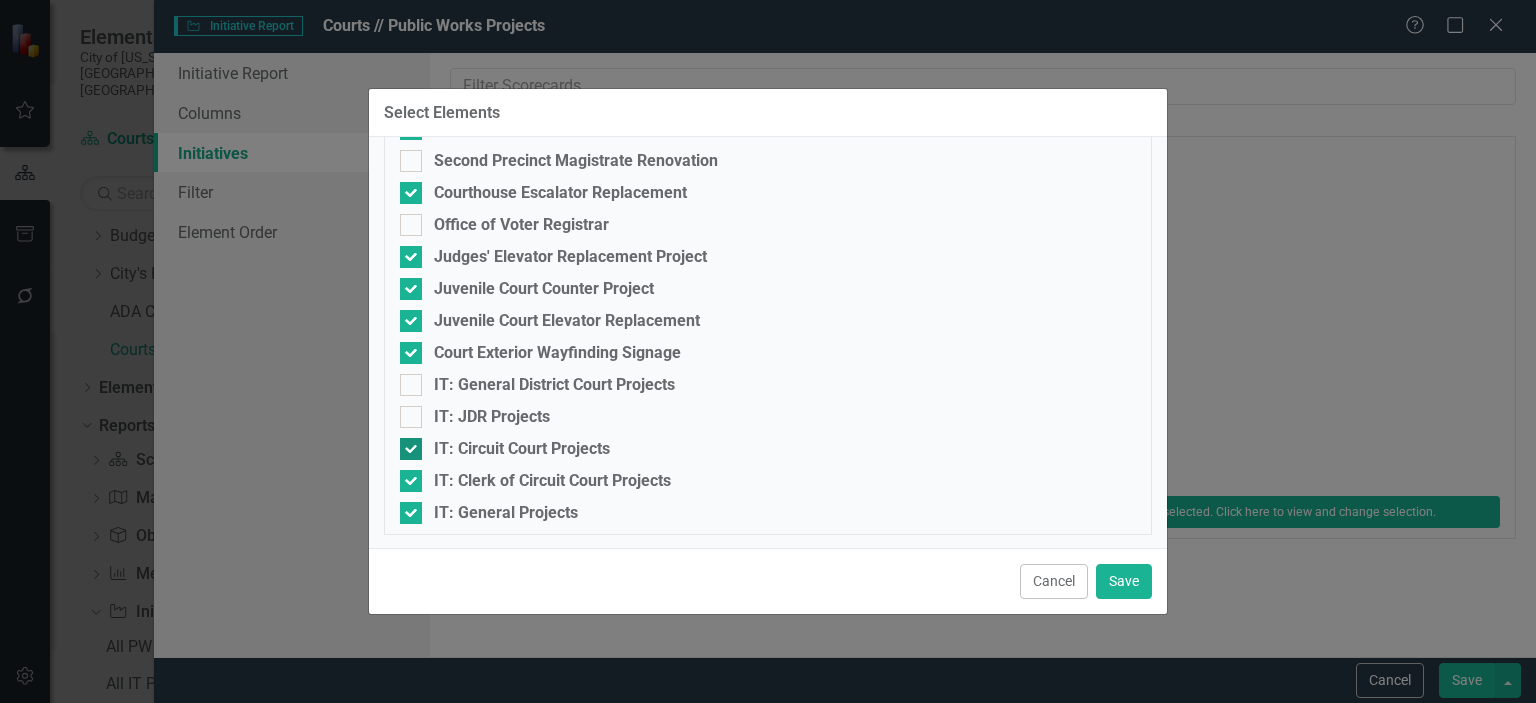 click on "IT: Circuit Court Projects" at bounding box center (768, 449) 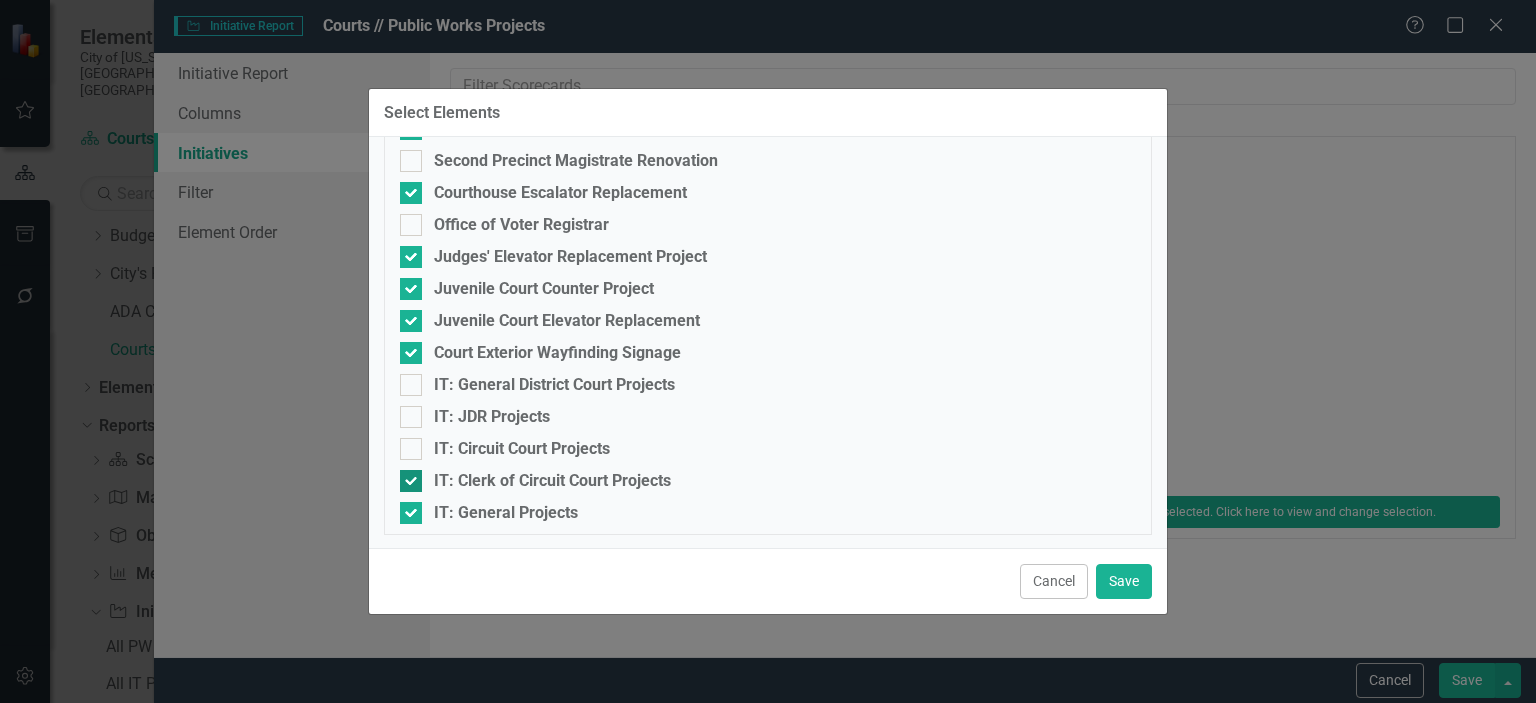 click at bounding box center (411, 481) 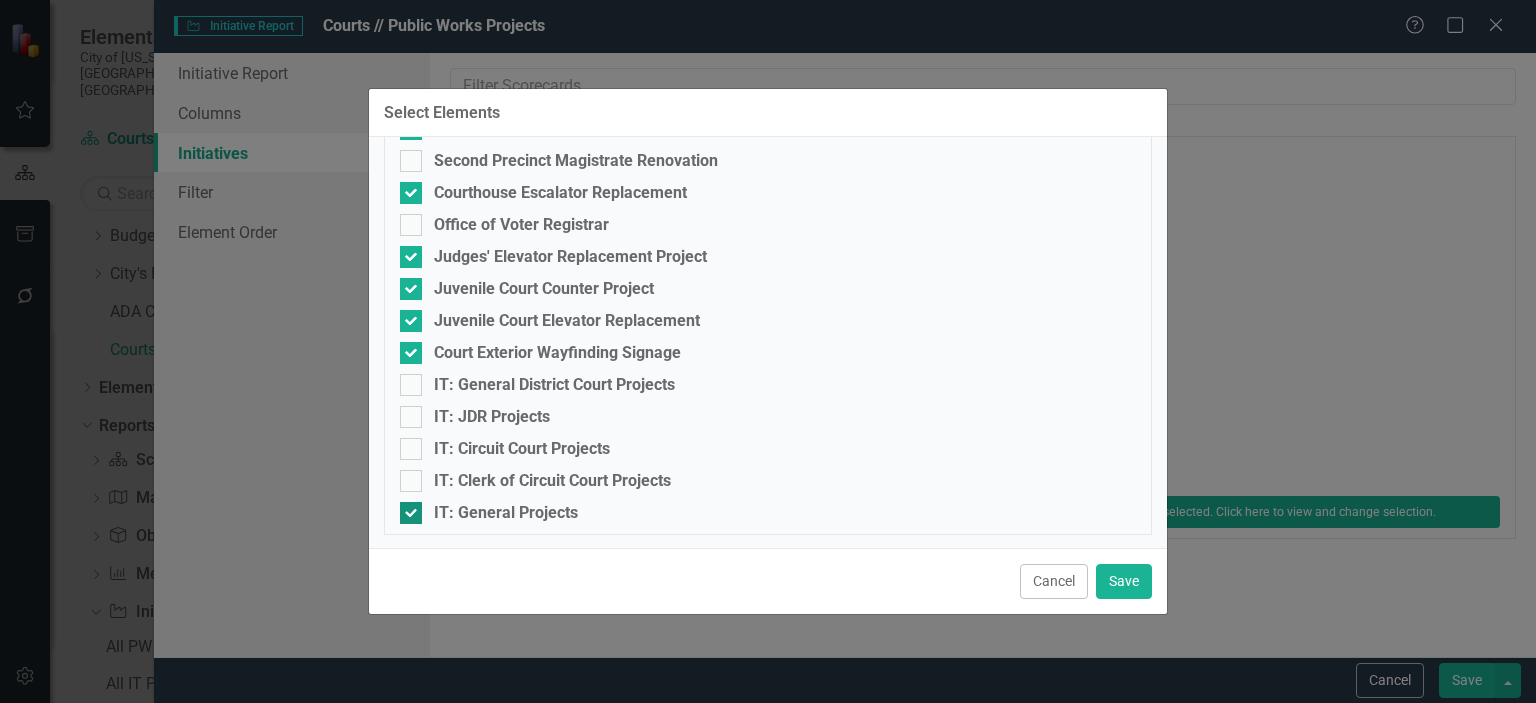 click on "IT: General Projects" at bounding box center [406, 508] 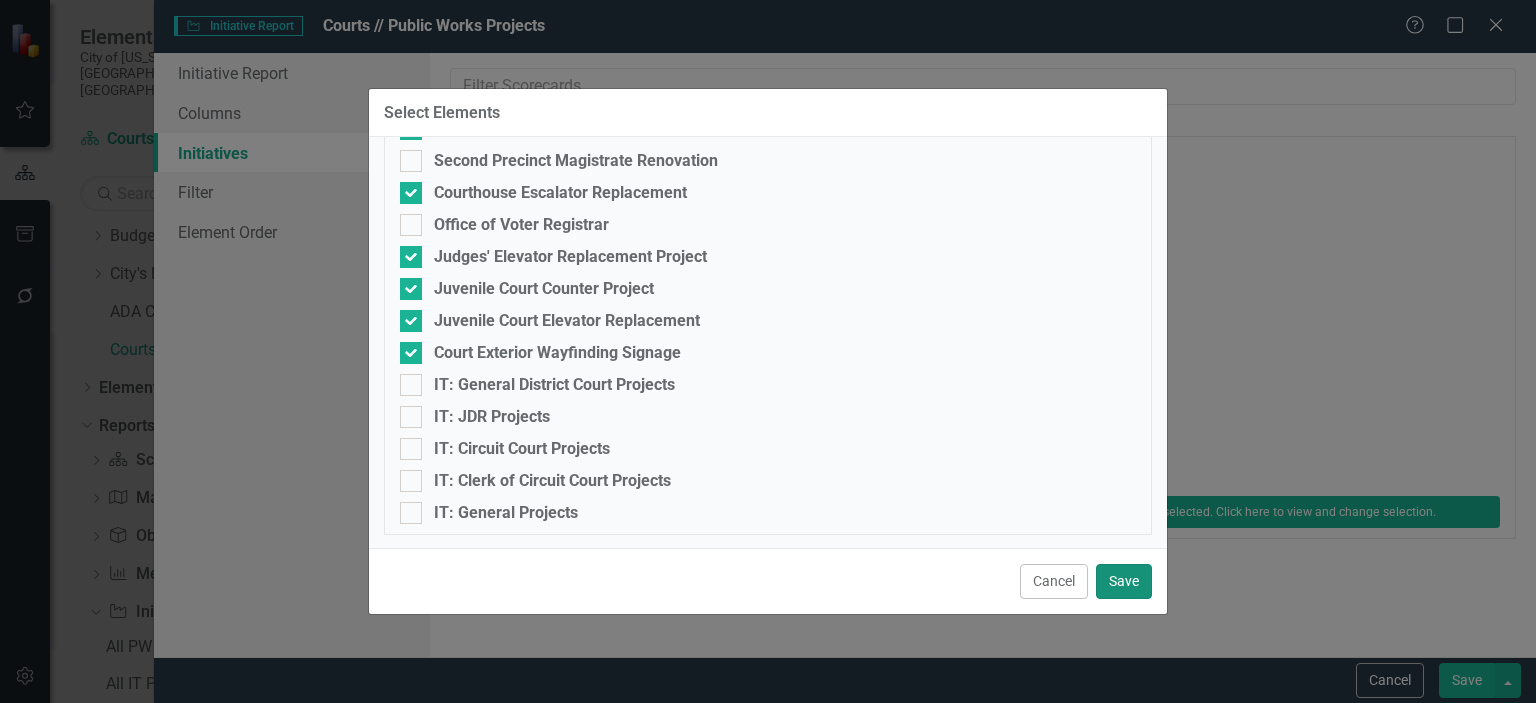 click on "Save" at bounding box center (1124, 581) 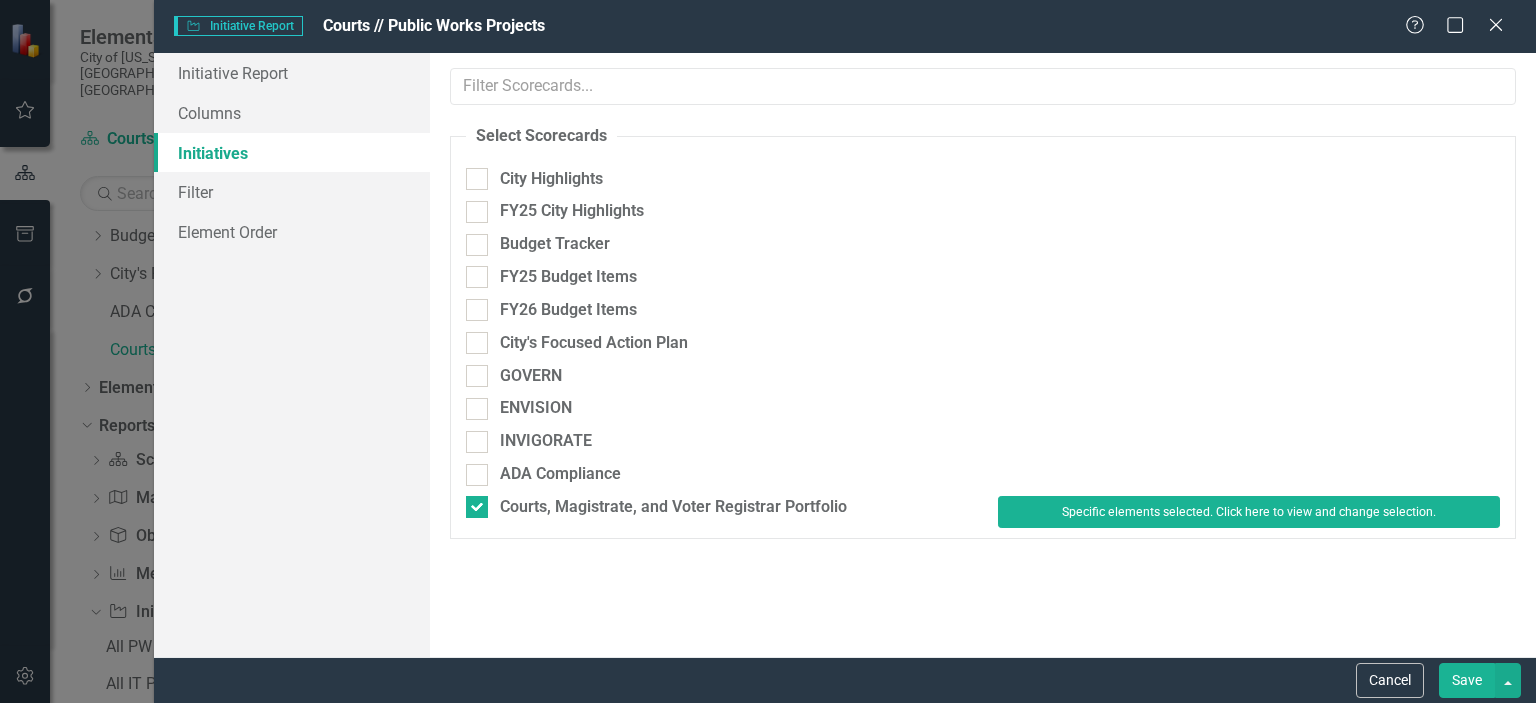click on "Save" at bounding box center [1467, 680] 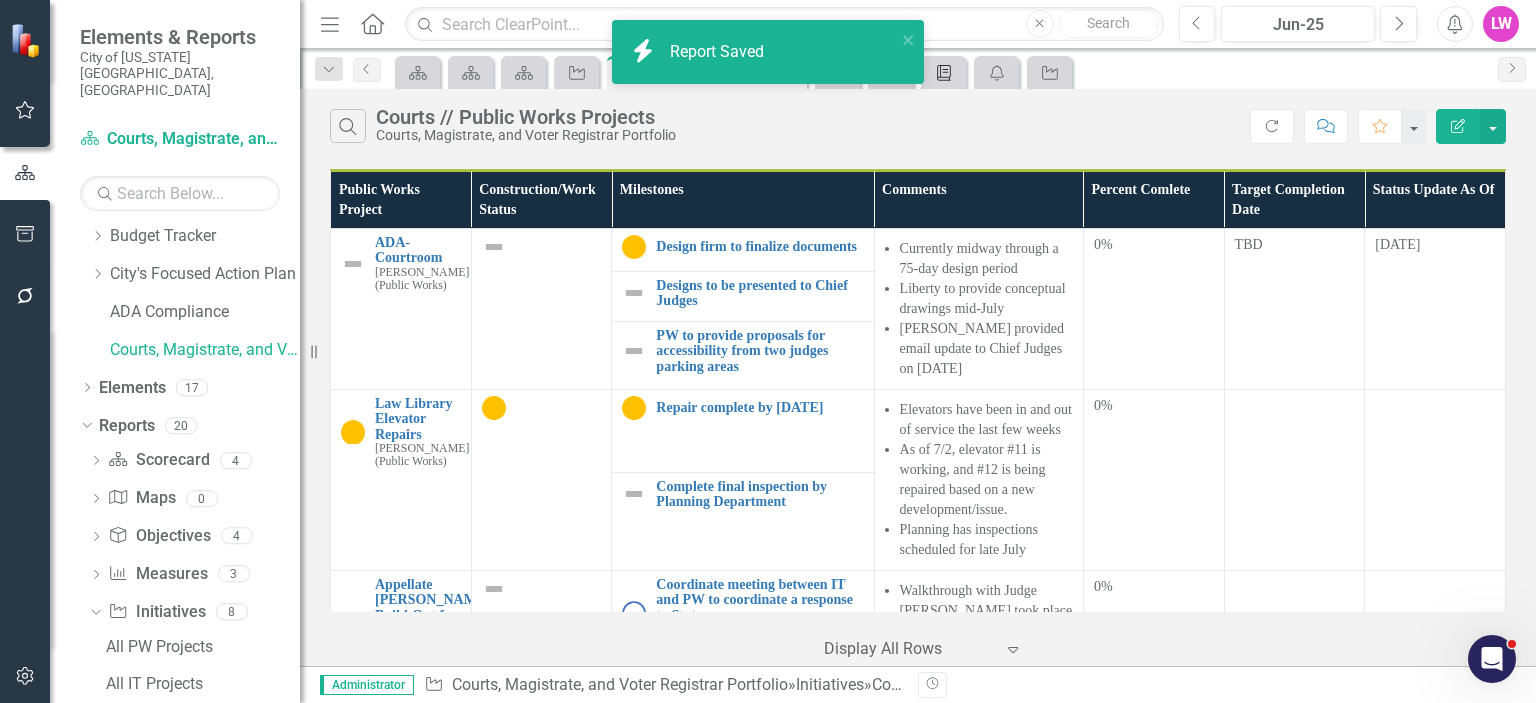 click on "Briefing Book Template" 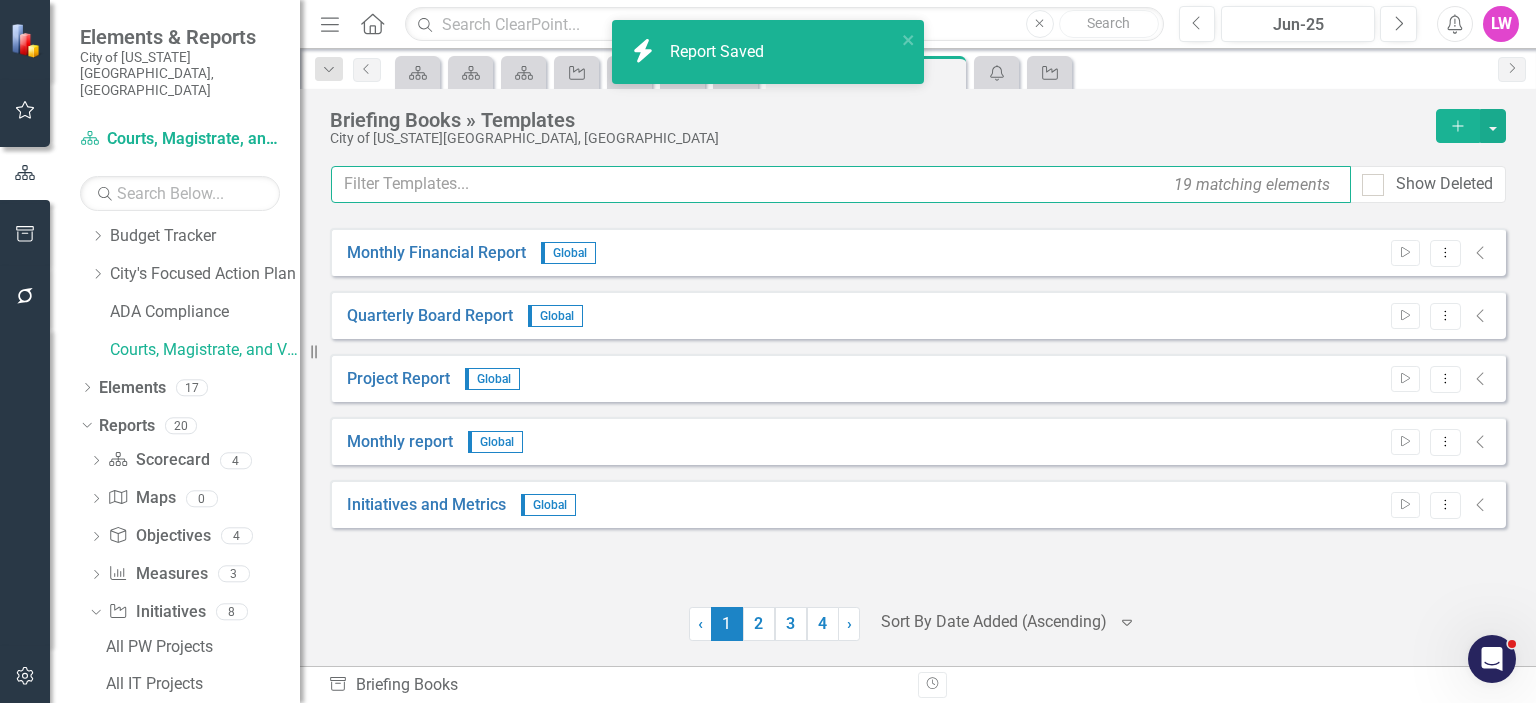 click at bounding box center [841, 184] 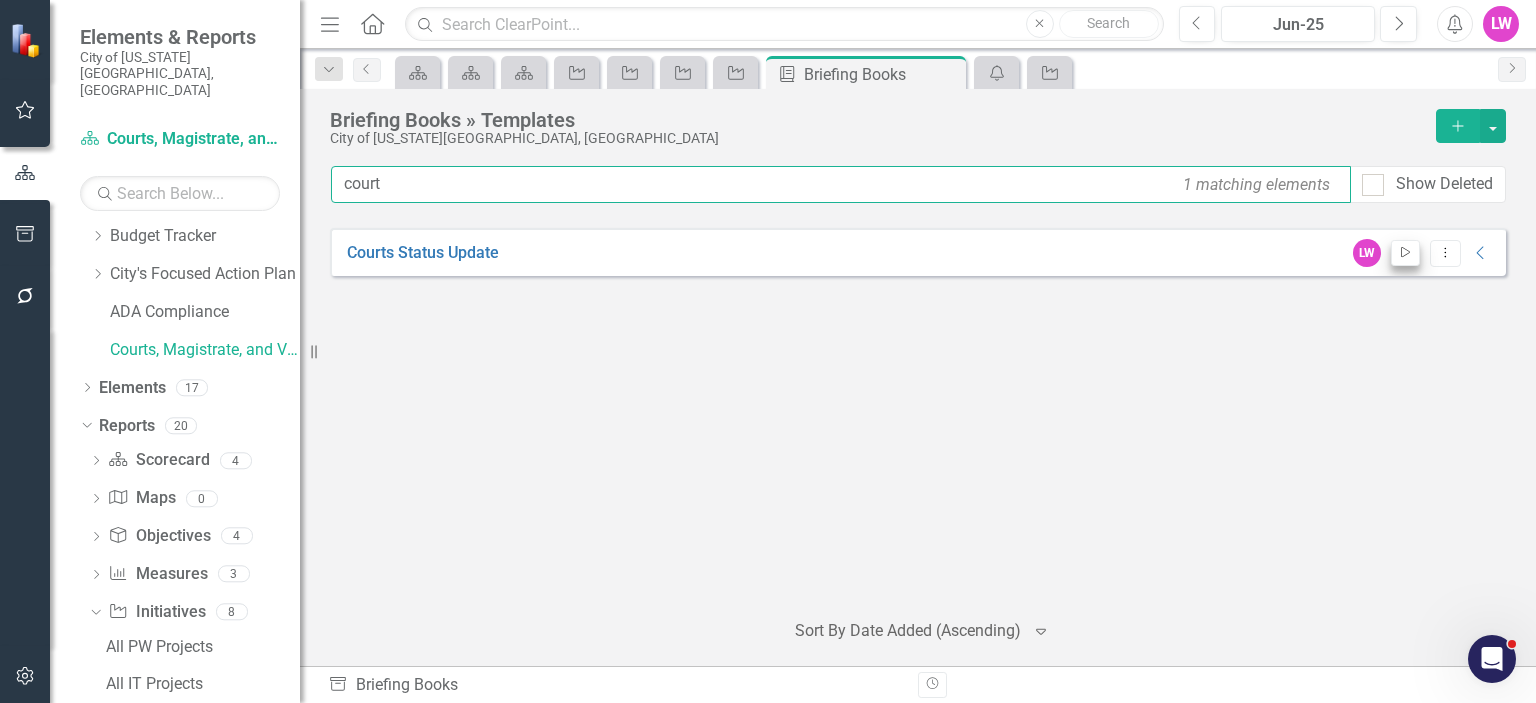 type on "court" 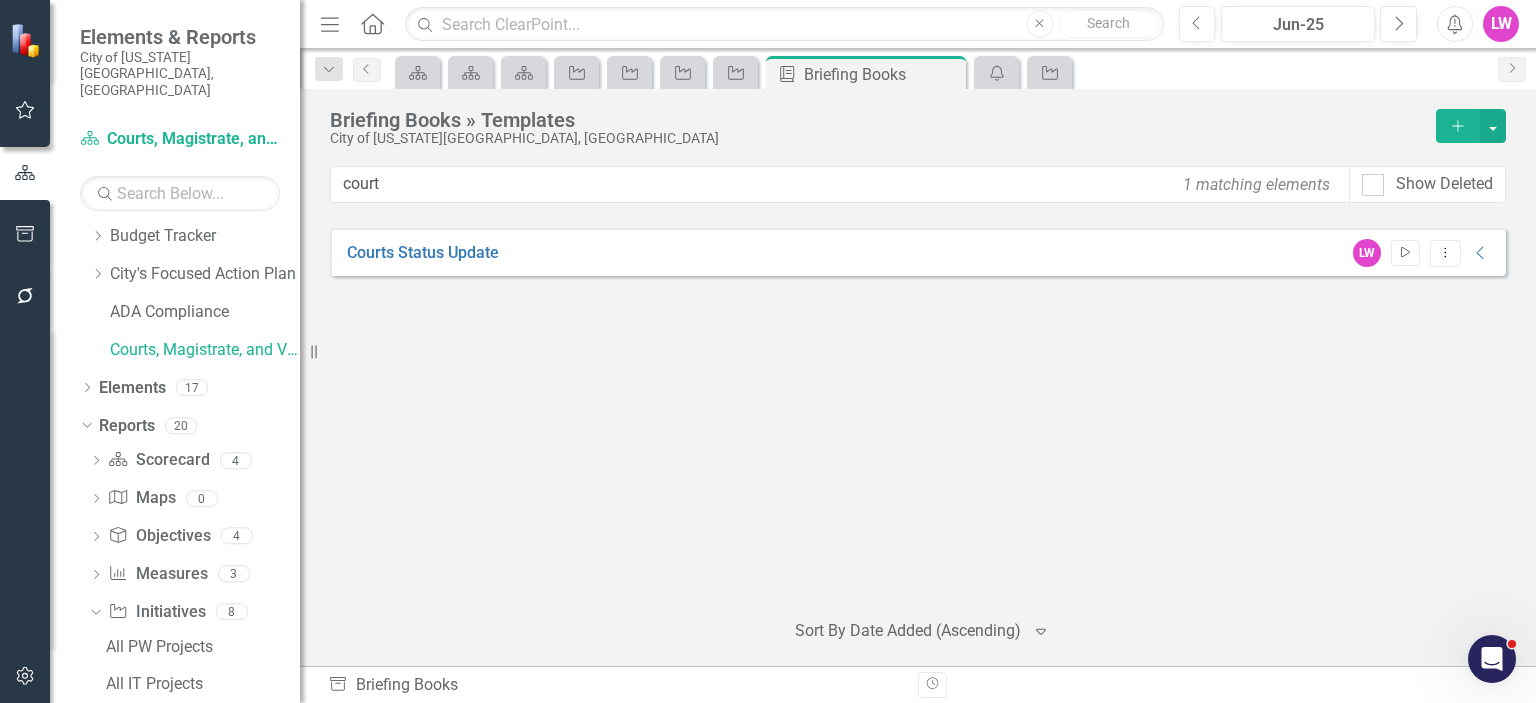 click on "Start" at bounding box center (1405, 253) 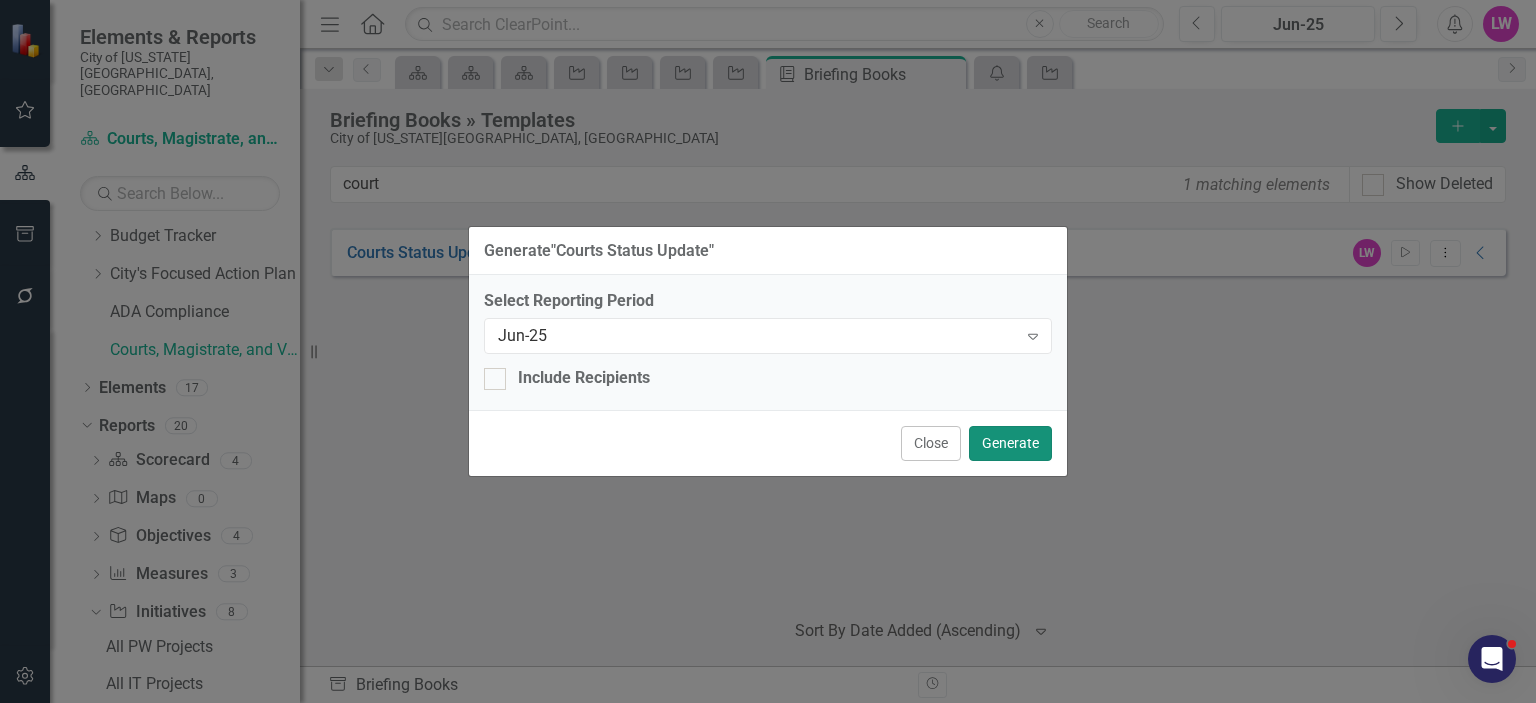 click on "Generate" at bounding box center (1010, 443) 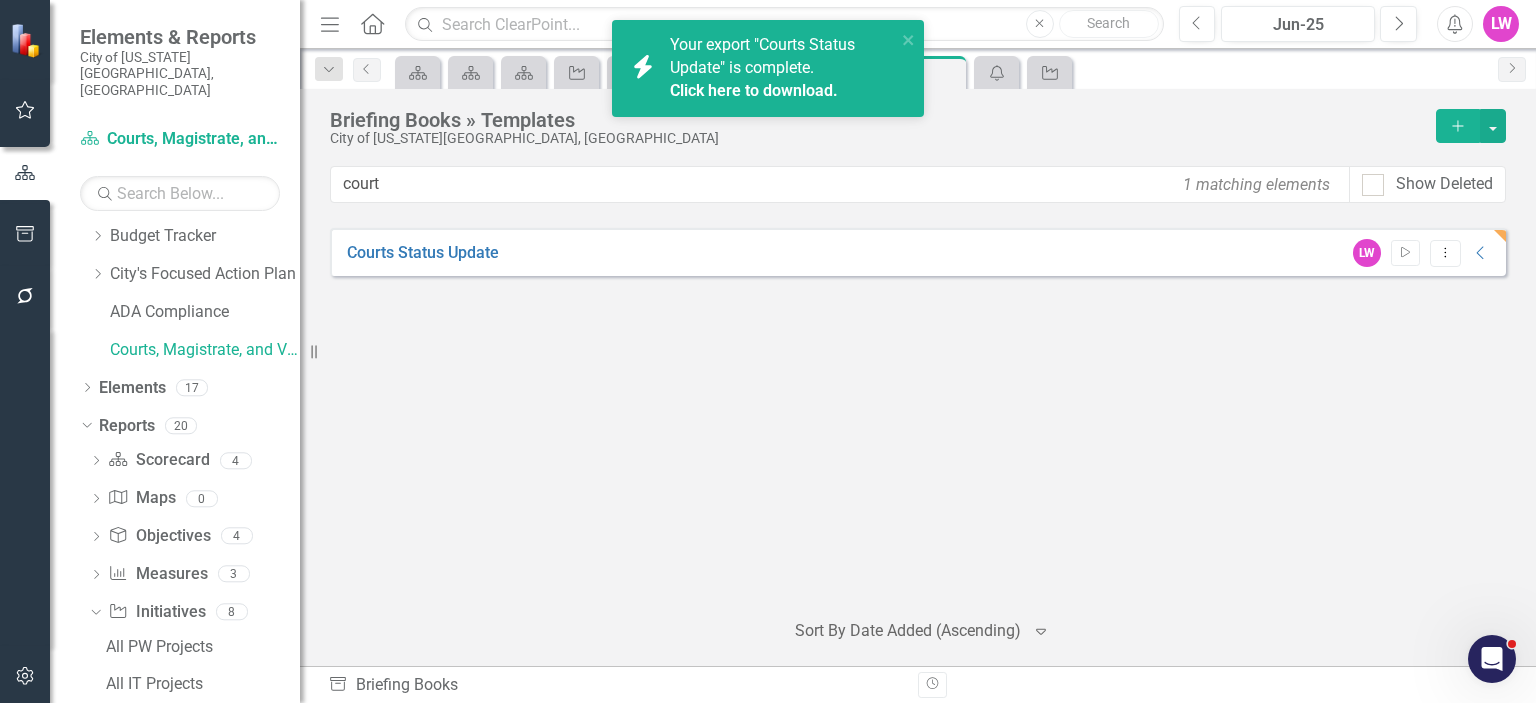 click on "Click here to download." at bounding box center (754, 90) 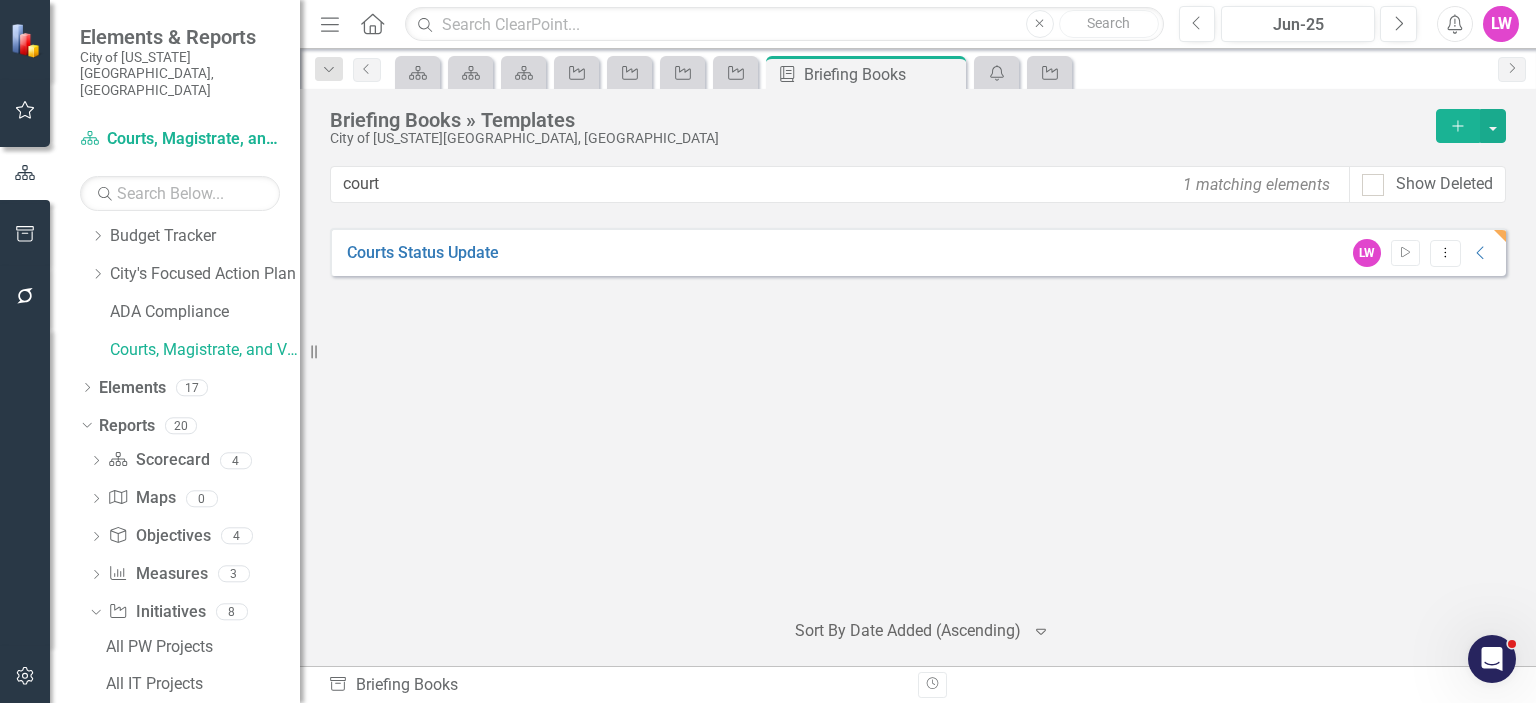 click on "Alerts" at bounding box center [1455, 24] 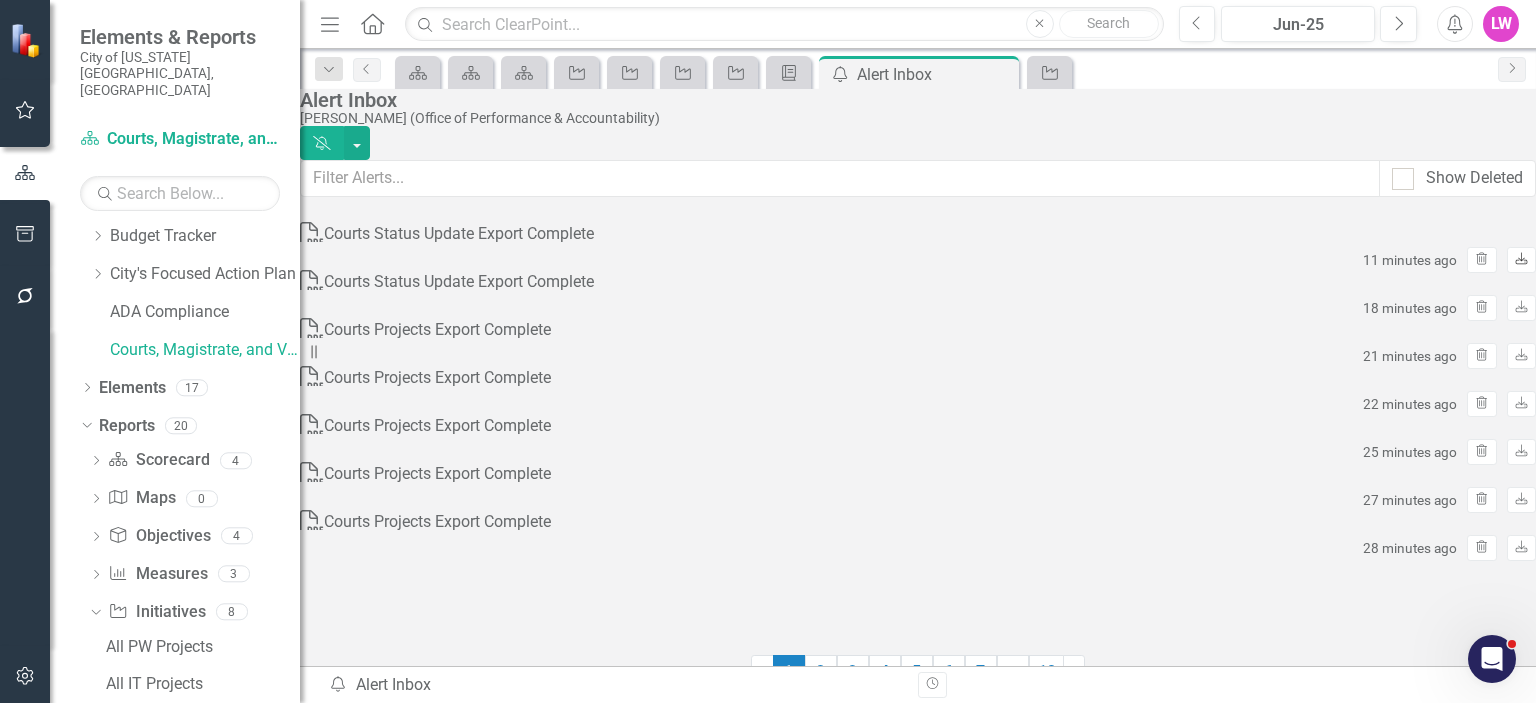 click 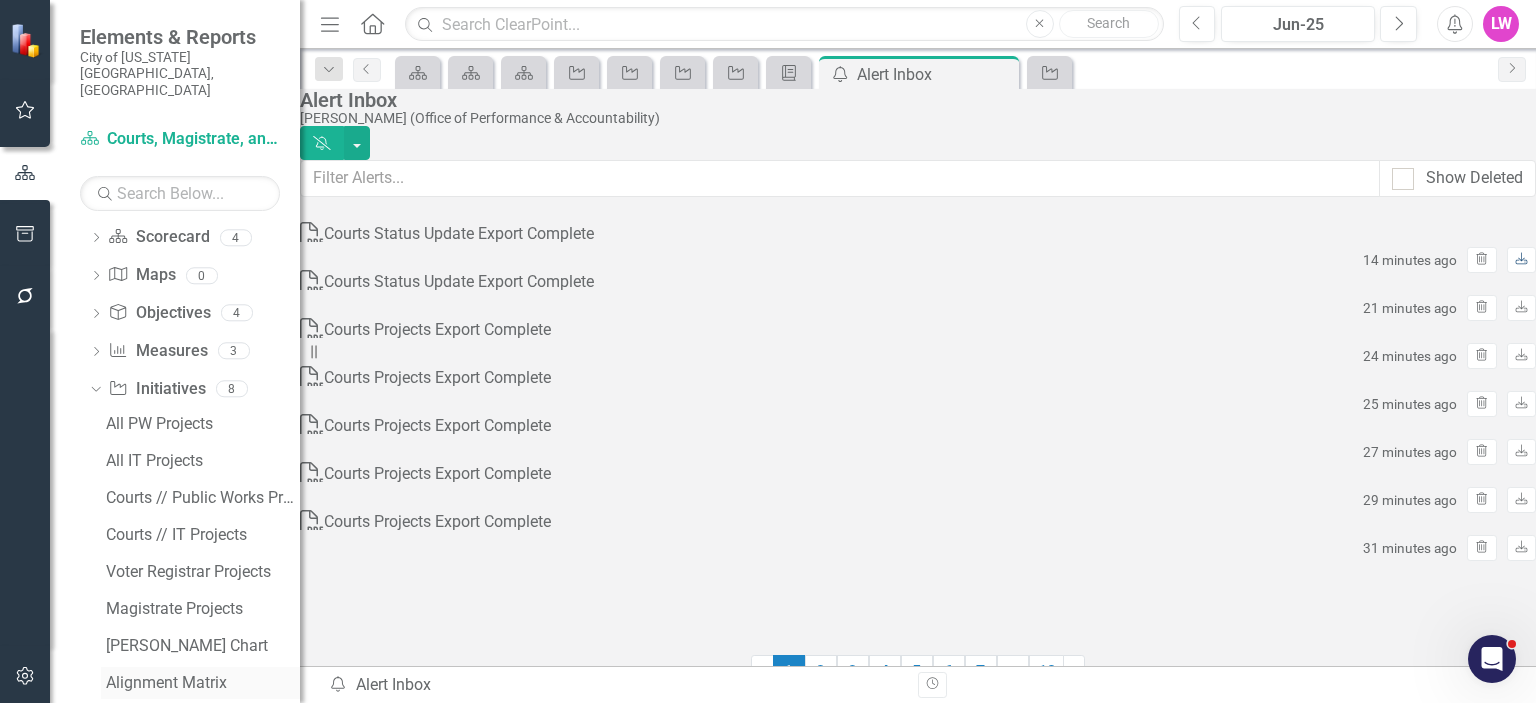 scroll, scrollTop: 339, scrollLeft: 0, axis: vertical 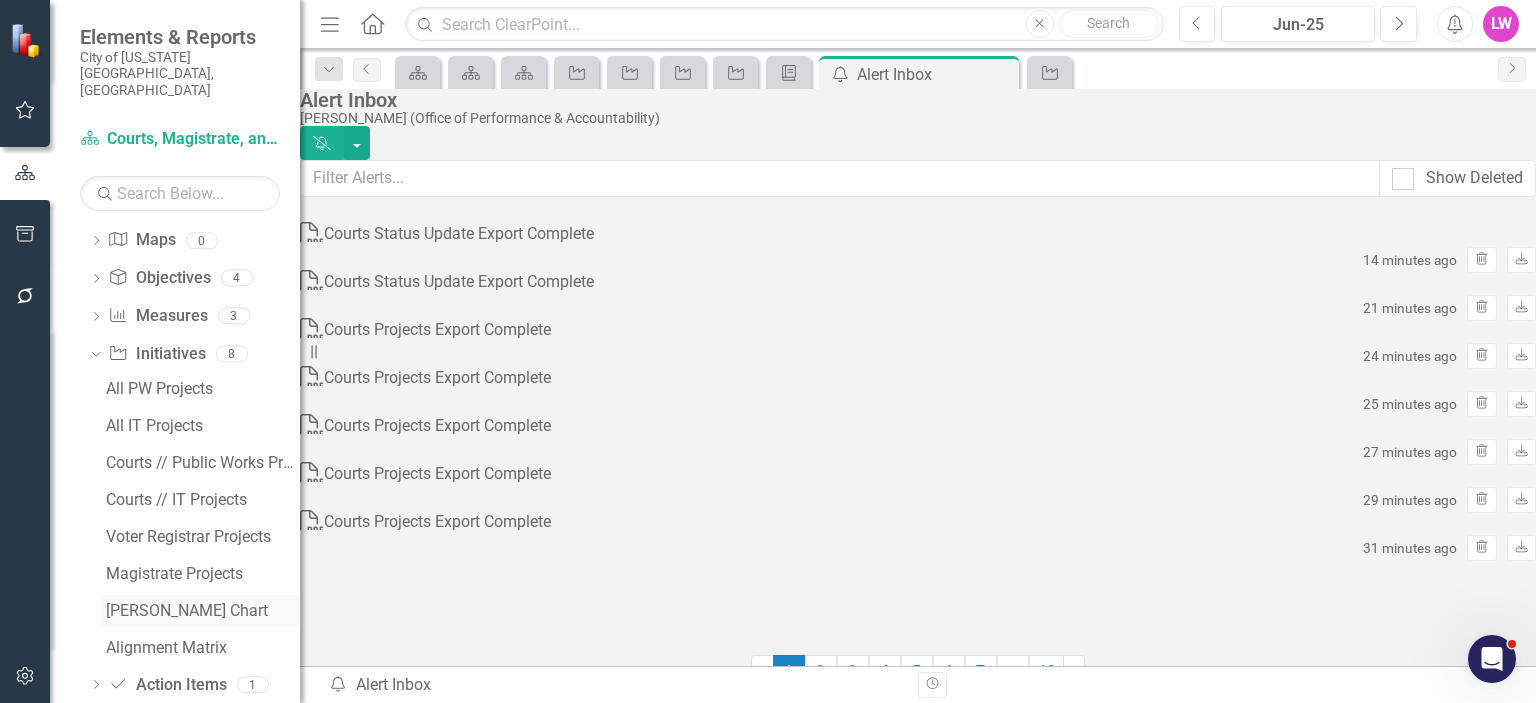 click on "[PERSON_NAME] Chart" at bounding box center [200, 611] 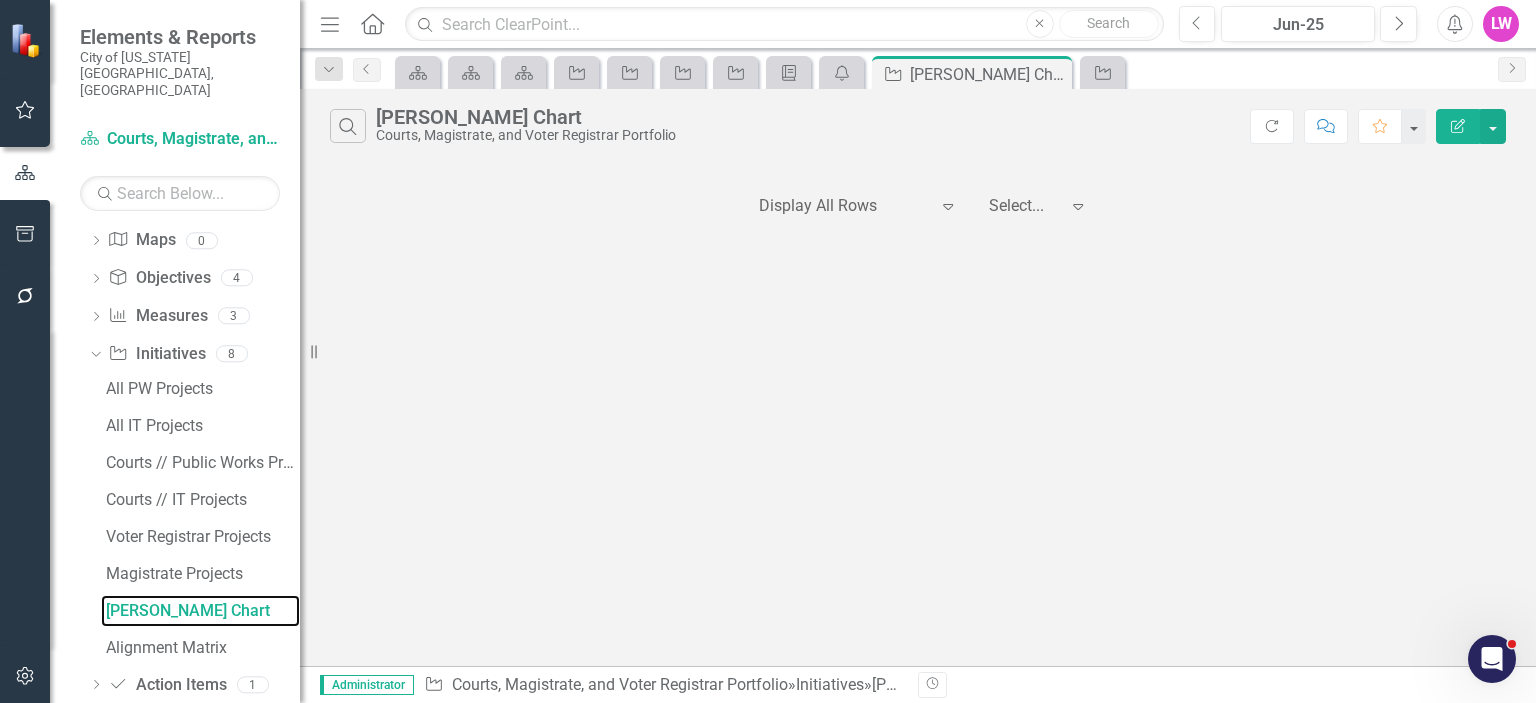 scroll, scrollTop: 229, scrollLeft: 0, axis: vertical 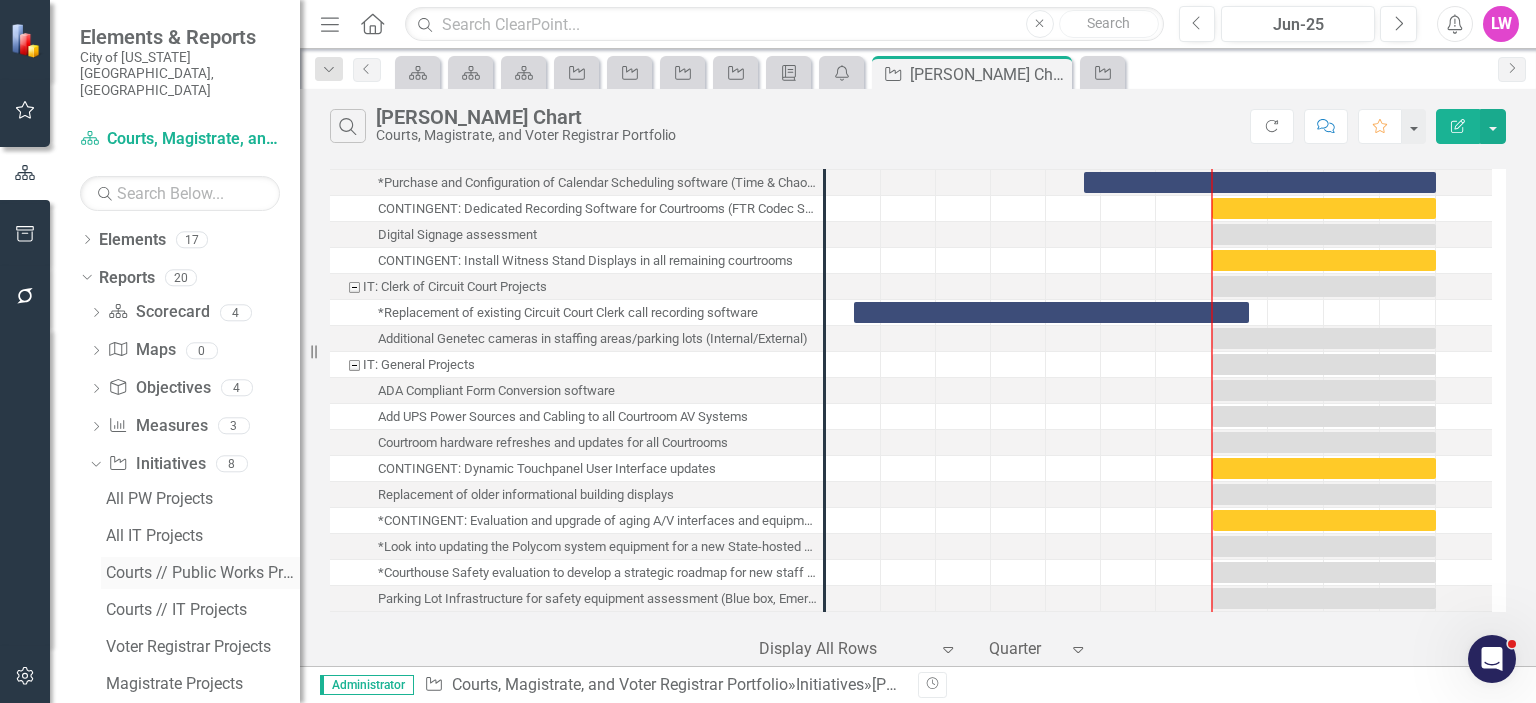 click on "Courts // Public Works Projects" at bounding box center [203, 573] 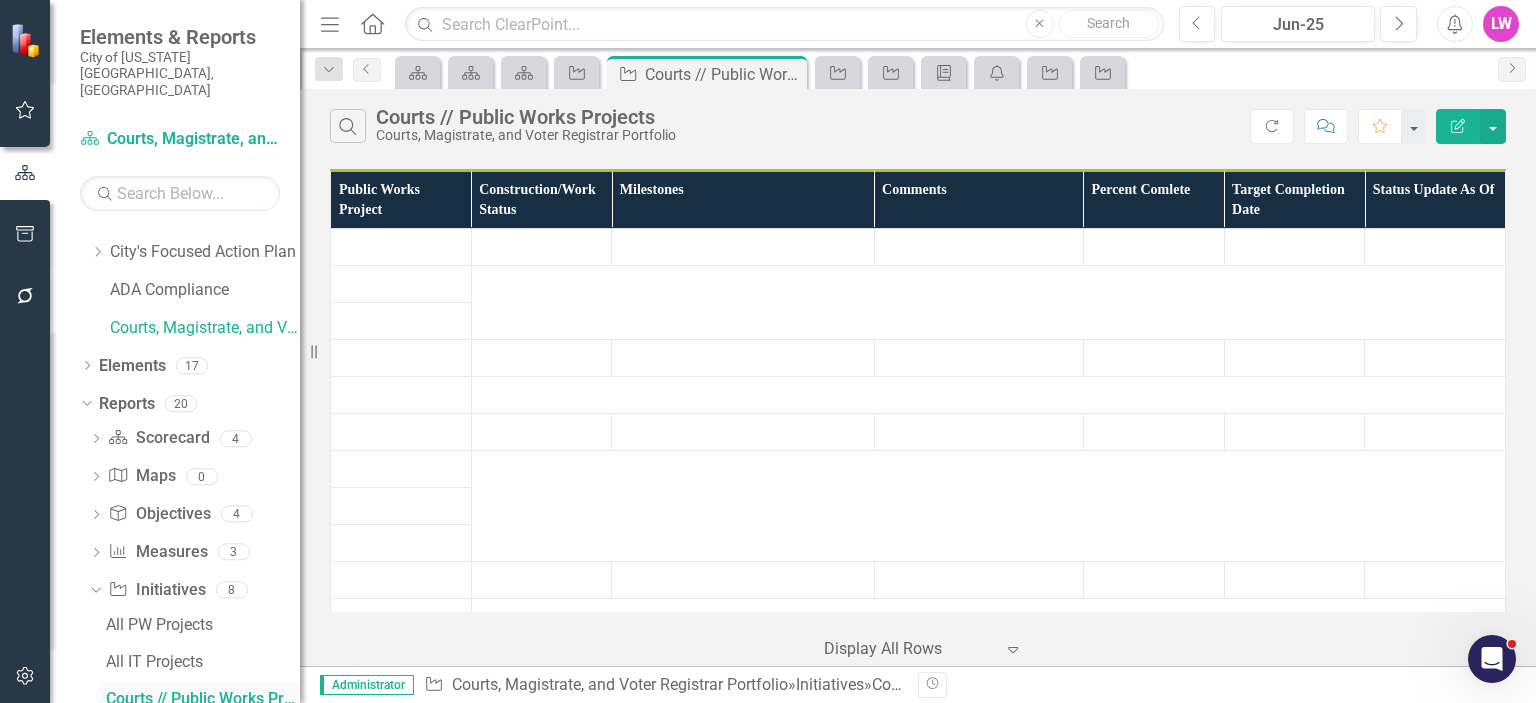 scroll, scrollTop: 81, scrollLeft: 0, axis: vertical 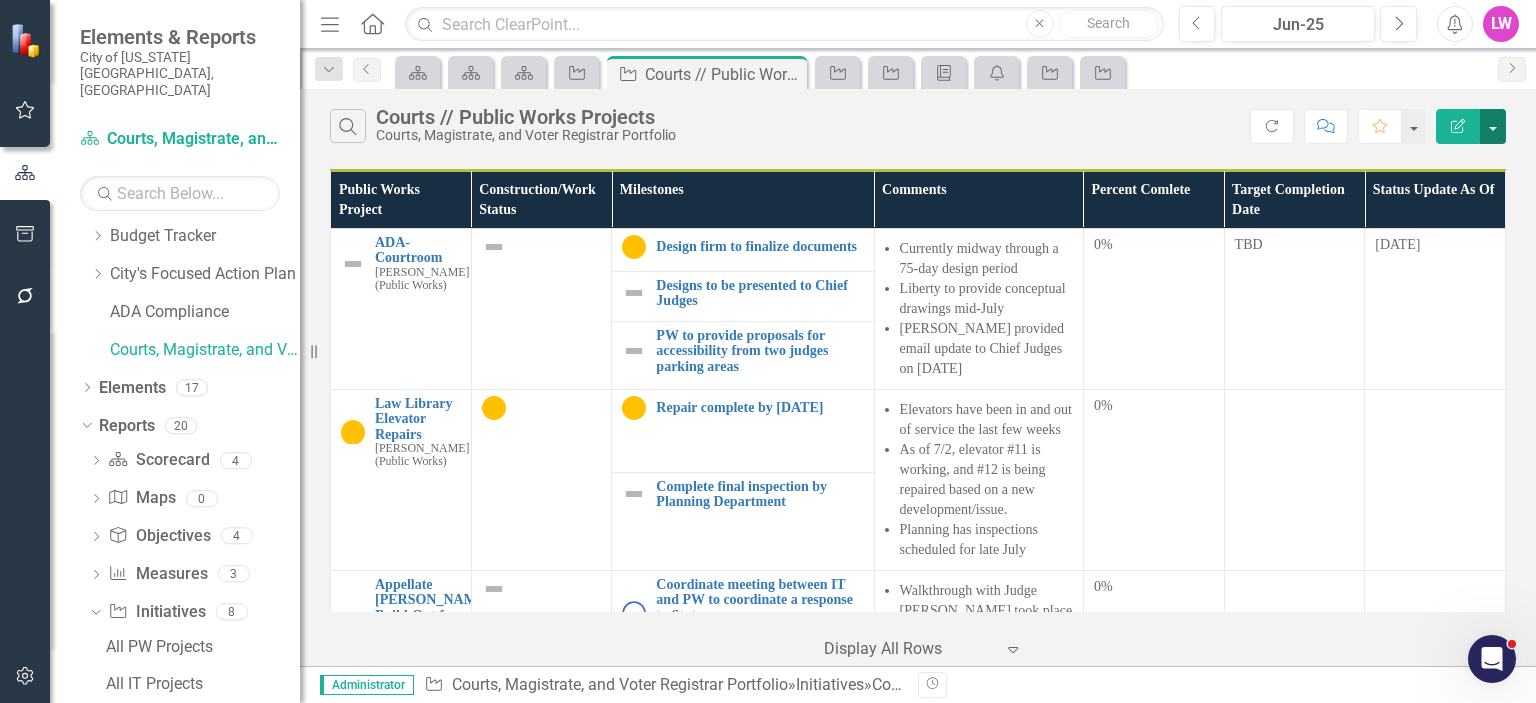 click at bounding box center (1493, 126) 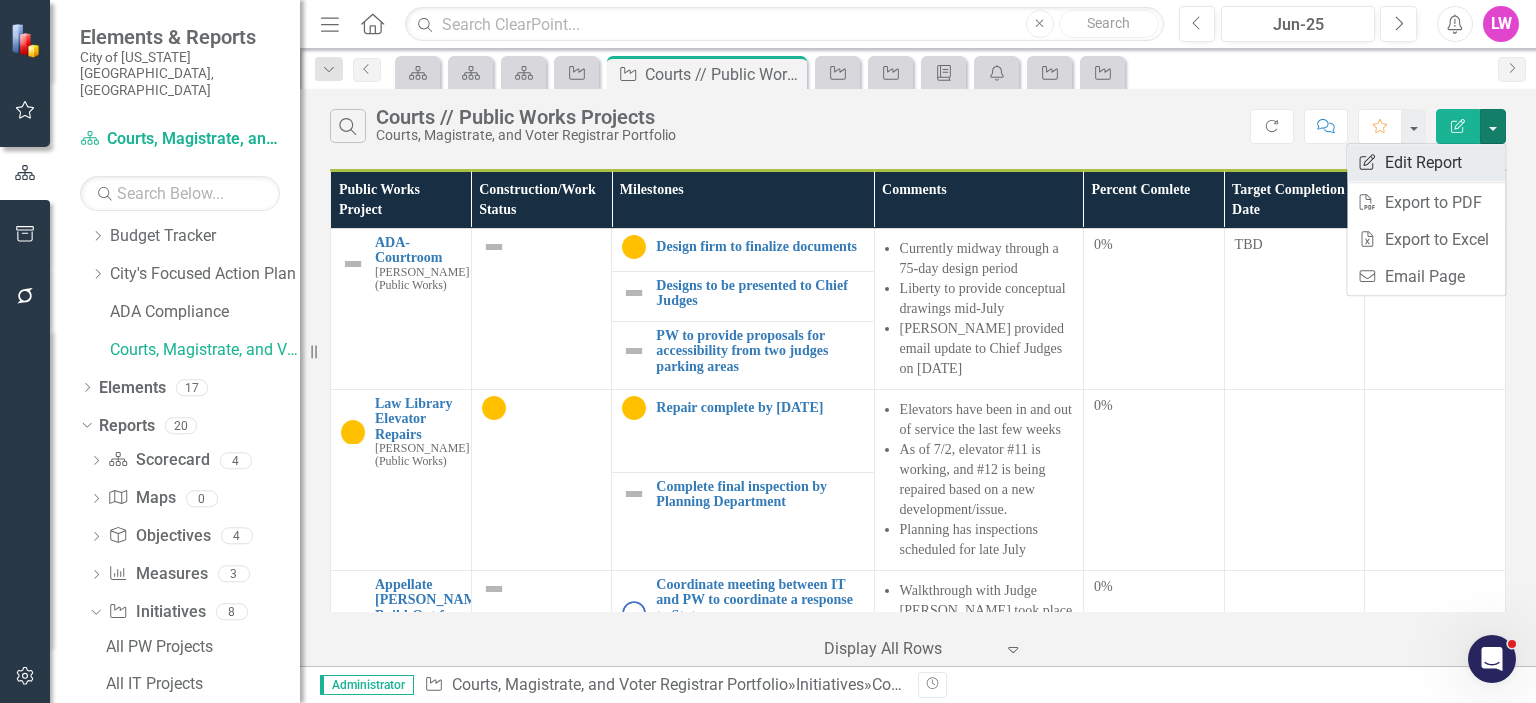 click on "Edit Report Edit Report" at bounding box center [1426, 162] 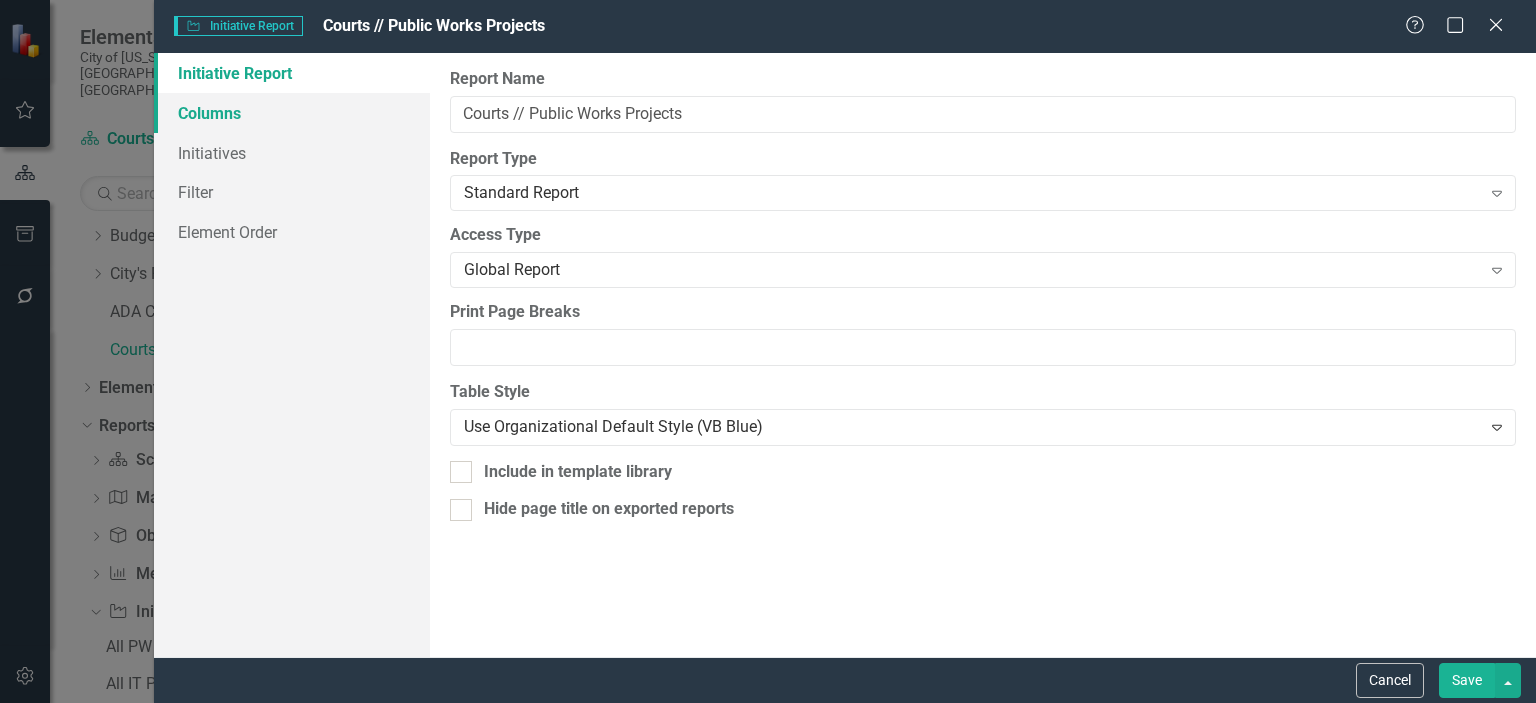 click on "Columns" at bounding box center (292, 113) 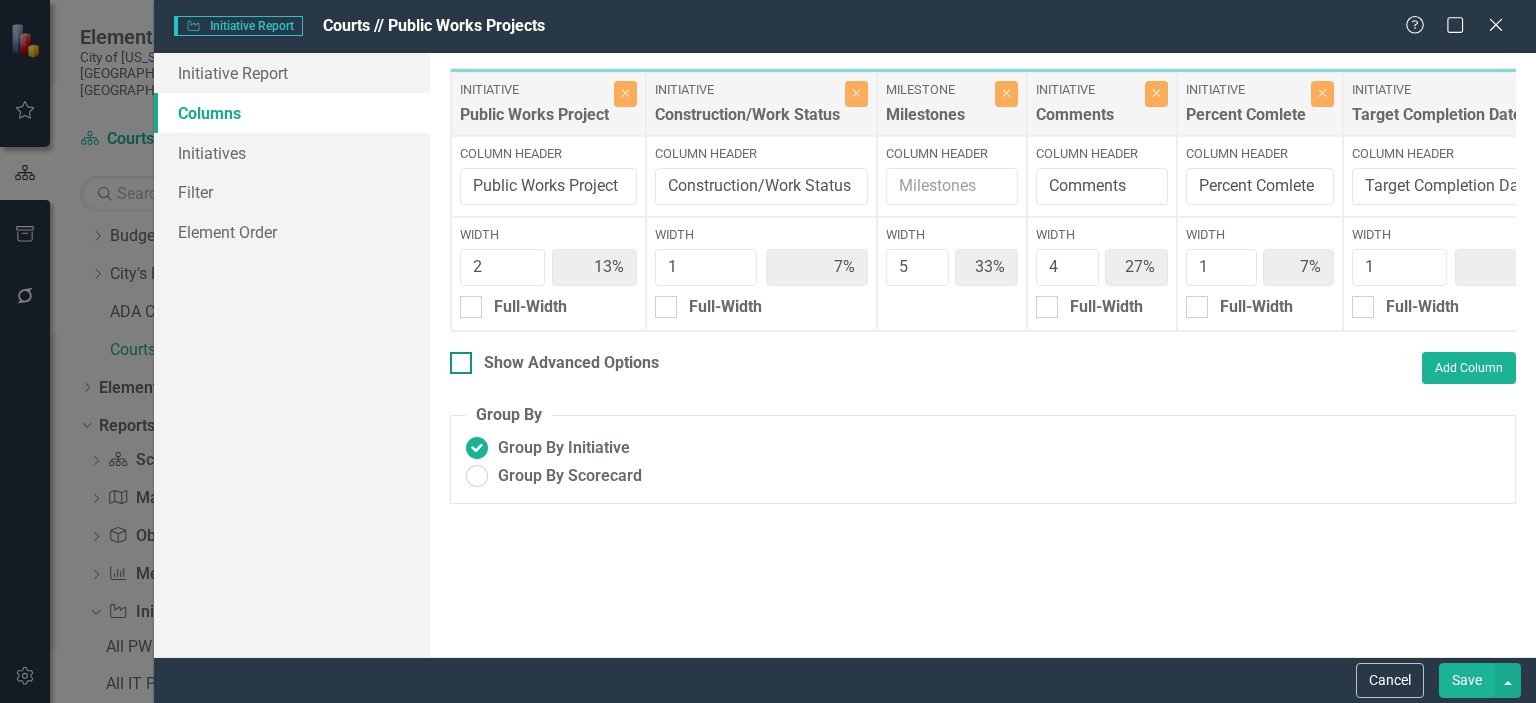 click on "Show Advanced Options" at bounding box center [554, 363] 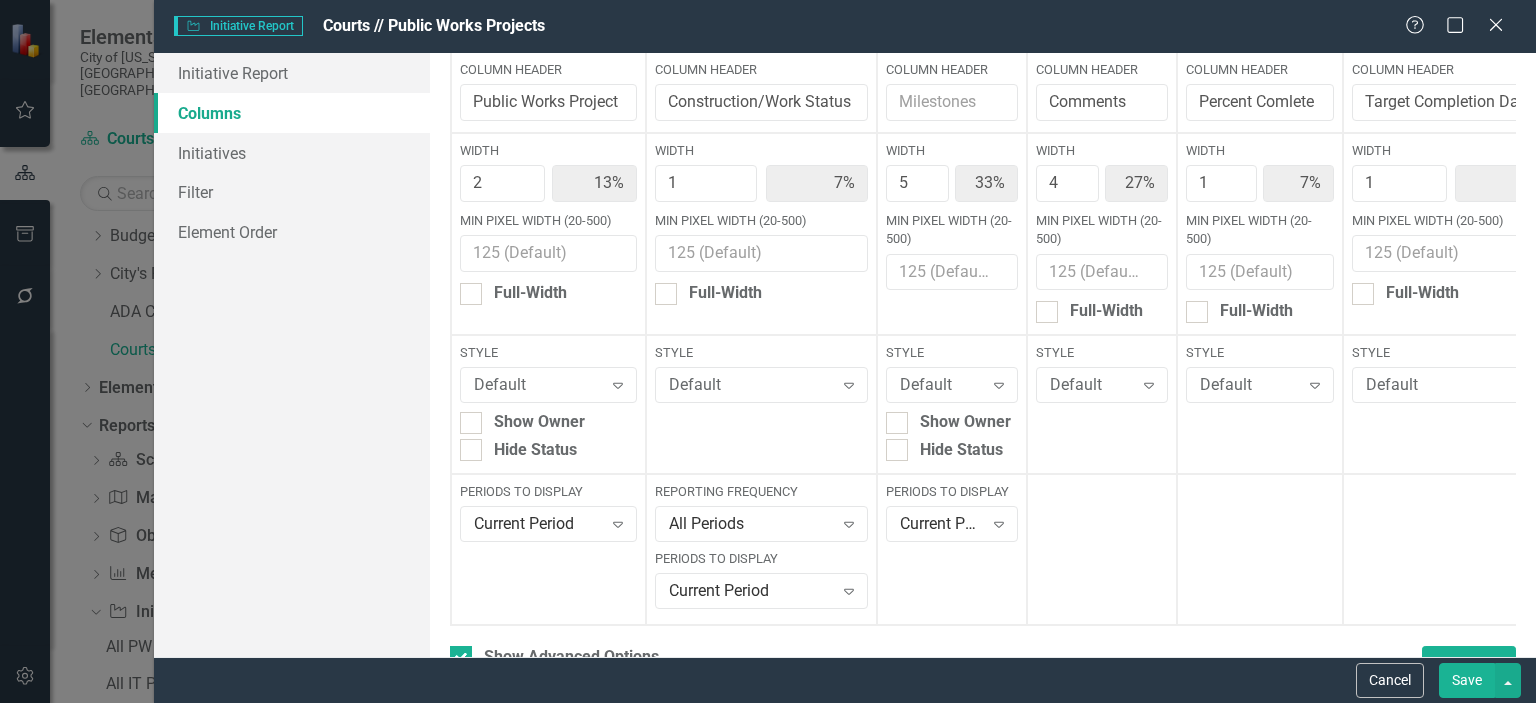 scroll, scrollTop: 252, scrollLeft: 0, axis: vertical 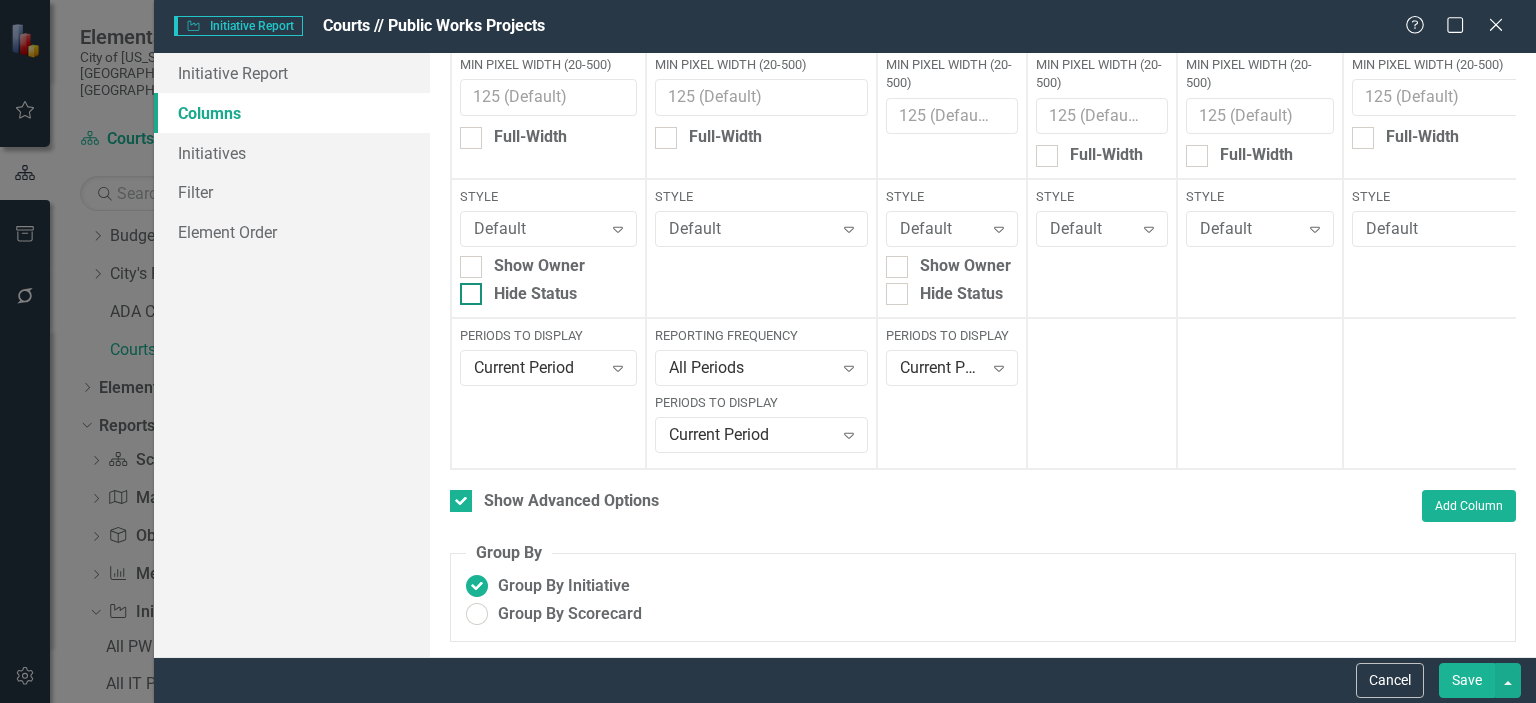 click on "Hide Status" at bounding box center [548, 294] 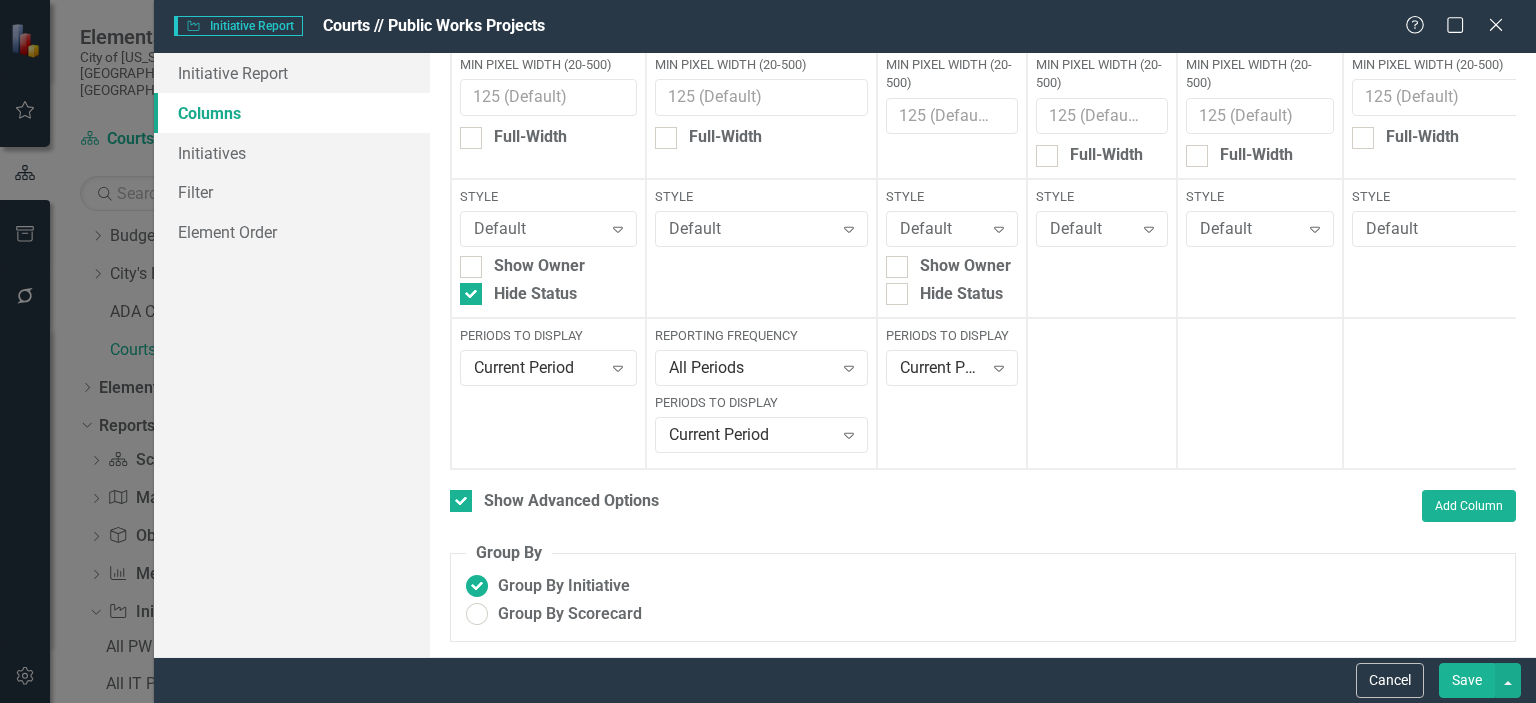 click on "Save" at bounding box center [1467, 680] 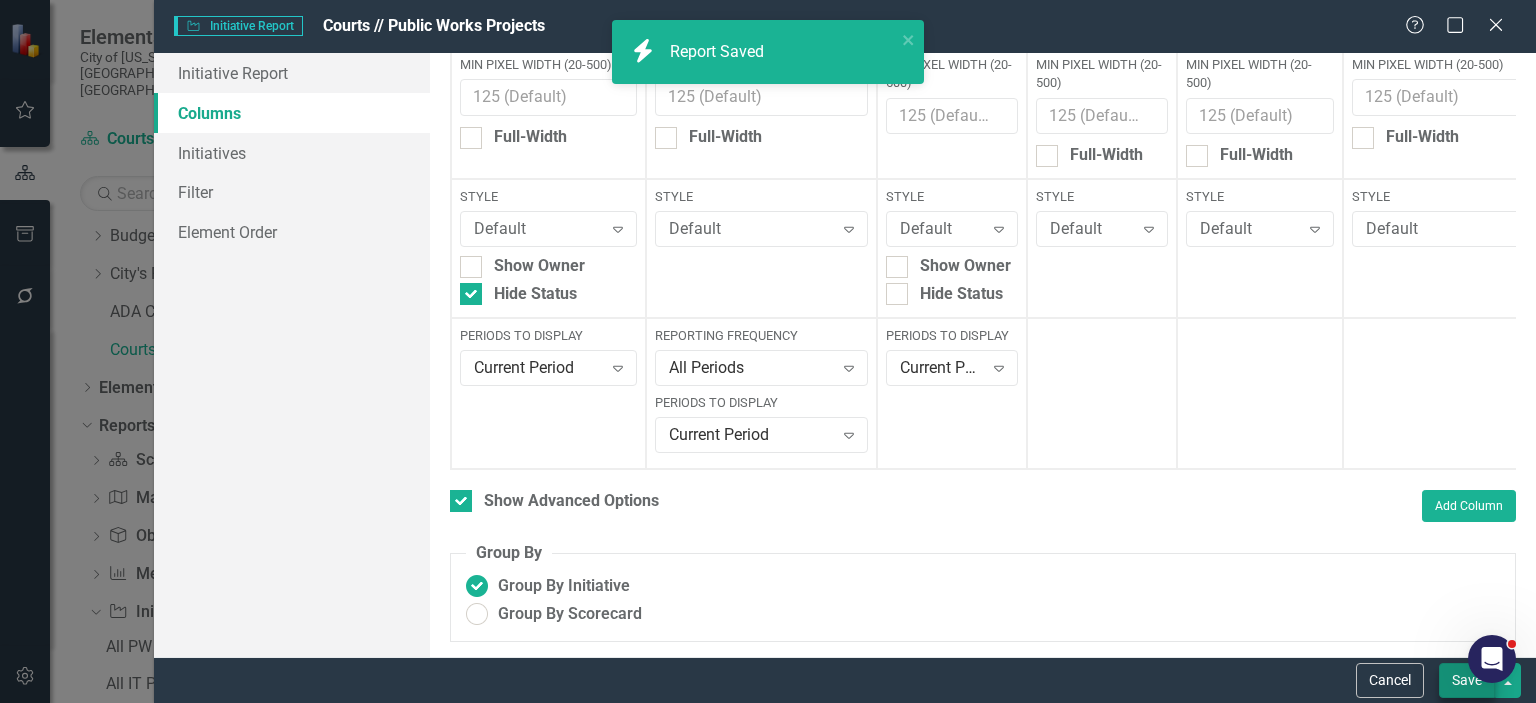checkbox on "false" 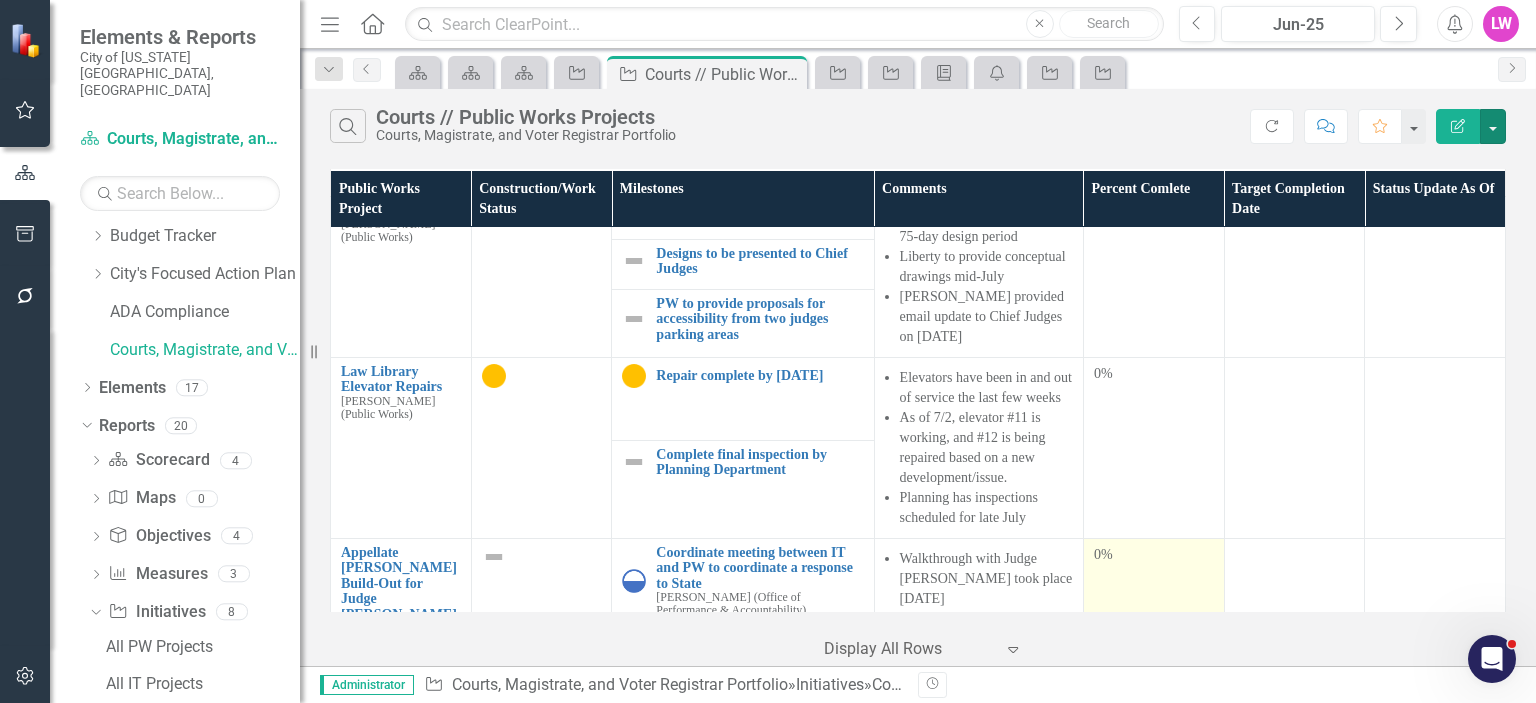 scroll, scrollTop: 0, scrollLeft: 0, axis: both 